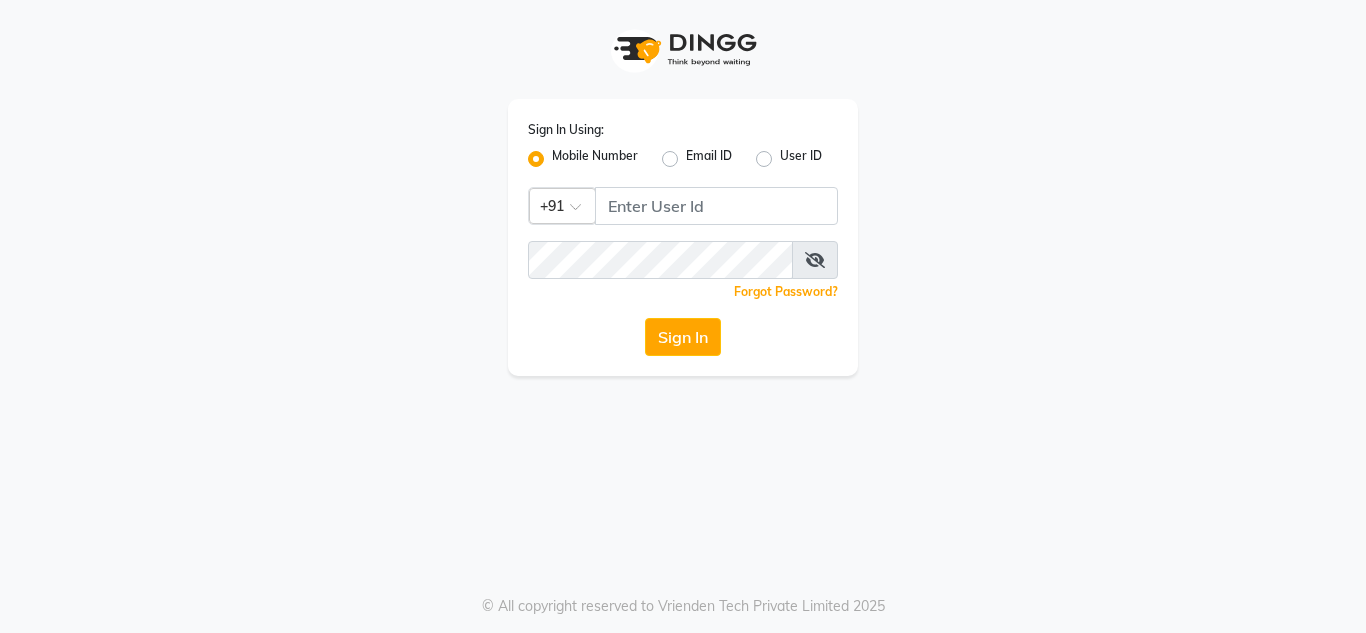 scroll, scrollTop: 0, scrollLeft: 0, axis: both 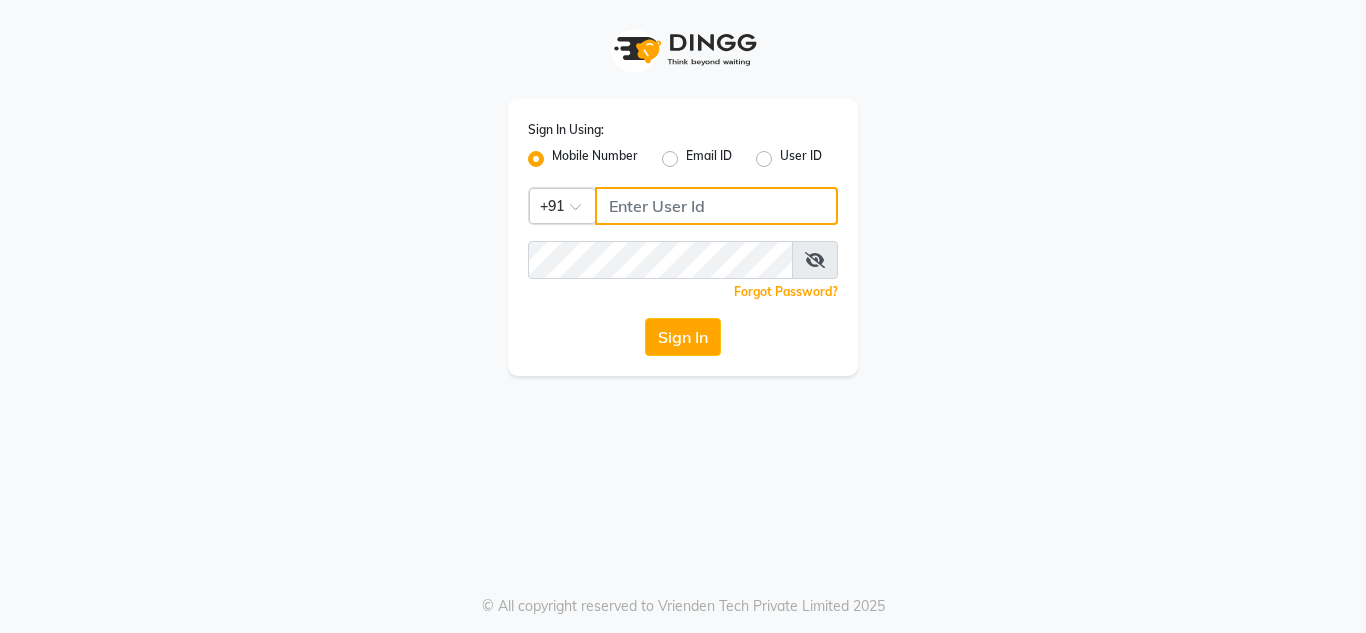 click 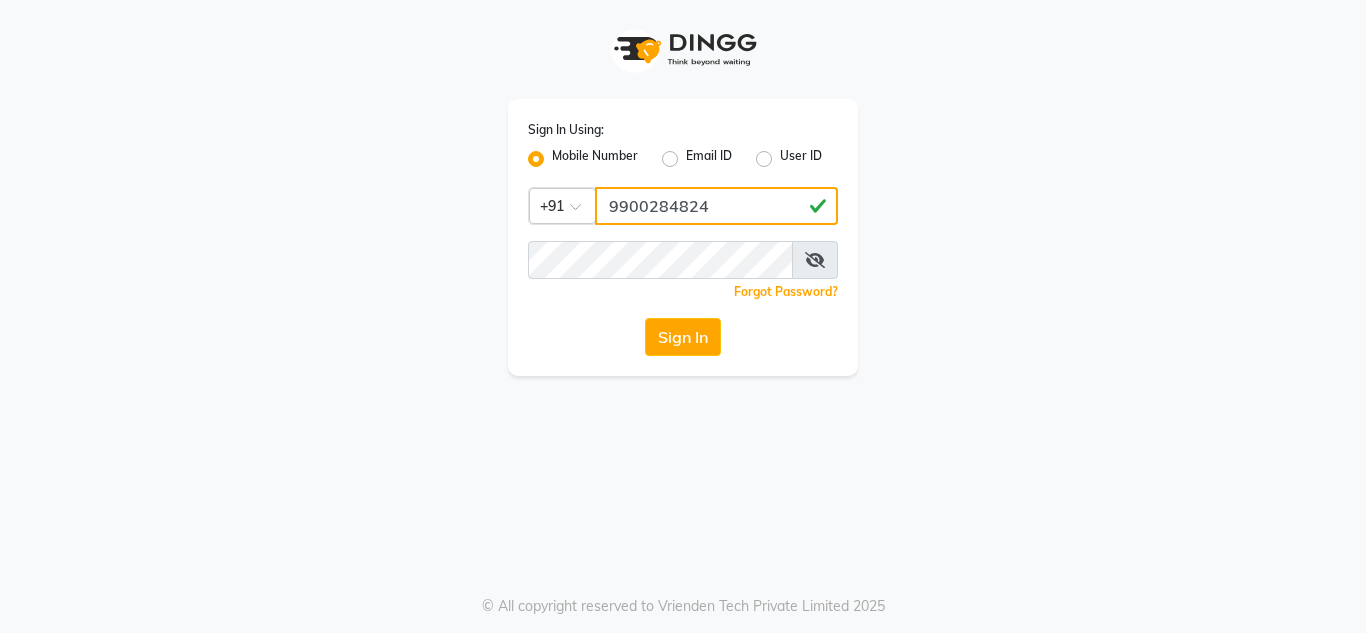 type on "9900284824" 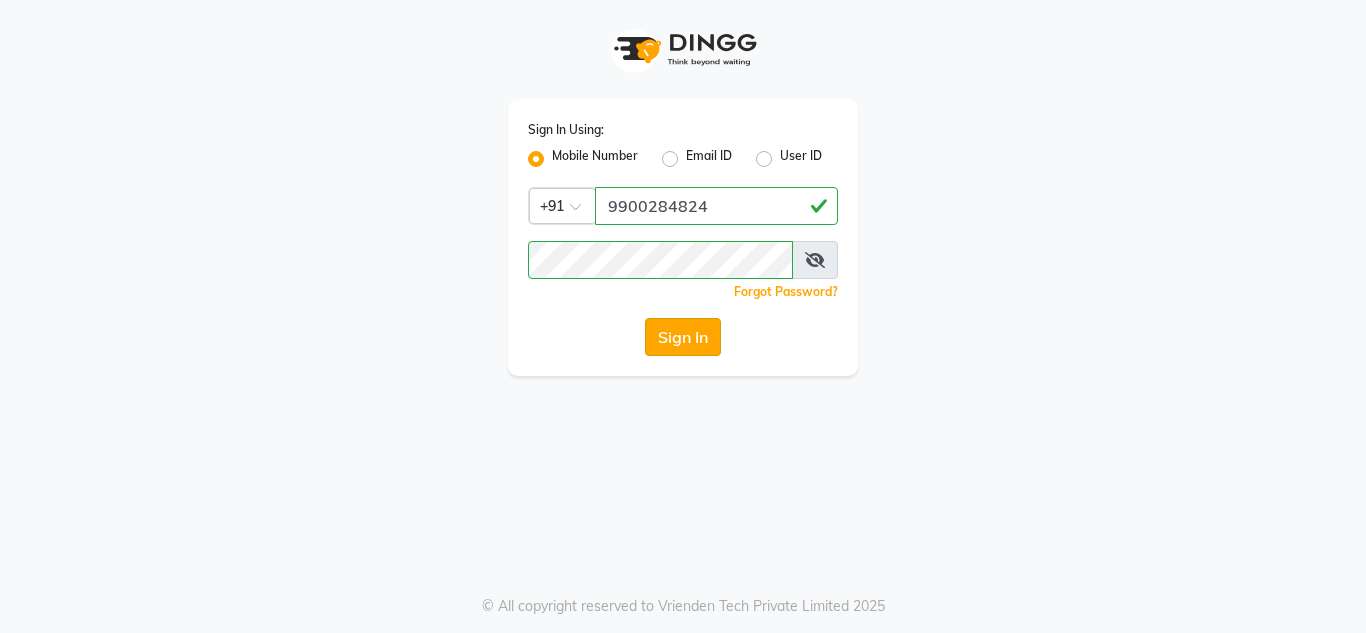 click on "Sign In" 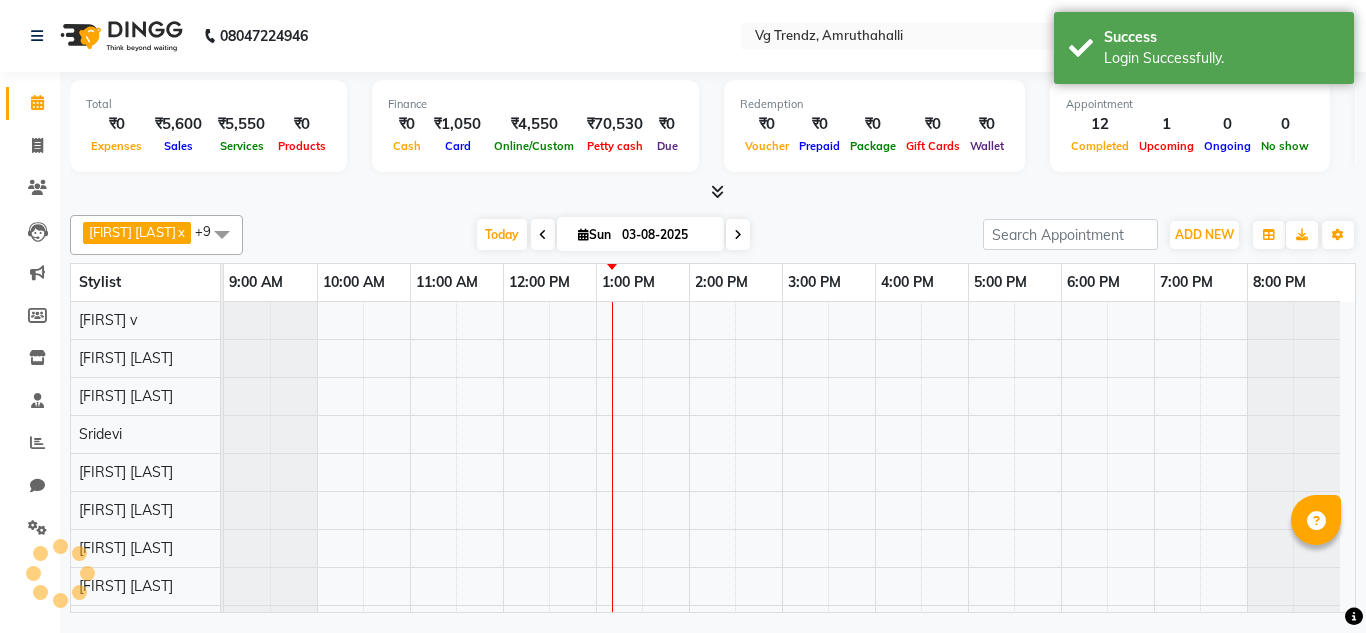 scroll, scrollTop: 27, scrollLeft: 0, axis: vertical 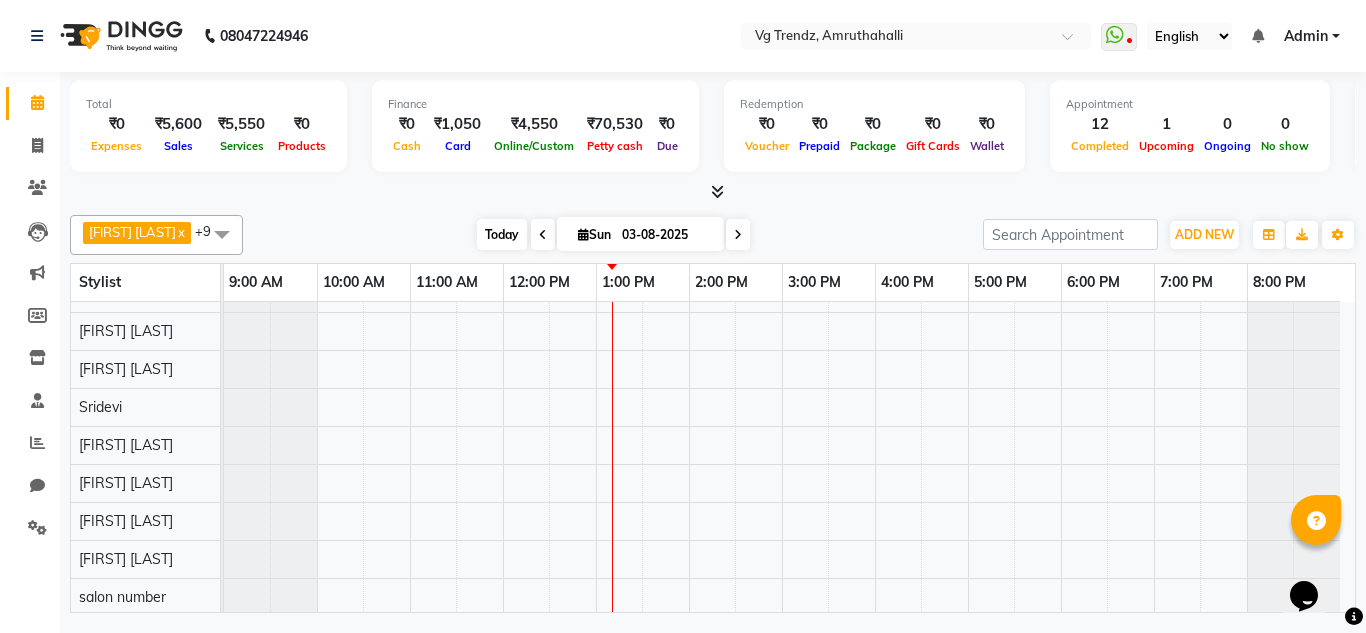click on "Today" at bounding box center [502, 234] 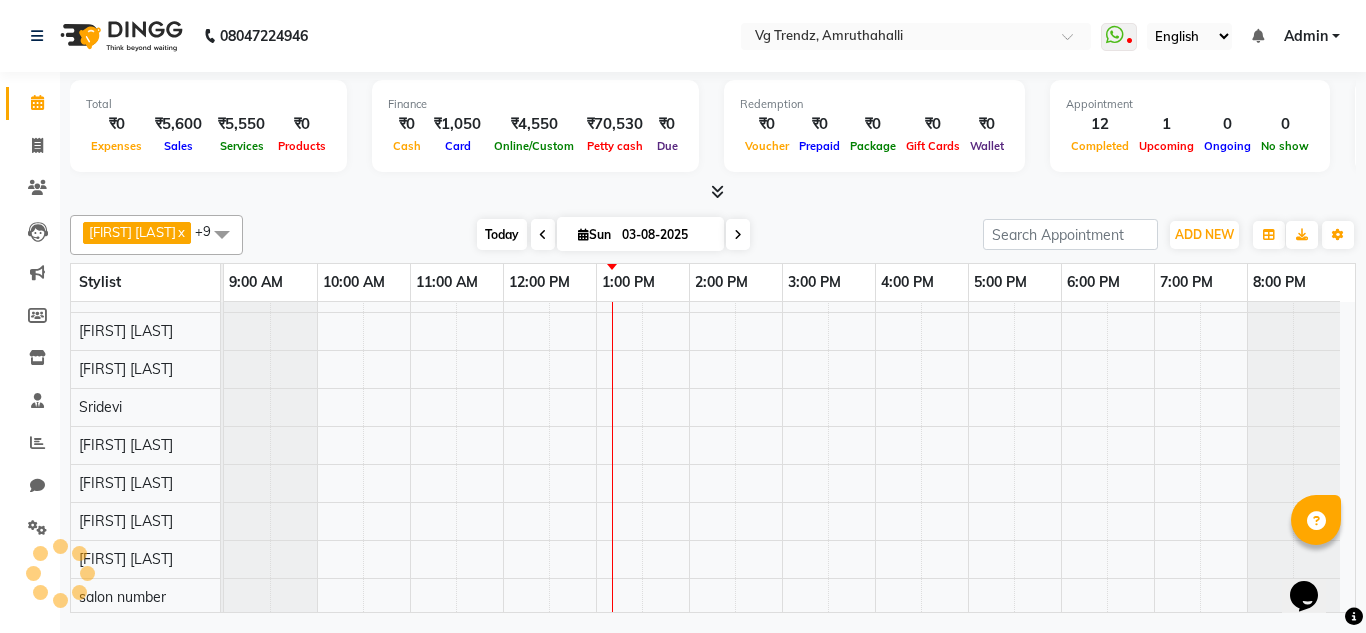 click on "Today" at bounding box center [502, 234] 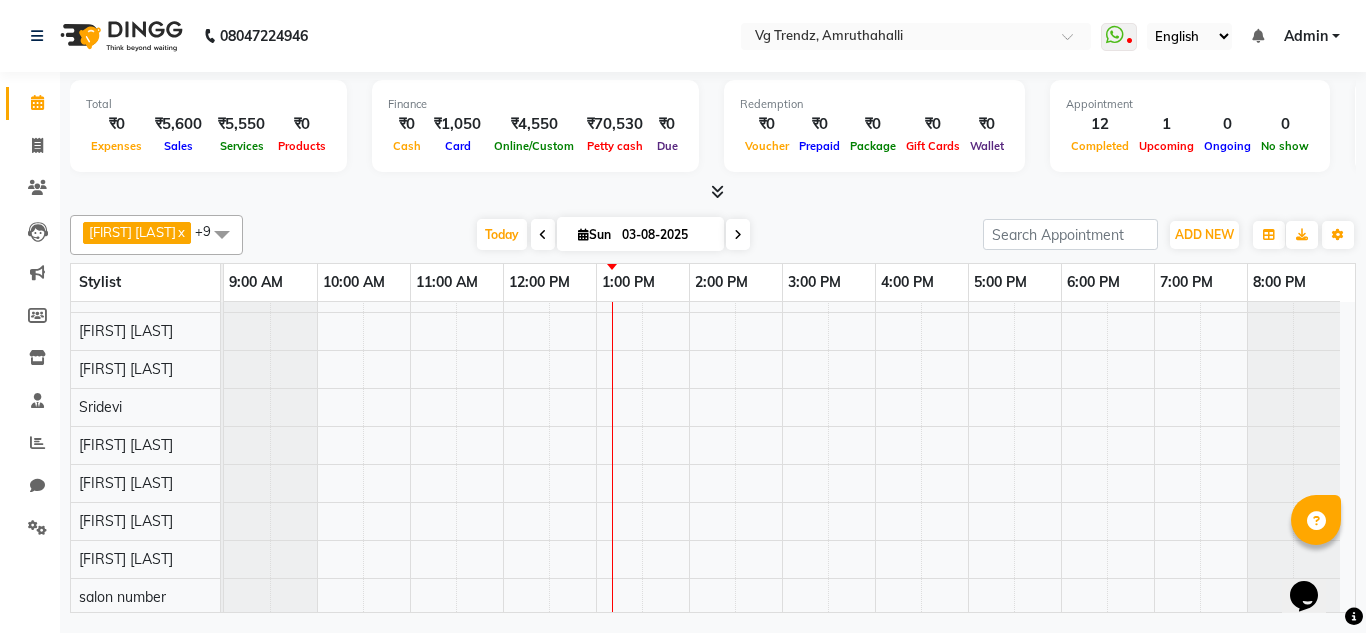 click at bounding box center (222, 234) 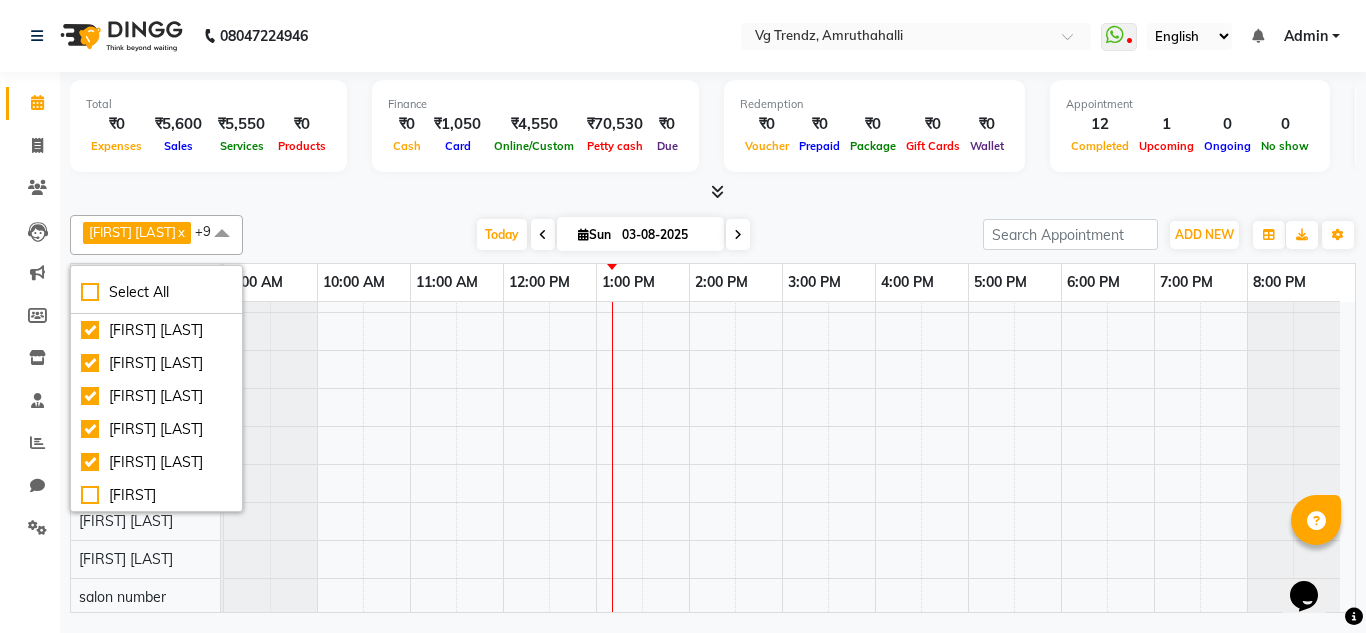 click on "Ashiwini N P  x Manjitha Chhetri  x Manjula S  x Mun Khan  x Naveen Kumar  x salon number  x Sandeep Sharma  x Shannu  x Sridevi  x Vanitha v  x +9 Select All Ashiwini N P Manjitha Chhetri Manjula S Mun Khan Naveen Kumar Rangashamaiah salon number Sandeep Sharma Shannu Sridevi Vanitha v Today  Sun 03-08-2025 Toggle Dropdown Add Appointment Add Invoice Add Attendance Add Client Add Transaction Toggle Dropdown Add Appointment Add Invoice Add Attendance Add Client ADD NEW Toggle Dropdown Add Appointment Add Invoice Add Attendance Add Client Add Transaction Ashiwini N P  x Manjitha Chhetri  x Manjula S  x Mun Khan  x Naveen Kumar  x salon number  x Sandeep Sharma  x Shannu  x Sridevi  x Vanitha v  x +9 Select All Ashiwini N P Manjitha Chhetri Manjula S Mun Khan Naveen Kumar Rangashamaiah salon number Sandeep Sharma Shannu Sridevi Vanitha v Group By  Staff View   Room View  View as Vertical  Vertical - Week View  Horizontal  Horizontal - Week View  List  Toggle Dropdown Calendar Settings Zoom" at bounding box center (713, 235) 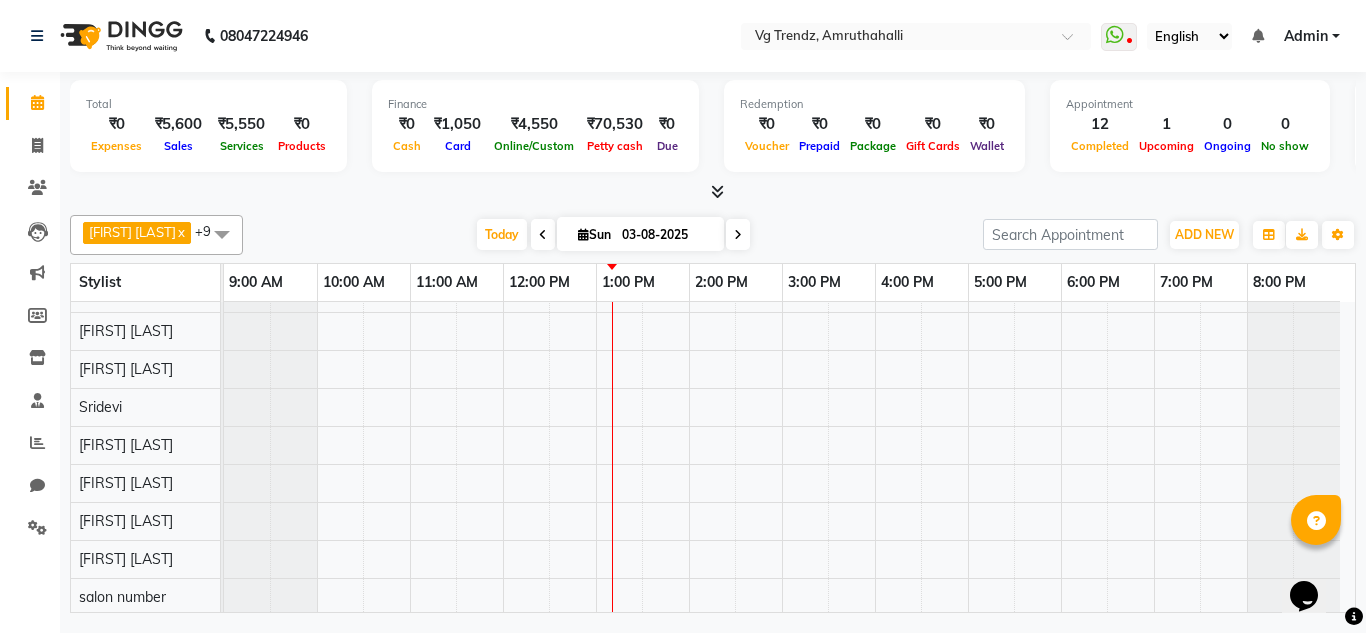 click on "Ashiwini N P  x Manjitha Chhetri  x Manjula S  x Mun Khan  x Naveen Kumar  x salon number  x Sandeep Sharma  x Shannu  x Sridevi  x Vanitha v  x +9 Select All Ashiwini N P Manjitha Chhetri Manjula S Mun Khan Naveen Kumar Rangashamaiah salon number Sandeep Sharma Shannu Sridevi Vanitha v Today  Sun 03-08-2025 Toggle Dropdown Add Appointment Add Invoice Add Attendance Add Client Add Transaction Toggle Dropdown Add Appointment Add Invoice Add Attendance Add Client ADD NEW Toggle Dropdown Add Appointment Add Invoice Add Attendance Add Client Add Transaction Ashiwini N P  x Manjitha Chhetri  x Manjula S  x Mun Khan  x Naveen Kumar  x salon number  x Sandeep Sharma  x Shannu  x Sridevi  x Vanitha v  x +9 Select All Ashiwini N P Manjitha Chhetri Manjula S Mun Khan Naveen Kumar Rangashamaiah salon number Sandeep Sharma Shannu Sridevi Vanitha v Group By  Staff View   Room View  View as Vertical  Vertical - Week View  Horizontal  Horizontal - Week View  List  Toggle Dropdown Calendar Settings Zoom" at bounding box center [713, 235] 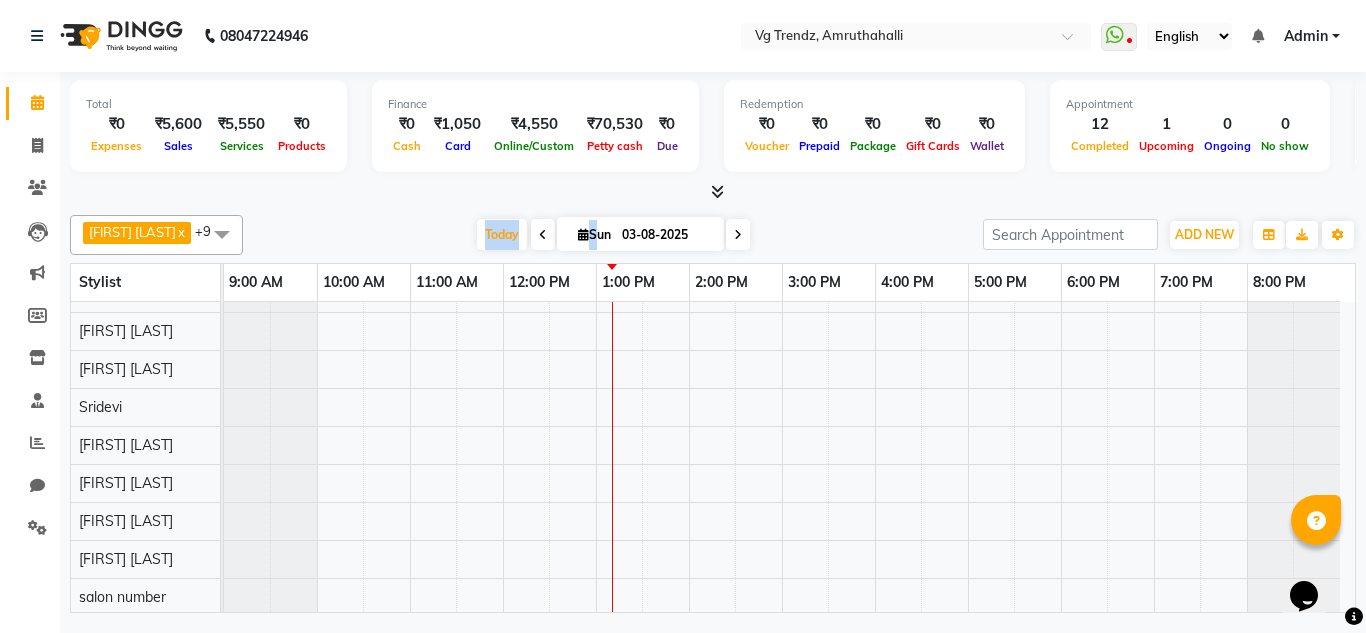 click on "Ashiwini N P  x Manjitha Chhetri  x Manjula S  x Mun Khan  x Naveen Kumar  x salon number  x Sandeep Sharma  x Shannu  x Sridevi  x Vanitha v  x +9 Select All Ashiwini N P Manjitha Chhetri Manjula S Mun Khan Naveen Kumar Rangashamaiah salon number Sandeep Sharma Shannu Sridevi Vanitha v Today  Sun 03-08-2025 Toggle Dropdown Add Appointment Add Invoice Add Attendance Add Client Add Transaction Toggle Dropdown Add Appointment Add Invoice Add Attendance Add Client ADD NEW Toggle Dropdown Add Appointment Add Invoice Add Attendance Add Client Add Transaction Ashiwini N P  x Manjitha Chhetri  x Manjula S  x Mun Khan  x Naveen Kumar  x salon number  x Sandeep Sharma  x Shannu  x Sridevi  x Vanitha v  x +9 Select All Ashiwini N P Manjitha Chhetri Manjula S Mun Khan Naveen Kumar Rangashamaiah salon number Sandeep Sharma Shannu Sridevi Vanitha v Group By  Staff View   Room View  View as Vertical  Vertical - Week View  Horizontal  Horizontal - Week View  List  Toggle Dropdown Calendar Settings Zoom" at bounding box center [713, 235] 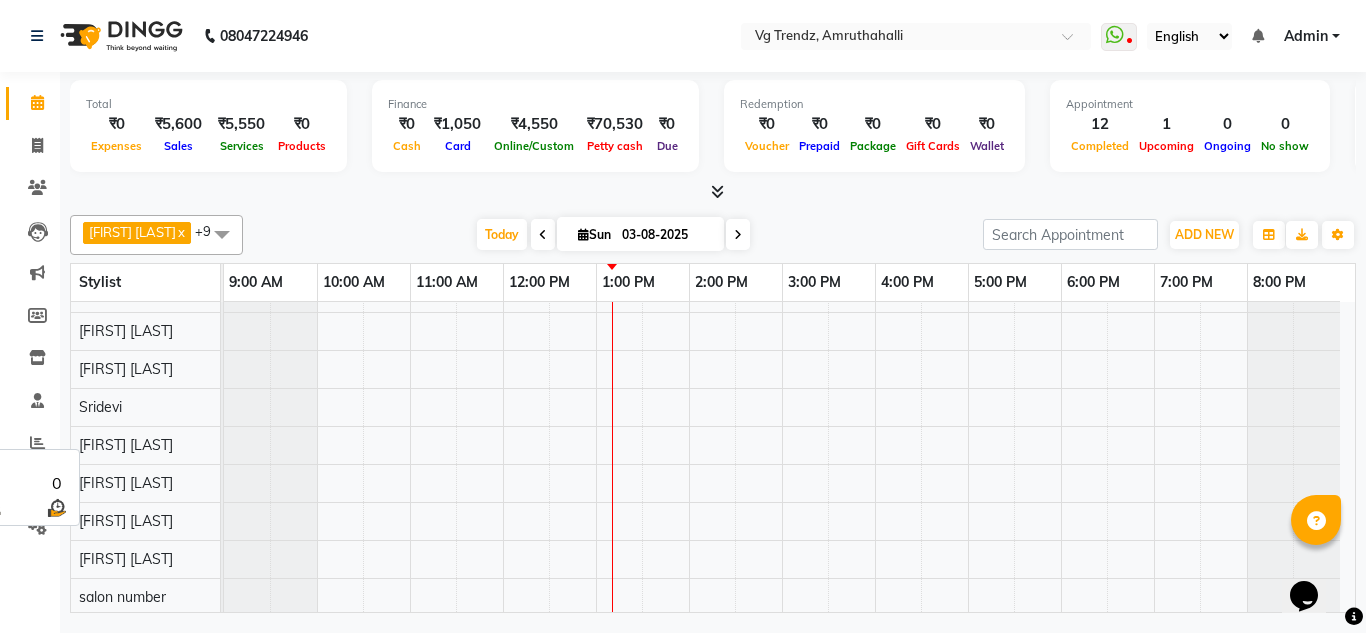 click on "[FIRST] [LAST]" at bounding box center (126, 445) 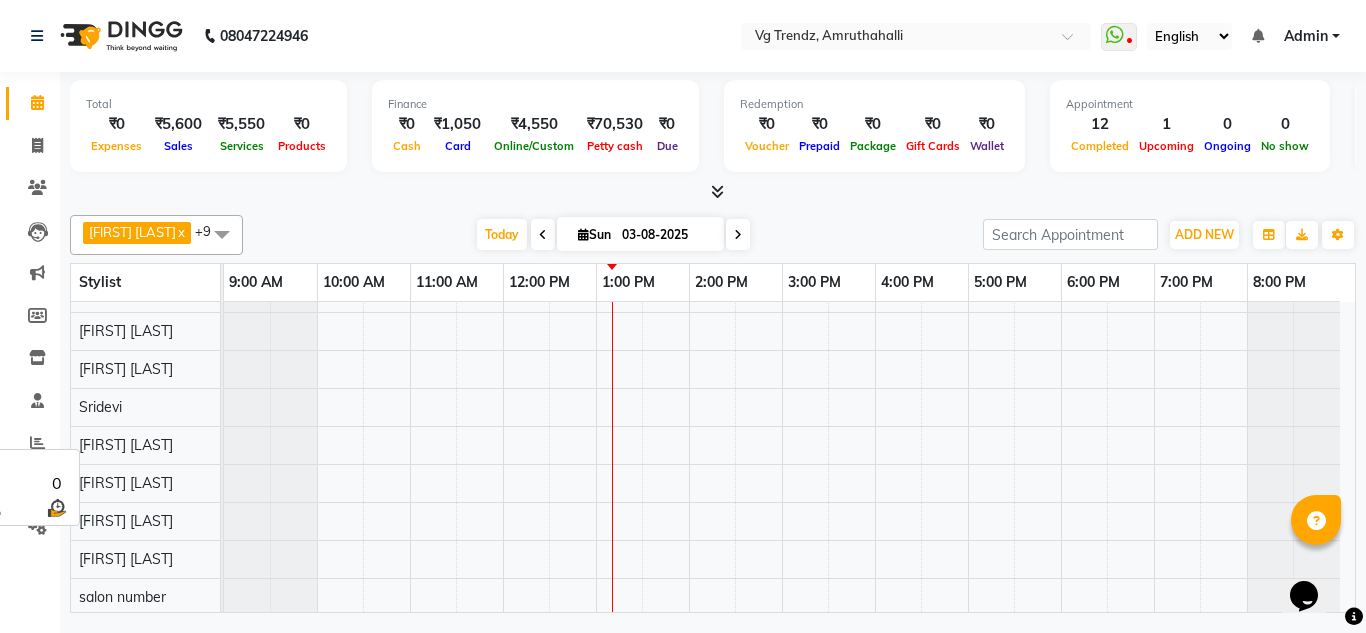 click on "[FIRST] [LAST]" at bounding box center (126, 445) 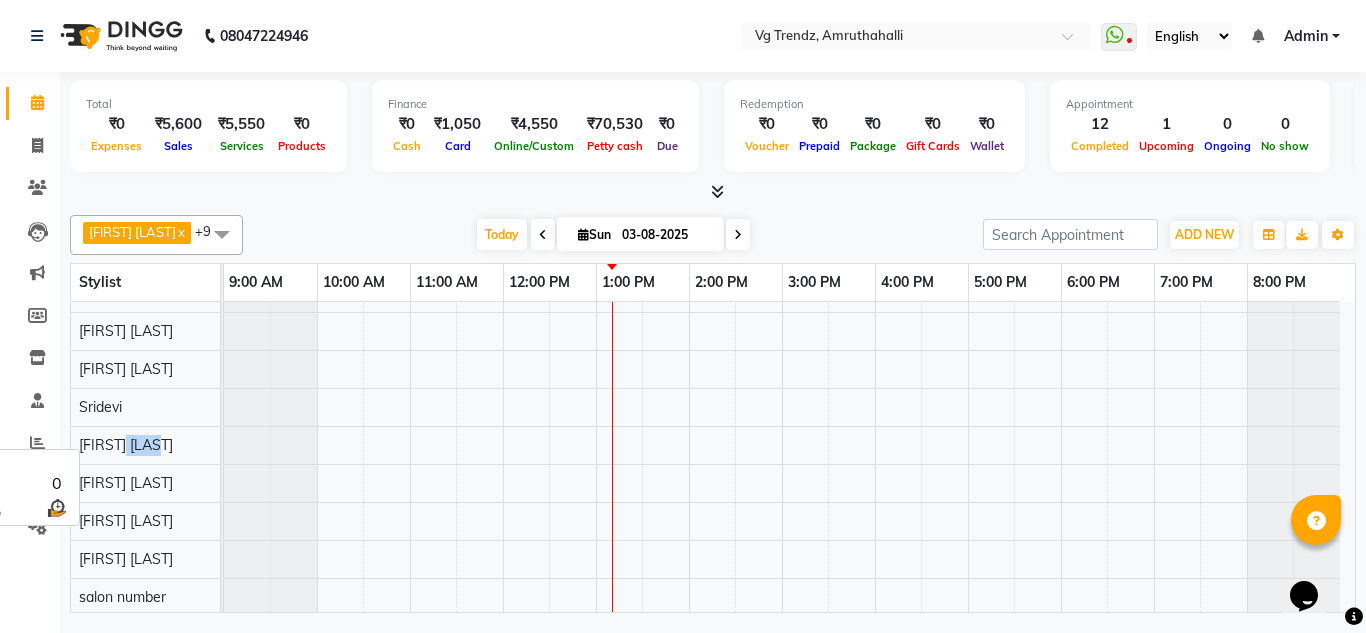 click on "Naveen Kumar" at bounding box center (126, 445) 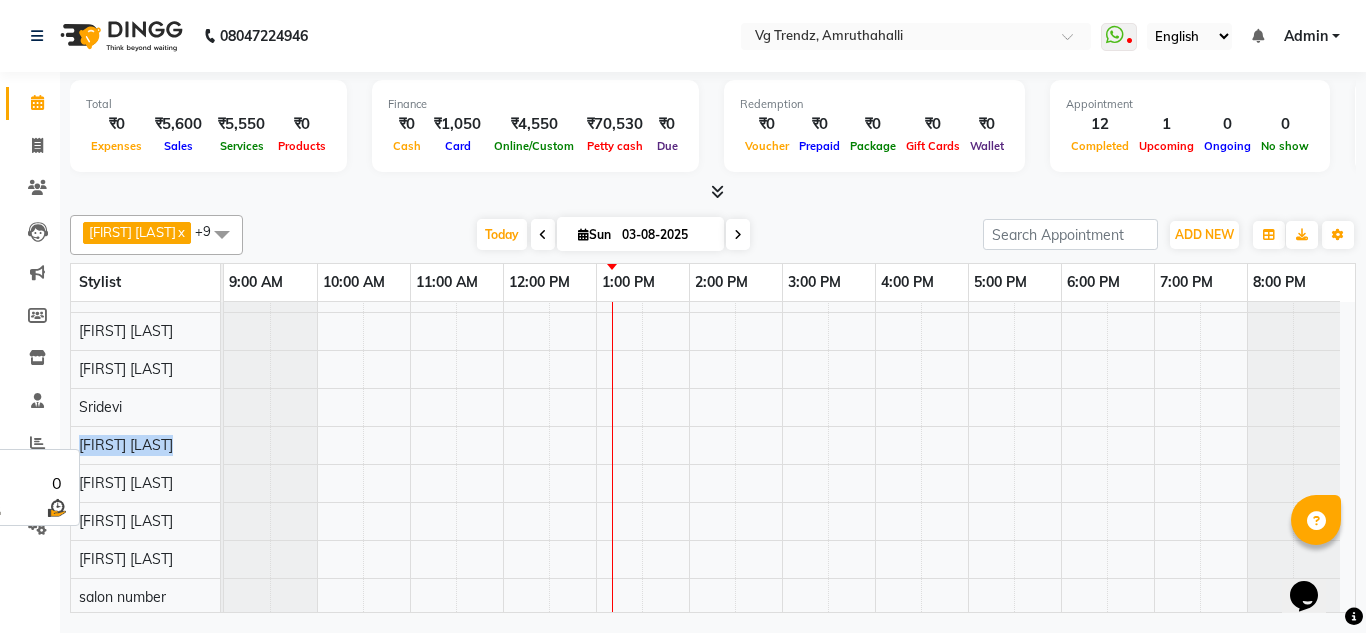 click on "Naveen Kumar" at bounding box center (126, 445) 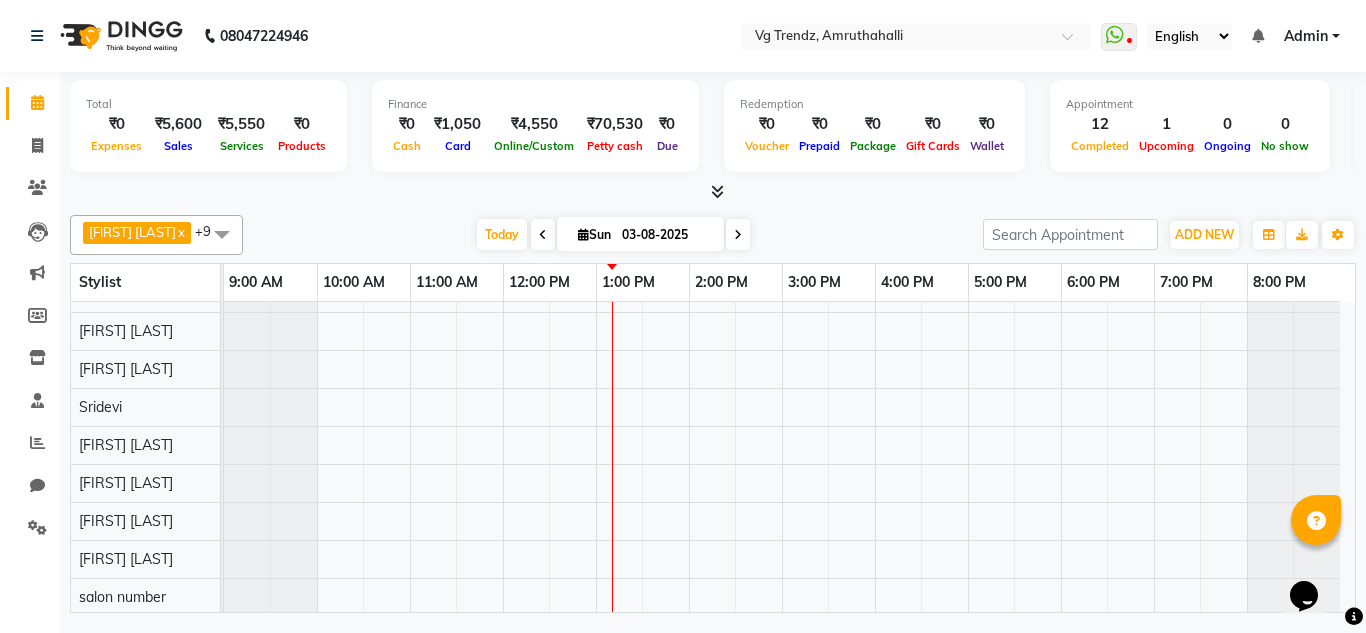 click at bounding box center [222, 234] 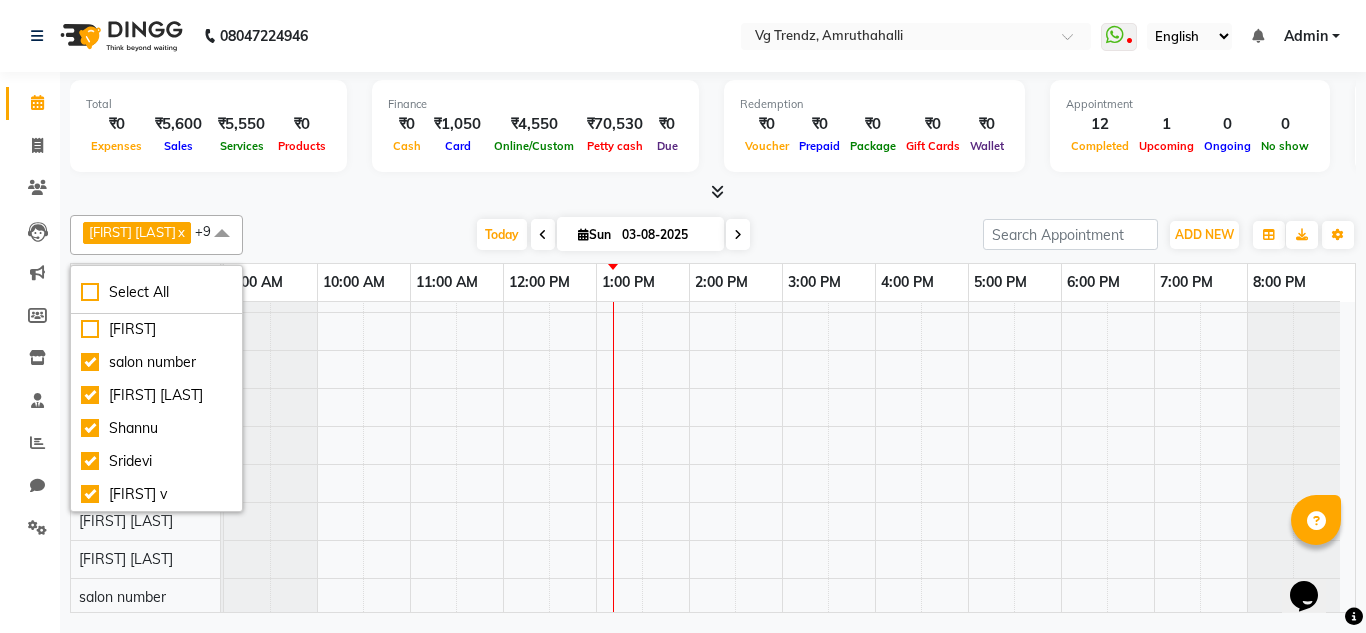 scroll, scrollTop: 208, scrollLeft: 0, axis: vertical 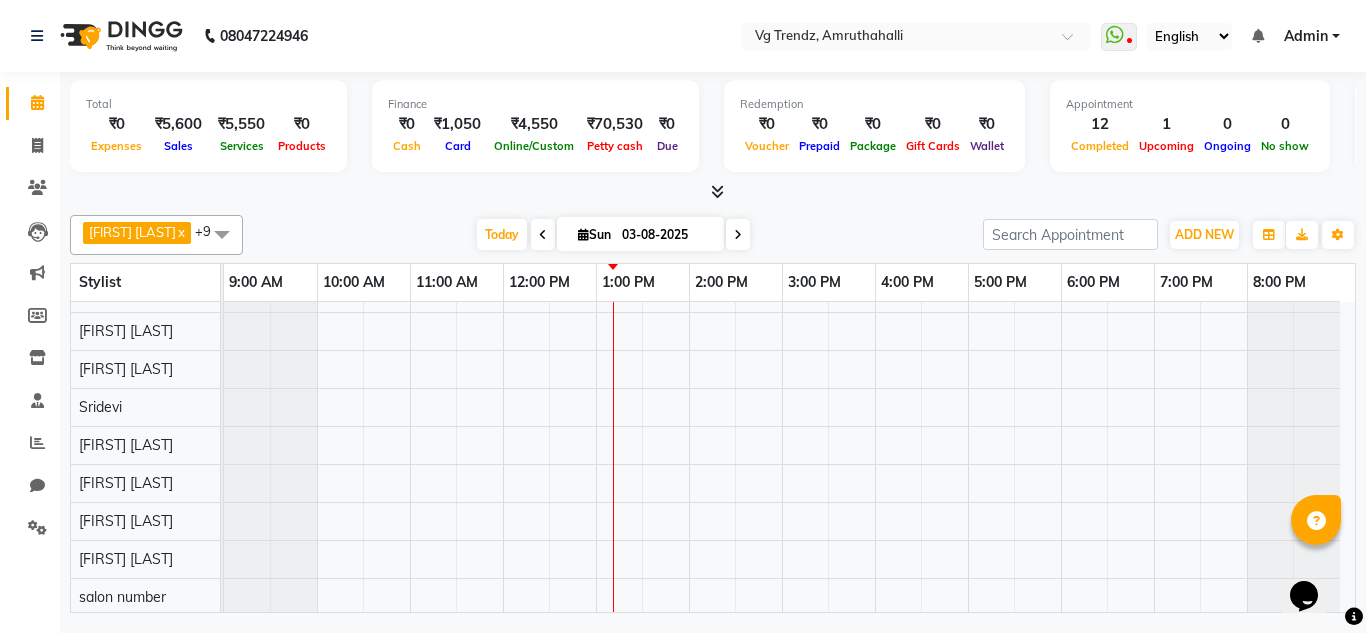 click on "Ashiwini N P  x Manjitha Chhetri  x Manjula S  x Mun Khan  x Naveen Kumar  x salon number  x Sandeep Sharma  x Shannu  x Sridevi  x Vanitha v  x +9 Select All Ashiwini N P Manjitha Chhetri Manjula S Mun Khan Naveen Kumar Rangashamaiah salon number Sandeep Sharma Shannu Sridevi Vanitha v Today  Sun 03-08-2025 Toggle Dropdown Add Appointment Add Invoice Add Attendance Add Client Add Transaction Toggle Dropdown Add Appointment Add Invoice Add Attendance Add Client ADD NEW Toggle Dropdown Add Appointment Add Invoice Add Attendance Add Client Add Transaction Ashiwini N P  x Manjitha Chhetri  x Manjula S  x Mun Khan  x Naveen Kumar  x salon number  x Sandeep Sharma  x Shannu  x Sridevi  x Vanitha v  x +9 Select All Ashiwini N P Manjitha Chhetri Manjula S Mun Khan Naveen Kumar Rangashamaiah salon number Sandeep Sharma Shannu Sridevi Vanitha v Group By  Staff View   Room View  View as Vertical  Vertical - Week View  Horizontal  Horizontal - Week View  List  Toggle Dropdown Calendar Settings Zoom" at bounding box center [713, 235] 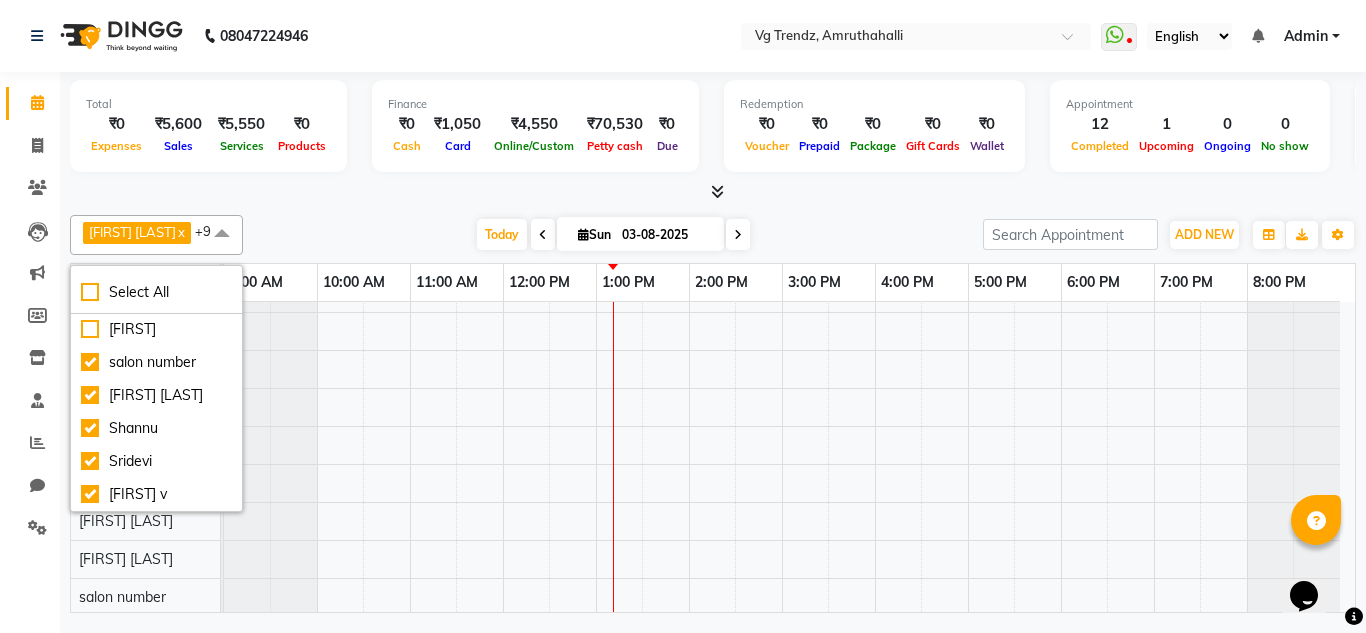 click at bounding box center (222, 234) 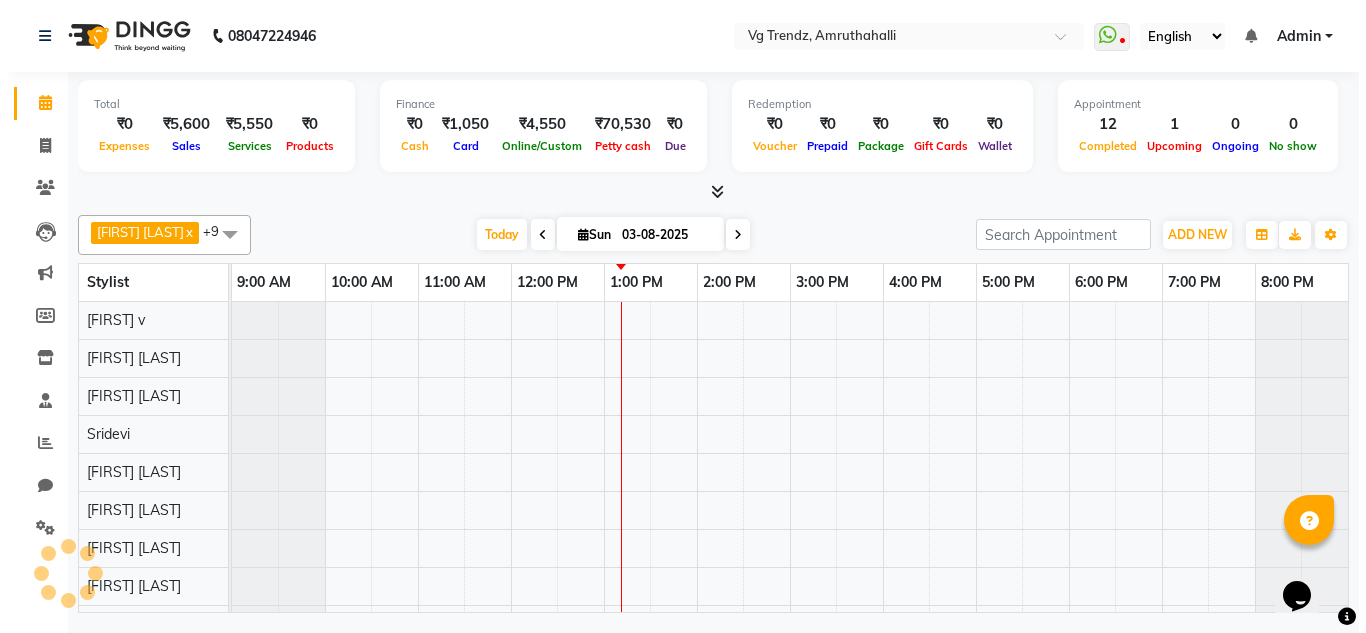 scroll, scrollTop: 0, scrollLeft: 0, axis: both 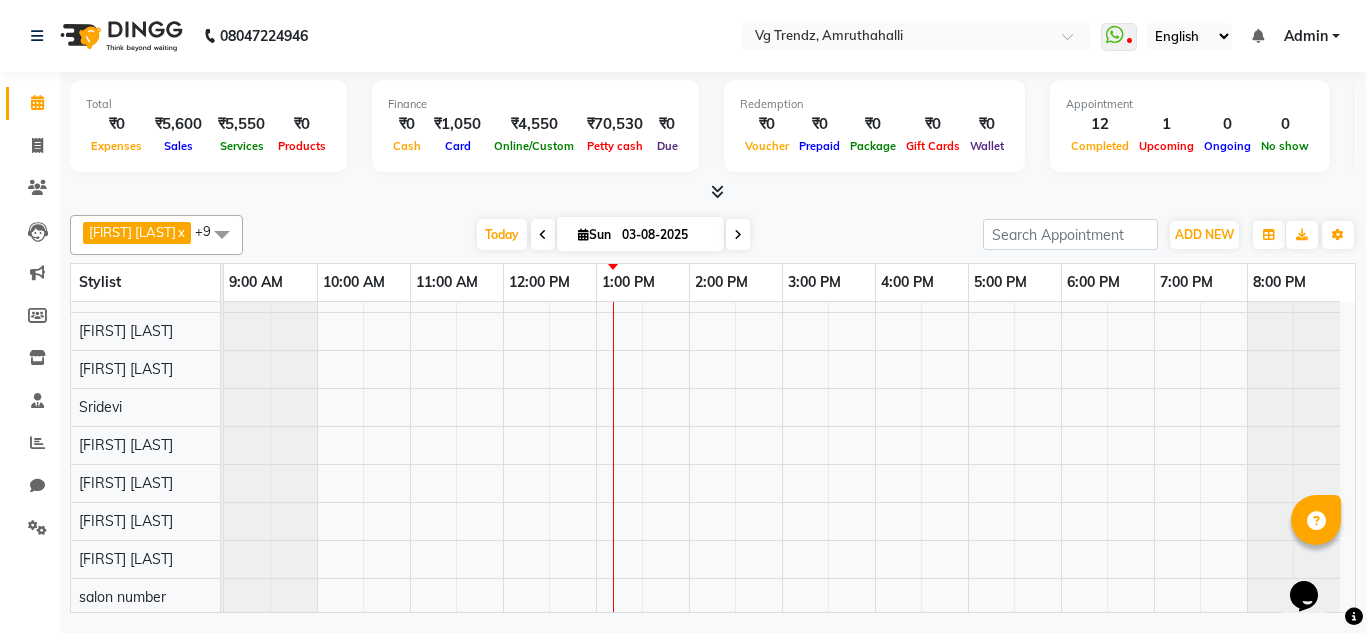 click on "Ashiwini N P" at bounding box center [132, 232] 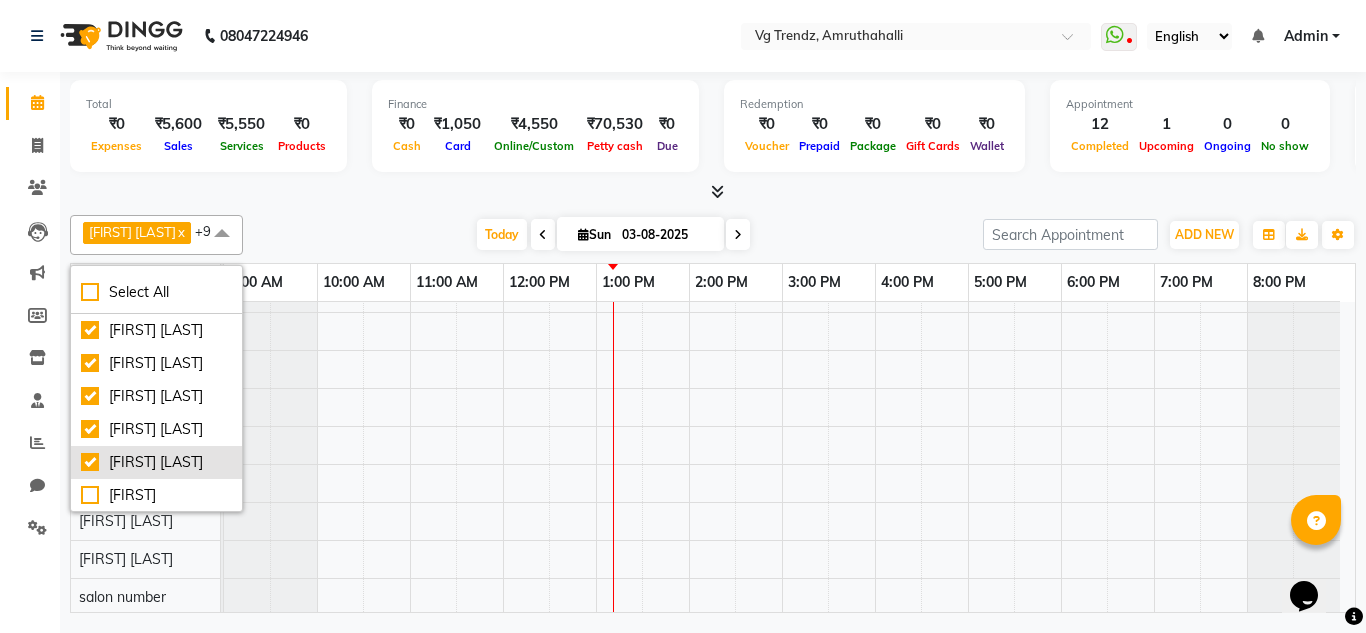 click on "Naveen Kumar" at bounding box center (156, 462) 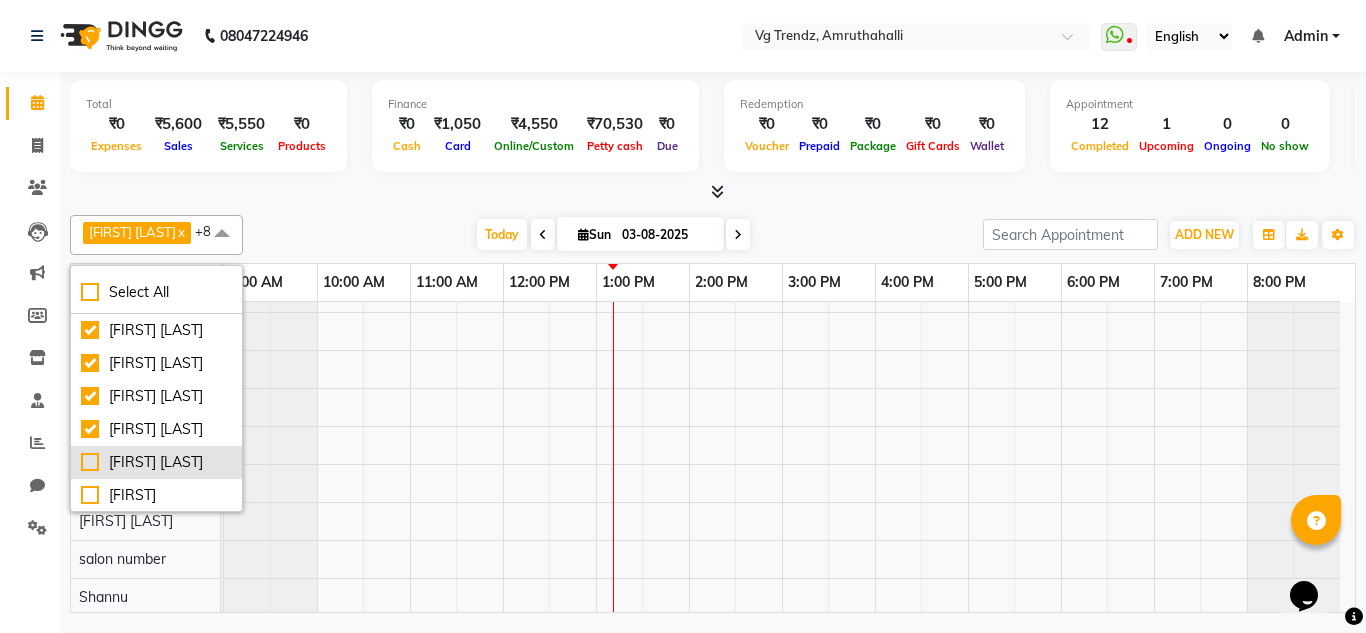 click on "Naveen Kumar" at bounding box center (156, 462) 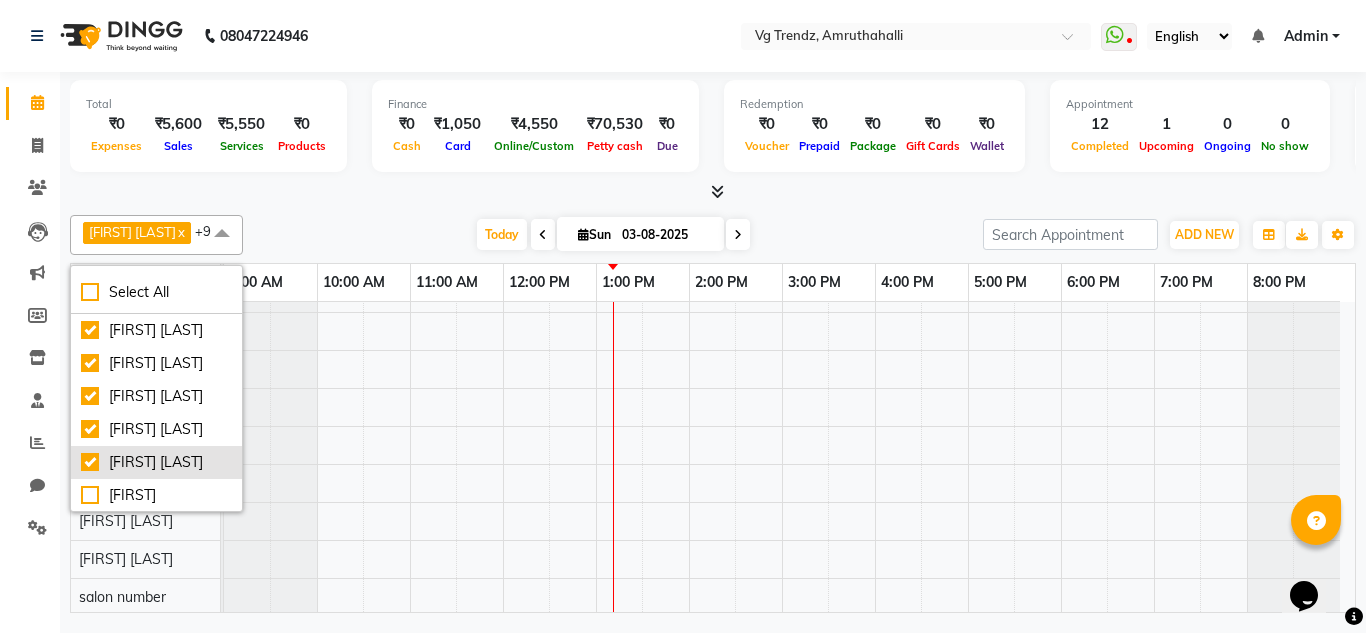click on "Naveen Kumar" at bounding box center (156, 462) 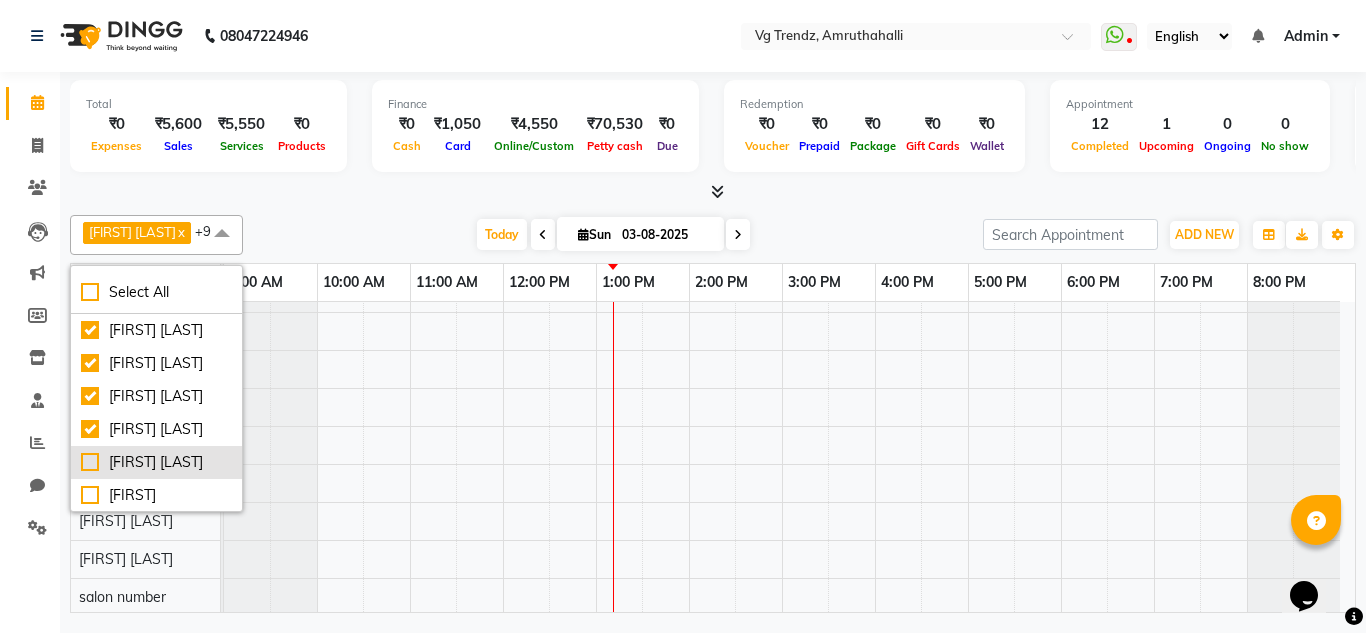 checkbox on "false" 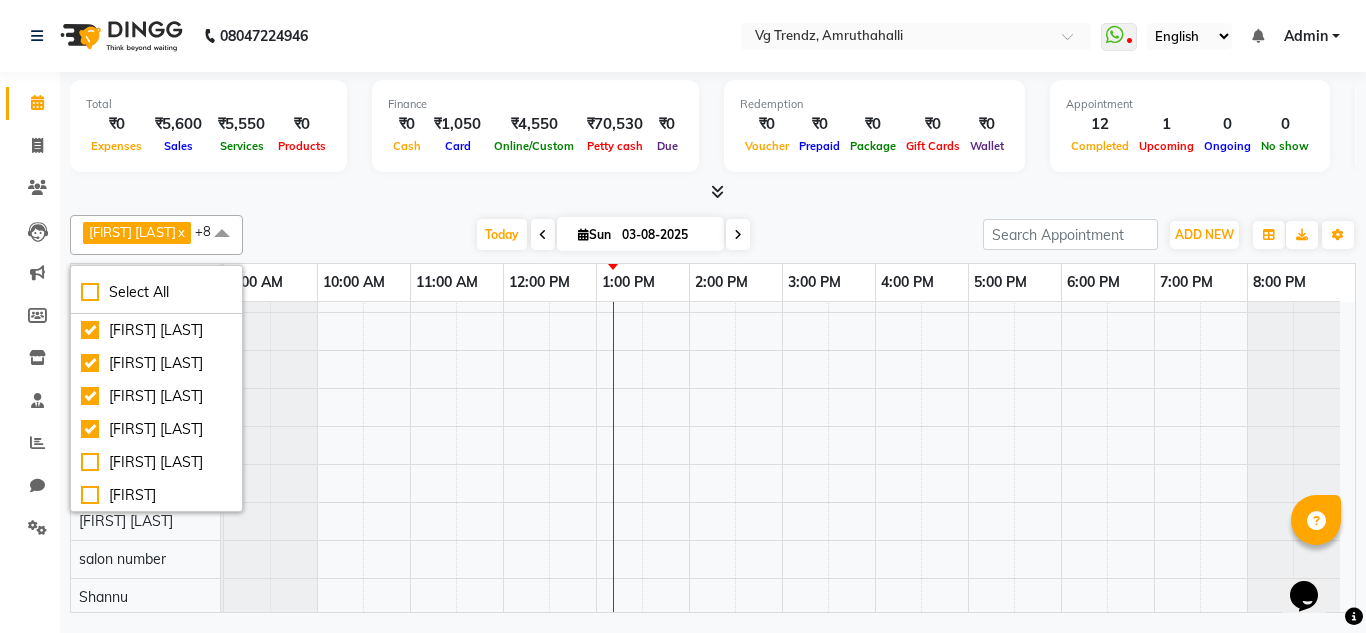 click on "10:00 AM" at bounding box center (354, 282) 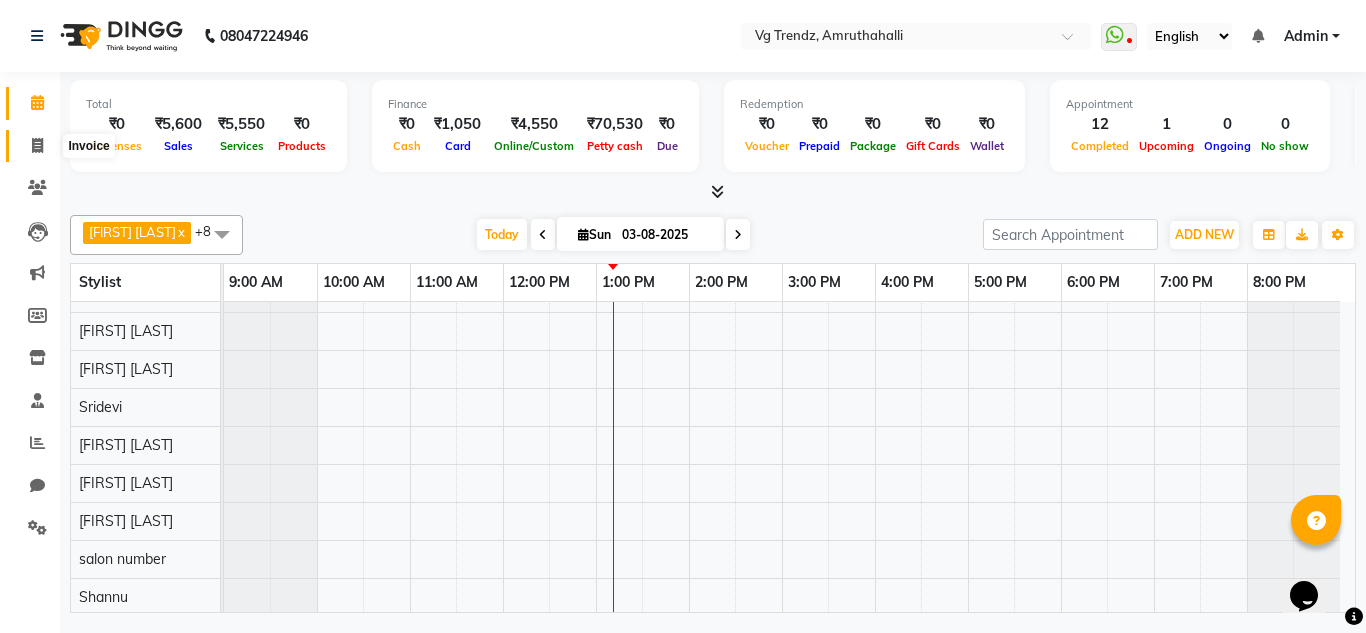click 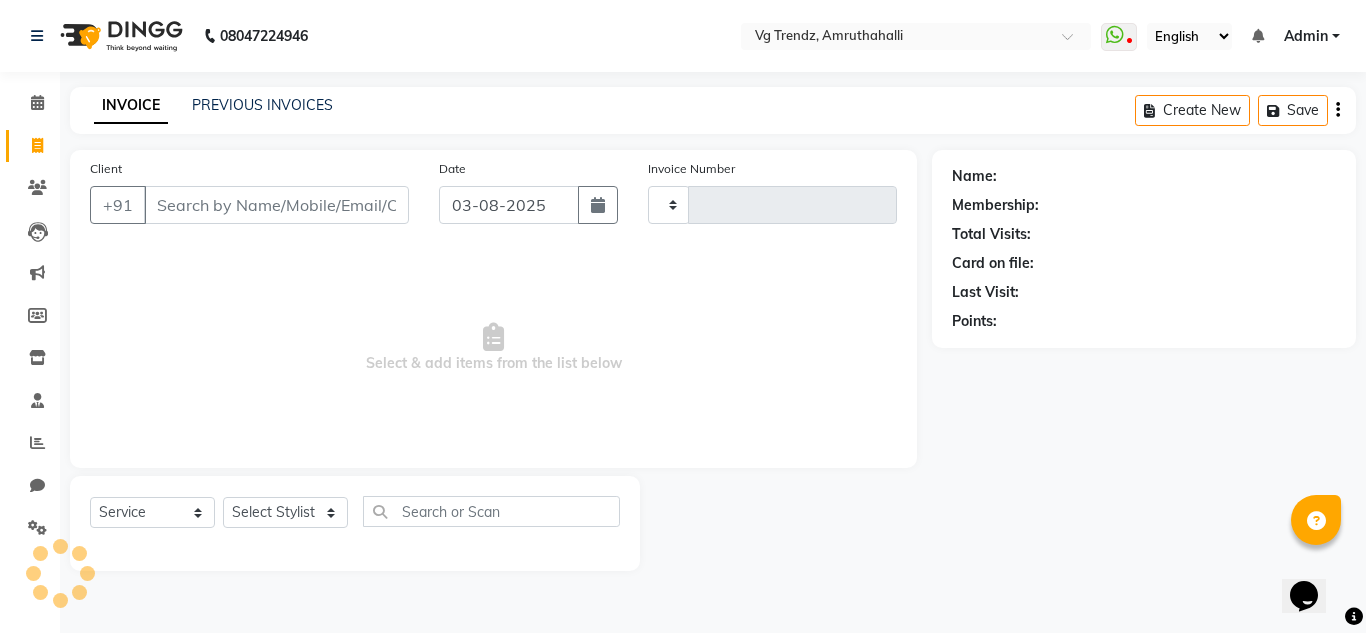 type on "1821" 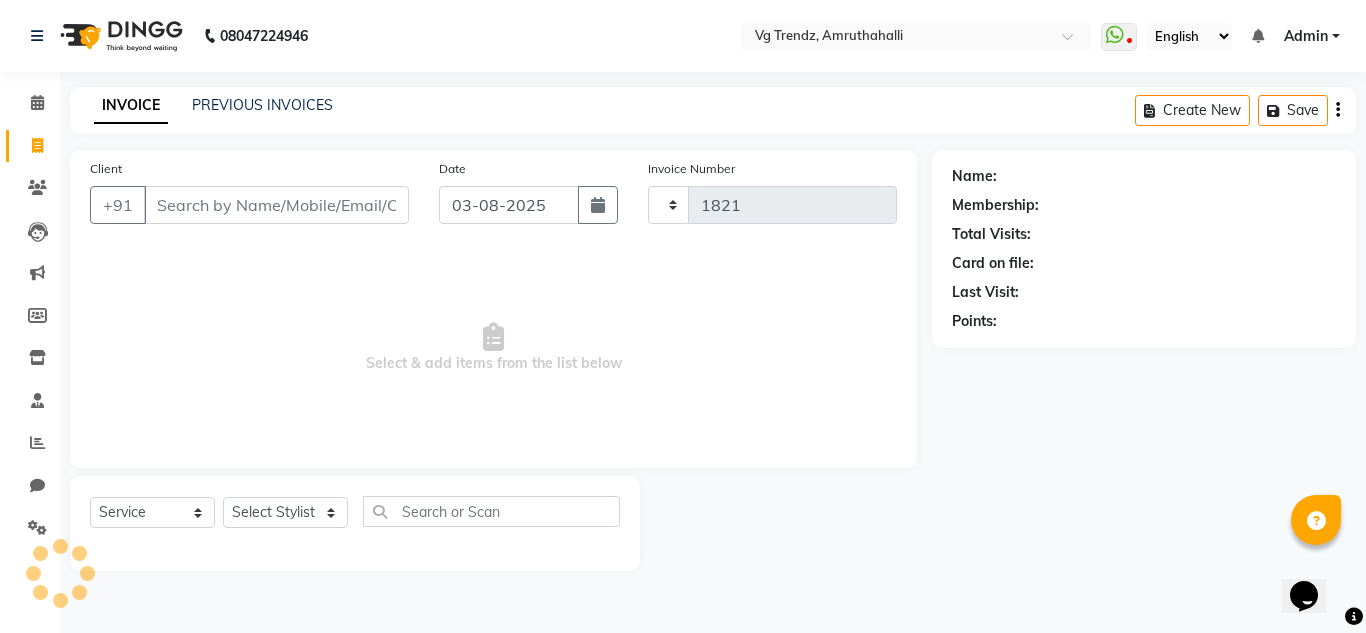 select on "5536" 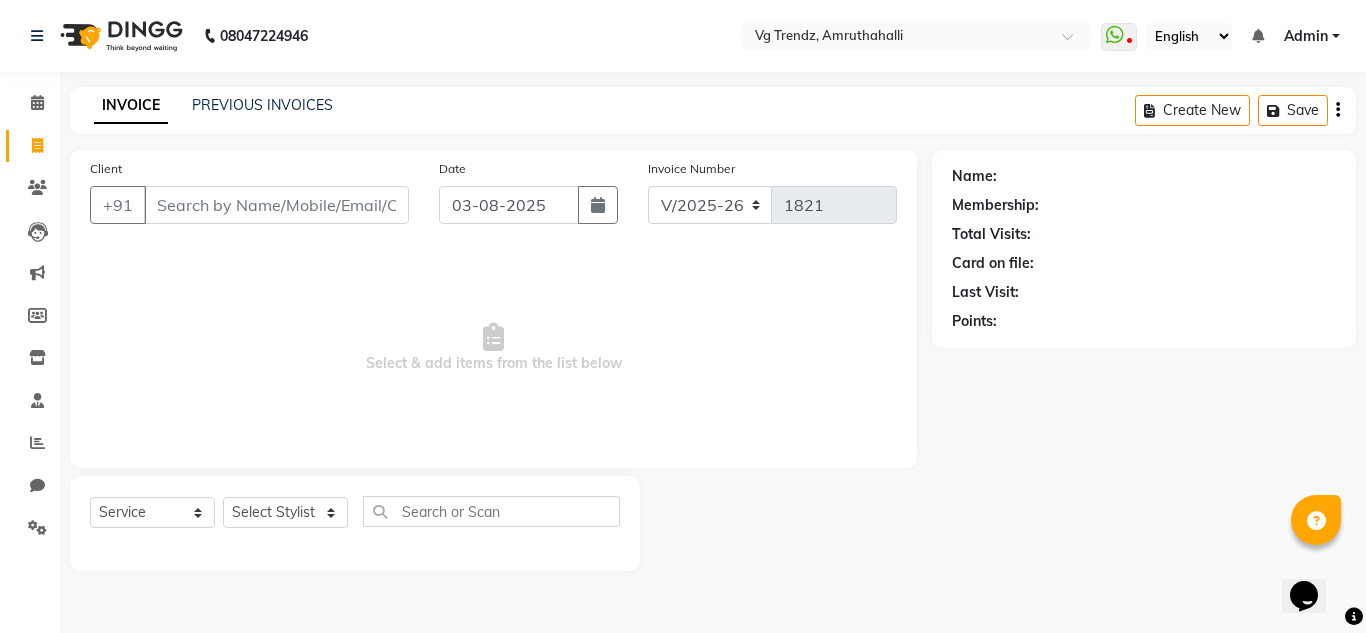 click on "Client" at bounding box center [276, 205] 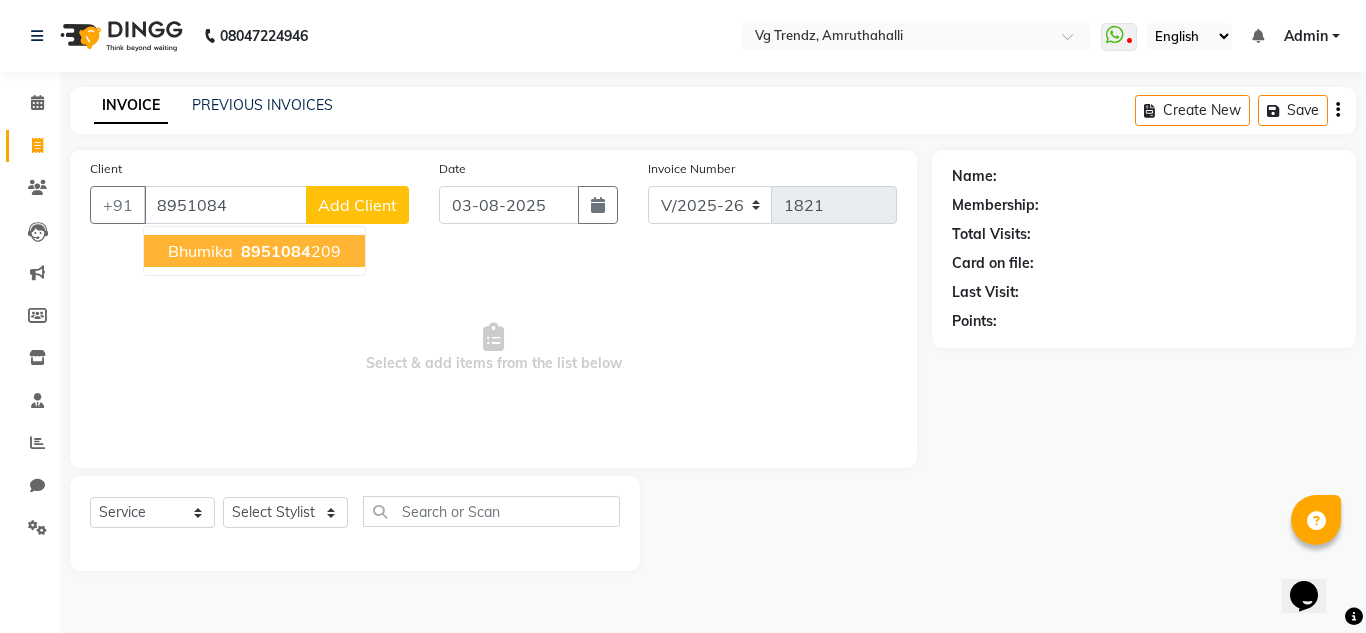 click on "Bhumika" at bounding box center (200, 251) 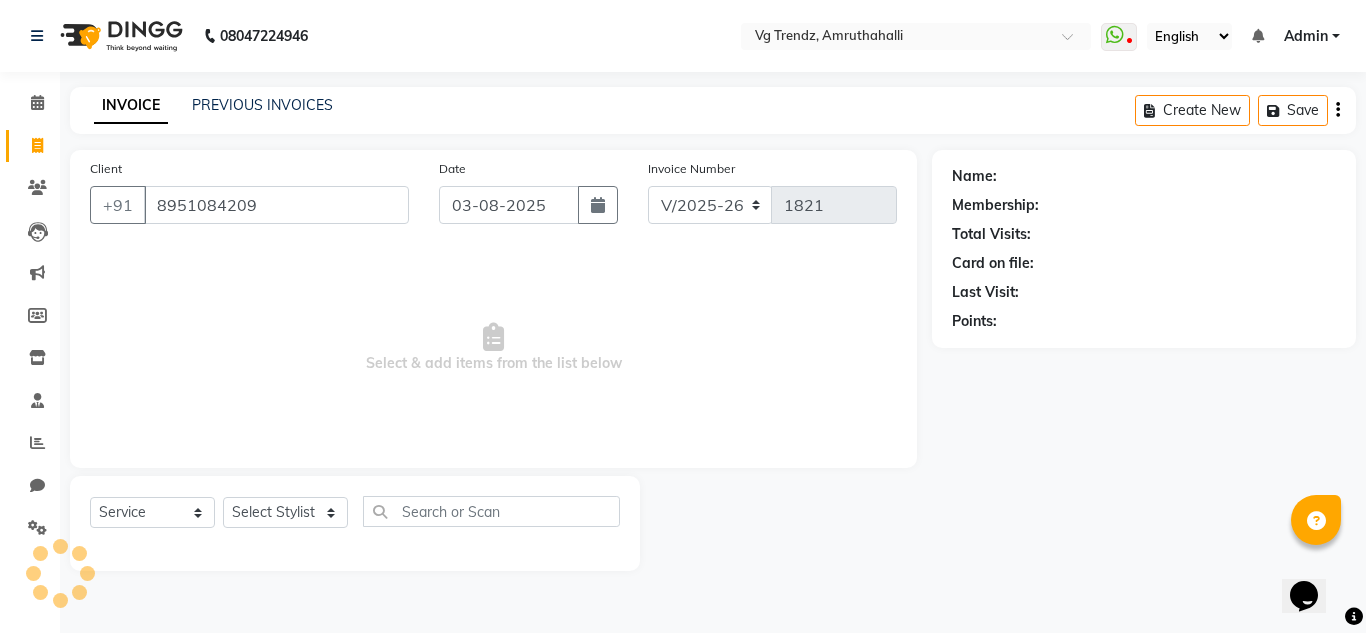 type on "8951084209" 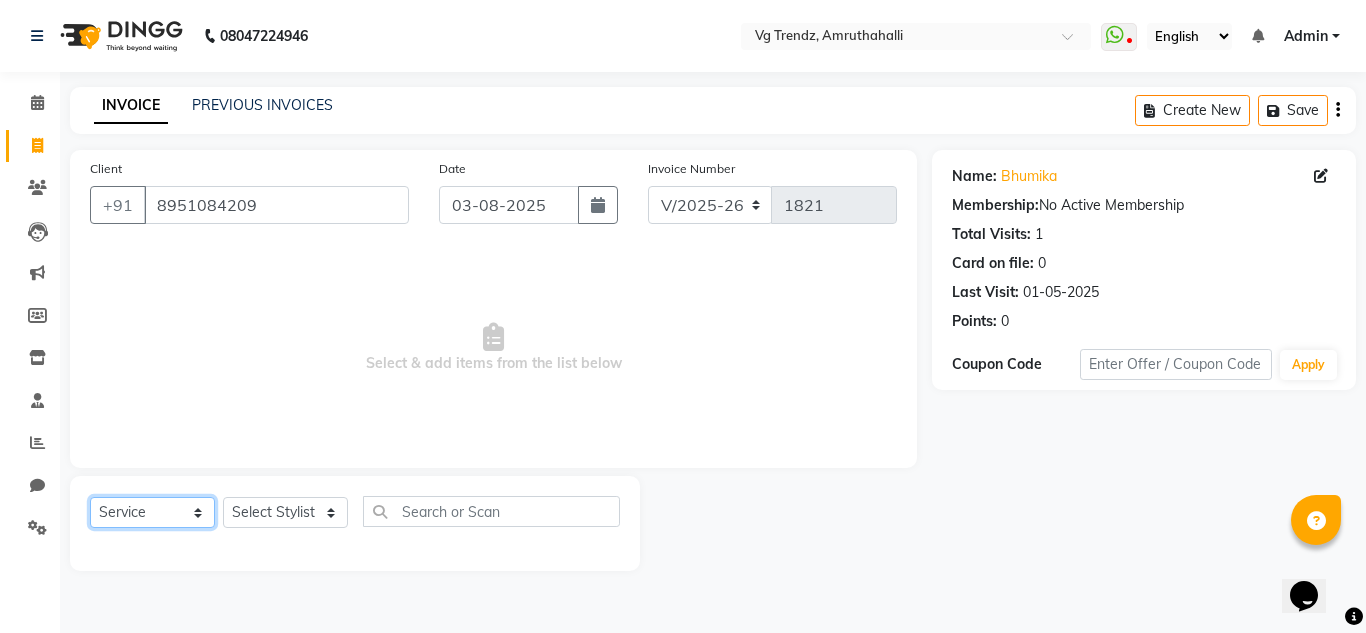 click on "Select  Service  Product  Membership  Package Voucher Prepaid Gift Card" 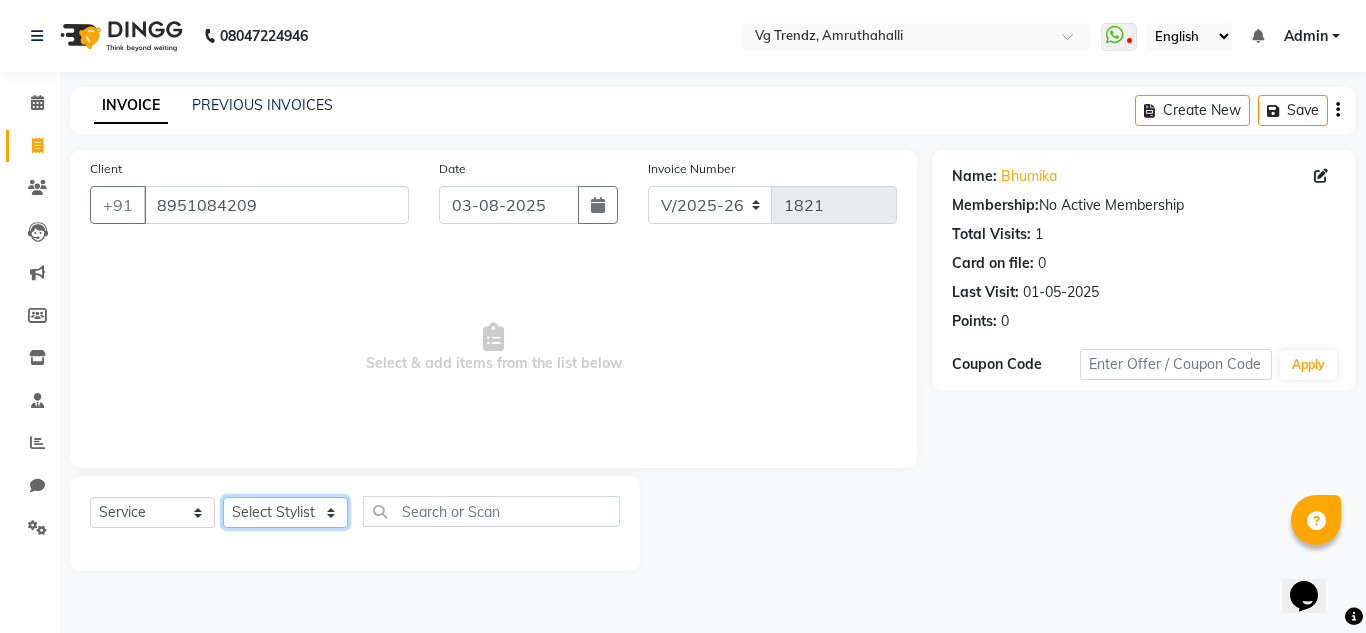 click on "Select Stylist Ashiwini N P Manjitha Chhetri Manjula S Mun Khan Naveen Kumar Rangashamaiah salon number Sandeep Sharma Shannu Sridevi Vanitha v" 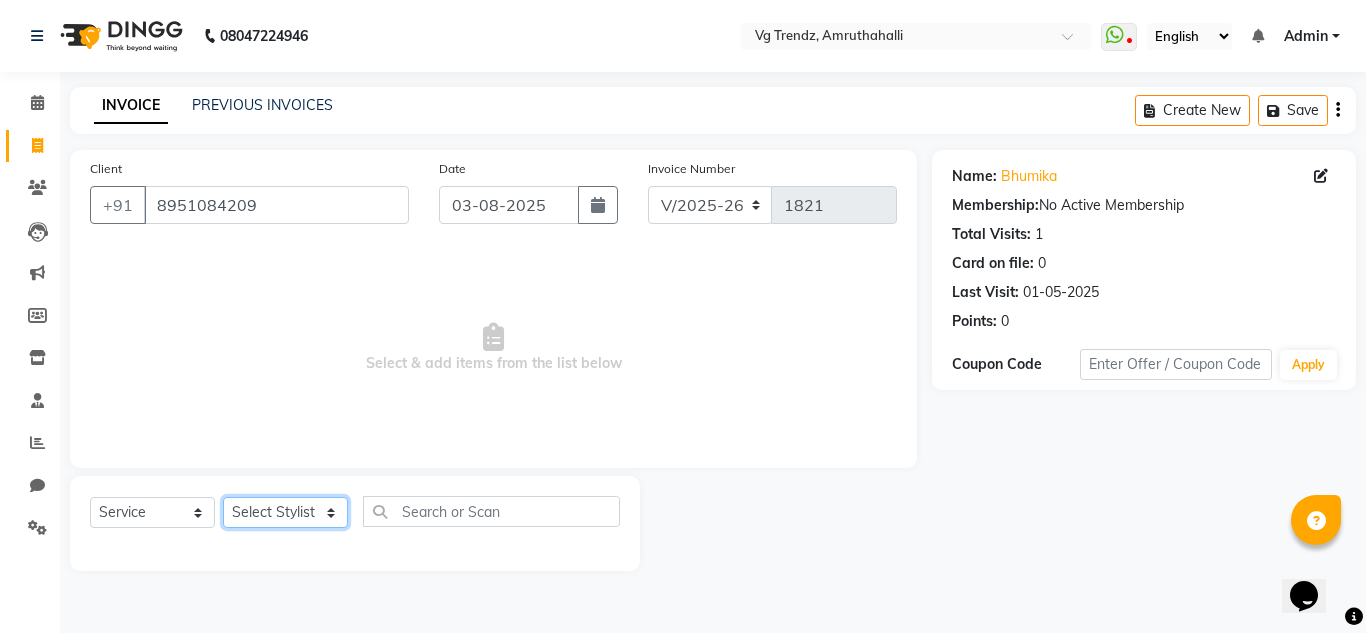 select on "85012" 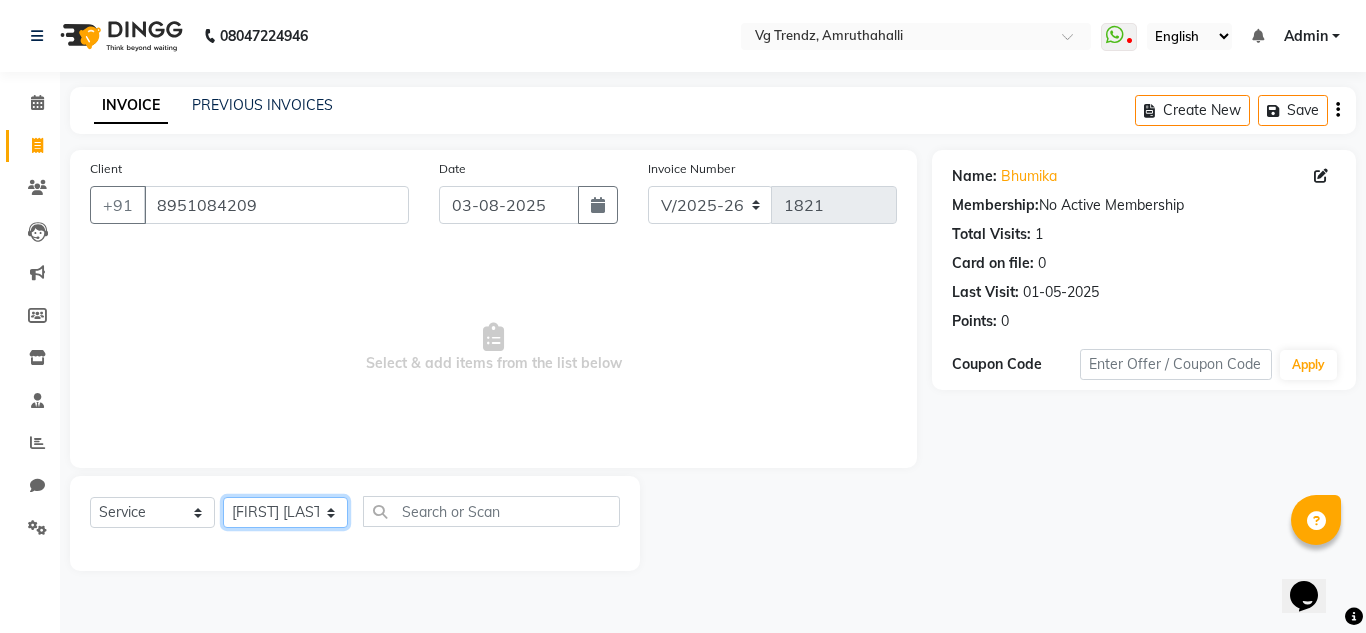 click on "Select Stylist Ashiwini N P Manjitha Chhetri Manjula S Mun Khan Naveen Kumar Rangashamaiah salon number Sandeep Sharma Shannu Sridevi Vanitha v" 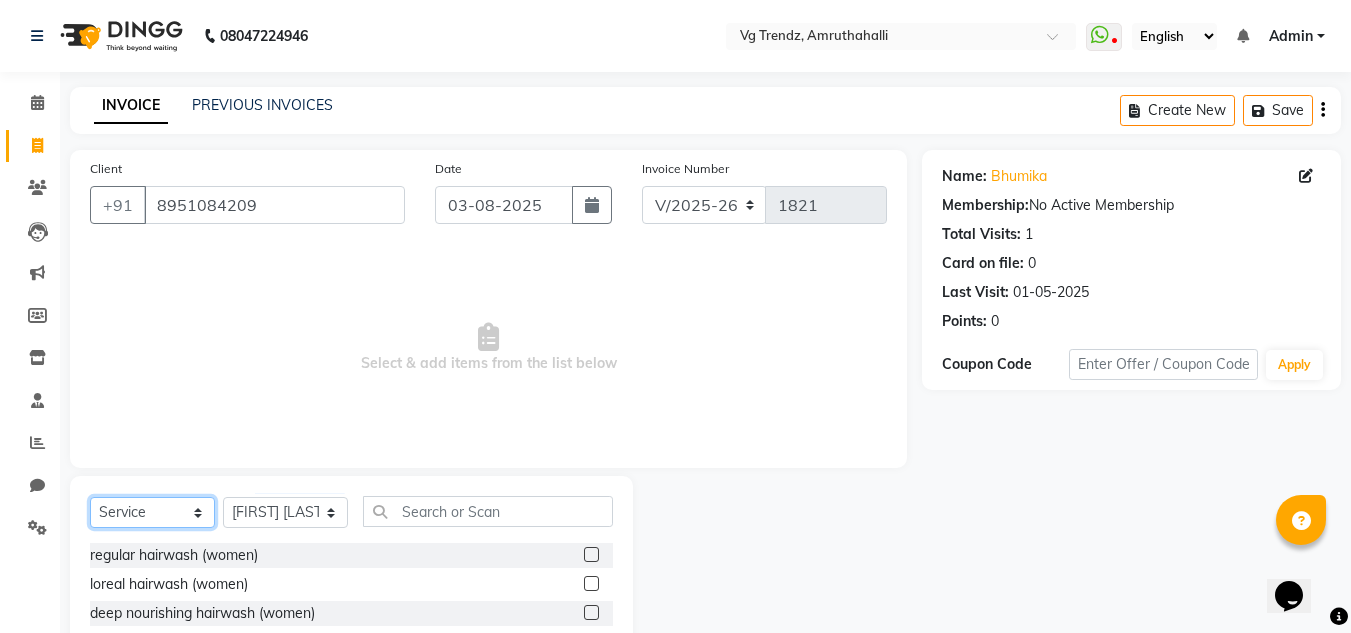 click on "Select  Service  Product  Membership  Package Voucher Prepaid Gift Card" 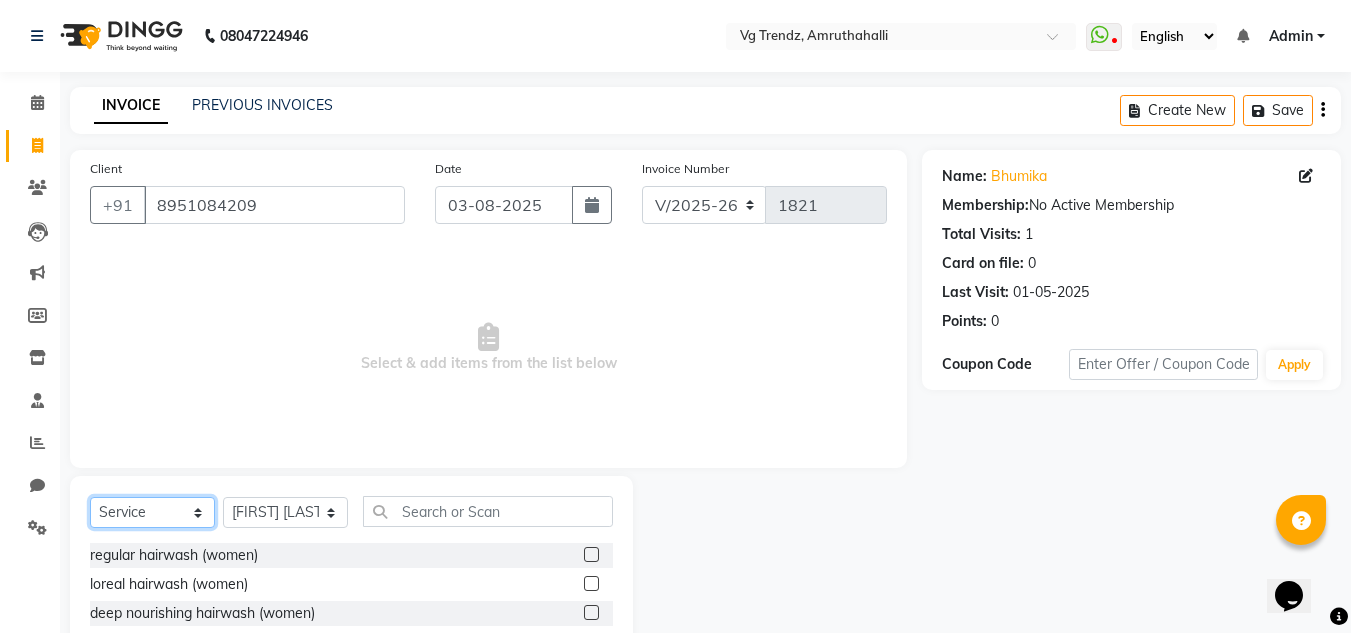 click on "Select  Service  Product  Membership  Package Voucher Prepaid Gift Card" 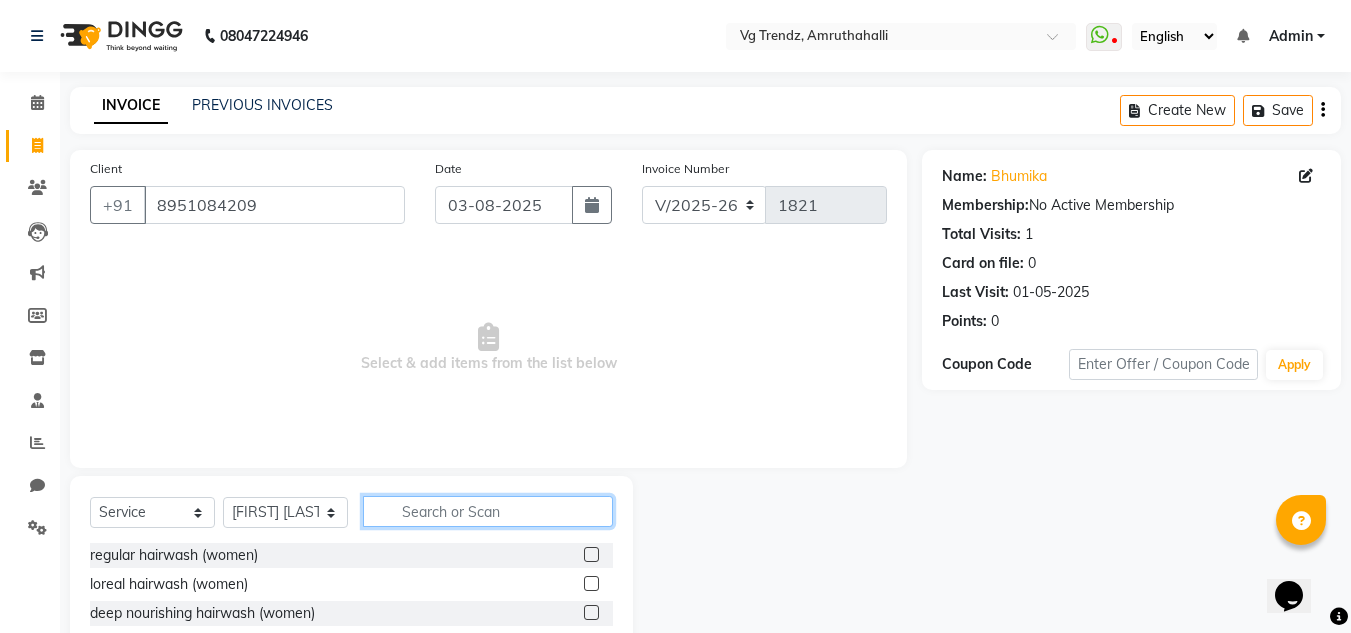 click 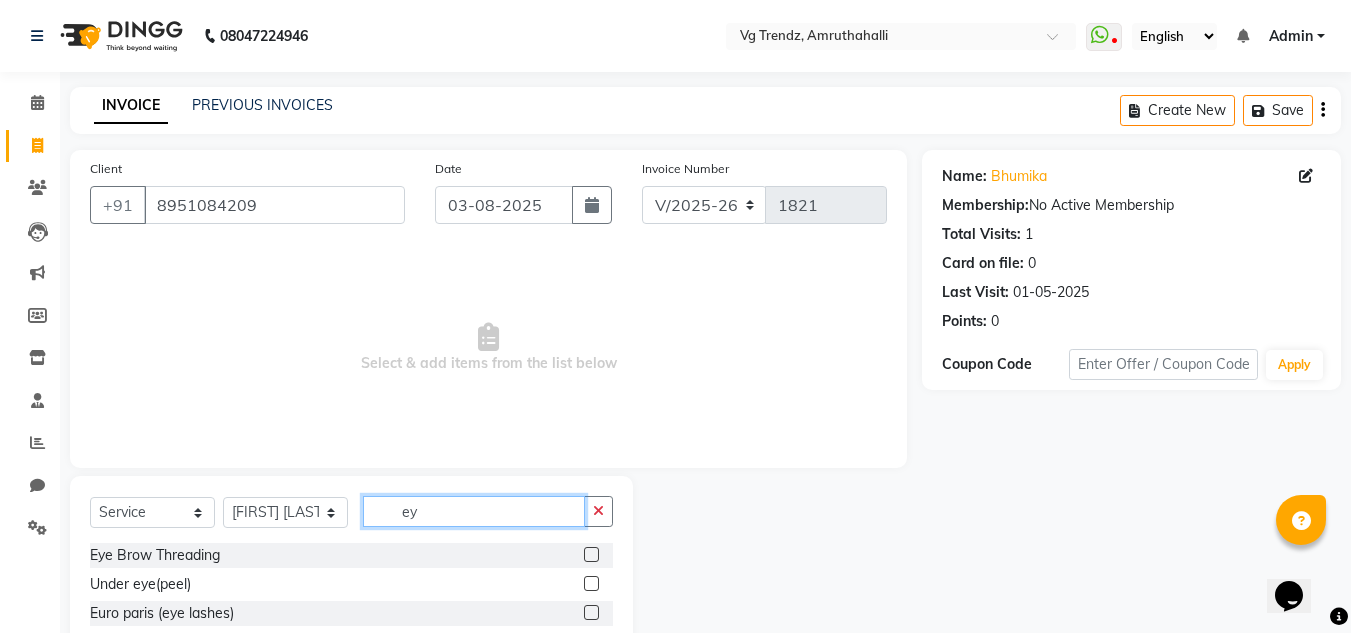type on "ey" 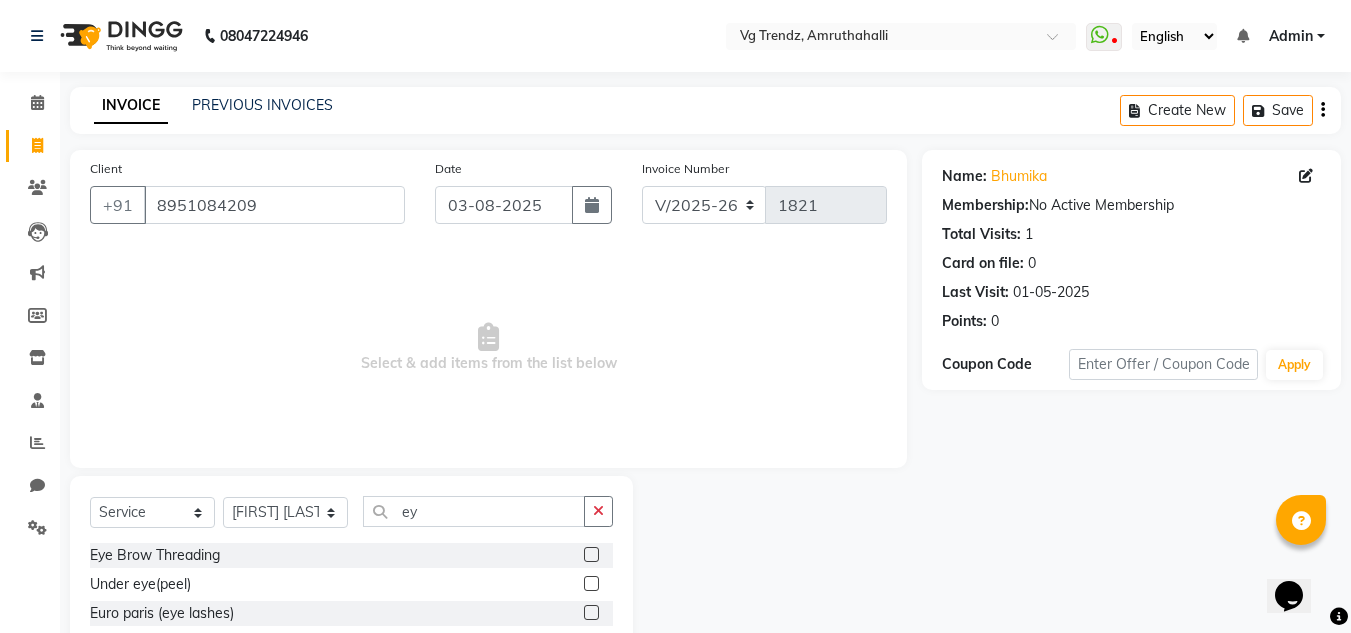 click 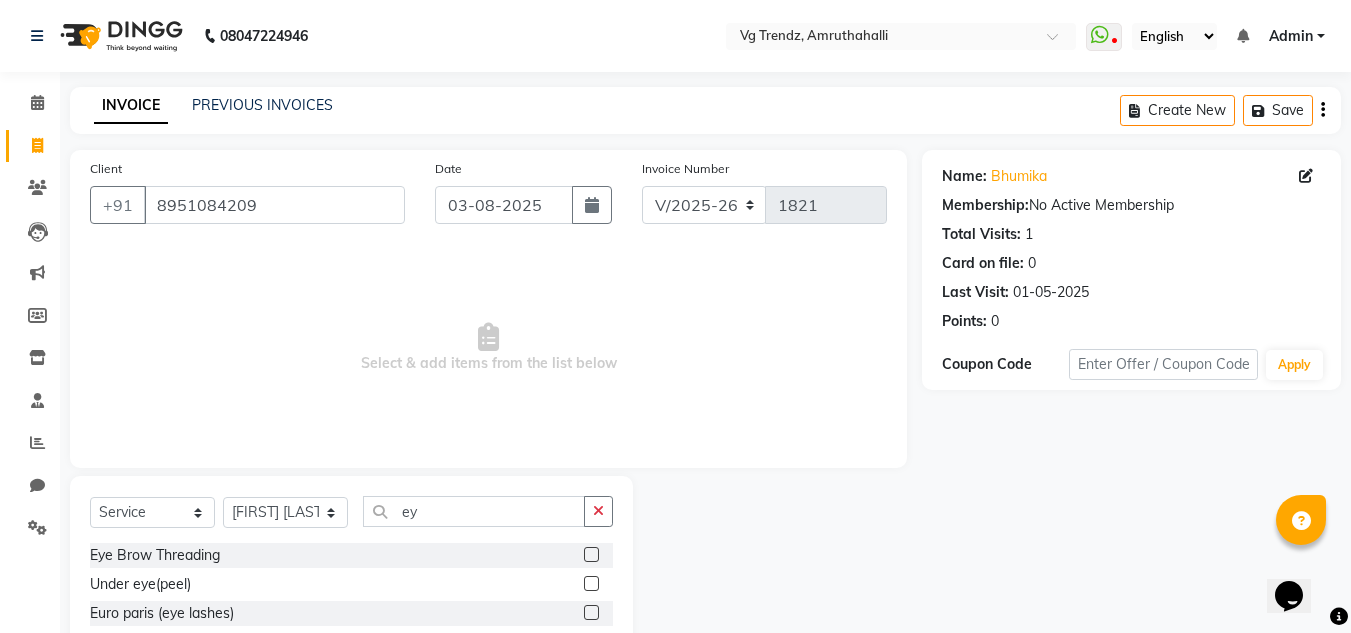 click 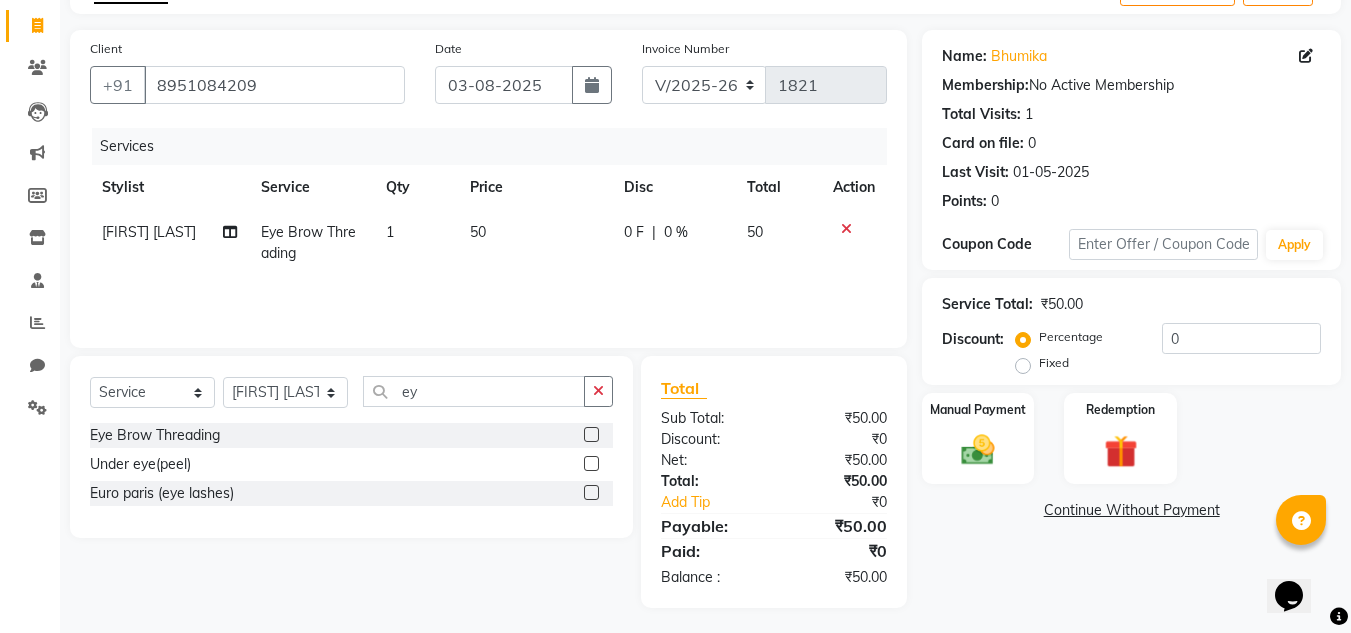 scroll, scrollTop: 125, scrollLeft: 0, axis: vertical 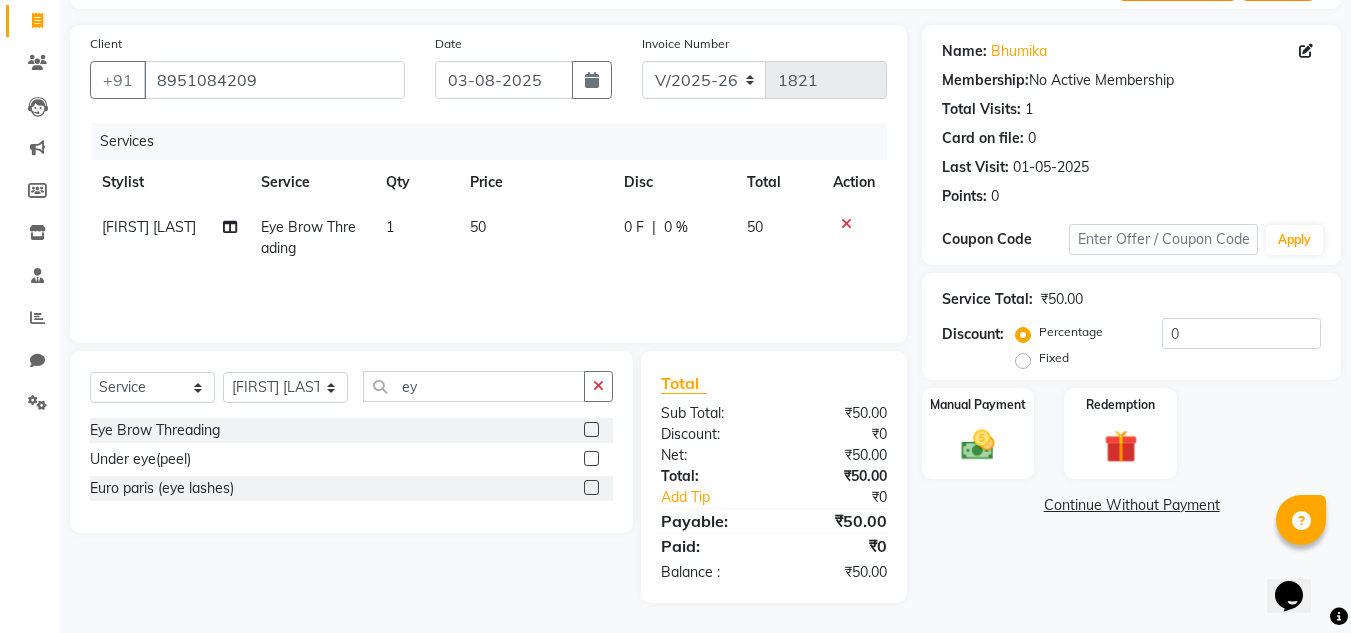 click 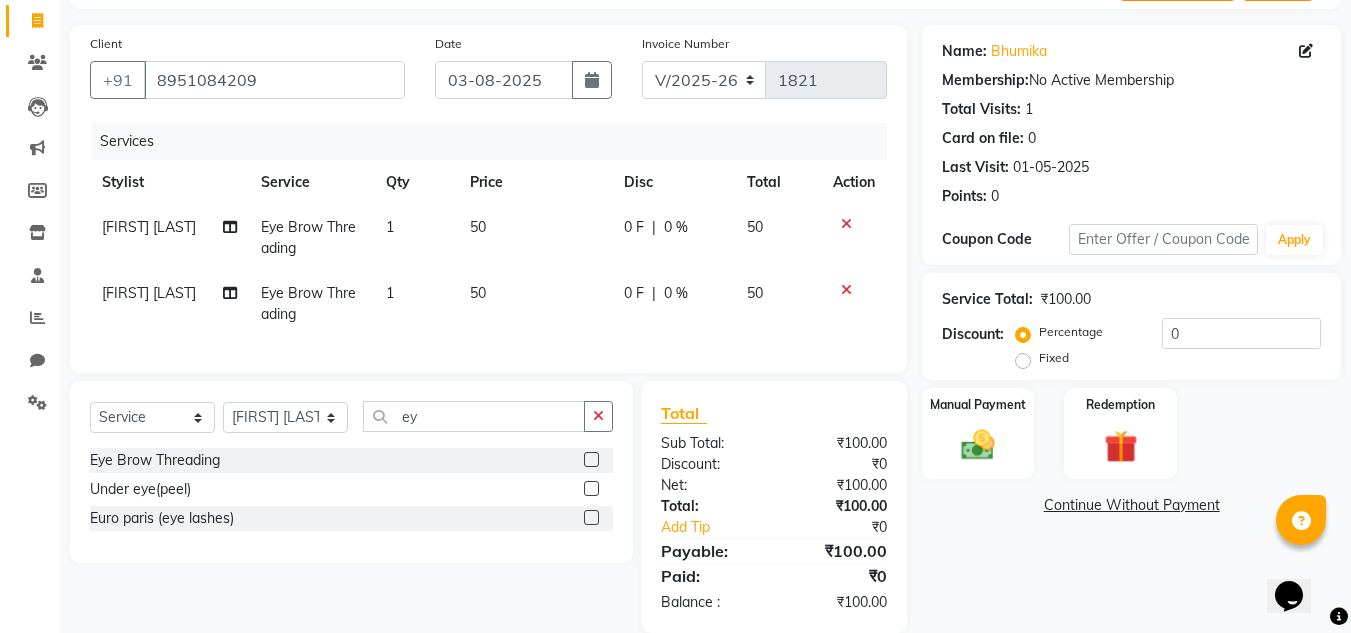 click 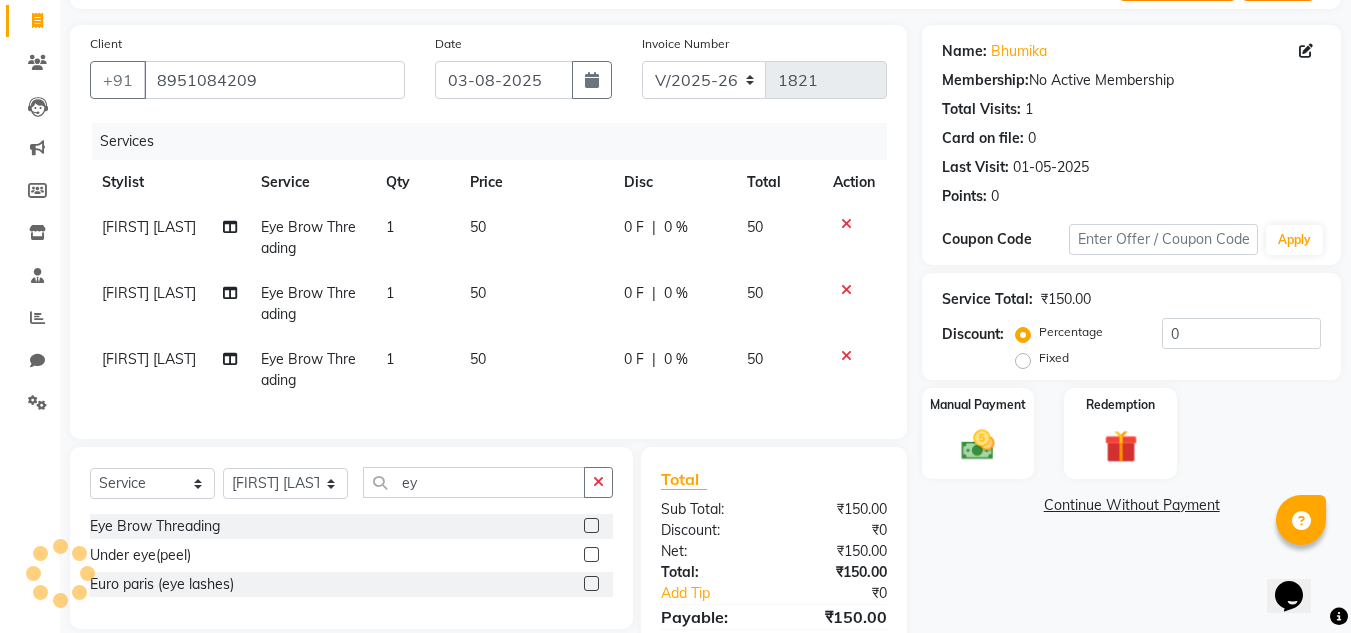 click 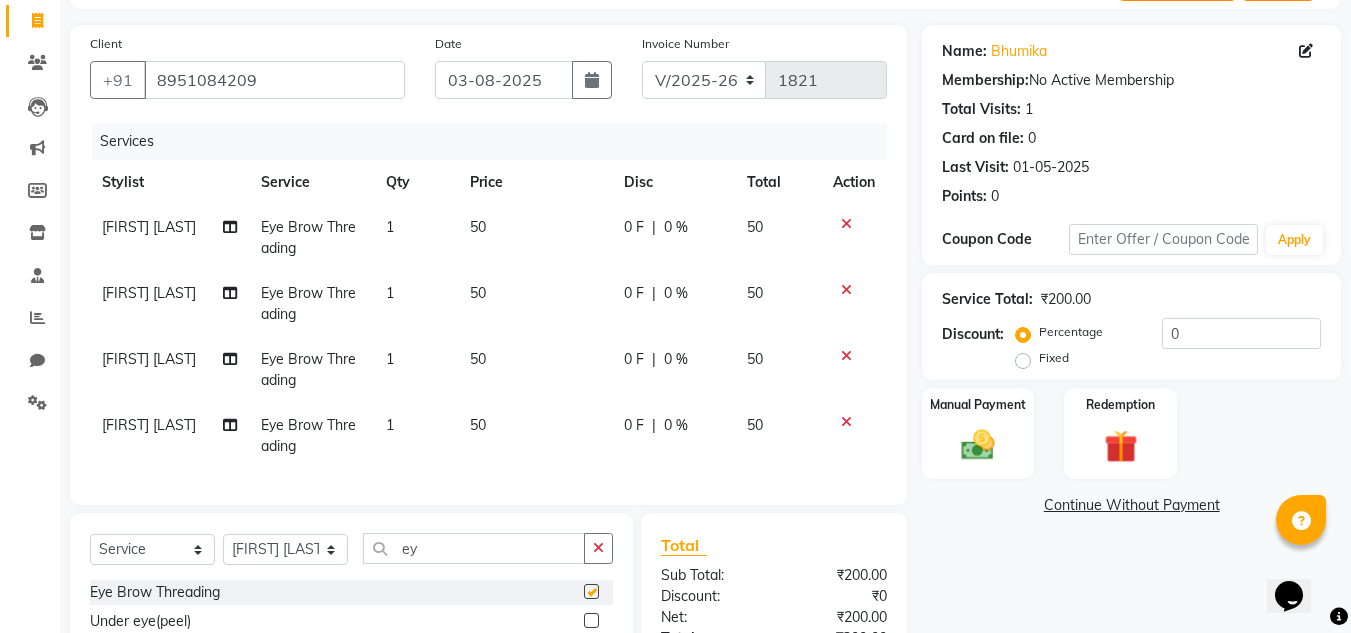 checkbox on "false" 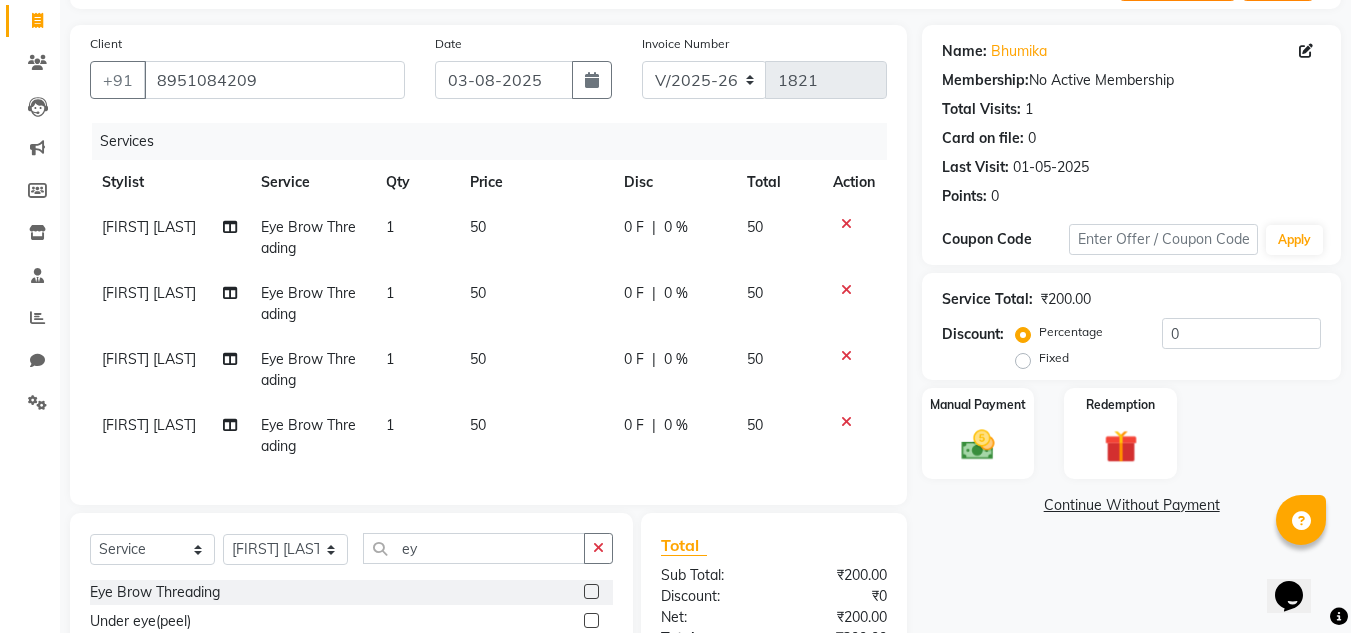 drag, startPoint x: 1204, startPoint y: 7, endPoint x: 800, endPoint y: 45, distance: 405.7832 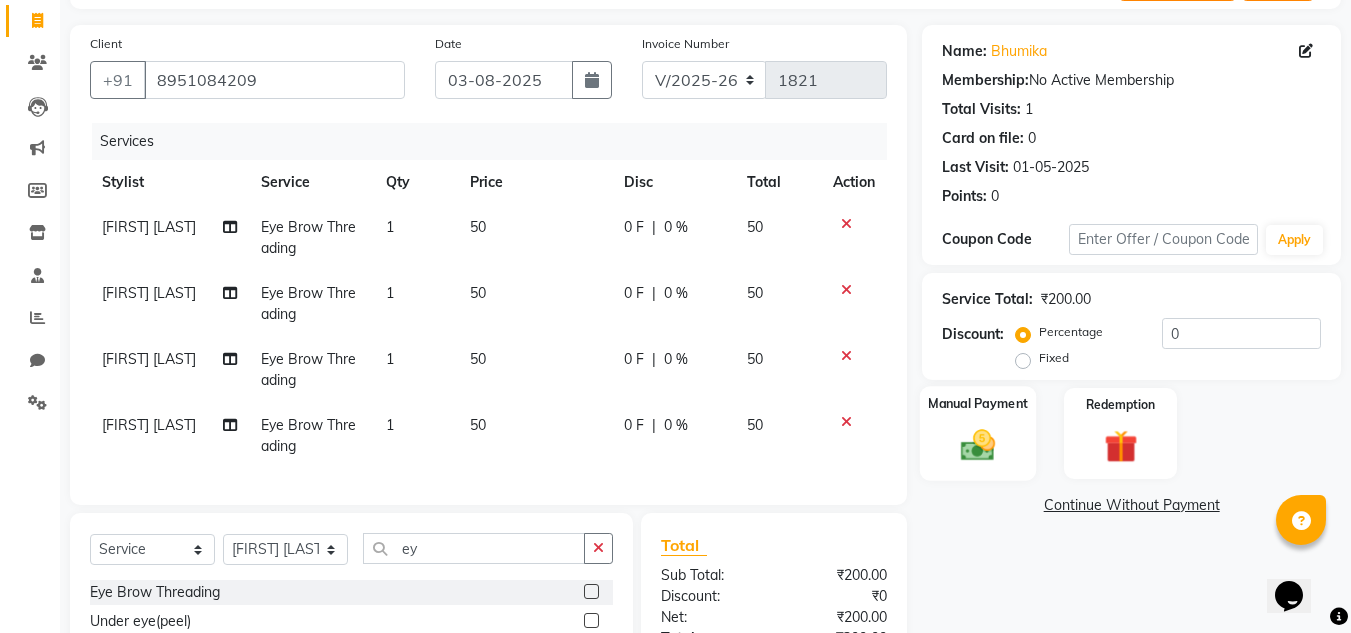 click on "Manual Payment" 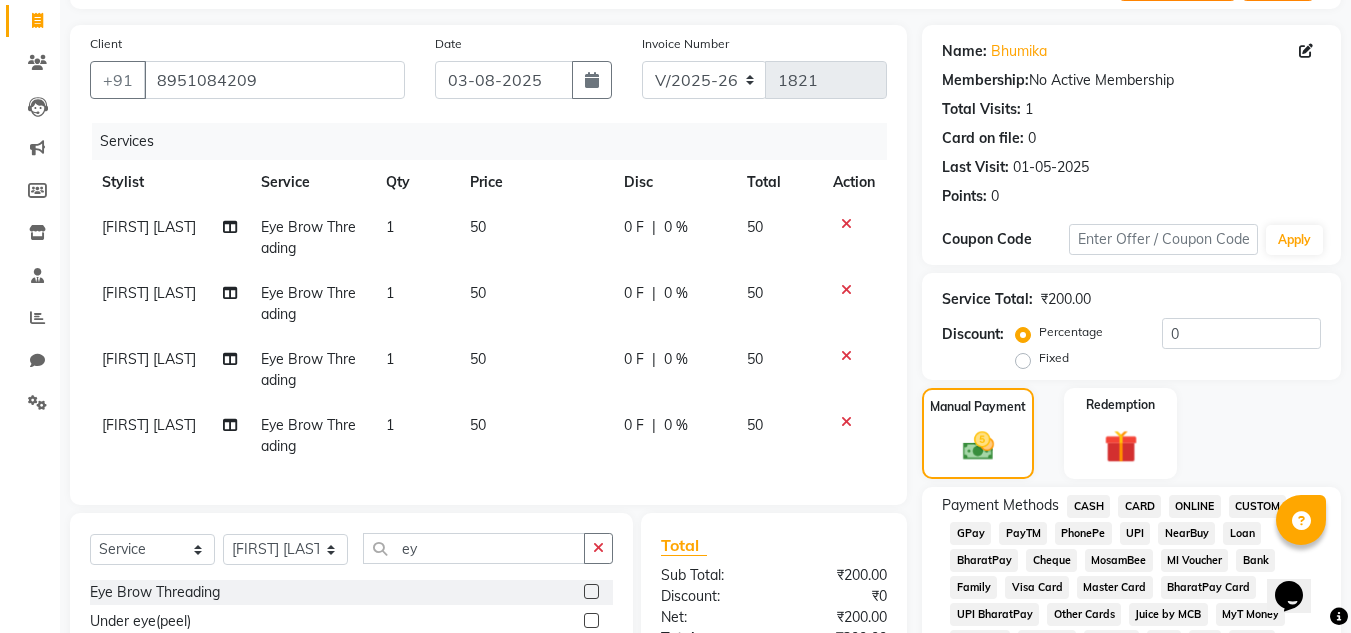 click on "CASH" 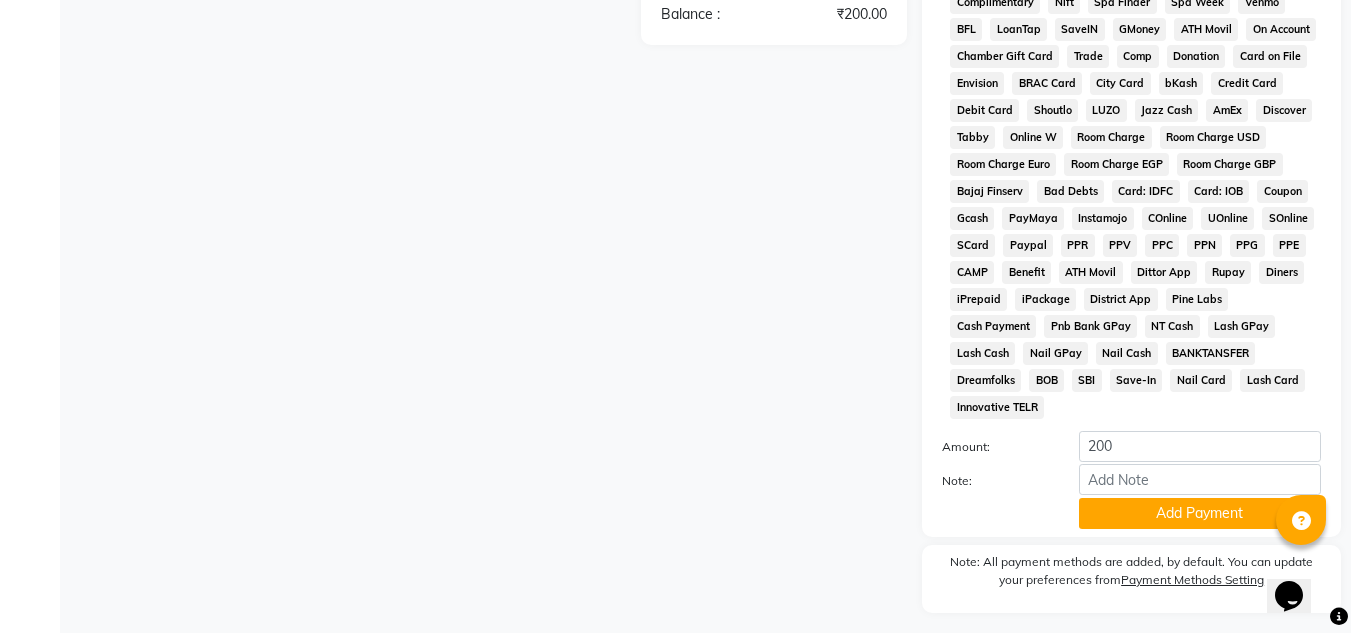 scroll, scrollTop: 869, scrollLeft: 0, axis: vertical 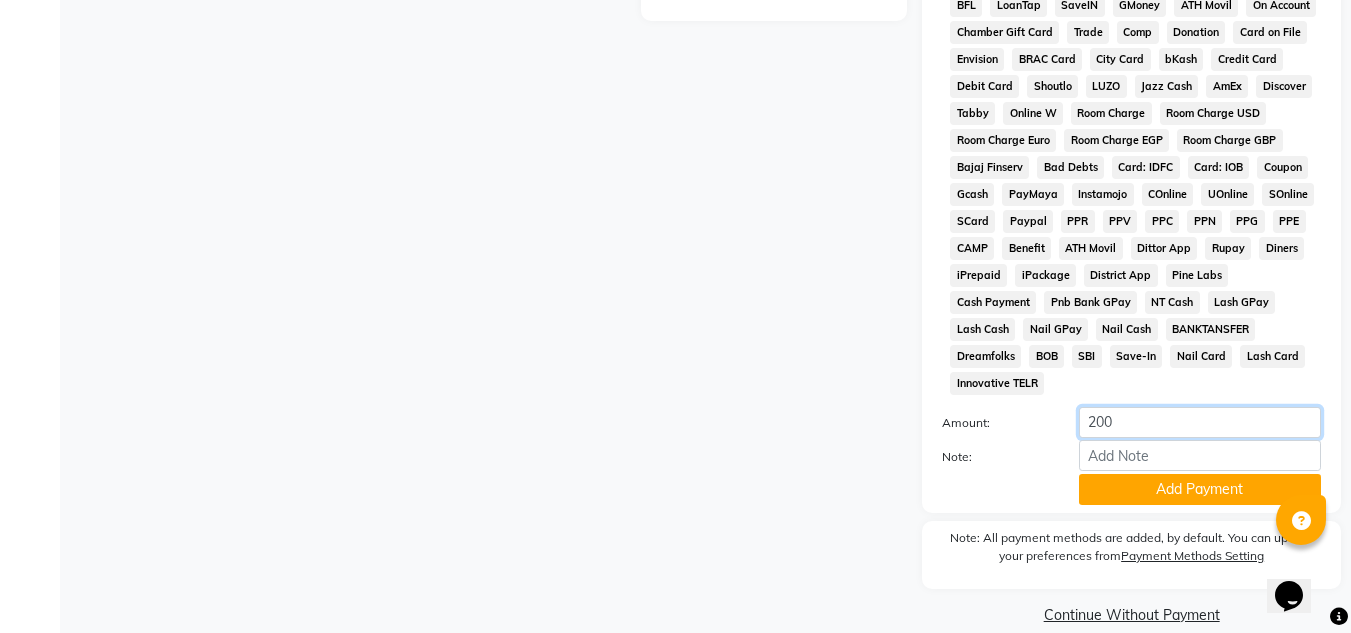 click on "200" 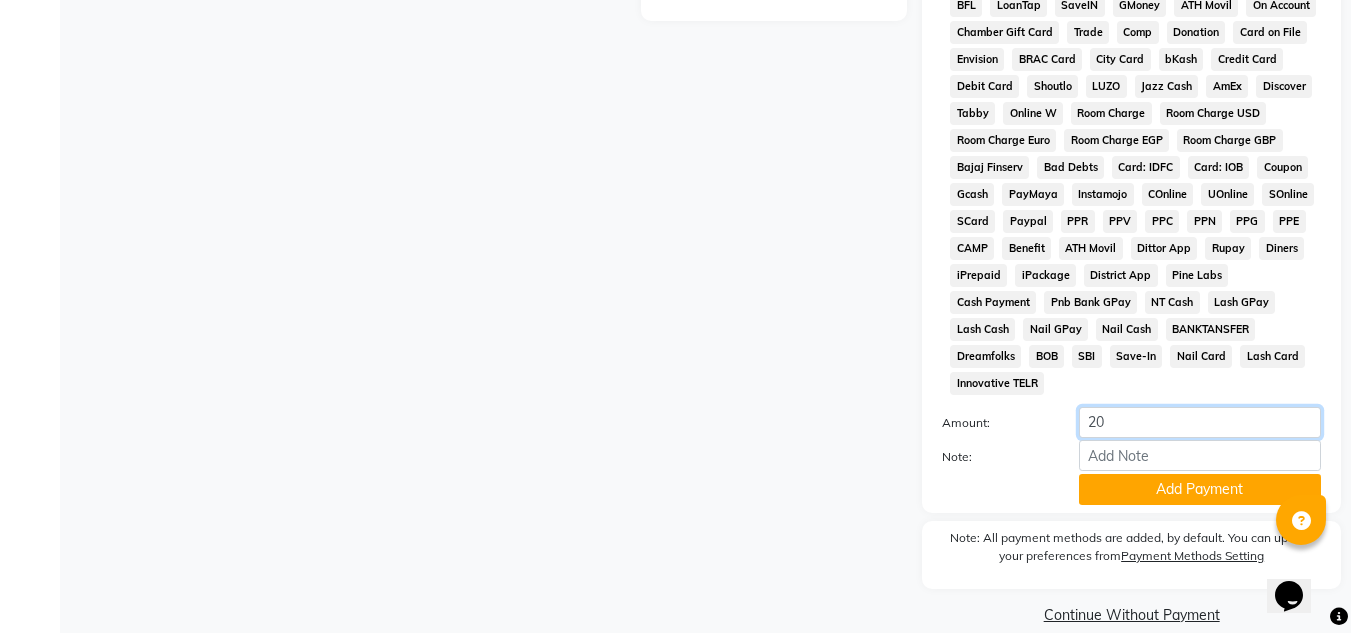 type on "2" 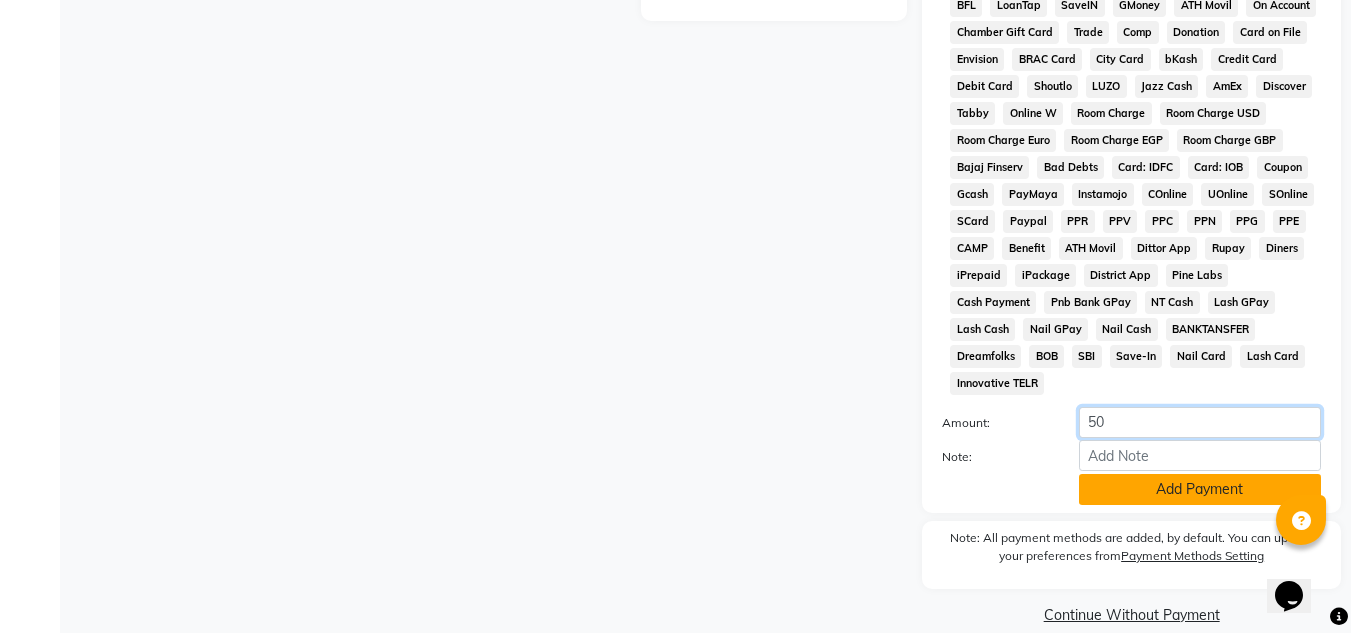 type on "50" 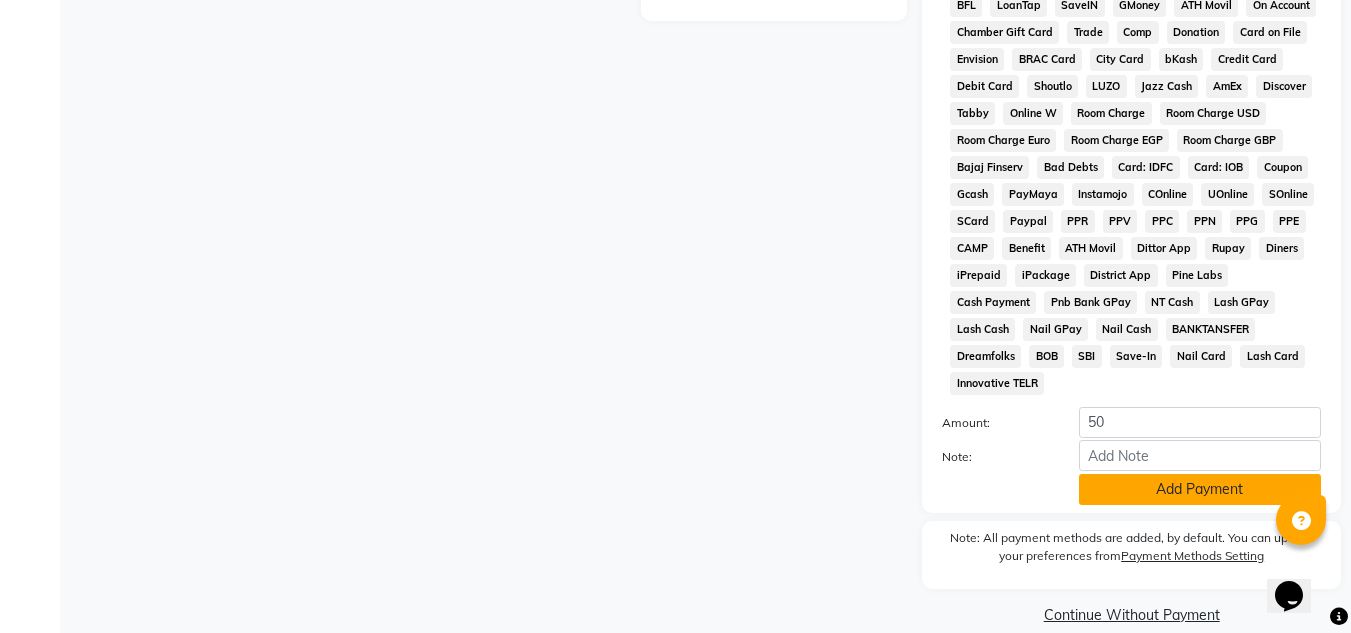 click on "Add Payment" 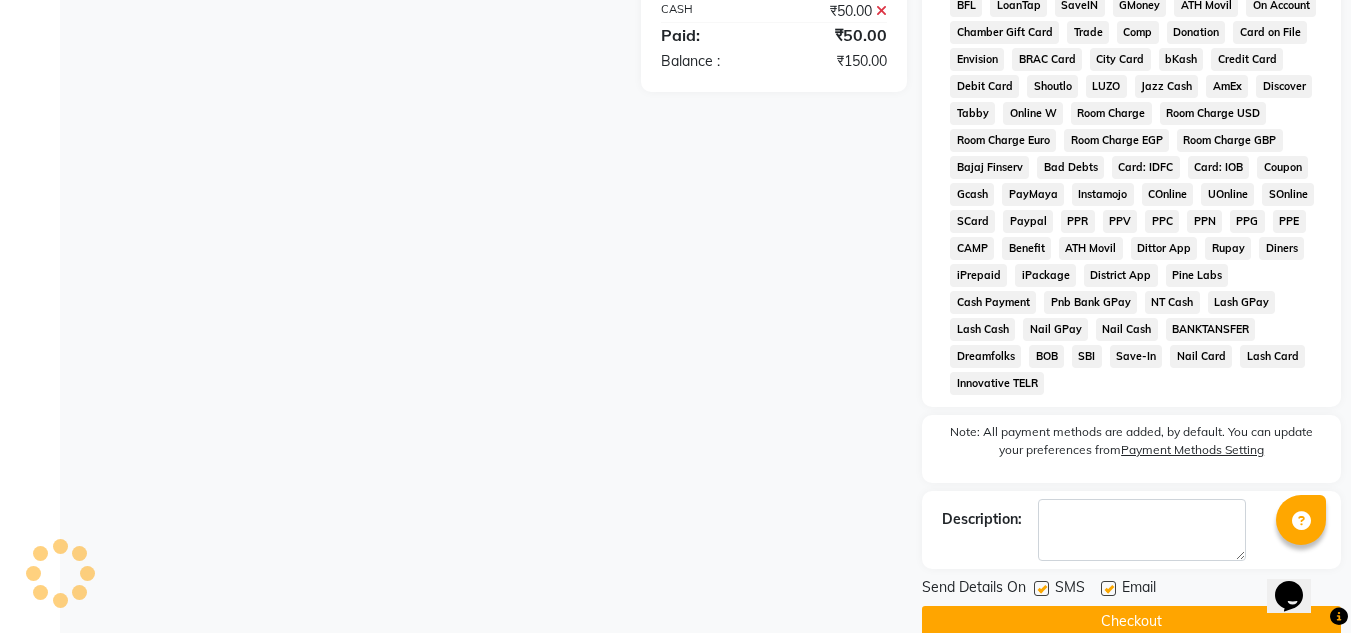 click 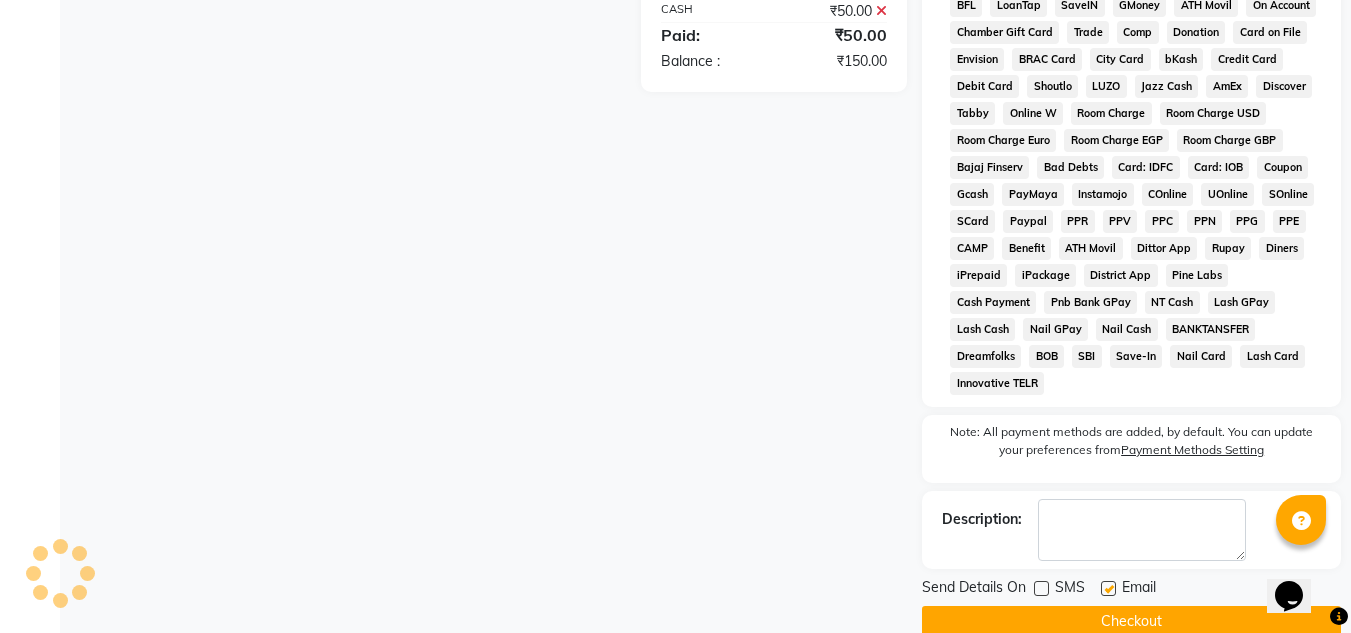 click 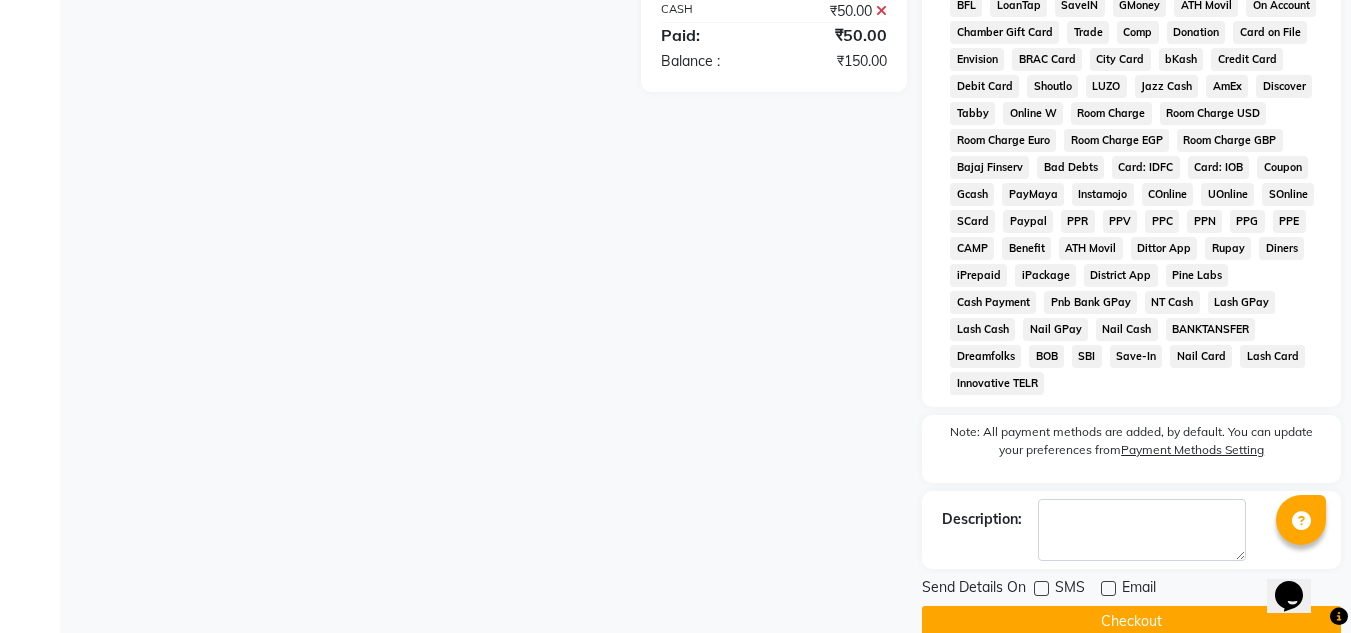 scroll, scrollTop: 876, scrollLeft: 0, axis: vertical 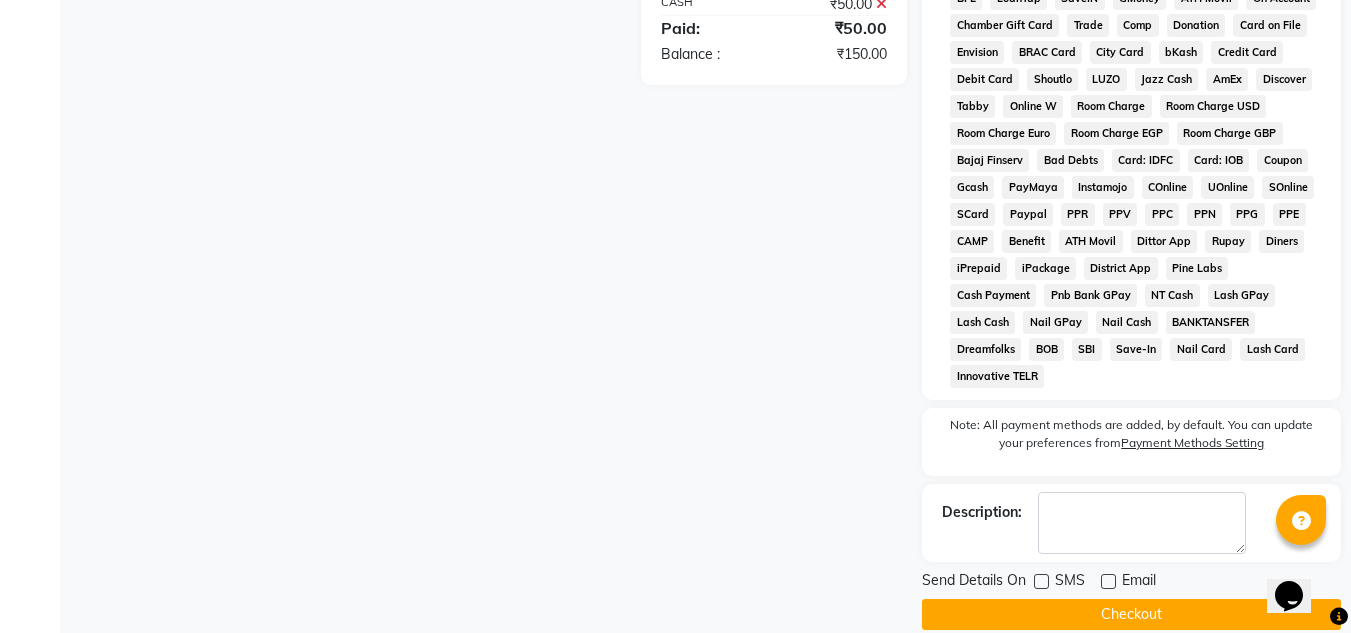 click on "Checkout" 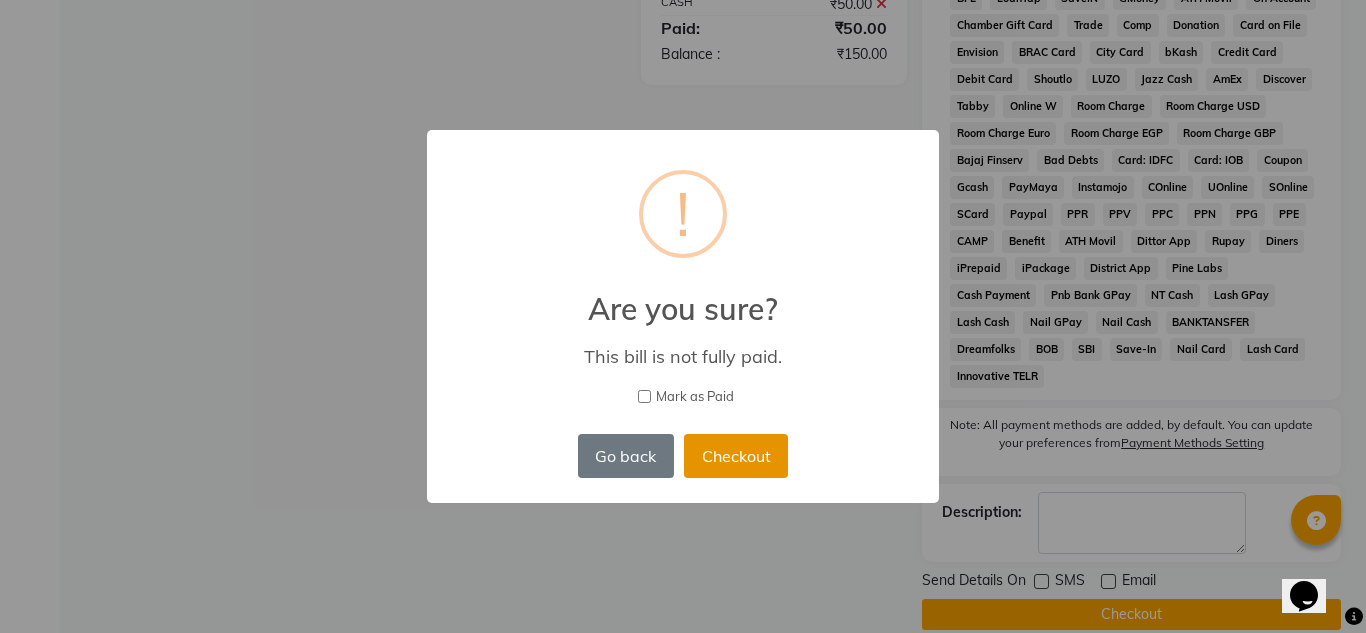 click on "Checkout" at bounding box center [736, 456] 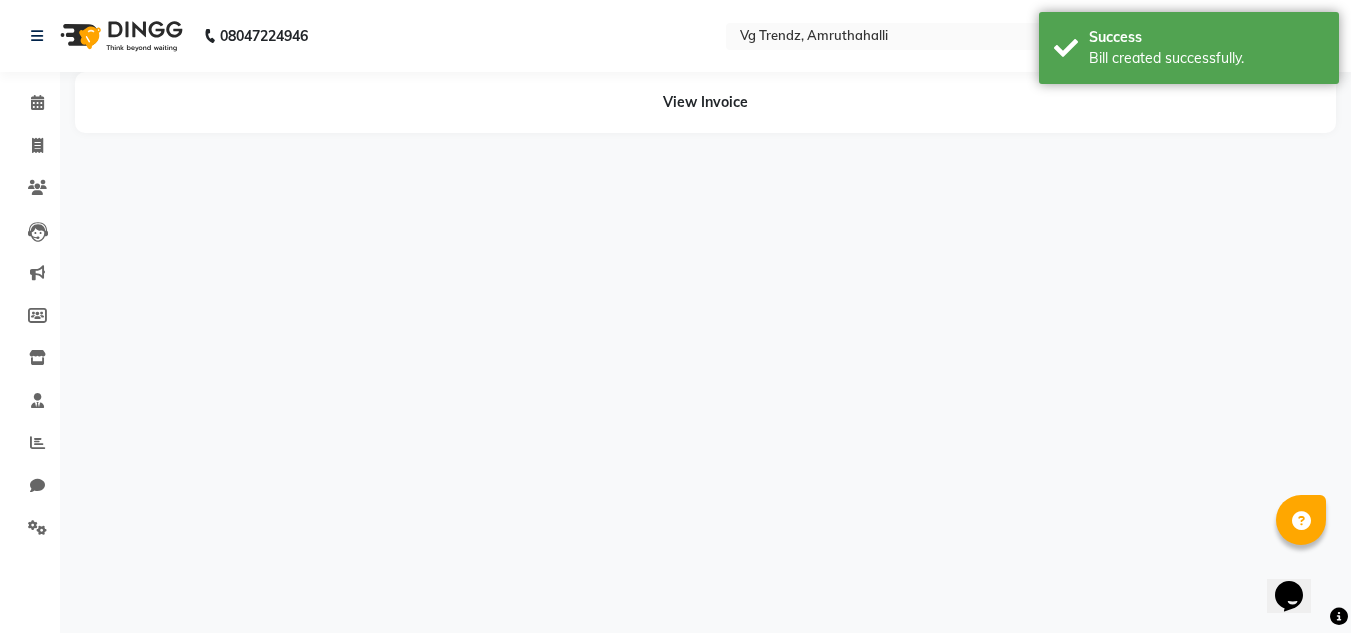 scroll, scrollTop: 0, scrollLeft: 0, axis: both 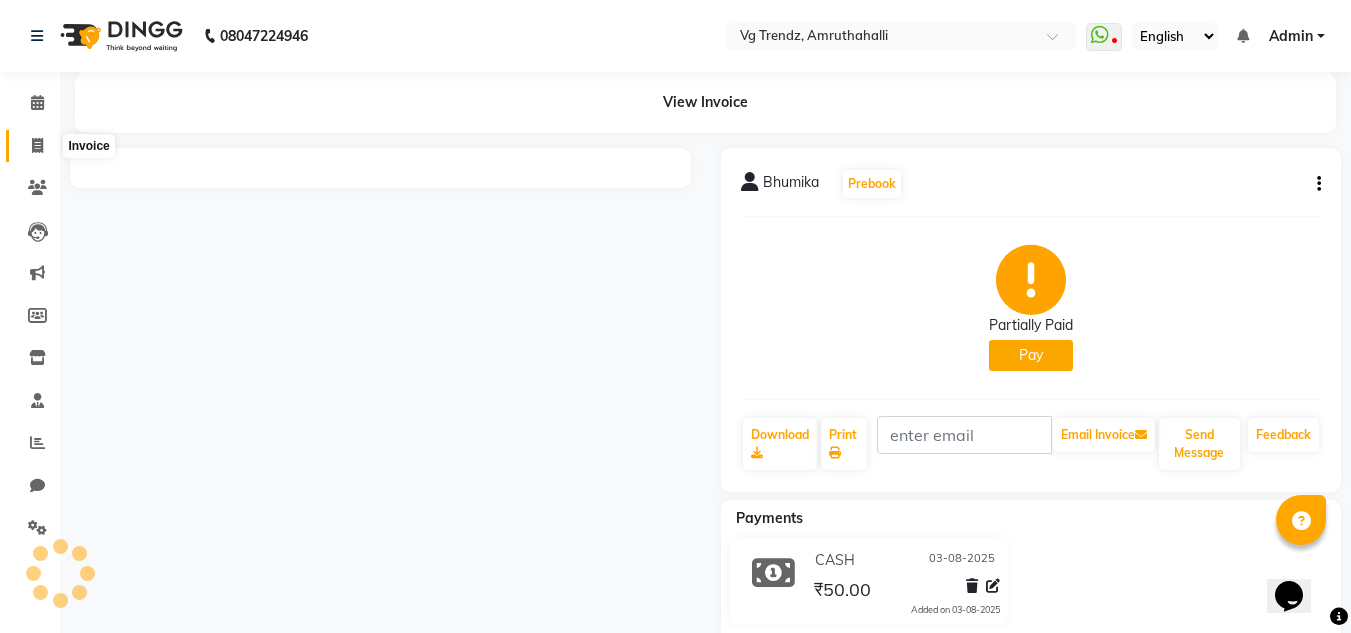 click 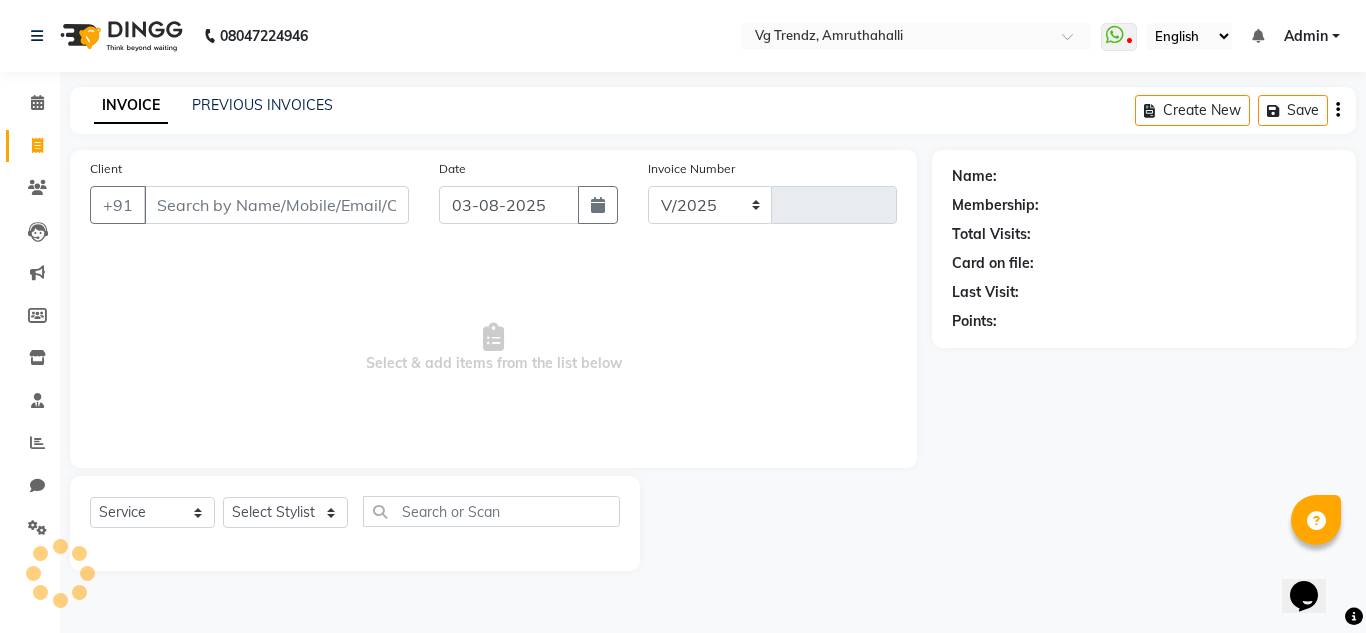 select on "5536" 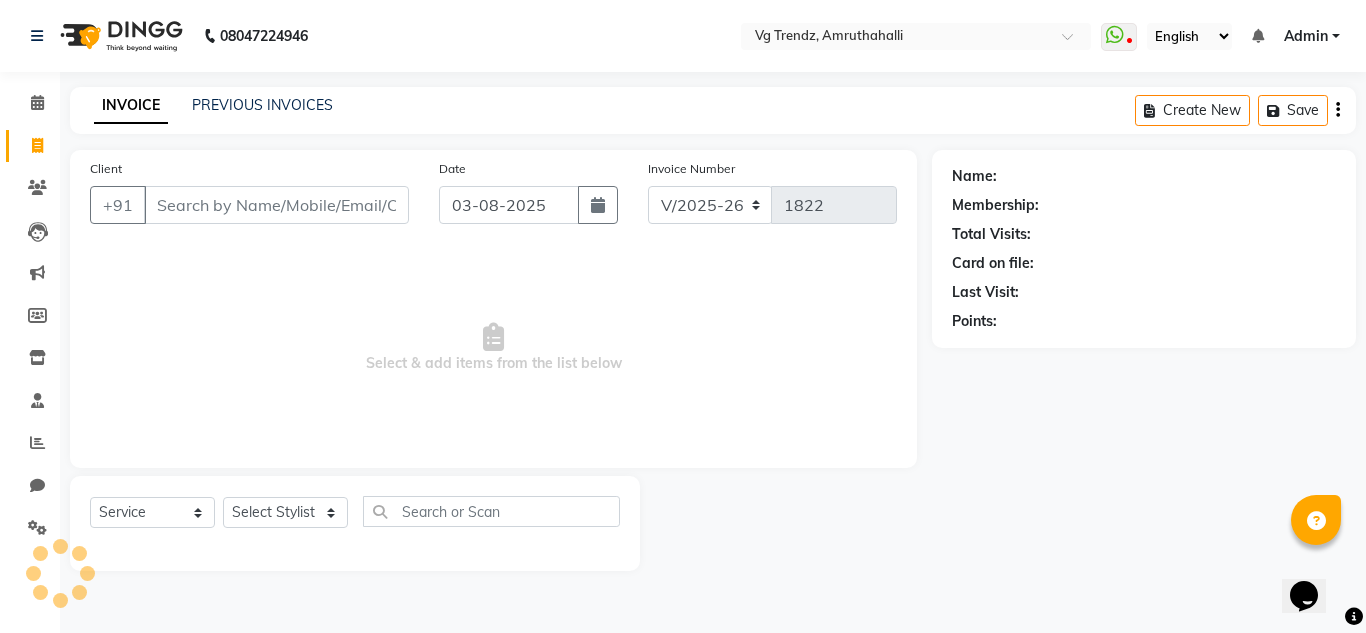 click on "Client" at bounding box center (276, 205) 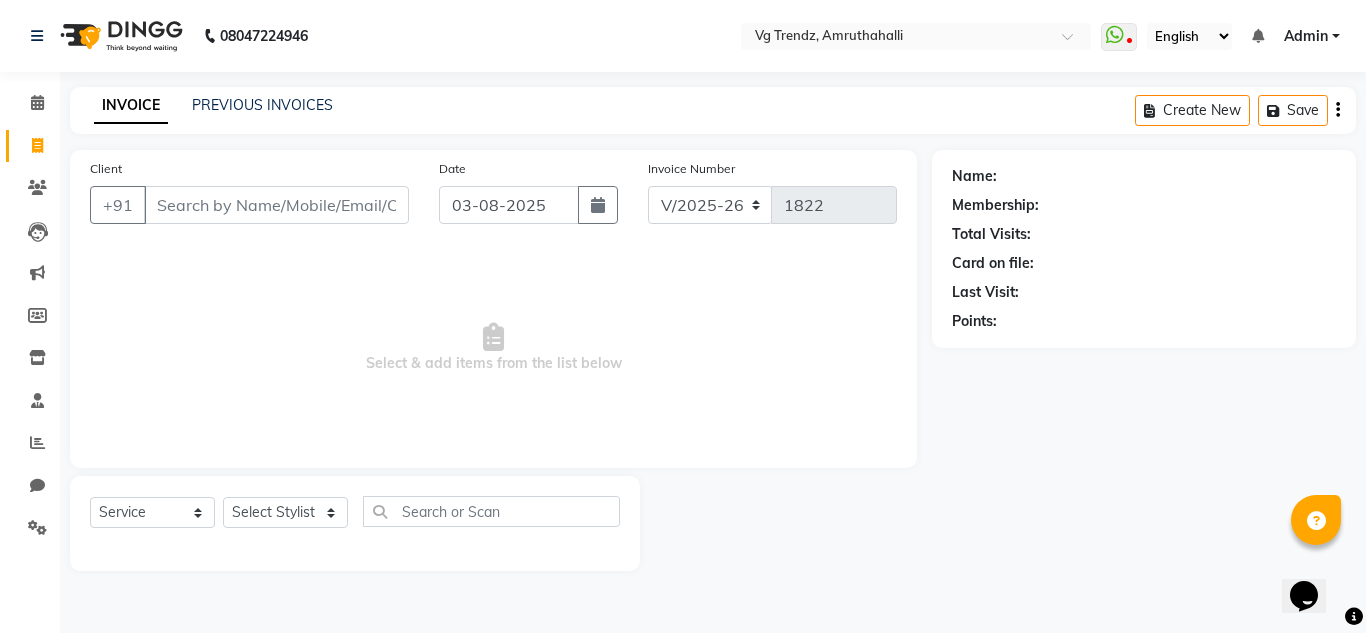 click on "Client" at bounding box center [276, 205] 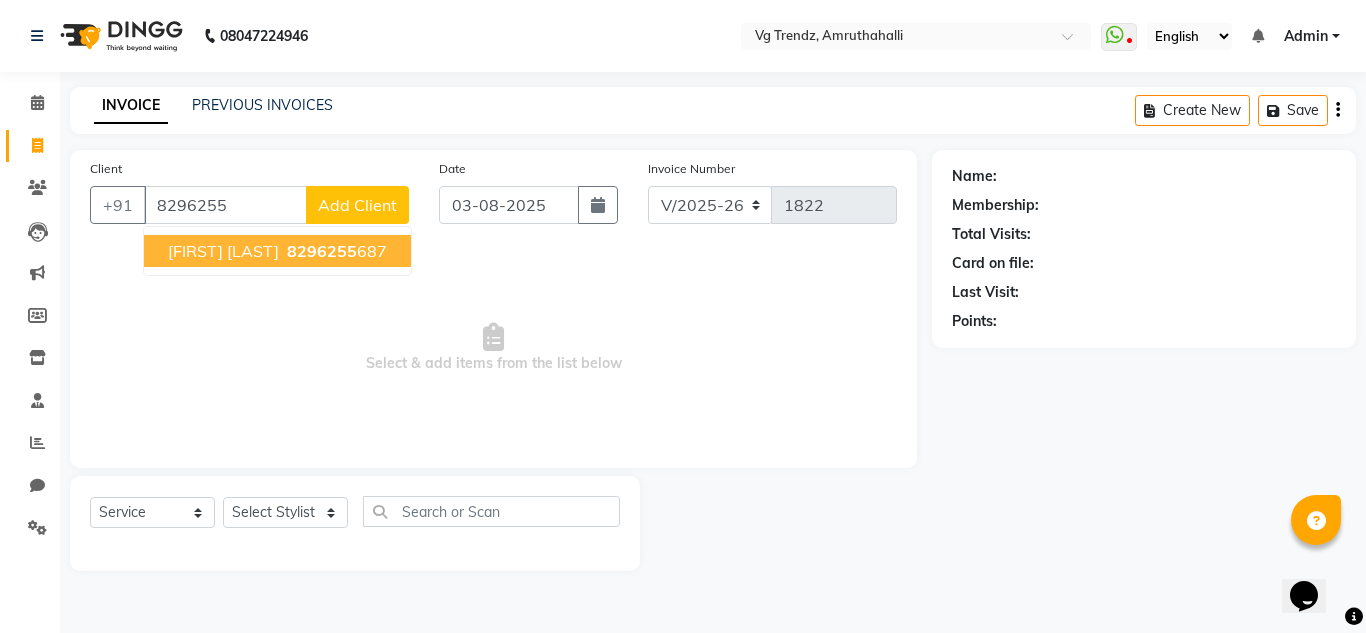 click on "Rakshith Gowda" at bounding box center (223, 251) 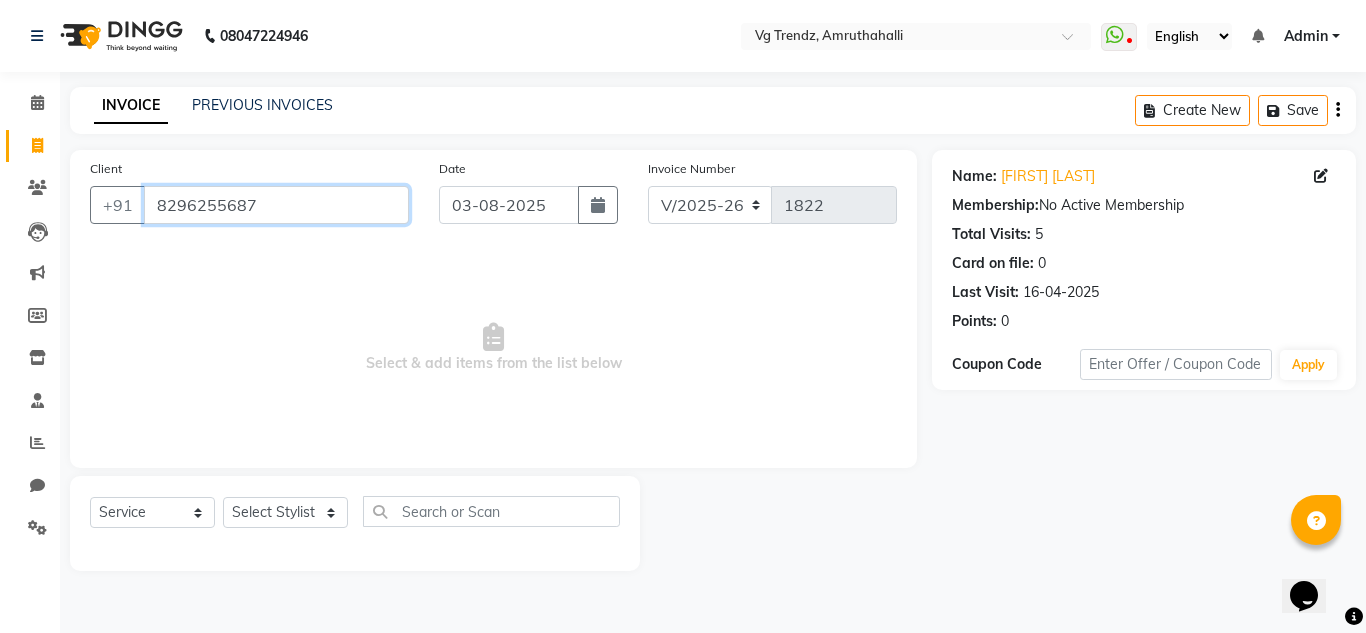 click on "8296255687" at bounding box center [276, 205] 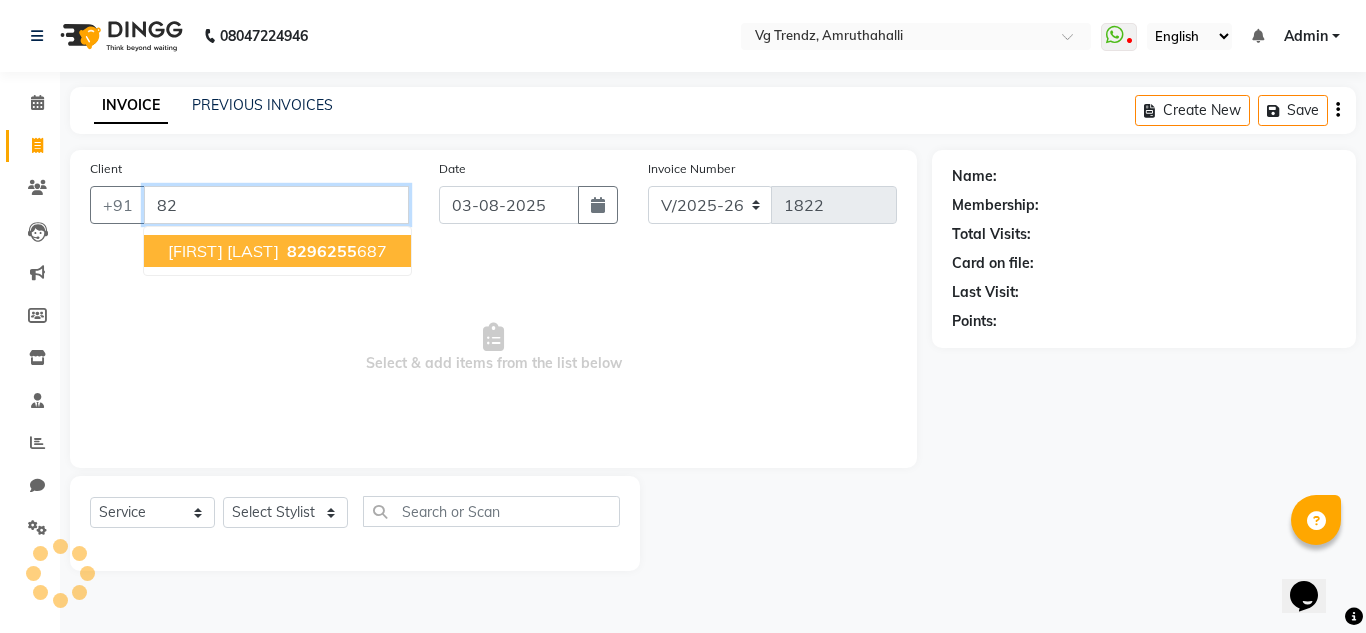 type on "8" 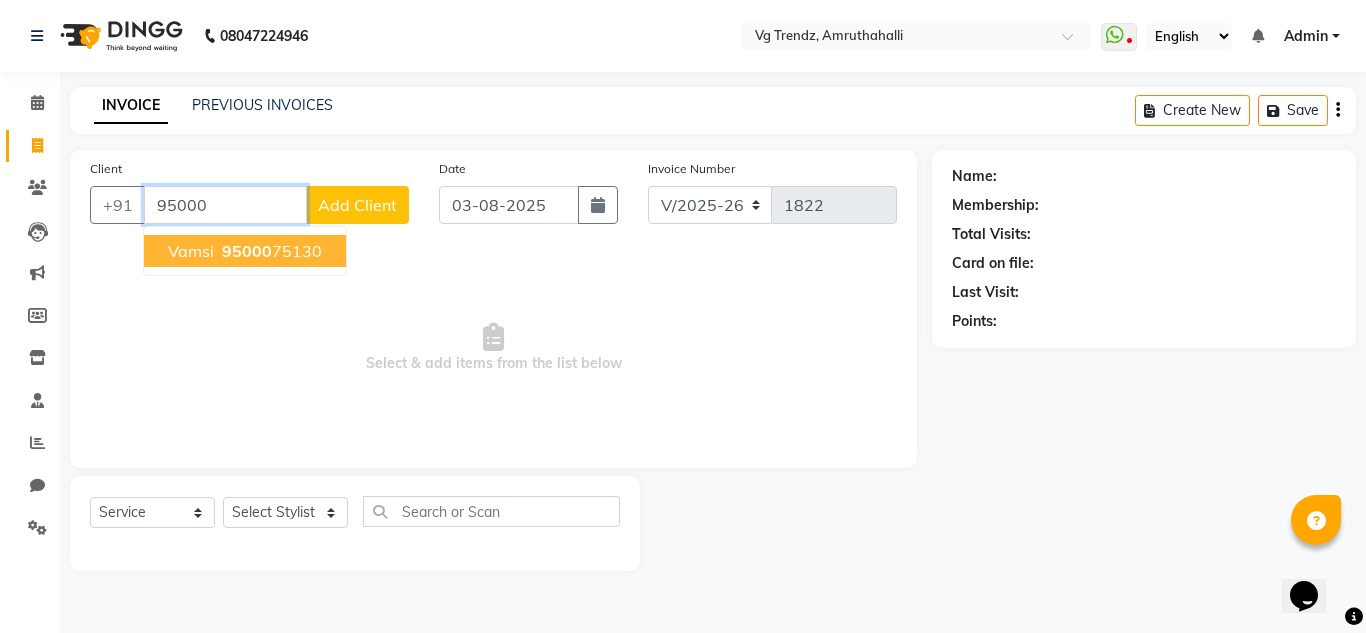click on "95000 75130" at bounding box center [270, 251] 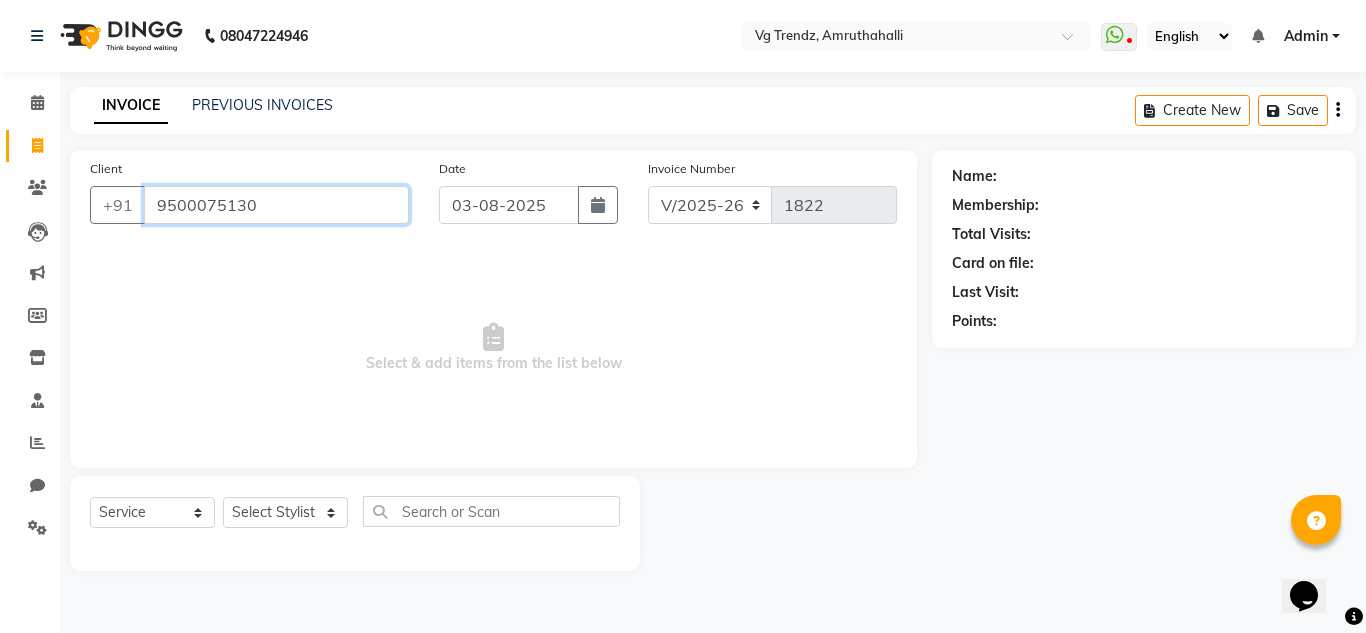 type on "9500075130" 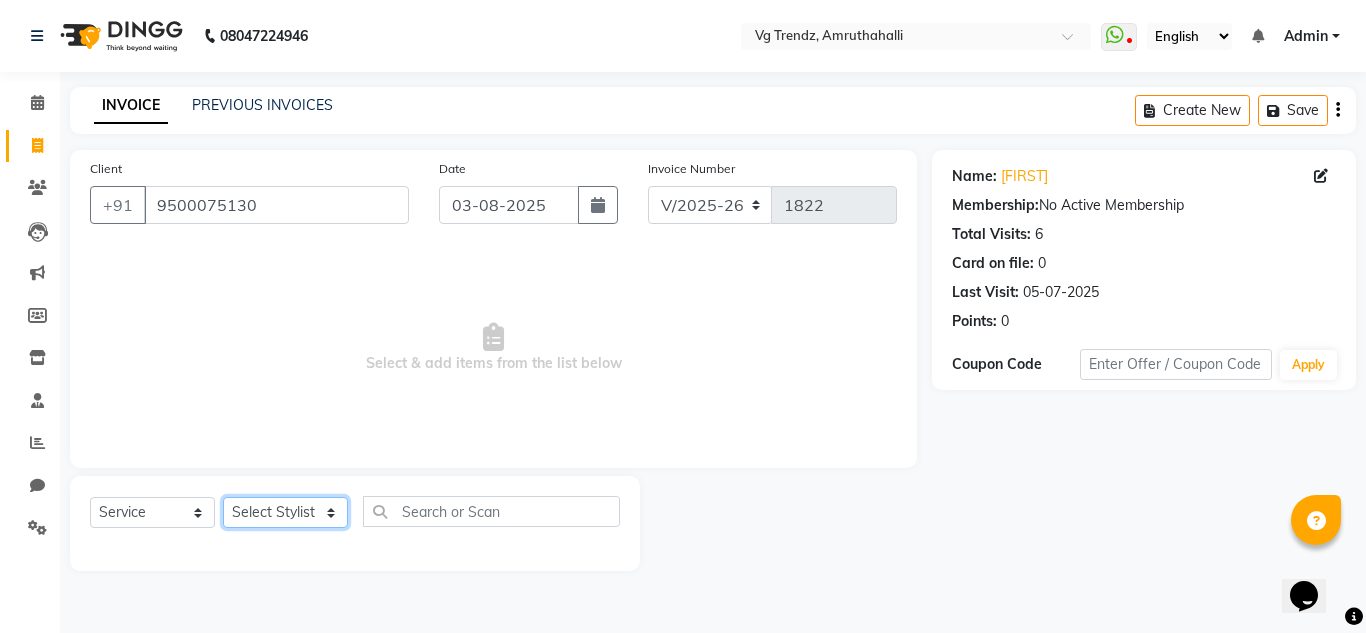 click on "Select Stylist Ashiwini N P Manjitha Chhetri Manjula S Mun Khan Naveen Kumar Rangashamaiah salon number Sandeep Sharma Shannu Sridevi Vanitha v" 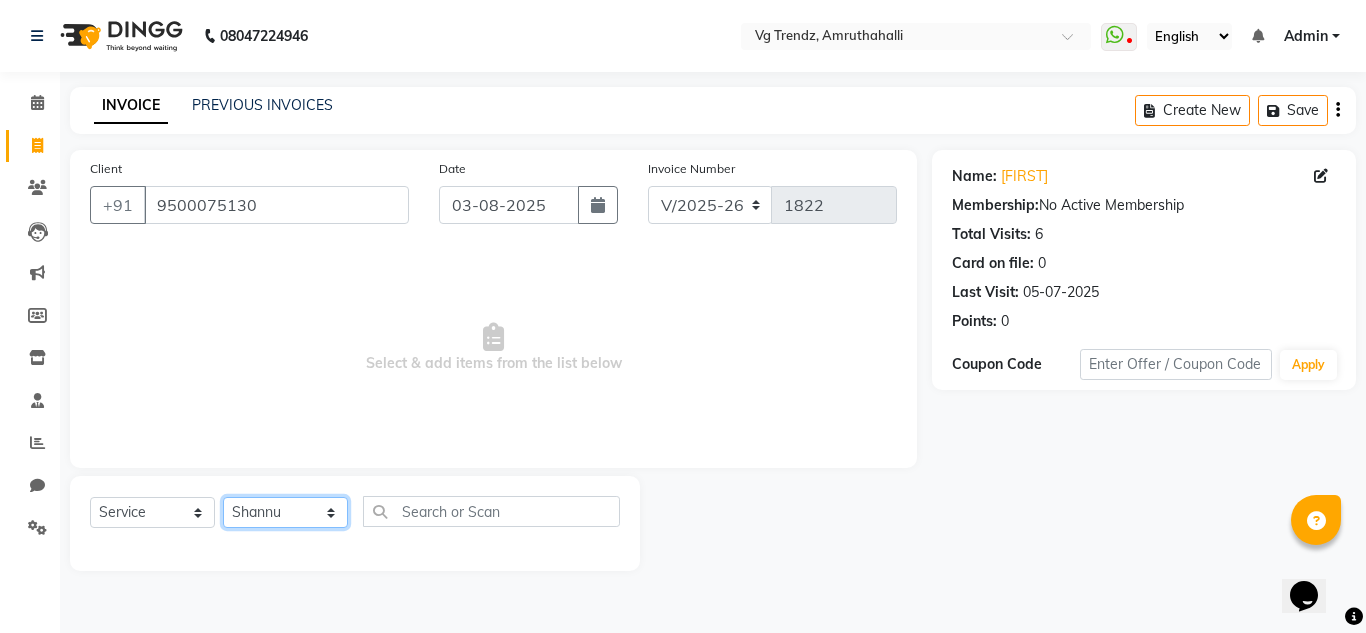 click on "Select Stylist Ashiwini N P Manjitha Chhetri Manjula S Mun Khan Naveen Kumar Rangashamaiah salon number Sandeep Sharma Shannu Sridevi Vanitha v" 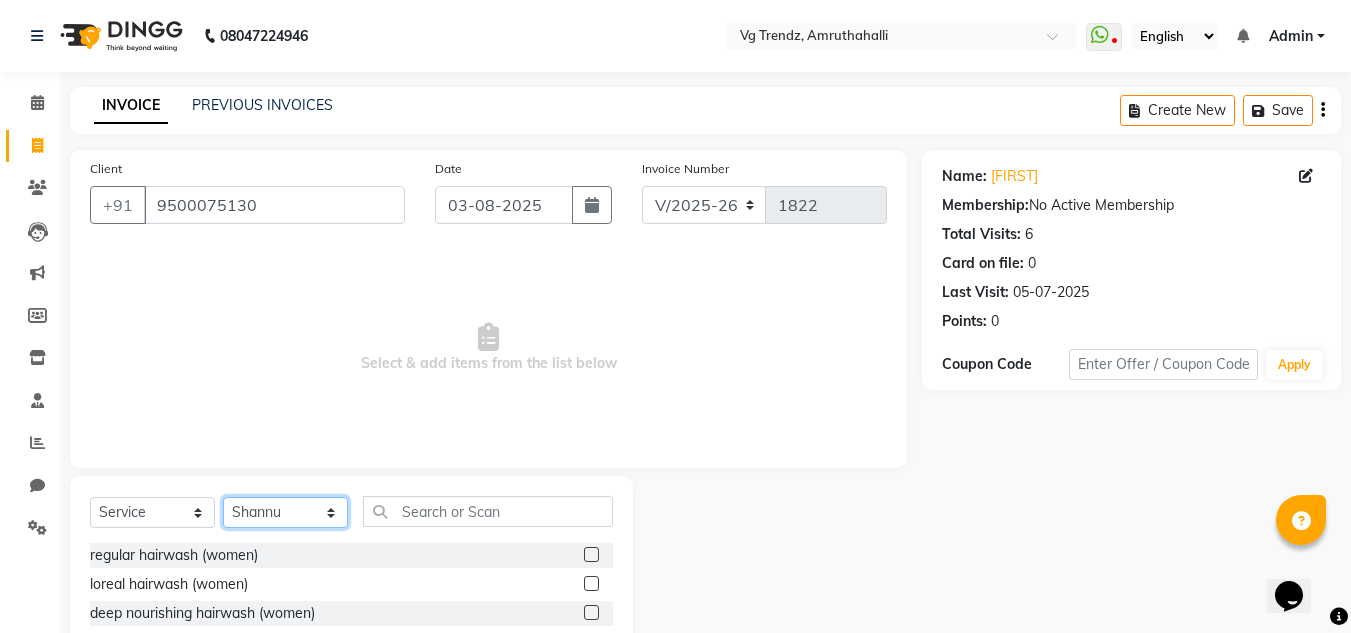 click on "Select Stylist Ashiwini N P Manjitha Chhetri Manjula S Mun Khan Naveen Kumar Rangashamaiah salon number Sandeep Sharma Shannu Sridevi Vanitha v" 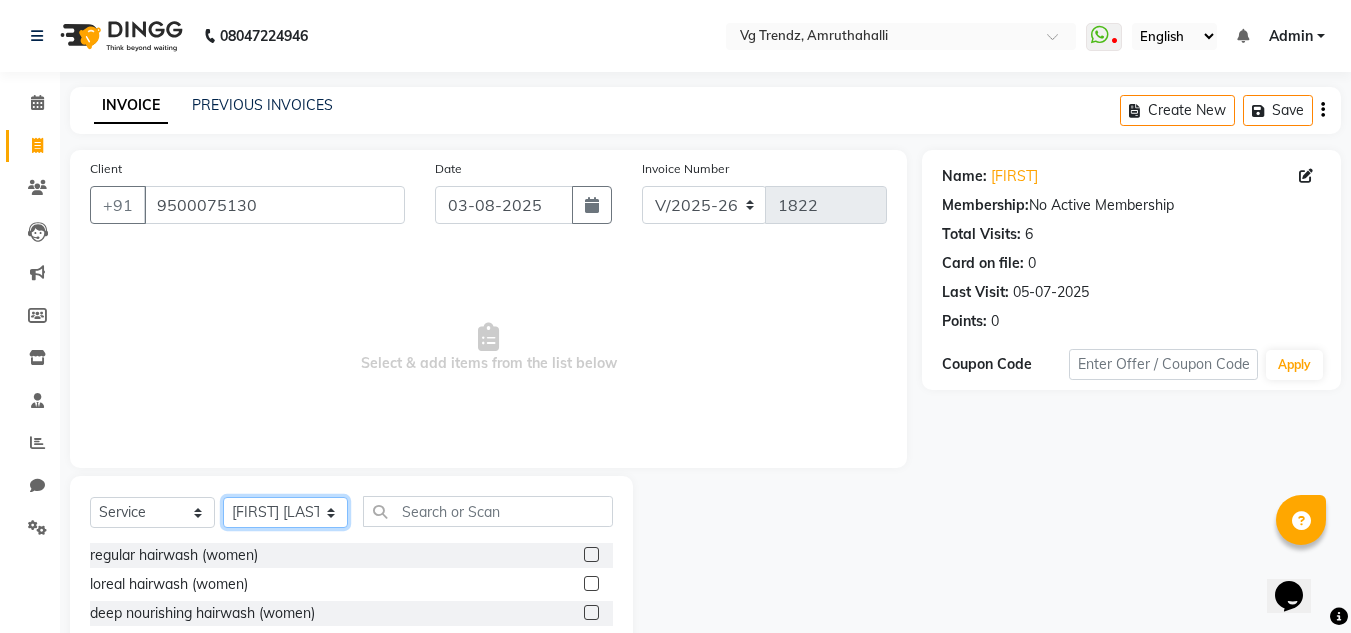 click on "Select Stylist Ashiwini N P Manjitha Chhetri Manjula S Mun Khan Naveen Kumar Rangashamaiah salon number Sandeep Sharma Shannu Sridevi Vanitha v" 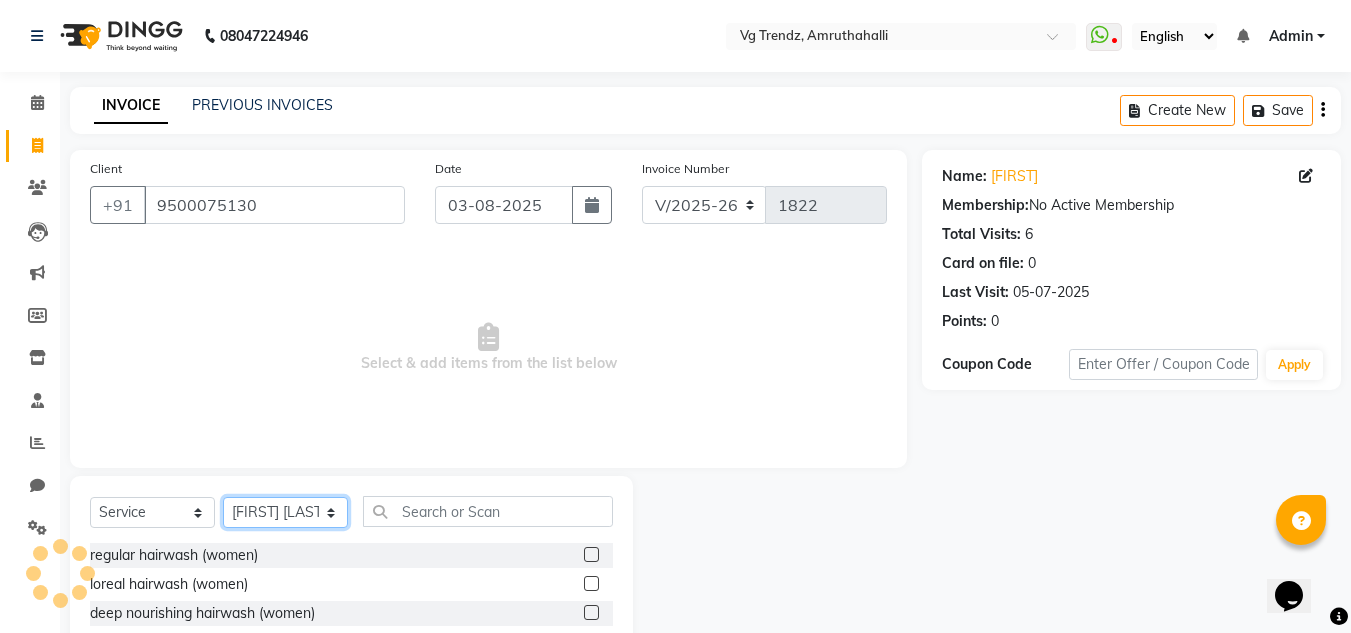 click on "Select Stylist Ashiwini N P Manjitha Chhetri Manjula S Mun Khan Naveen Kumar Rangashamaiah salon number Sandeep Sharma Shannu Sridevi Vanitha v" 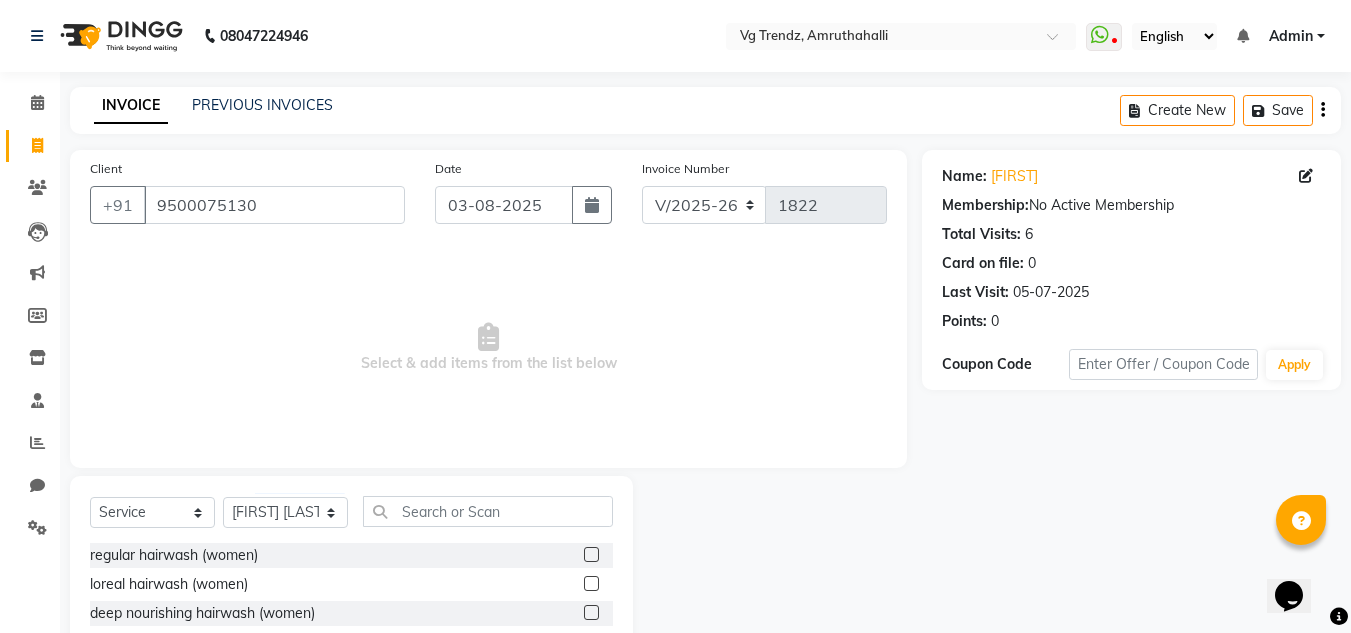 click on "Select & add items from the list below" at bounding box center [488, 348] 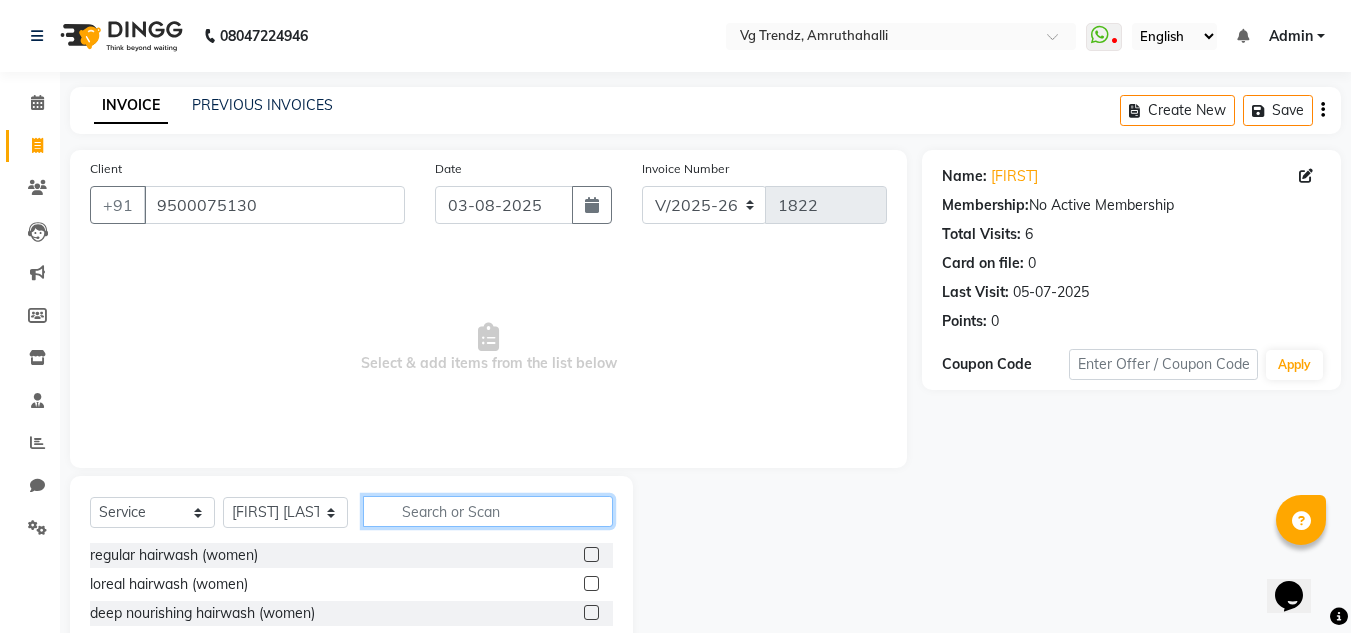 click 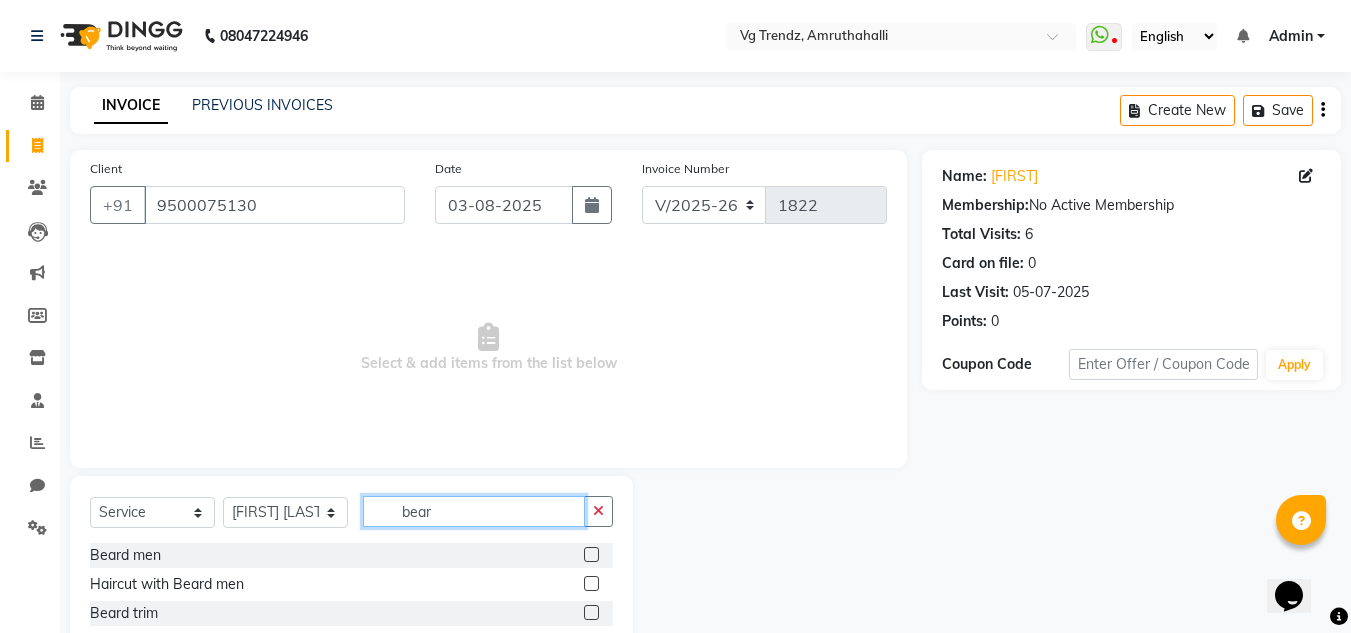 type on "bear" 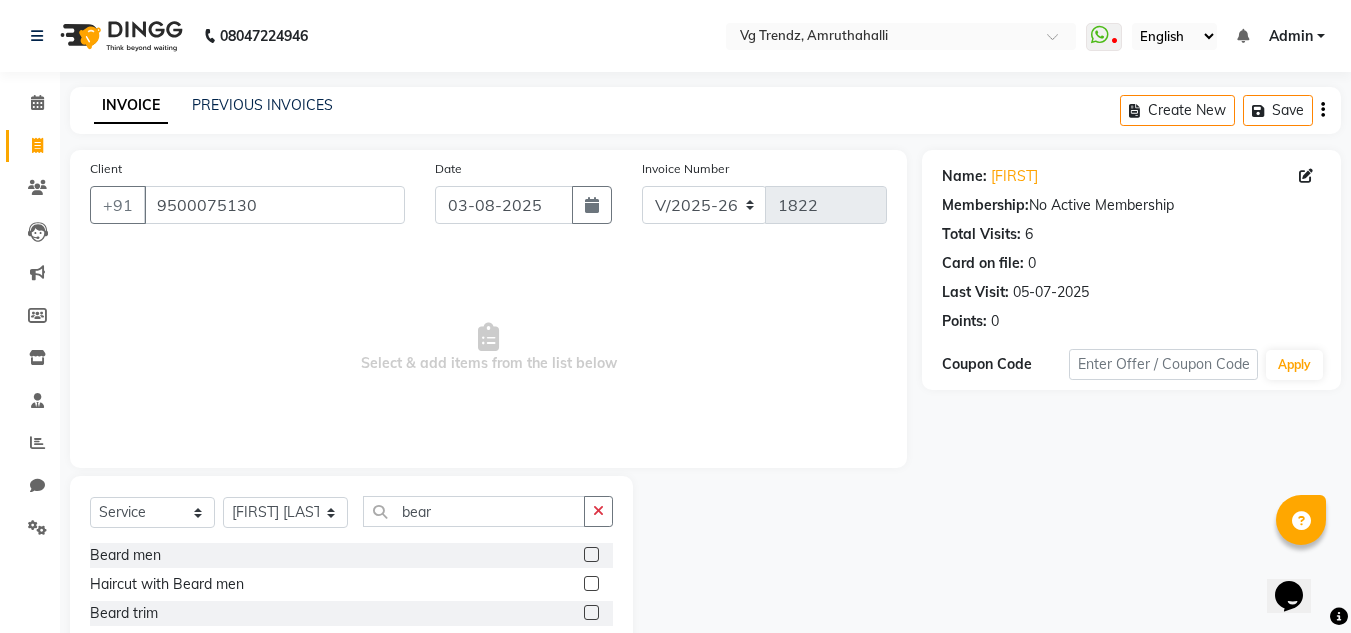 click 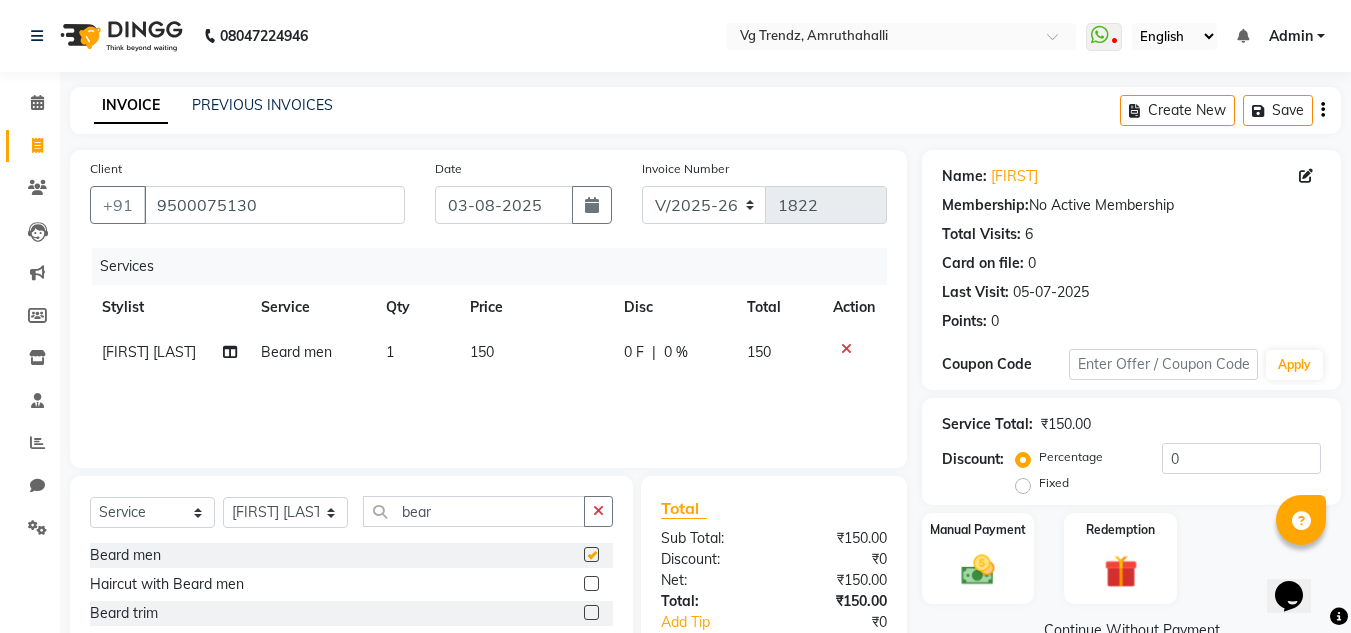 checkbox on "false" 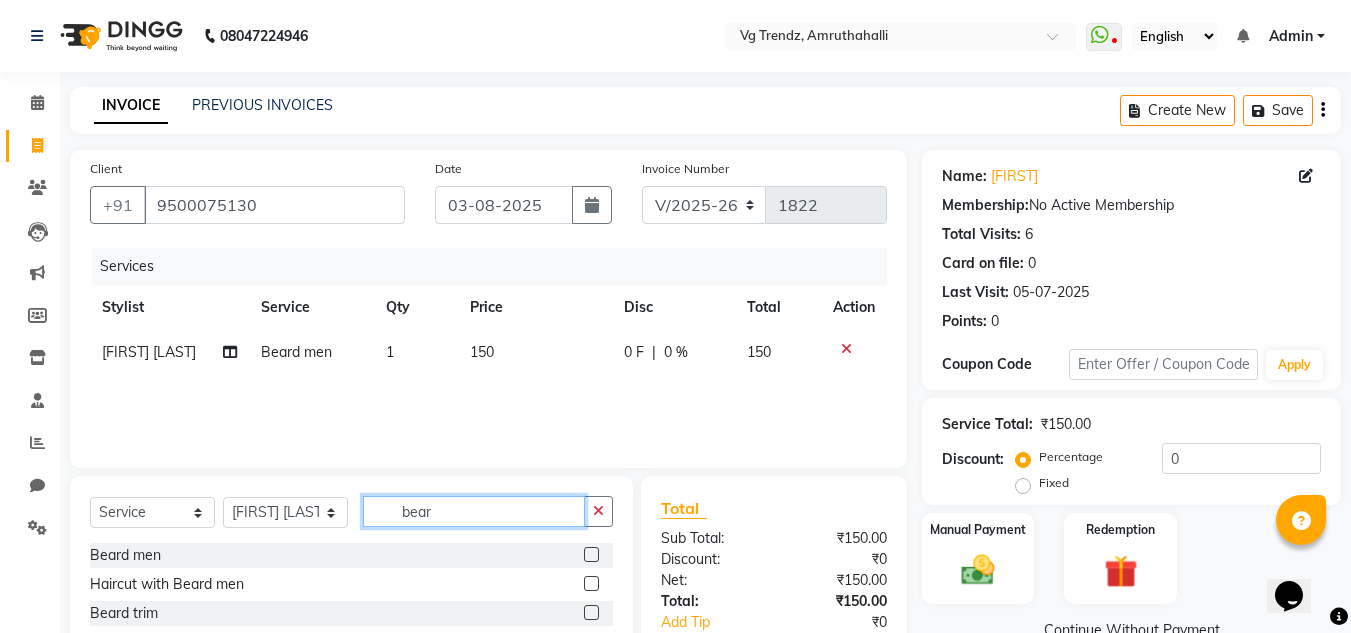 click on "bear" 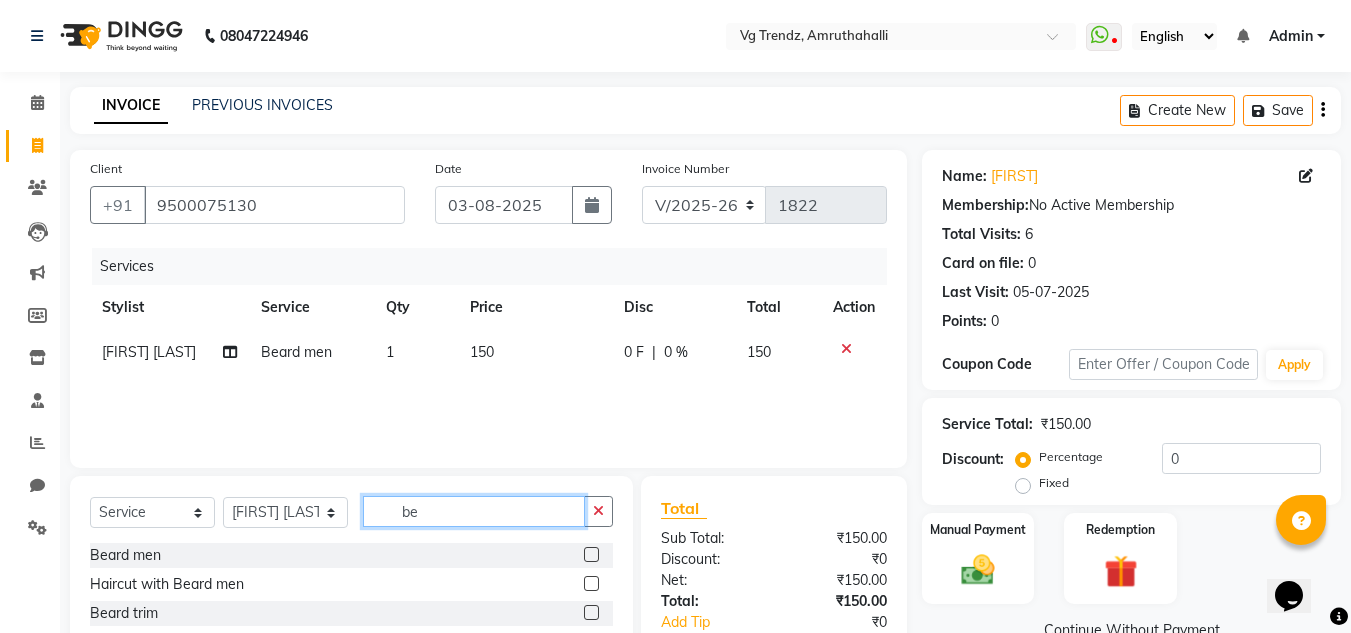 type on "b" 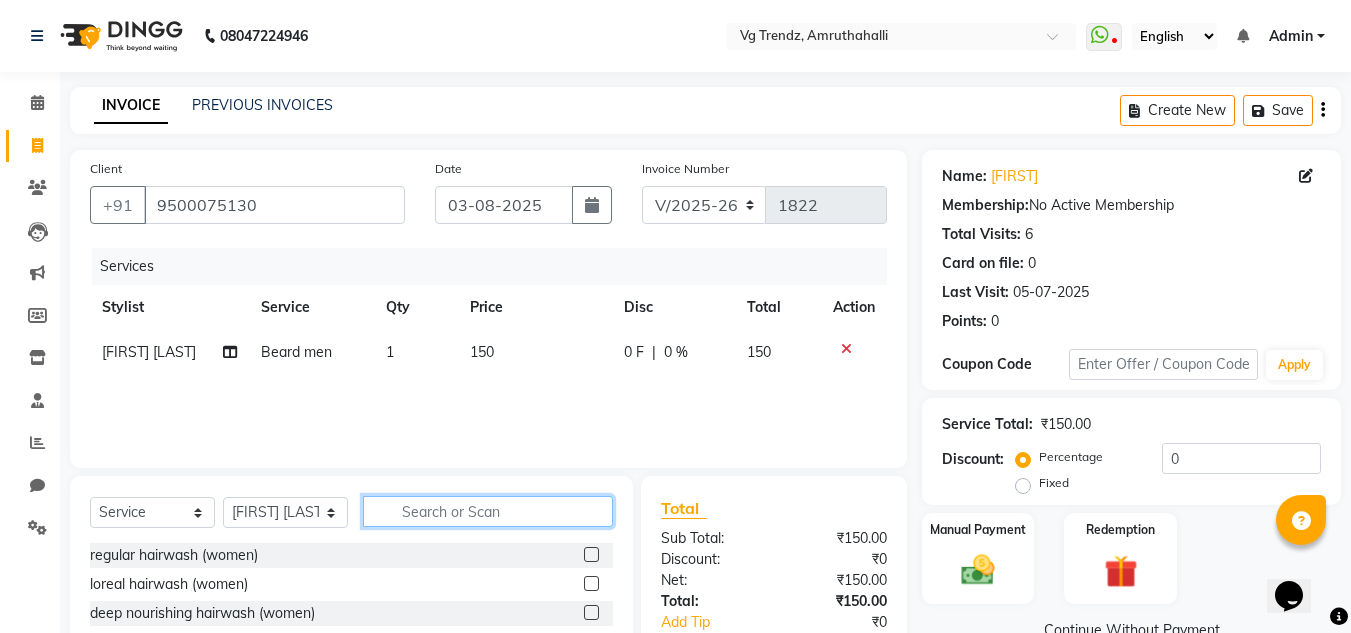type on "w" 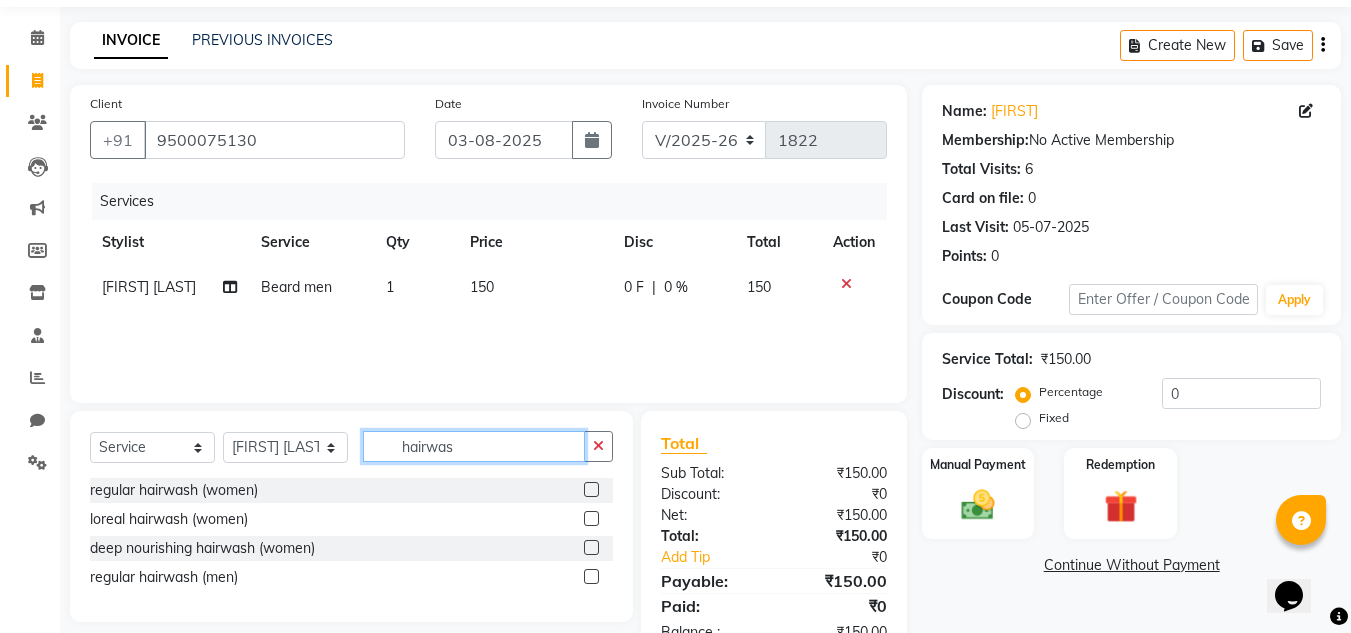 scroll, scrollTop: 125, scrollLeft: 0, axis: vertical 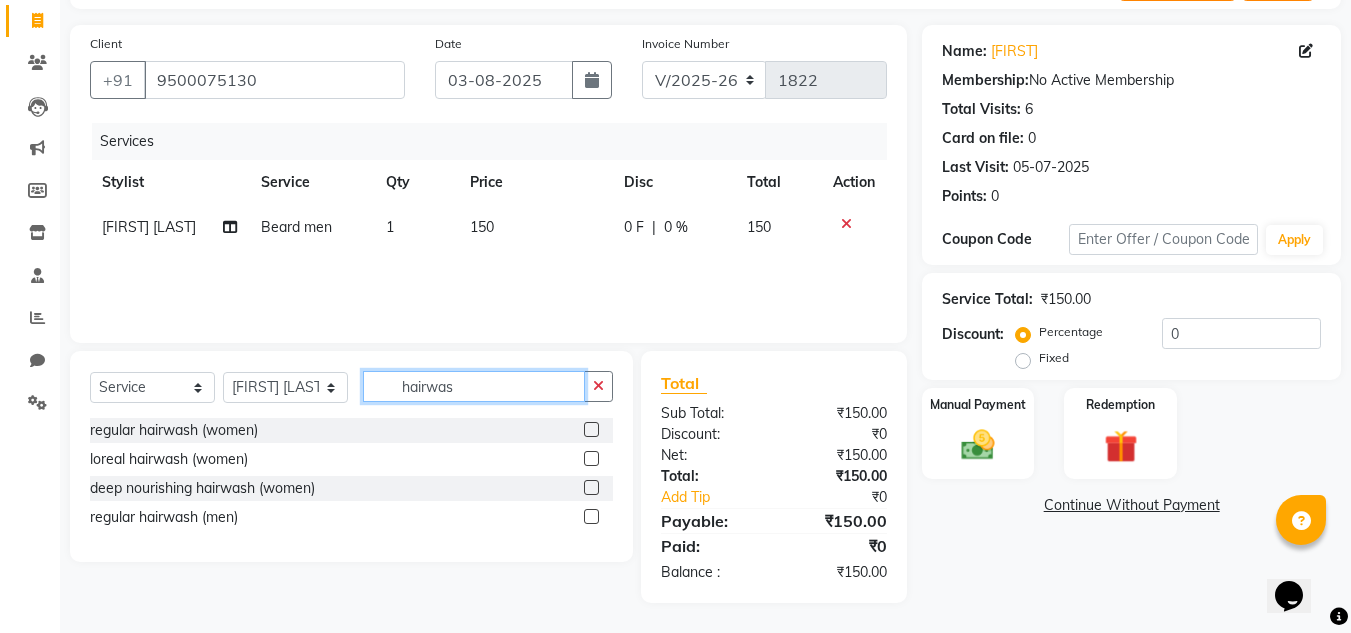 type on "hairwas" 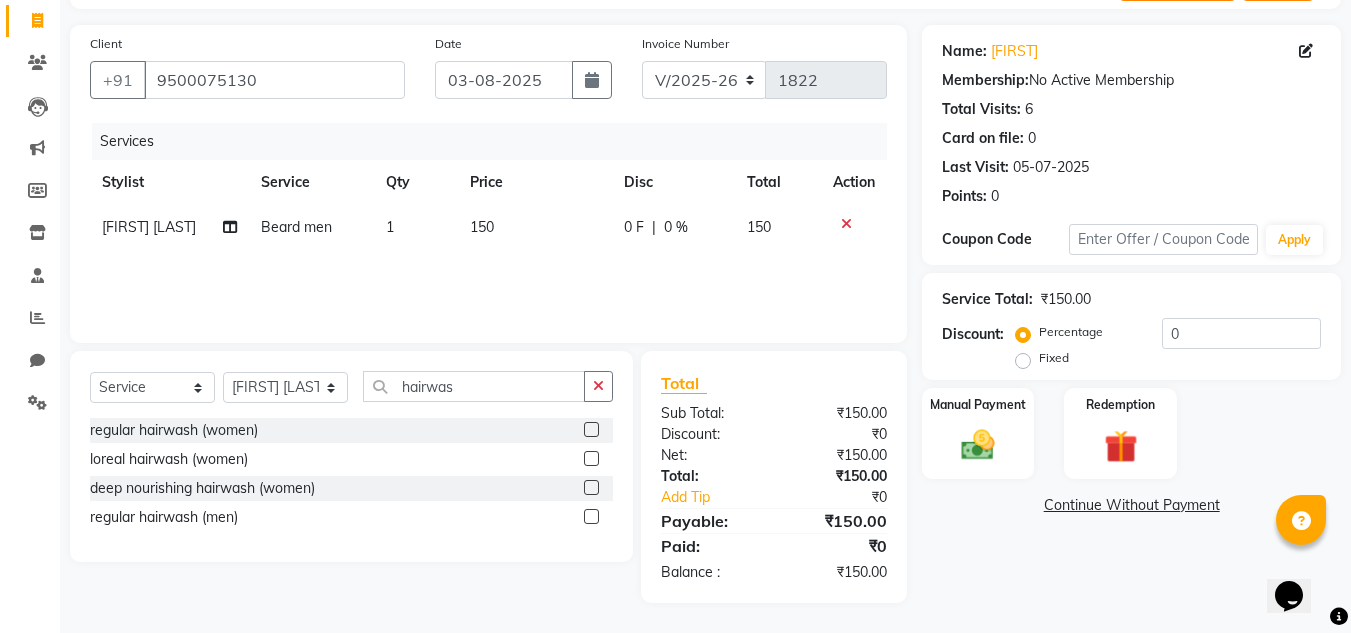 click 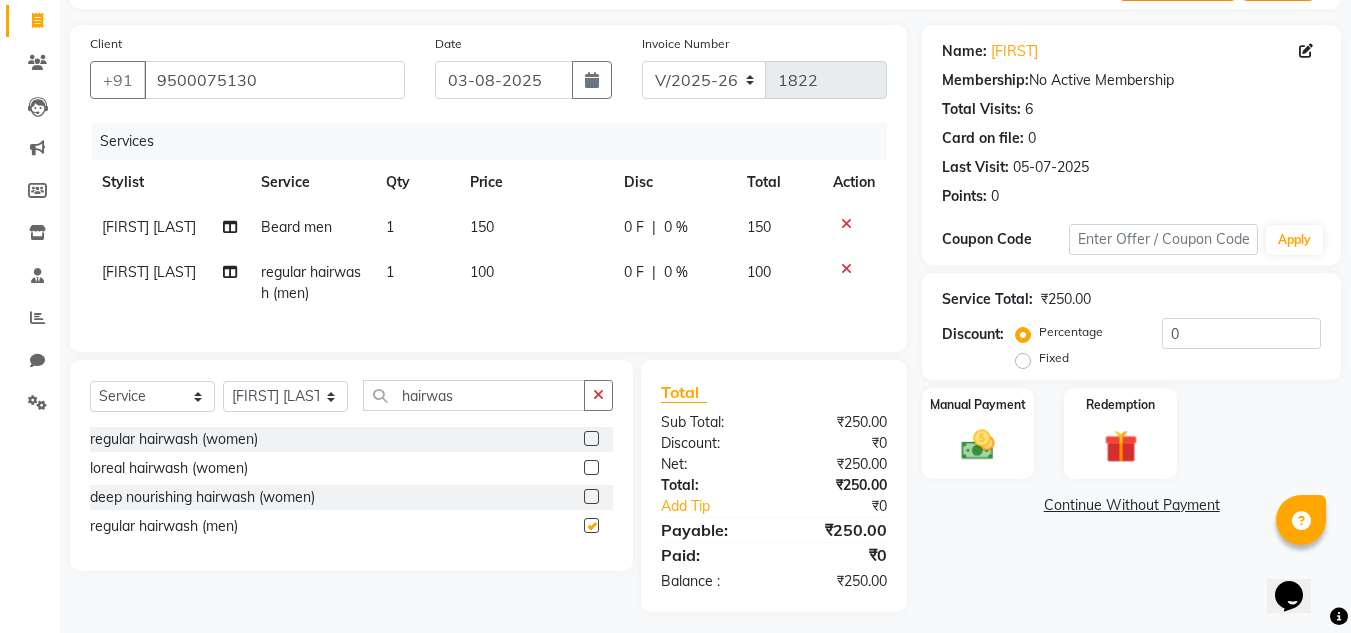 checkbox on "false" 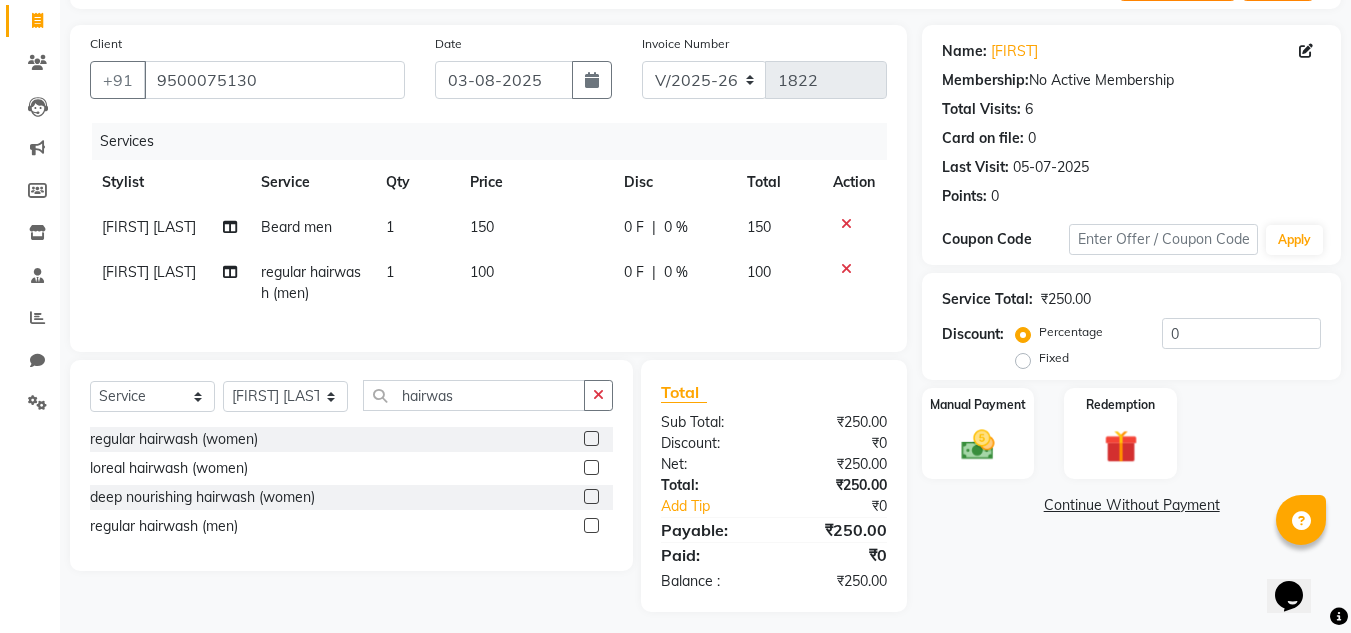 click on "0 F" 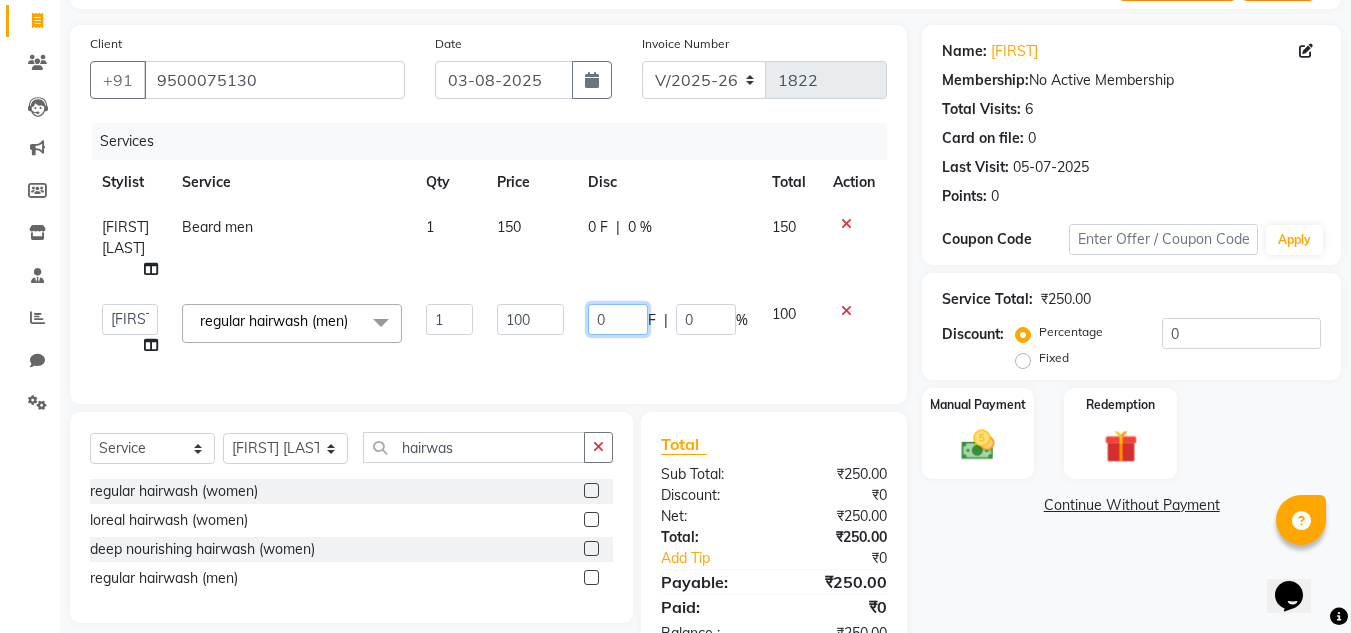 click on "0" 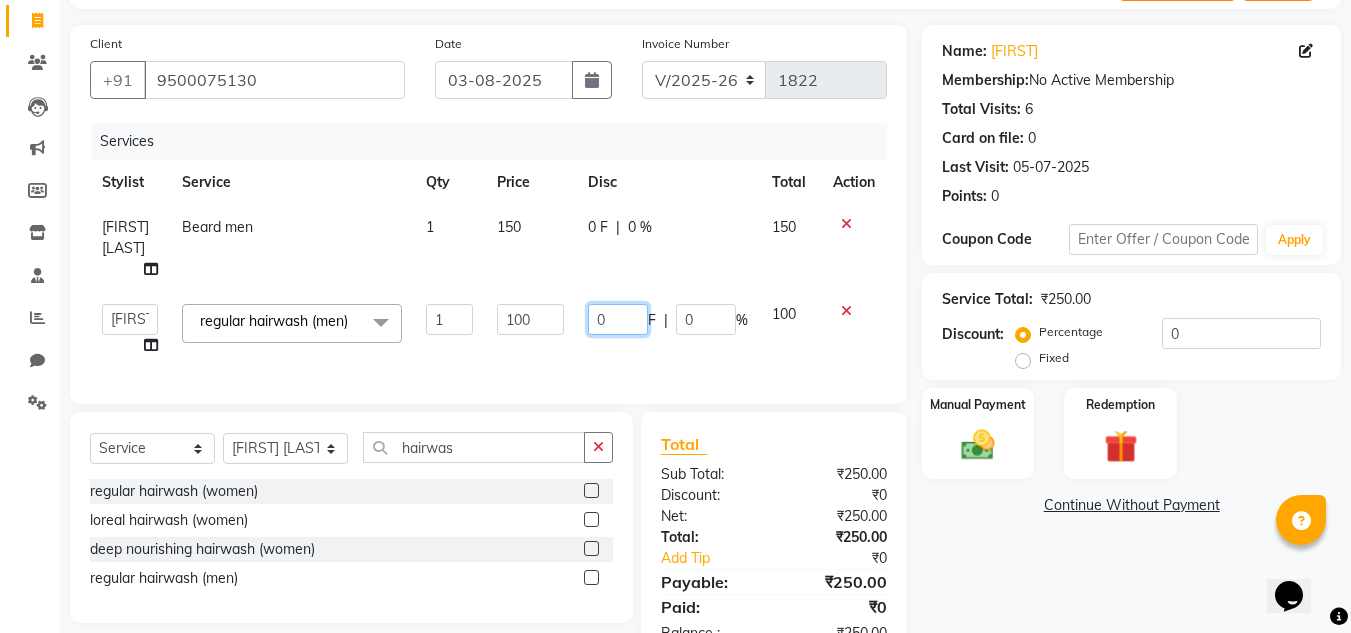 type on "50" 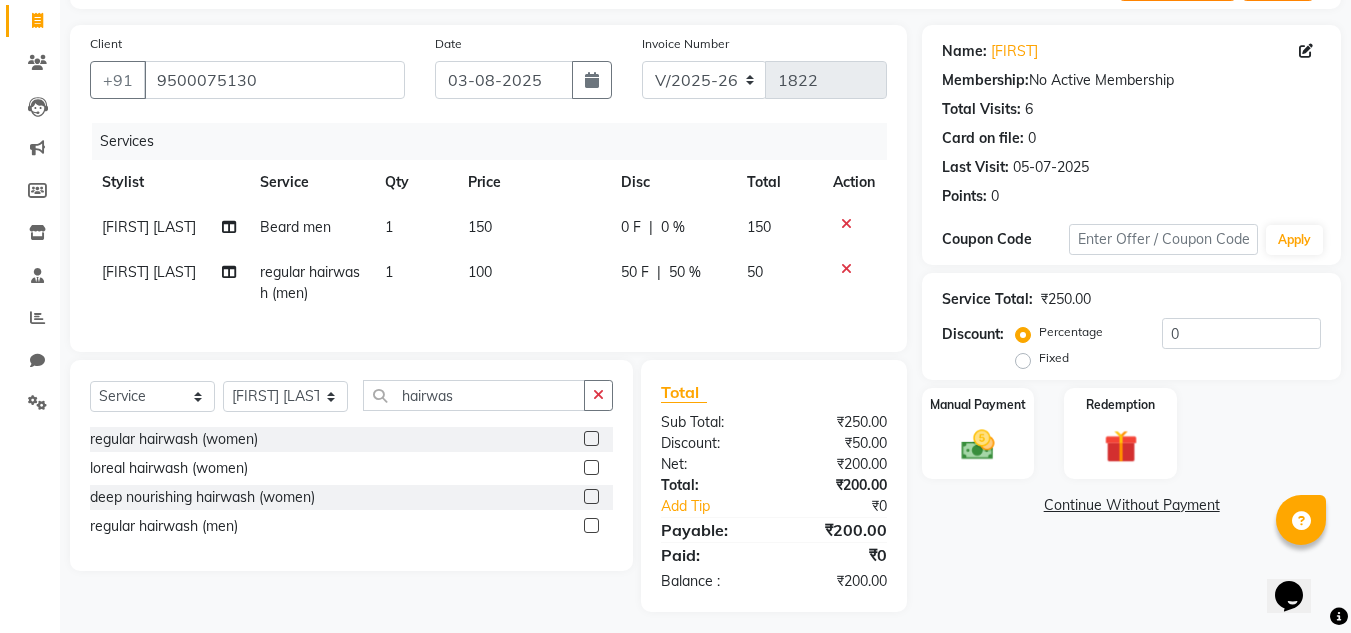 click on "Services Stylist Service Qty Price Disc Total Action Naveen Kumar Beard men 1 150 0 F | 0 % 150 Naveen Kumar regular hairwash (men) 1 100 50 F | 50 % 50" 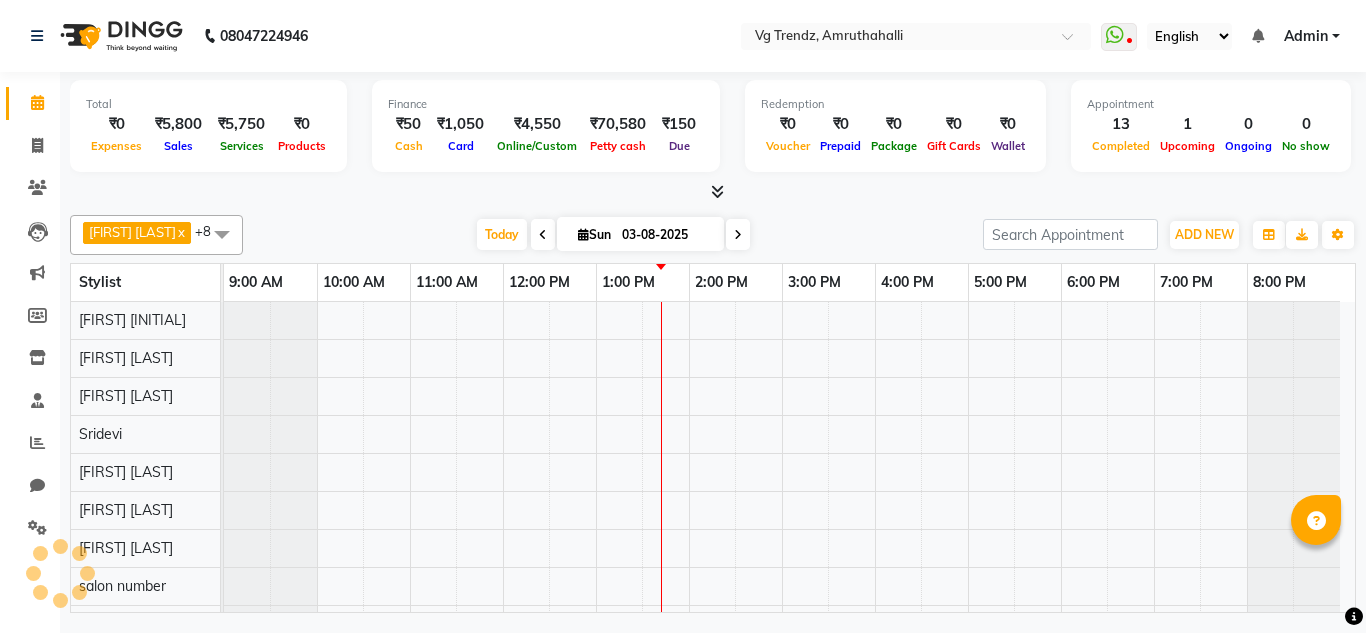 scroll, scrollTop: 0, scrollLeft: 0, axis: both 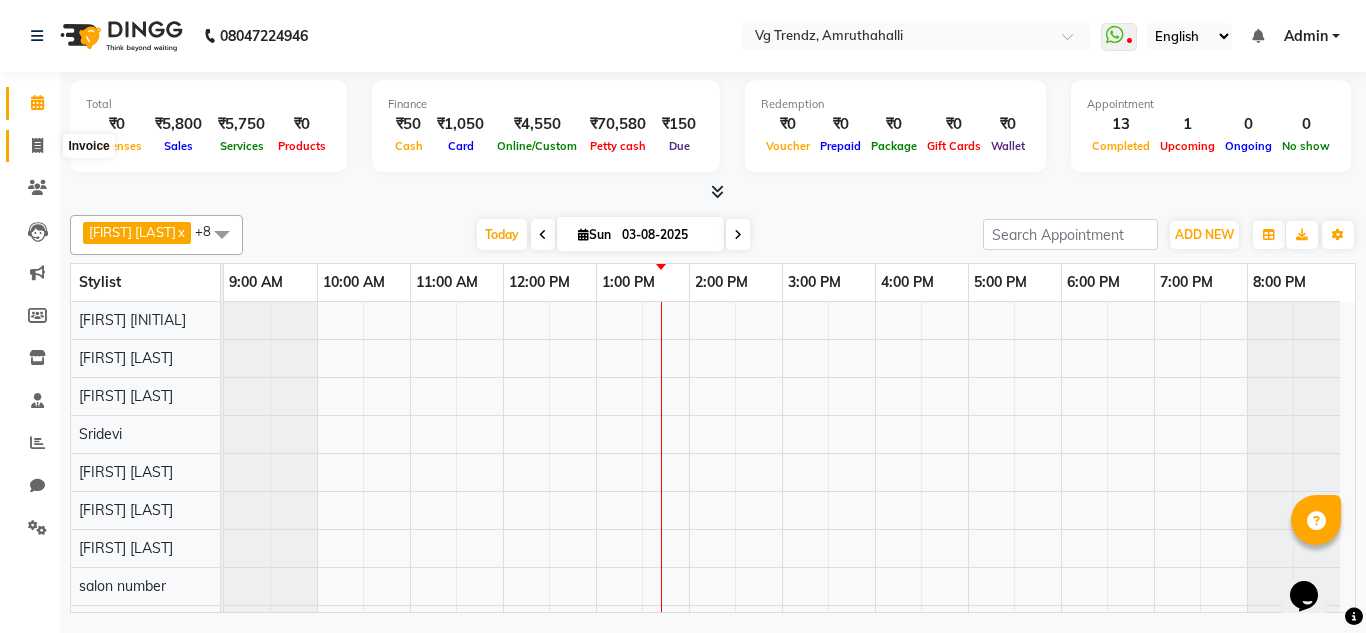 click 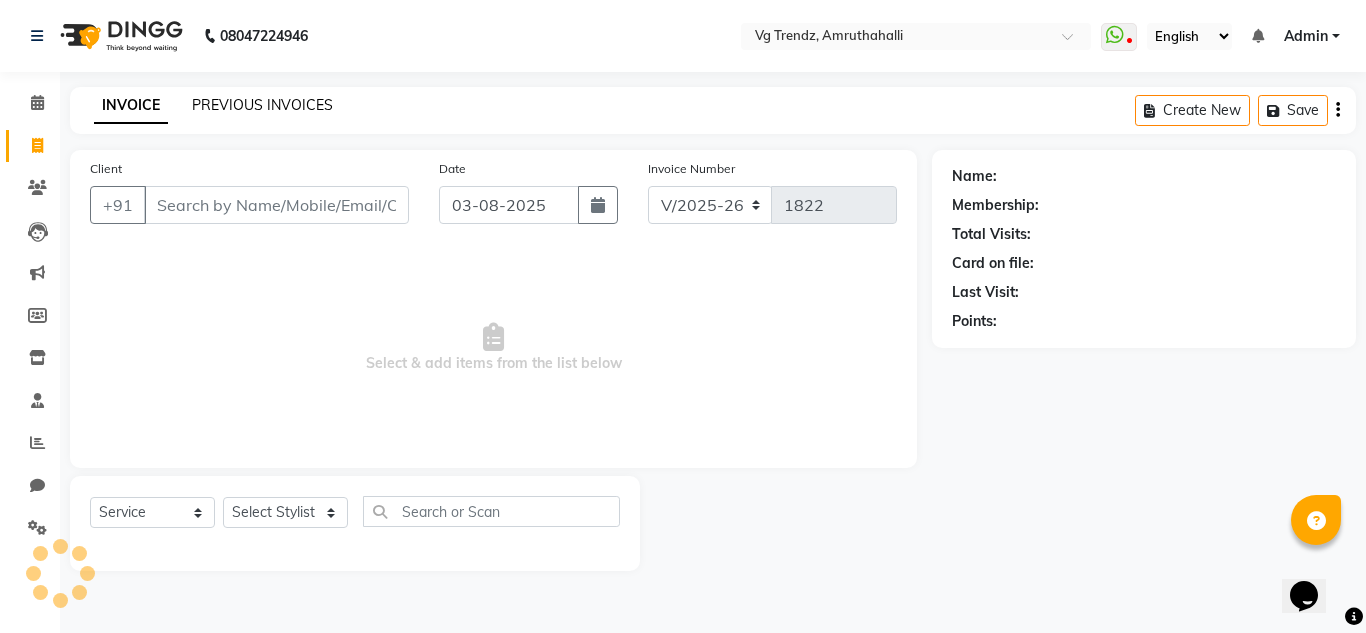 click on "PREVIOUS INVOICES" 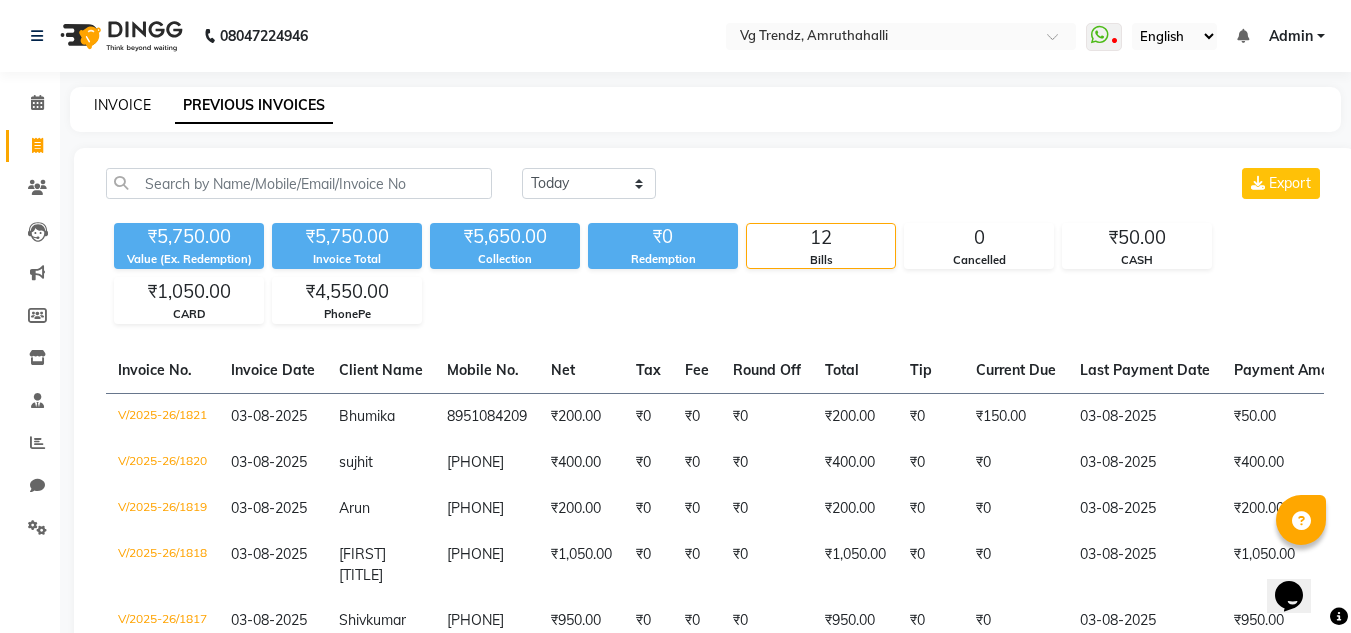 click on "INVOICE" 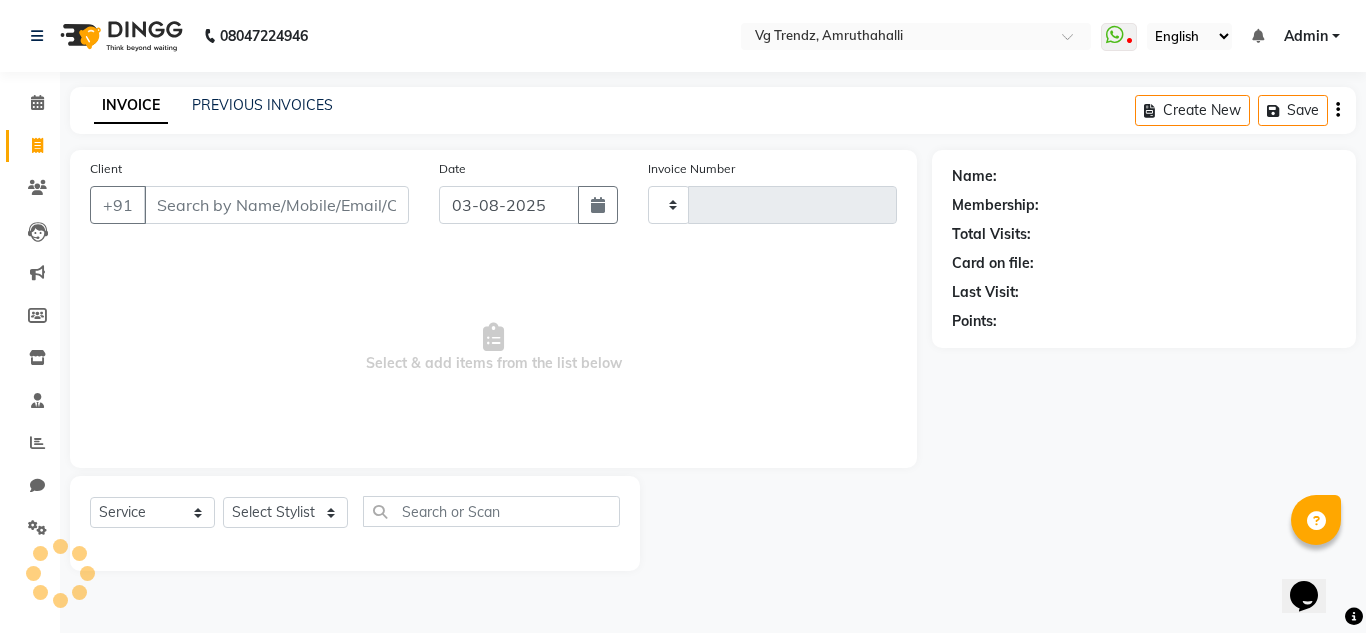 type on "1822" 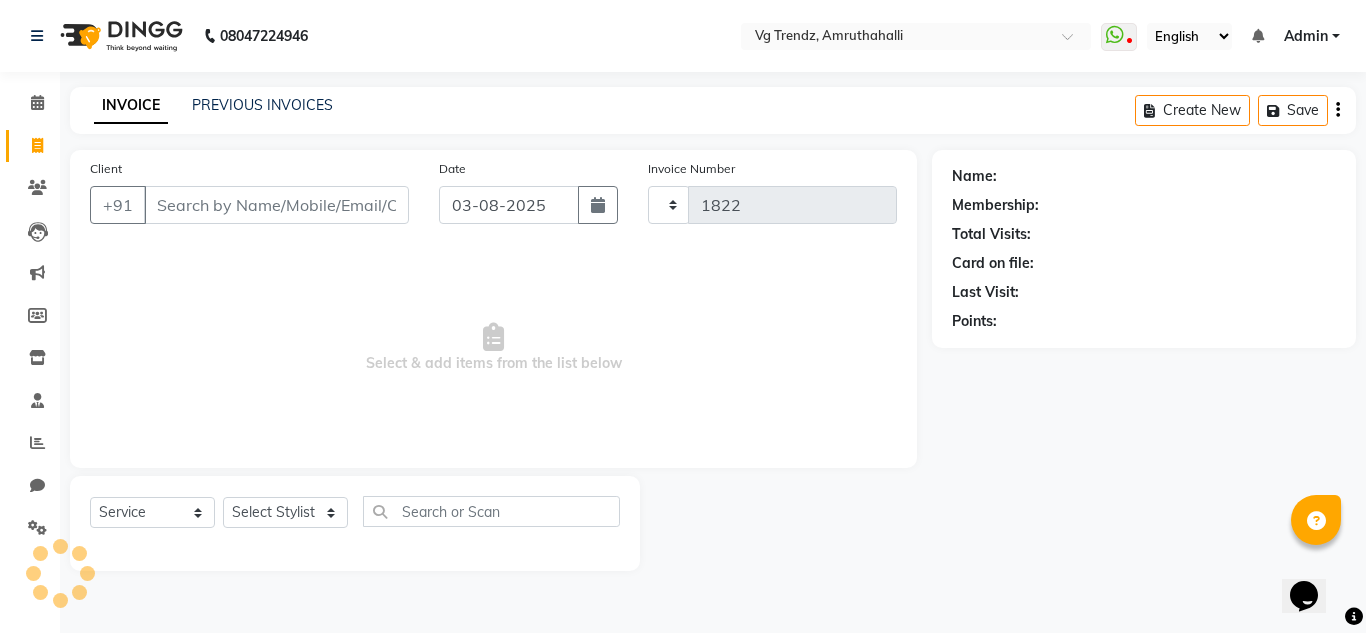 select on "5536" 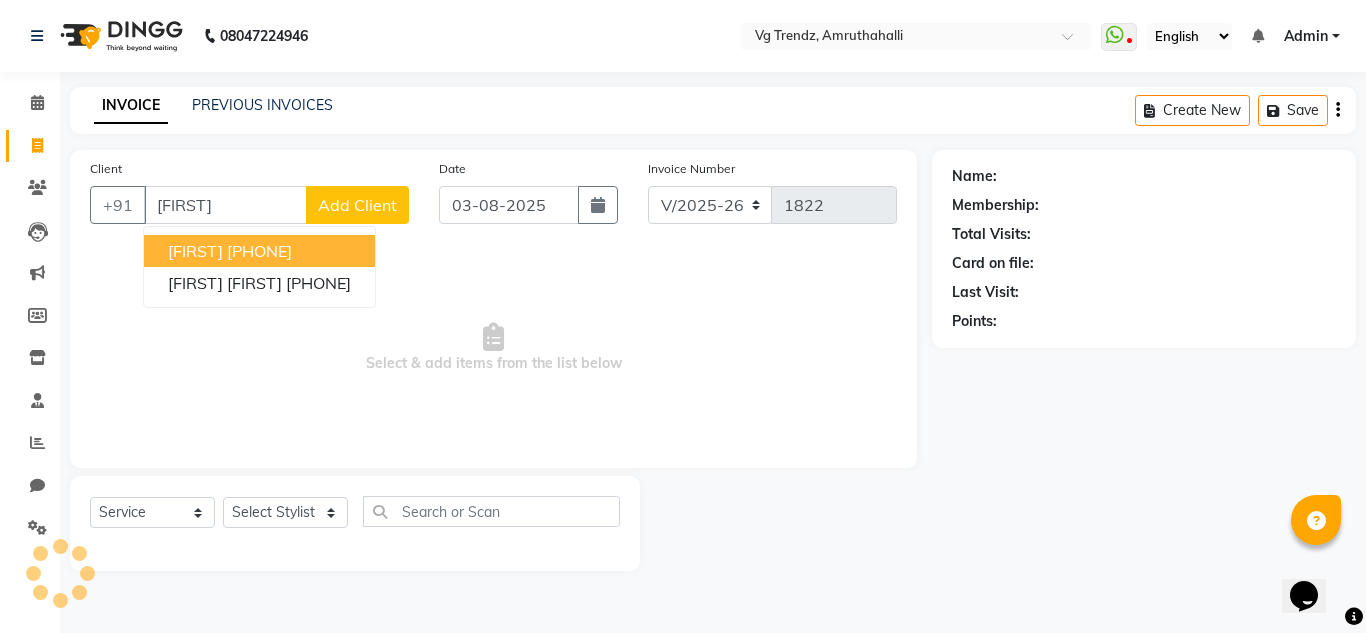 click on "8197246222" at bounding box center (259, 251) 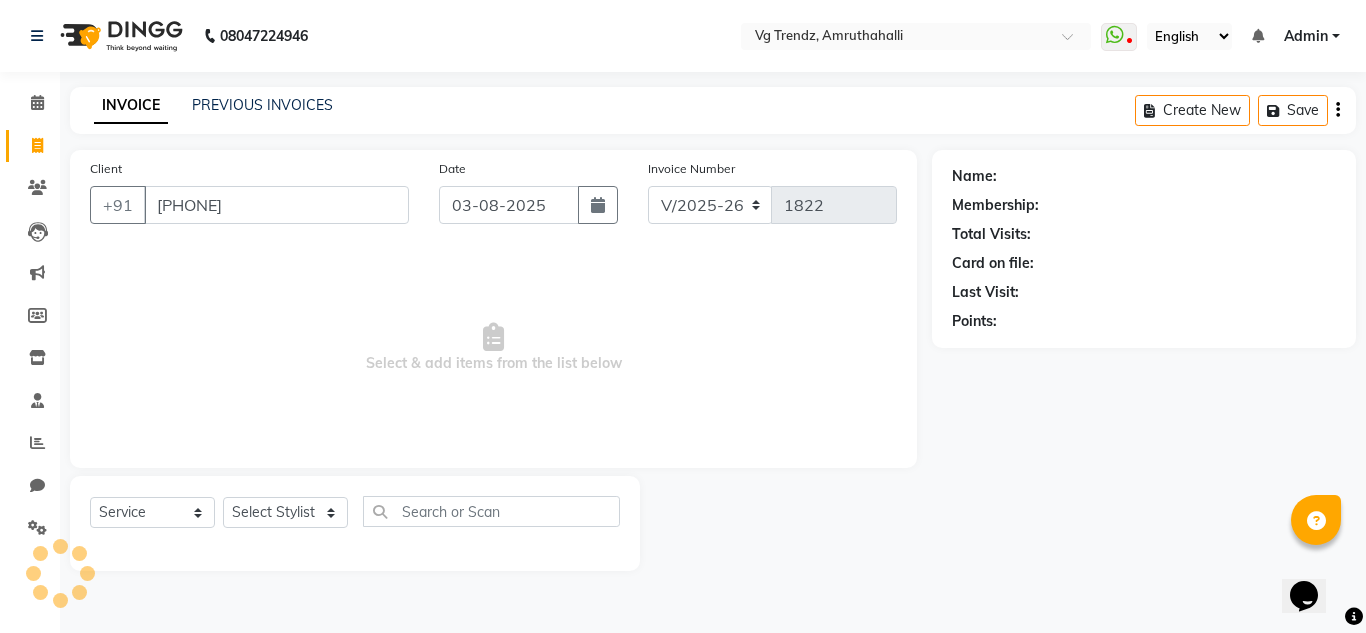 type on "8197246222" 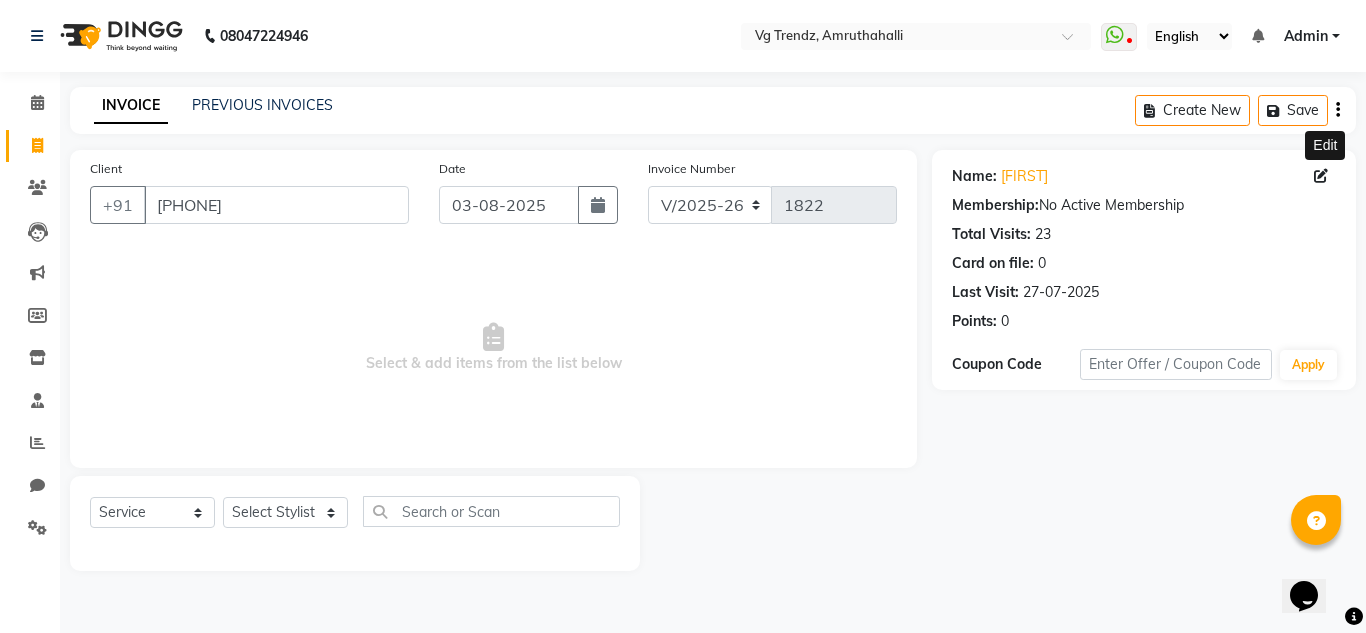 click 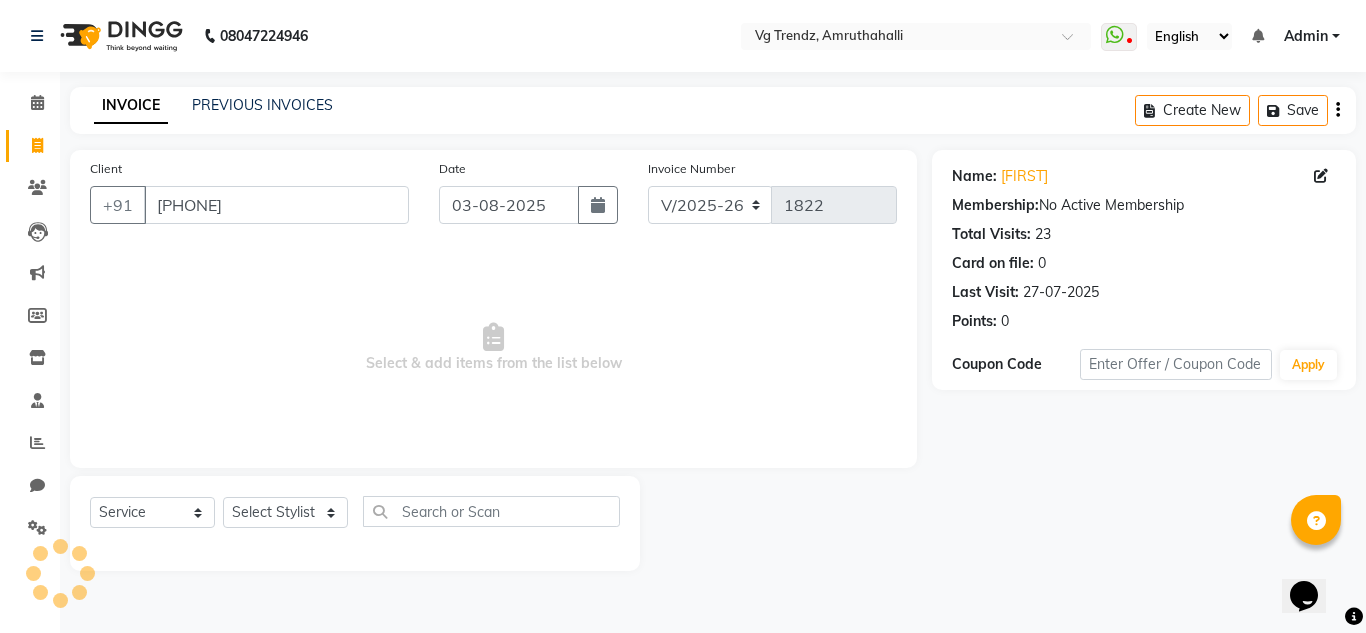 select on "male" 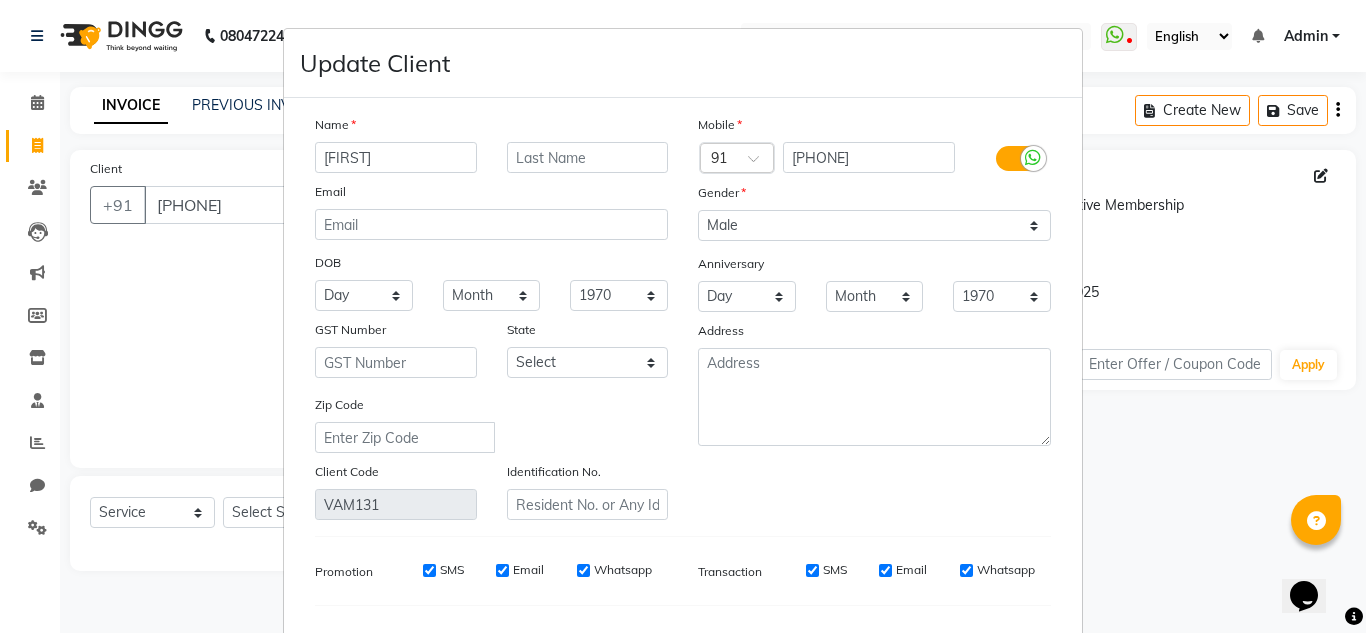 type on "[FIRST]" 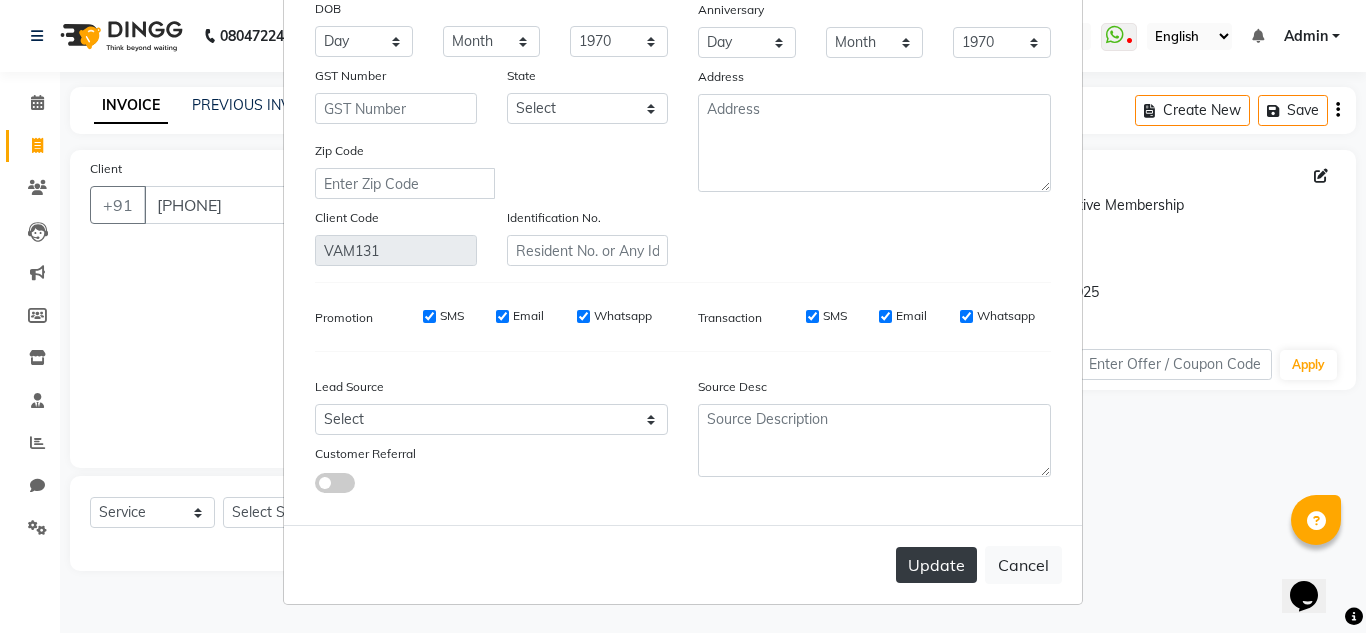 click on "Update" at bounding box center (936, 565) 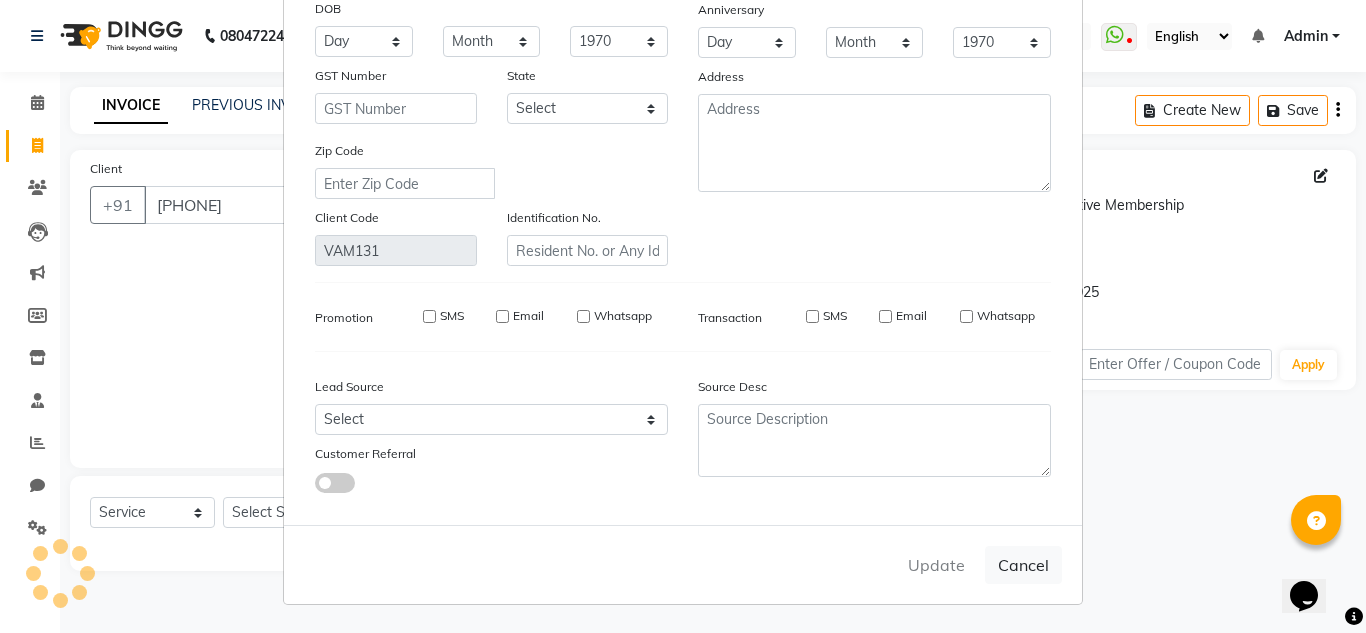 type 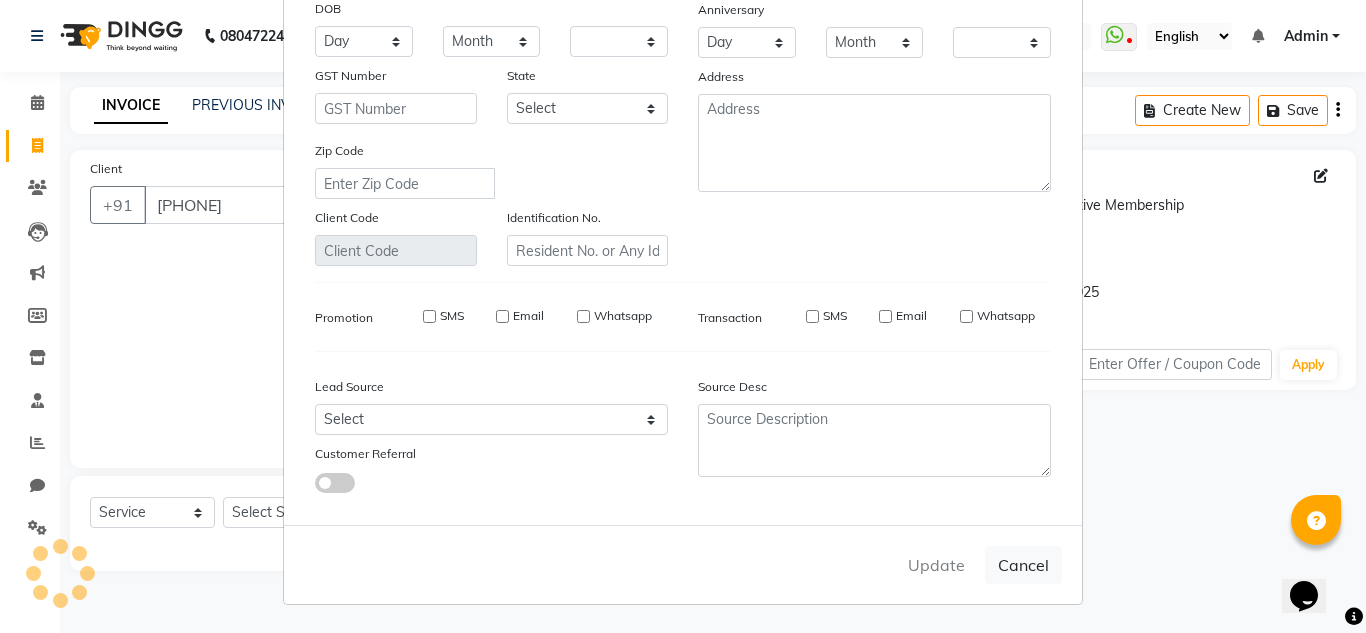 checkbox on "false" 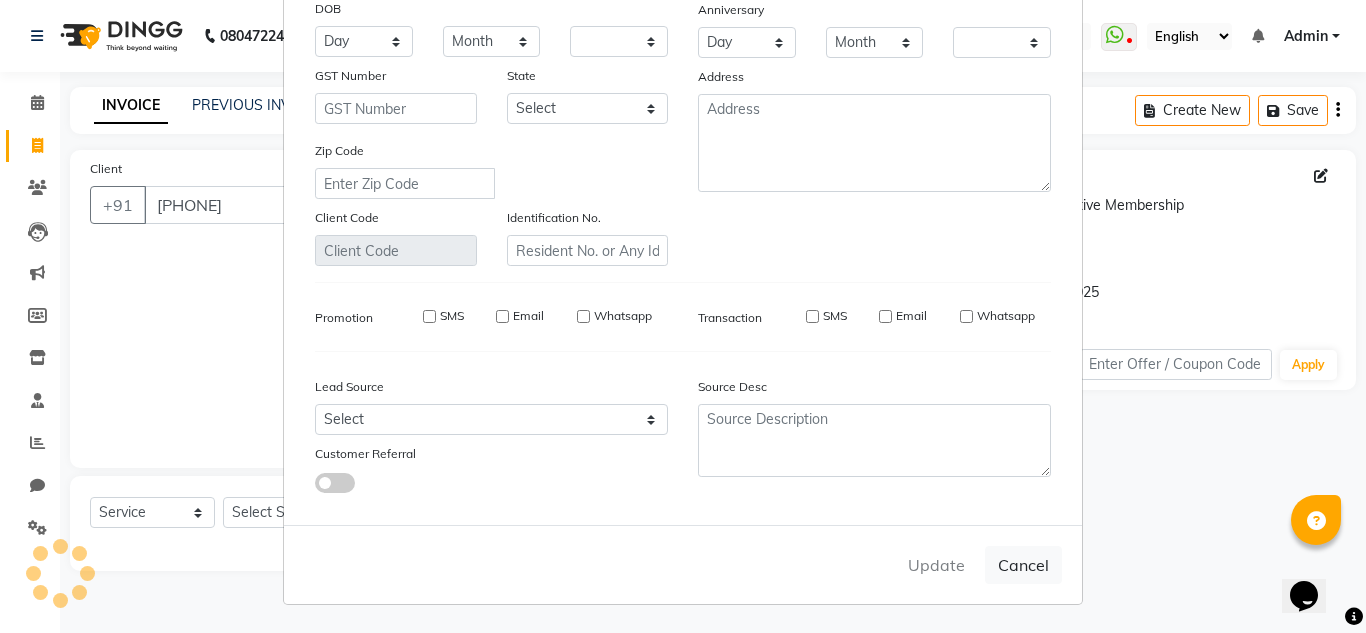 checkbox on "false" 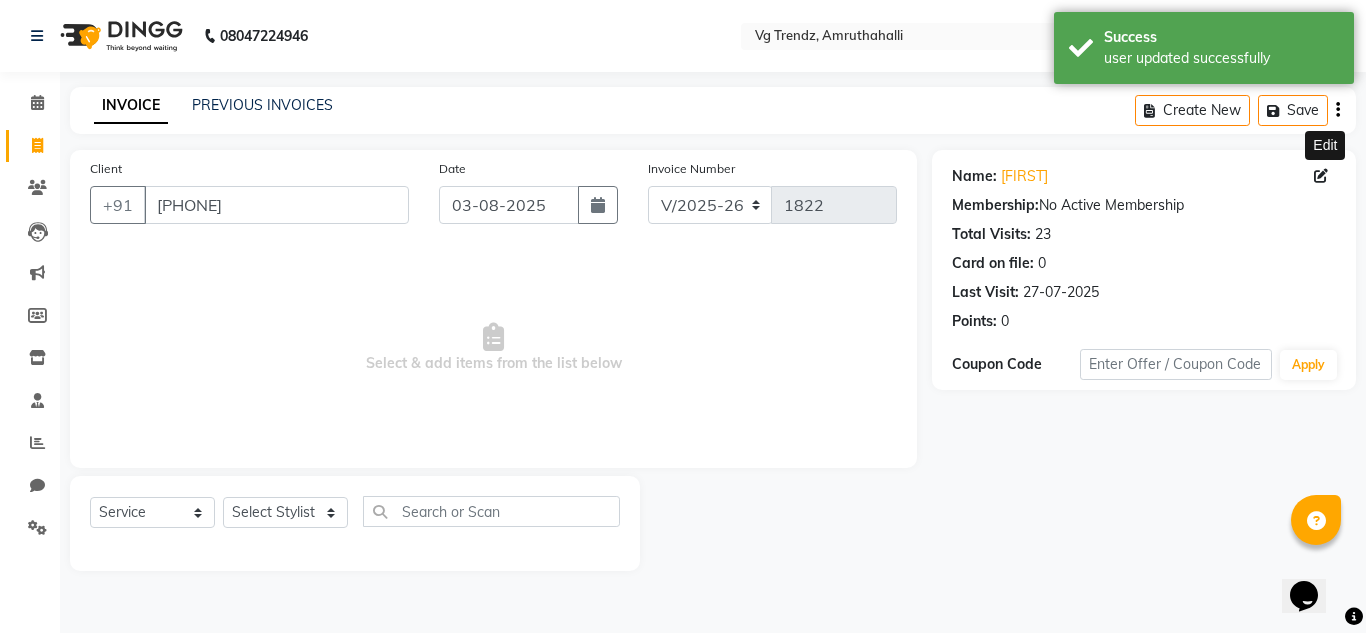 click 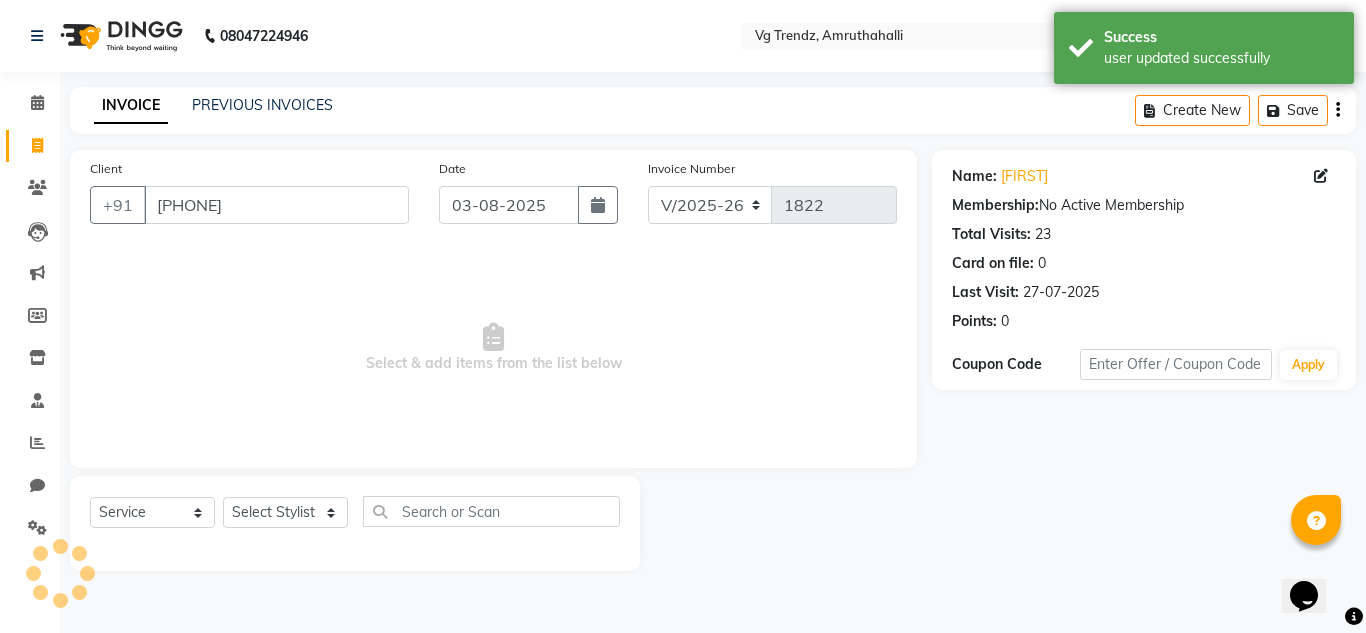 select on "male" 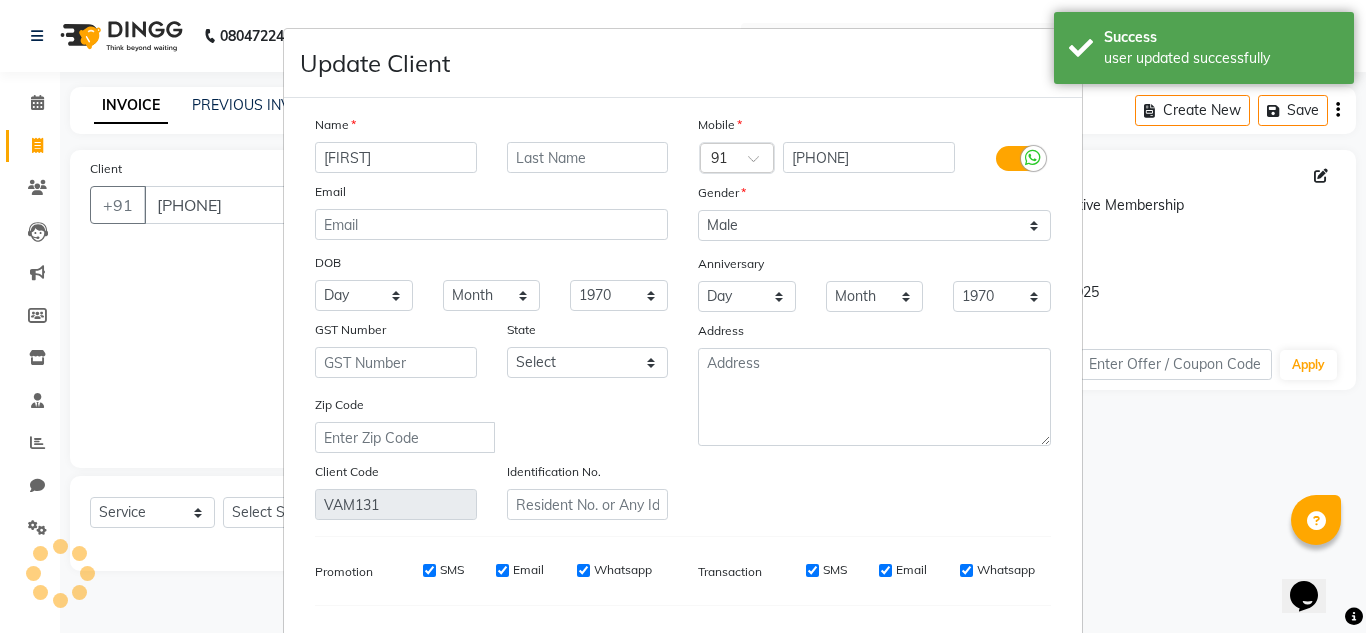 click on "Update Client Name Gajendra Email DOB Day 01 02 03 04 05 06 07 08 09 10 11 12 13 14 15 16 17 18 19 20 21 22 23 24 25 26 27 28 29 30 31 Month January February March April May June July August September October November December 1940 1941 1942 1943 1944 1945 1946 1947 1948 1949 1950 1951 1952 1953 1954 1955 1956 1957 1958 1959 1960 1961 1962 1963 1964 1965 1966 1967 1968 1969 1970 1971 1972 1973 1974 1975 1976 1977 1978 1979 1980 1981 1982 1983 1984 1985 1986 1987 1988 1989 1990 1991 1992 1993 1994 1995 1996 1997 1998 1999 2000 2001 2002 2003 2004 2005 2006 2007 2008 2009 2010 2011 2012 2013 2014 2015 2016 2017 2018 2019 2020 2021 2022 2023 2024 GST Number State Select Zip Code Client Code VAM131 Identification No. Mobile Country Code × 91 8197246222 Gender Select Male Female Other Prefer Not To Say Anniversary Day 01 02 03 04 05 06 07 08 09 10 11 12 13 14 15 16 17 18 19 20 21 22 23 24 25 26 27 28 29 30 31 Month January February March April May June July August September October November December 1970 1971 SMS" at bounding box center [683, 316] 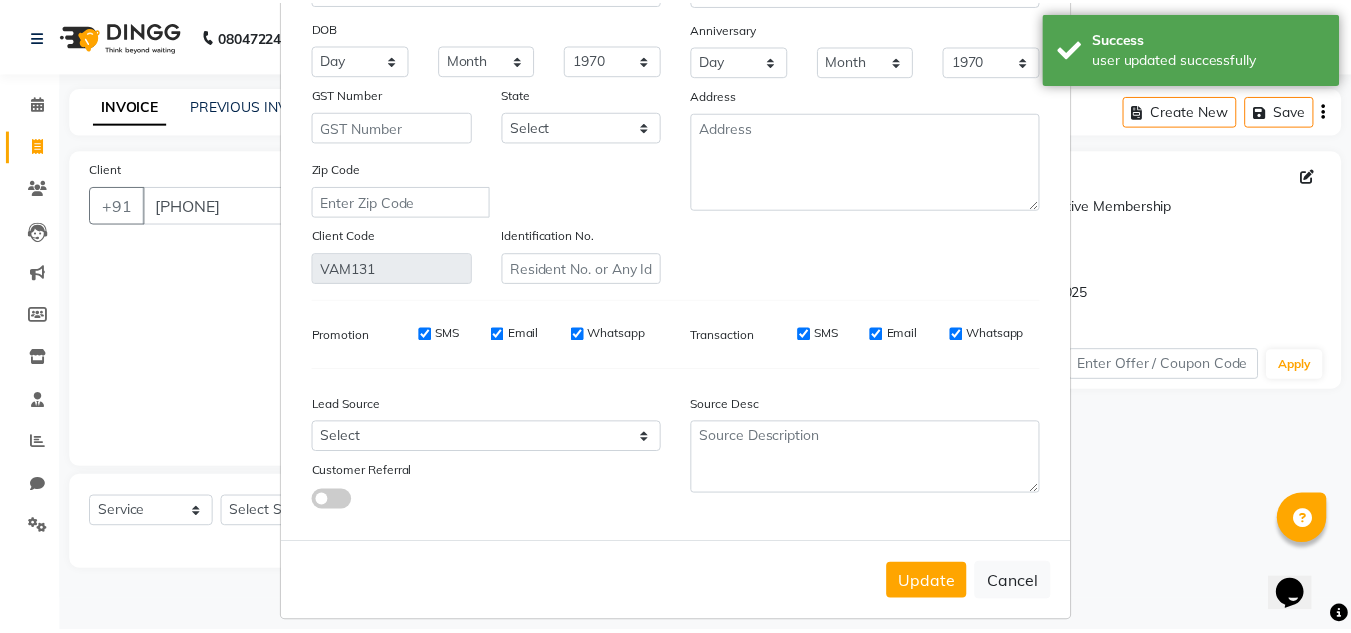 scroll, scrollTop: 250, scrollLeft: 0, axis: vertical 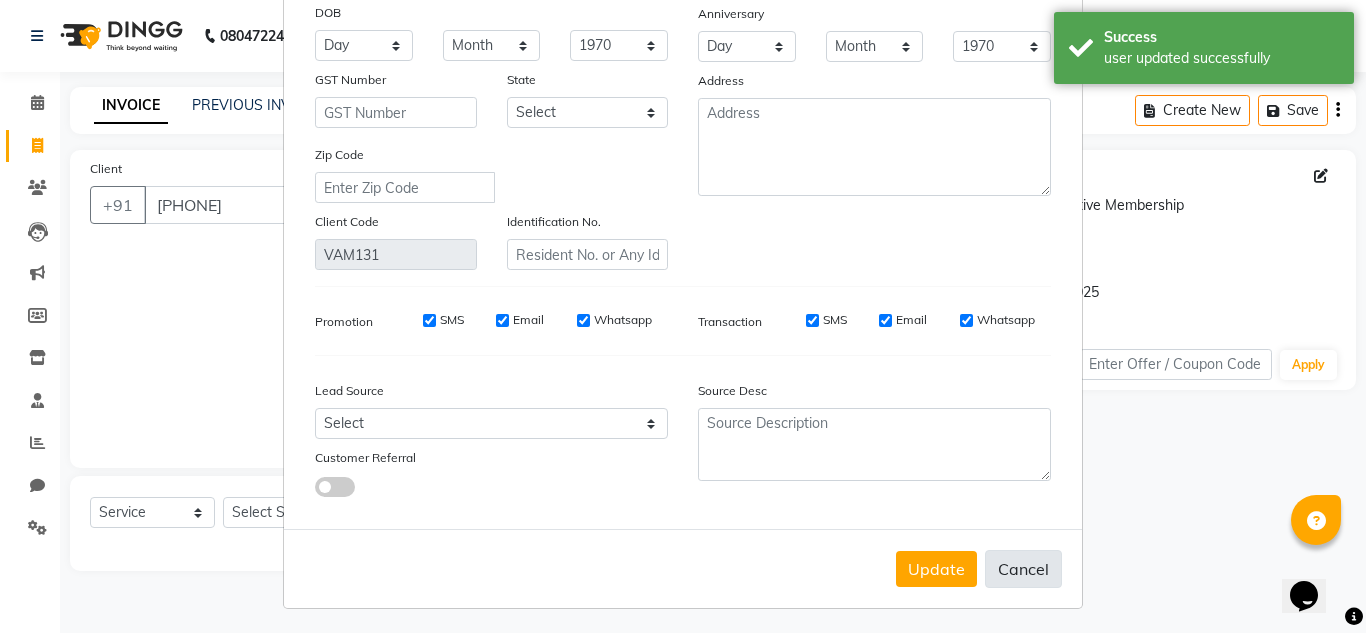 click on "Cancel" at bounding box center [1023, 569] 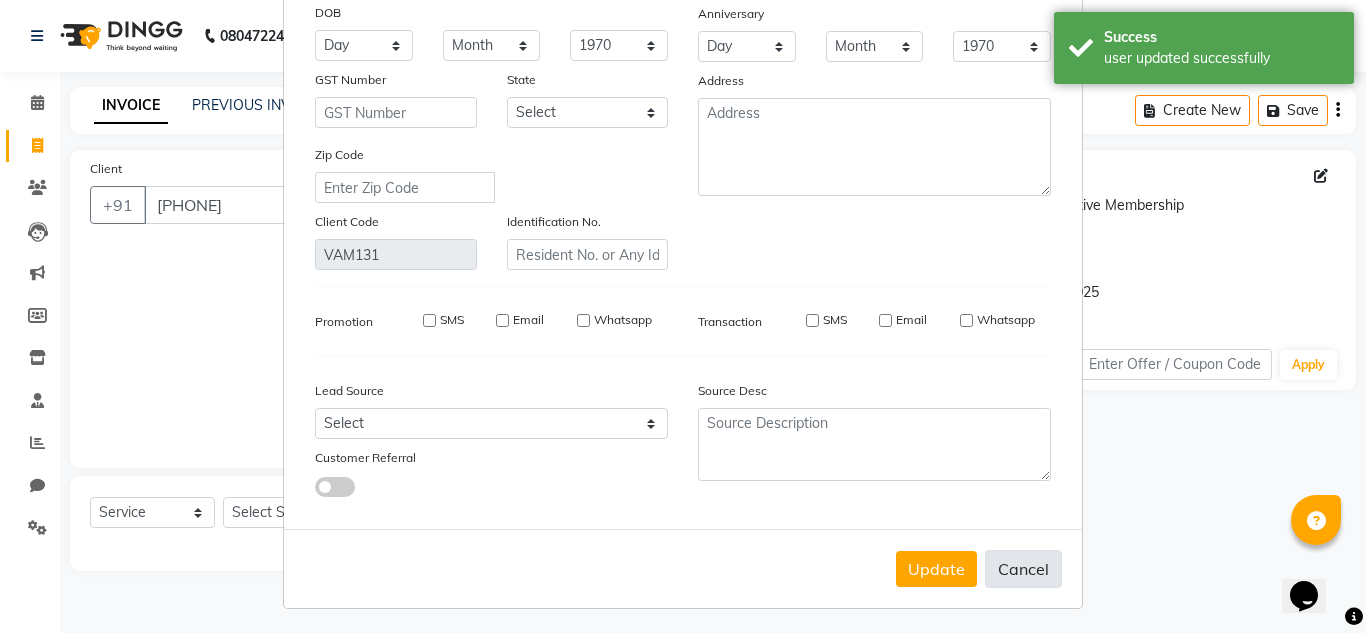 type 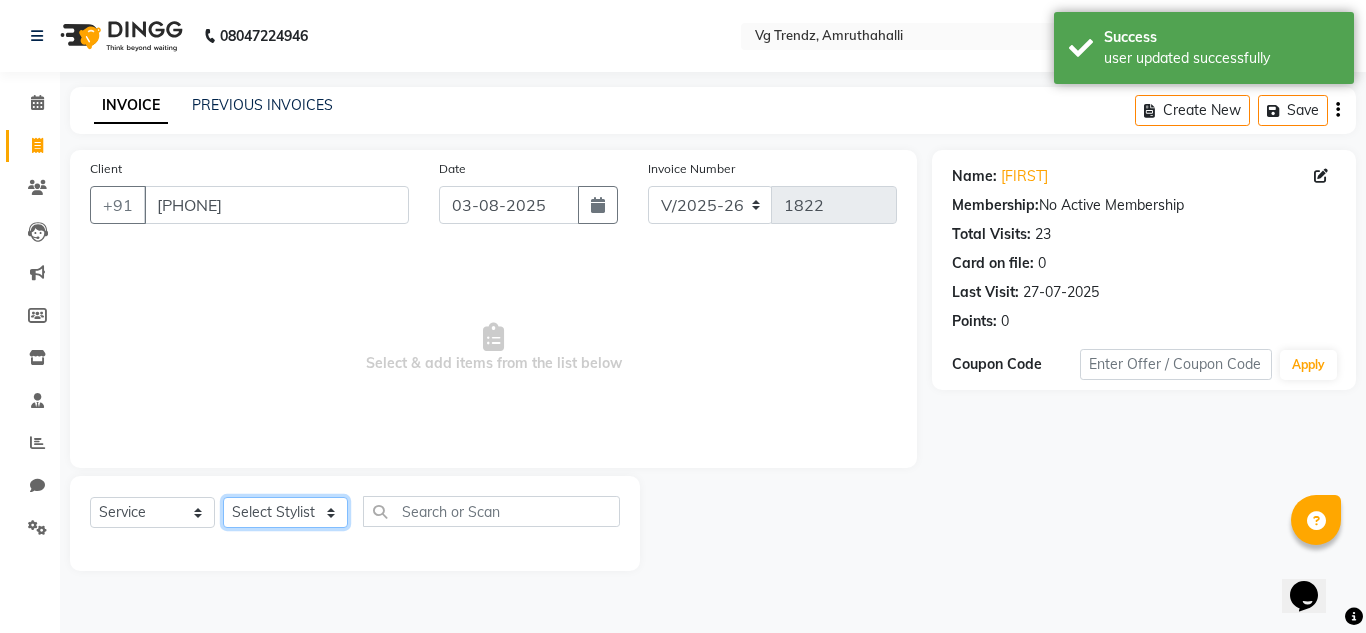 click on "Select Stylist Ashiwini N P Manjitha Chhetri Manjula S Mun Khan Naveen Kumar Rangashamaiah salon number Sandeep Sharma Shannu Sridevi Vanitha v" 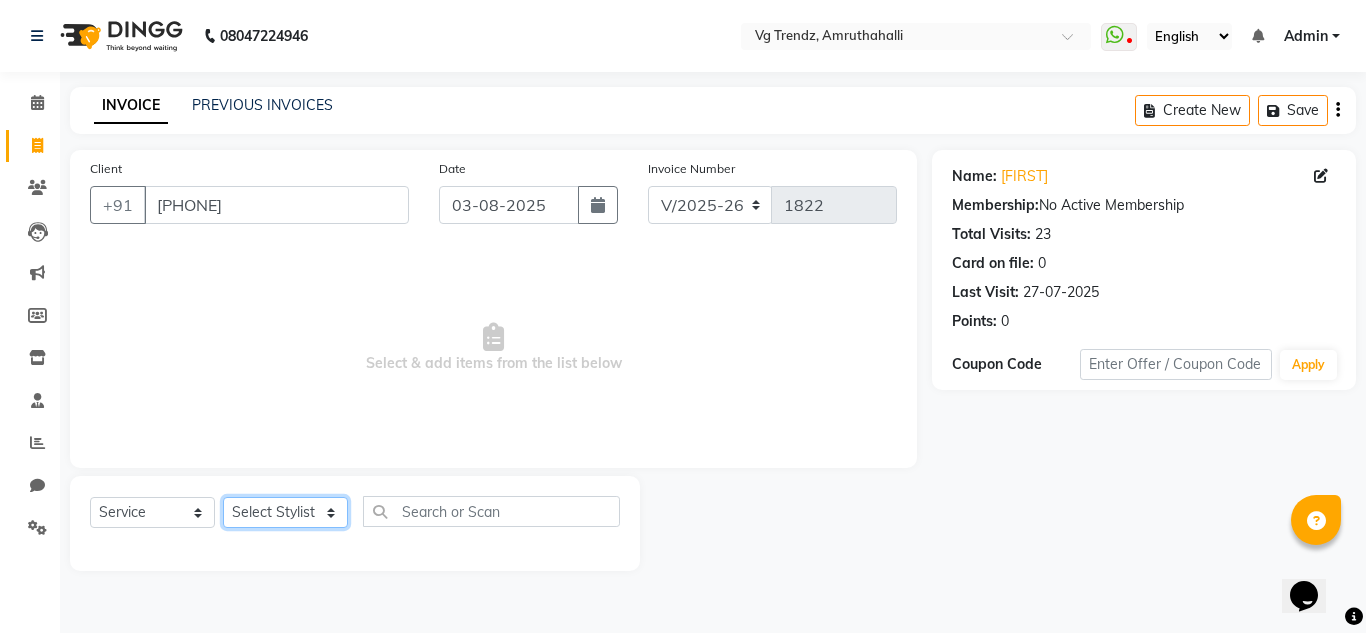 select on "85009" 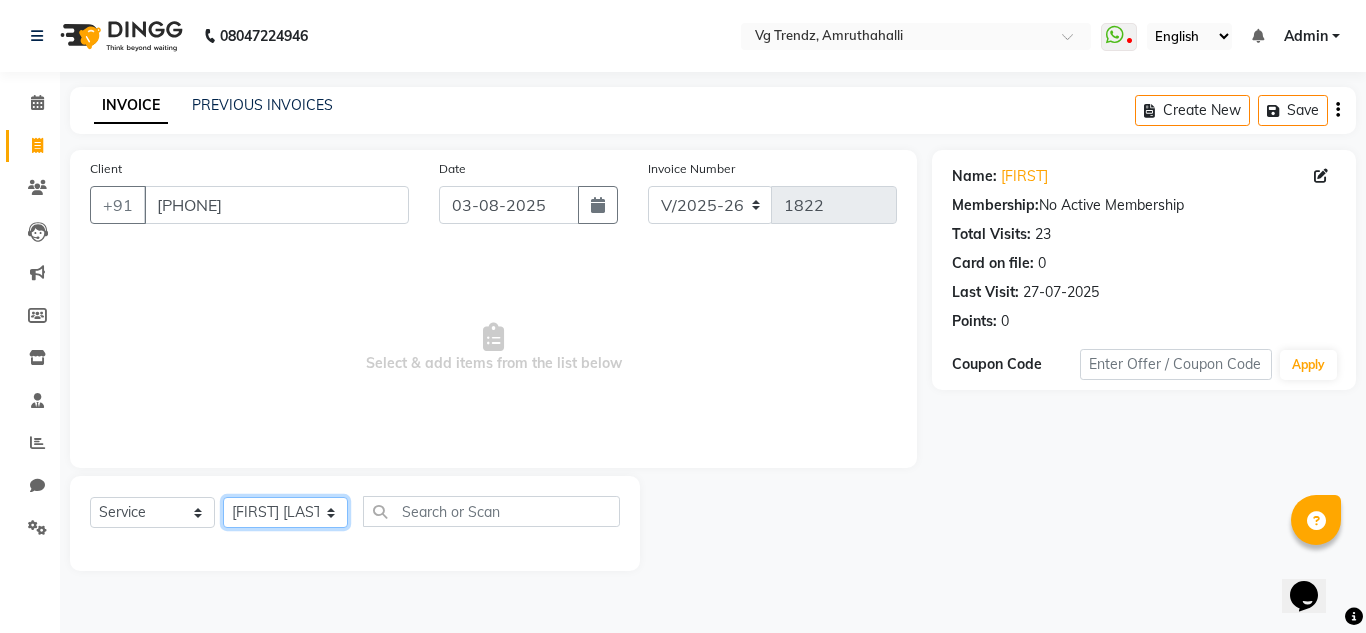 click on "Select Stylist Ashiwini N P Manjitha Chhetri Manjula S Mun Khan Naveen Kumar Rangashamaiah salon number Sandeep Sharma Shannu Sridevi Vanitha v" 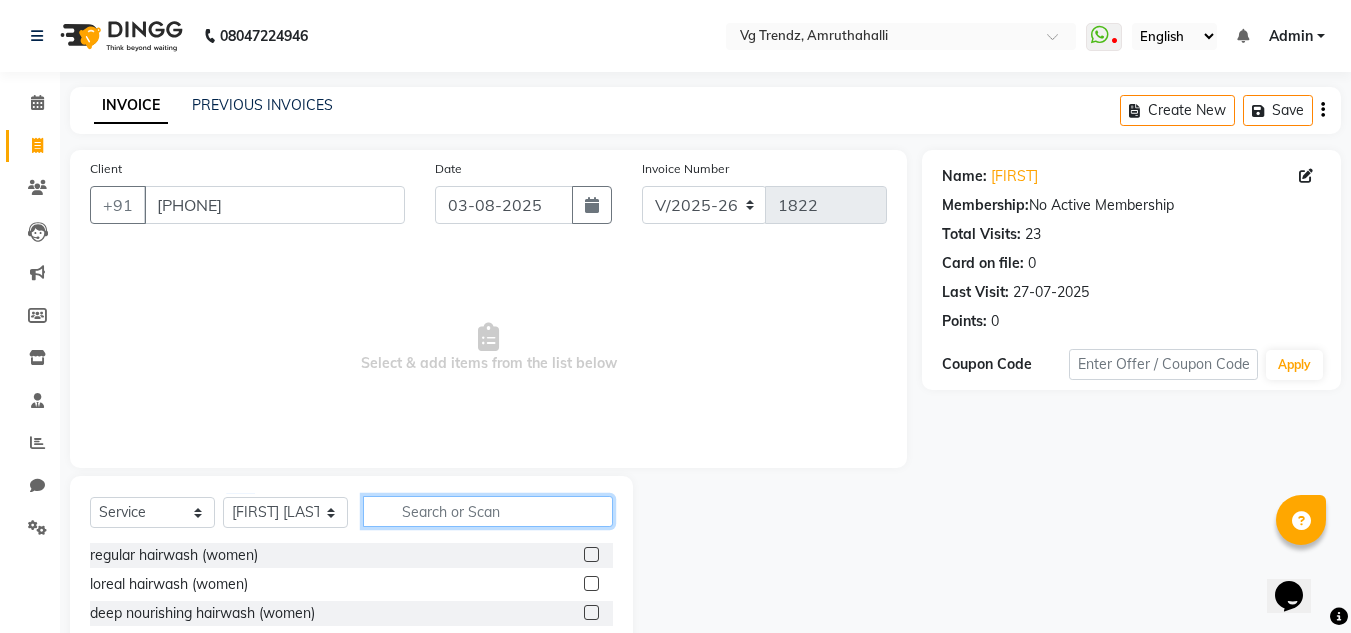 click 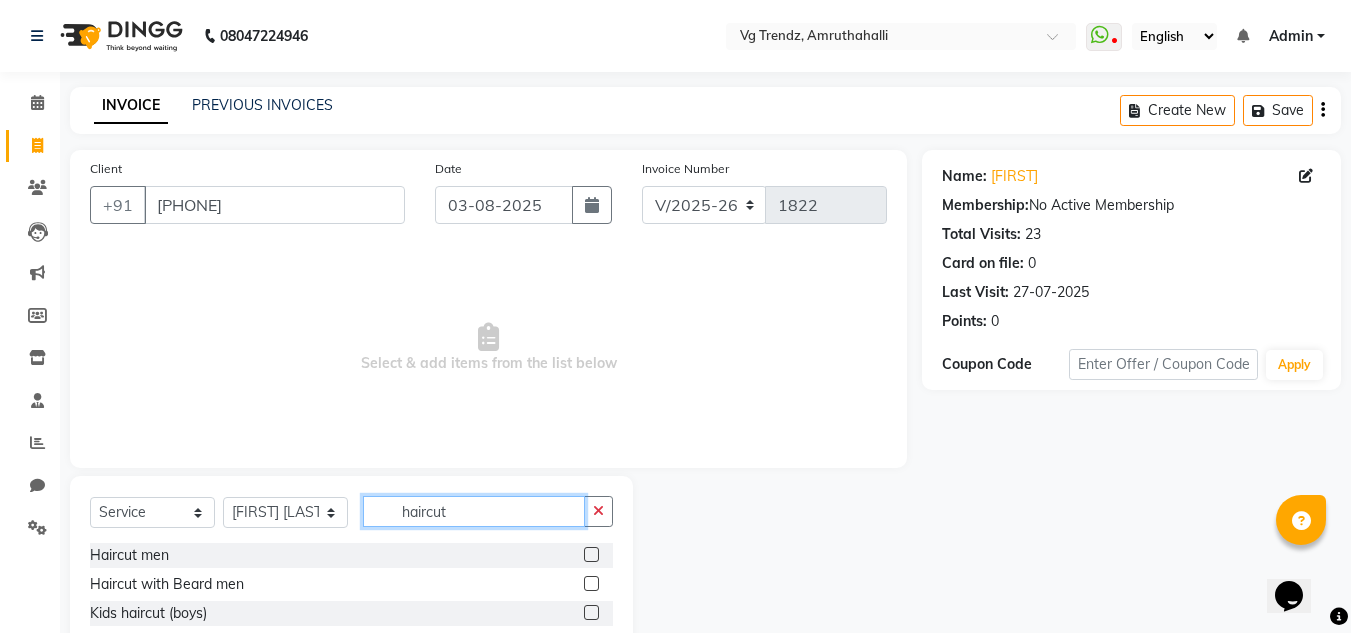 type on "haircut" 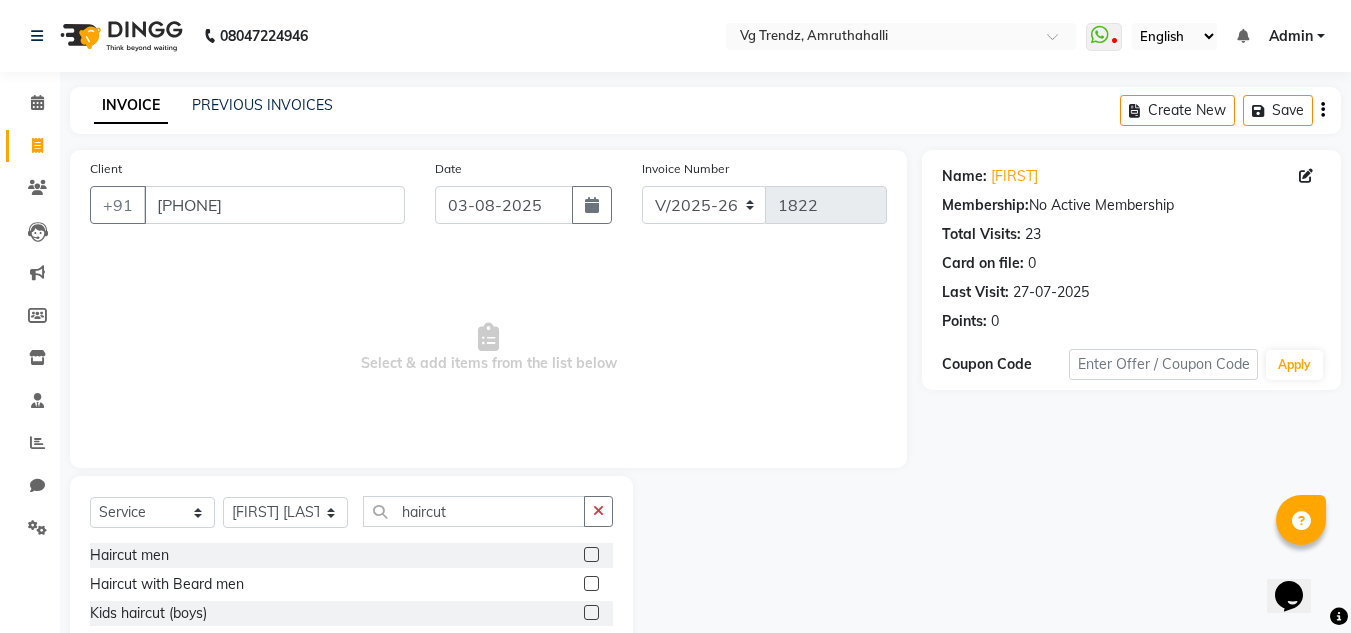 click 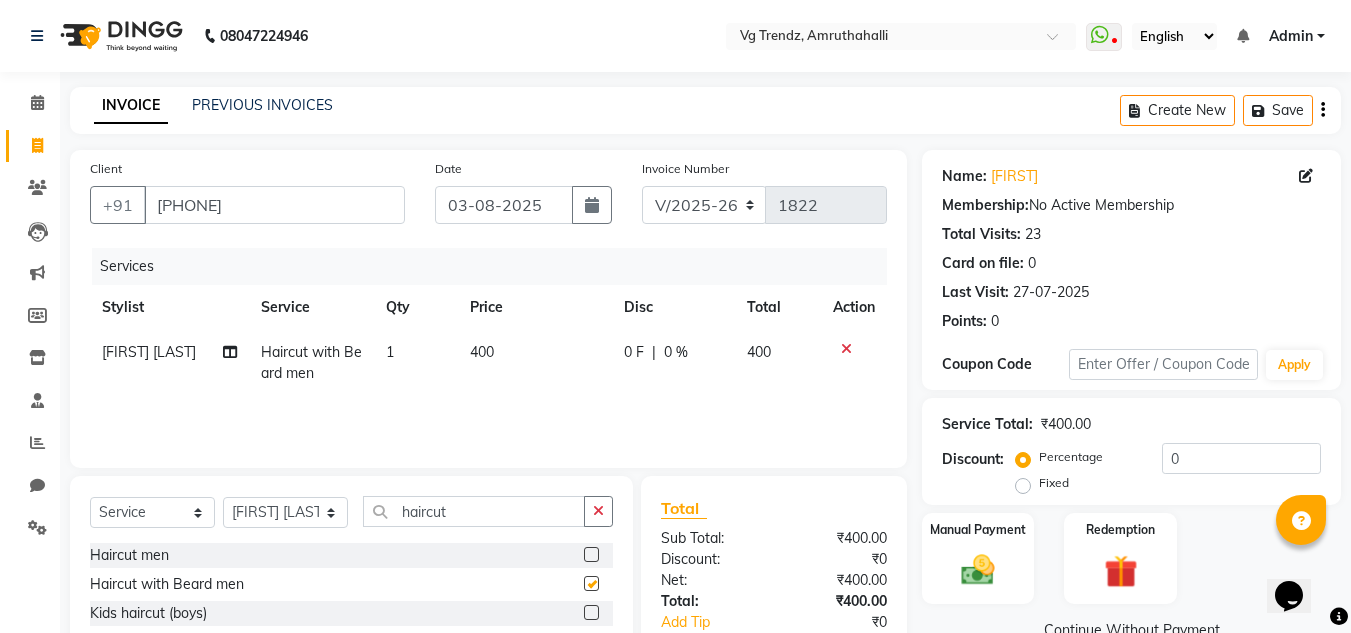 checkbox on "false" 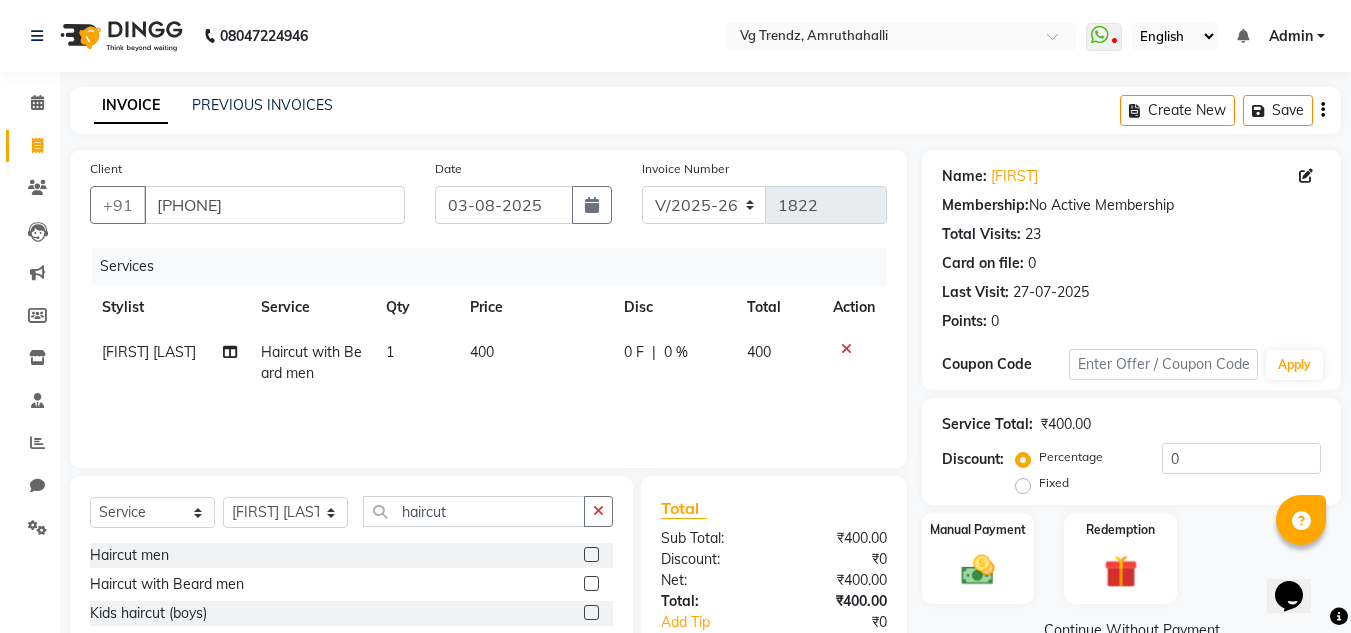 scroll, scrollTop: 168, scrollLeft: 0, axis: vertical 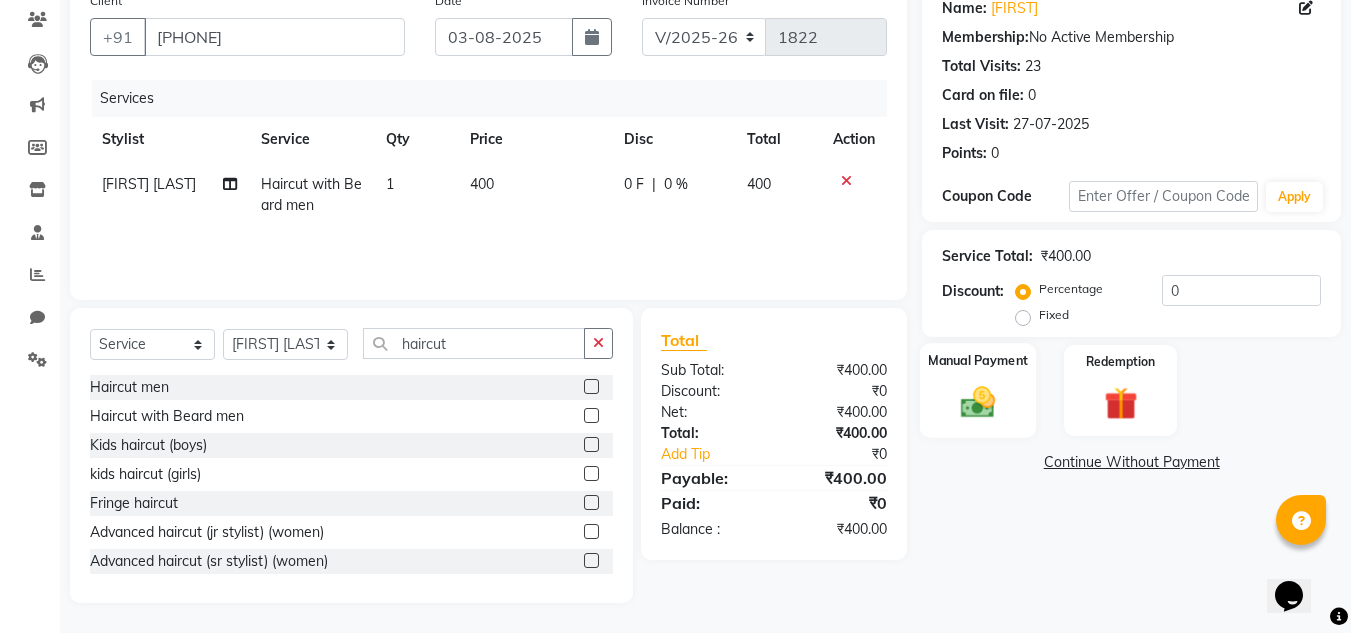 click 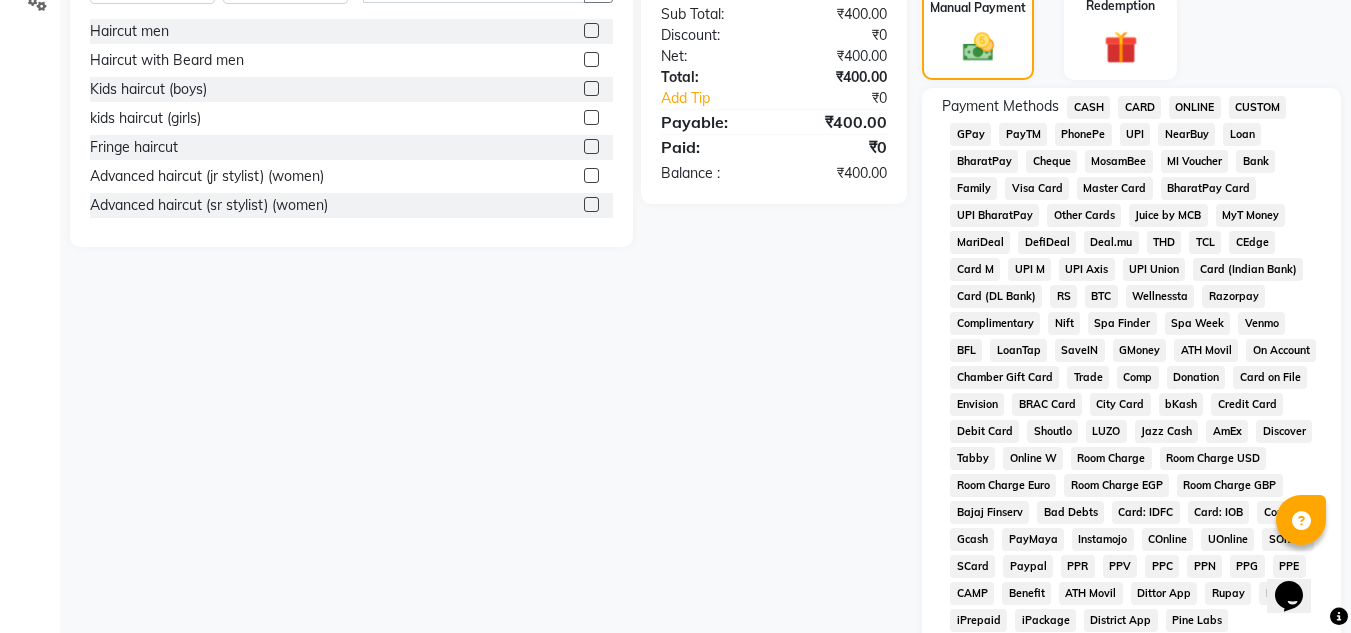 scroll, scrollTop: 521, scrollLeft: 0, axis: vertical 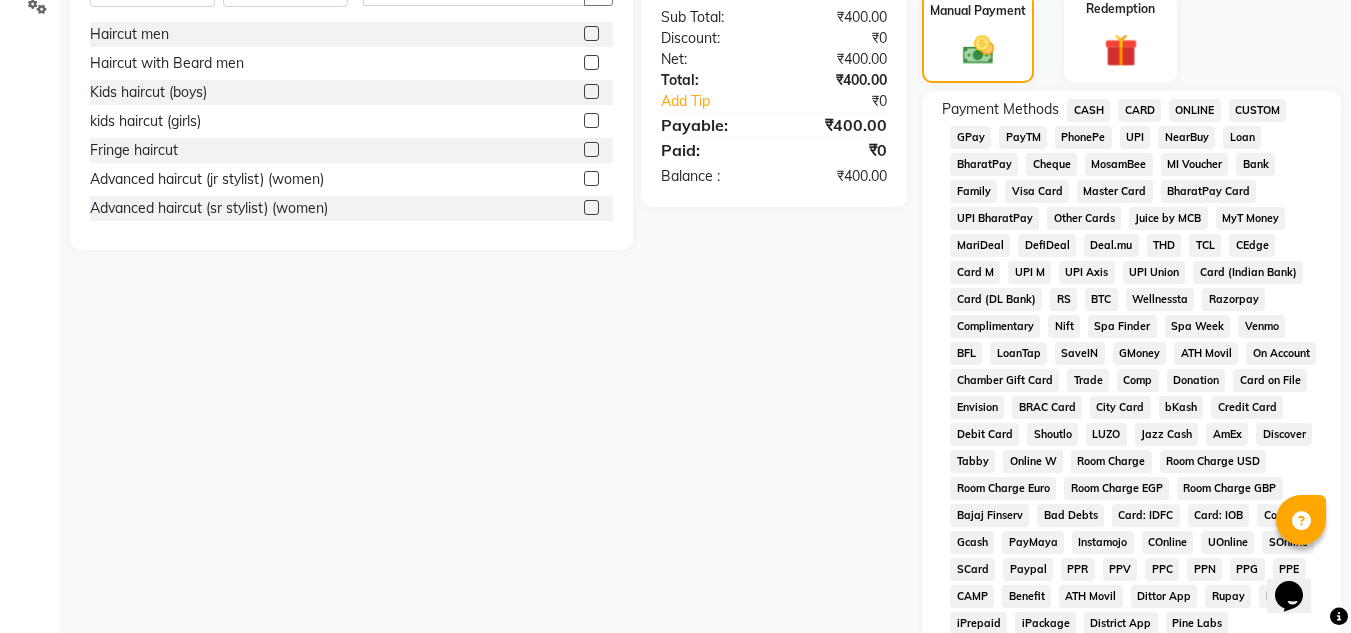click on "PhonePe" 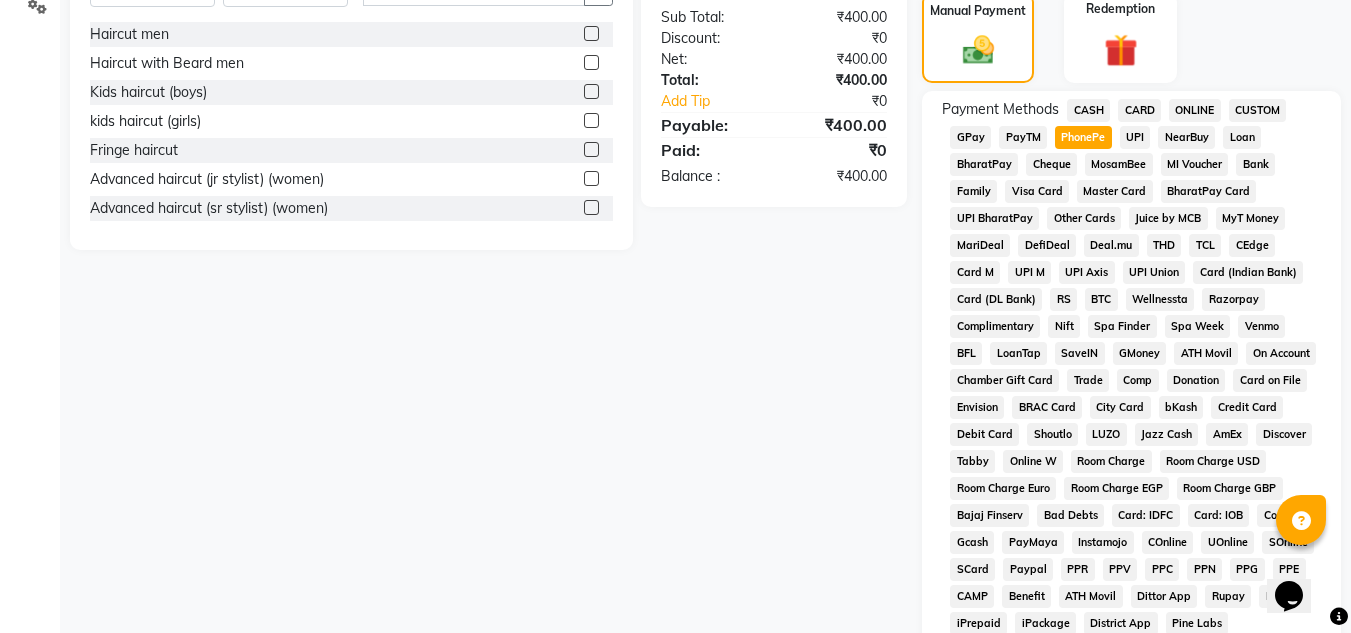 click on "CASH" 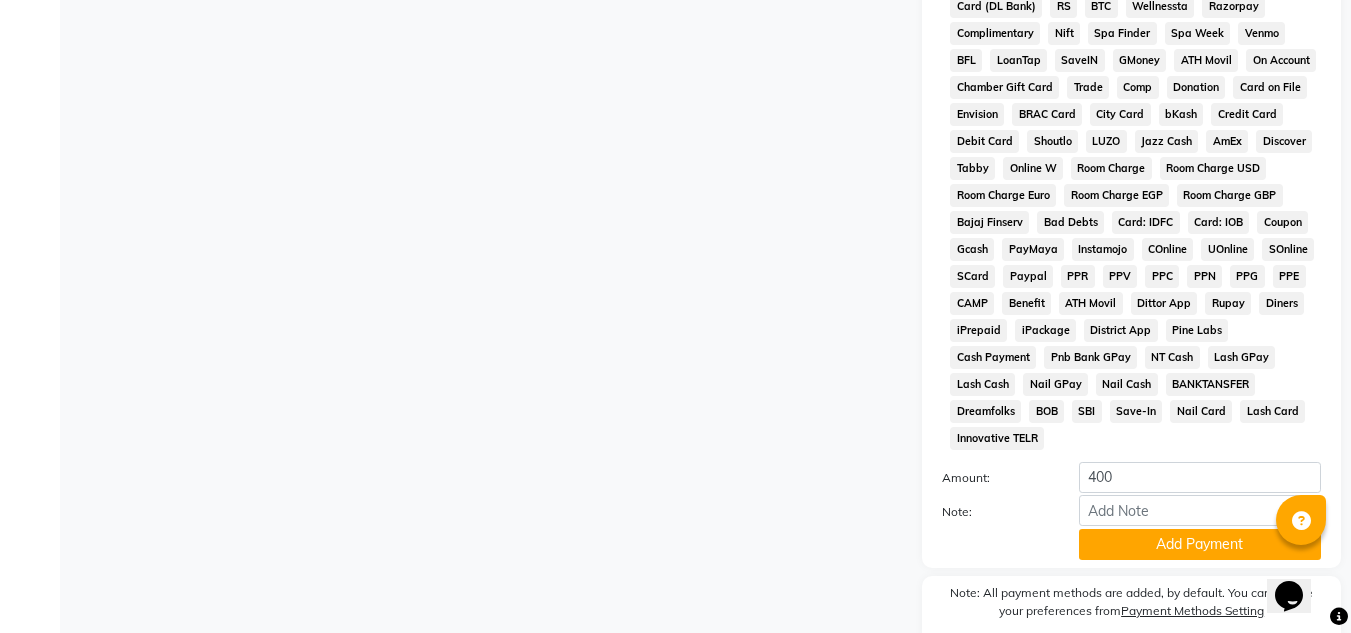 scroll, scrollTop: 869, scrollLeft: 0, axis: vertical 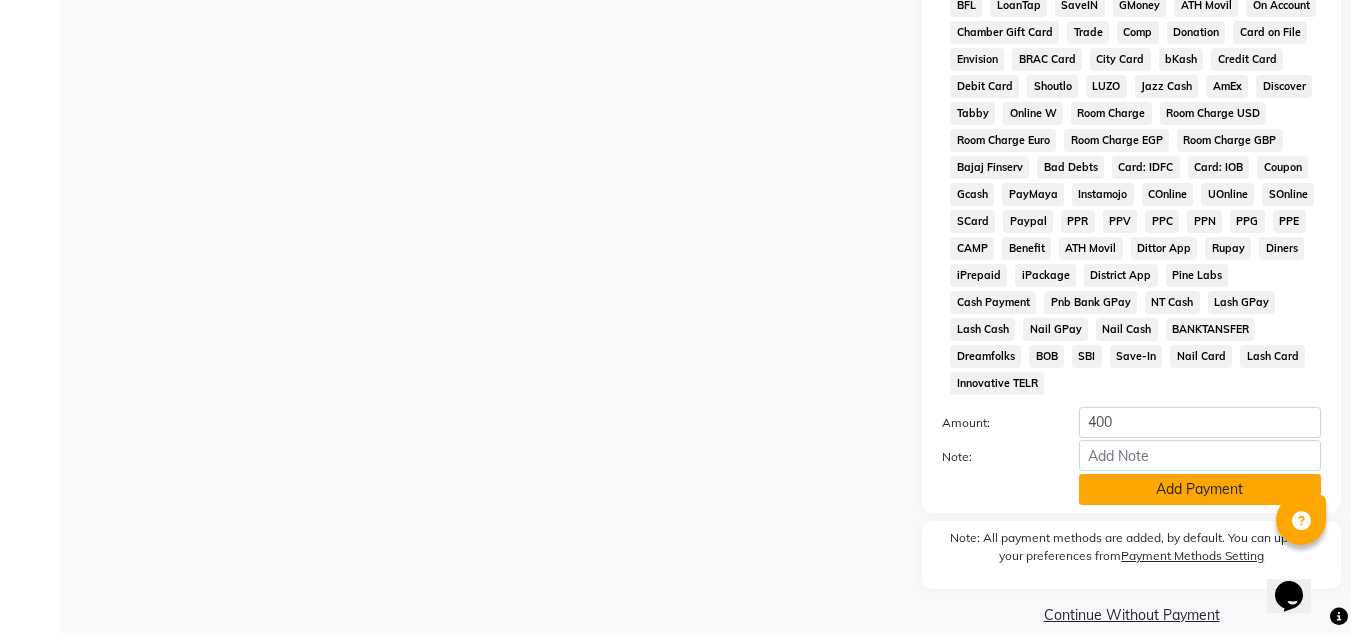 click on "Add Payment" 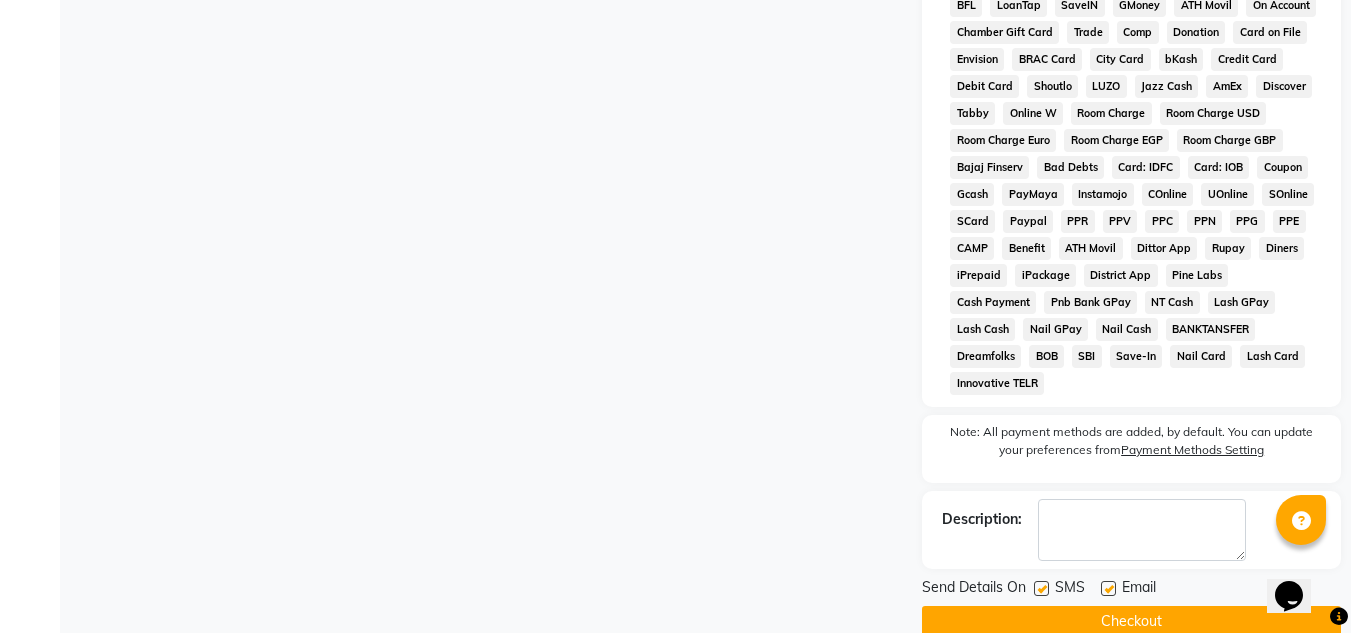 click 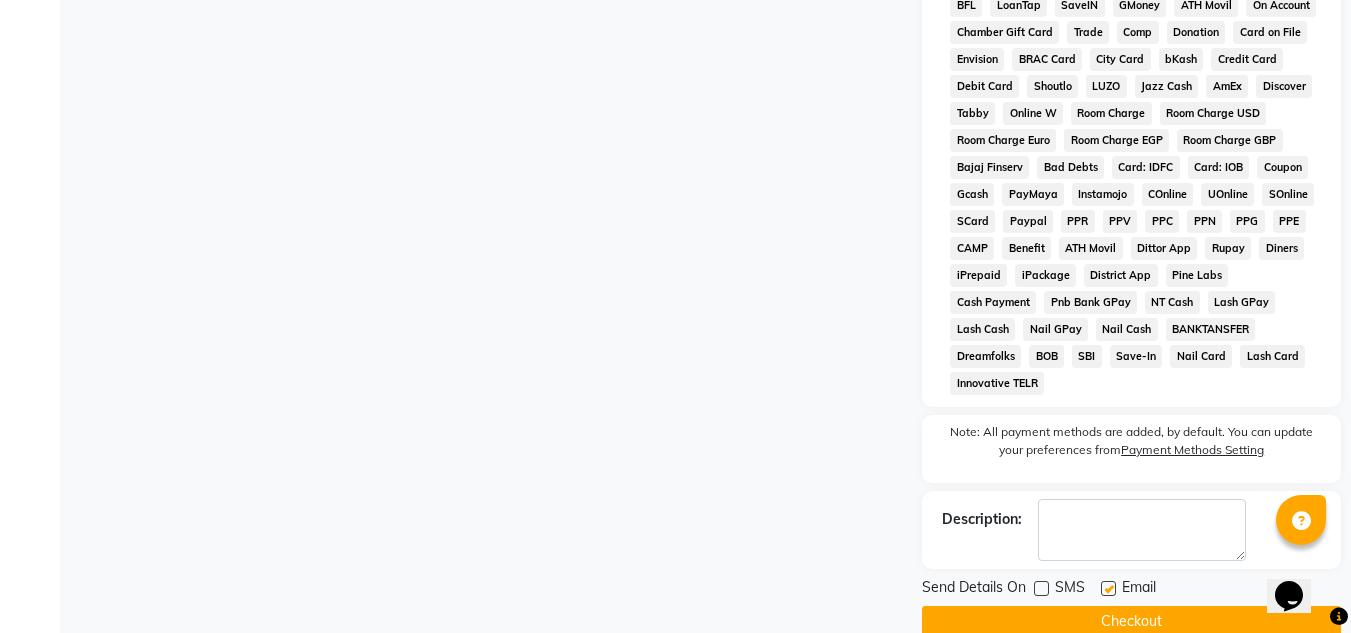 click 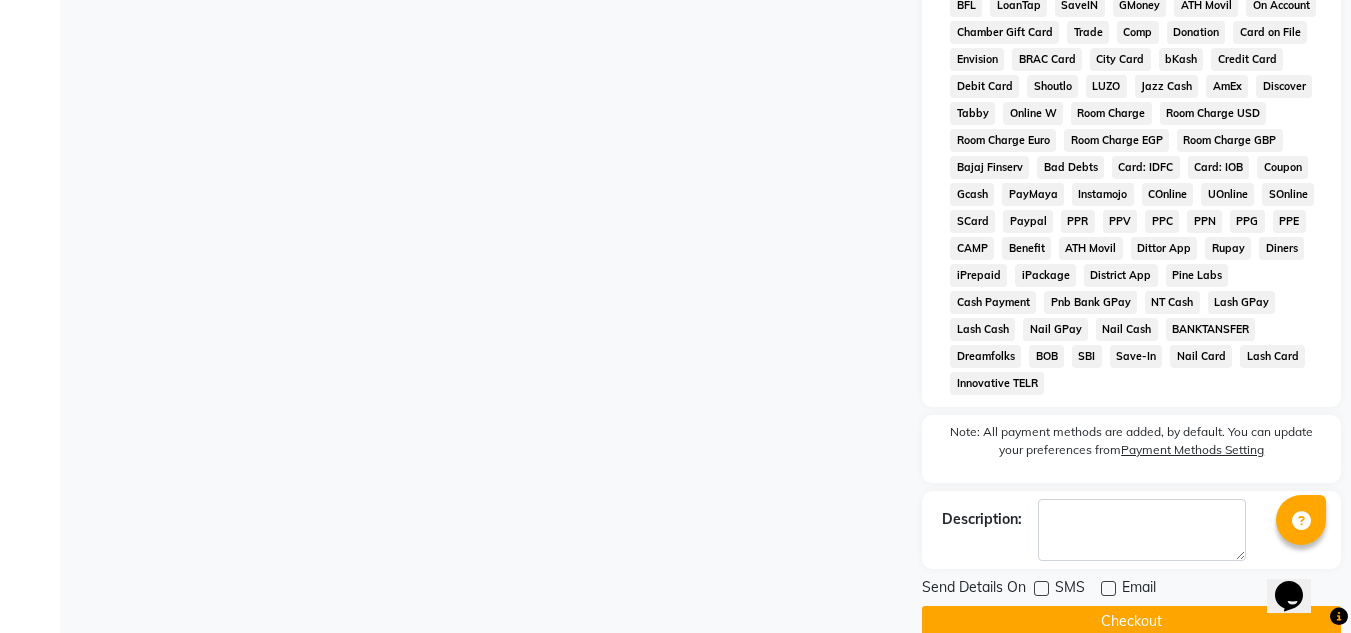 click on "Checkout" 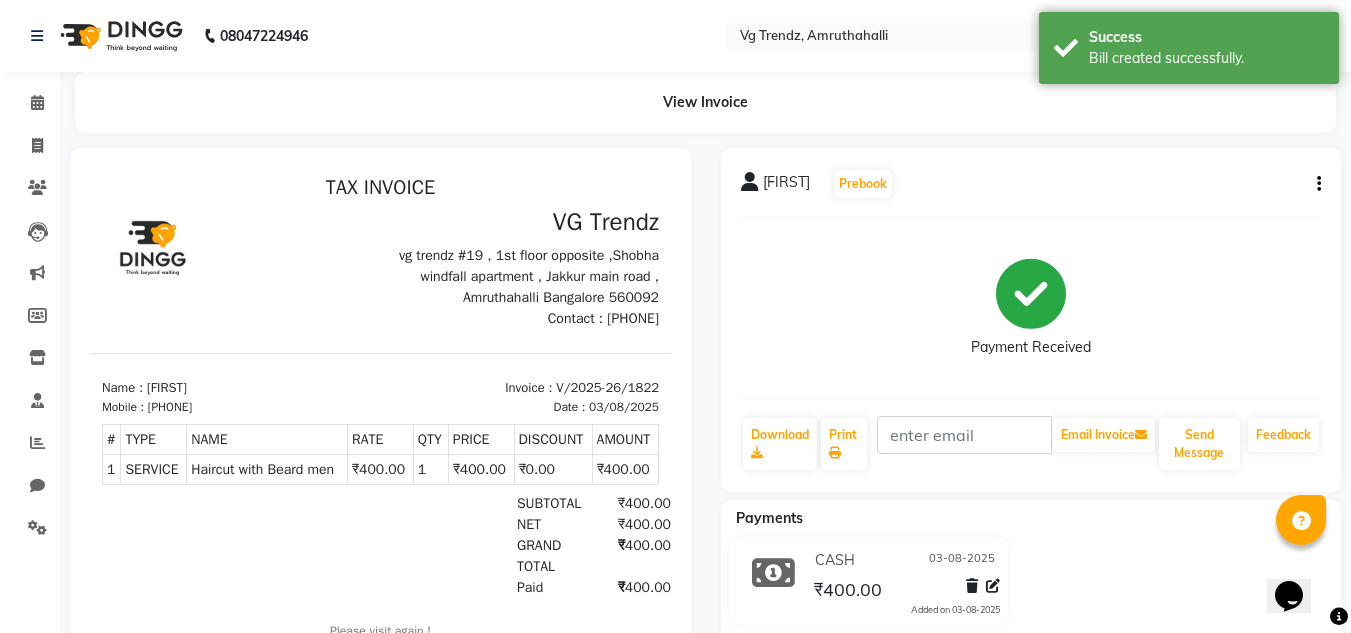 scroll, scrollTop: 0, scrollLeft: 0, axis: both 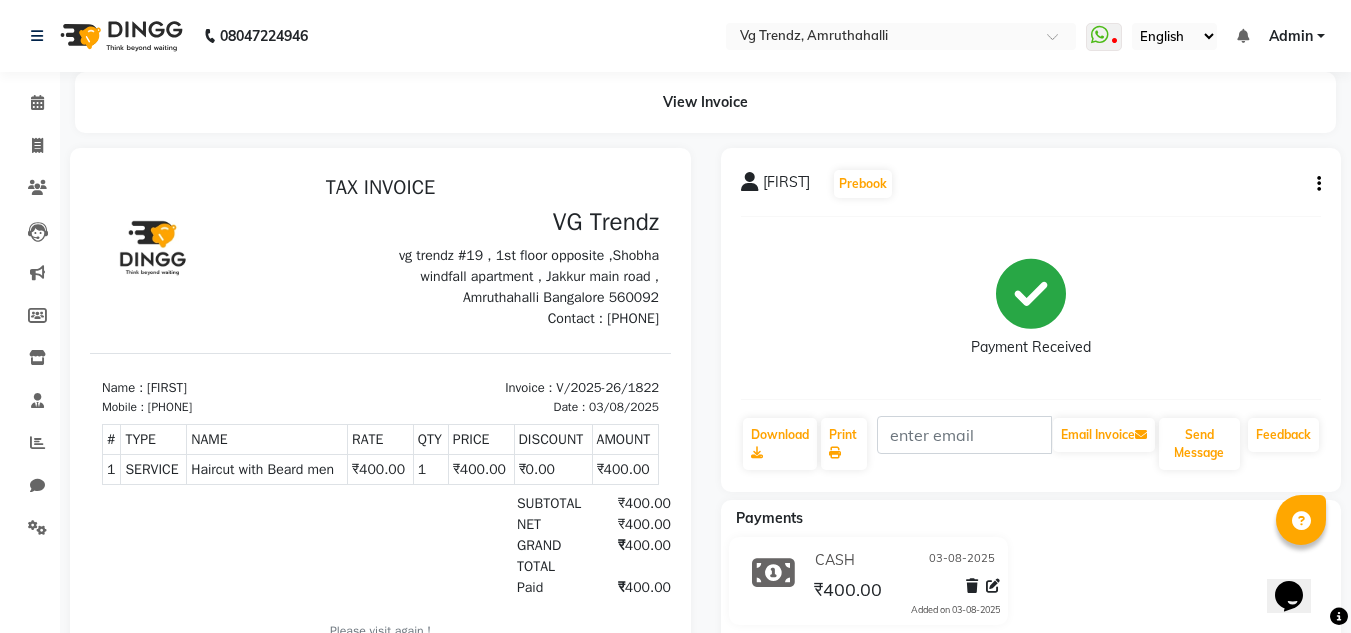 select on "service" 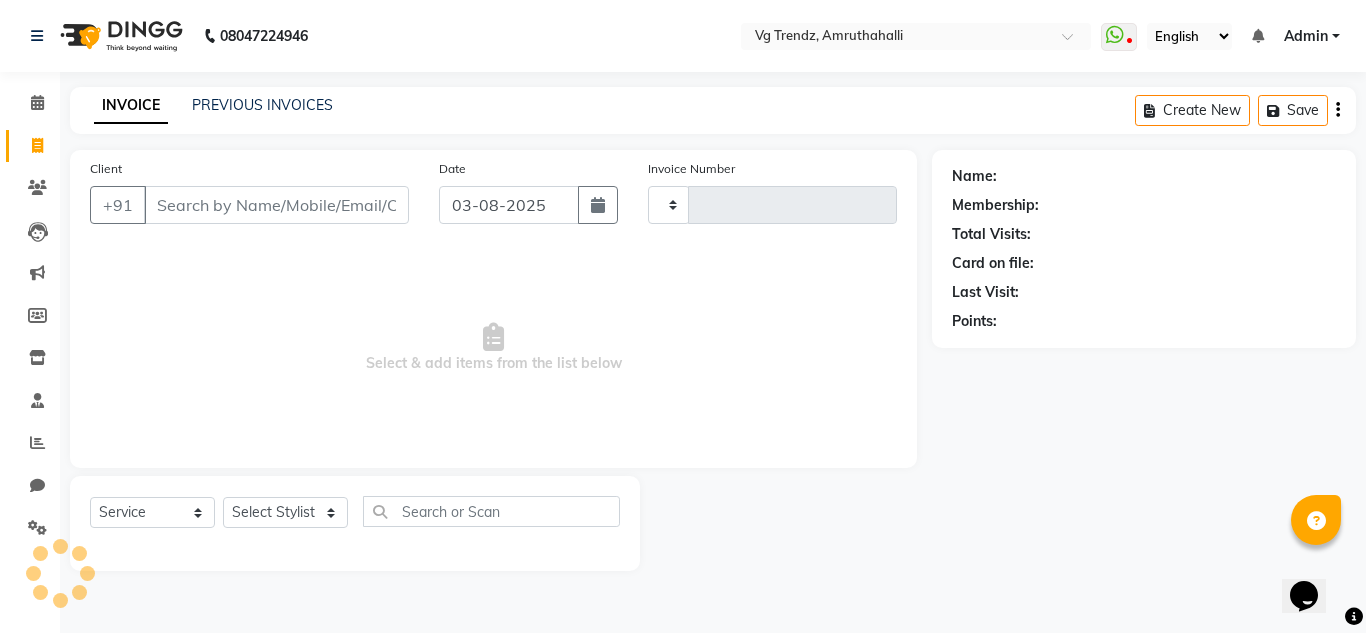 type on "1823" 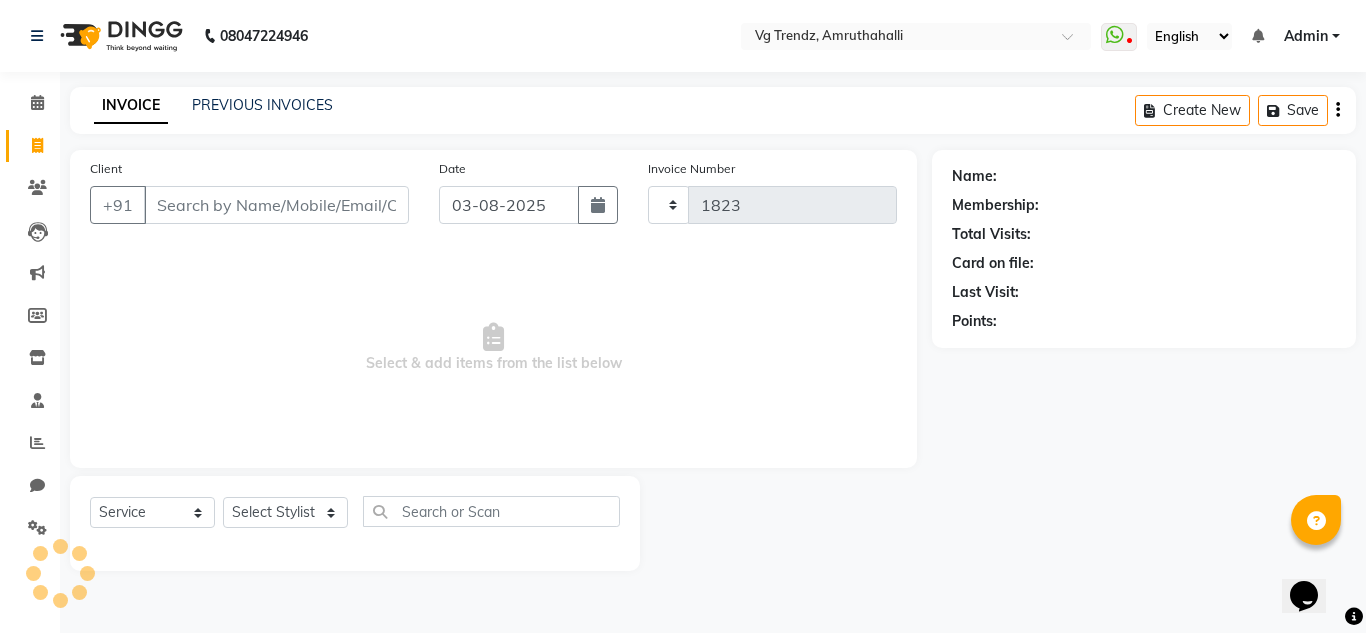select on "5536" 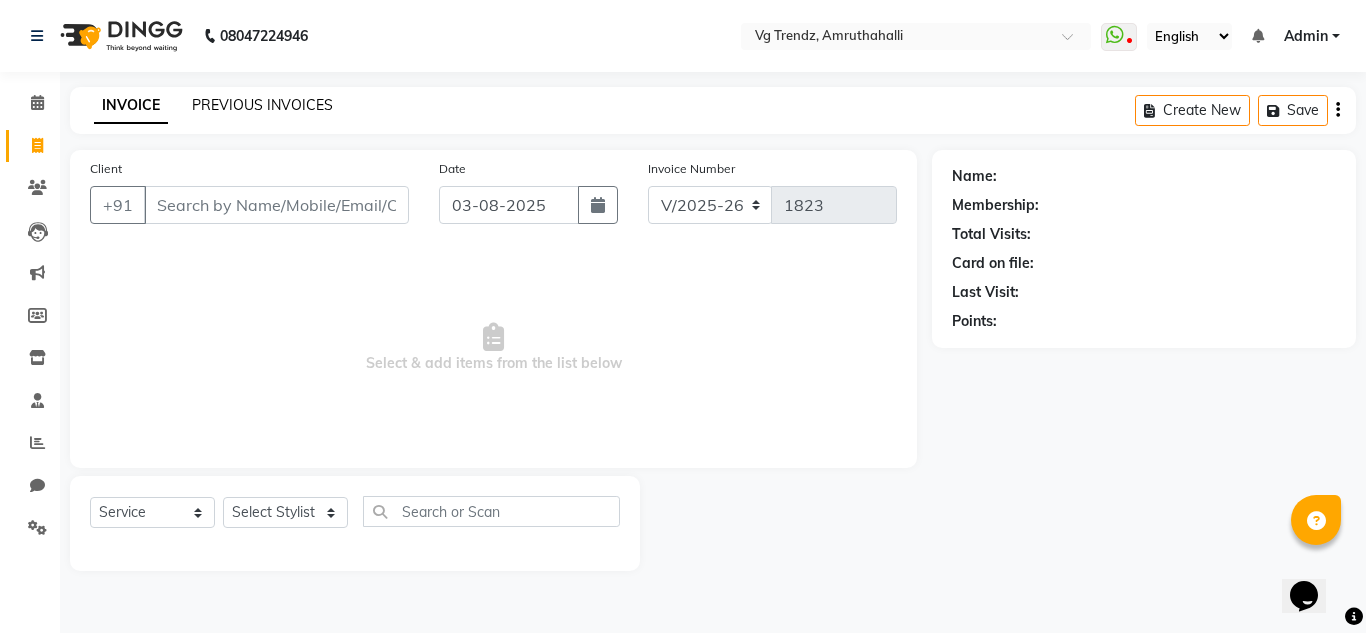 click on "PREVIOUS INVOICES" 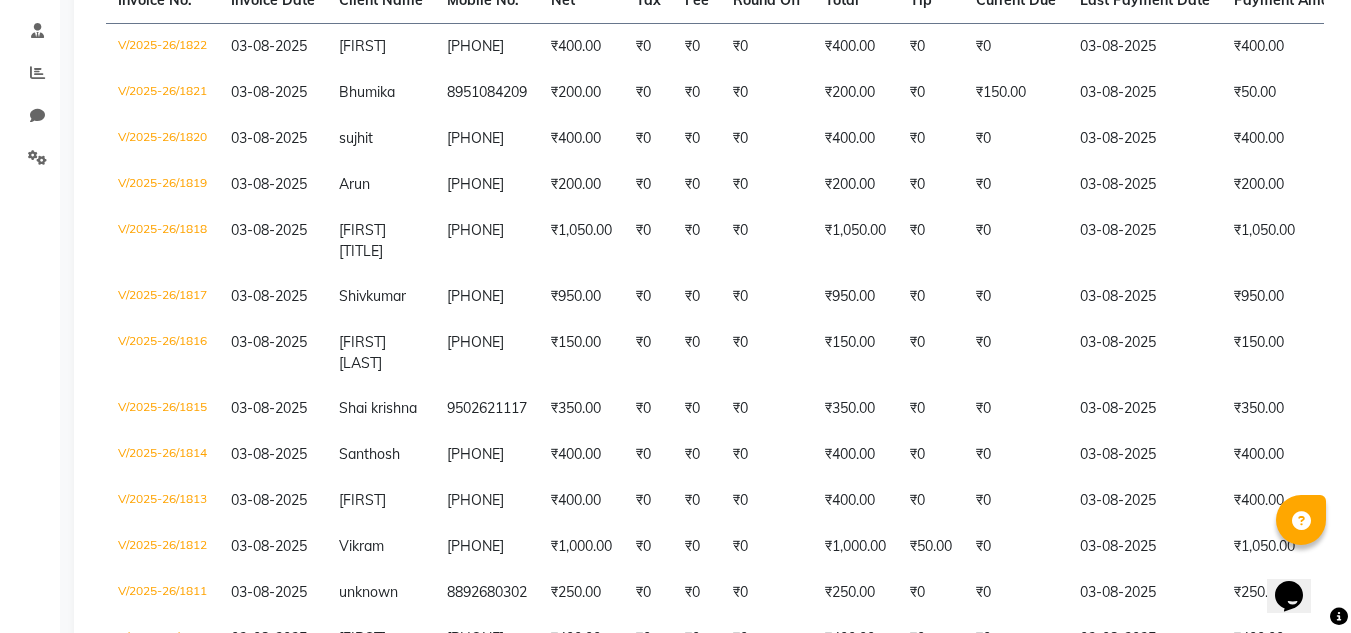scroll, scrollTop: 486, scrollLeft: 0, axis: vertical 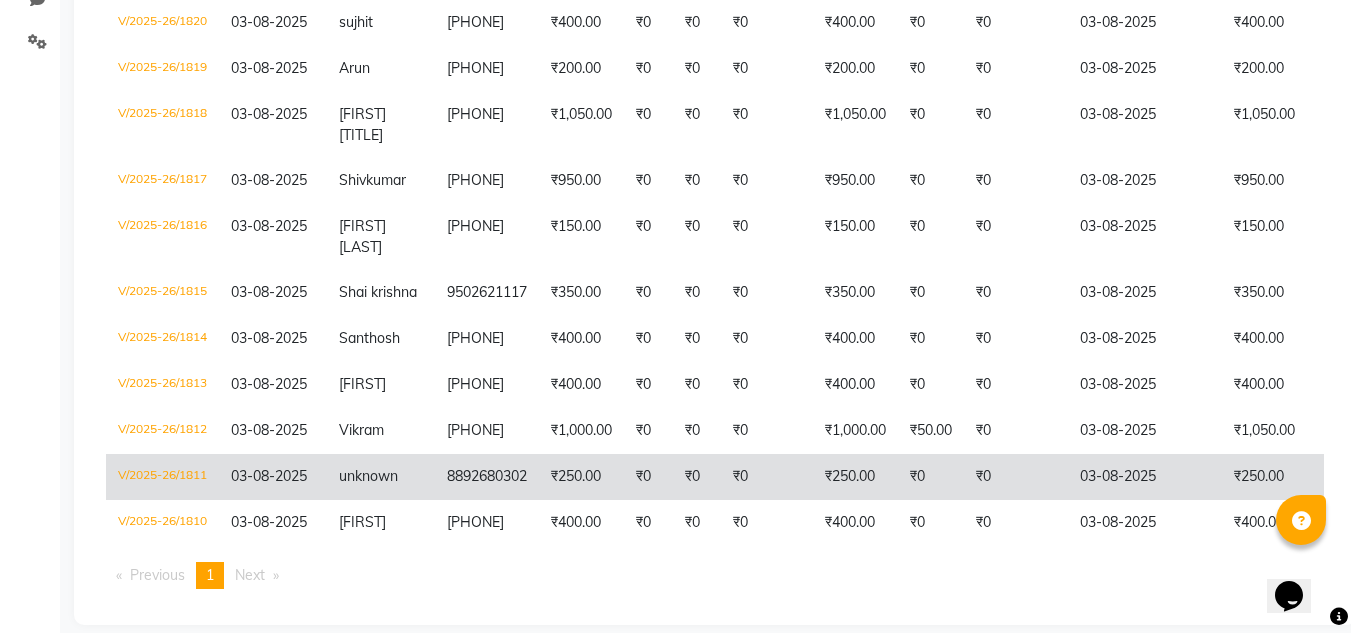 click on "₹0" 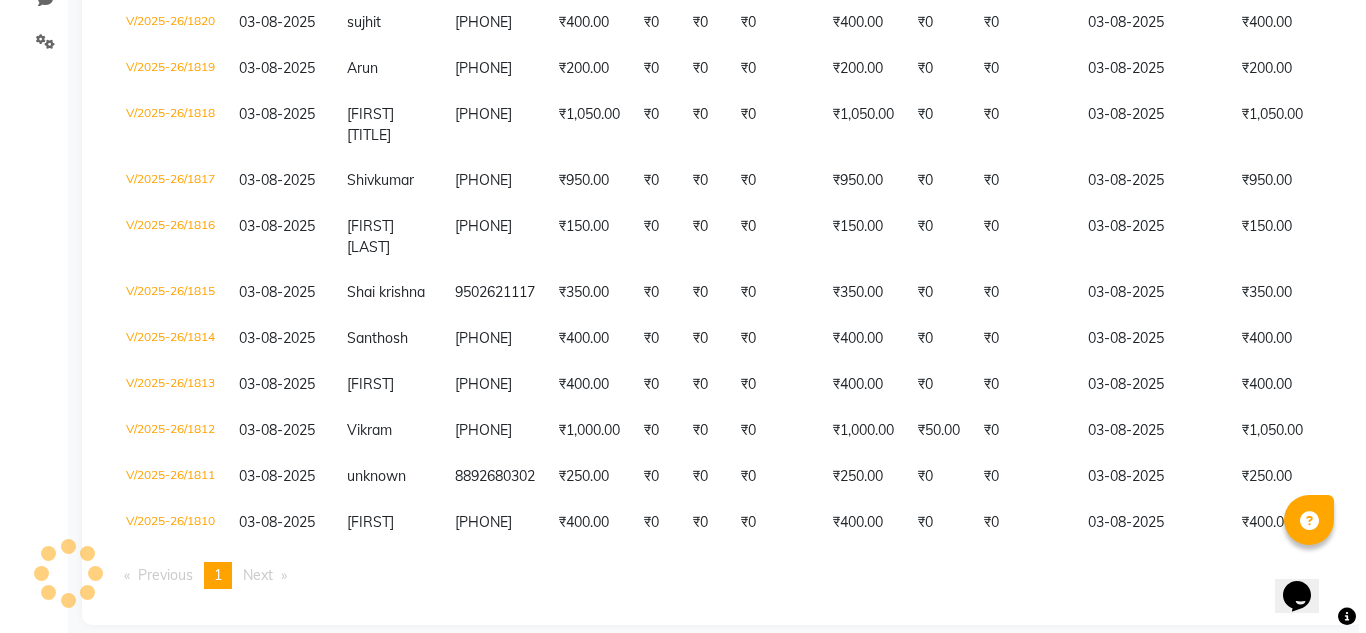 scroll, scrollTop: 0, scrollLeft: 0, axis: both 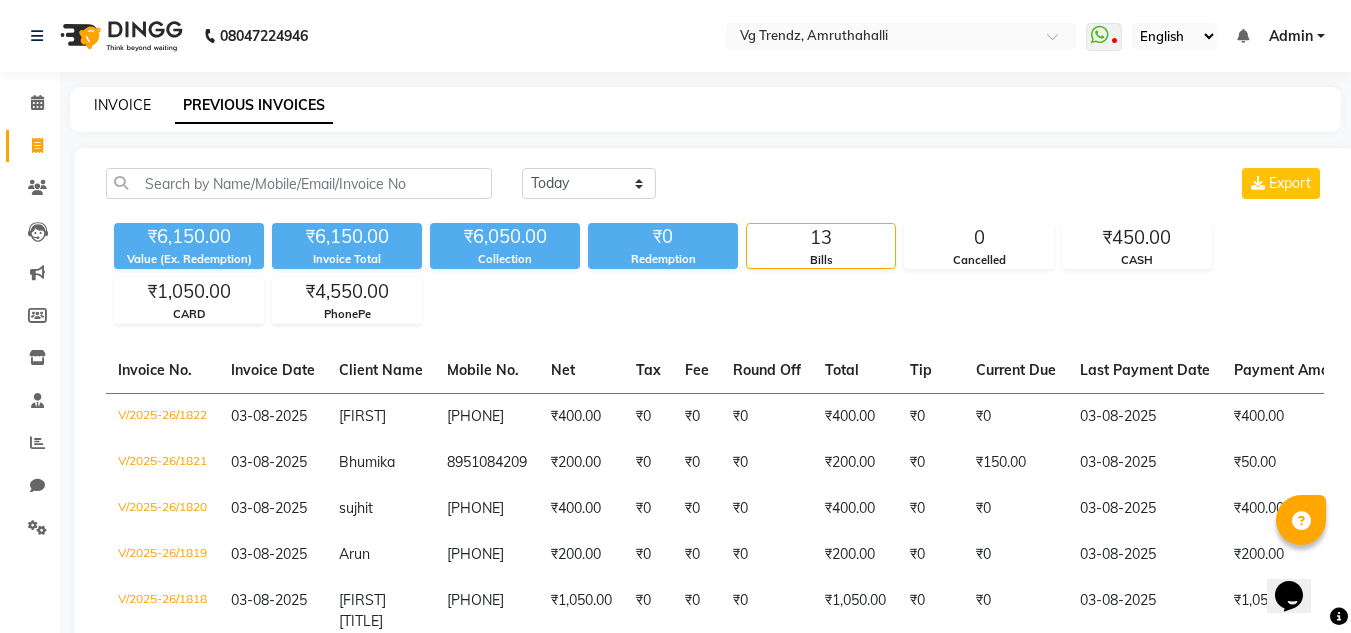 click on "INVOICE" 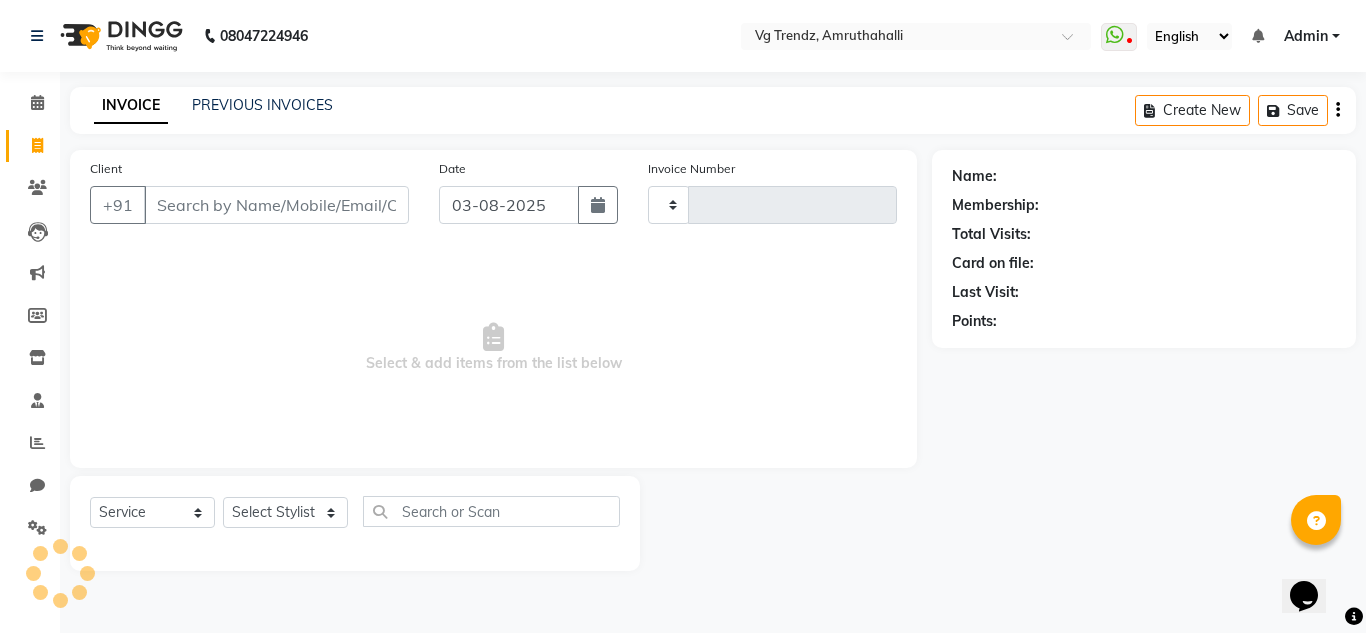 type on "1823" 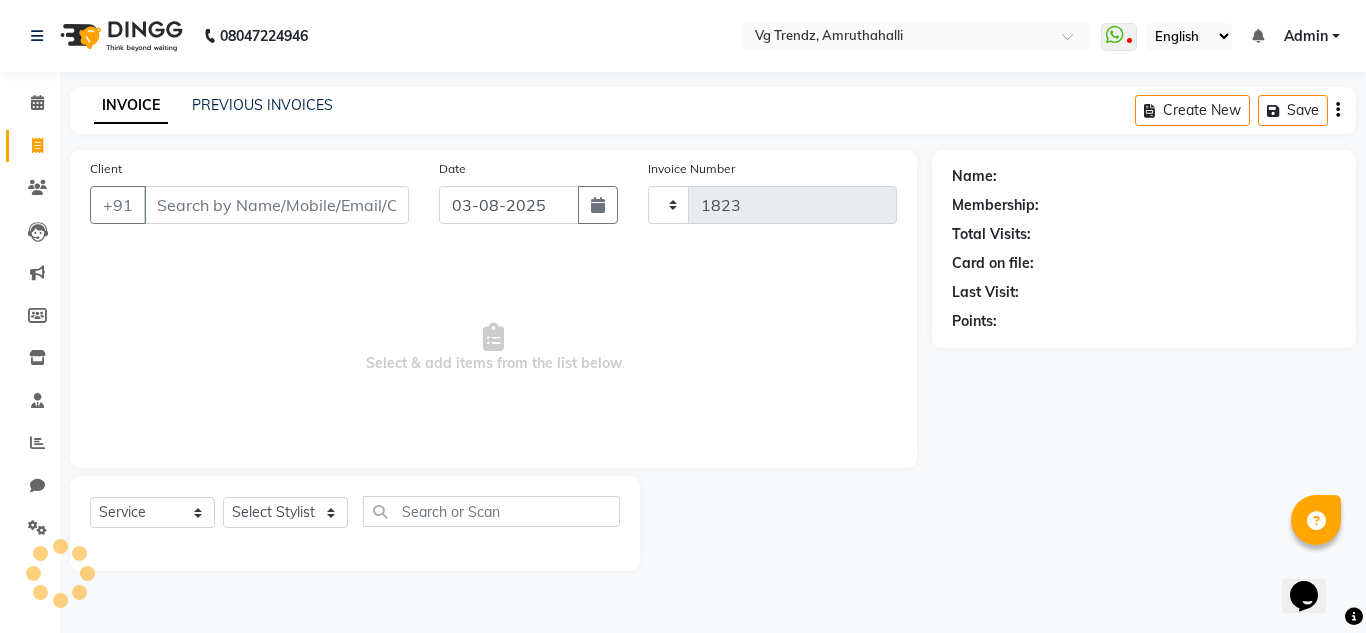 select on "5536" 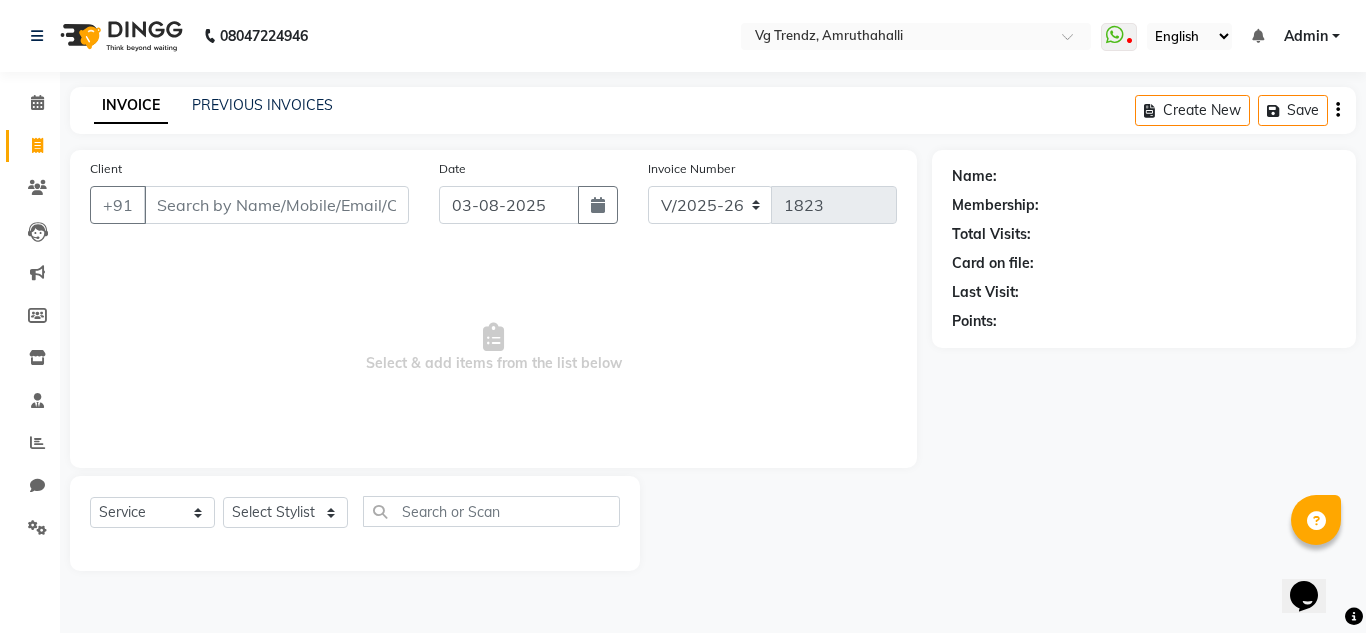 click on "Select & add items from the list below" at bounding box center (493, 348) 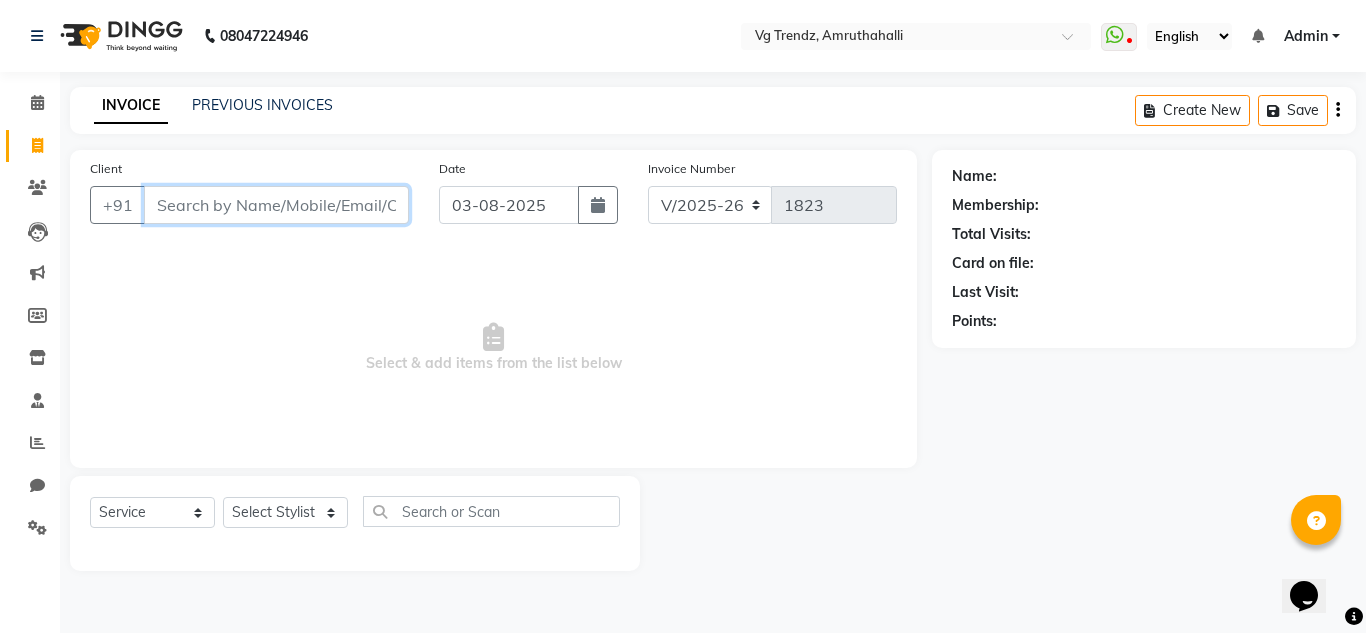 click on "Client" at bounding box center (276, 205) 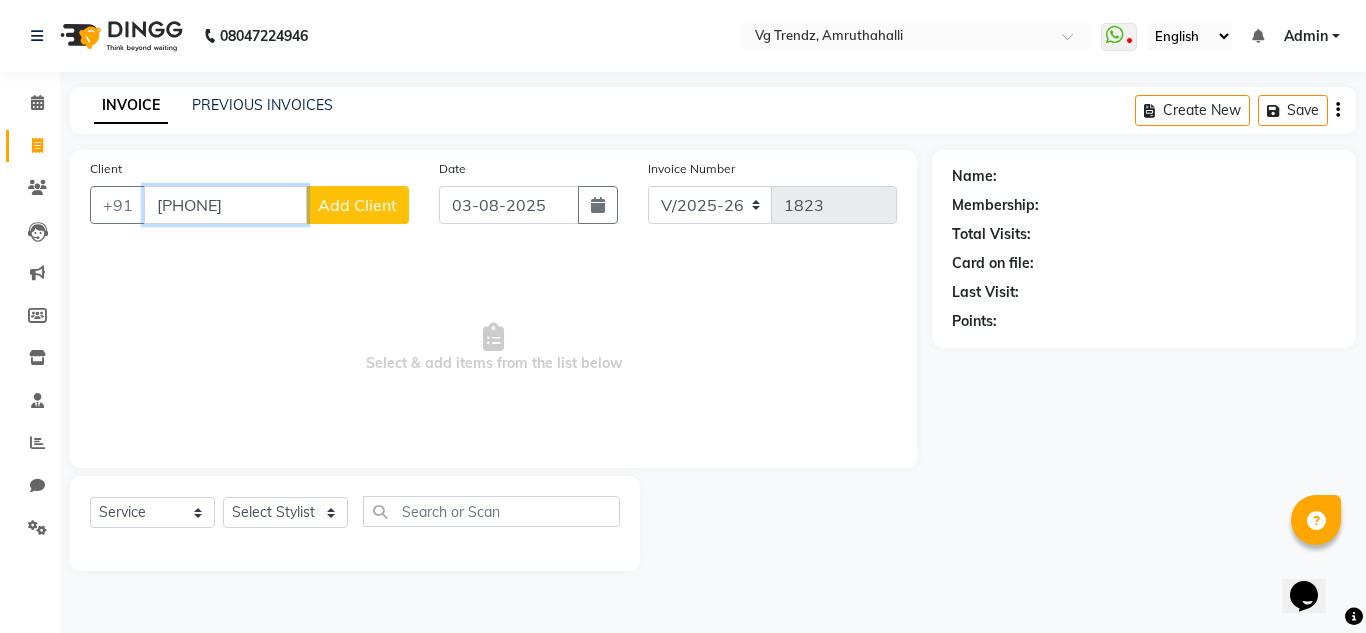 type on "6366182635" 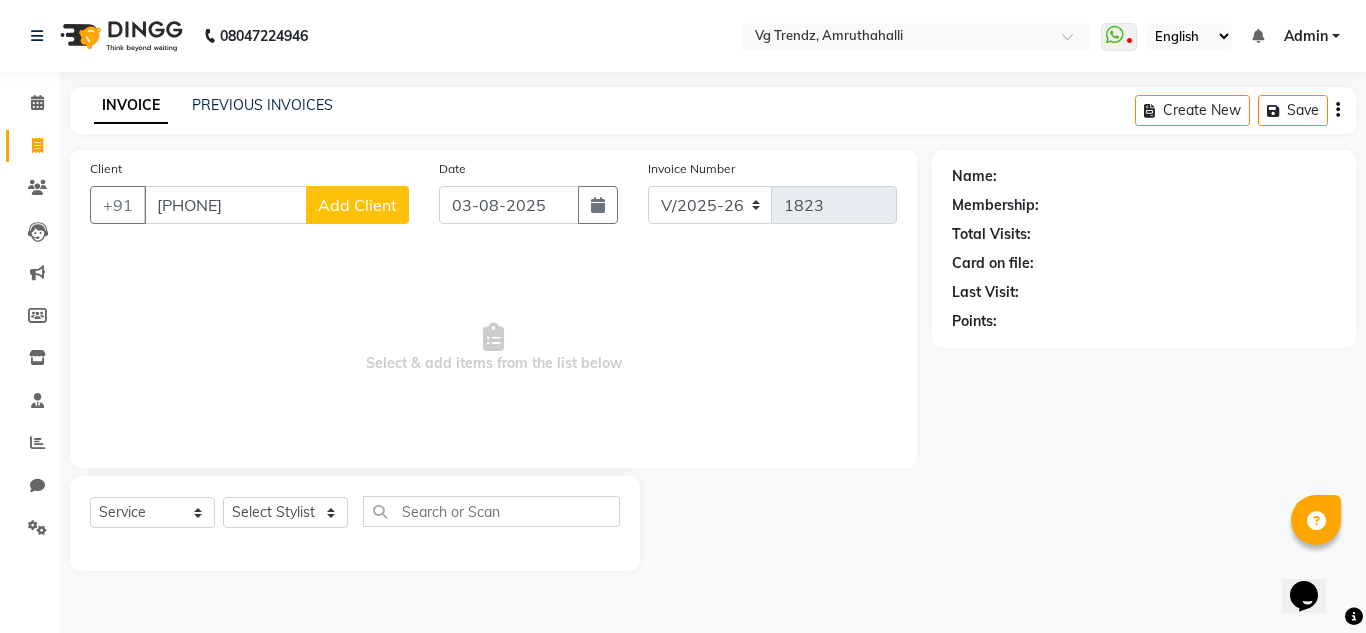 click on "Add Client" 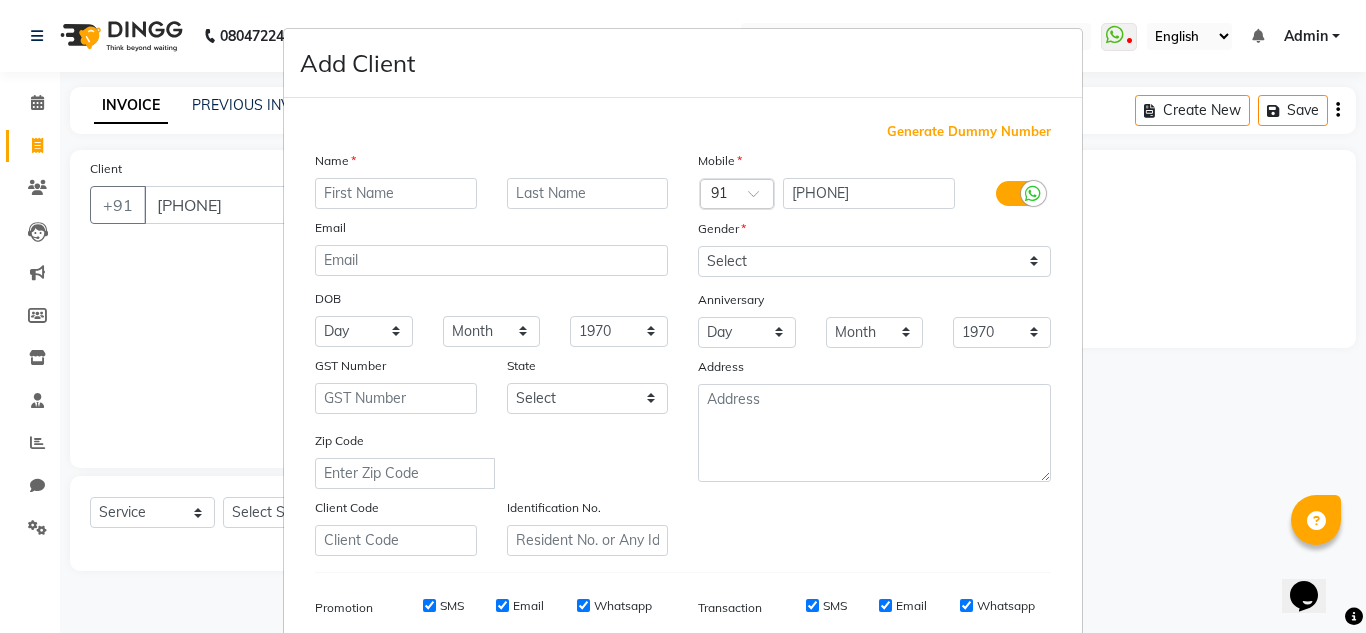 drag, startPoint x: 339, startPoint y: 217, endPoint x: 408, endPoint y: 238, distance: 72.12489 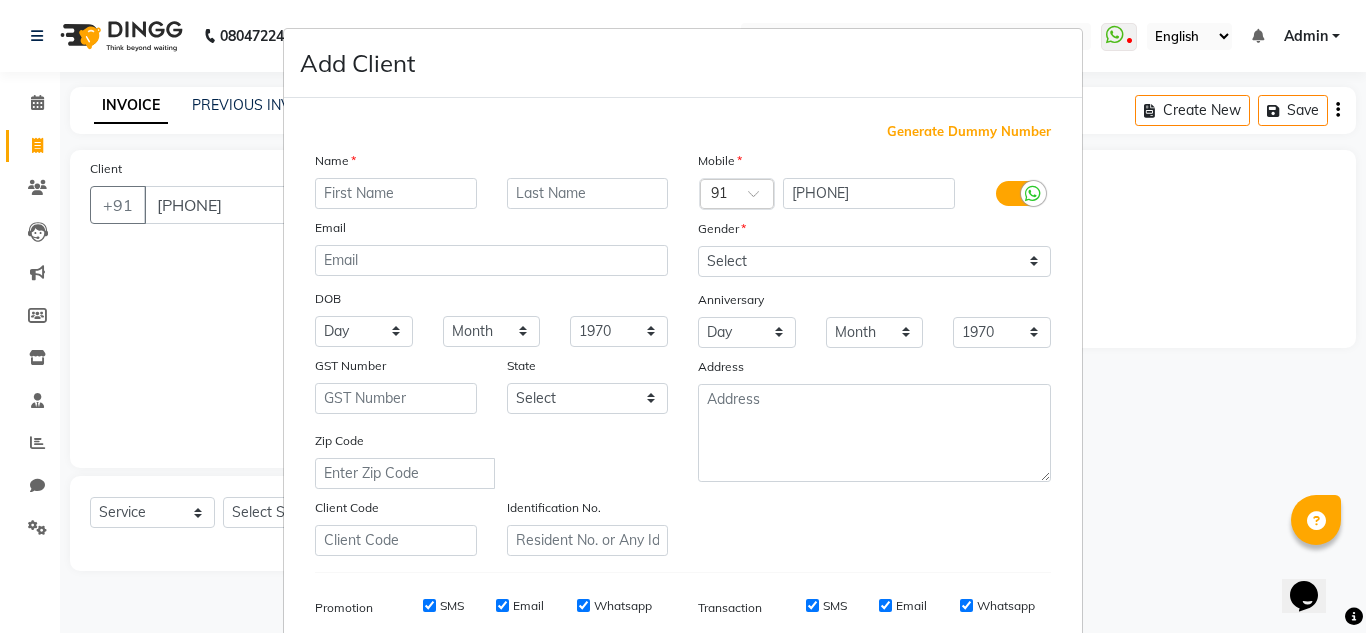 click on "Email" at bounding box center (491, 231) 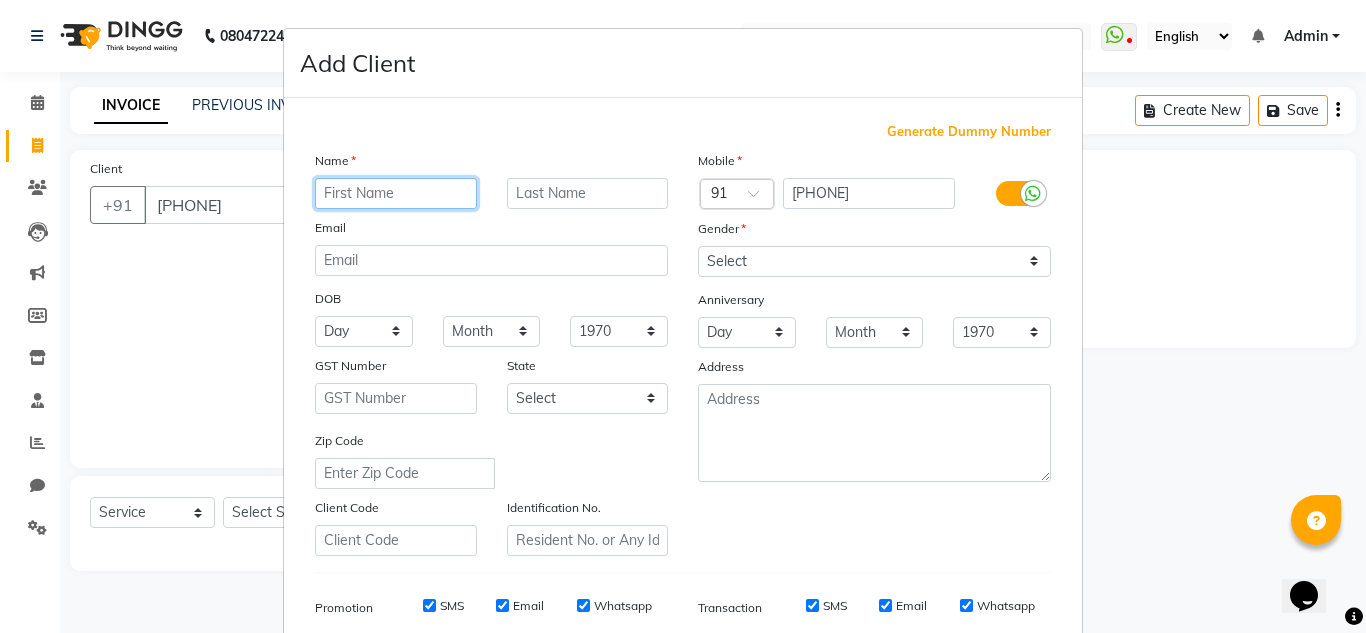 click at bounding box center (396, 193) 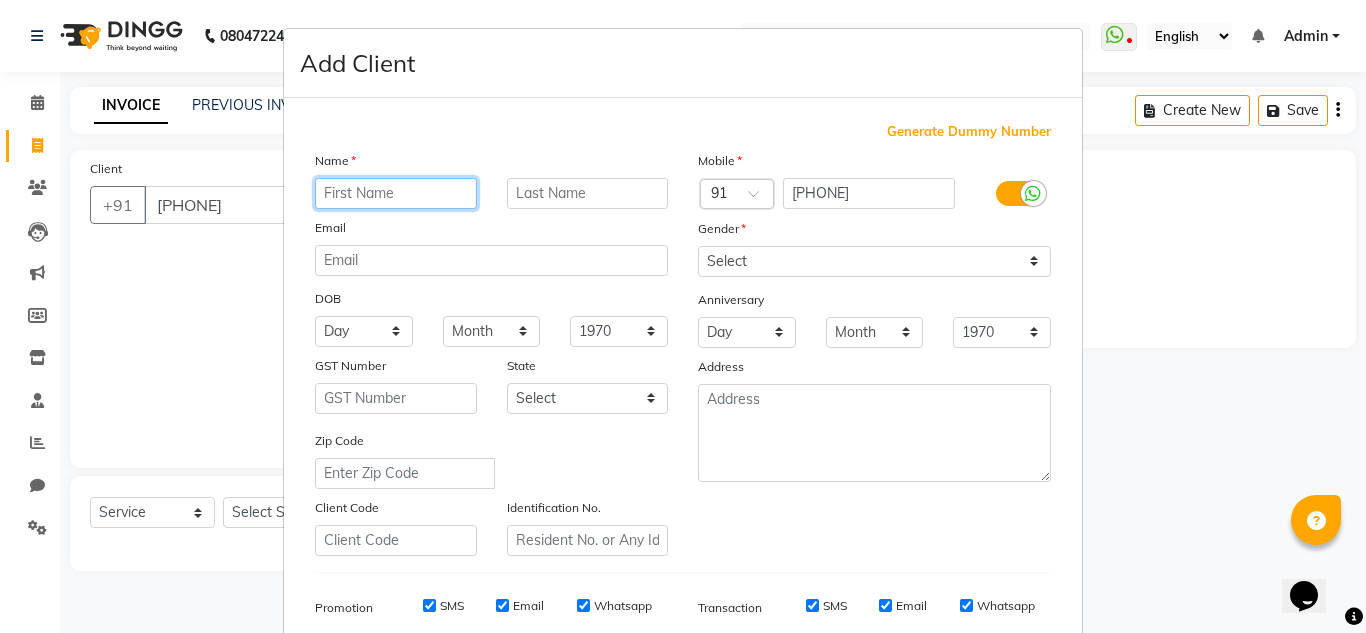 type on "l" 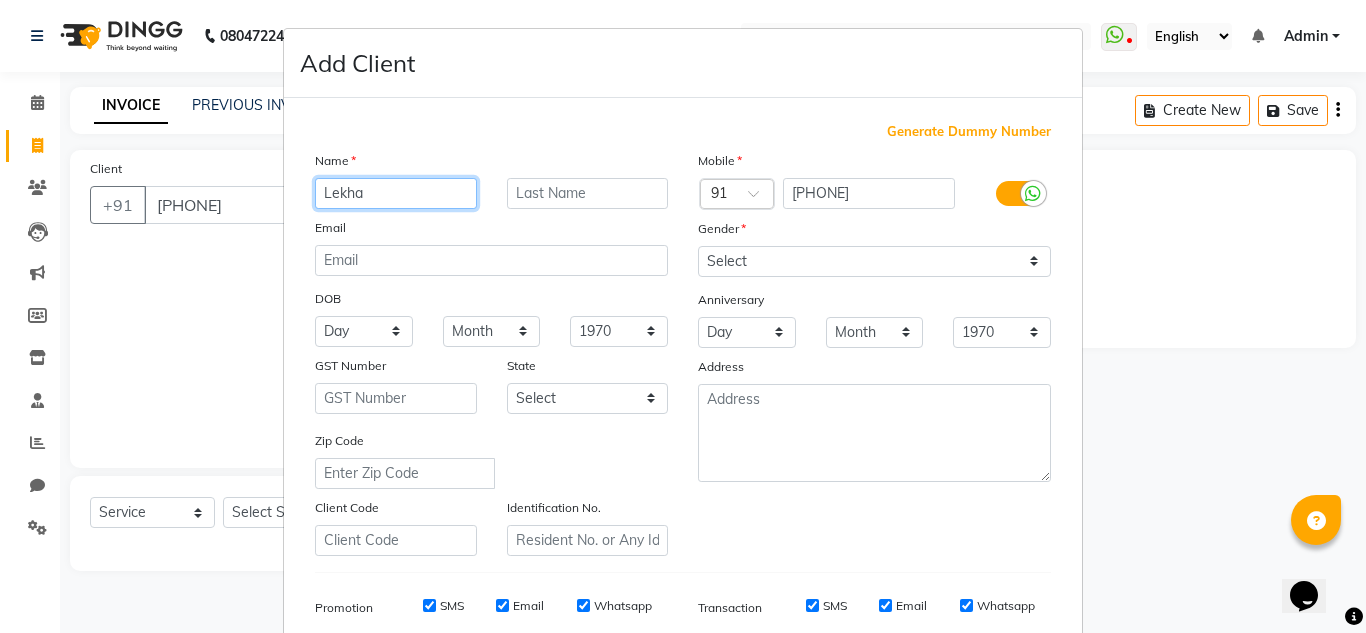 type on "Lekha" 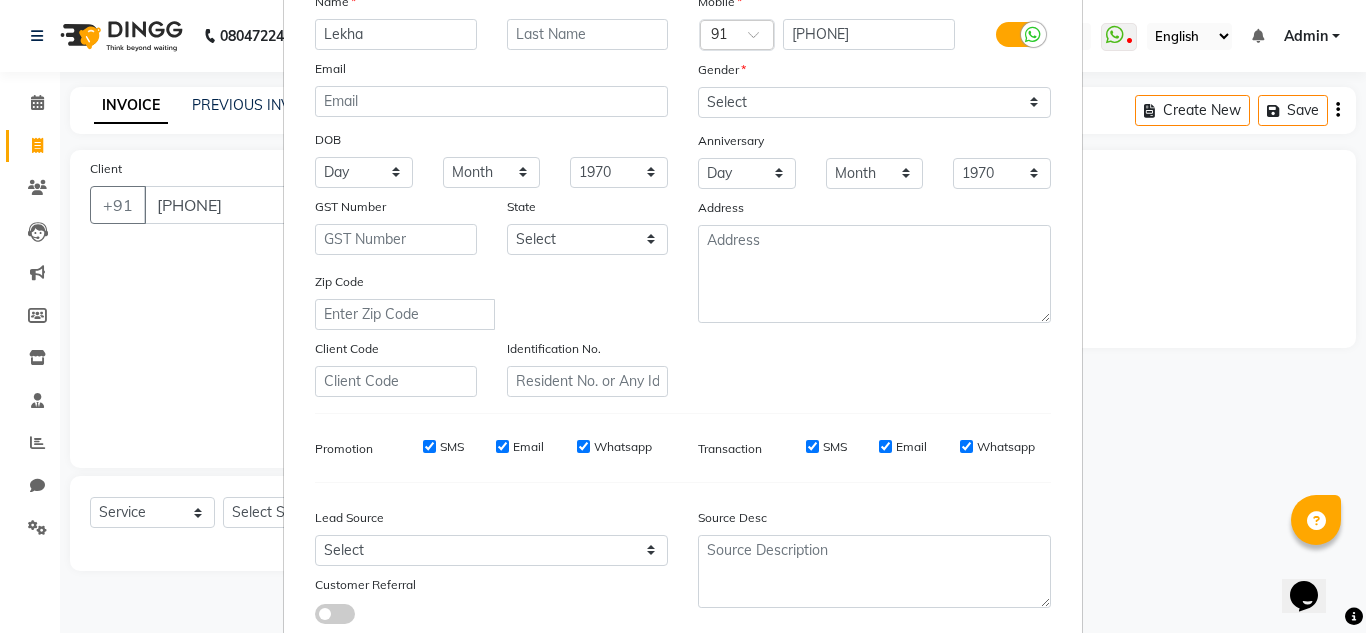 scroll, scrollTop: 156, scrollLeft: 0, axis: vertical 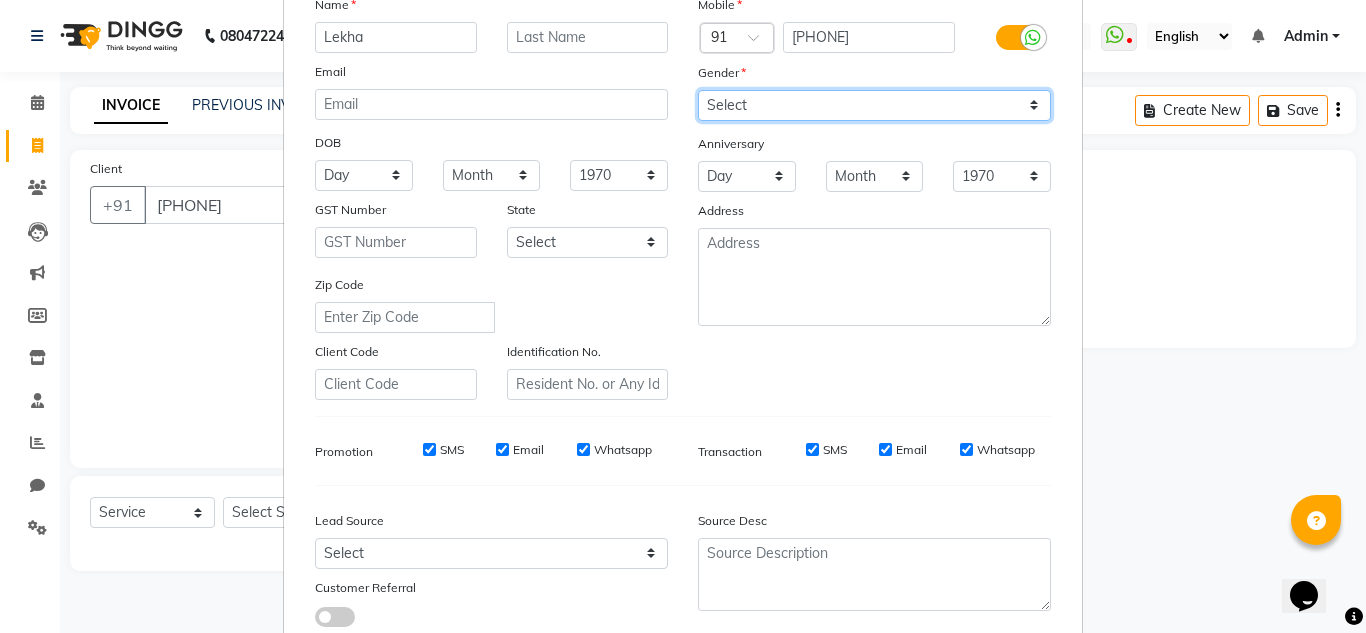 click on "Select Male Female Other Prefer Not To Say" at bounding box center [874, 105] 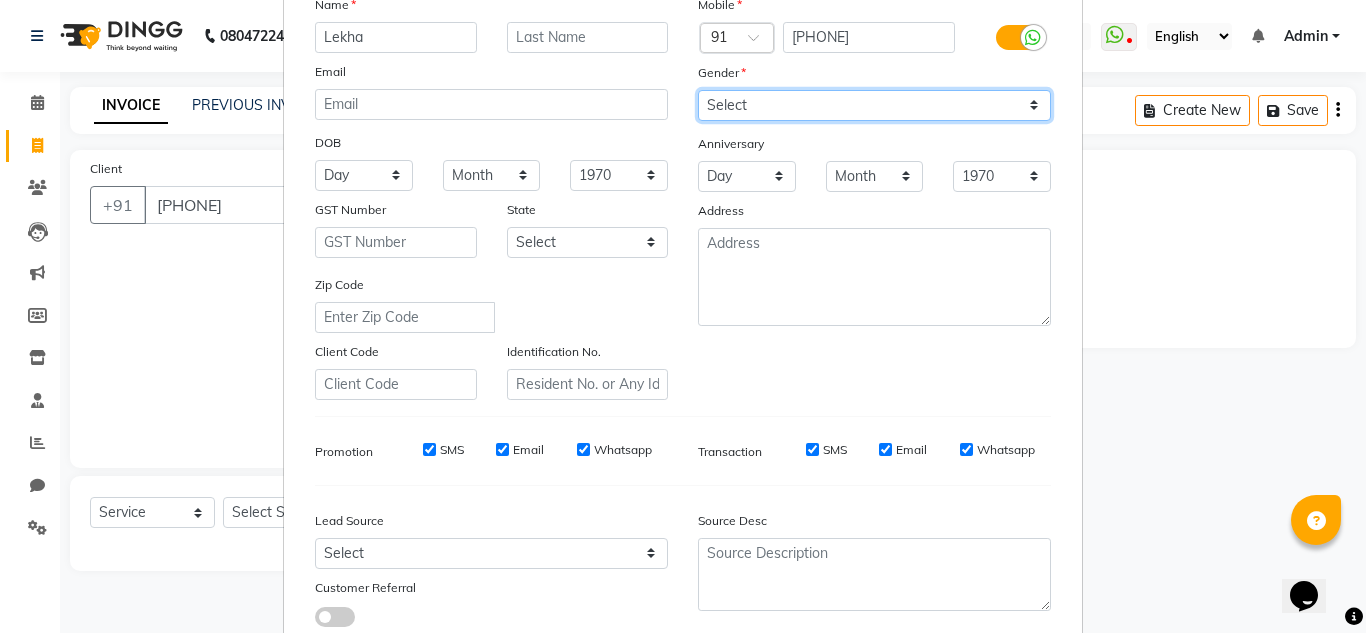 select on "female" 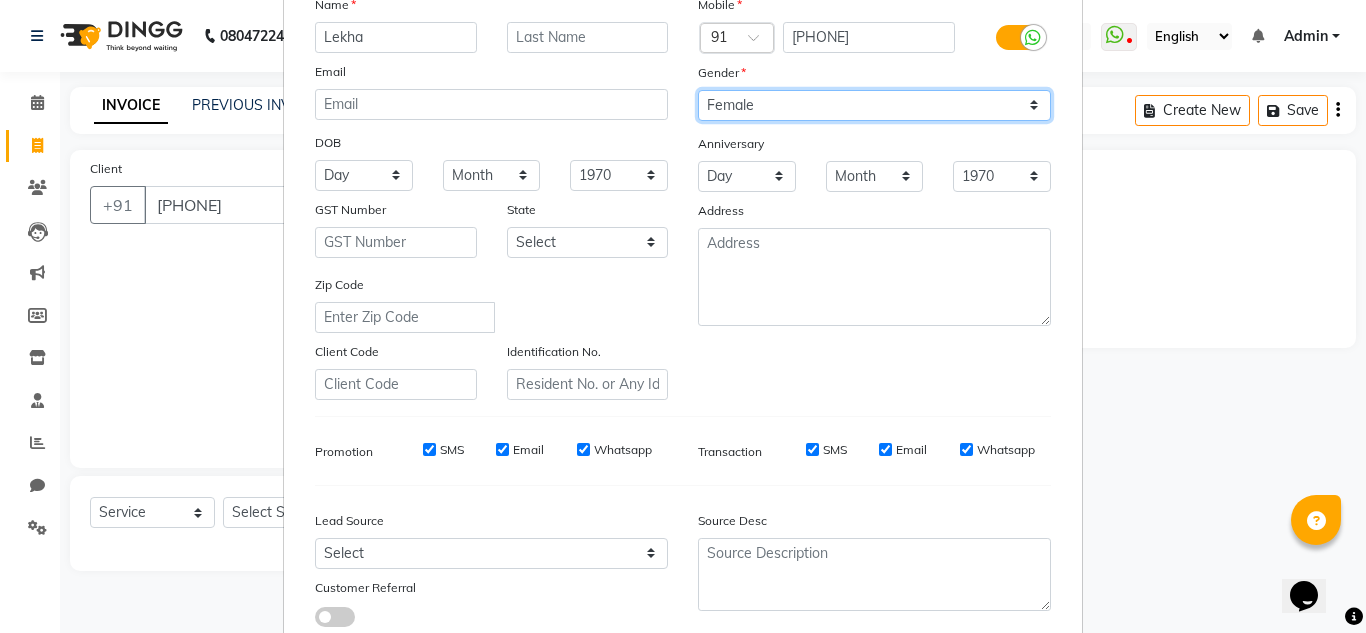 click on "Select Male Female Other Prefer Not To Say" at bounding box center [874, 105] 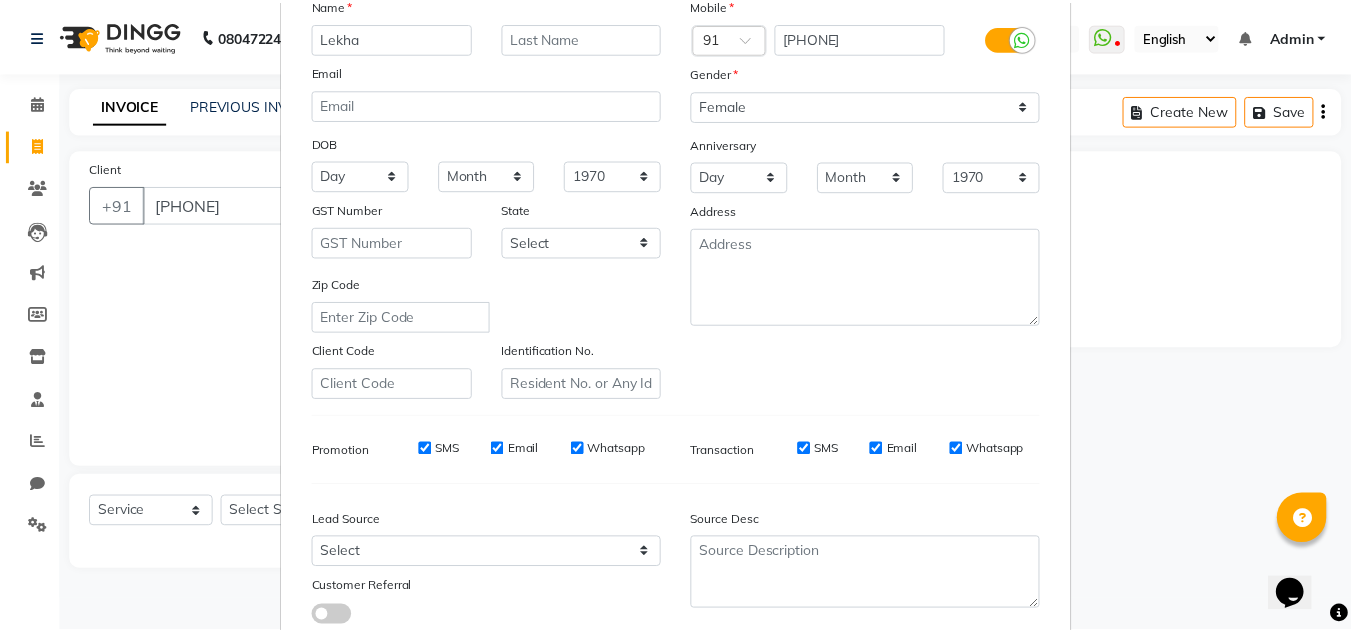 scroll, scrollTop: 290, scrollLeft: 0, axis: vertical 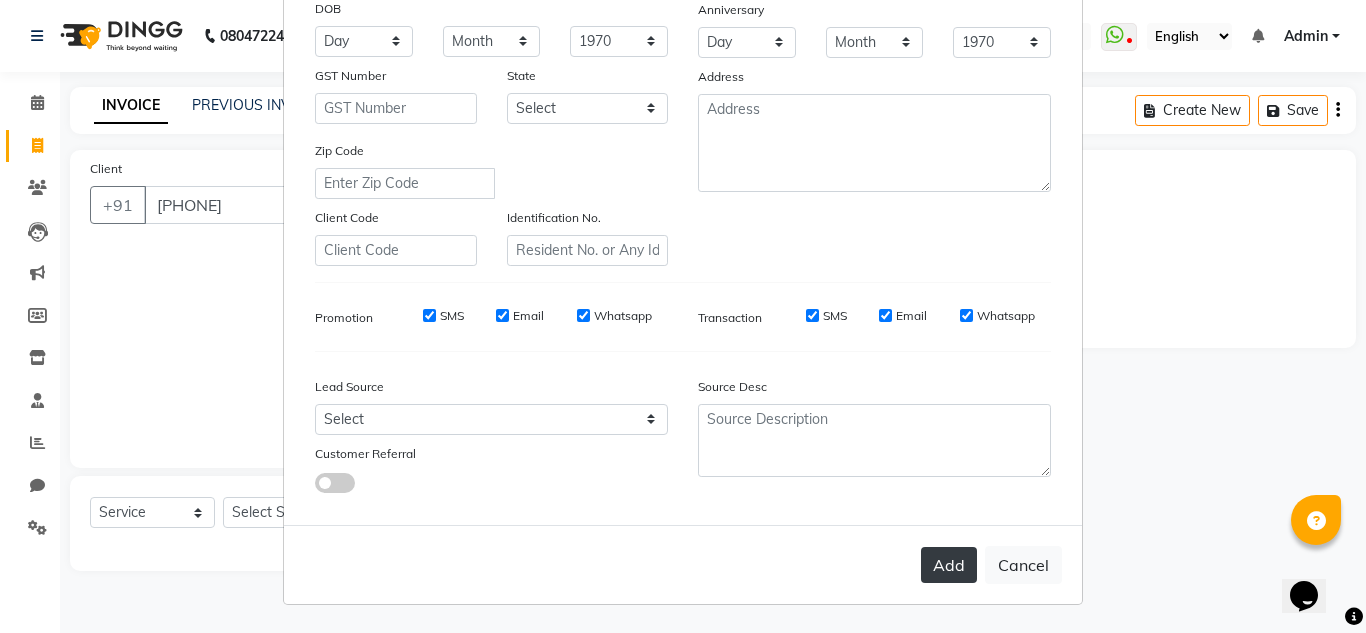click on "Add" at bounding box center (949, 565) 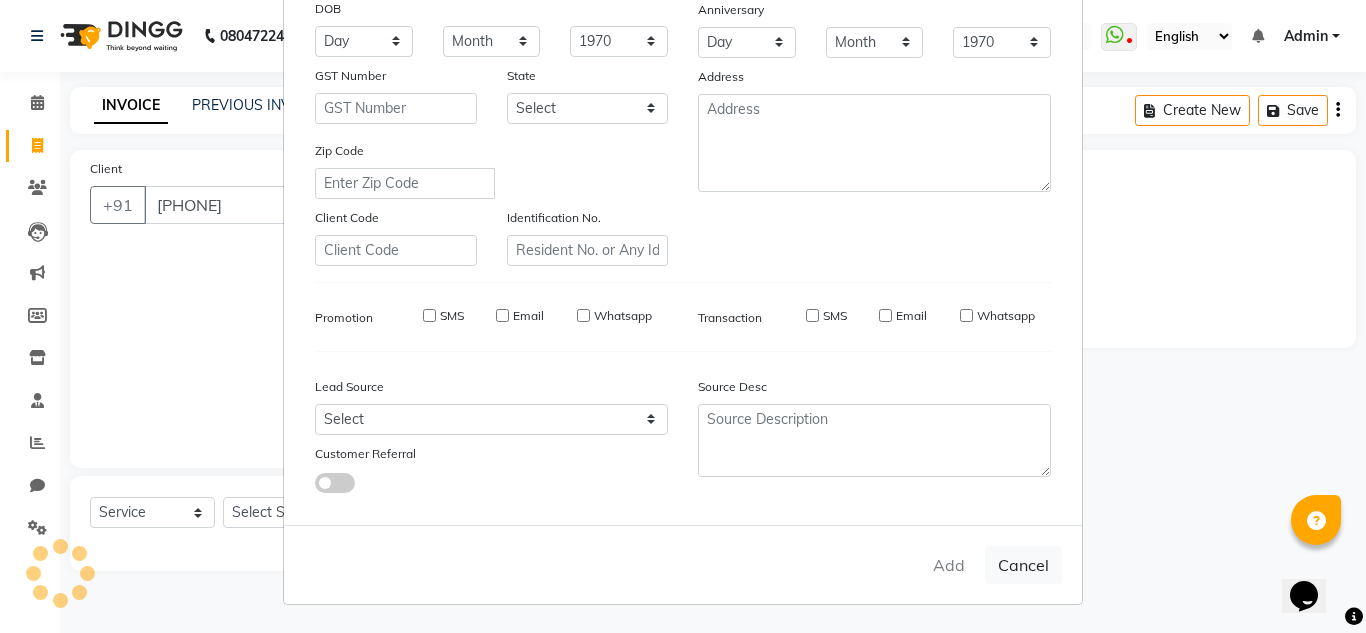 type 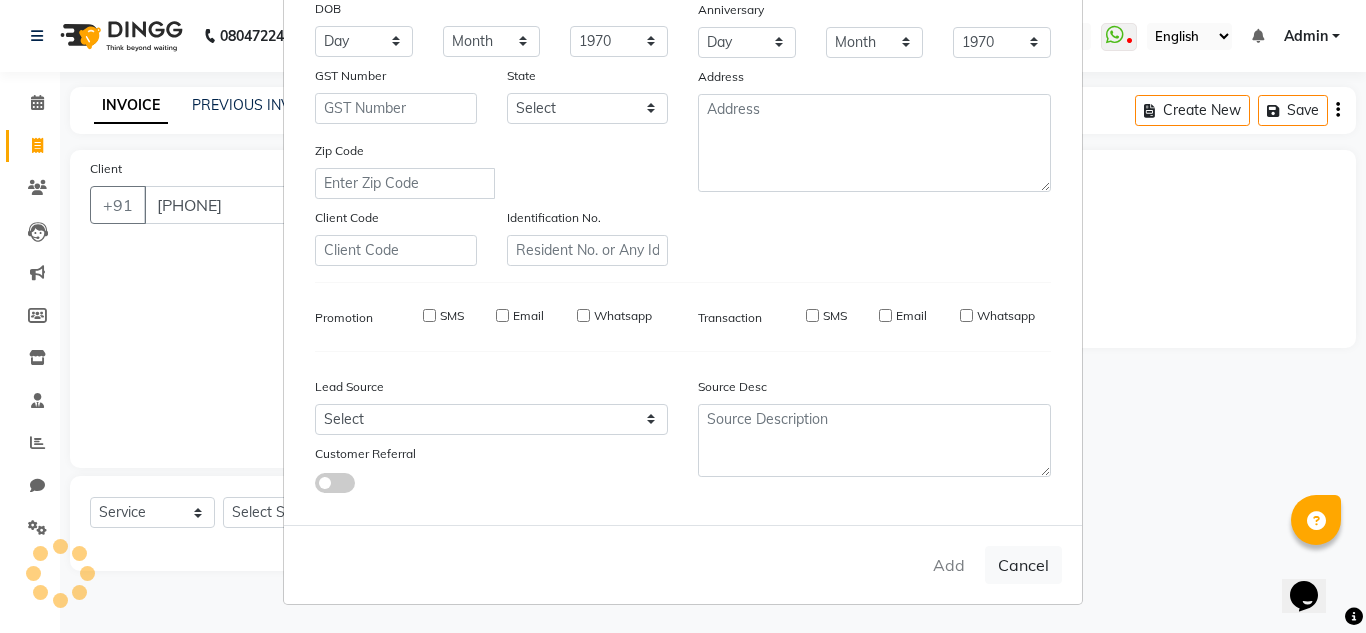 select 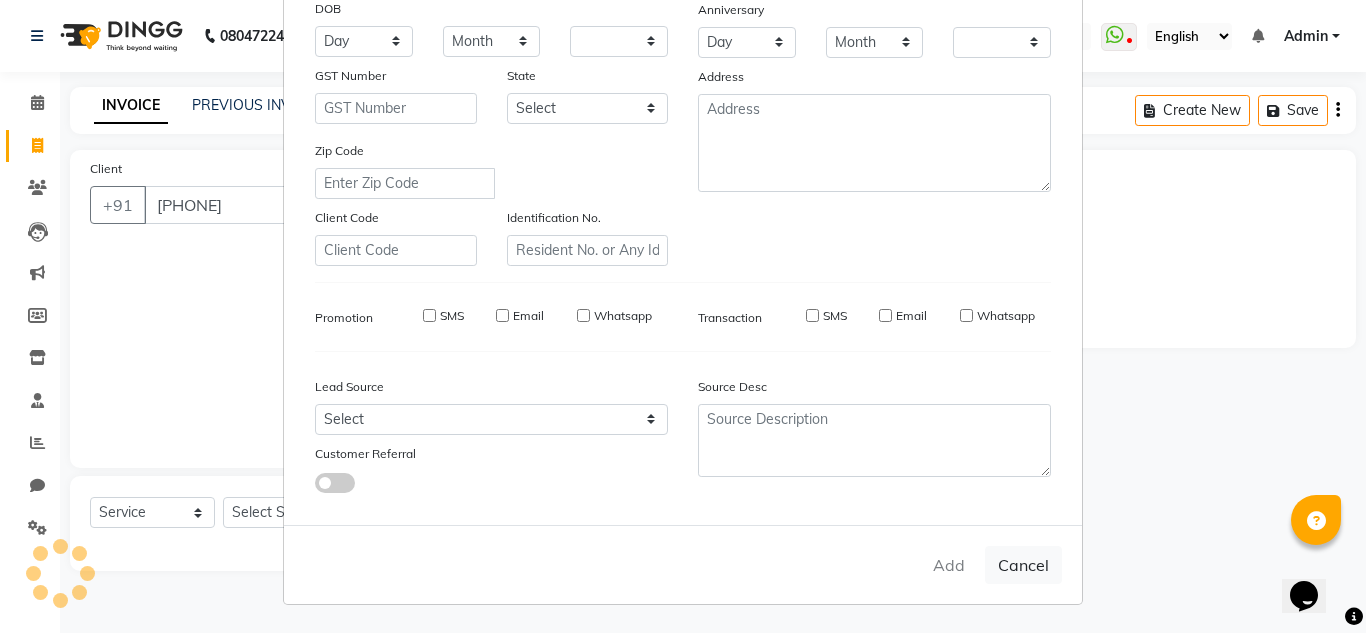 checkbox on "false" 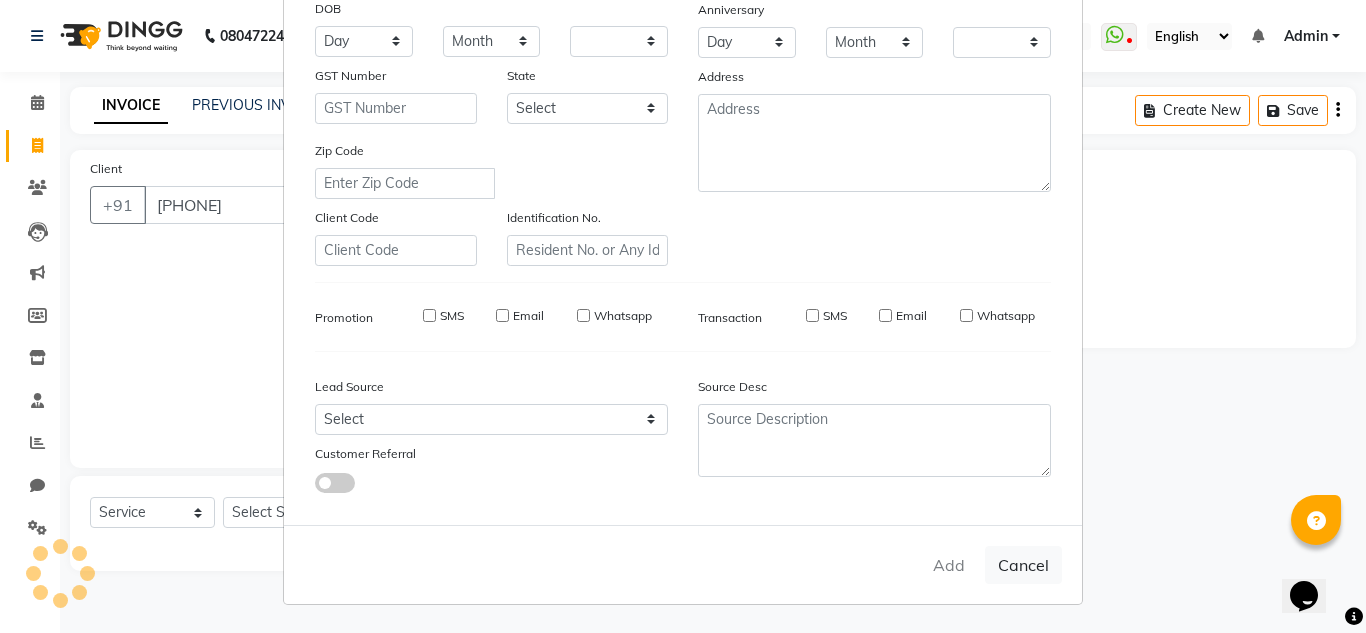checkbox on "false" 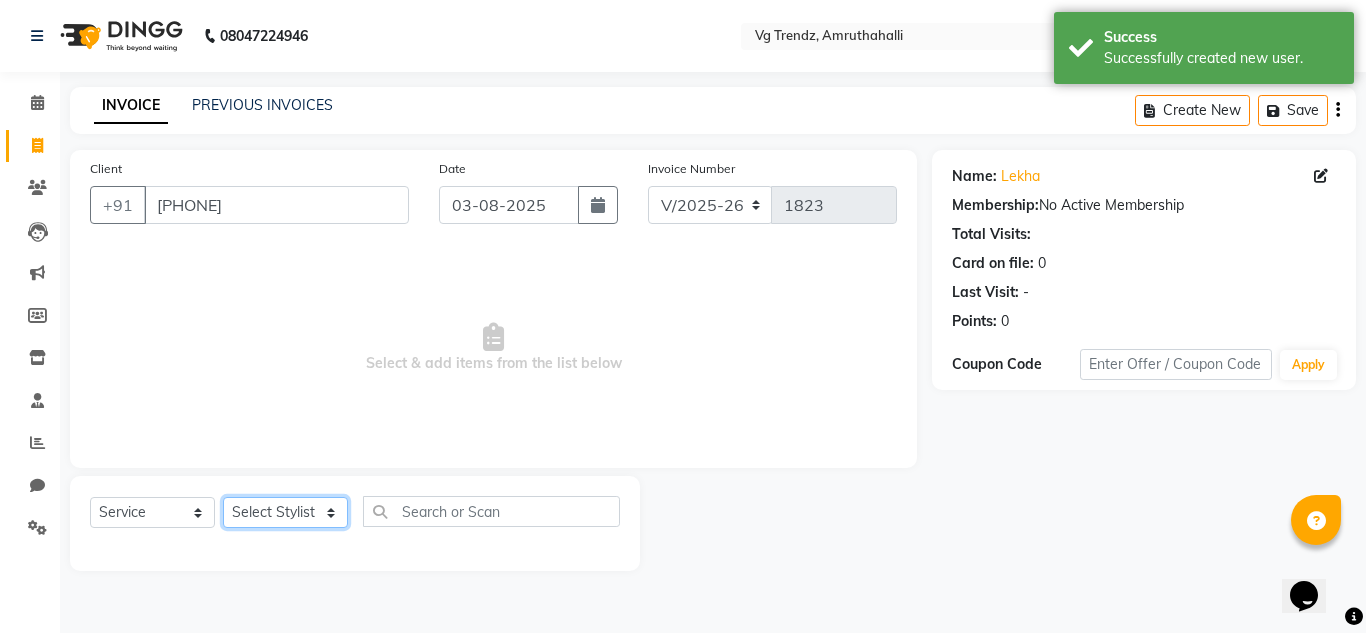 click on "Select Stylist Ashiwini N P Manjitha Chhetri Manjula S Mun Khan Naveen Kumar Rangashamaiah salon number Sandeep Sharma Shannu Sridevi Vanitha v" 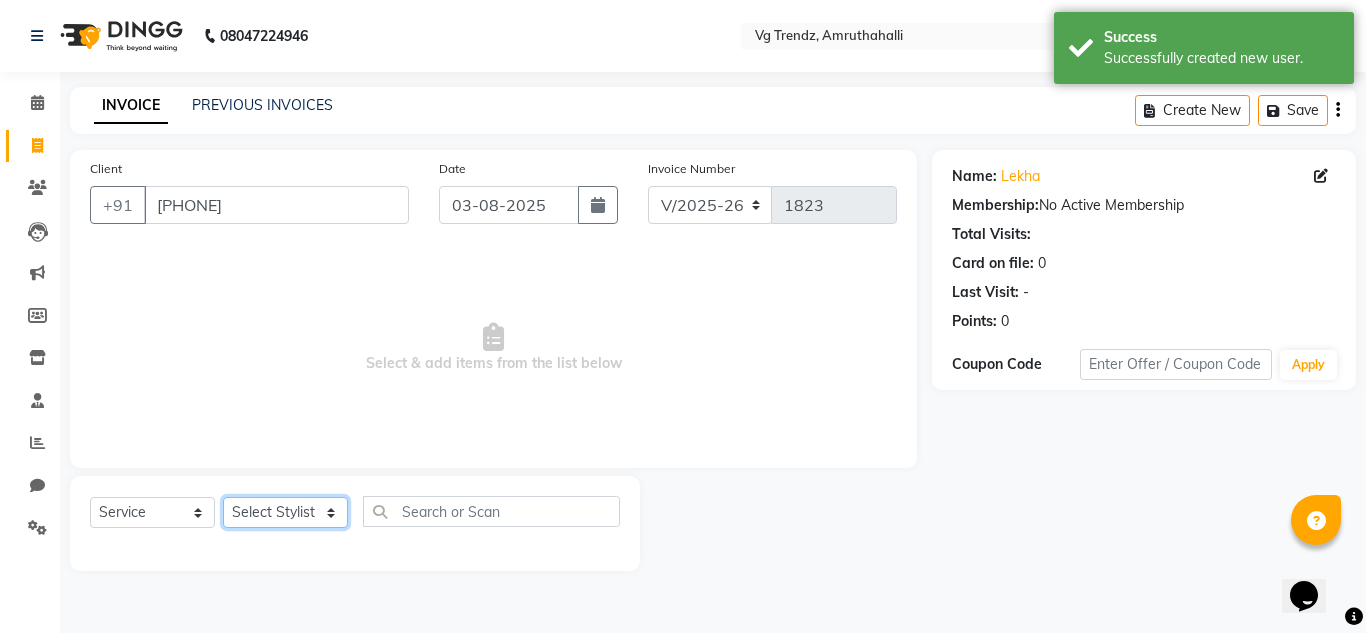 select on "85011" 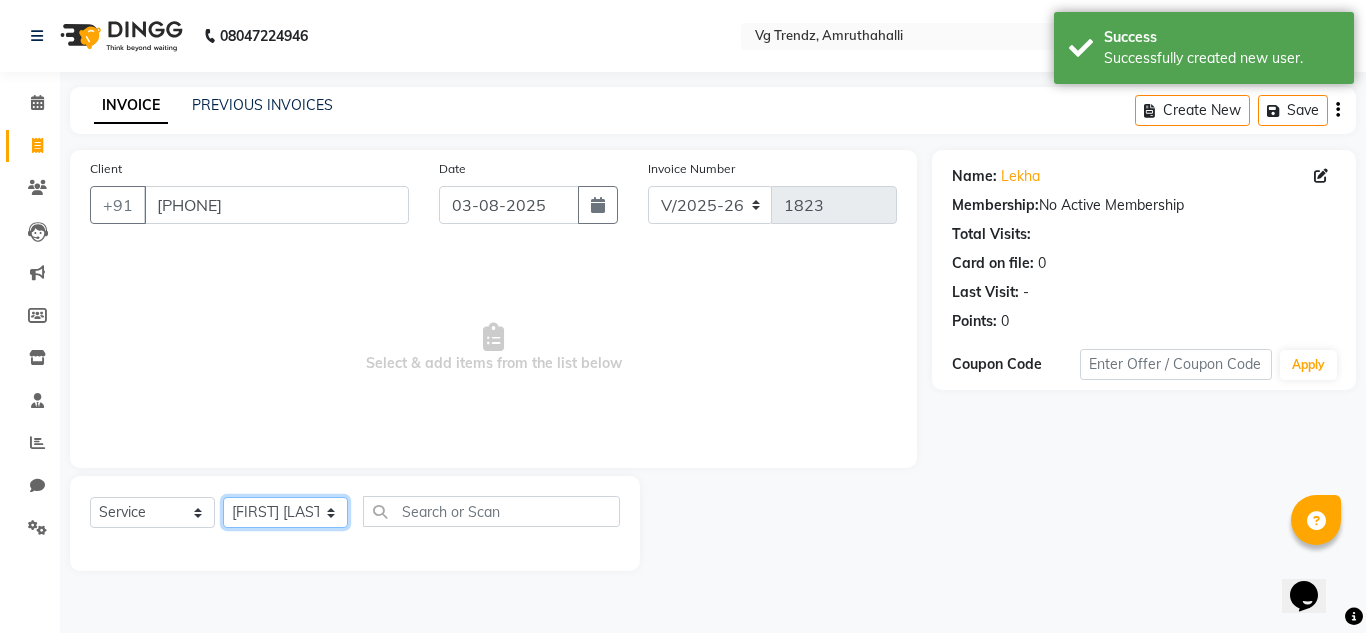 click on "Select Stylist Ashiwini N P Manjitha Chhetri Manjula S Mun Khan Naveen Kumar Rangashamaiah salon number Sandeep Sharma Shannu Sridevi Vanitha v" 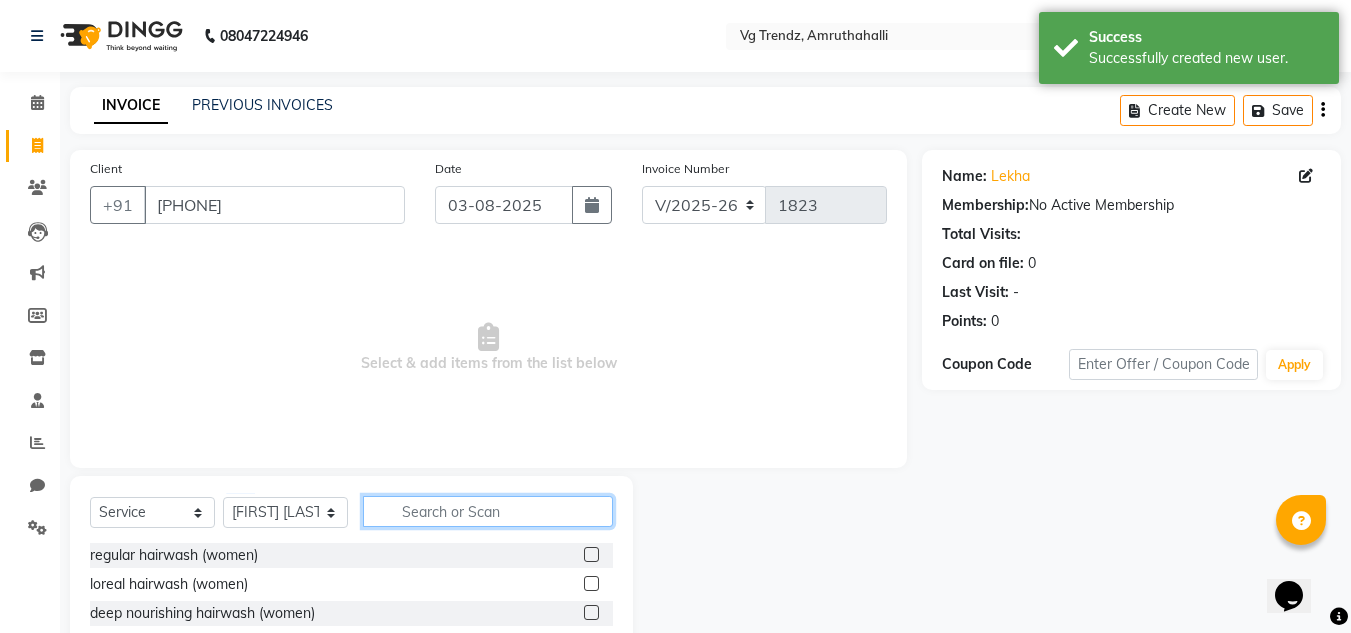 click 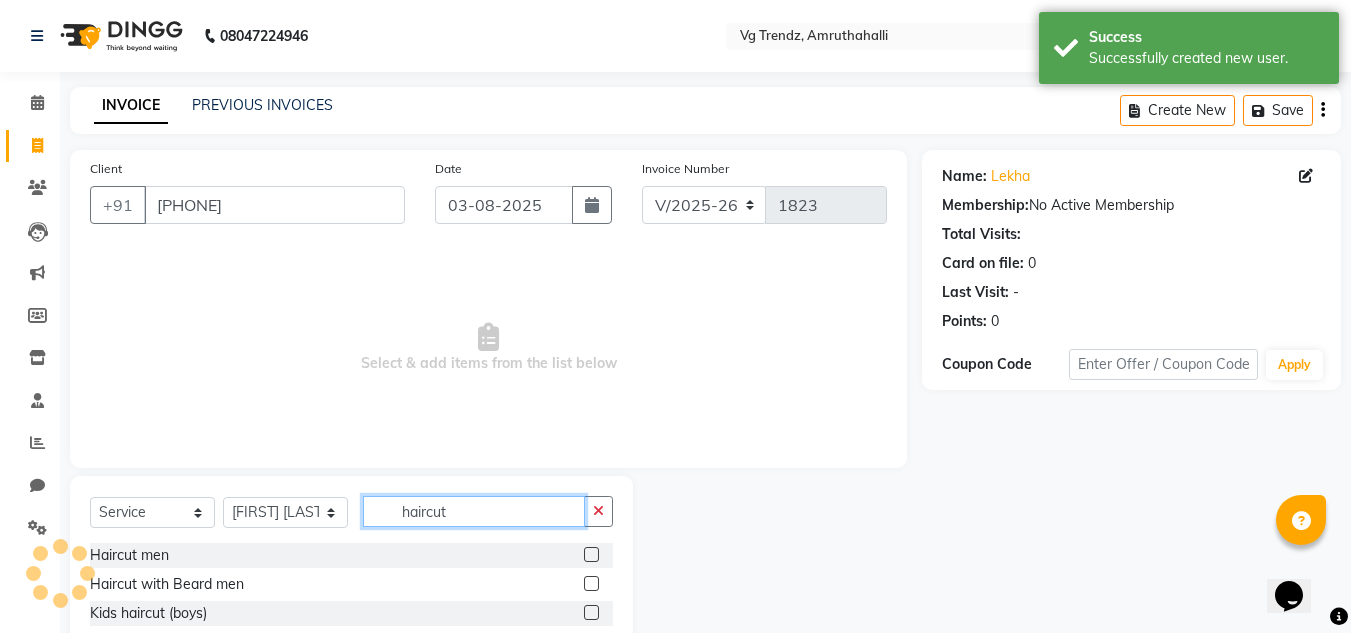 scroll, scrollTop: 168, scrollLeft: 0, axis: vertical 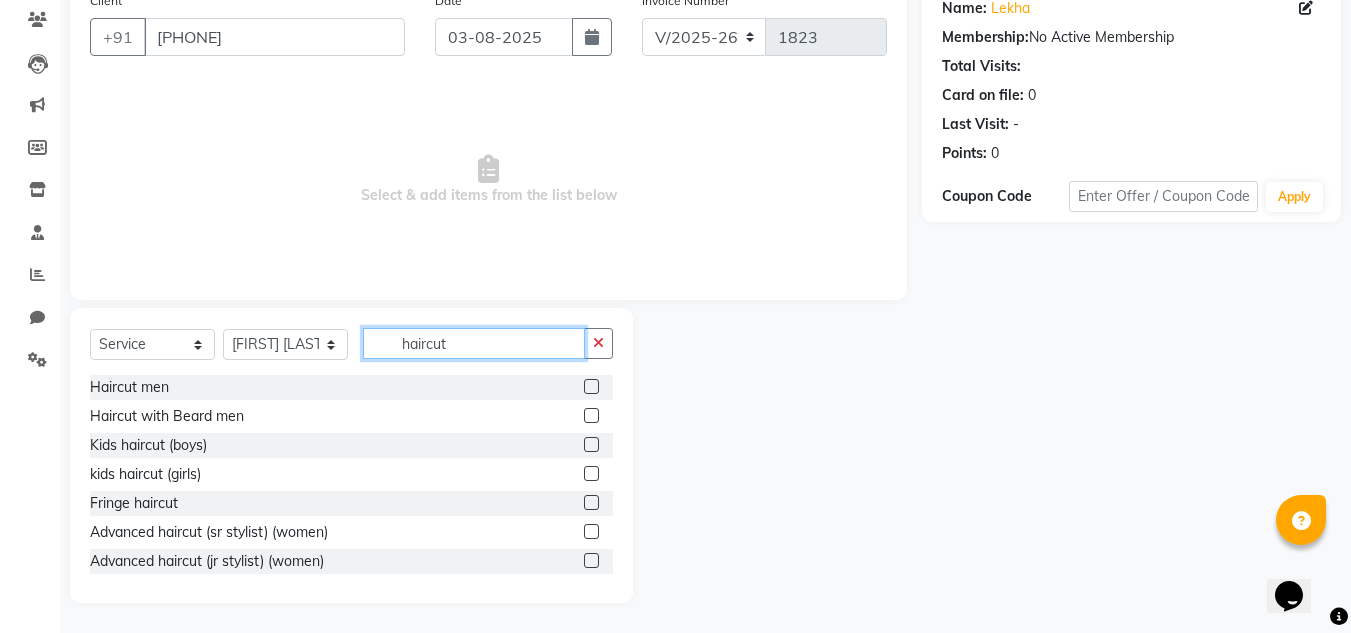 type on "haircut" 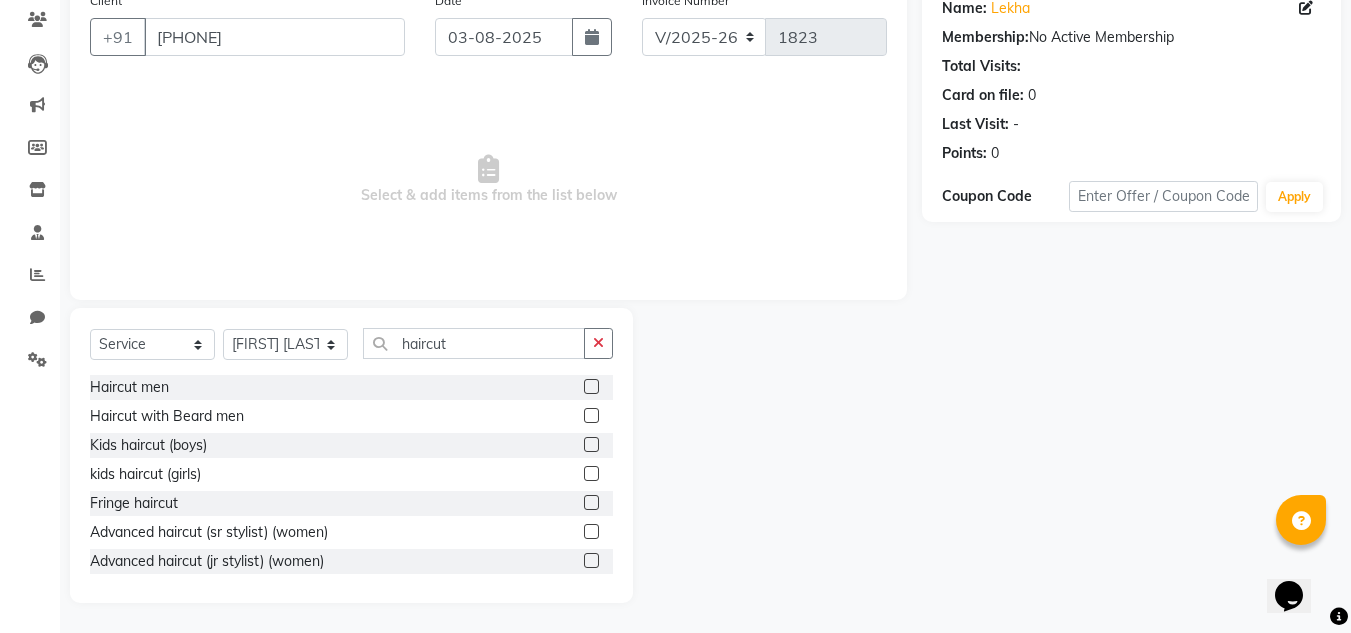 click 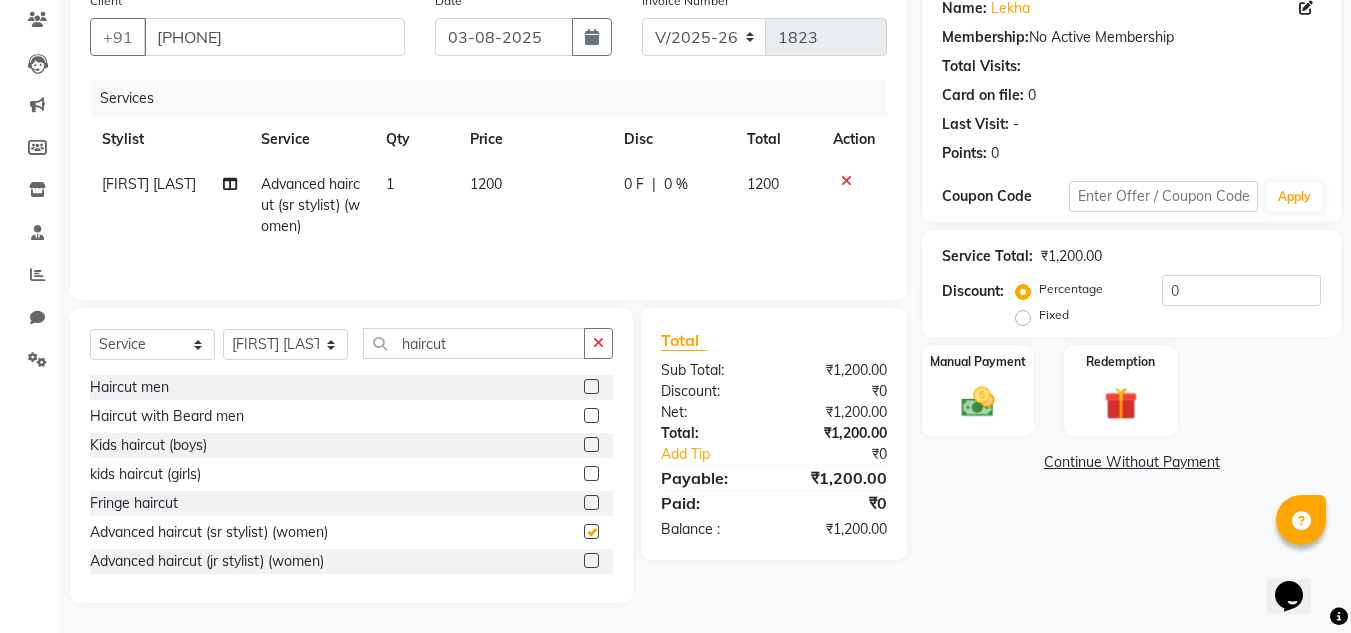 checkbox on "false" 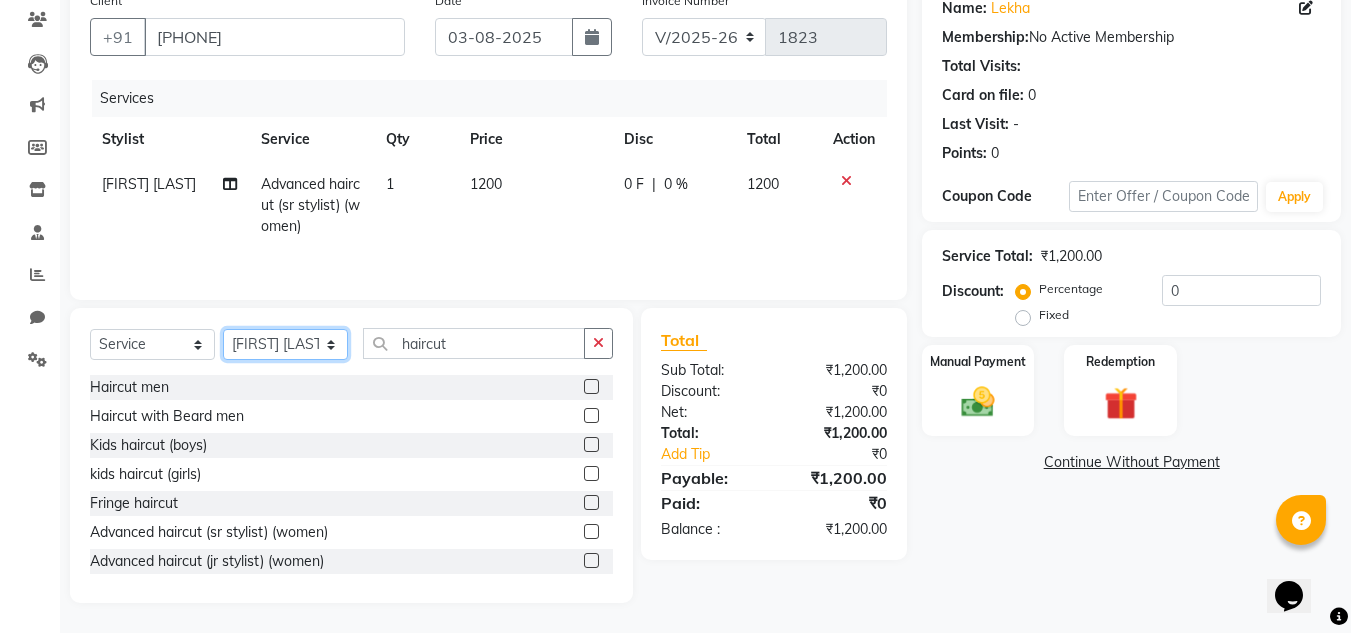 click on "Select Stylist Ashiwini N P Manjitha Chhetri Manjula S Mun Khan Naveen Kumar Rangashamaiah salon number Sandeep Sharma Shannu Sridevi Vanitha v" 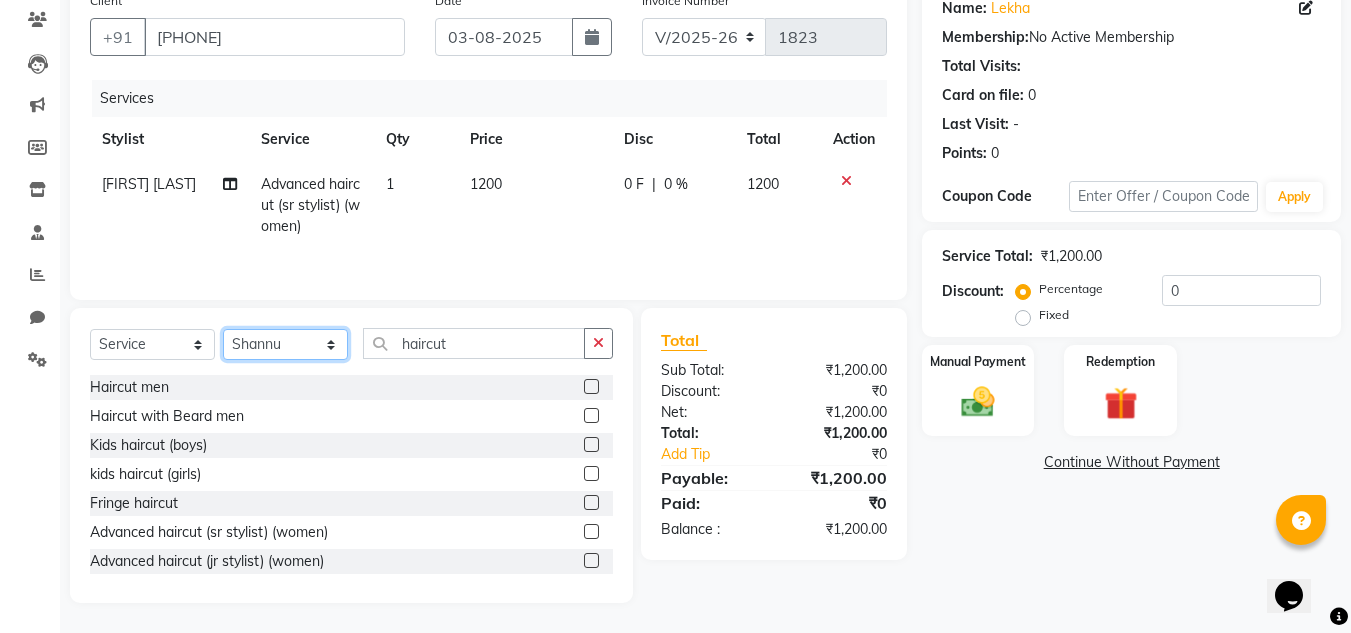 click on "Select Stylist Ashiwini N P Manjitha Chhetri Manjula S Mun Khan Naveen Kumar Rangashamaiah salon number Sandeep Sharma Shannu Sridevi Vanitha v" 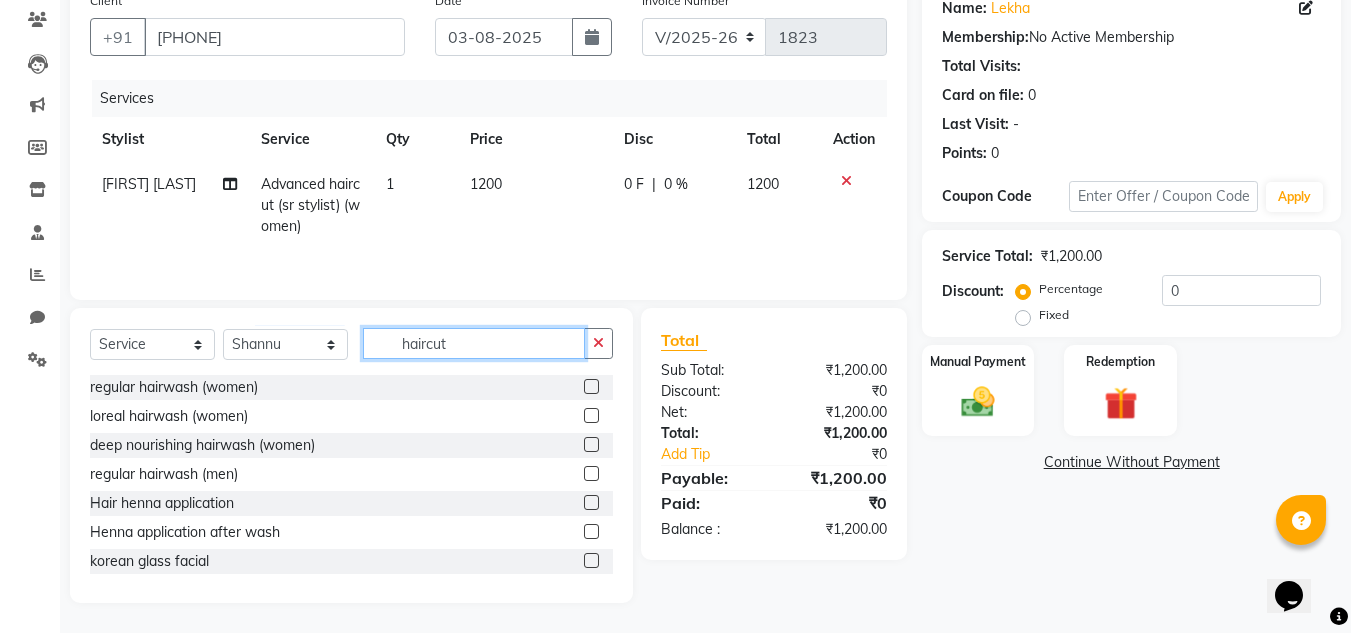 click on "haircut" 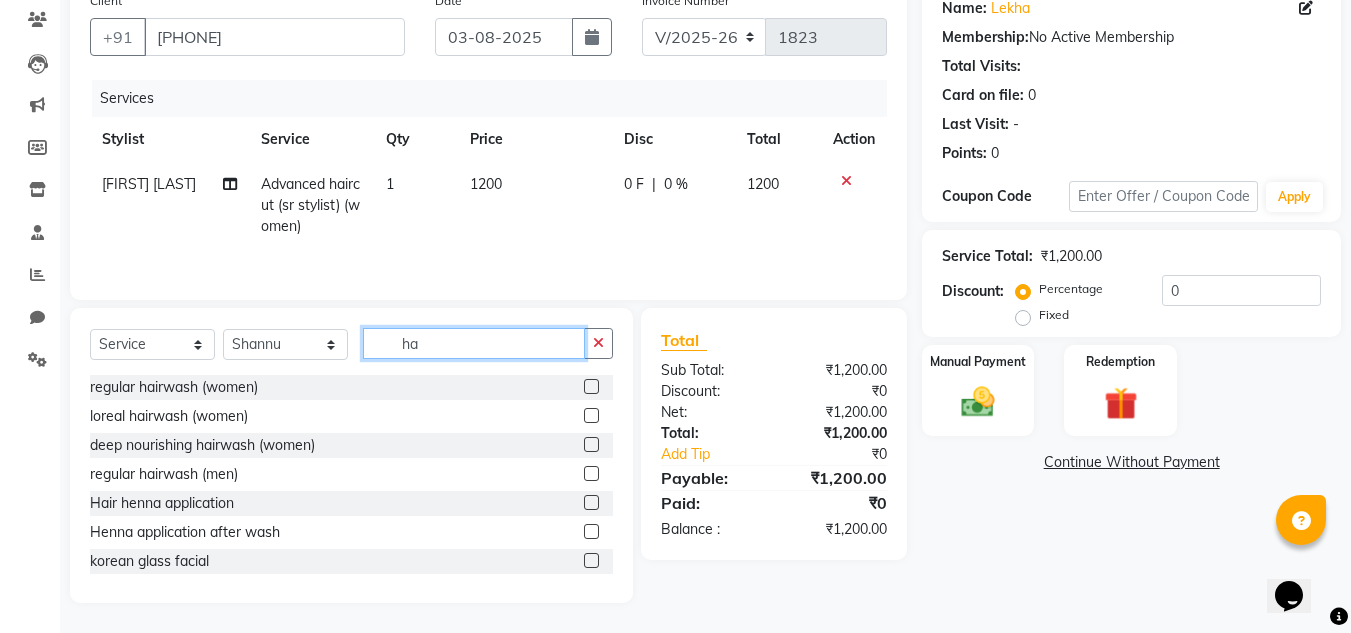 type on "h" 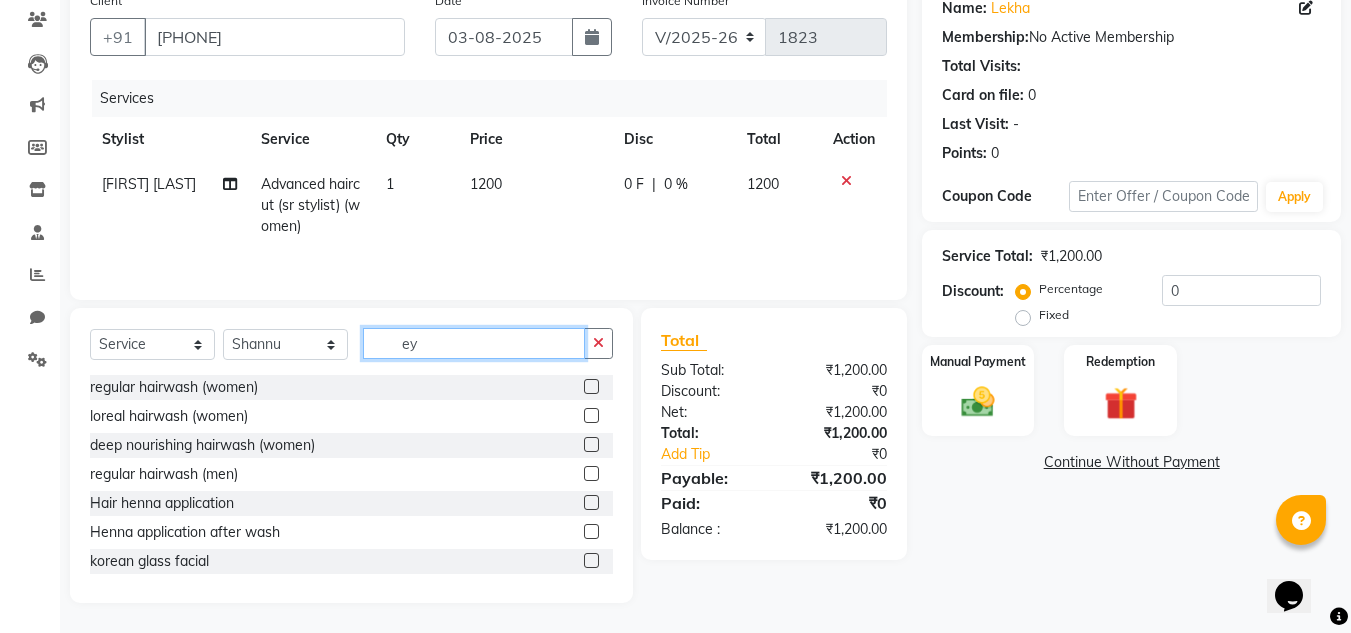 scroll, scrollTop: 125, scrollLeft: 0, axis: vertical 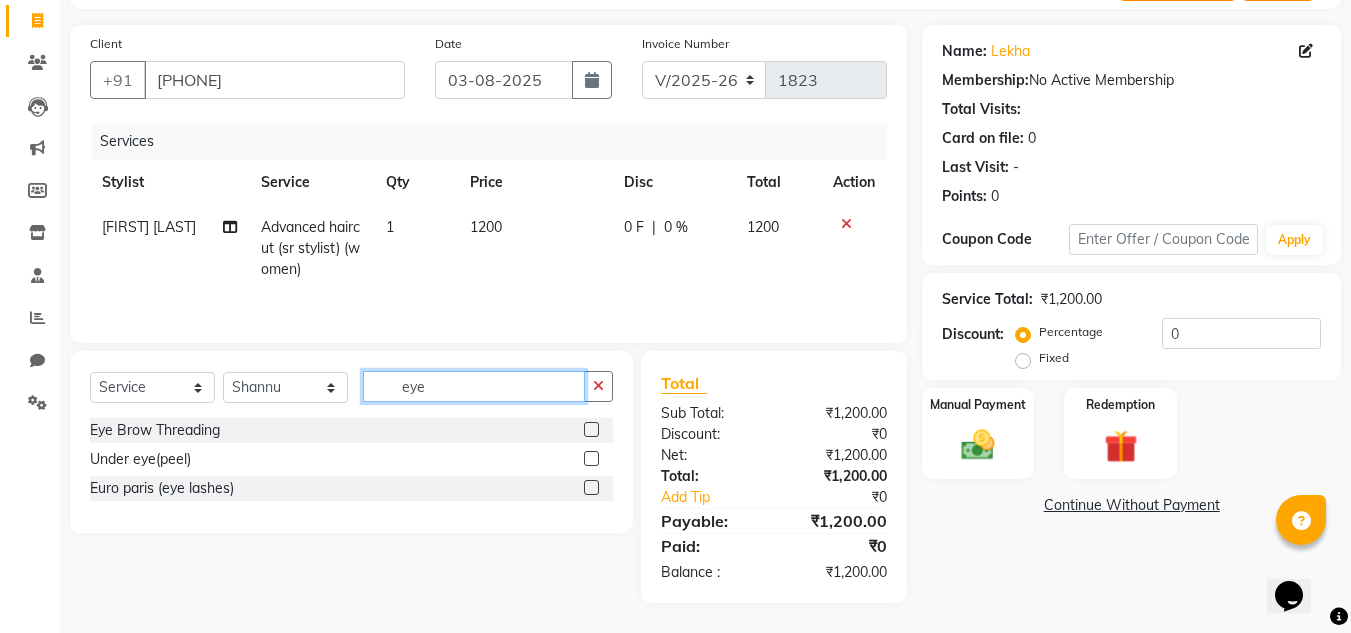 type on "eye" 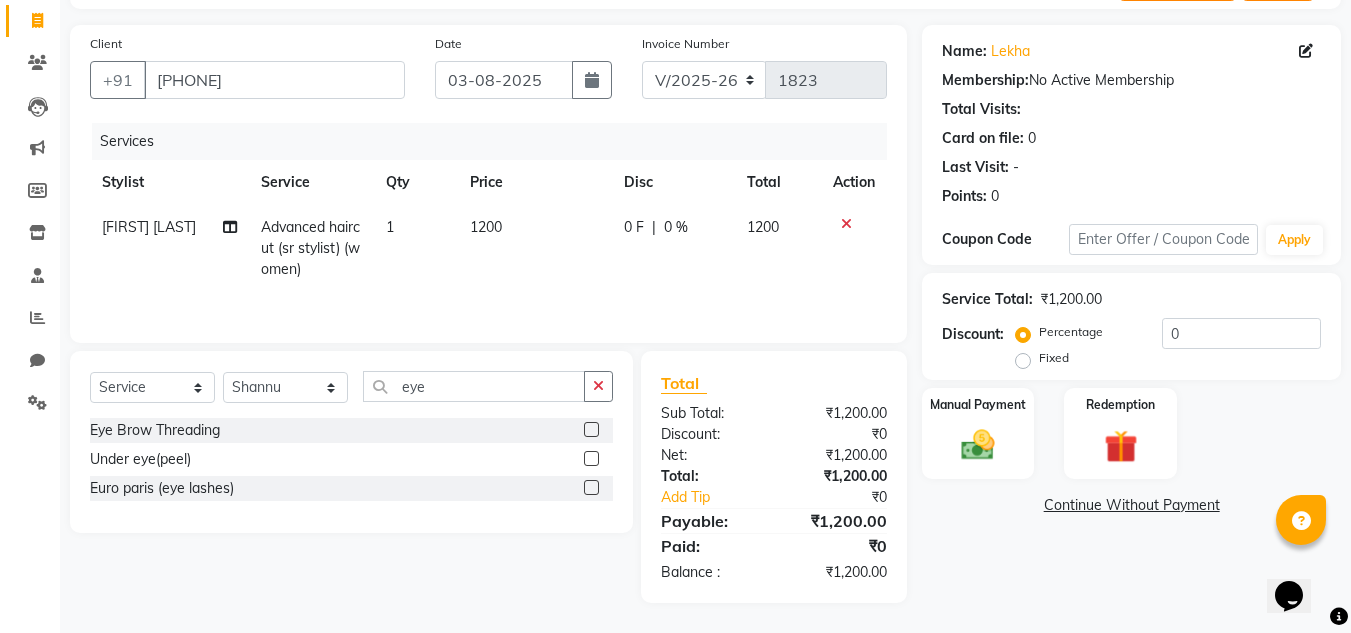 click 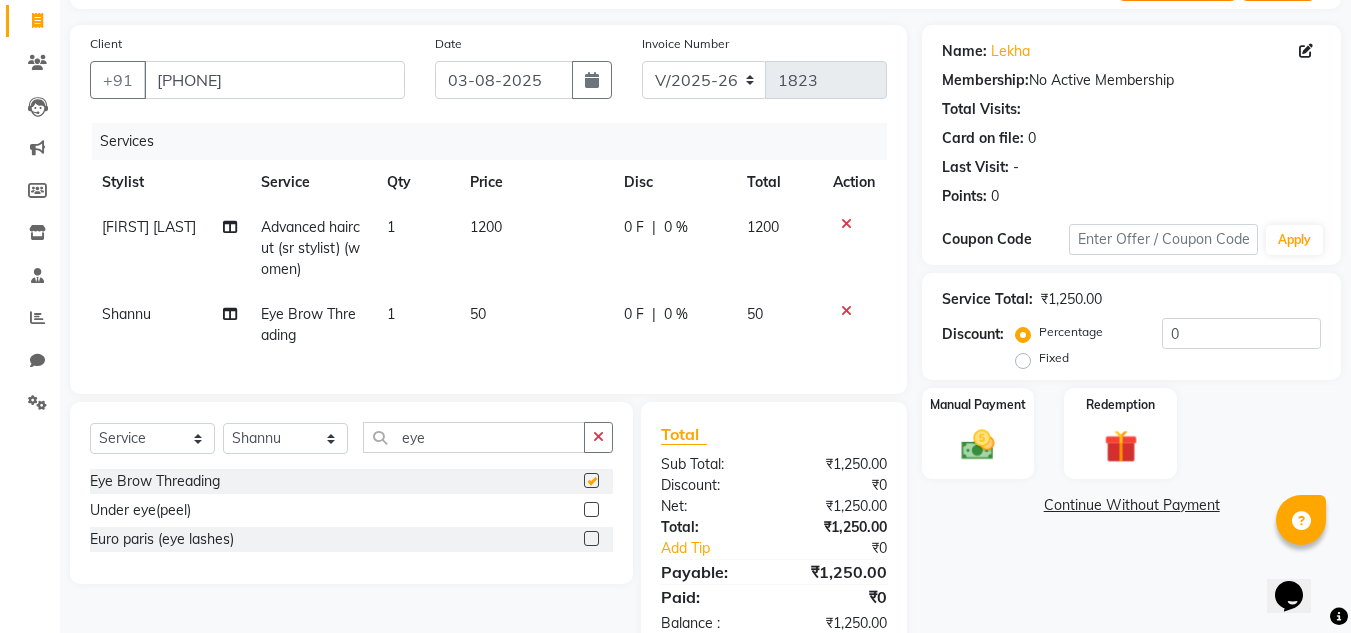 checkbox on "false" 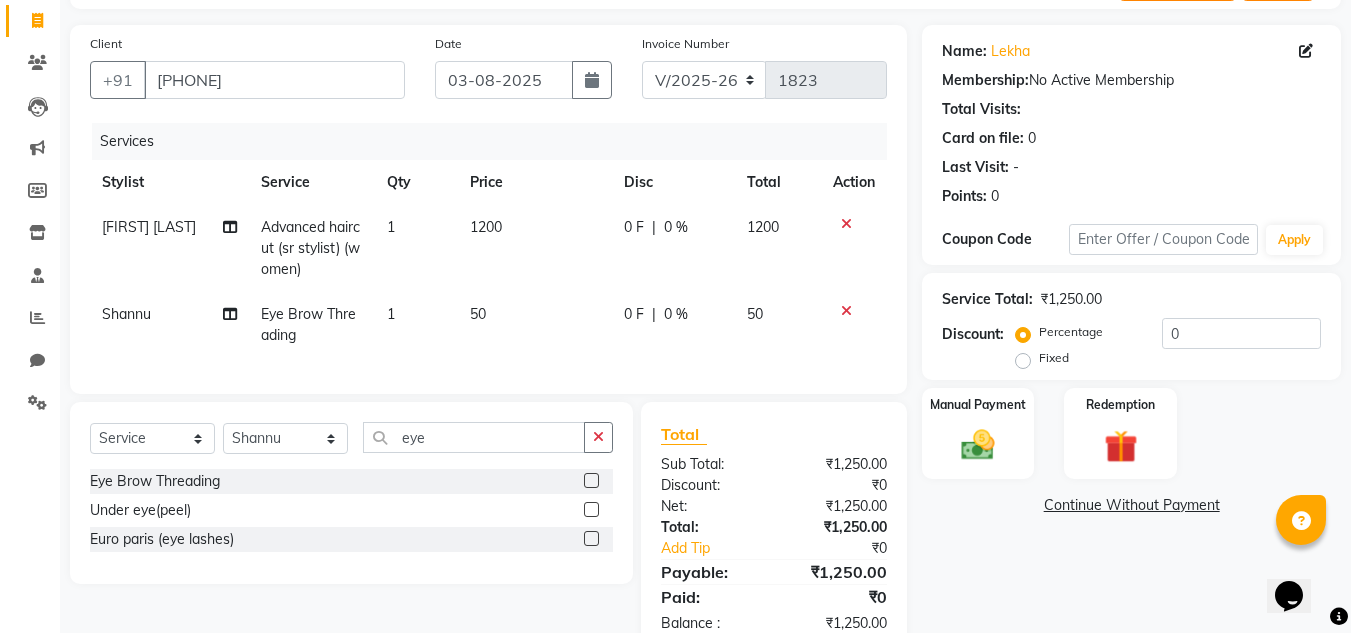 scroll, scrollTop: 191, scrollLeft: 0, axis: vertical 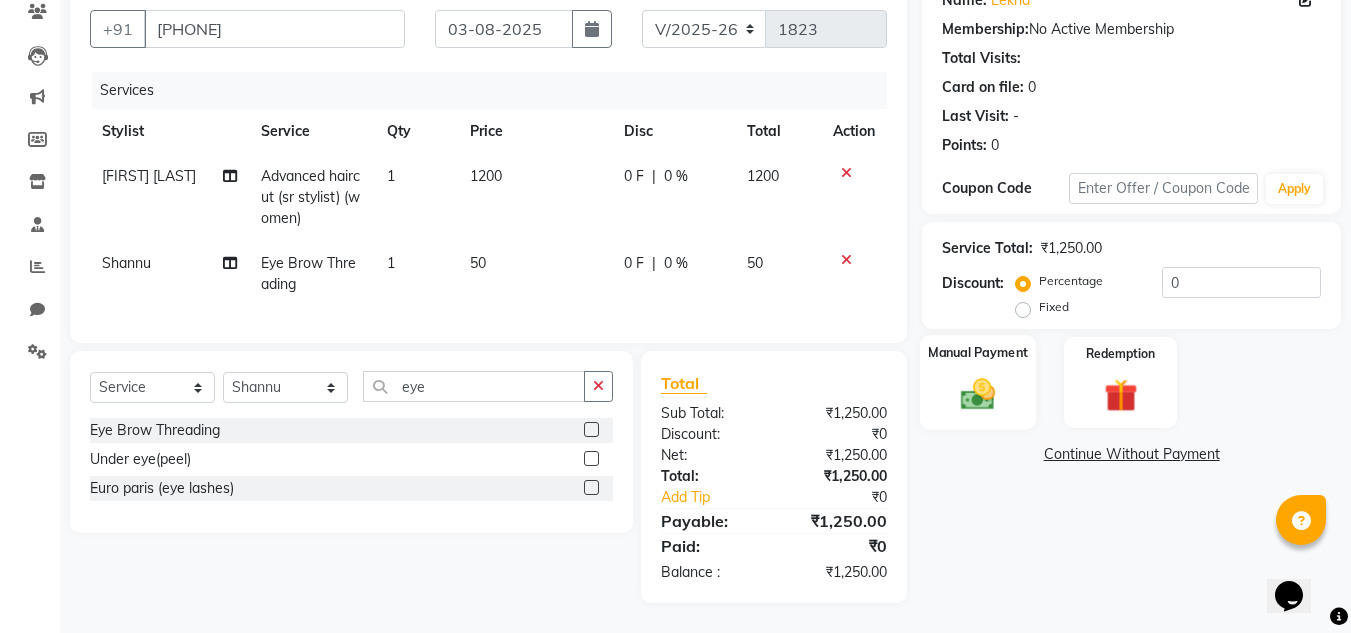 click 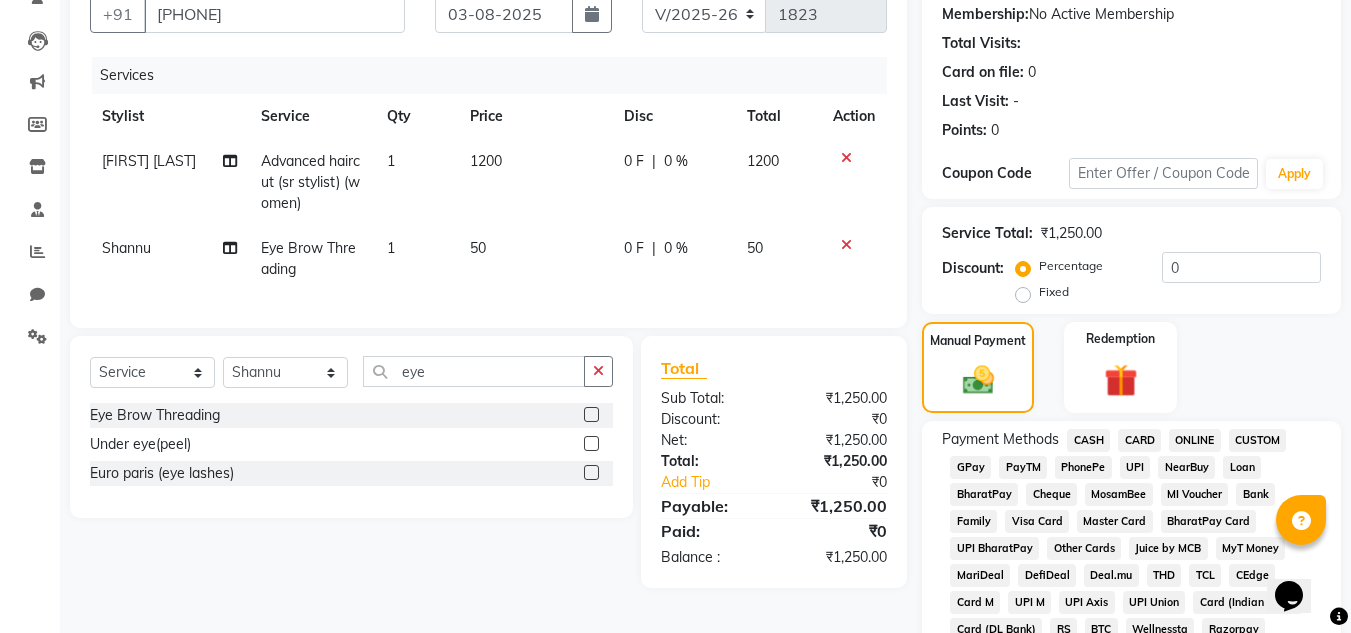 scroll, scrollTop: 451, scrollLeft: 0, axis: vertical 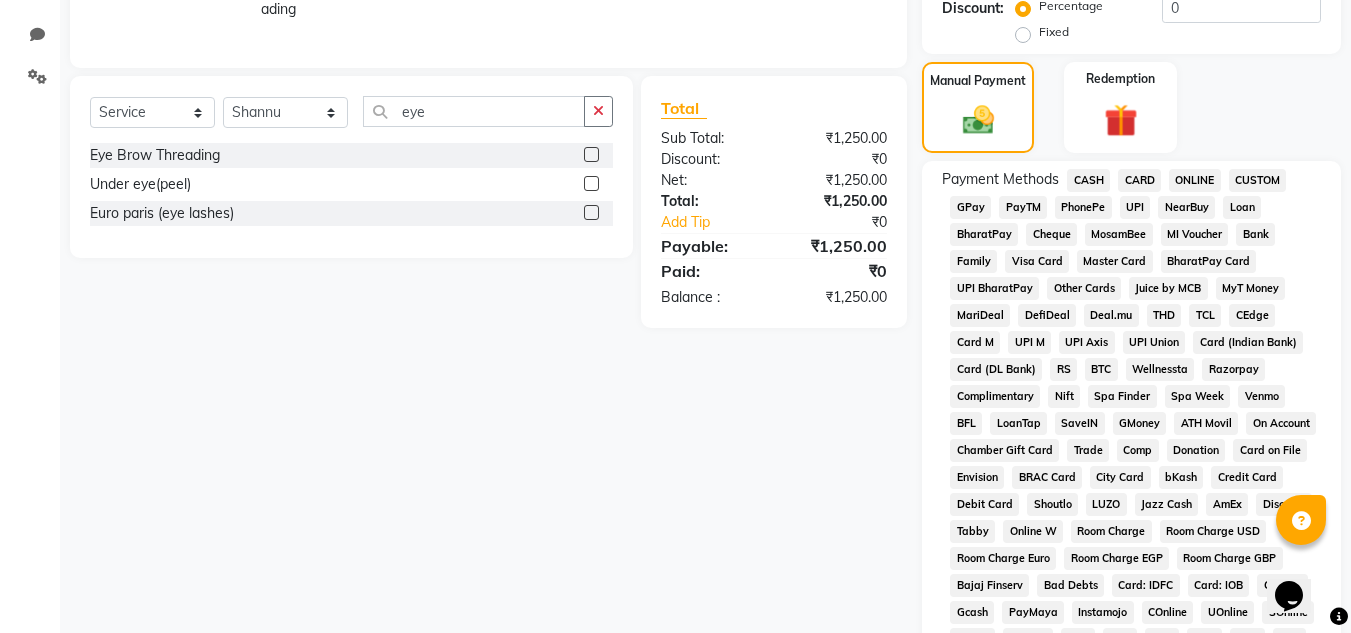 click on "PhonePe" 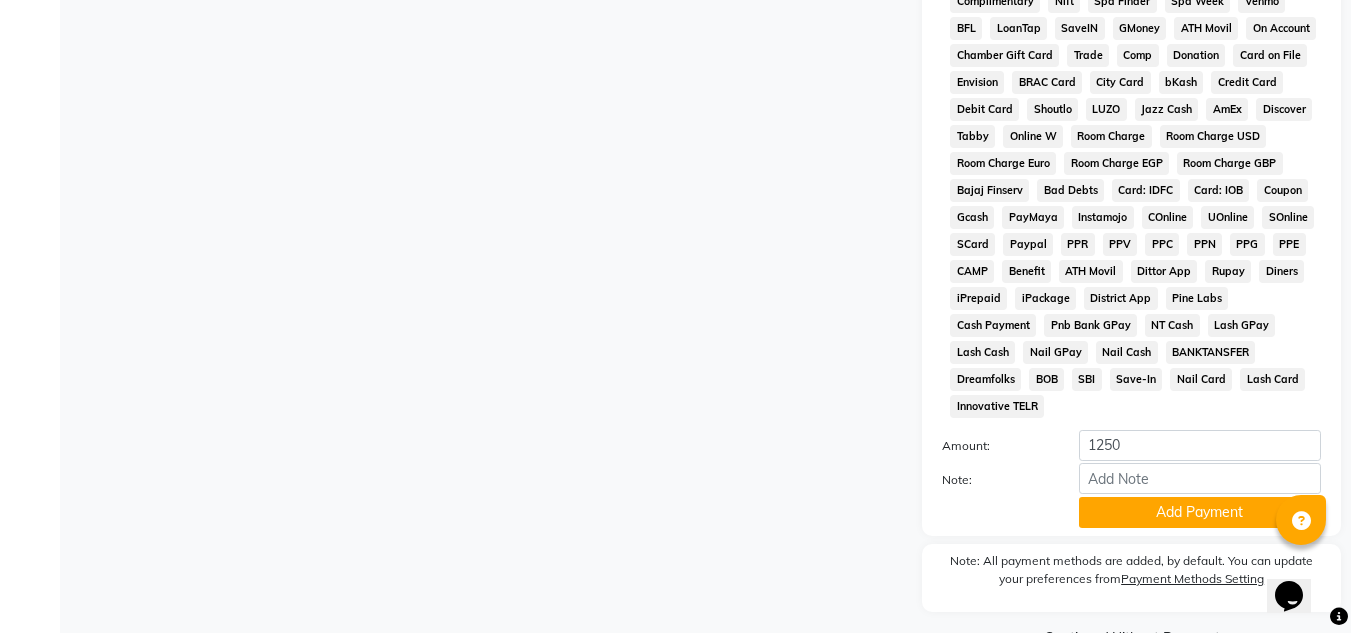 scroll, scrollTop: 869, scrollLeft: 0, axis: vertical 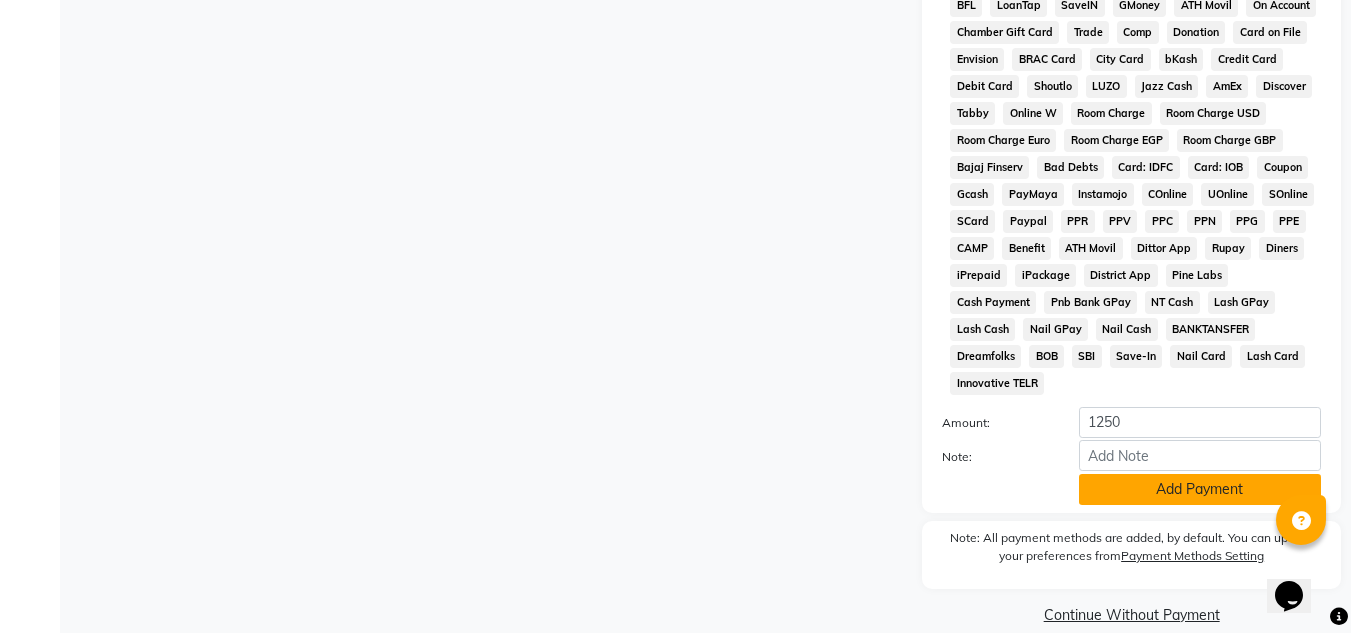 click on "Add Payment" 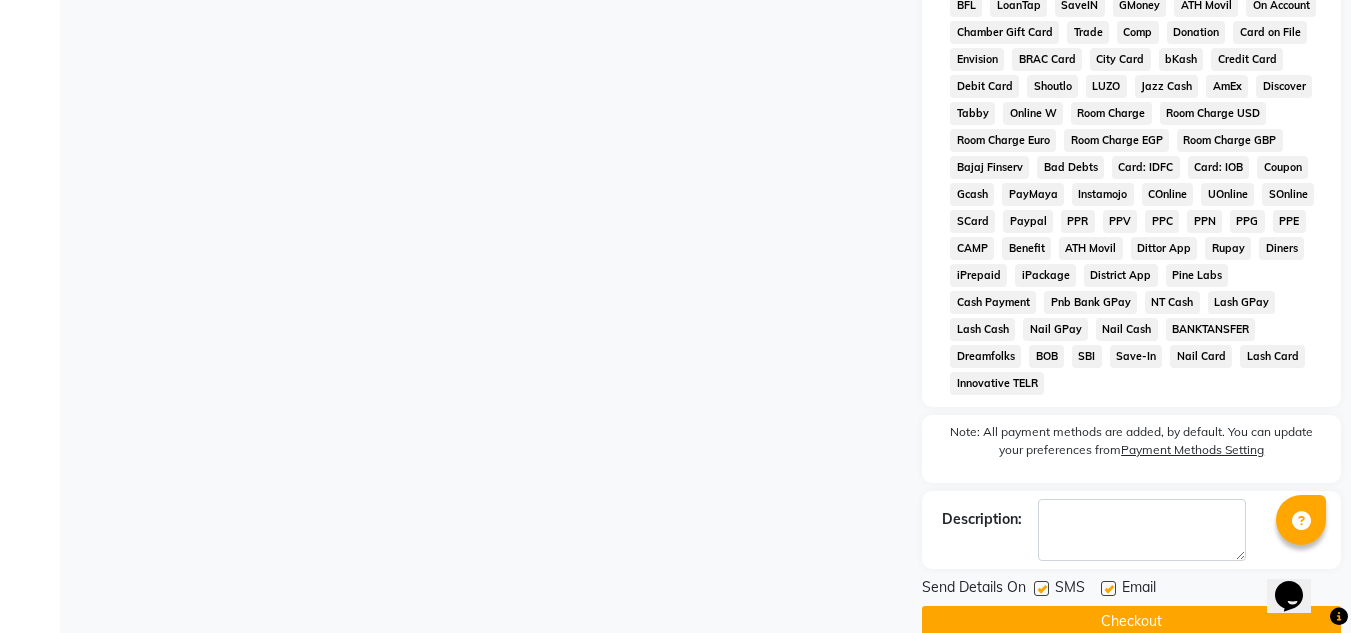 click 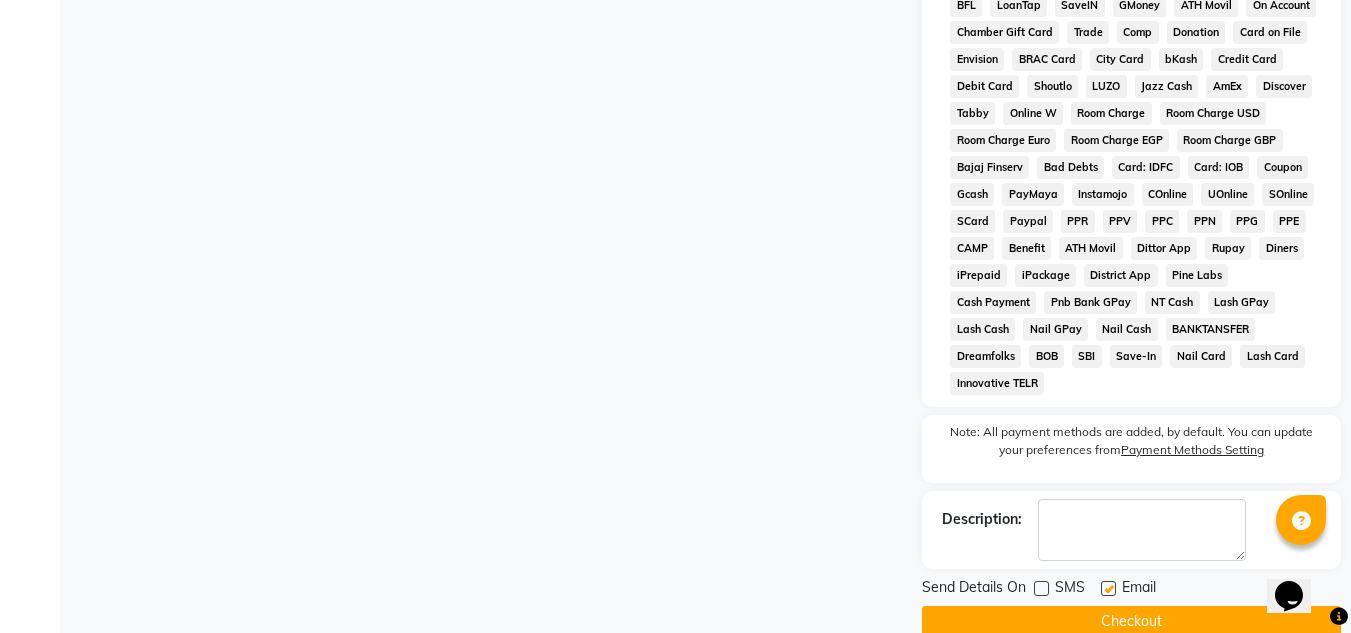 click 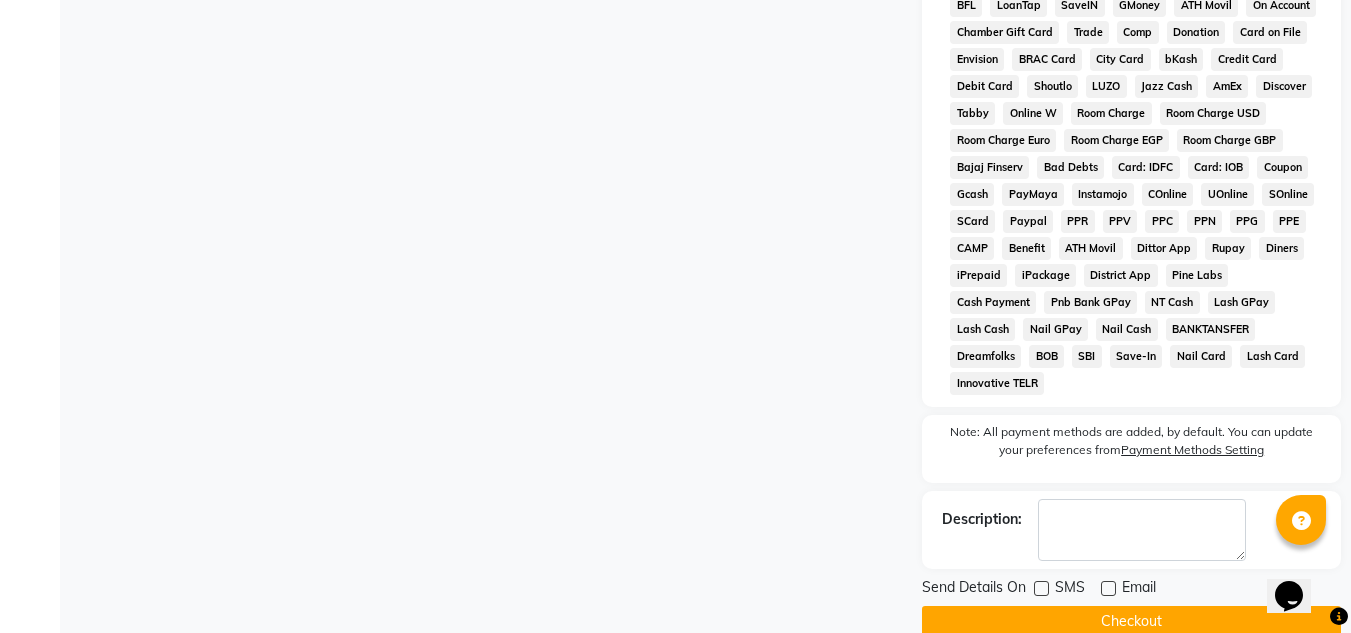 click on "Checkout" 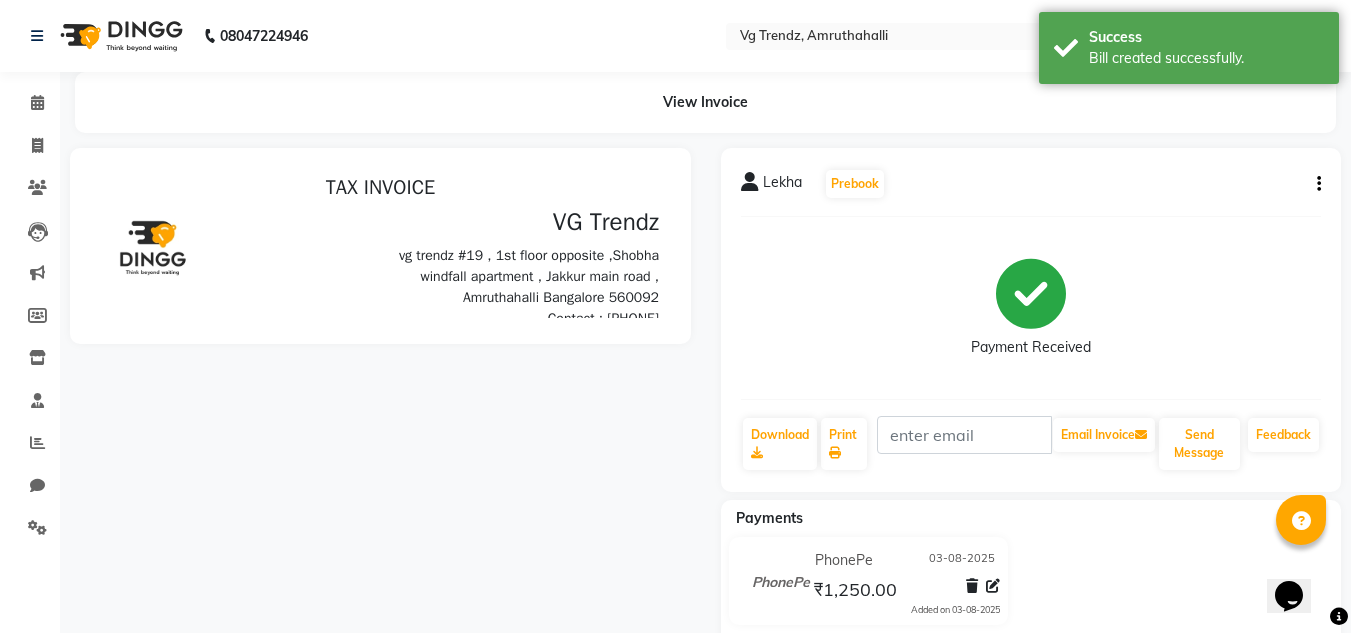 scroll, scrollTop: 0, scrollLeft: 0, axis: both 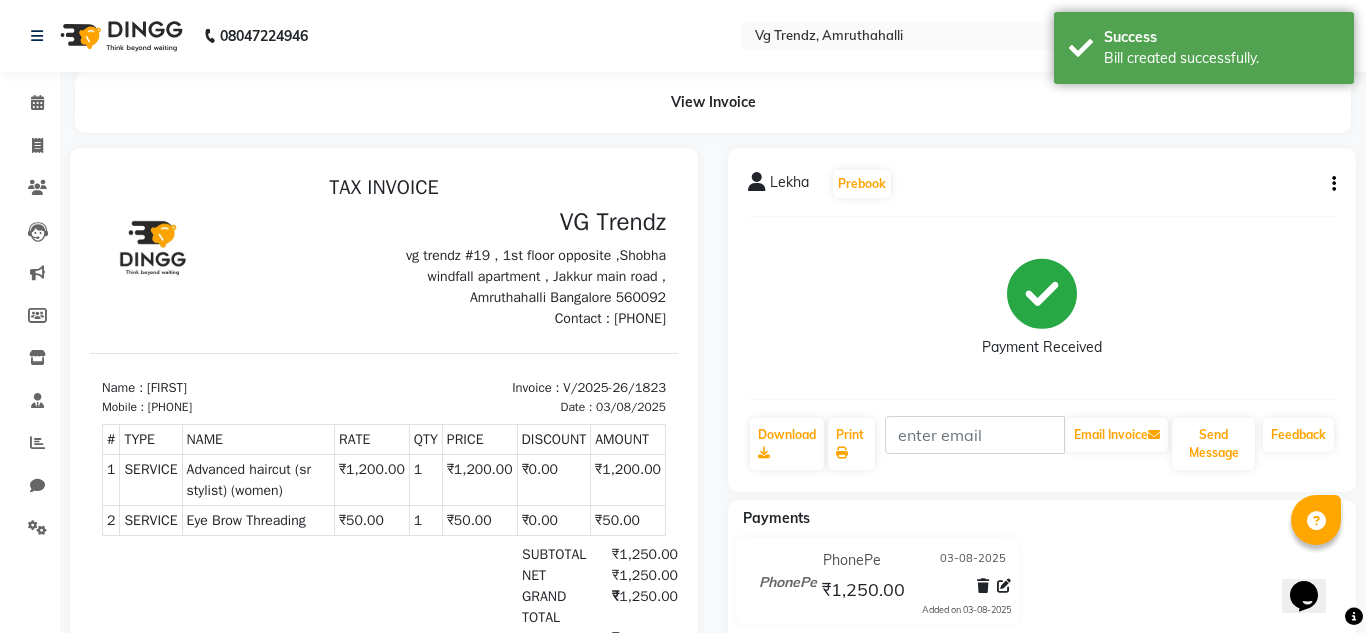 select on "service" 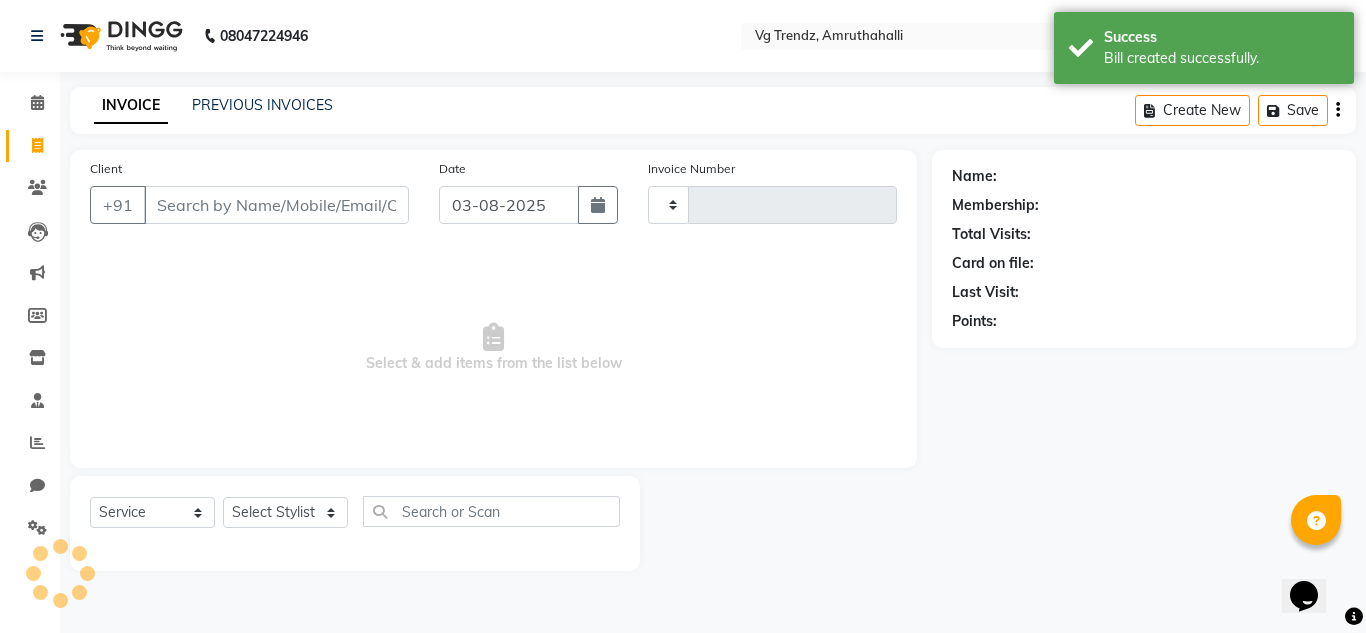 type on "1824" 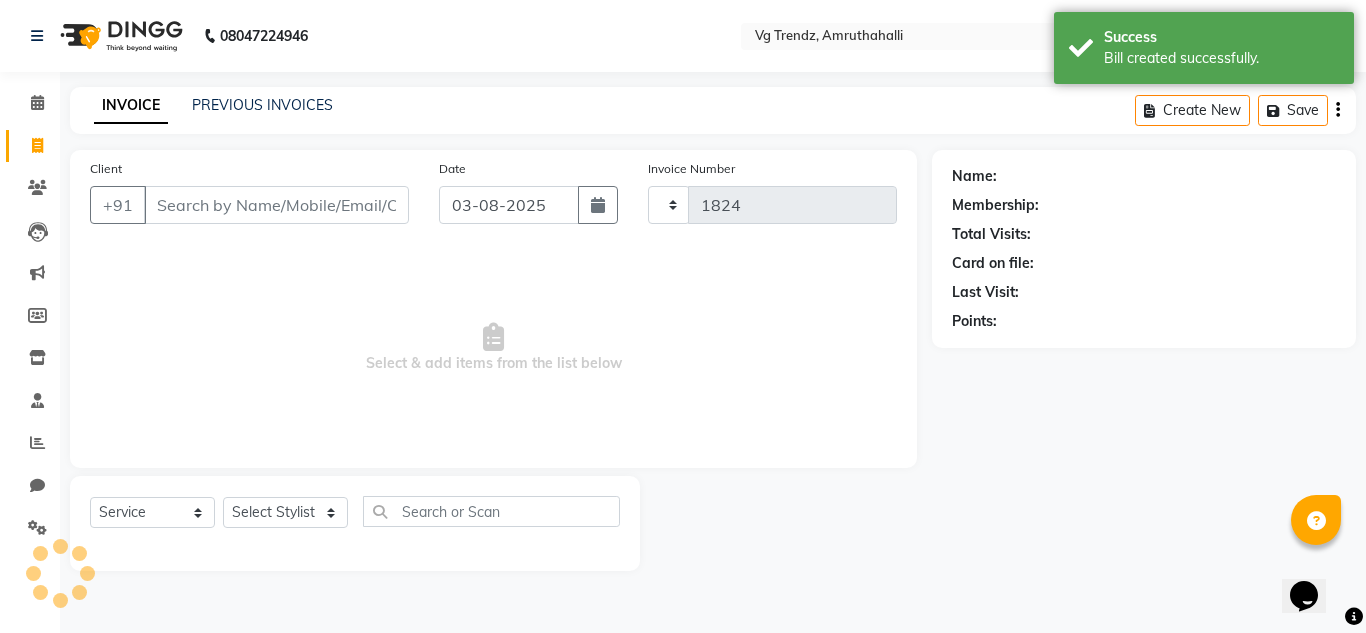 select on "5536" 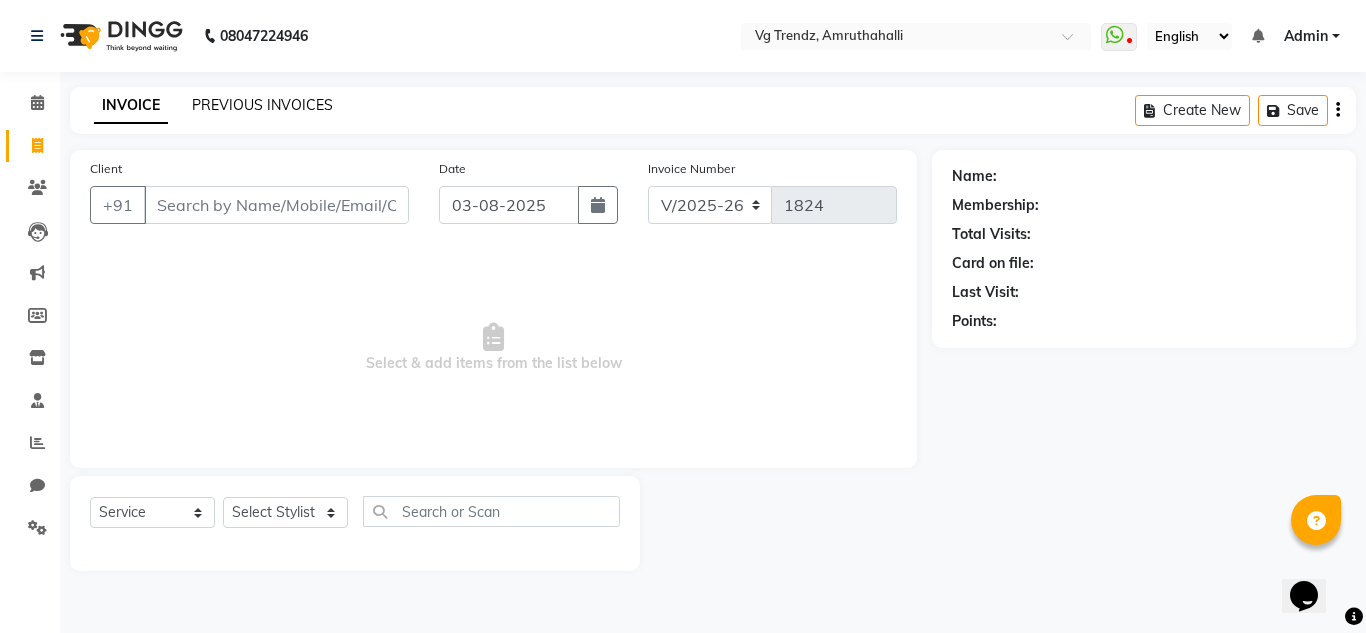 click on "PREVIOUS INVOICES" 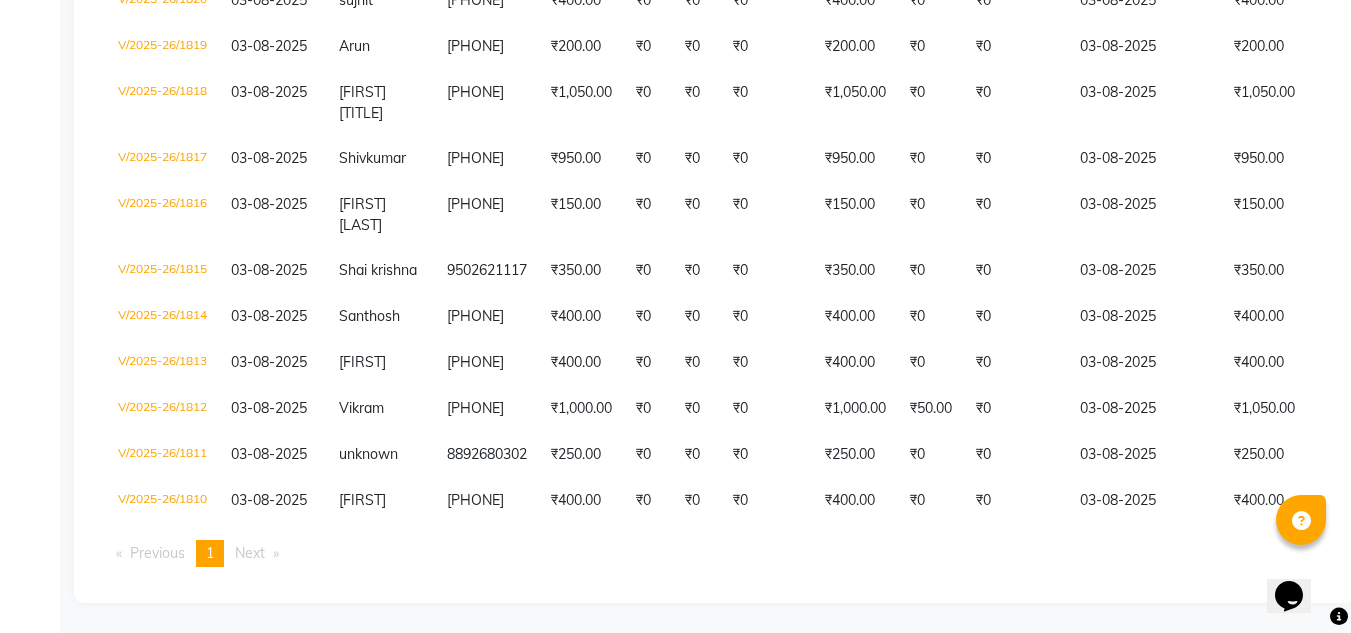 scroll, scrollTop: 560, scrollLeft: 0, axis: vertical 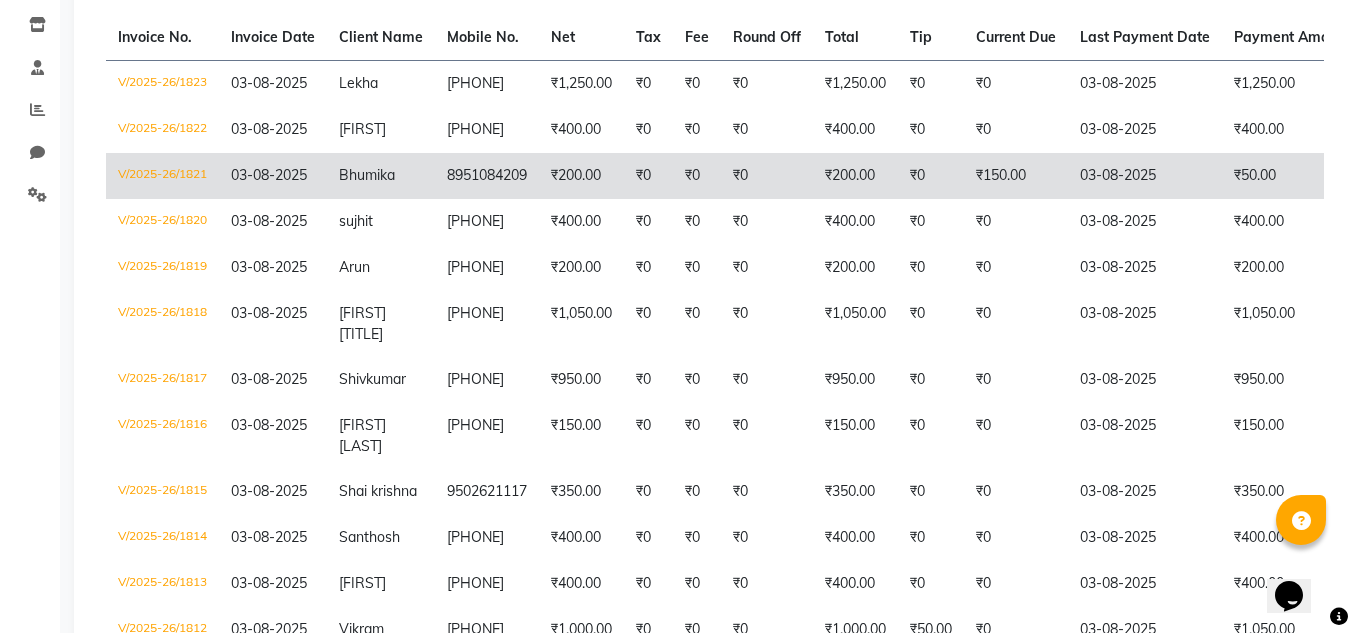 click on "03-08-2025" 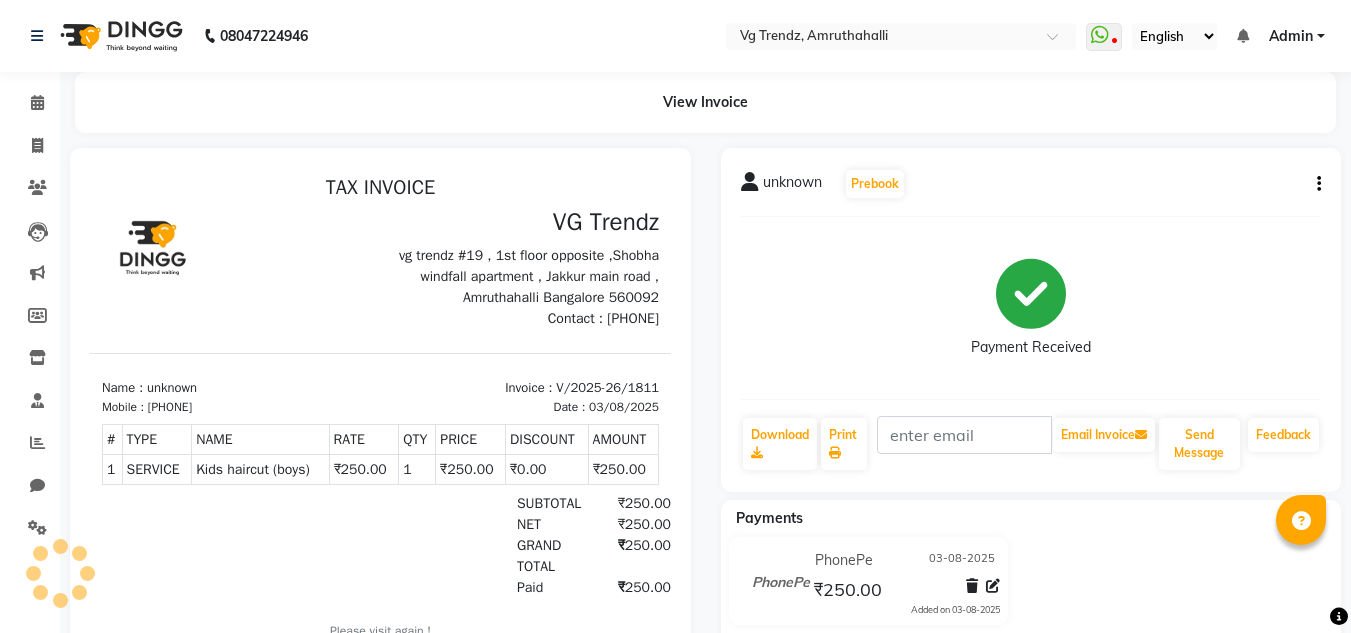 scroll, scrollTop: 0, scrollLeft: 0, axis: both 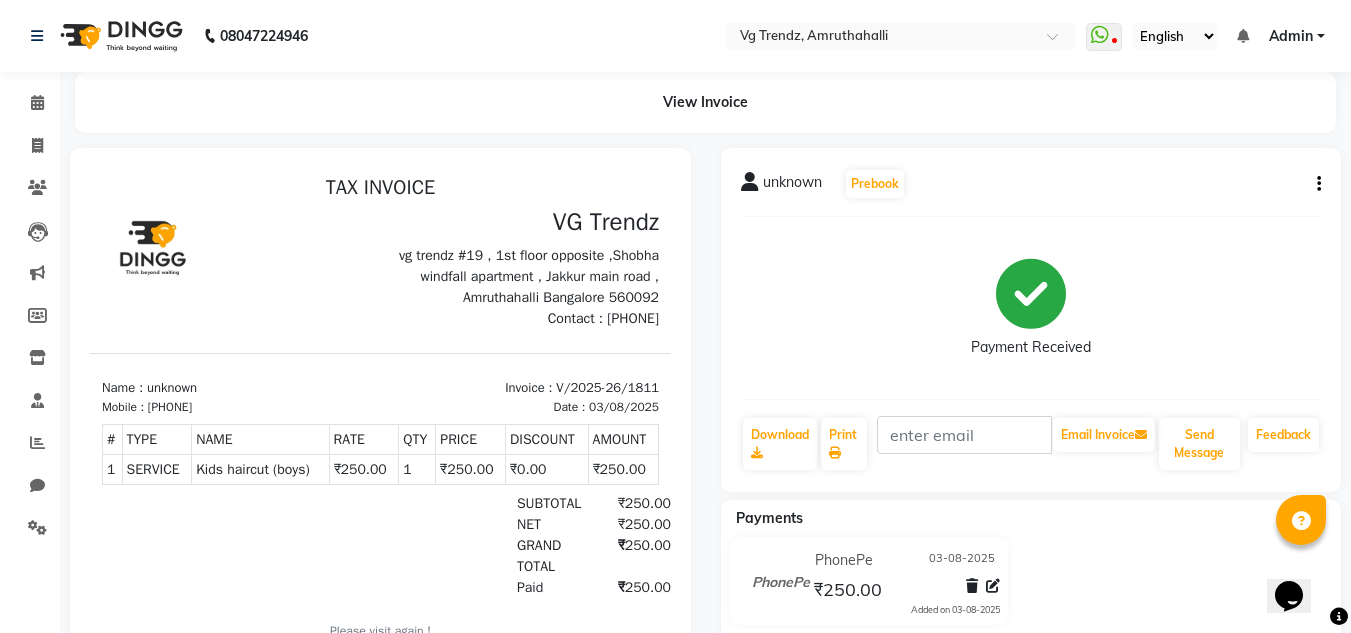 click 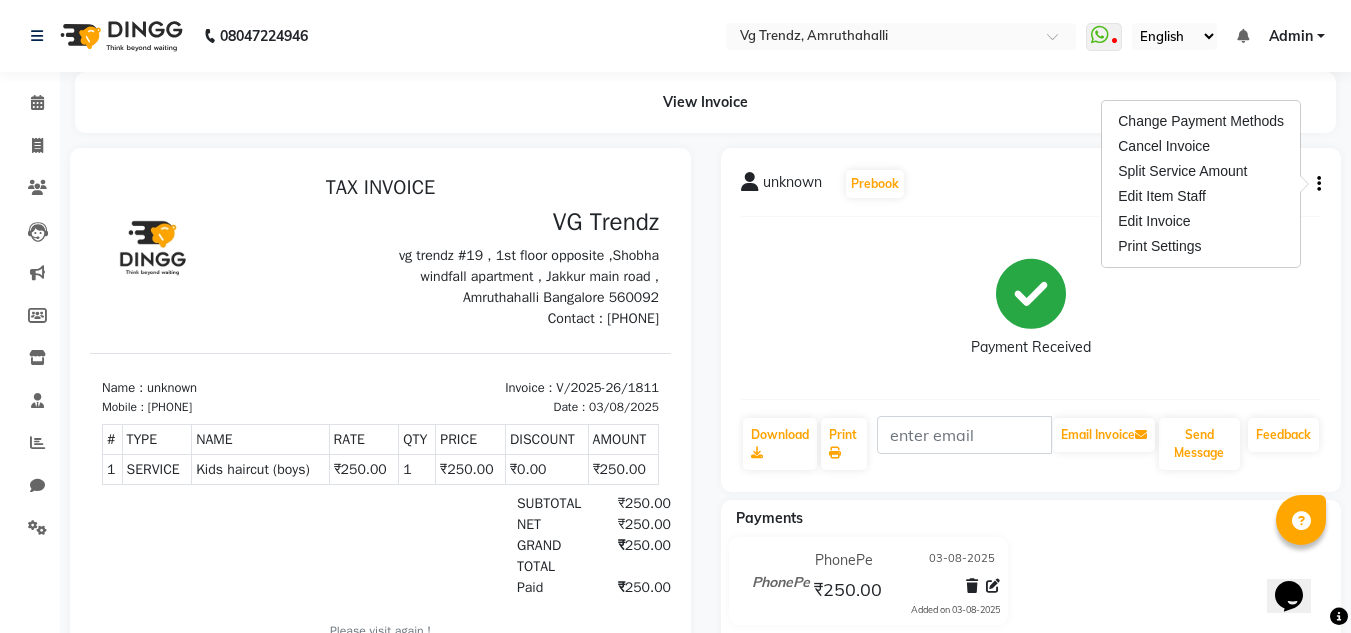 click on "Change Payment Methods   Cancel Invoice   Split Service Amount   Edit Item Staff   Edit Invoice   Print Settings" at bounding box center (1201, 184) 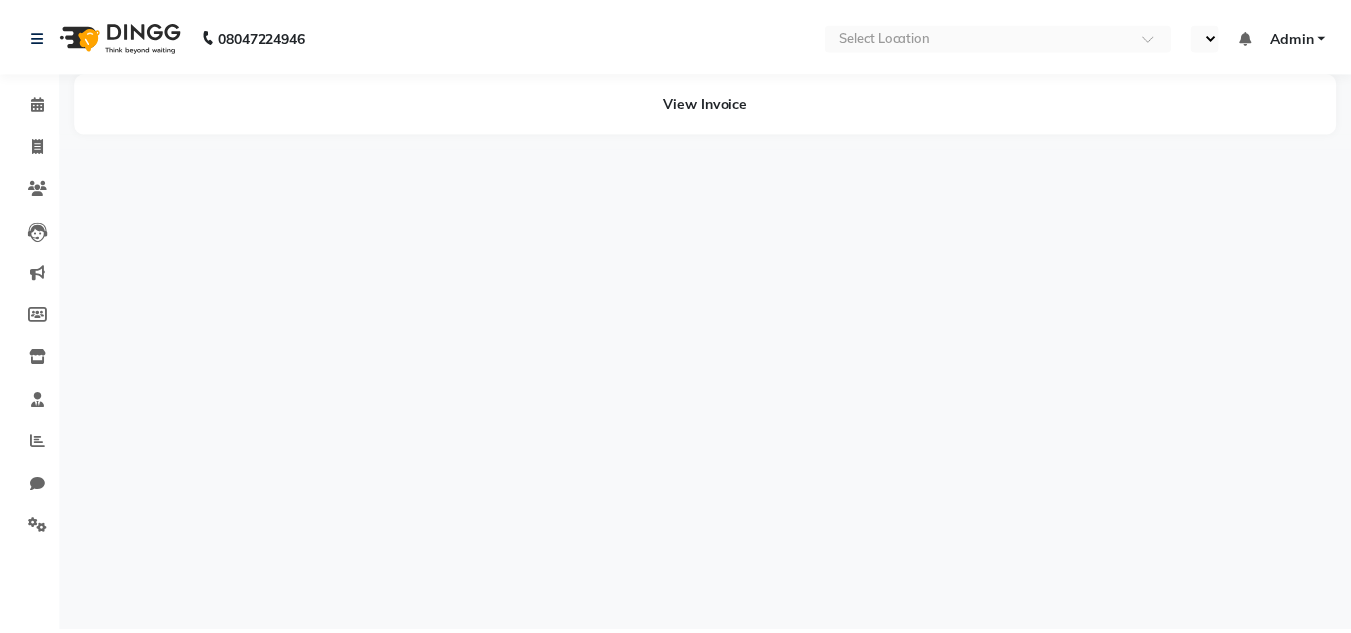 scroll, scrollTop: 0, scrollLeft: 0, axis: both 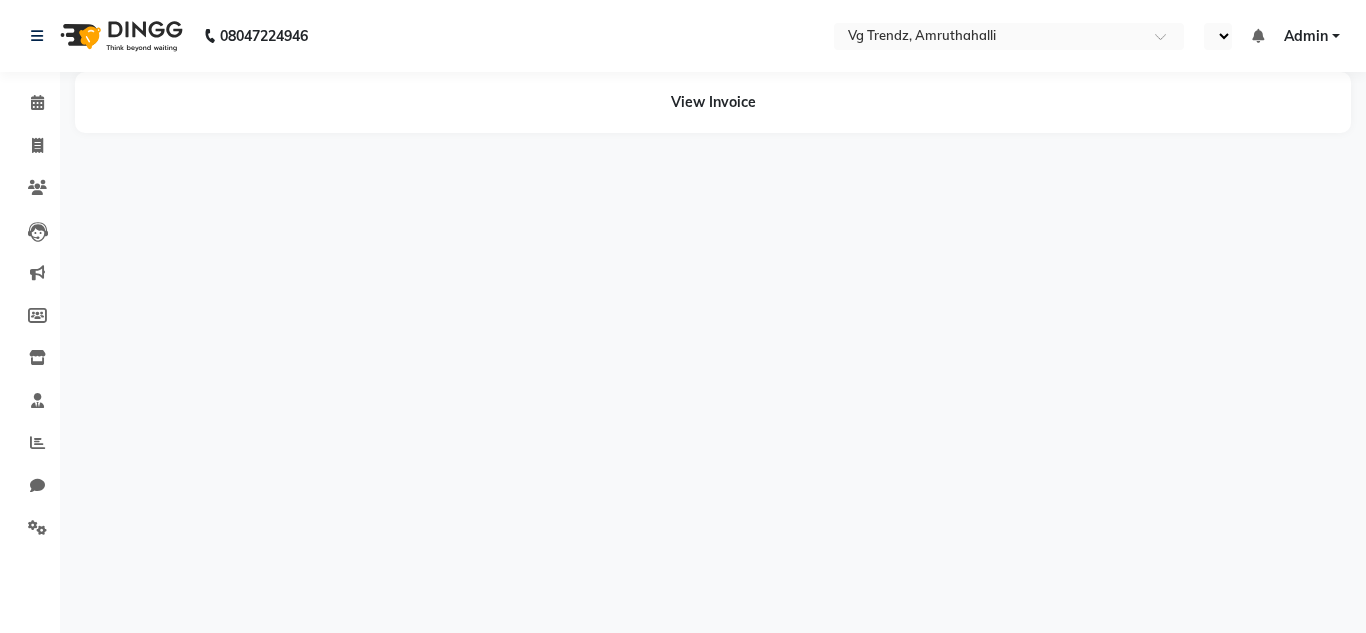 select on "en" 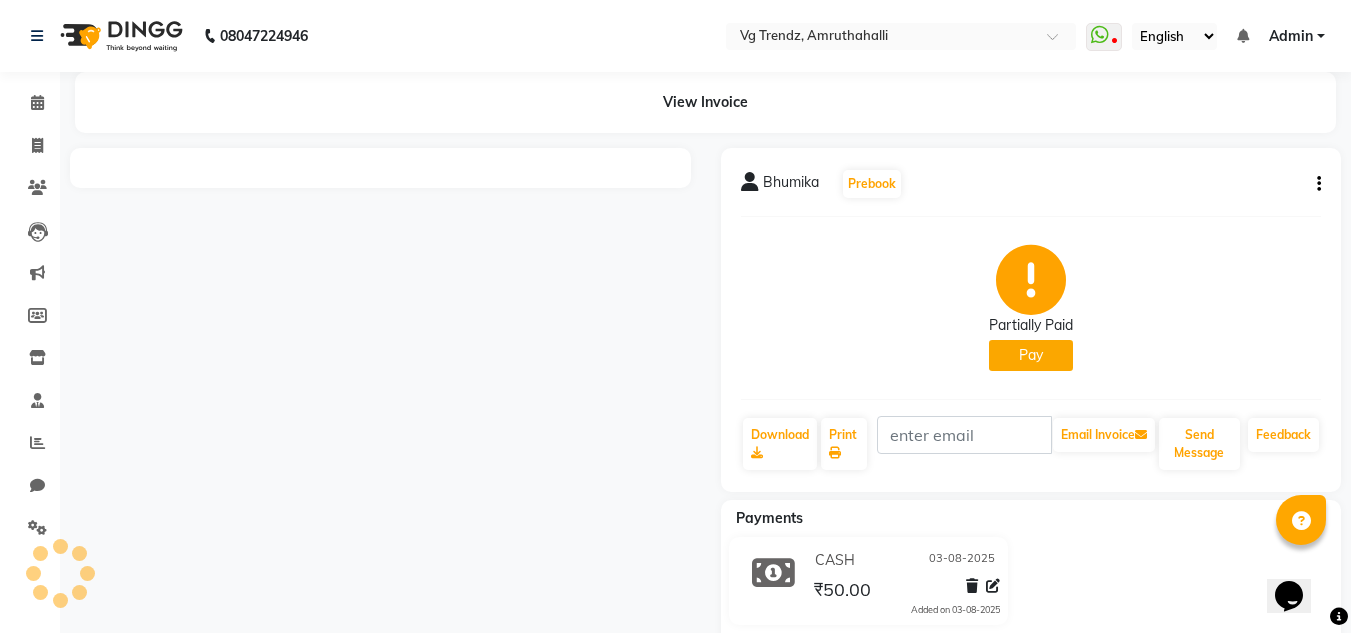 scroll, scrollTop: 0, scrollLeft: 0, axis: both 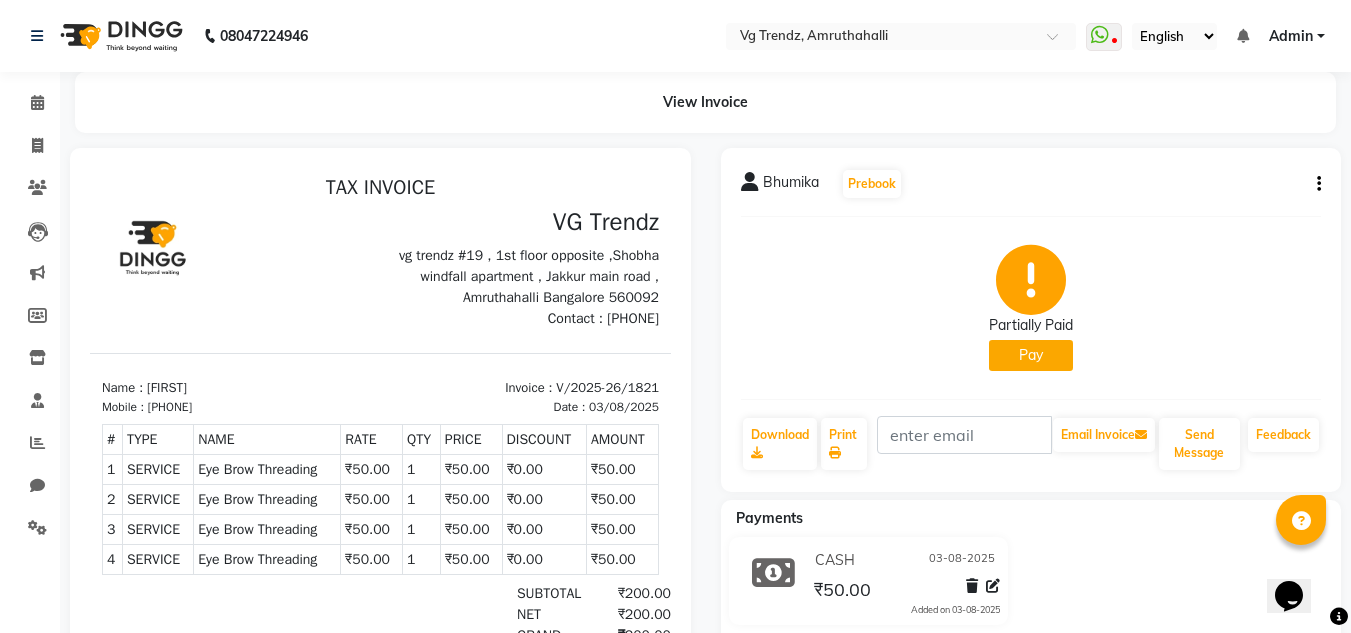 click on "Bhumika   Prebook" 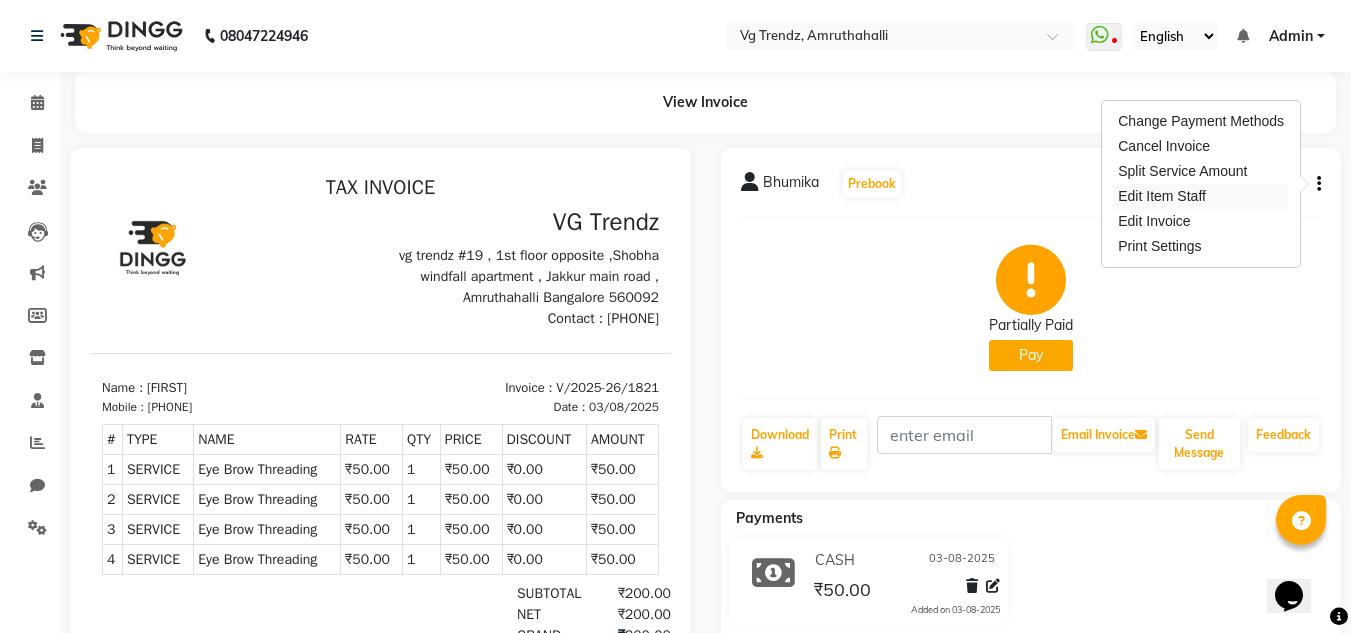 click on "Edit Item Staff" at bounding box center (1201, 196) 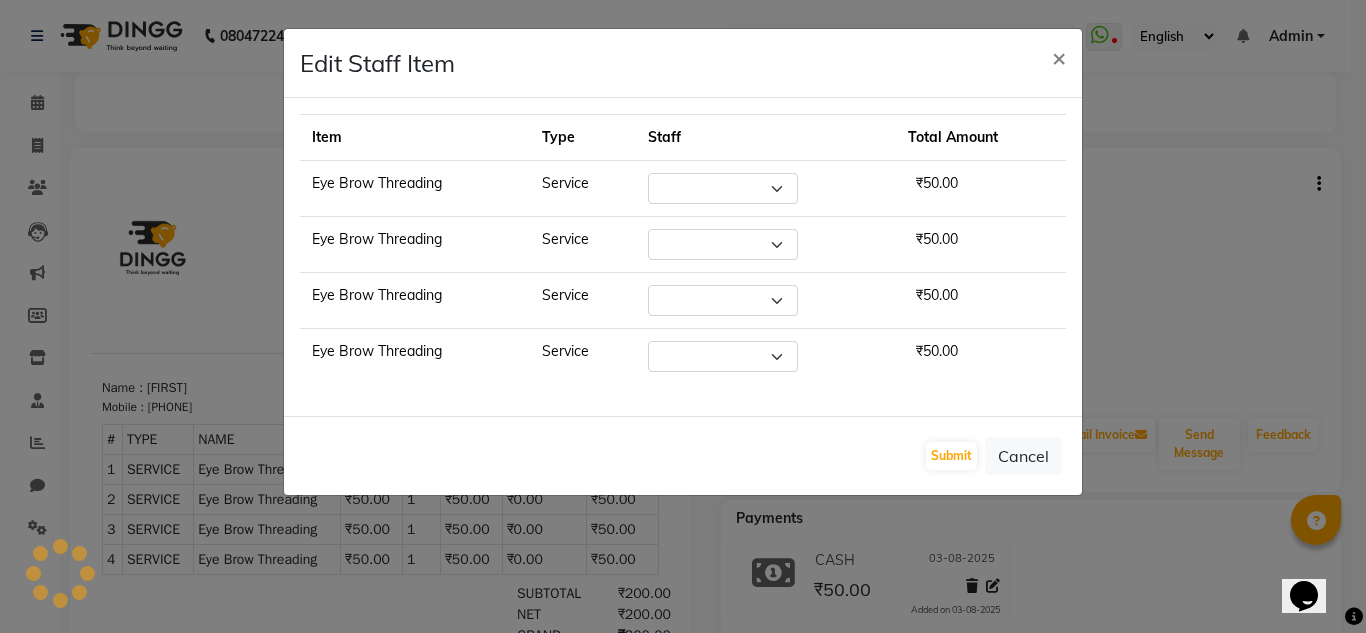 select on "85012" 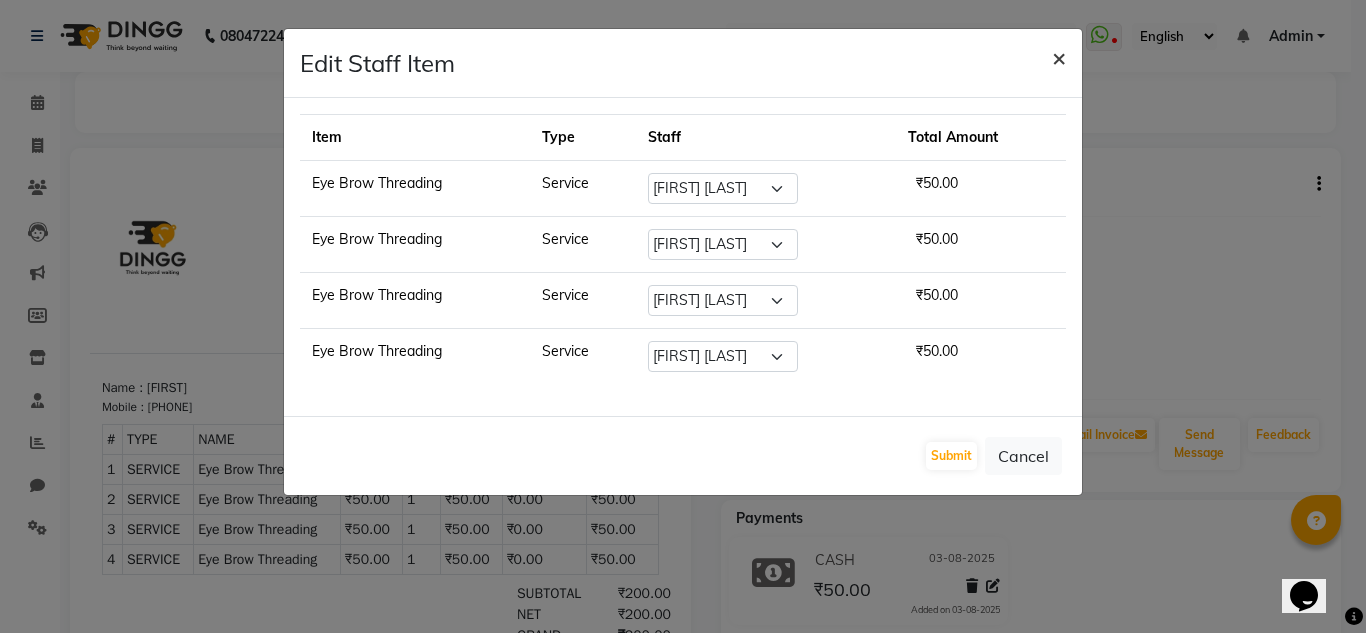 click on "×" 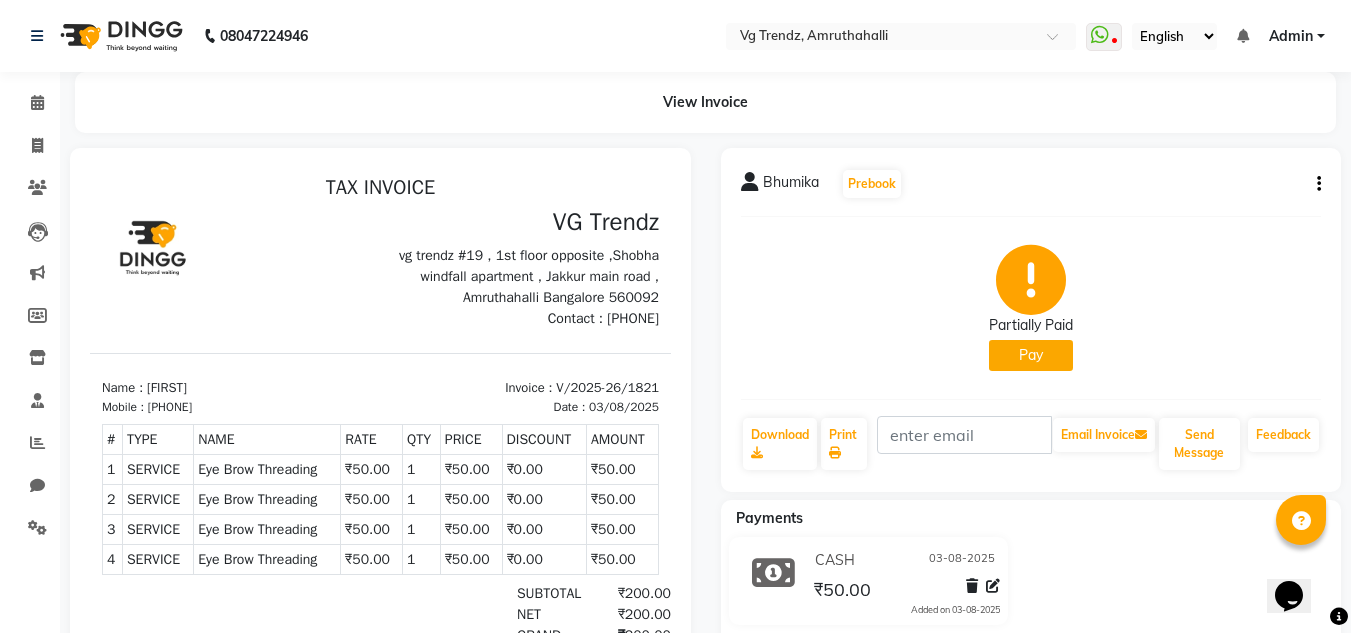 click 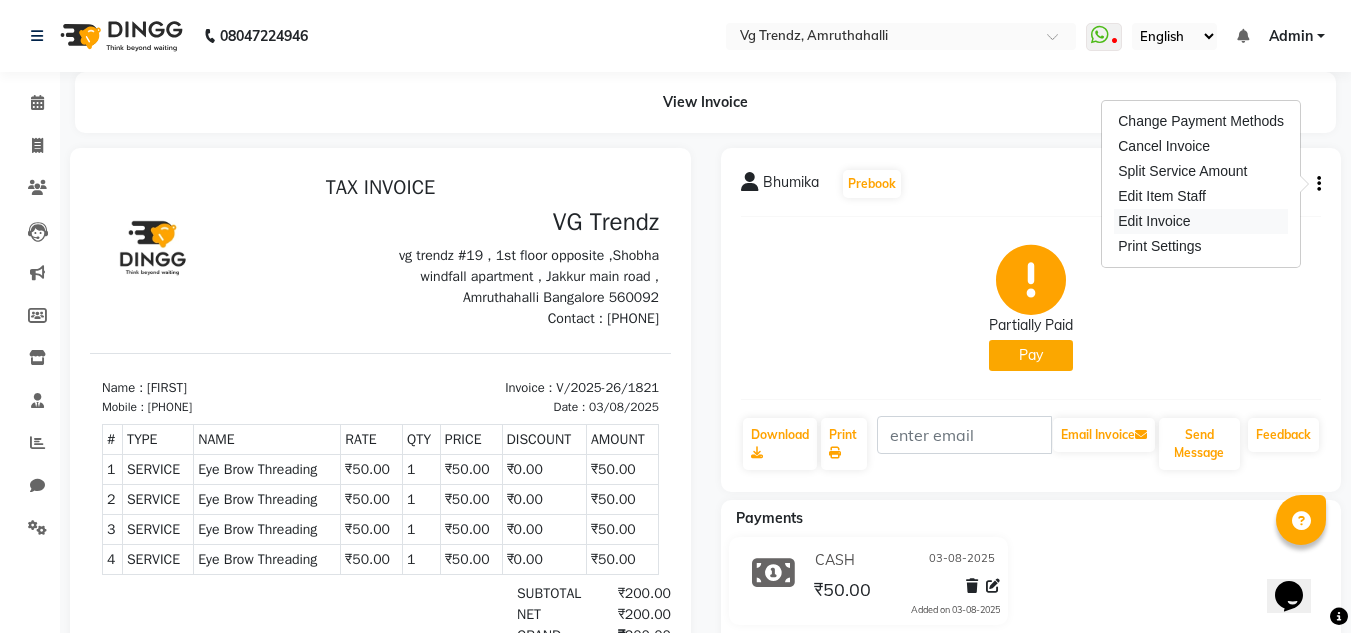 click on "Edit Invoice" at bounding box center (1201, 221) 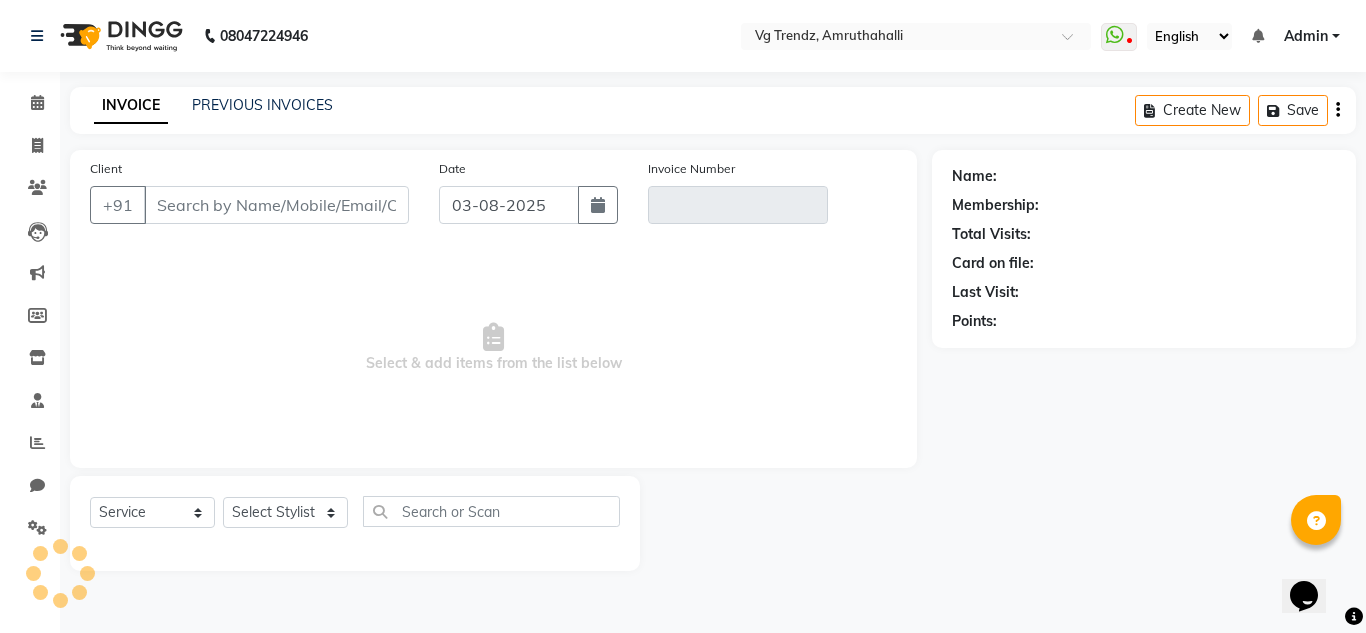 type on "8951084209" 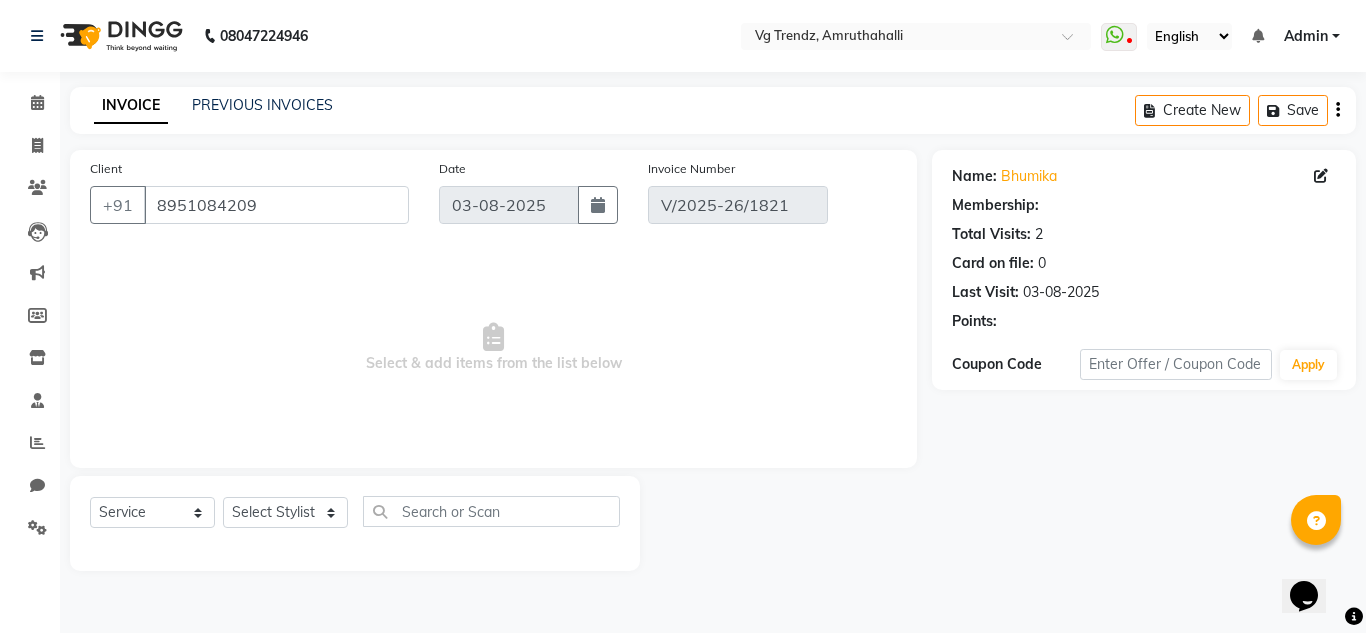 select on "select" 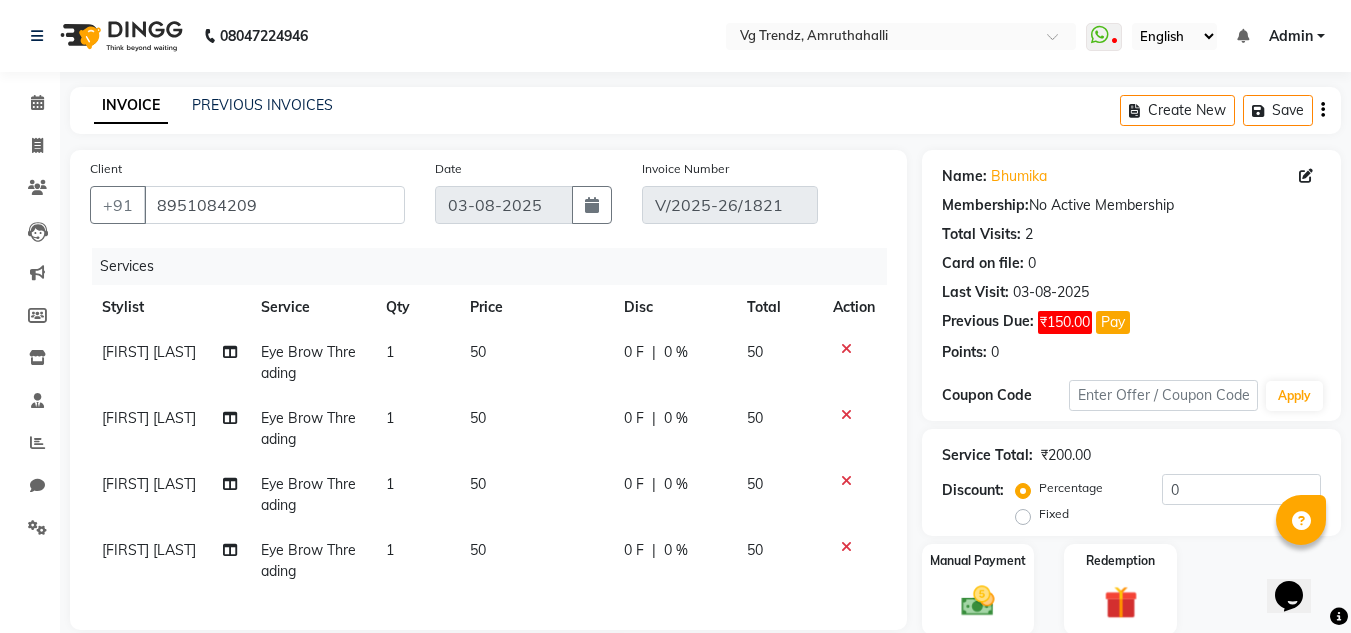 click 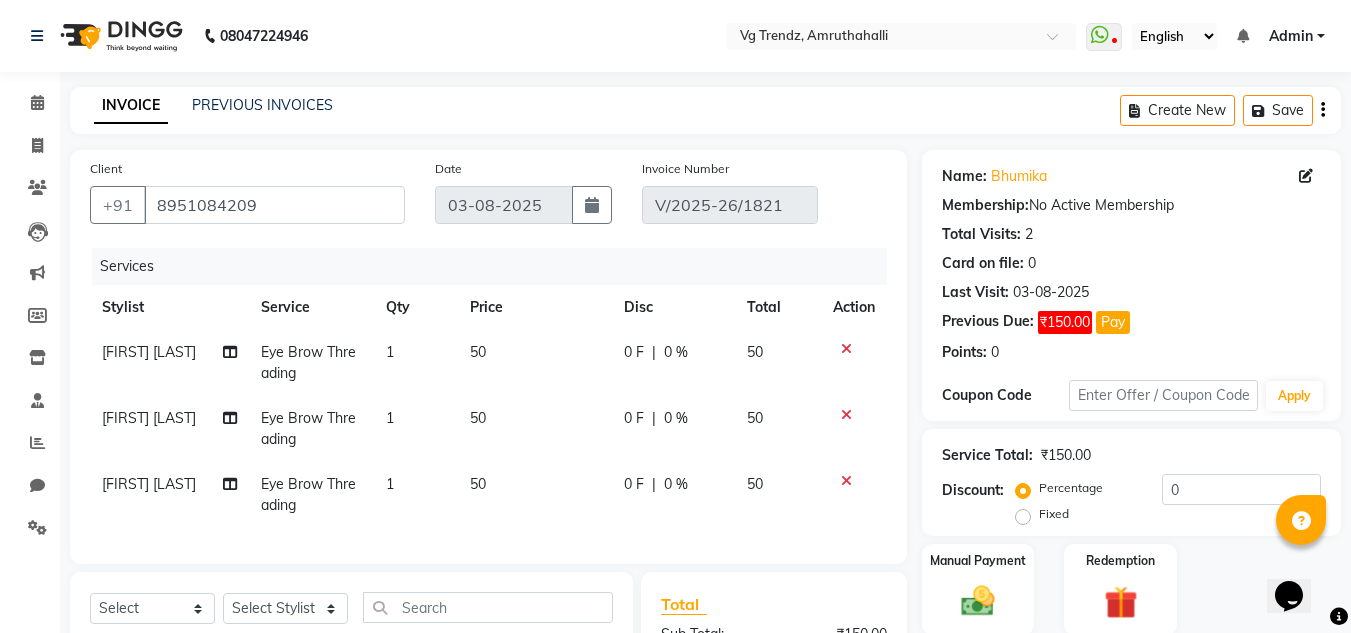 click 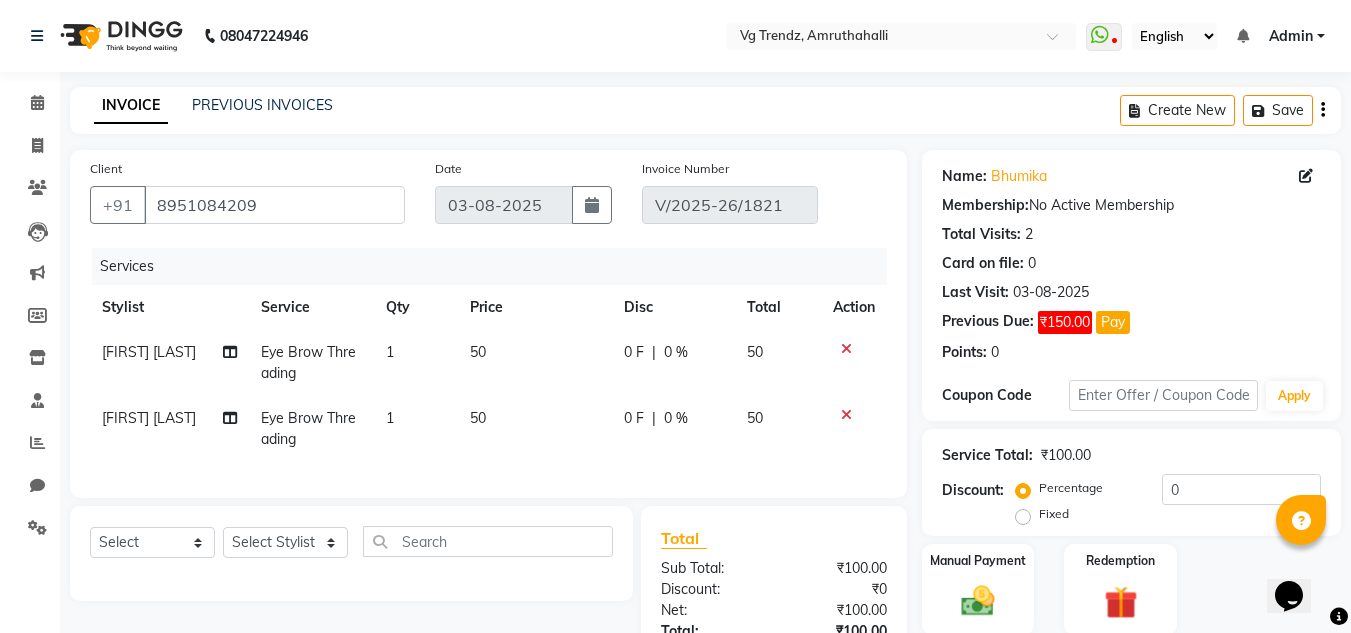 click 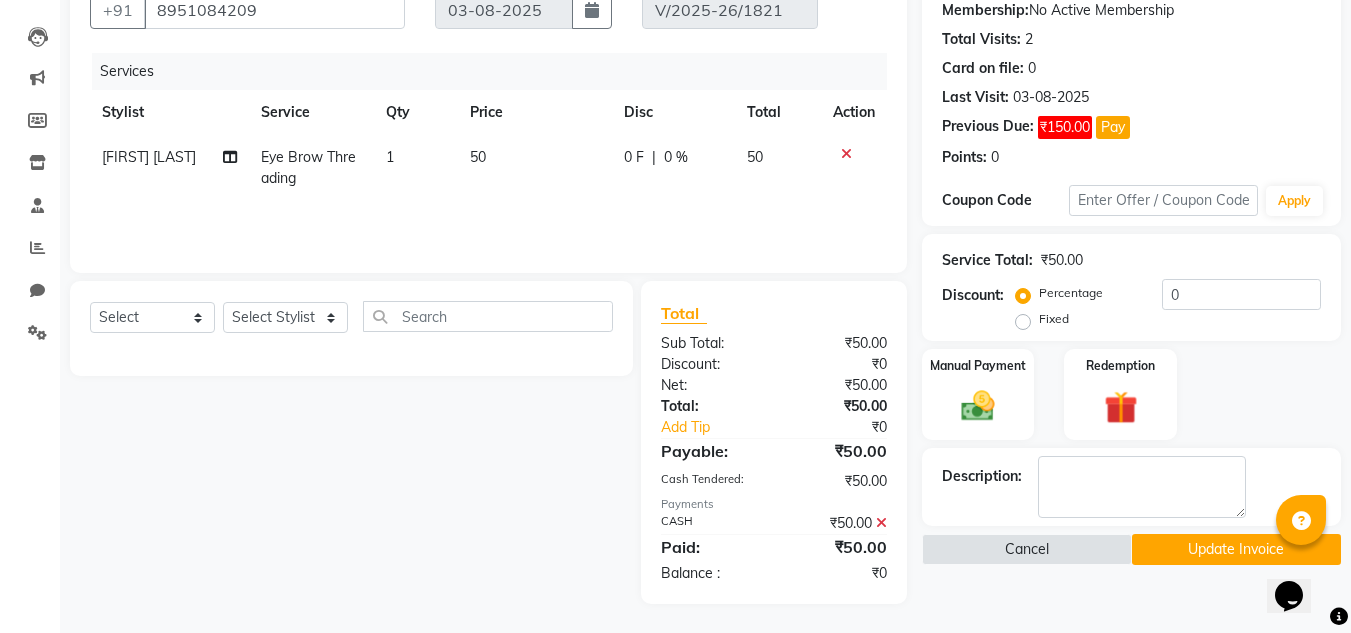 scroll, scrollTop: 196, scrollLeft: 0, axis: vertical 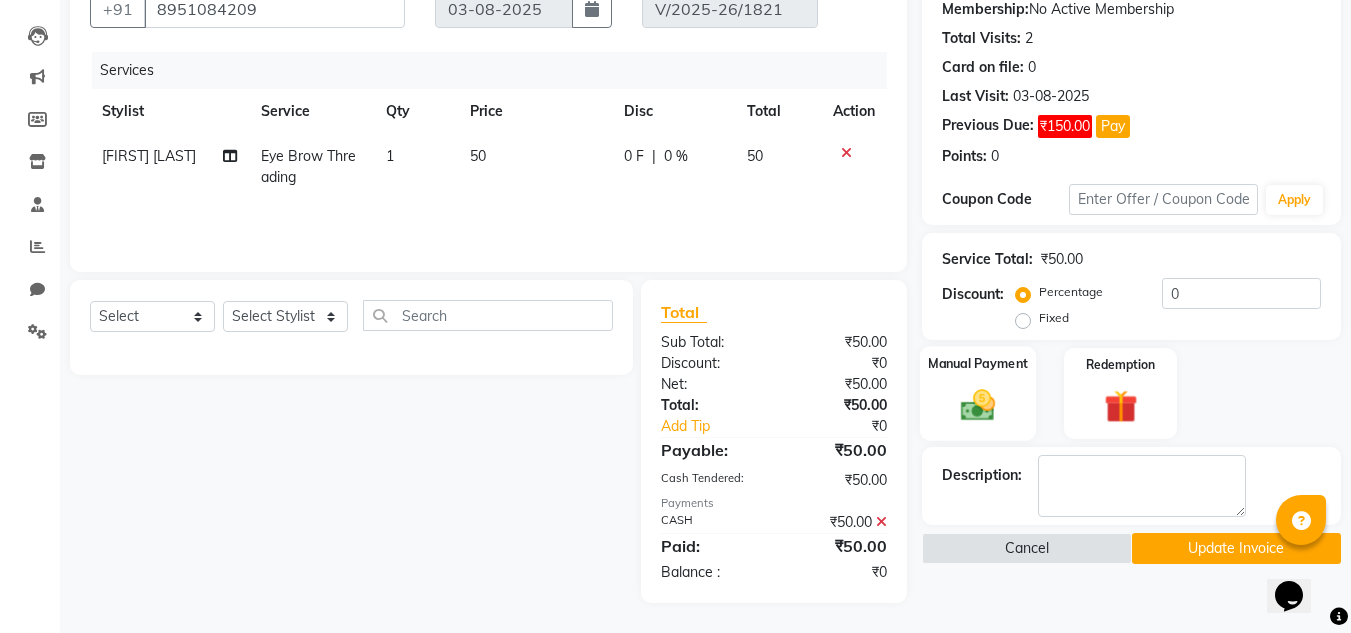 click on "Manual Payment" 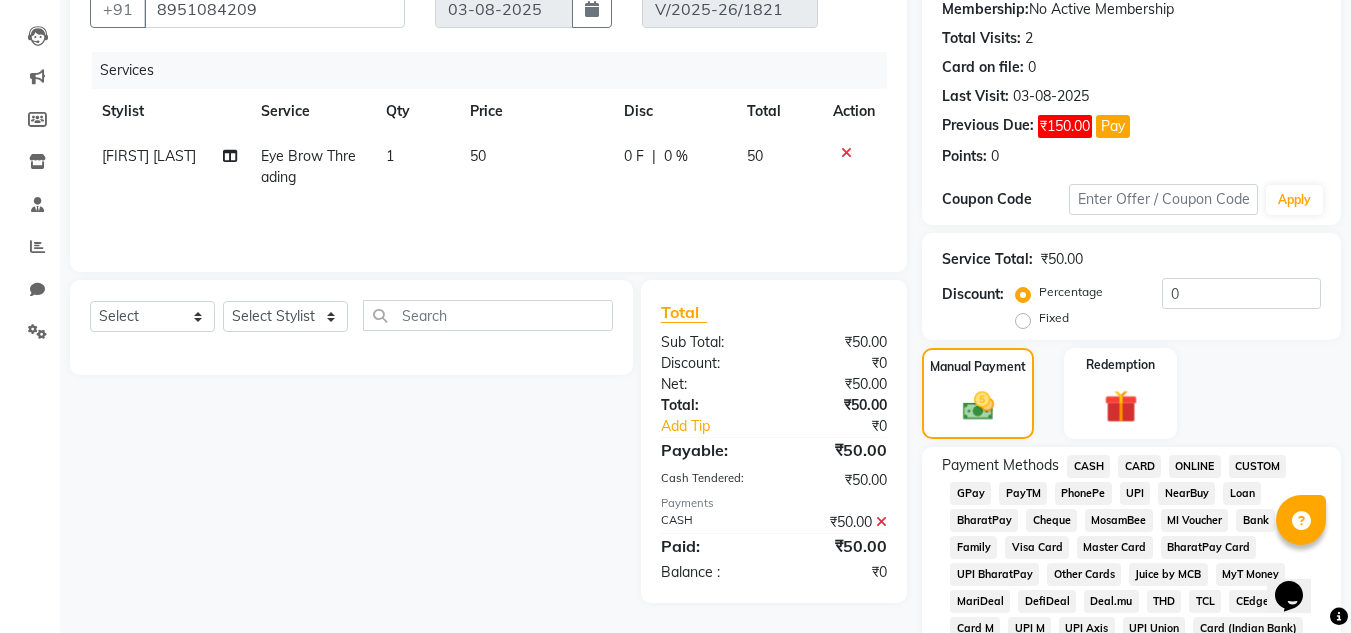 click on "CASH" 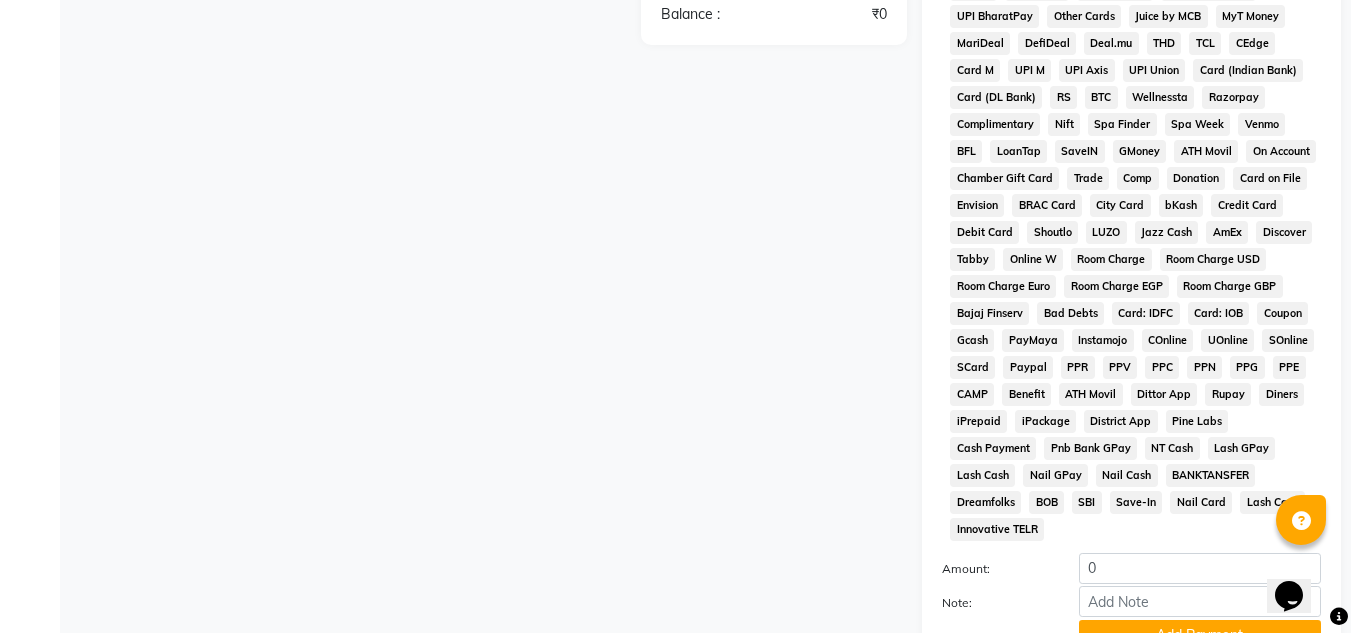 scroll, scrollTop: 756, scrollLeft: 0, axis: vertical 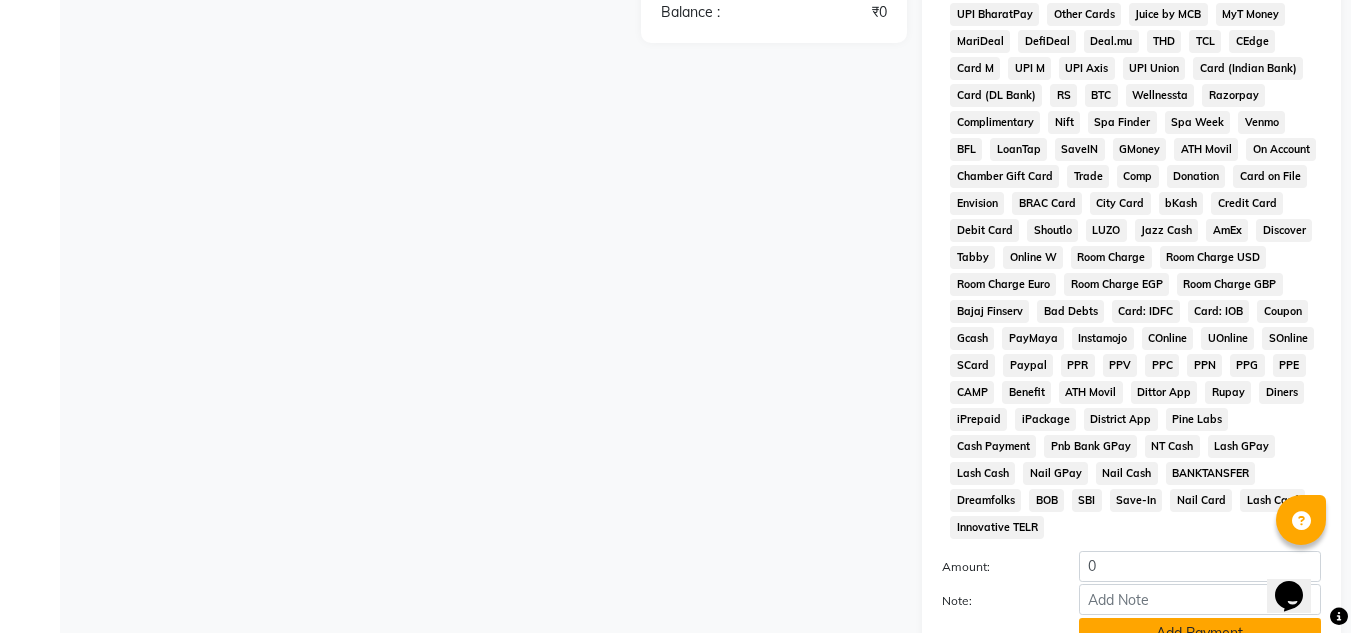click on "Add Payment" 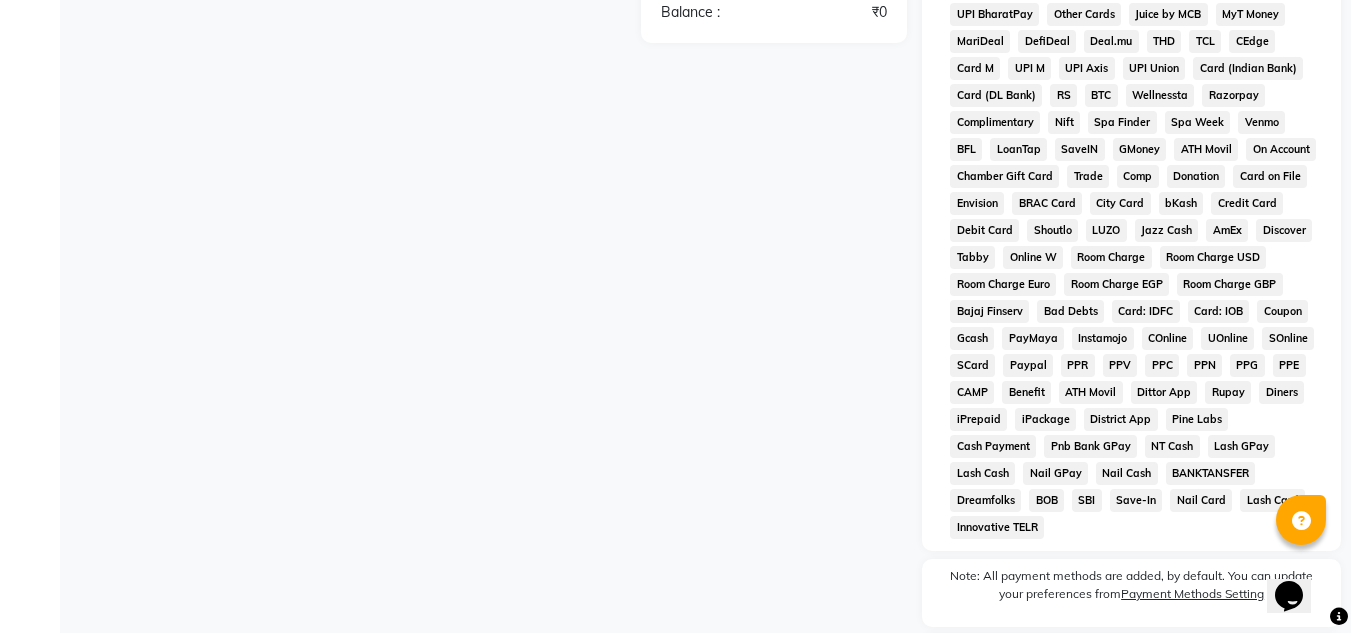 scroll, scrollTop: 878, scrollLeft: 0, axis: vertical 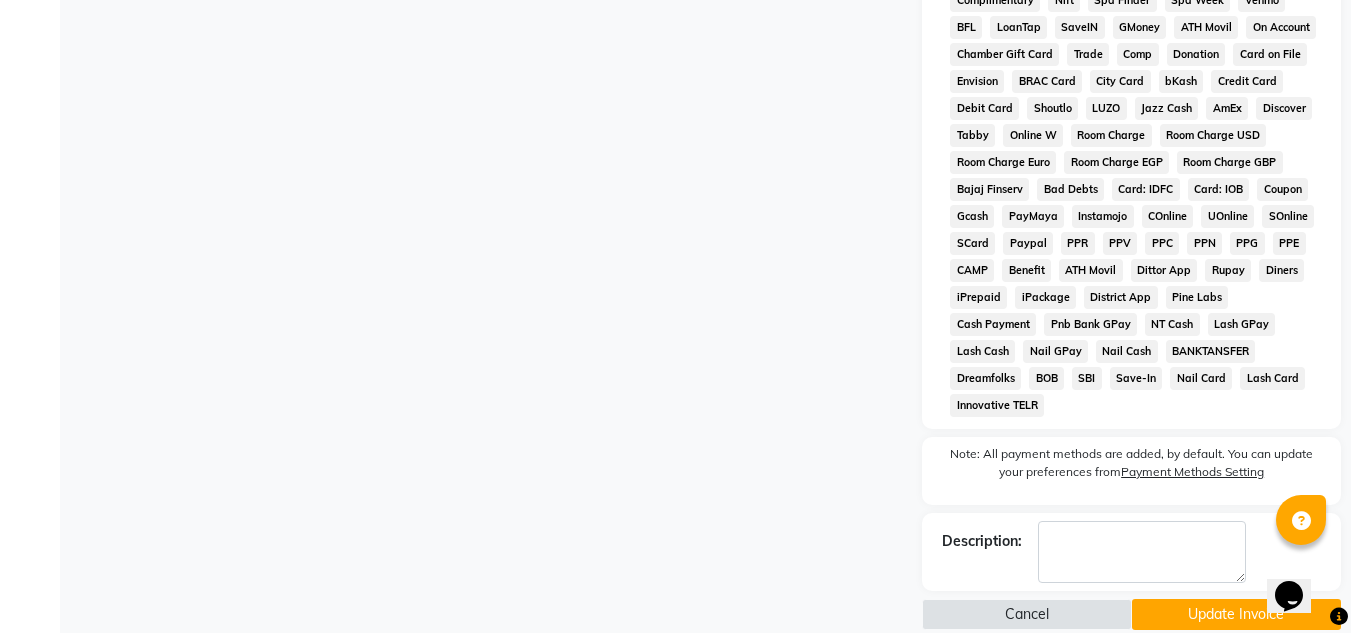 click on "Update Invoice" 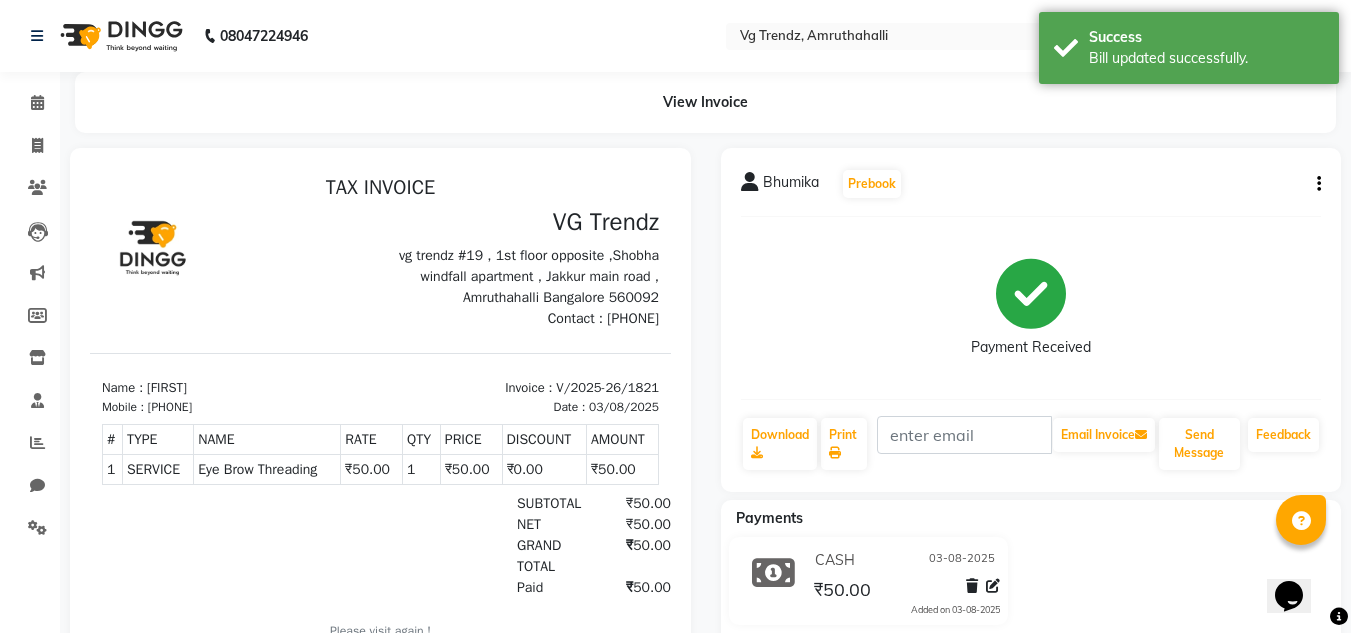 scroll, scrollTop: 0, scrollLeft: 0, axis: both 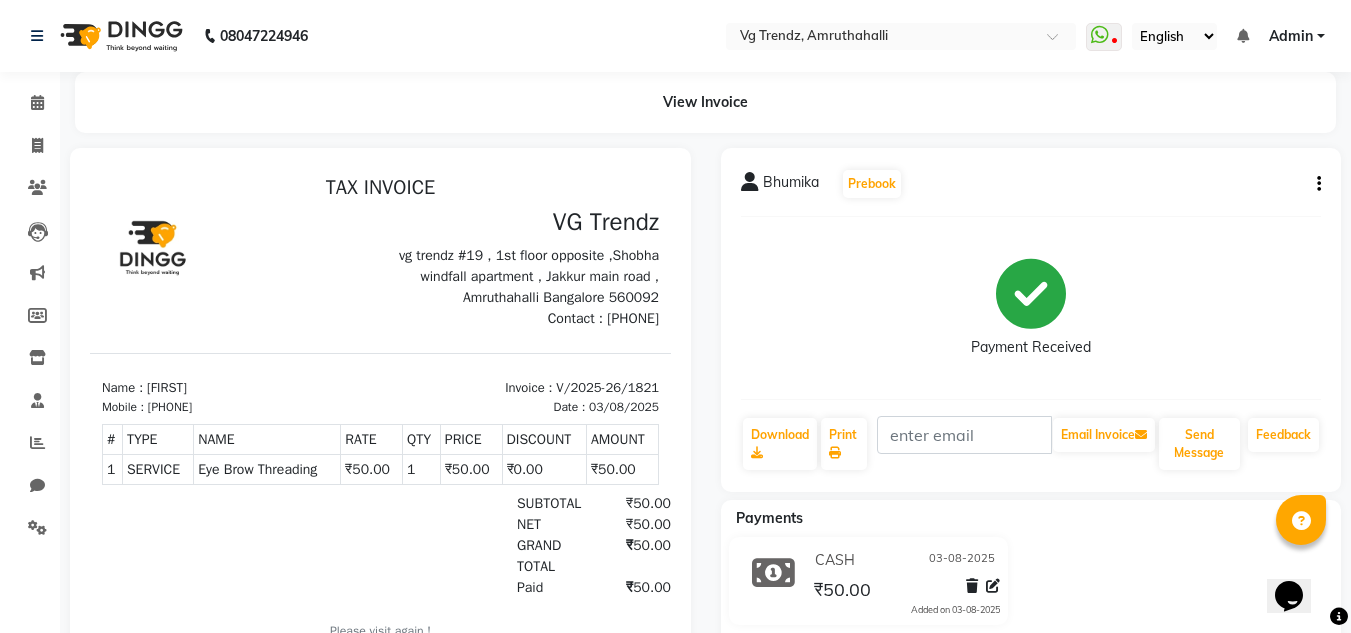 select on "service" 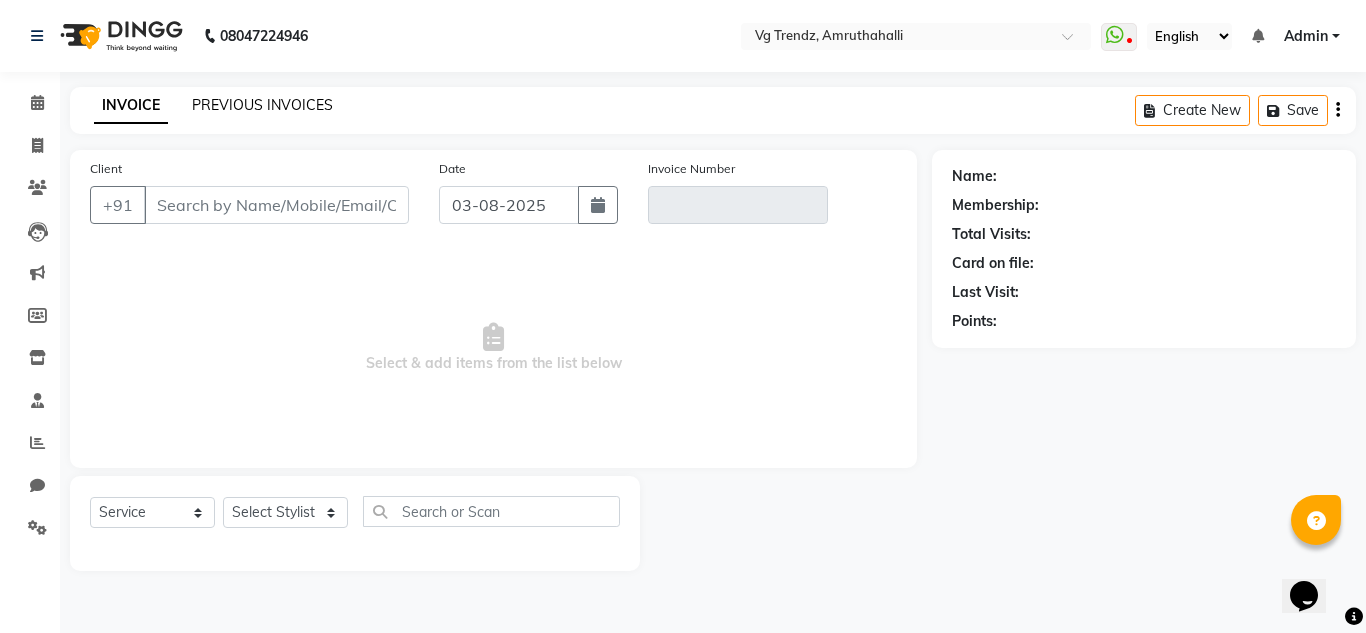 click on "PREVIOUS INVOICES" 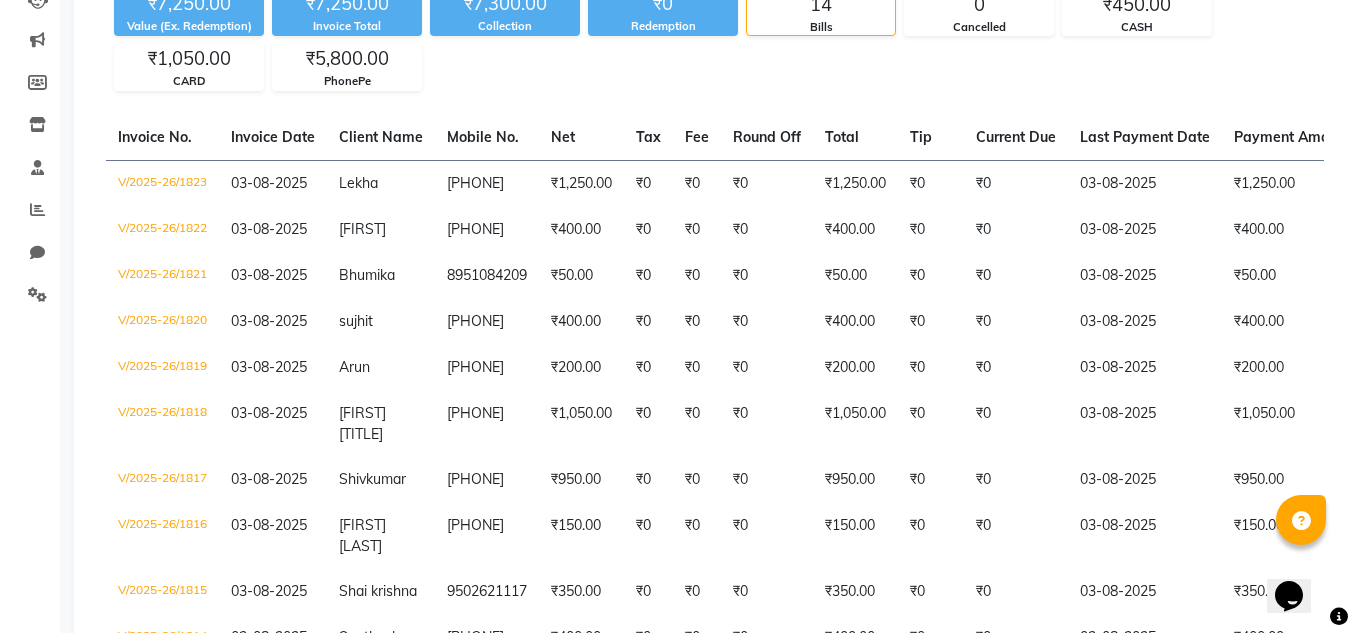 scroll, scrollTop: 235, scrollLeft: 0, axis: vertical 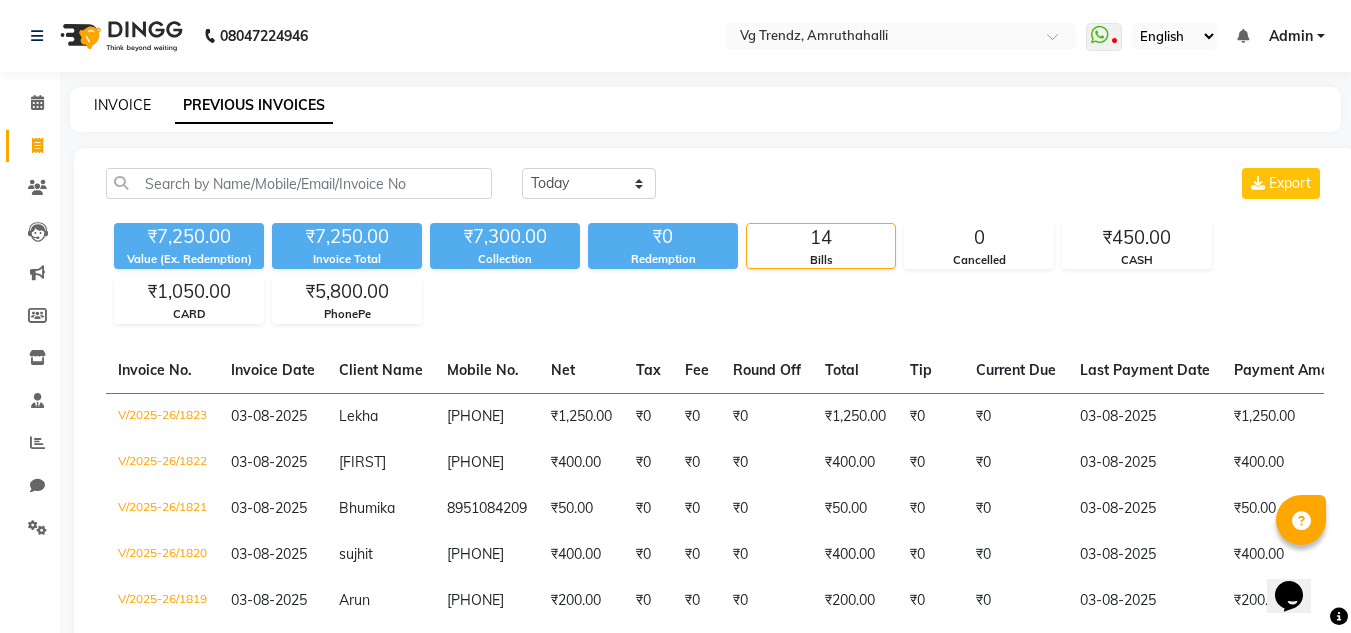 click on "INVOICE" 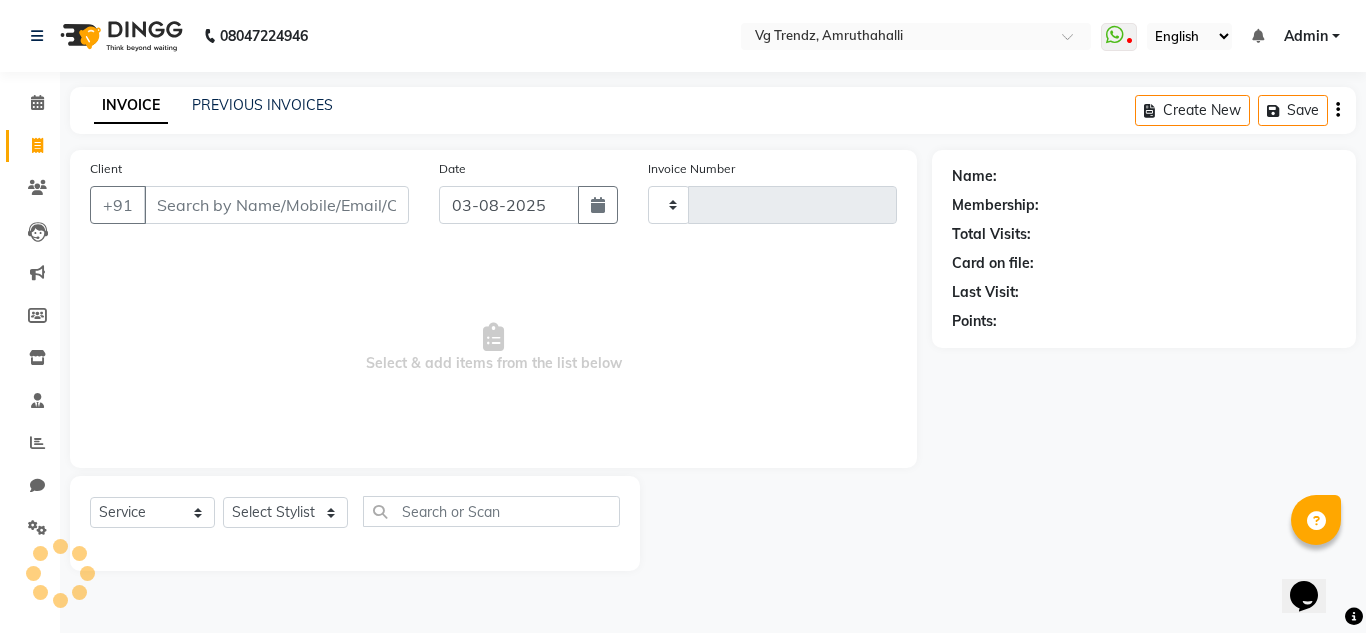 type on "1824" 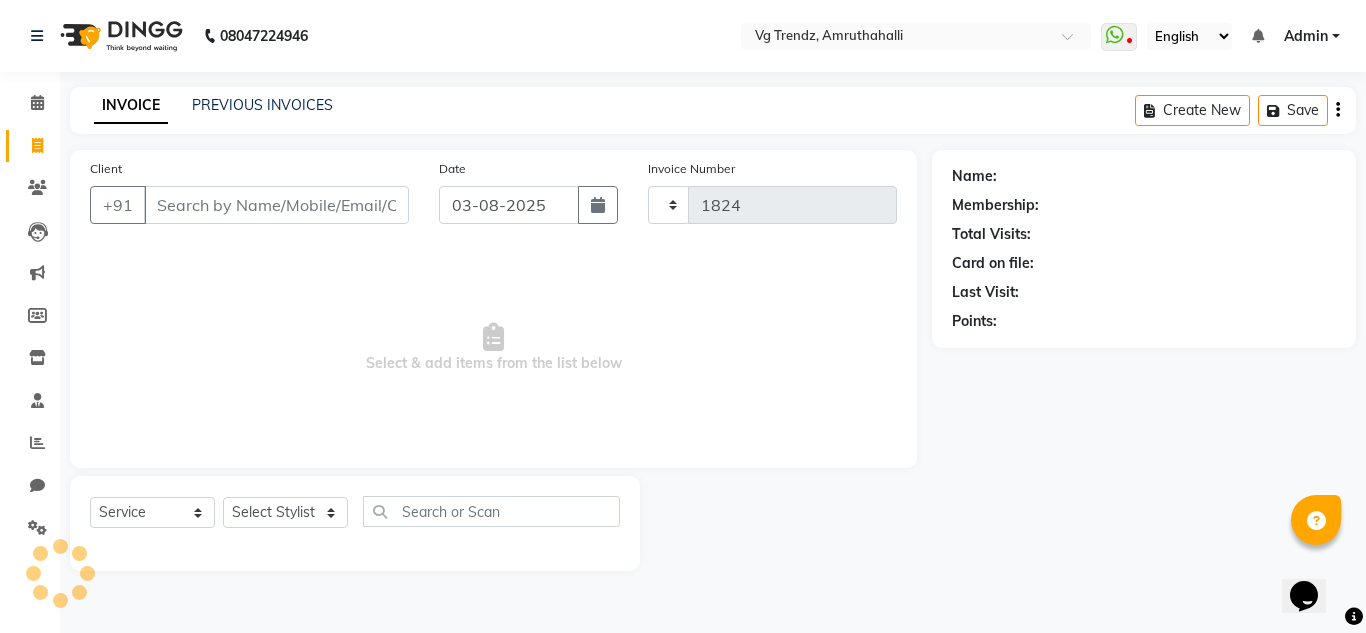 select on "5536" 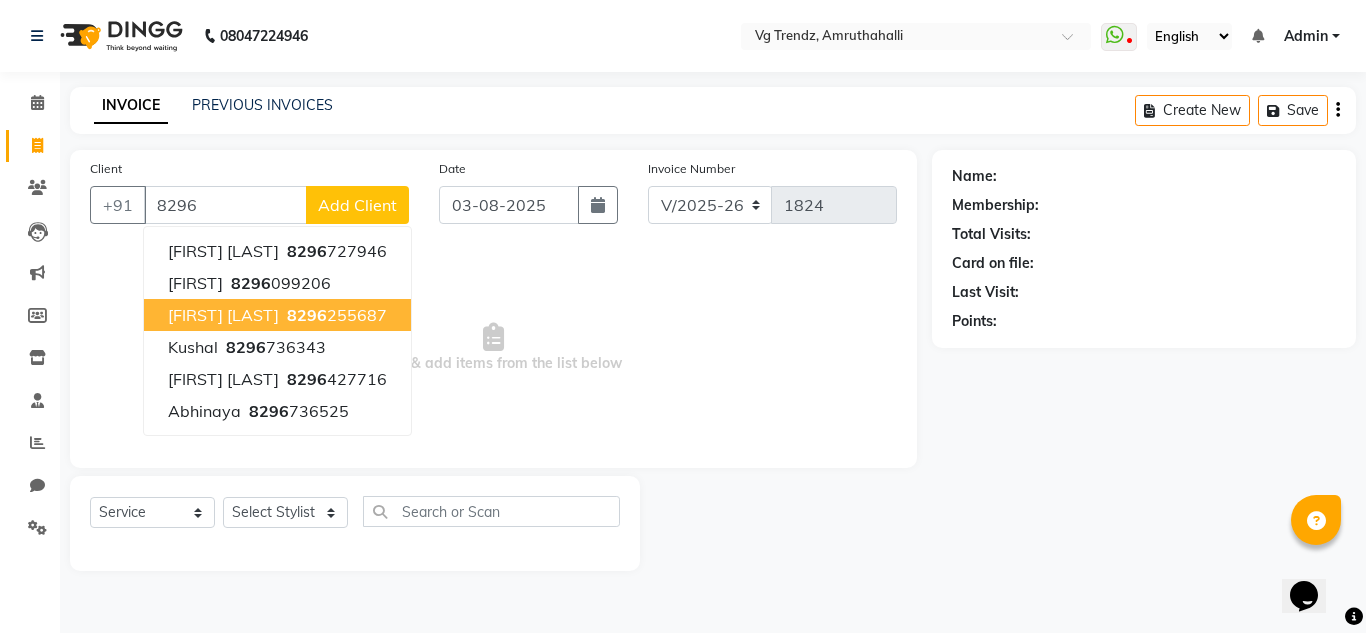 click on "[FIRST] [LAST]" at bounding box center [223, 315] 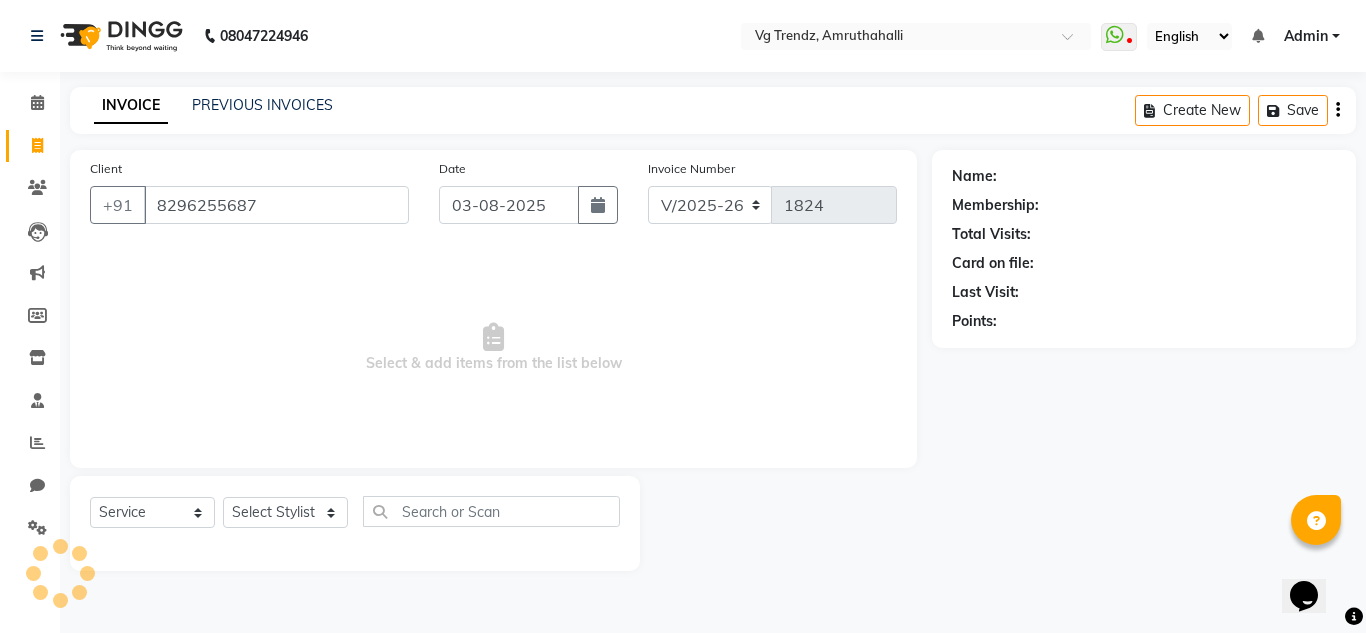 type on "8296255687" 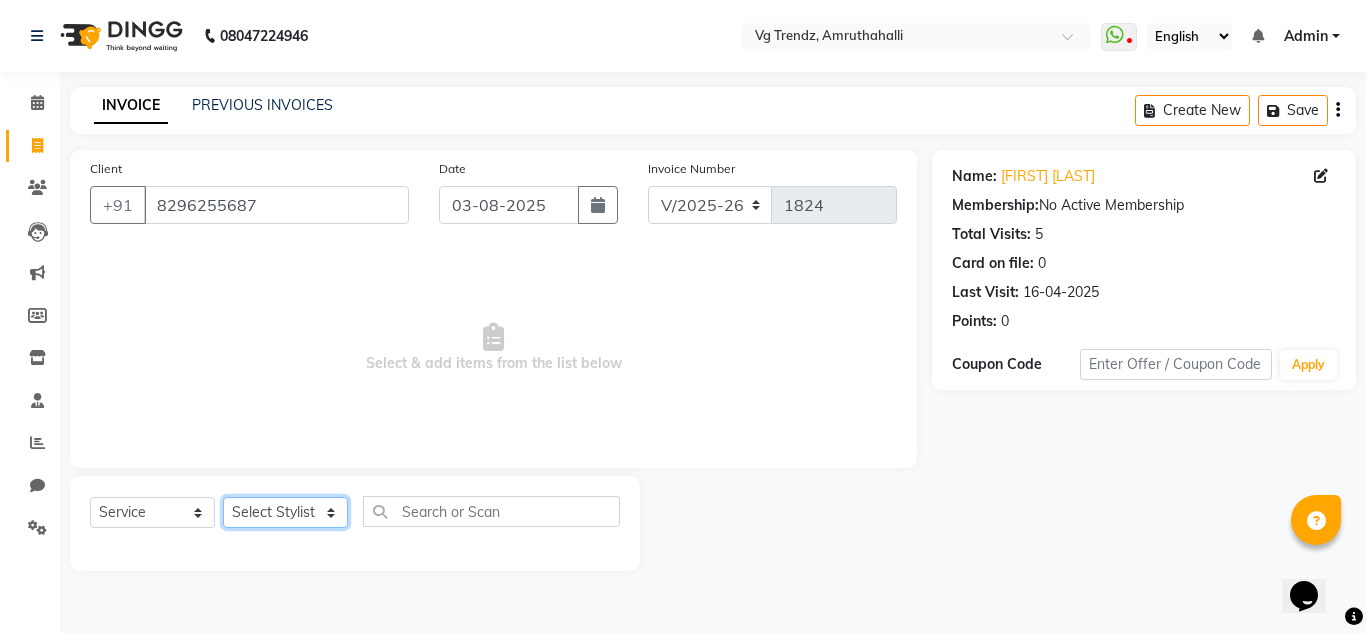 click on "Select Stylist Ashiwini N P Manjitha Chhetri Manjula S Mun Khan Naveen Kumar Rangashamaiah salon number Sandeep Sharma Shannu Sridevi Vanitha v" 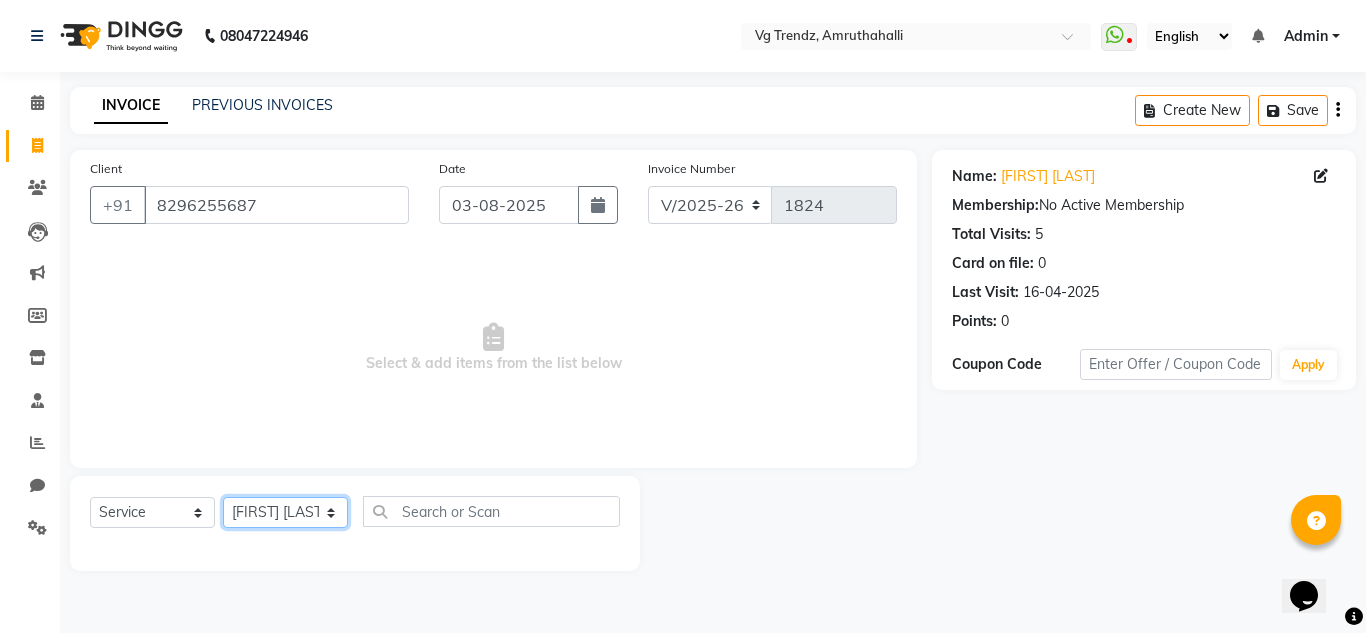 click on "Select Stylist Ashiwini N P Manjitha Chhetri Manjula S Mun Khan Naveen Kumar Rangashamaiah salon number Sandeep Sharma Shannu Sridevi Vanitha v" 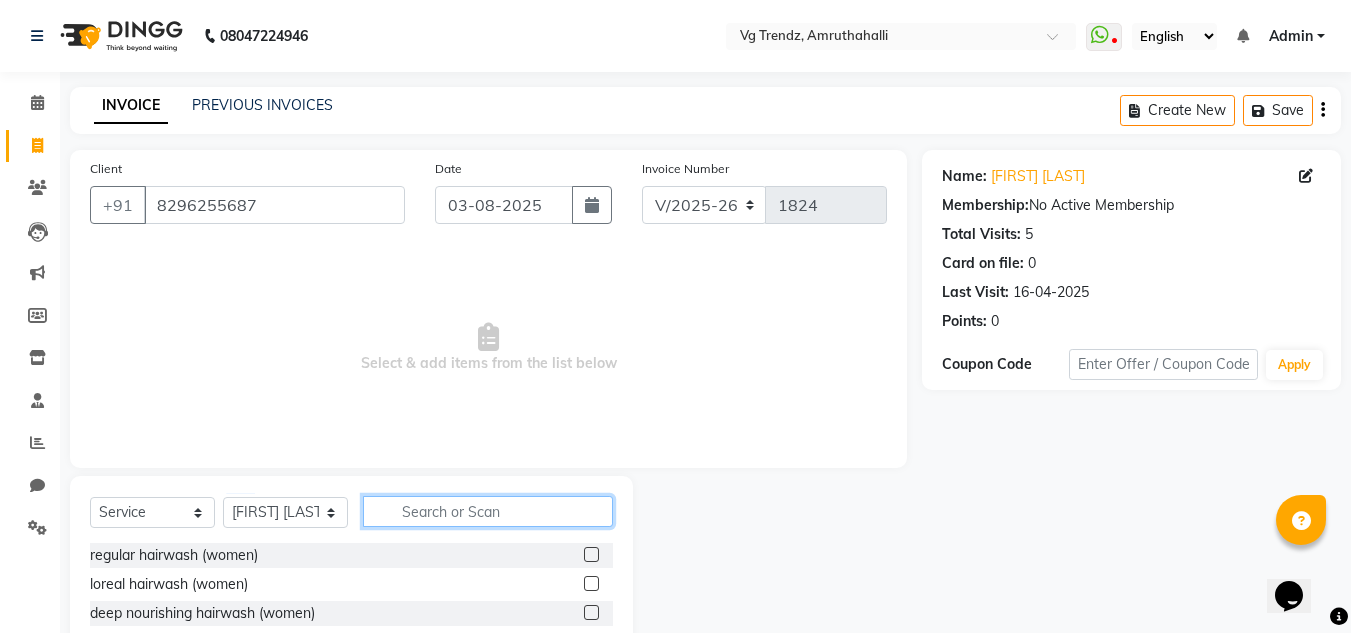 click 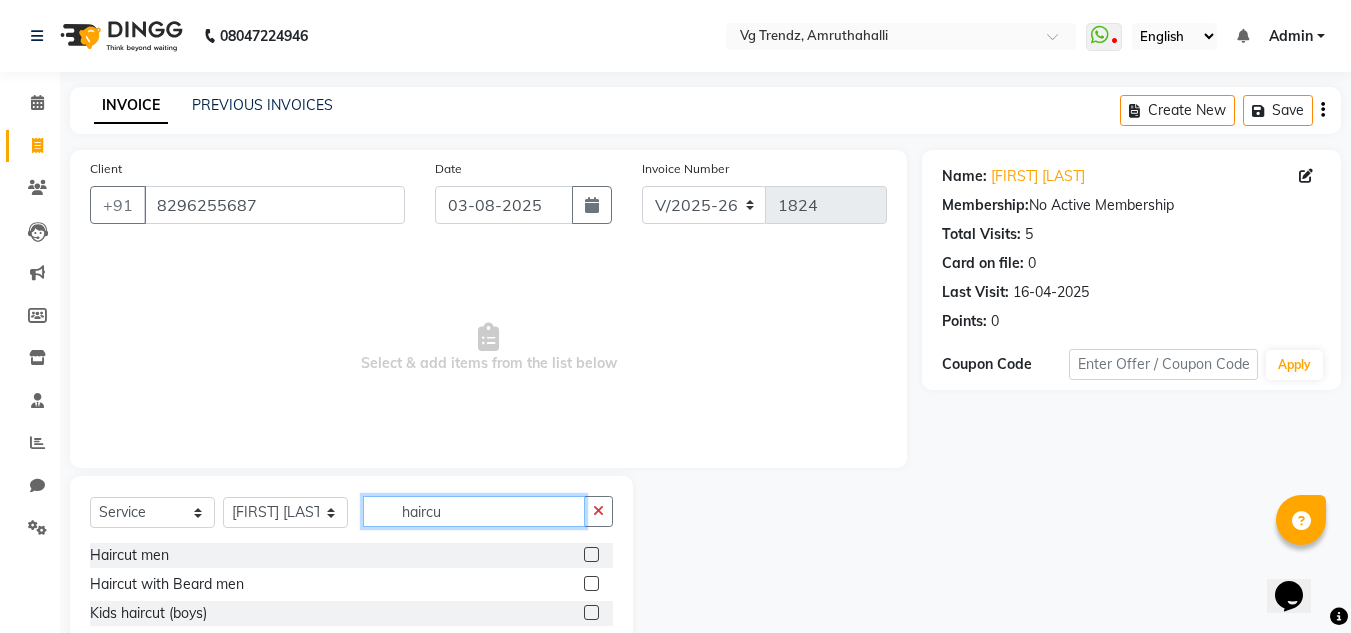 type on "haircu" 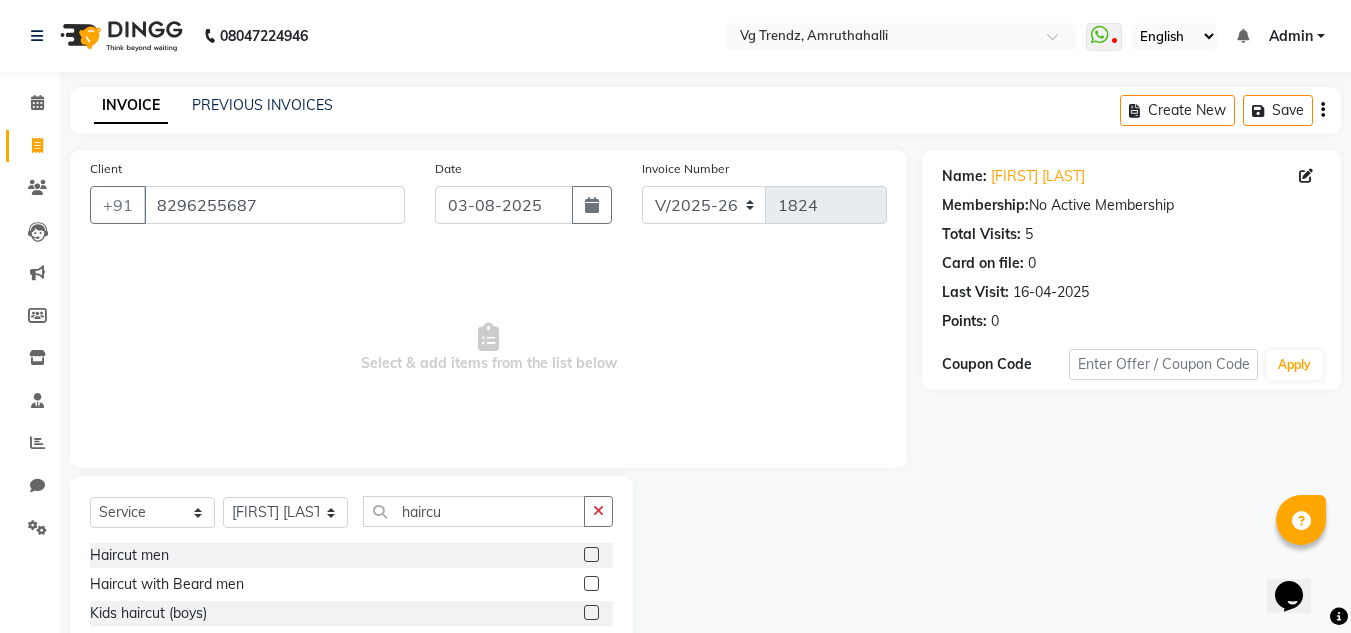 click 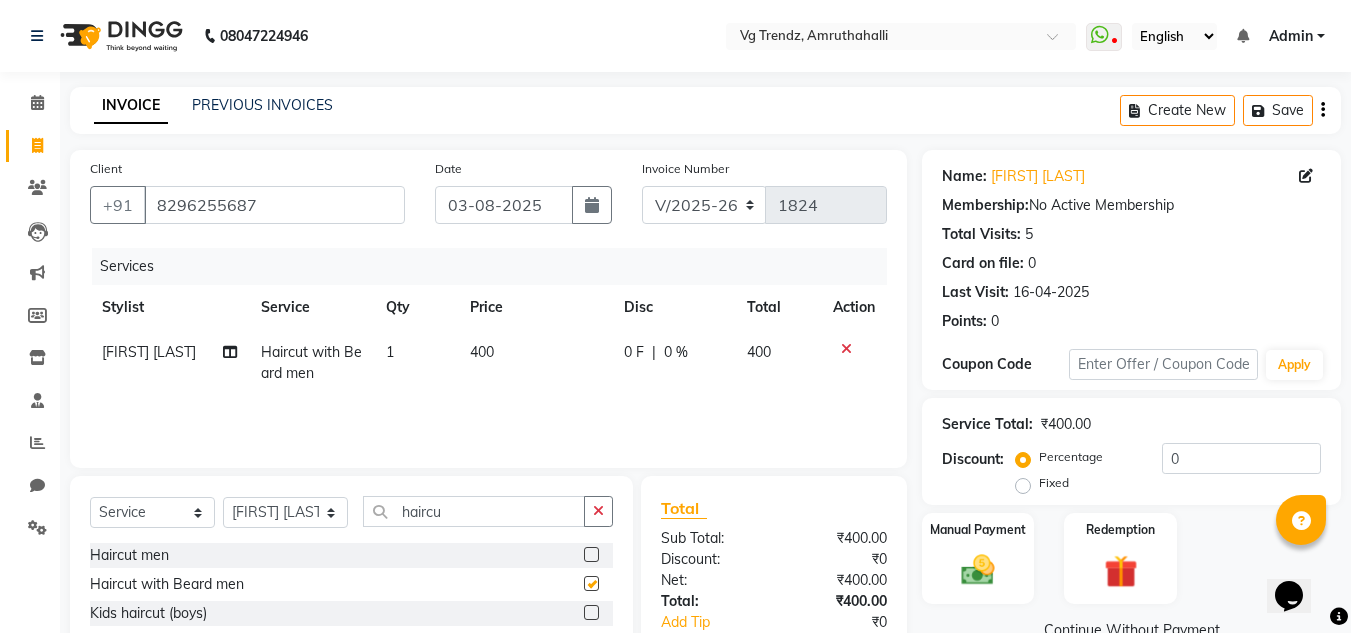 checkbox on "false" 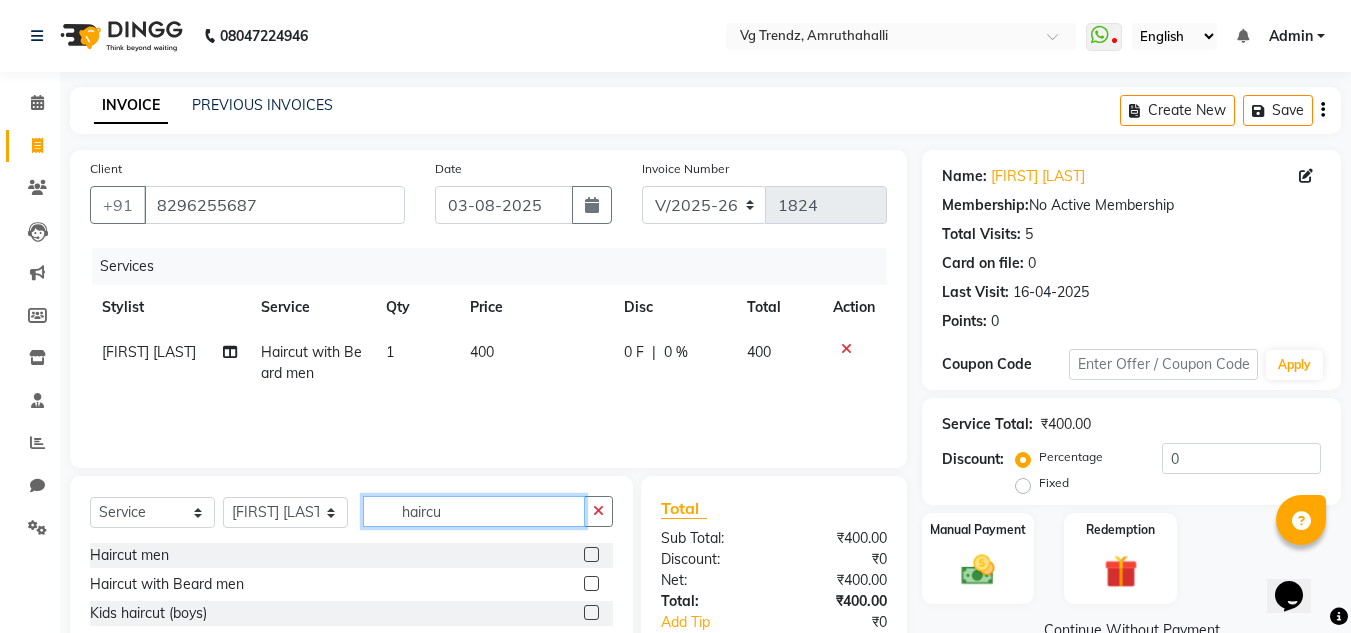 click on "haircu" 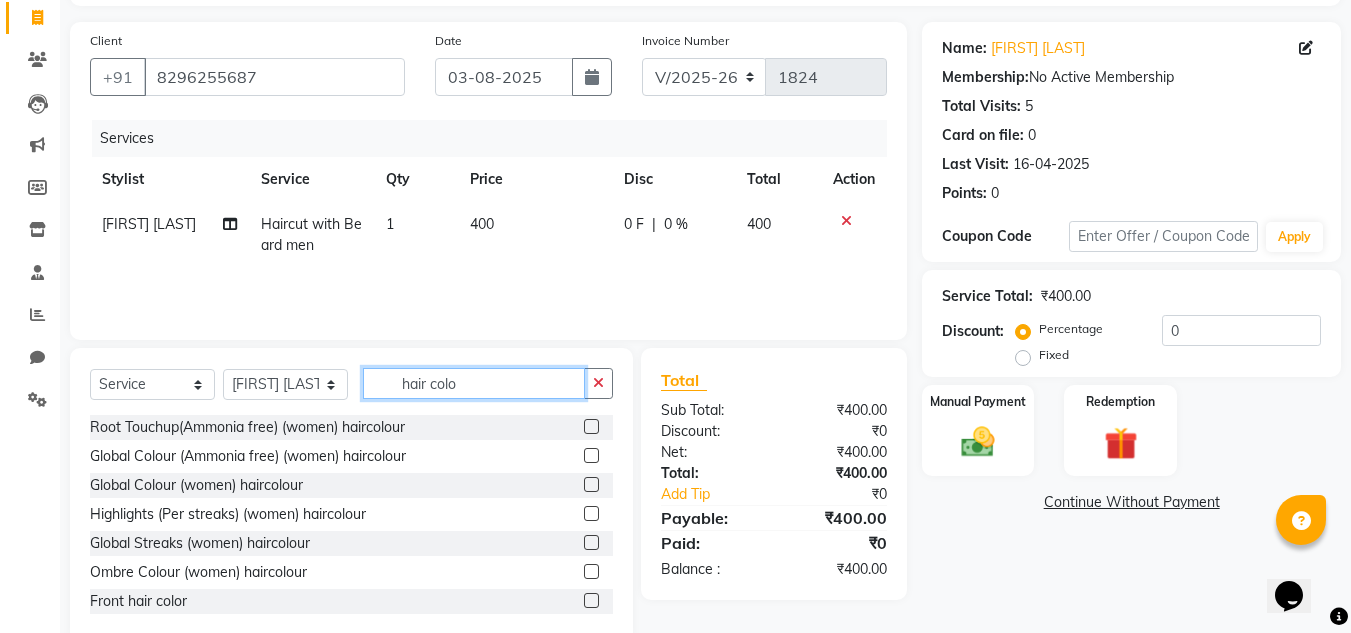 scroll, scrollTop: 168, scrollLeft: 0, axis: vertical 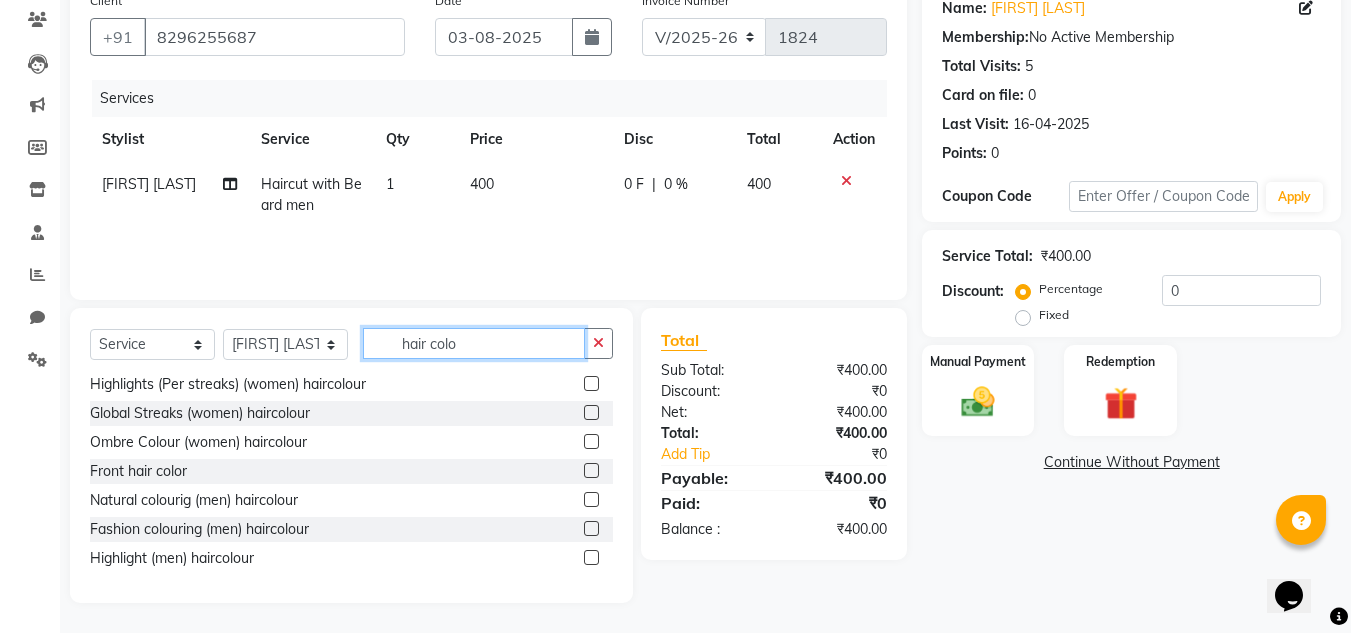 type on "hair colo" 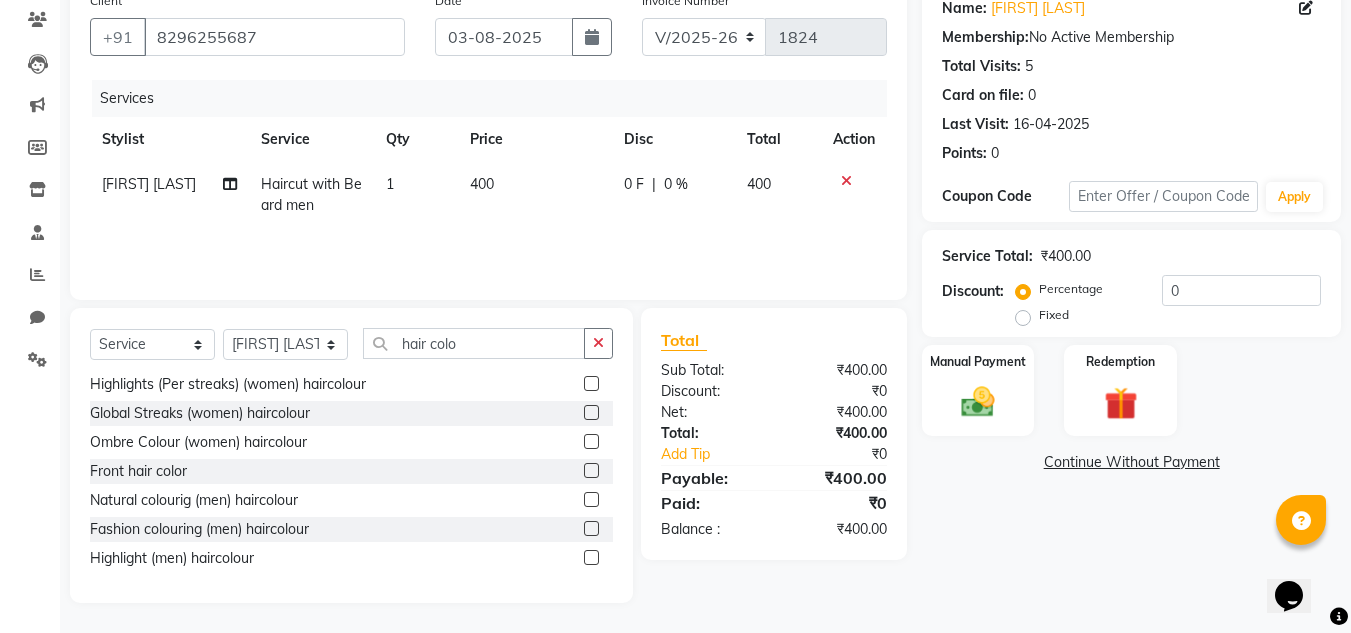 click 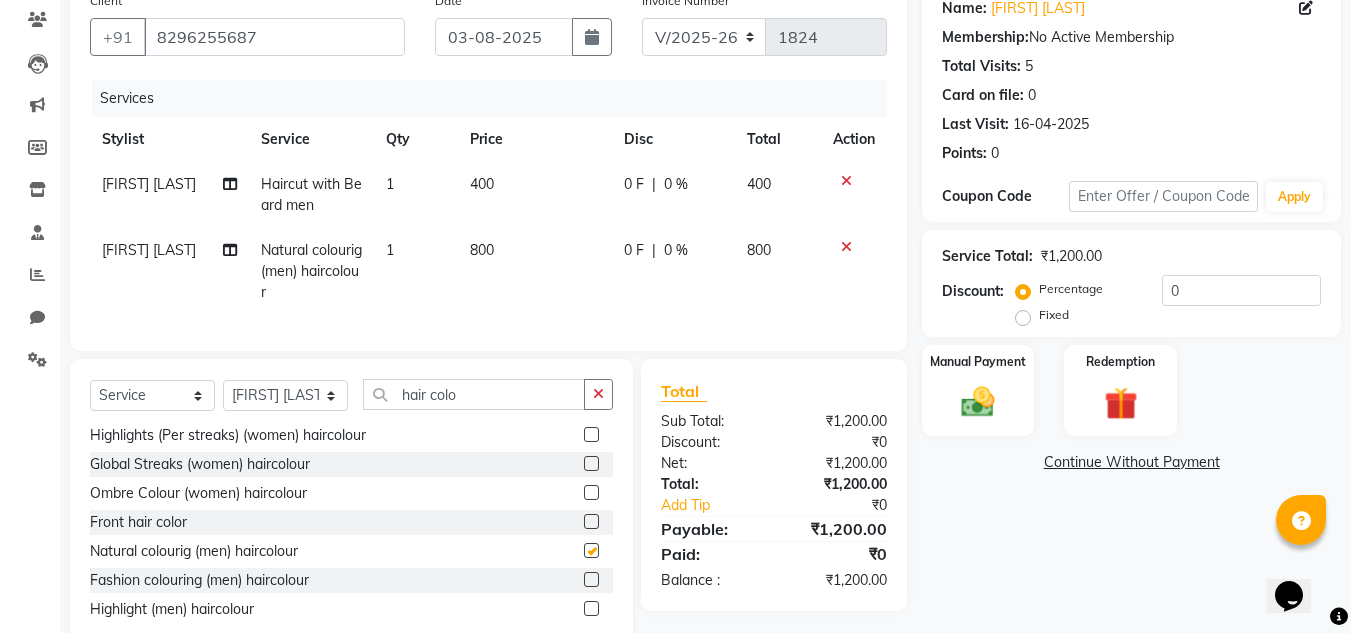 checkbox on "false" 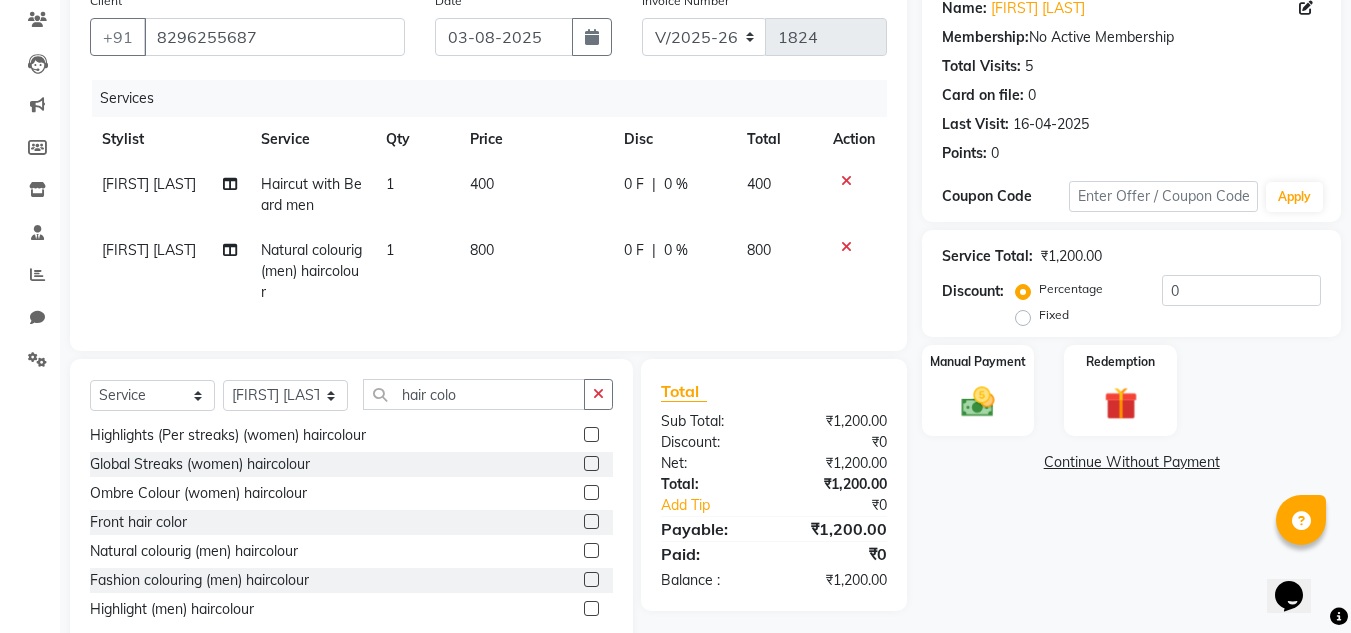 scroll, scrollTop: 234, scrollLeft: 0, axis: vertical 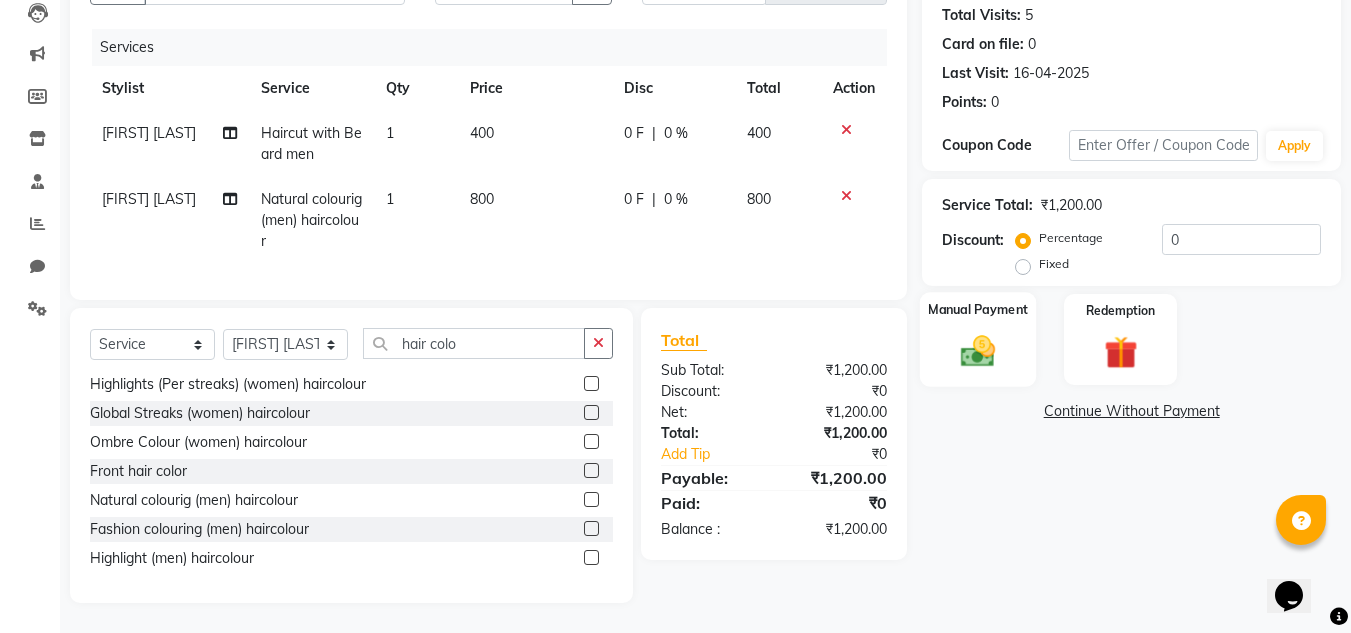 click on "Manual Payment" 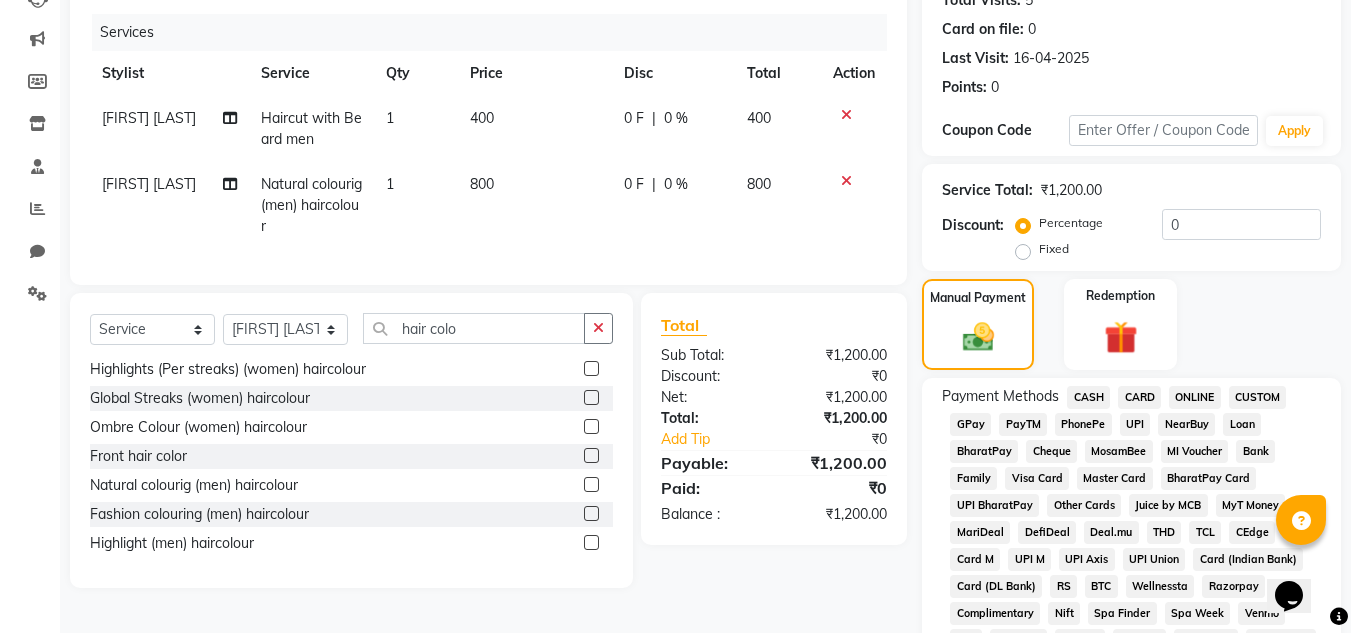 click on "PhonePe" 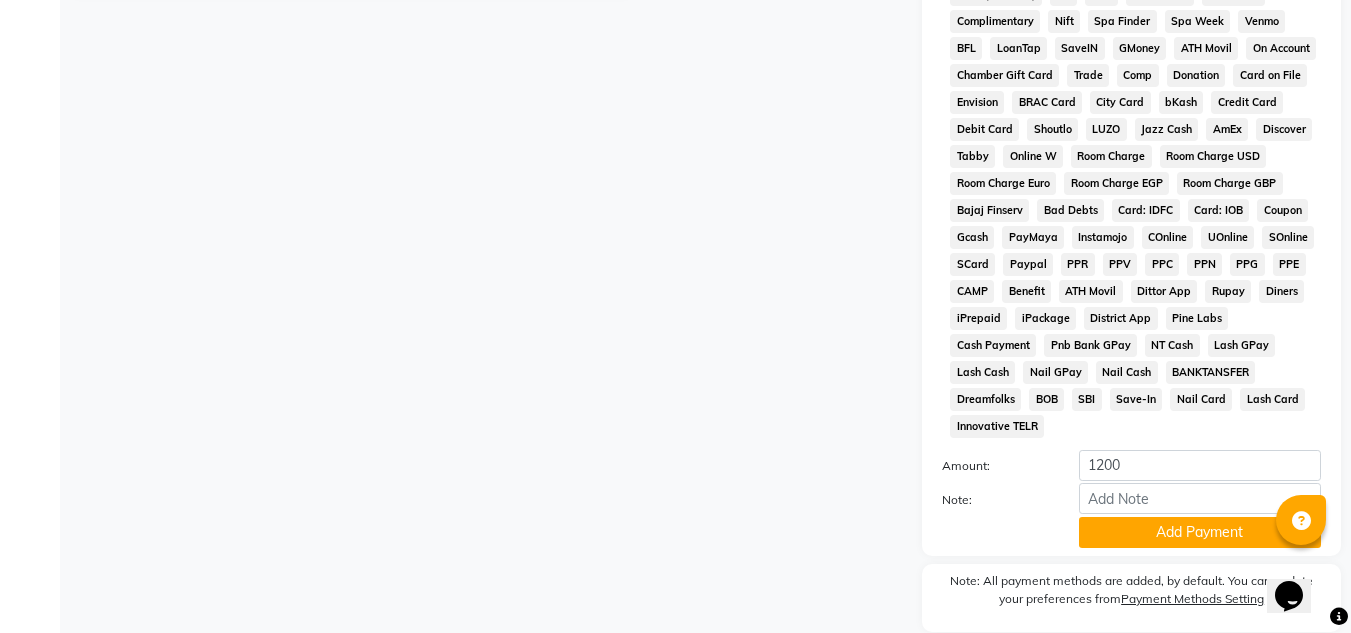 scroll, scrollTop: 869, scrollLeft: 0, axis: vertical 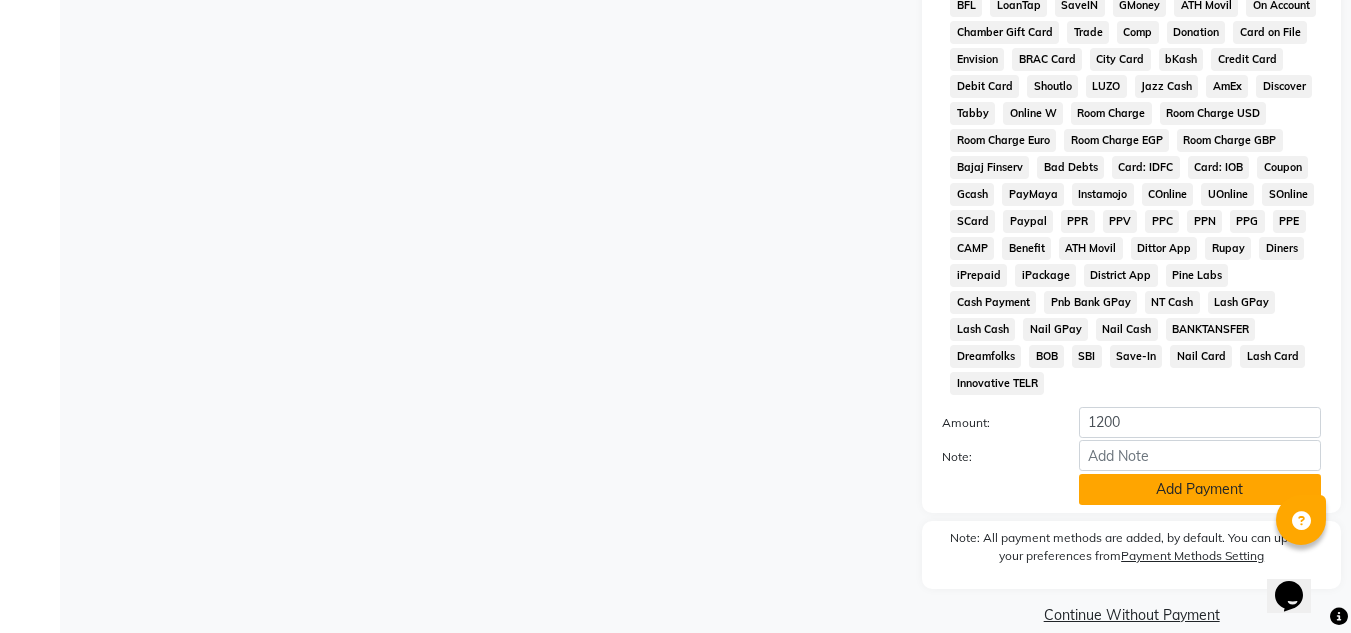 click on "Add Payment" 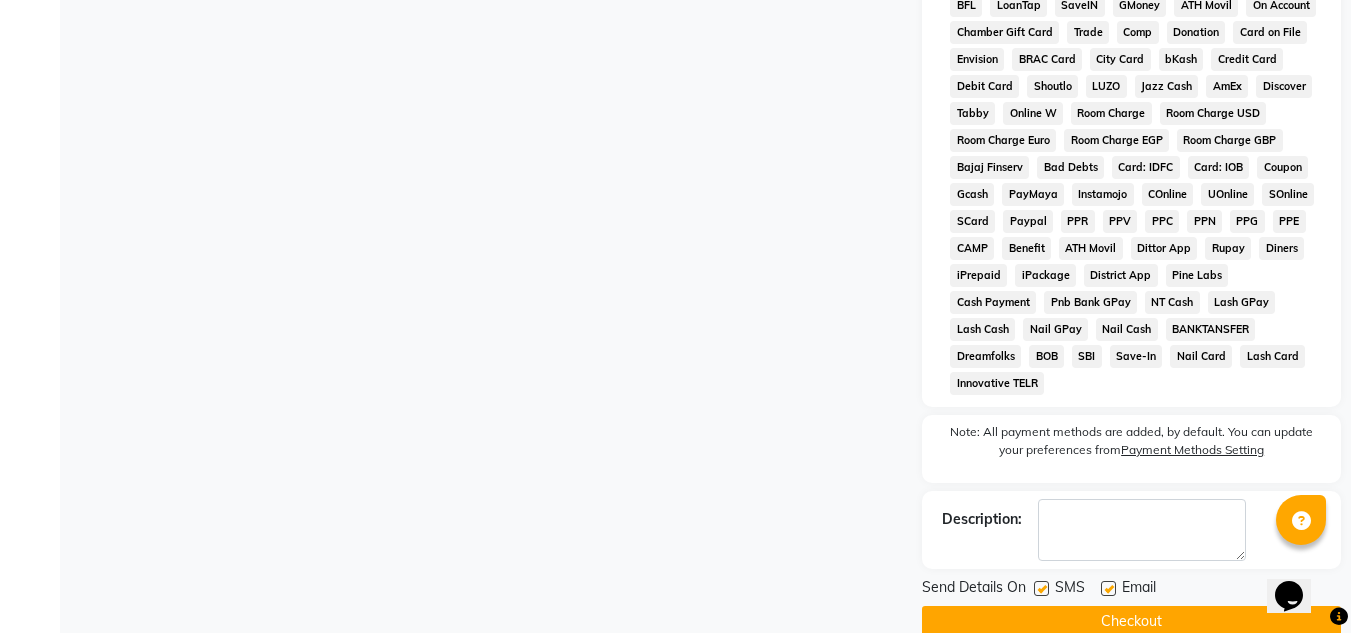 click 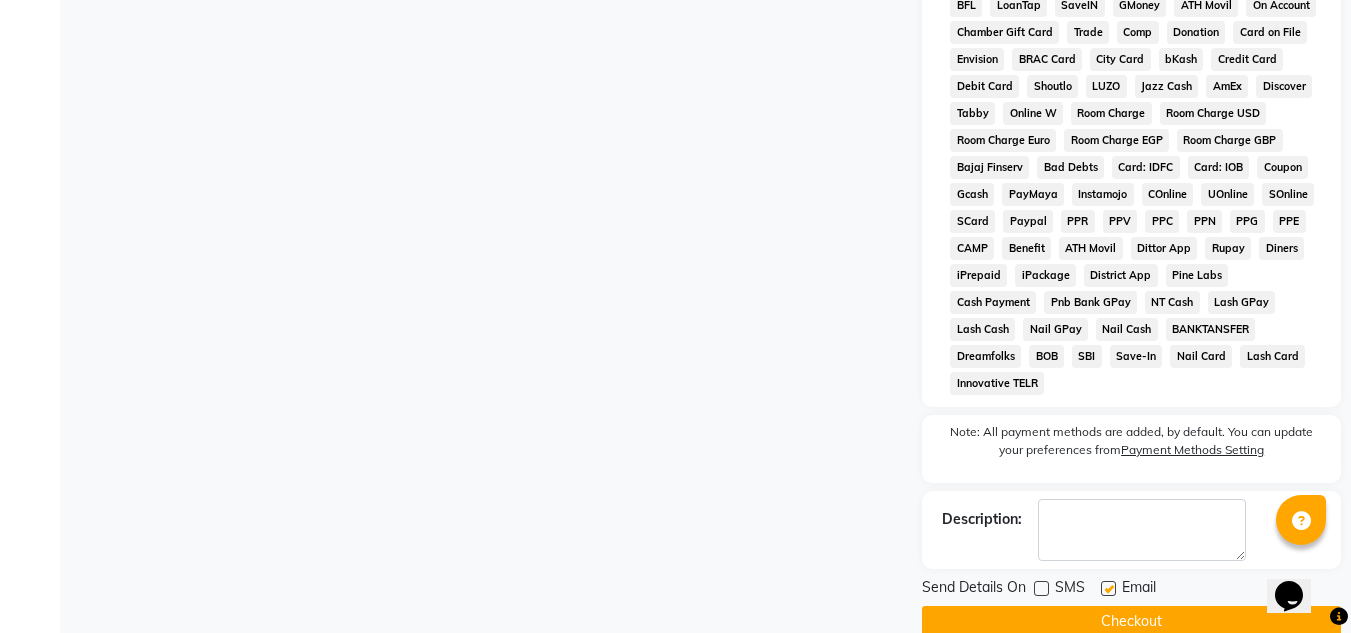click 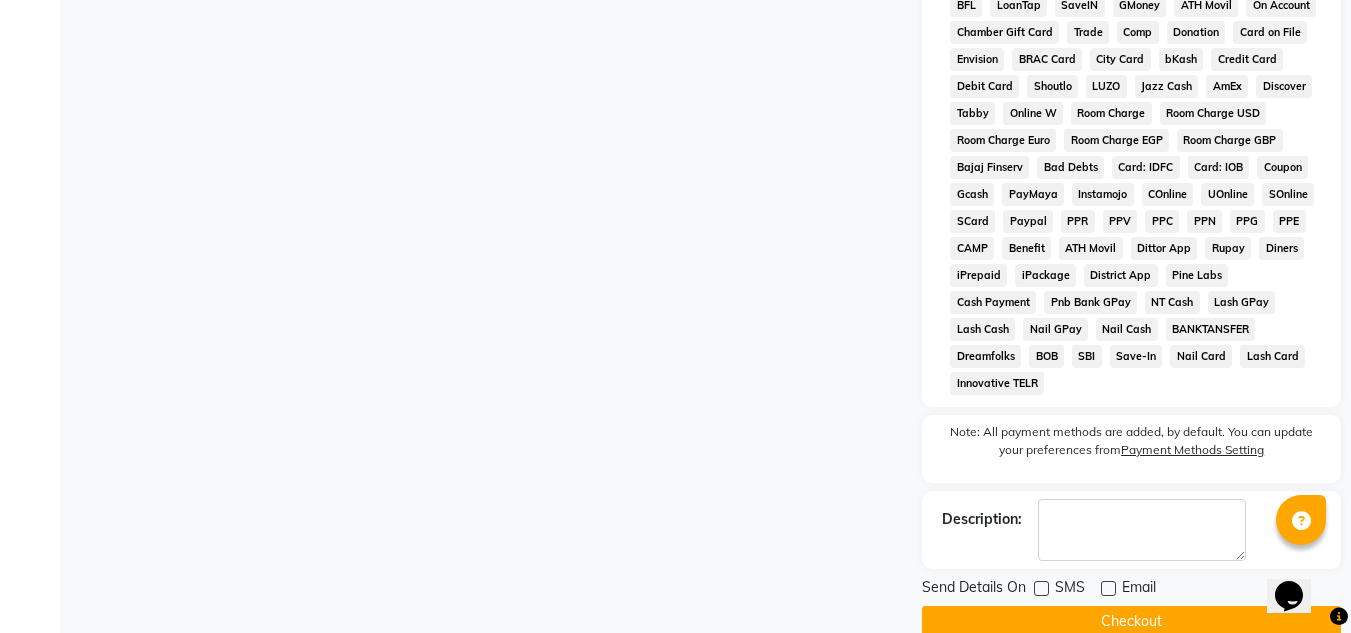 click on "Checkout" 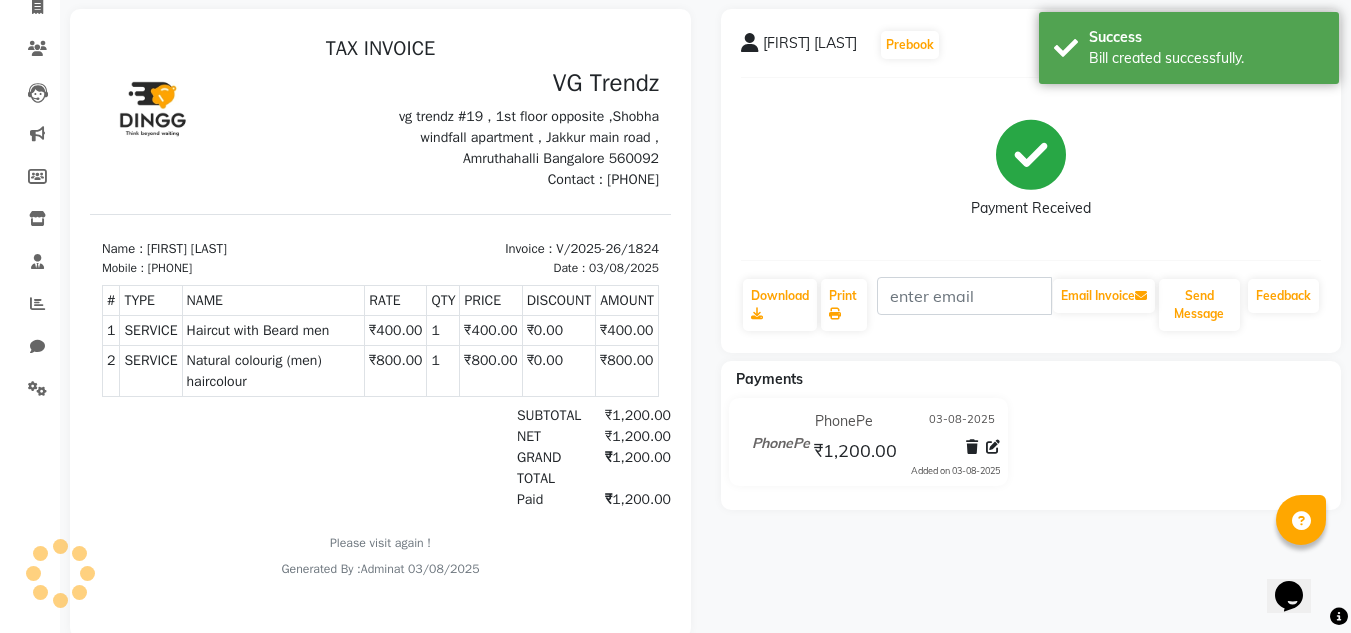 scroll, scrollTop: 189, scrollLeft: 0, axis: vertical 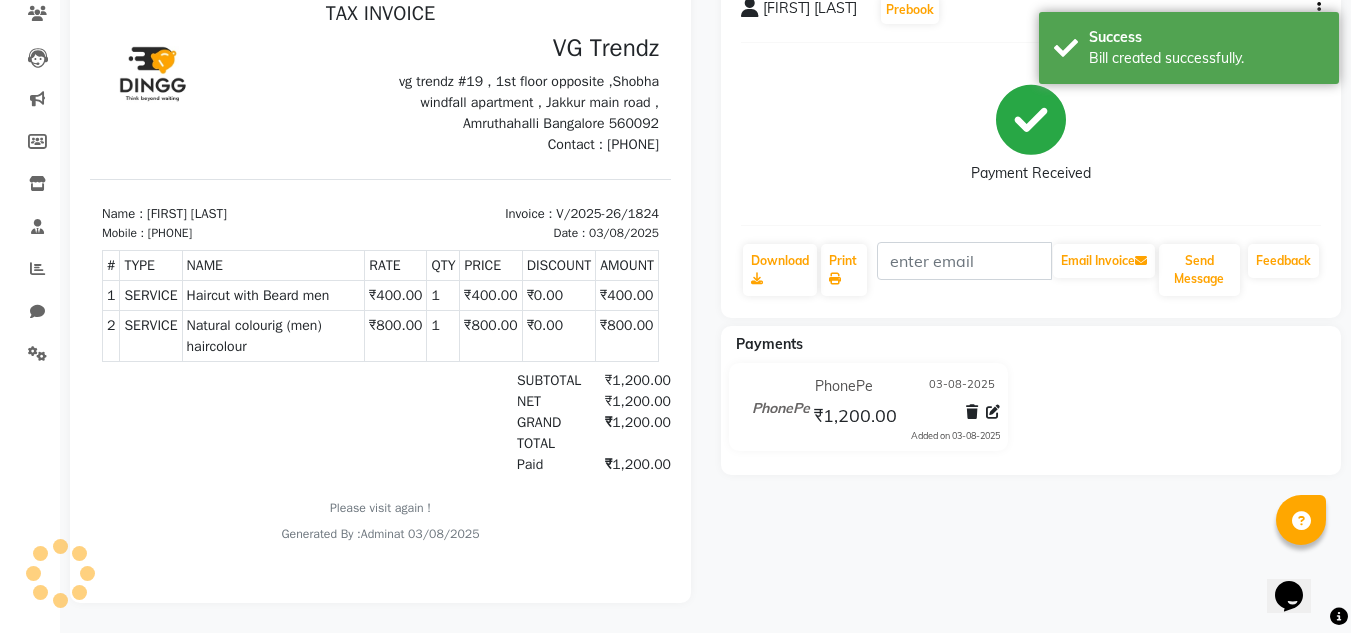 select on "service" 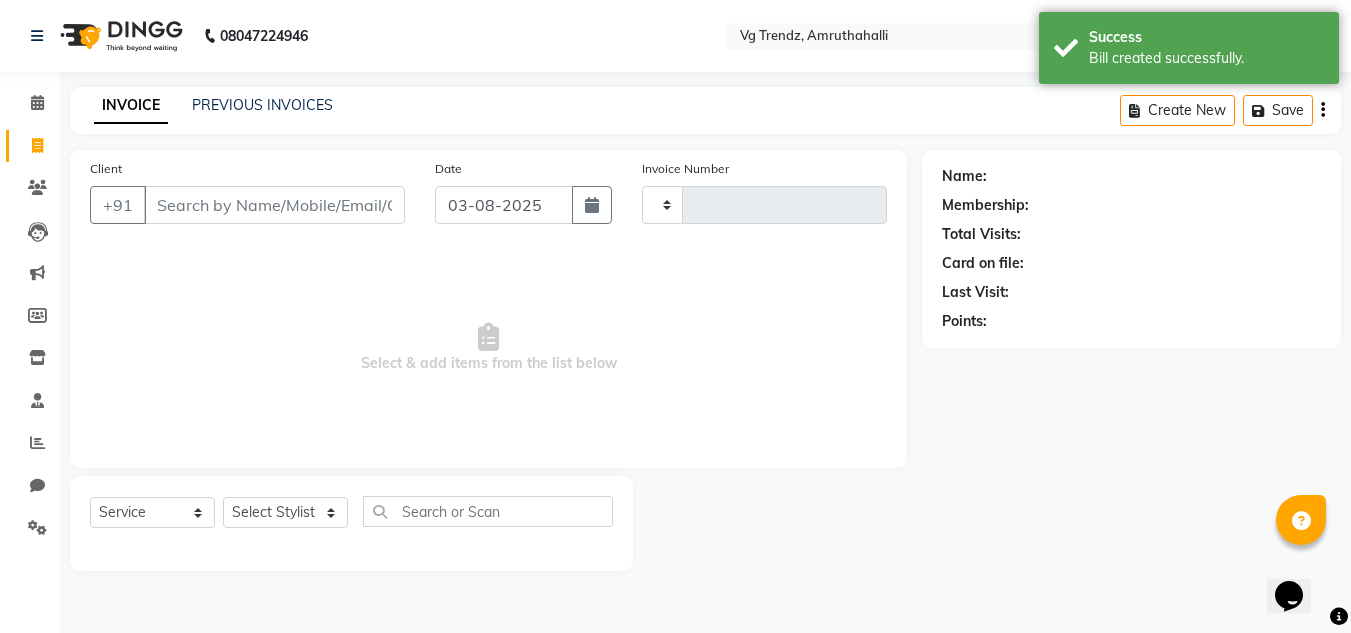 scroll, scrollTop: 0, scrollLeft: 0, axis: both 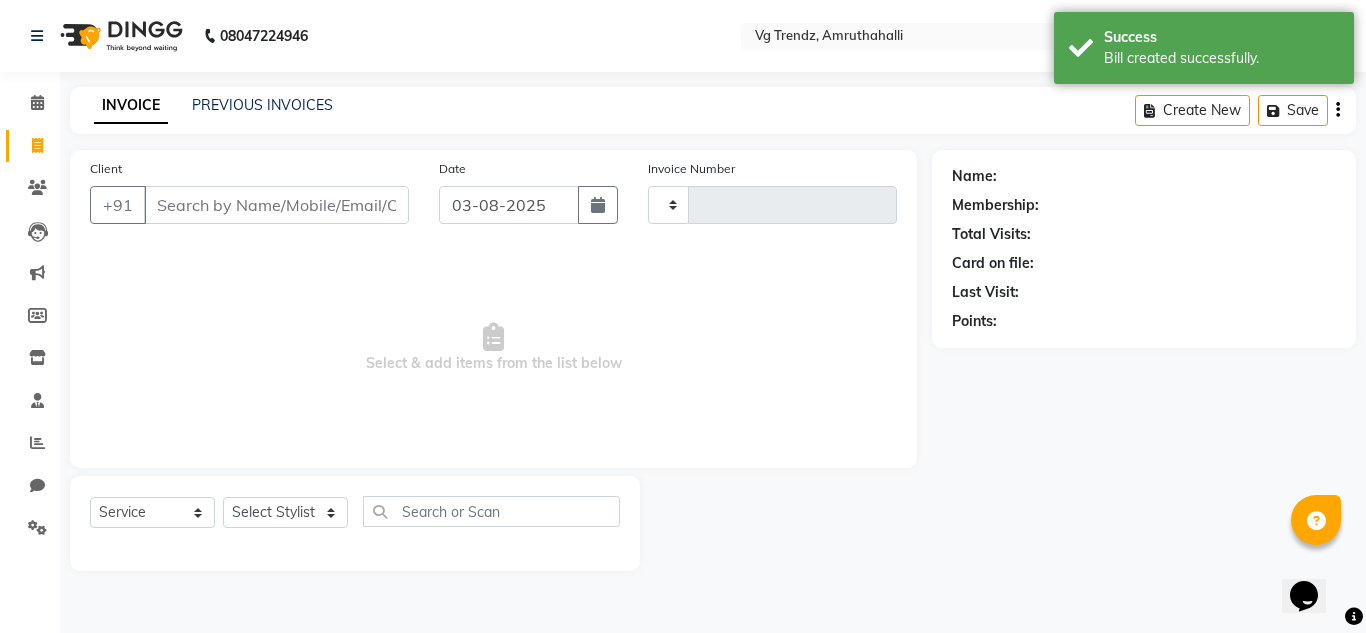 type on "1825" 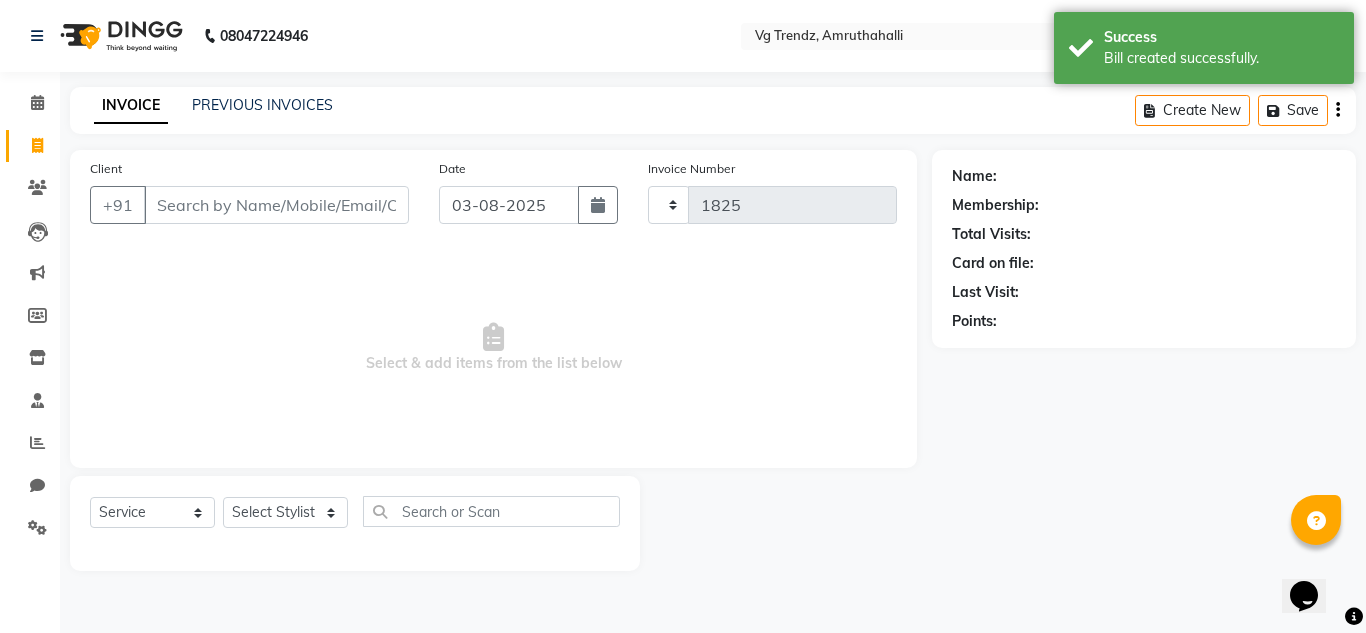 select on "5536" 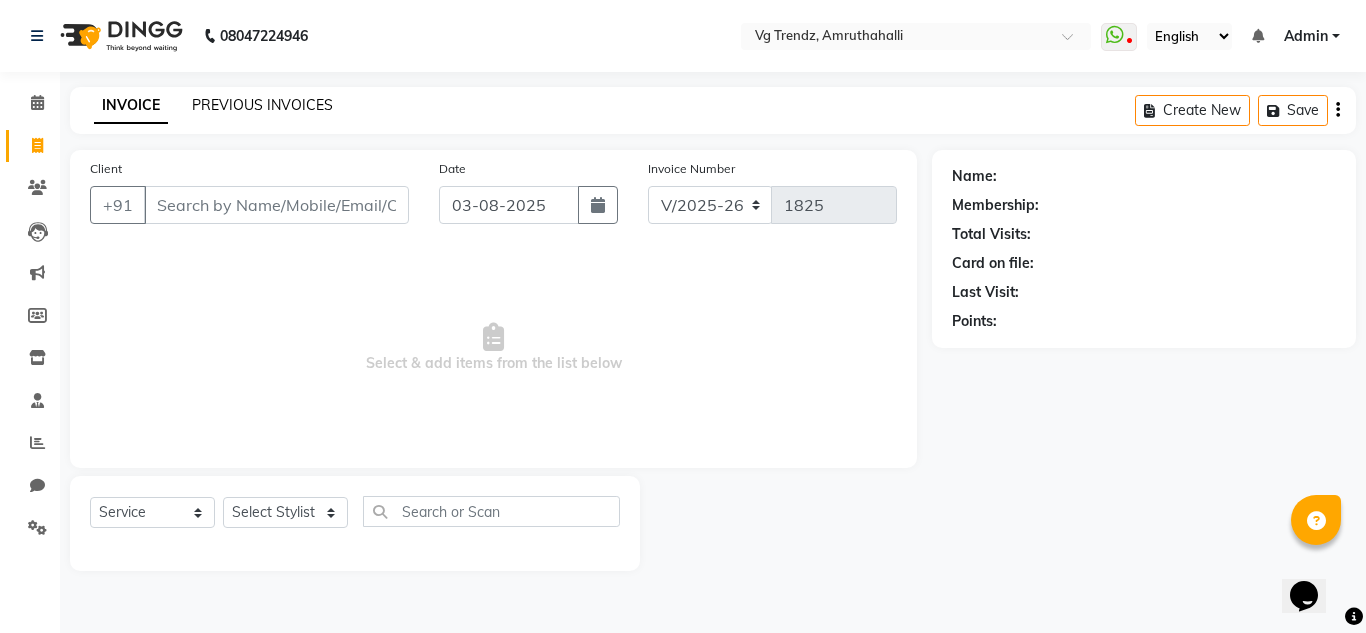click on "PREVIOUS INVOICES" 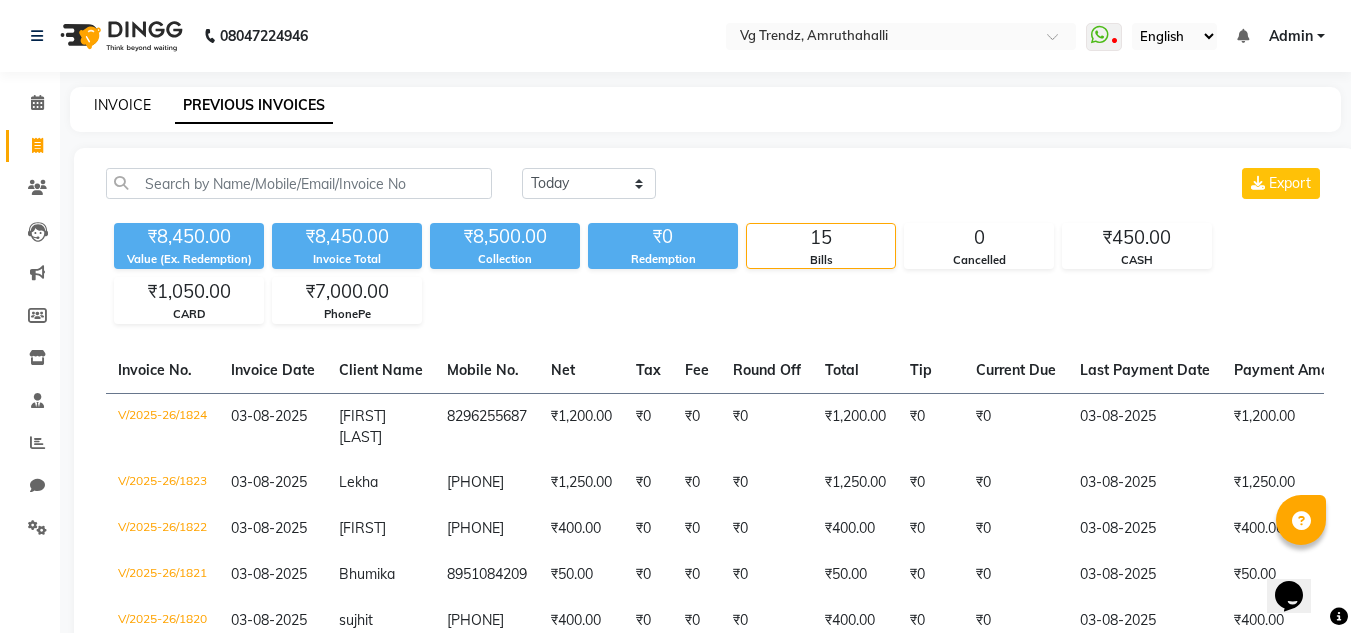 click on "INVOICE" 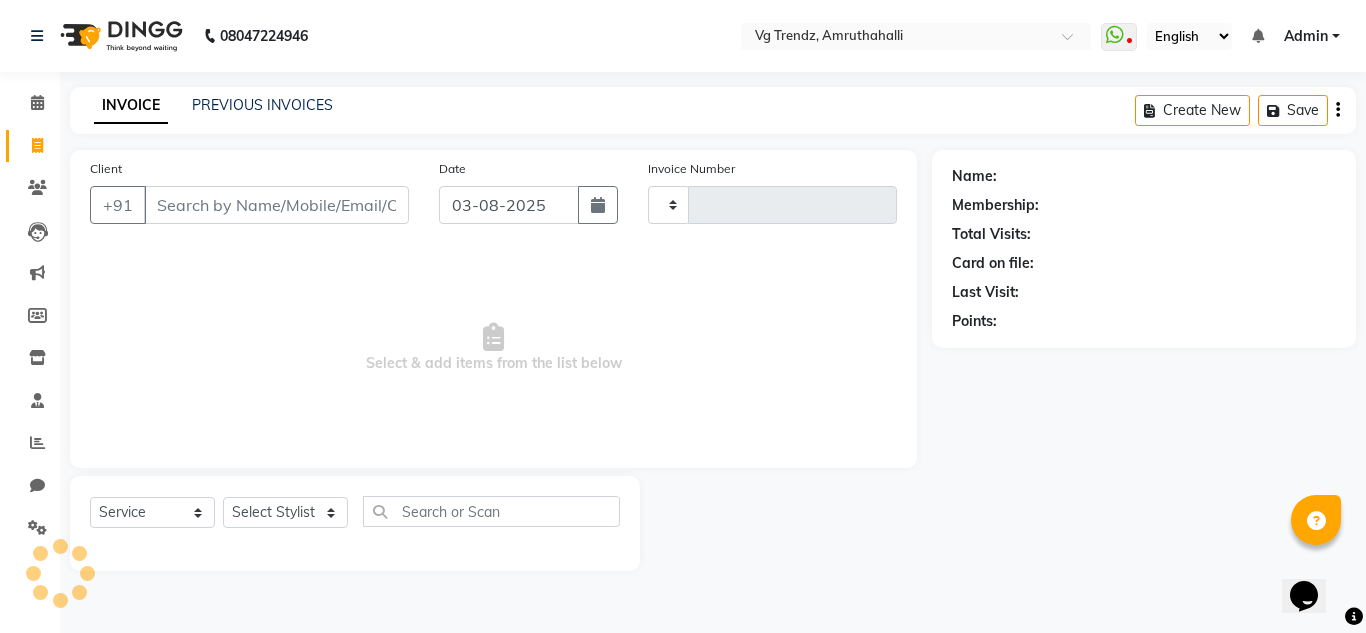 type on "1825" 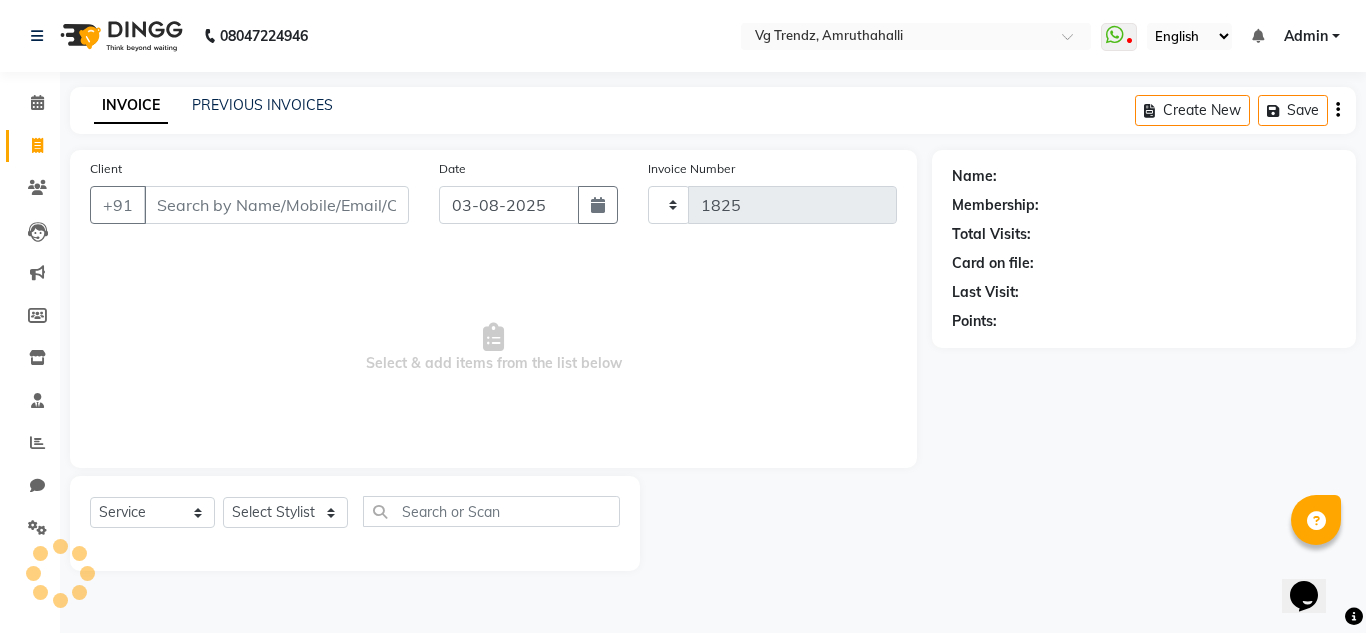 select on "5536" 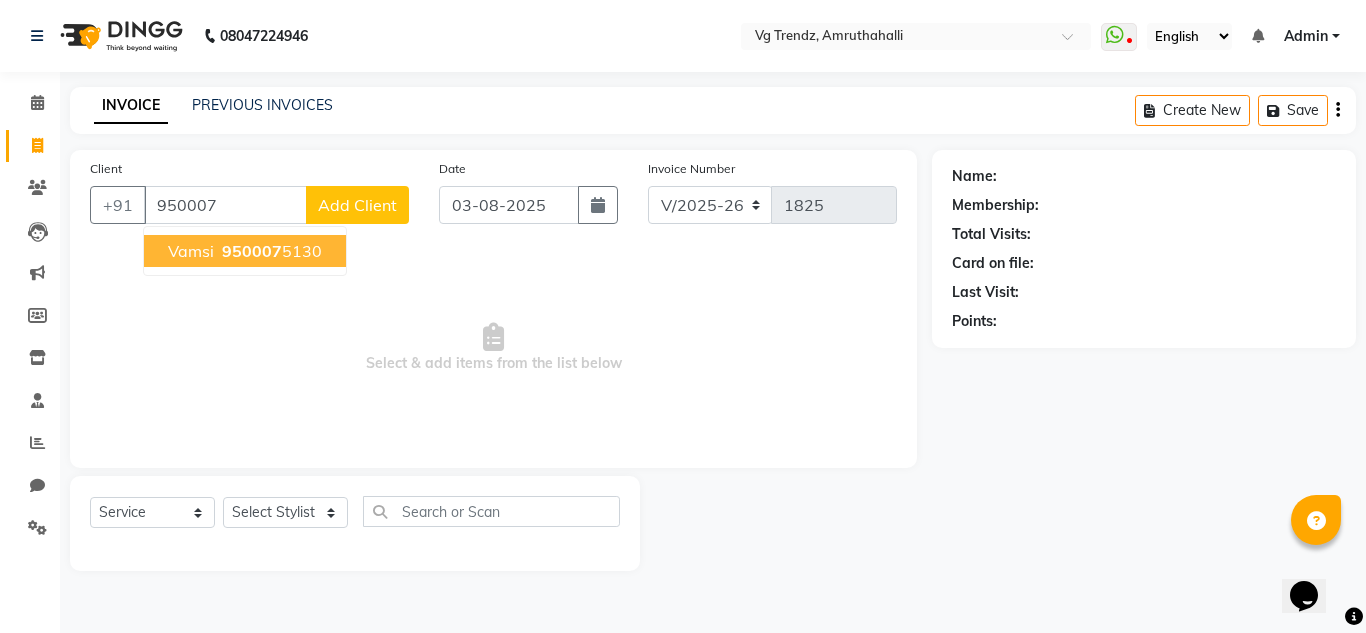 click on "950007" at bounding box center (252, 251) 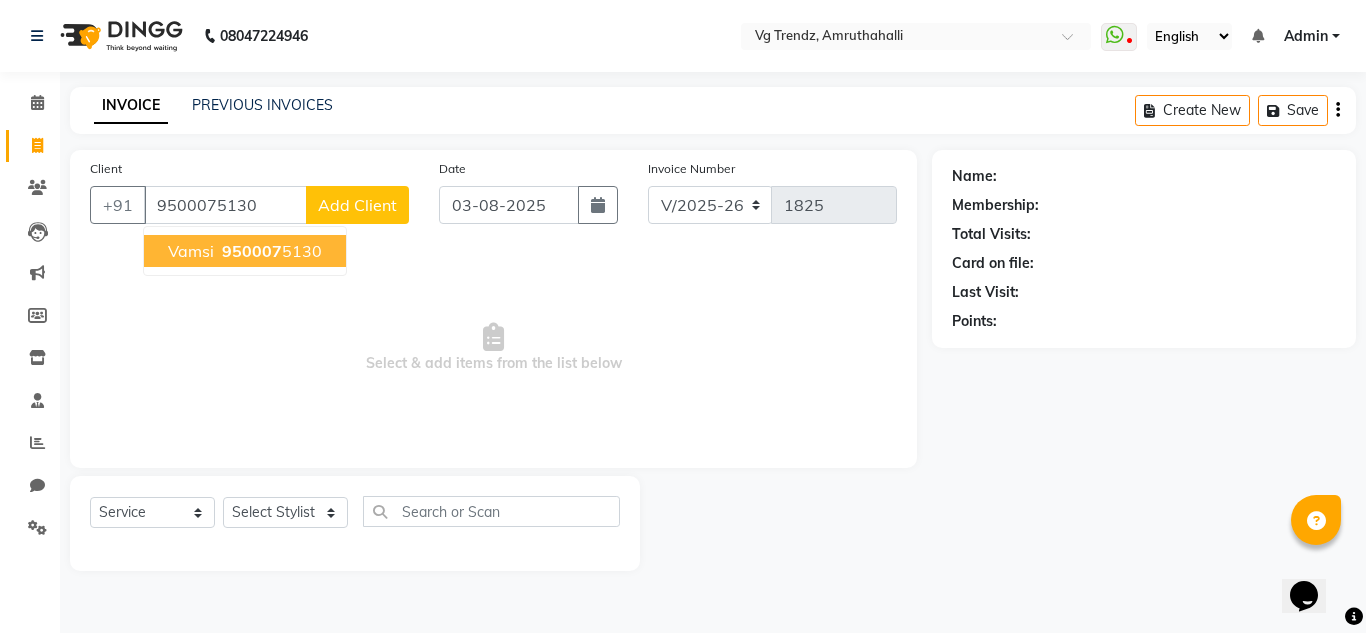 type on "9500075130" 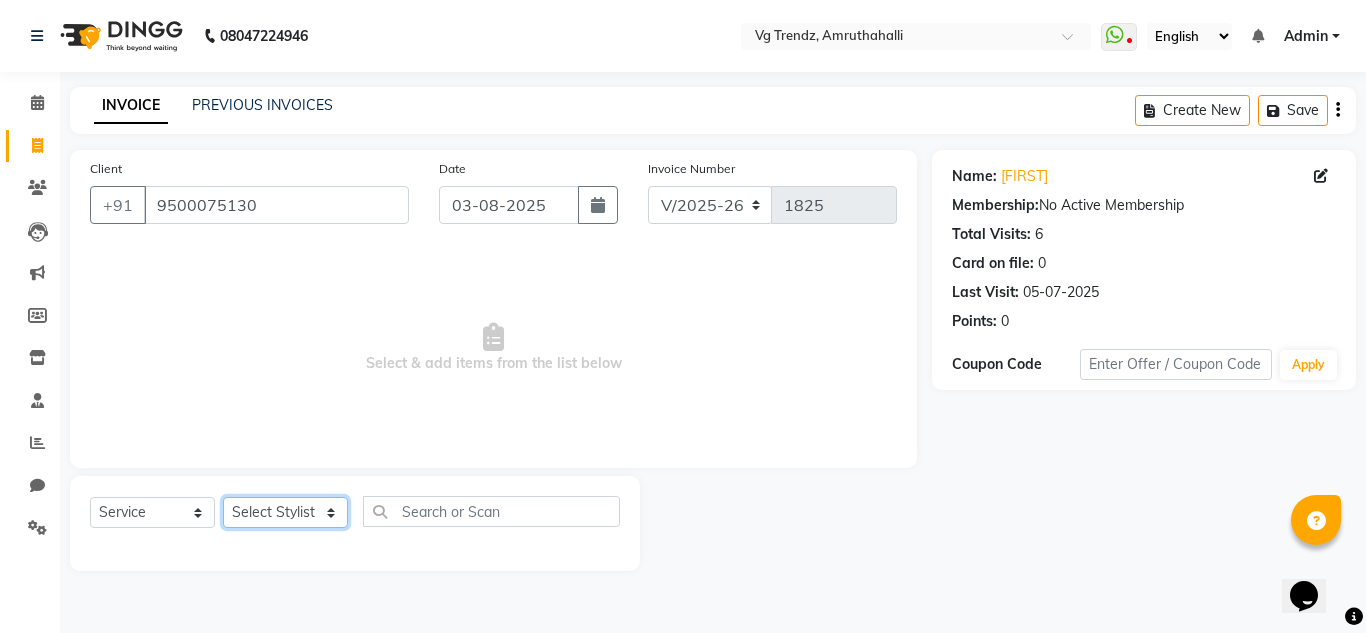 click on "Select Stylist Ashiwini N P Manjitha Chhetri Manjula S Mun Khan Naveen Kumar Rangashamaiah salon number Sandeep Sharma Shannu Sridevi Vanitha v" 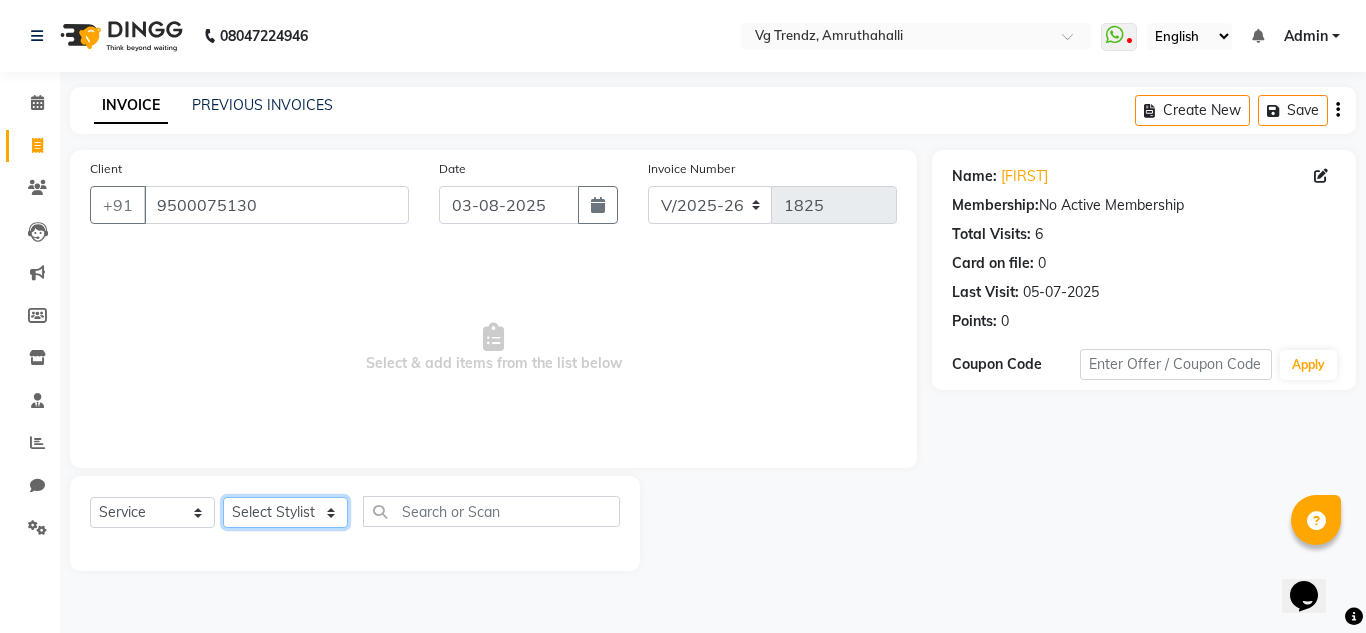 select on "85009" 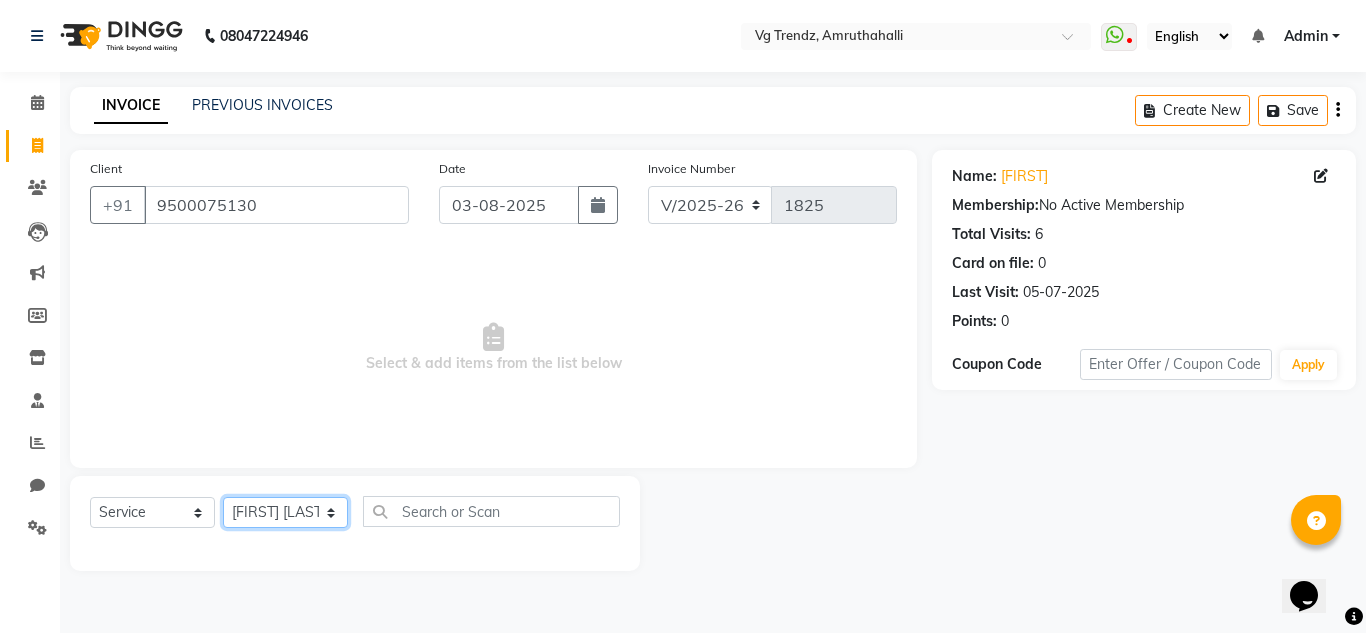 click on "Select Stylist Ashiwini N P Manjitha Chhetri Manjula S Mun Khan Naveen Kumar Rangashamaiah salon number Sandeep Sharma Shannu Sridevi Vanitha v" 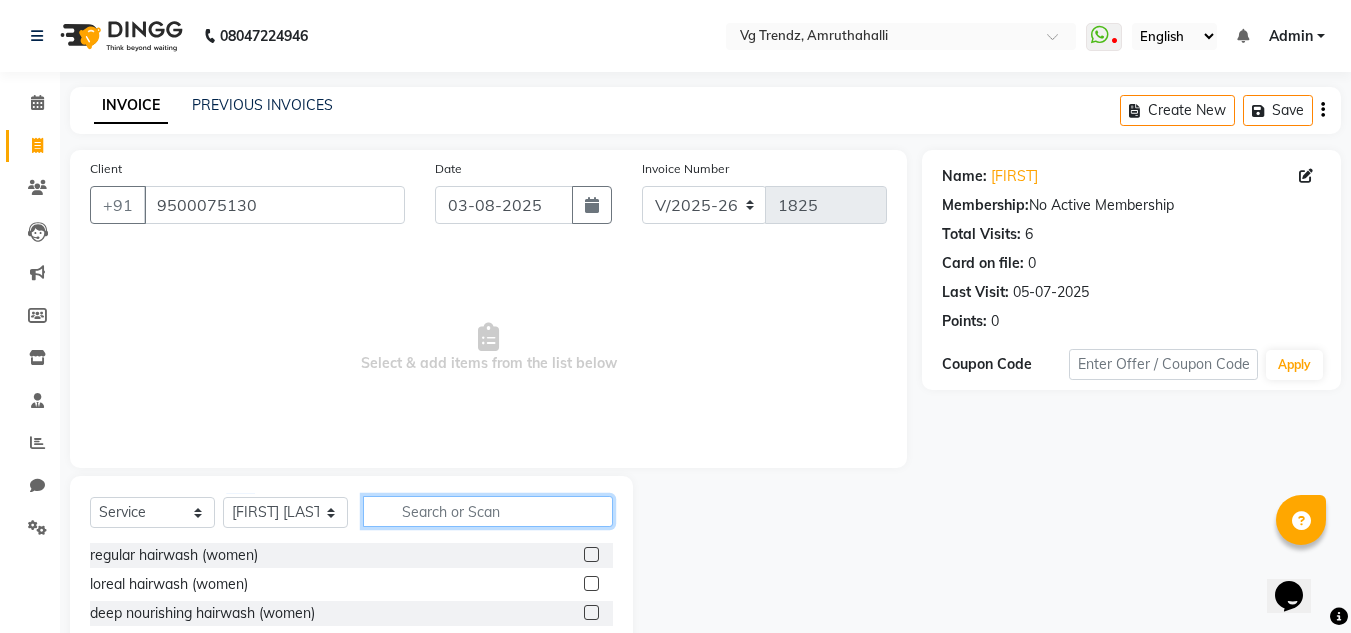 click 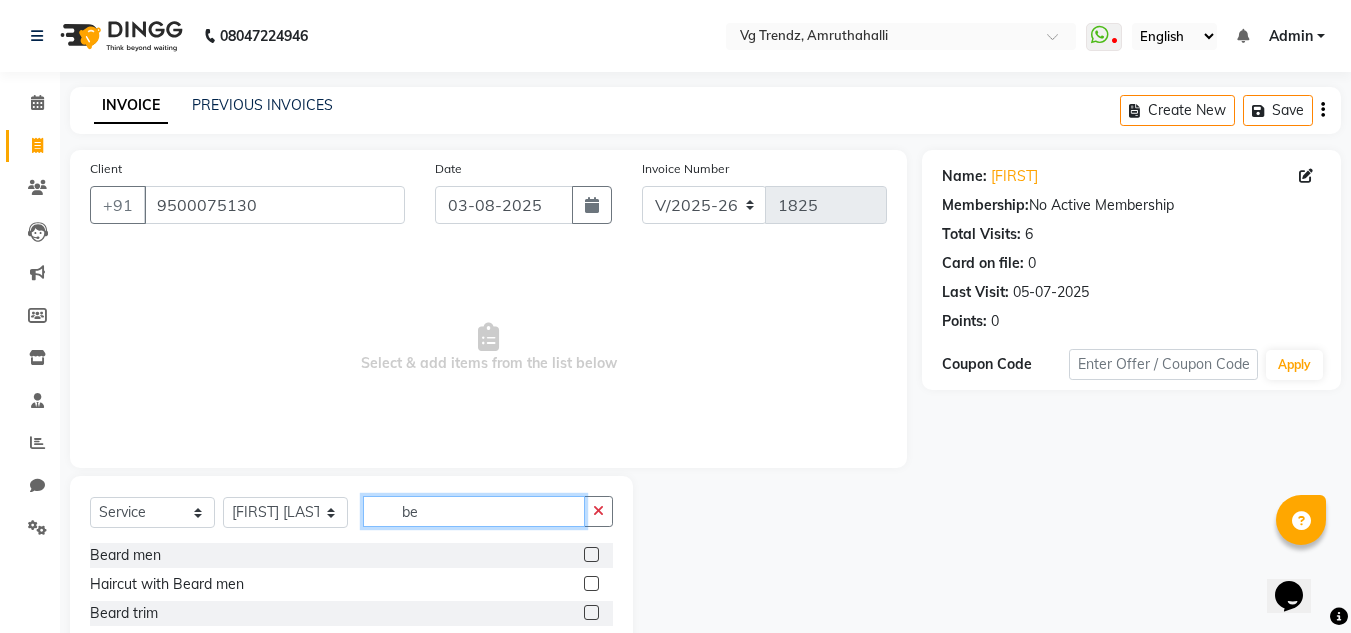 type on "be" 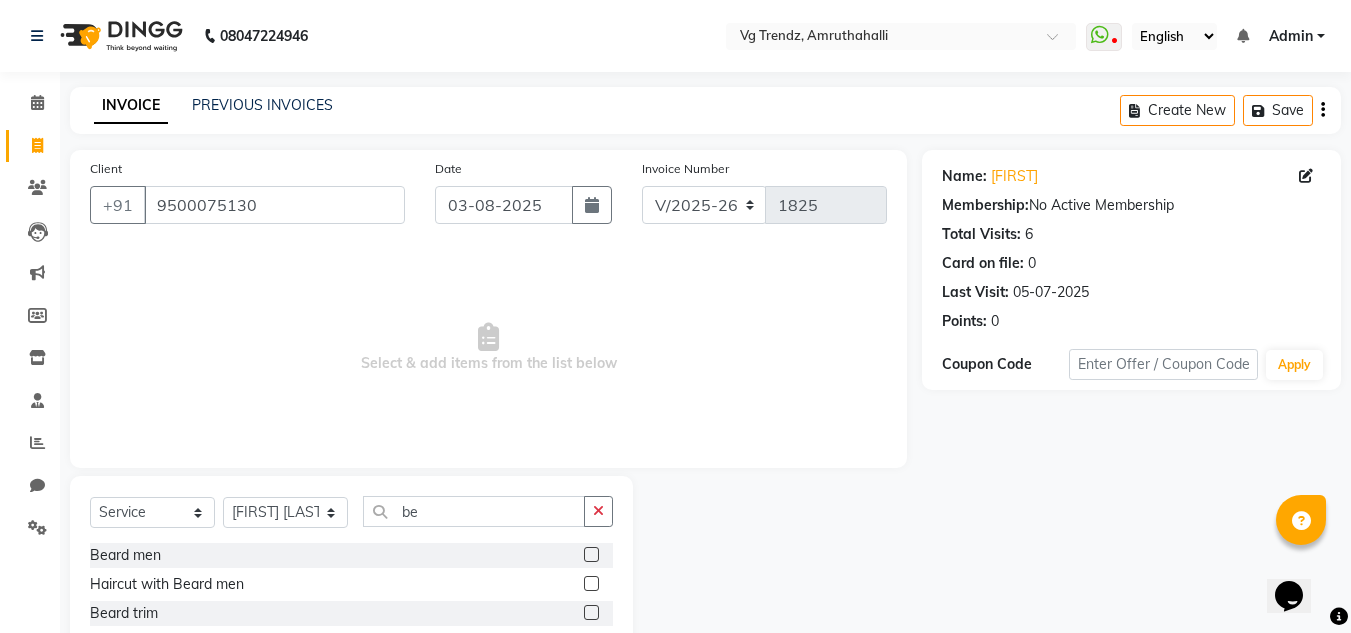click 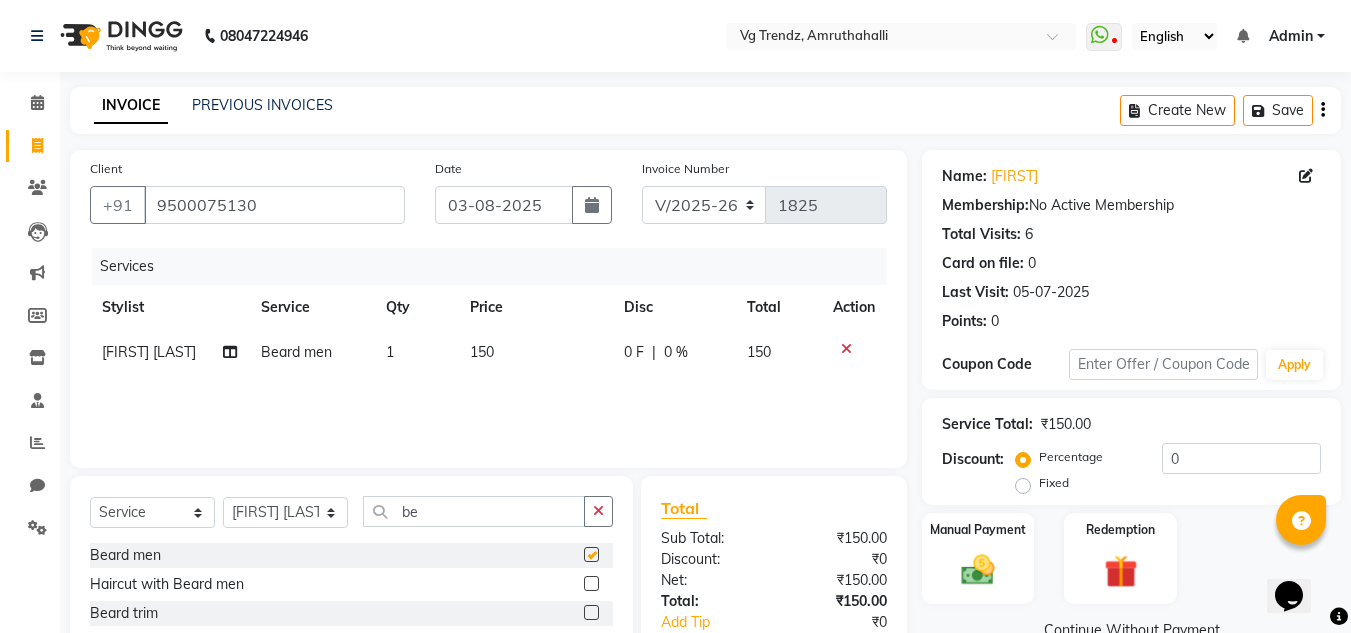 checkbox on "false" 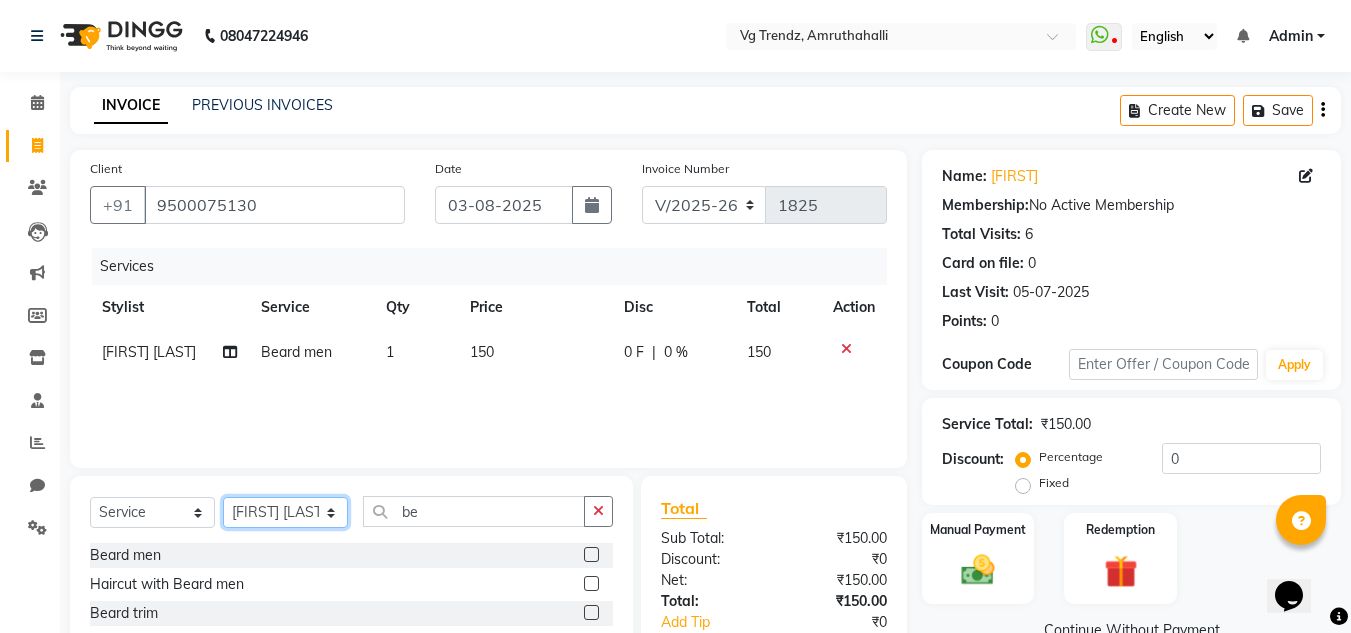 click on "Select Stylist Ashiwini N P Manjitha Chhetri Manjula S Mun Khan Naveen Kumar Rangashamaiah salon number Sandeep Sharma Shannu Sridevi Vanitha v" 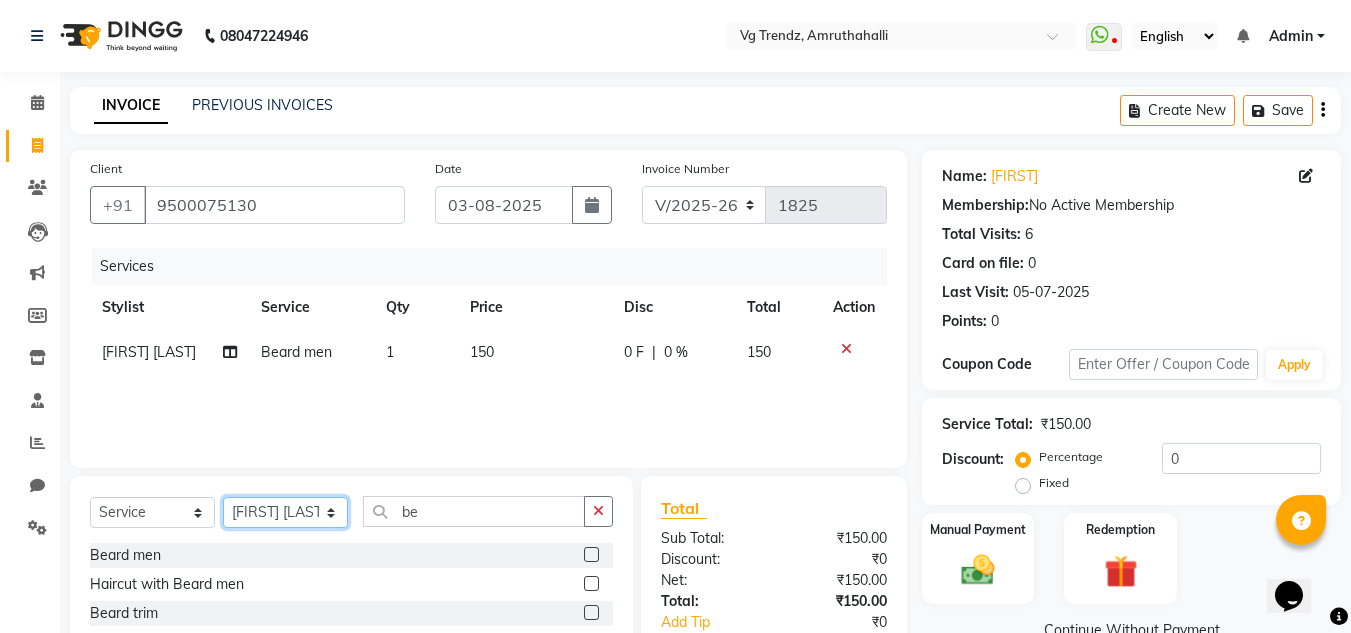 select on "86015" 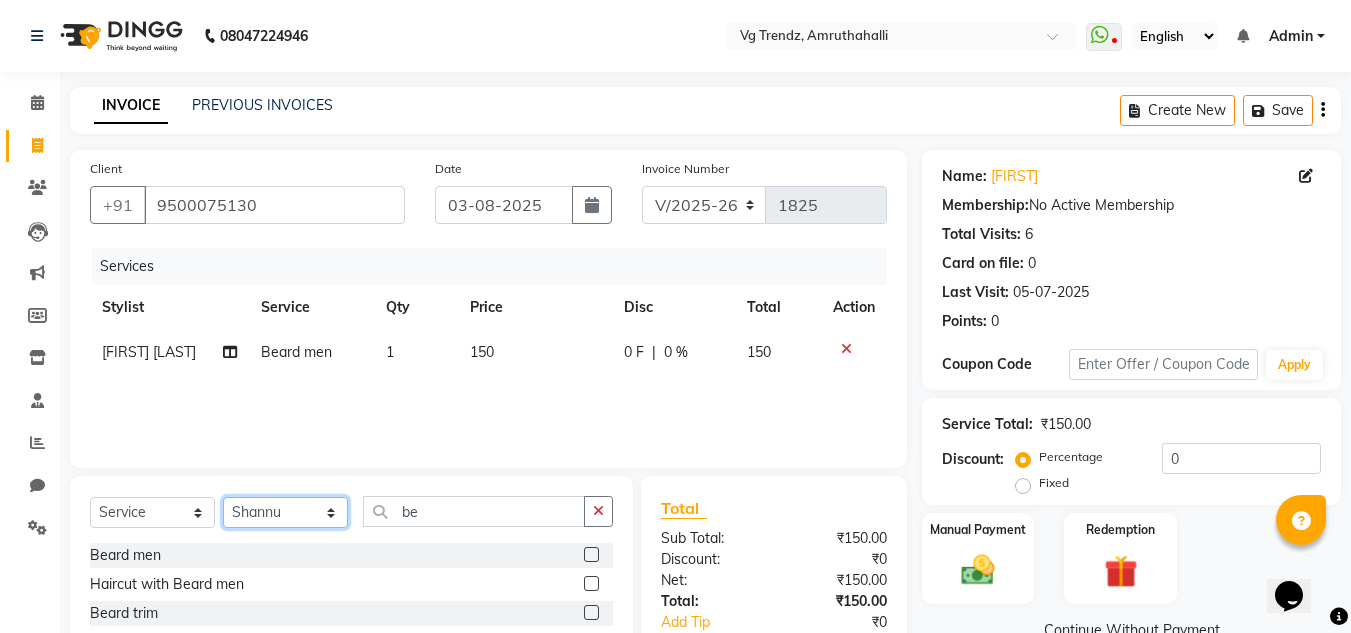 click on "Select Stylist Ashiwini N P Manjitha Chhetri Manjula S Mun Khan Naveen Kumar Rangashamaiah salon number Sandeep Sharma Shannu Sridevi Vanitha v" 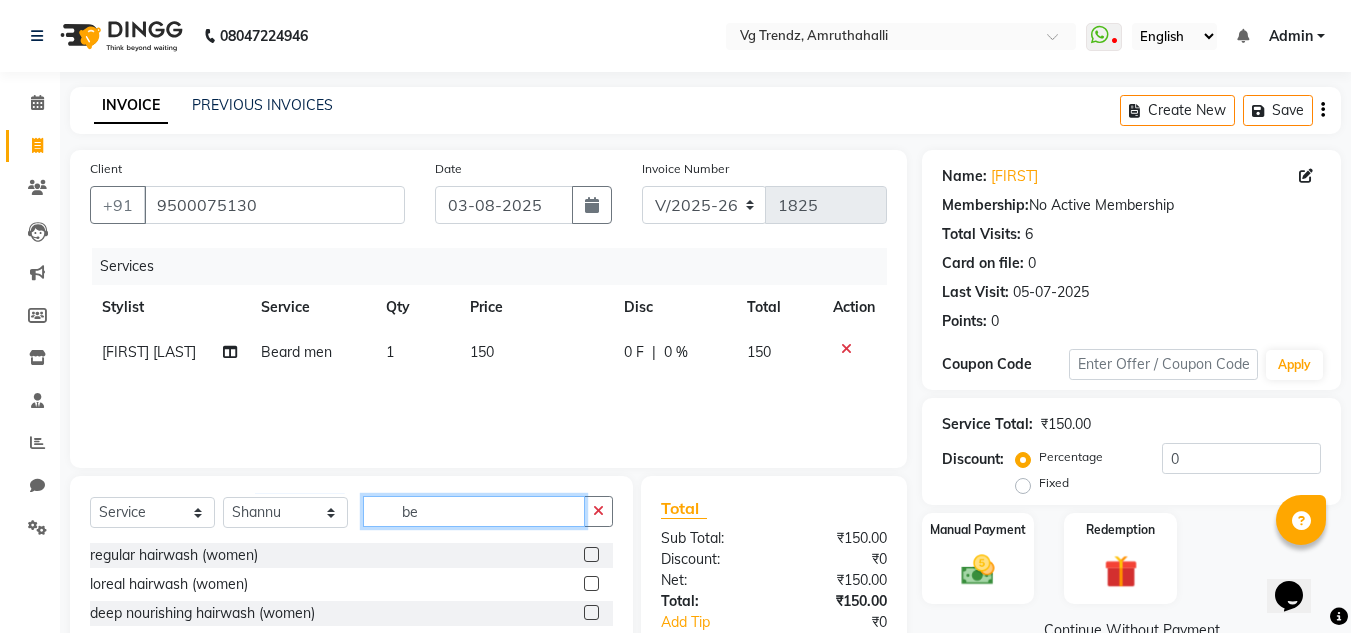 click on "be" 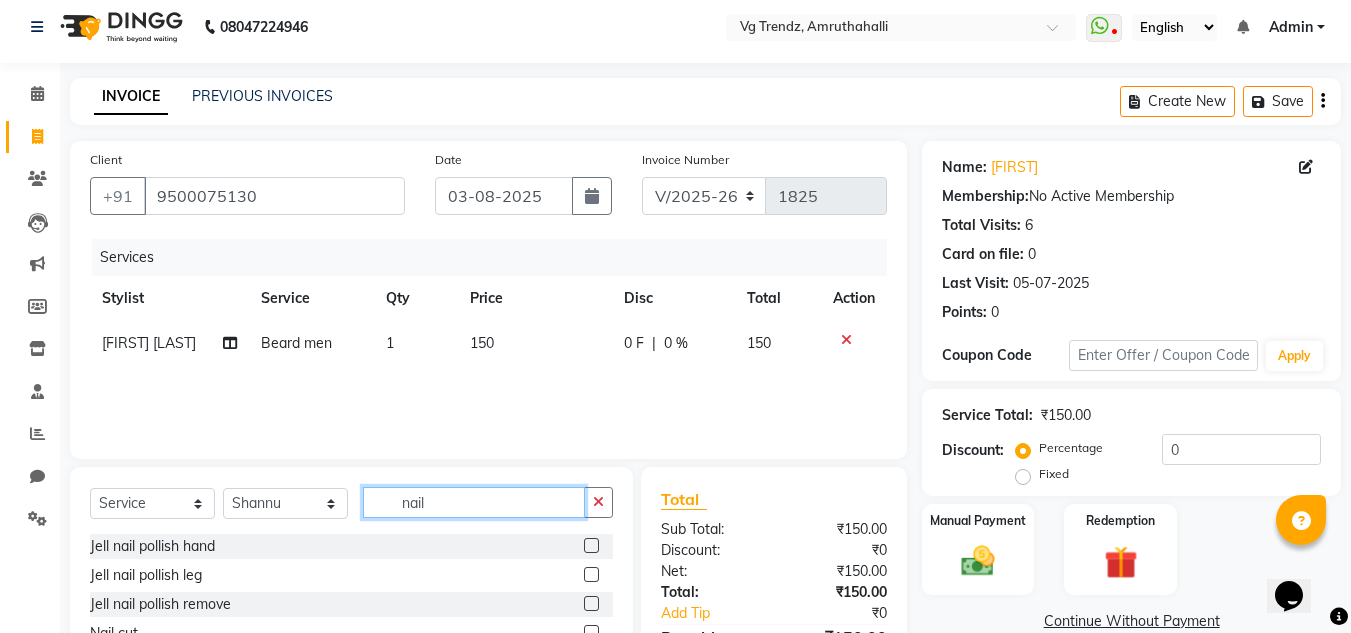 scroll, scrollTop: 125, scrollLeft: 0, axis: vertical 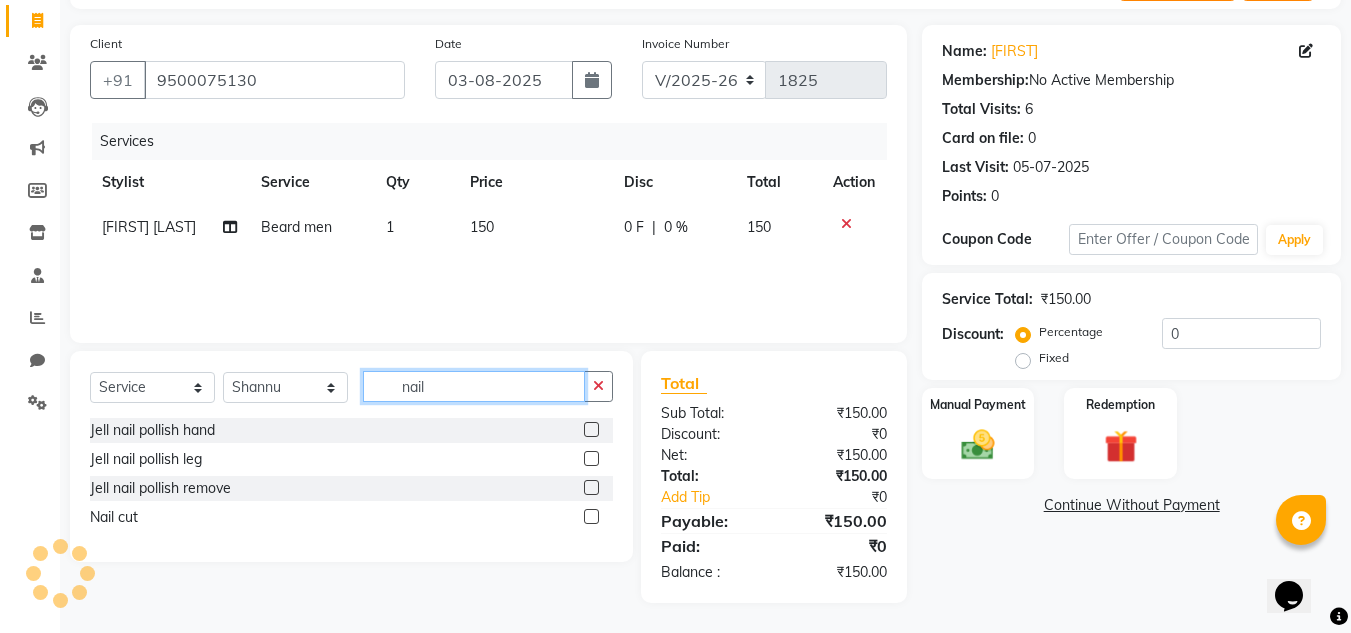 type on "nail" 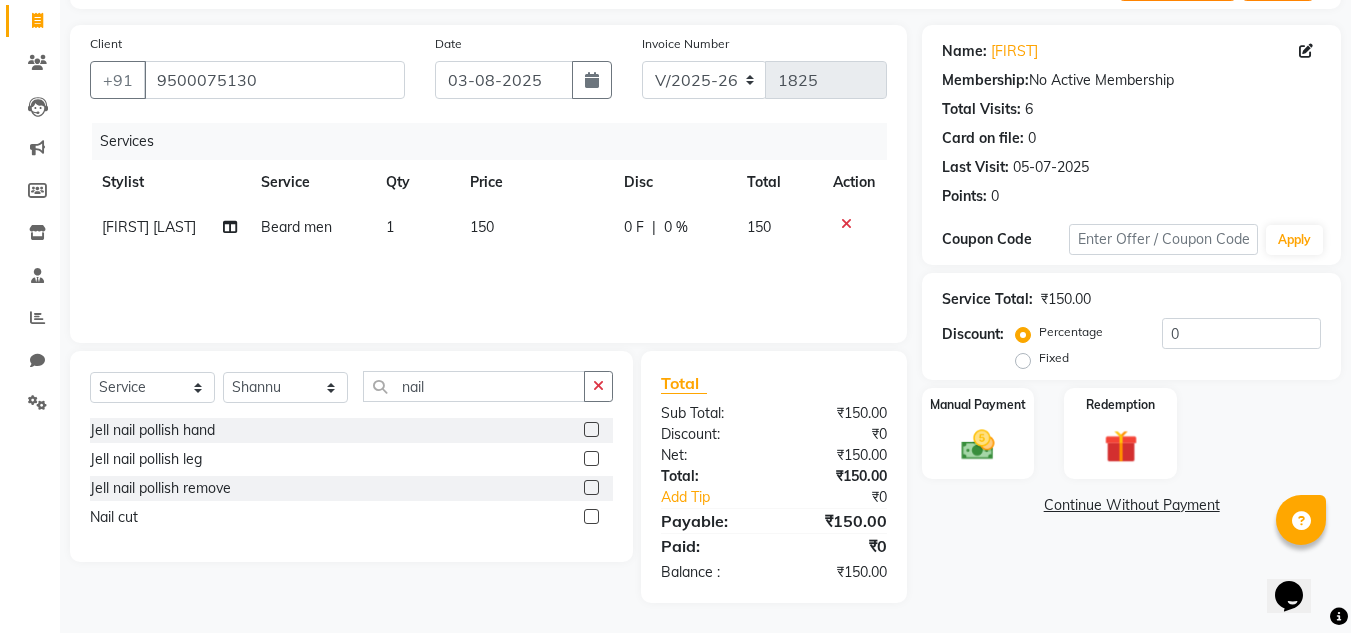 click 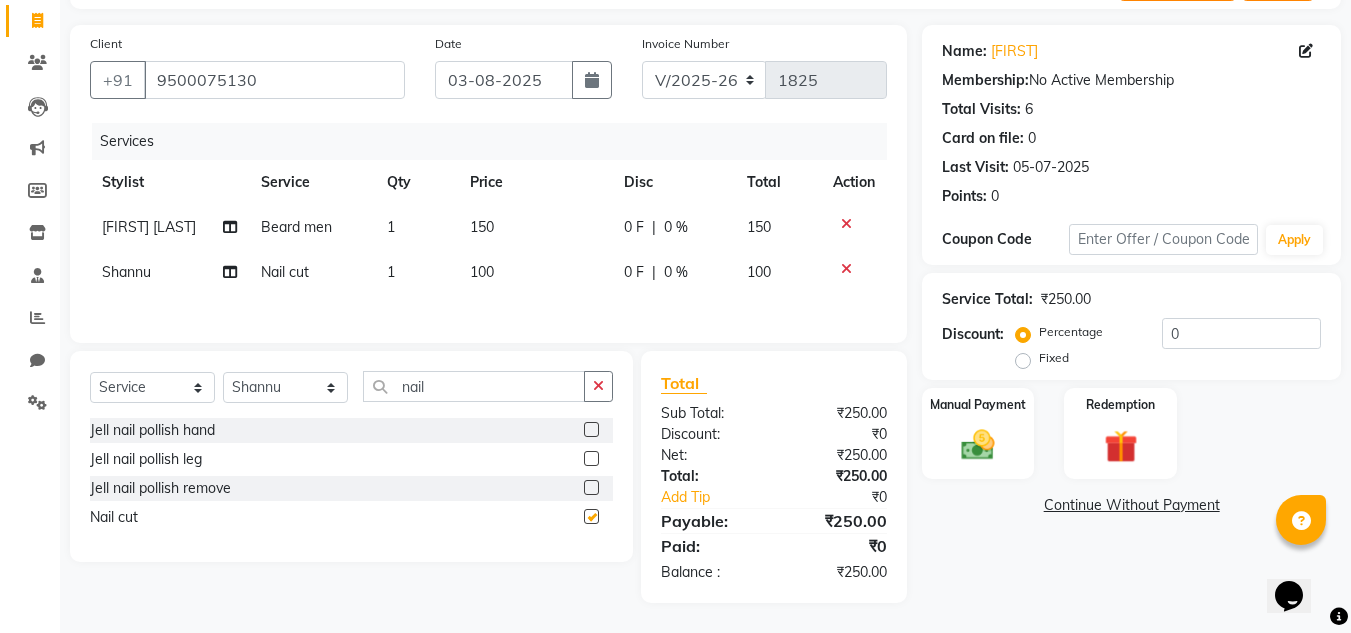 checkbox on "false" 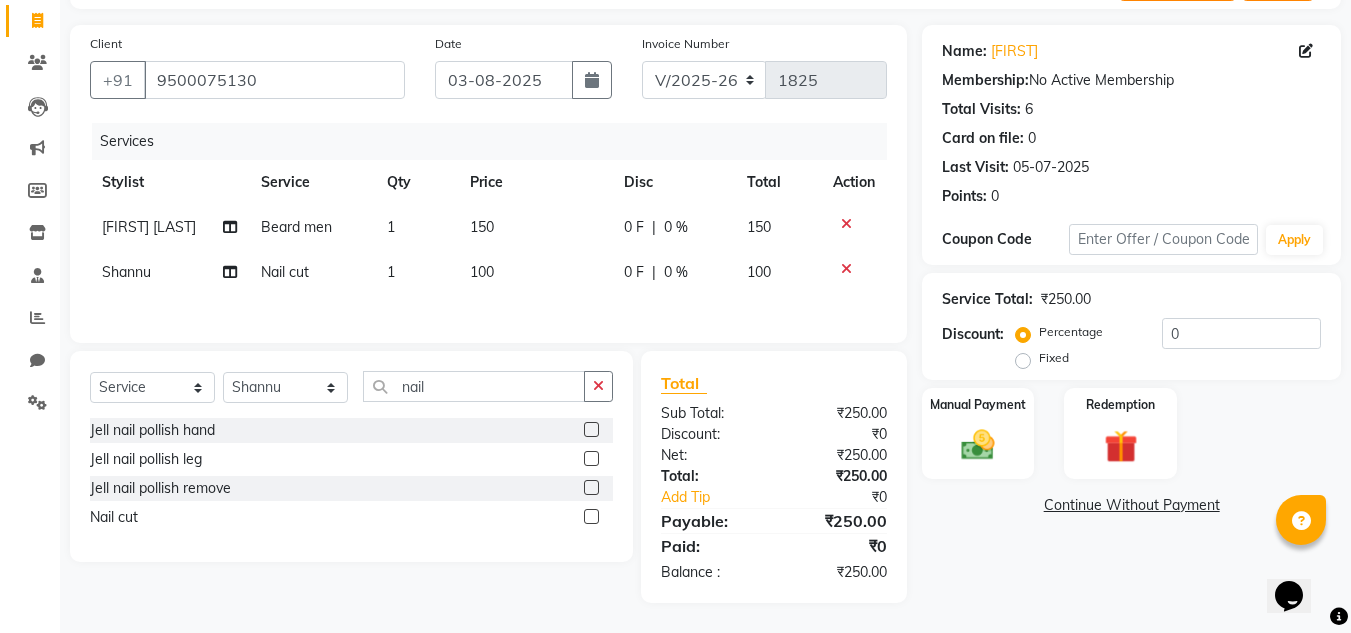 click on "0 F" 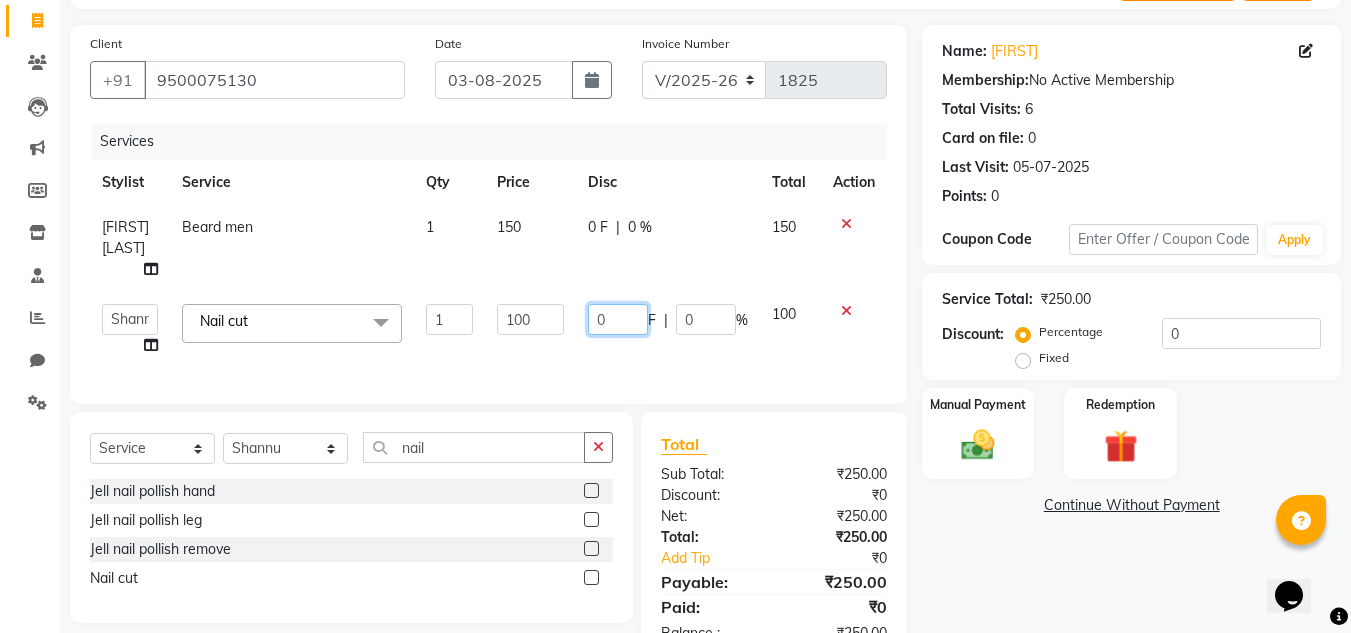 click on "0" 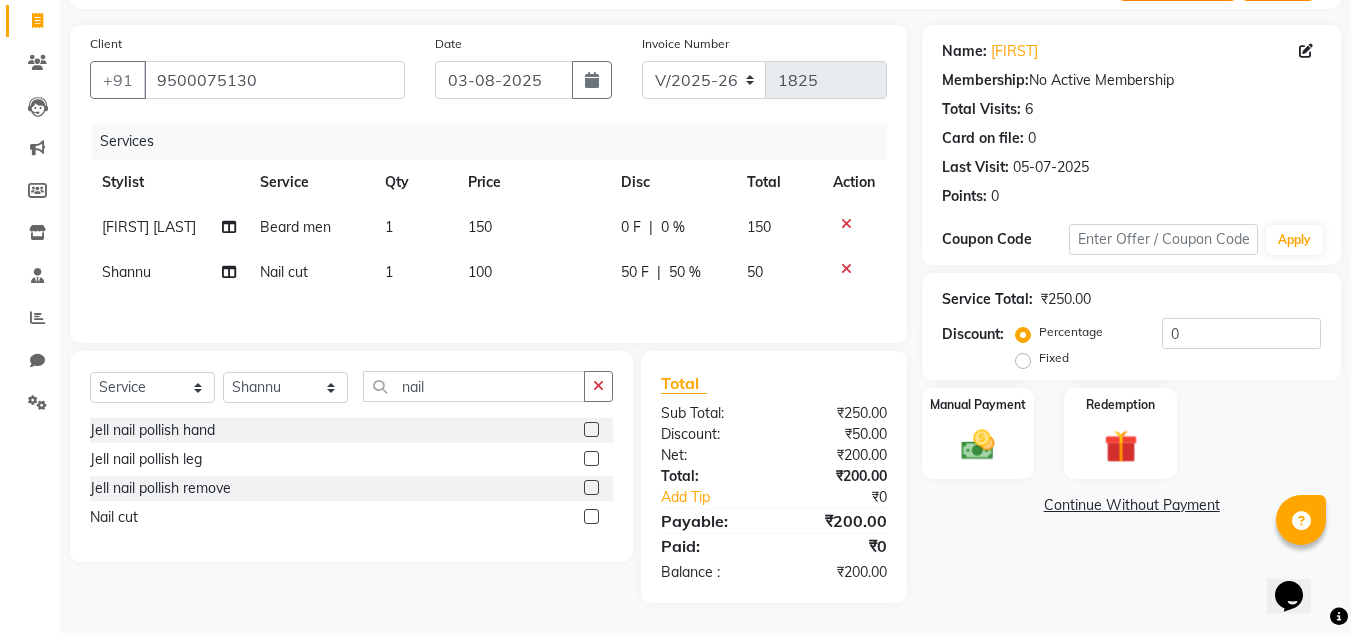 click on "Client +91 9500075130 Date 03-08-2025 Invoice Number V/2025 V/2025-26 1825 Services Stylist Service Qty Price Disc Total Action Naveen Kumar Beard men 1 150 0 F | 0 % 150 Shannu Nail cut  1 100 50 F | 50 % 50" 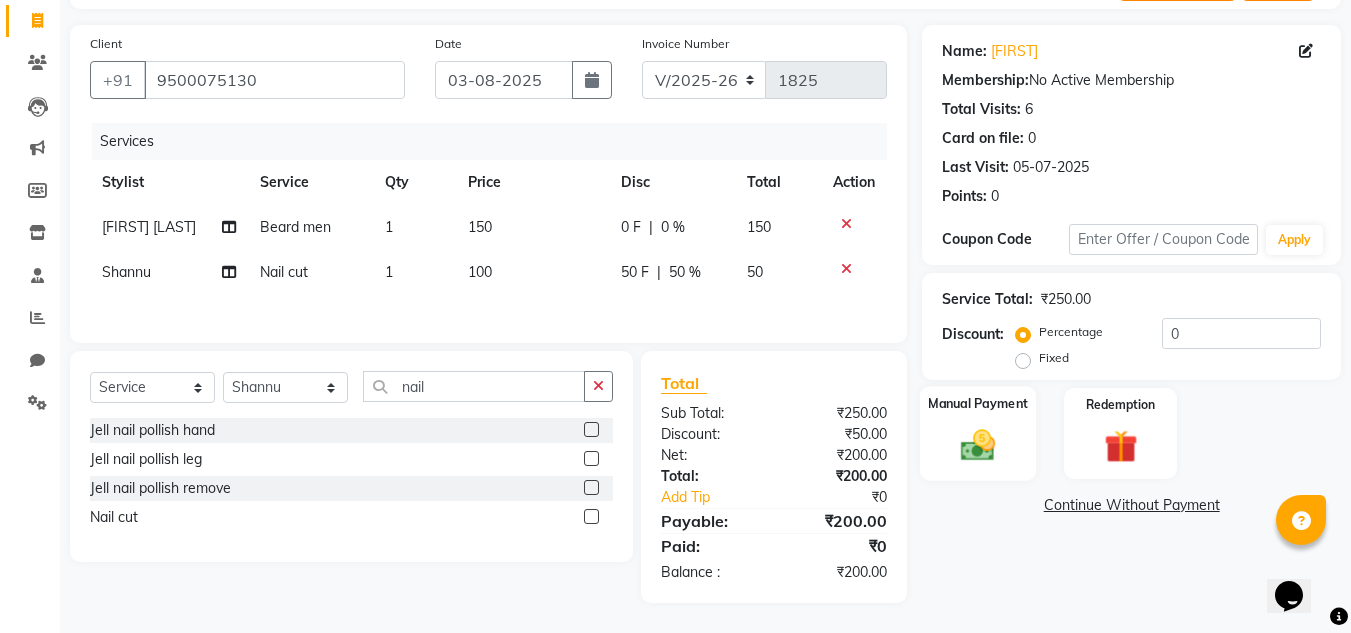 click 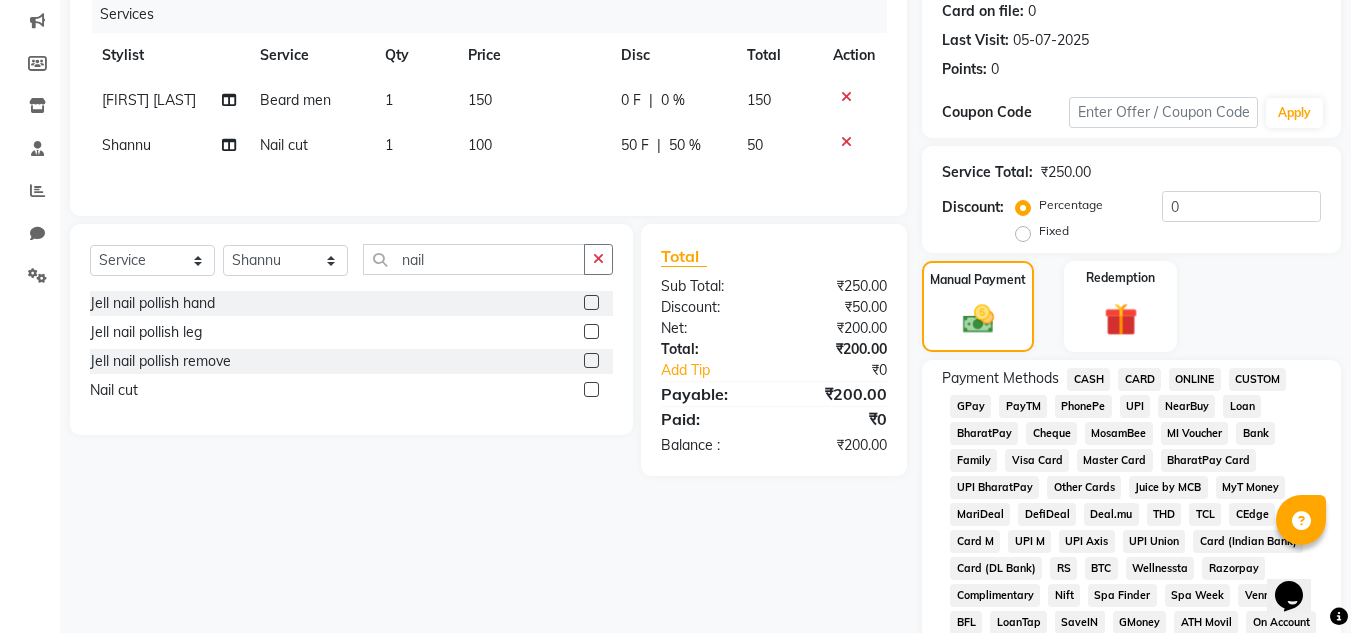 scroll, scrollTop: 318, scrollLeft: 0, axis: vertical 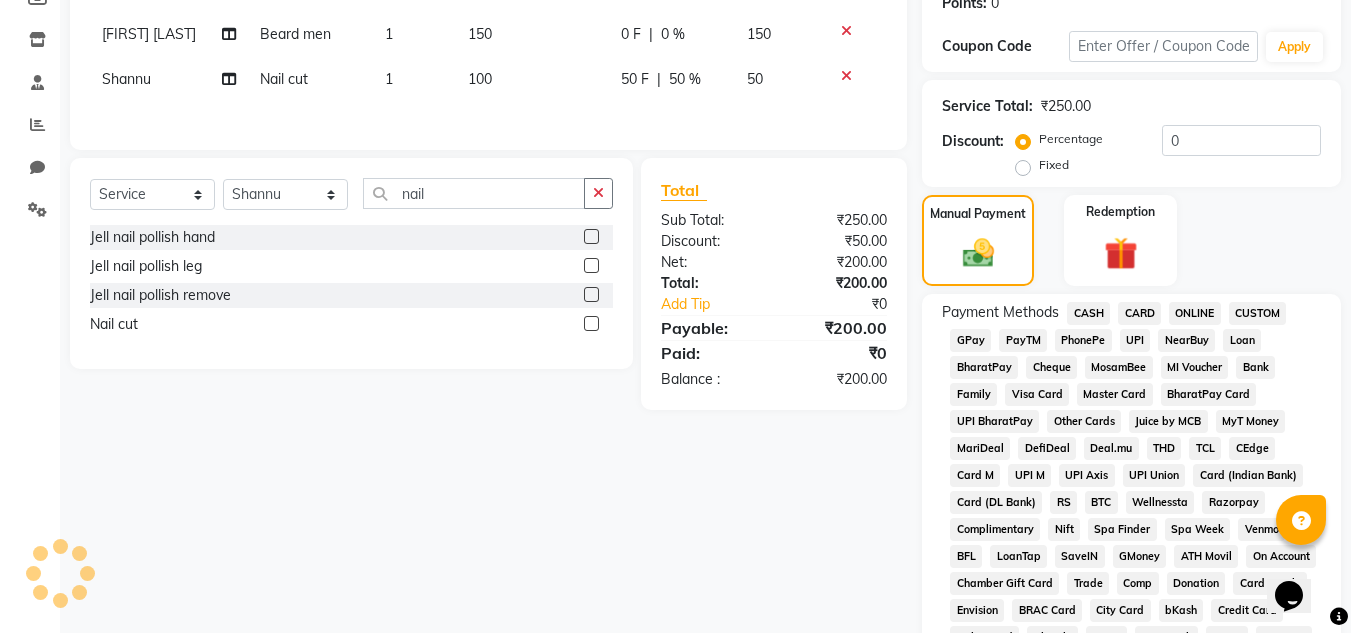 click on "PhonePe" 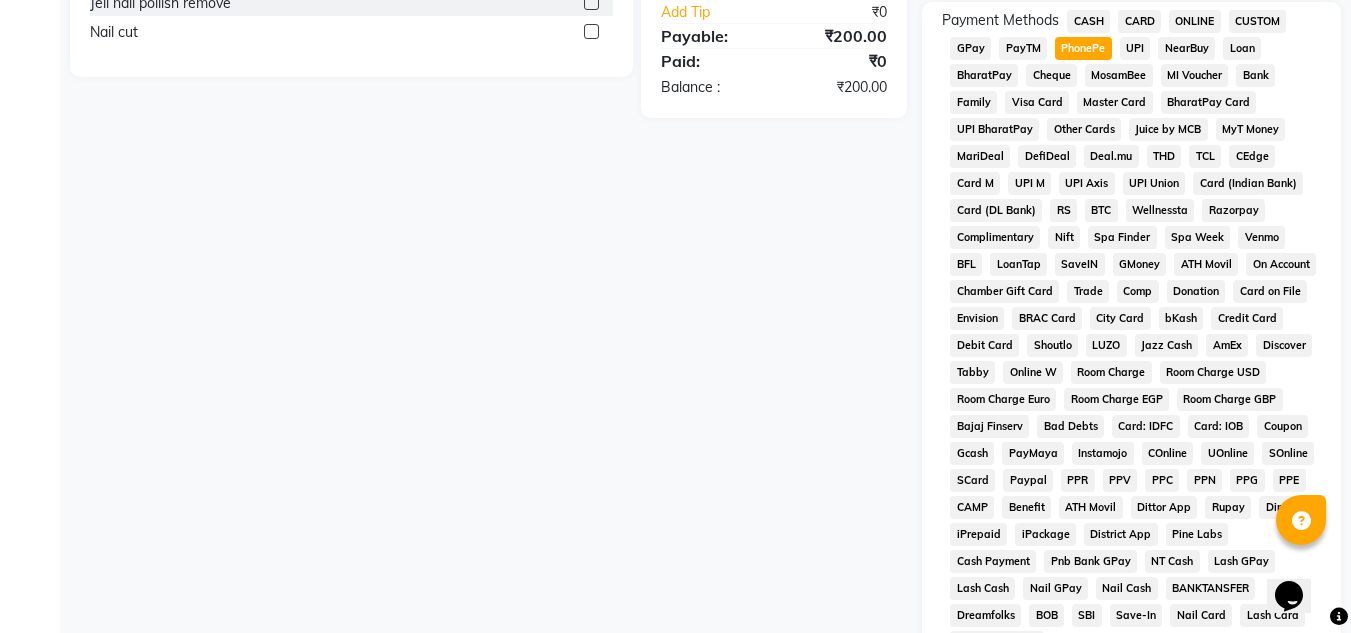 scroll, scrollTop: 869, scrollLeft: 0, axis: vertical 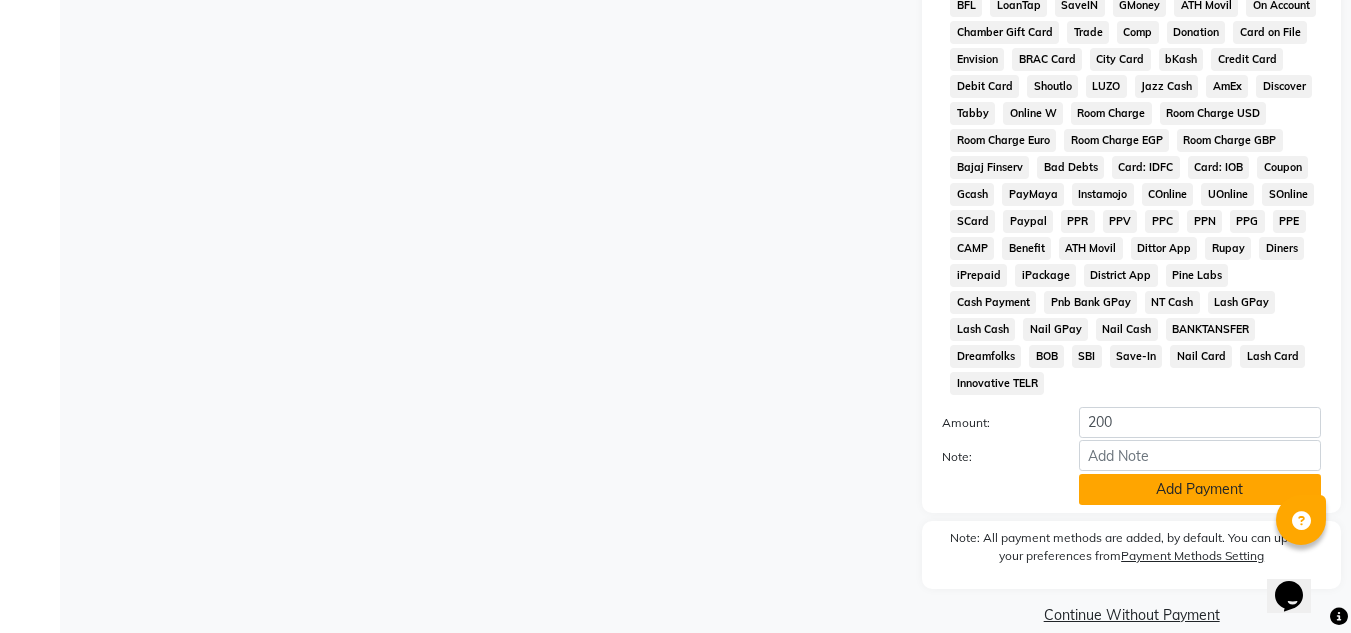 click on "Add Payment" 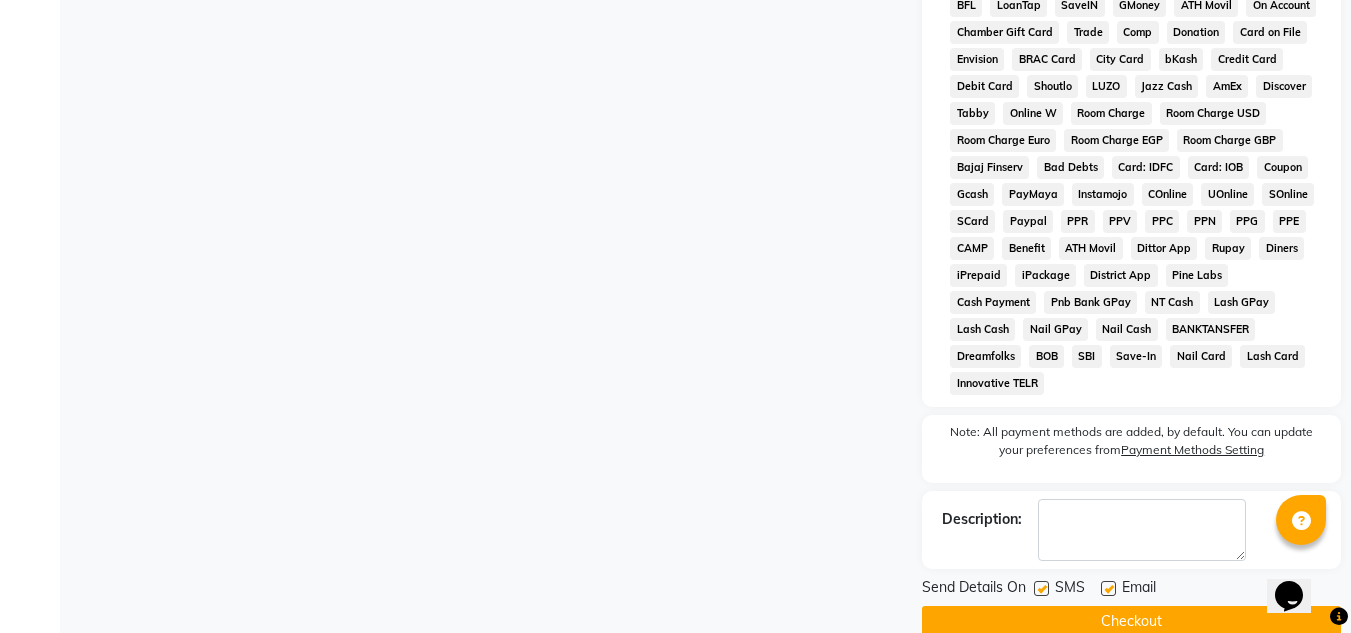 click 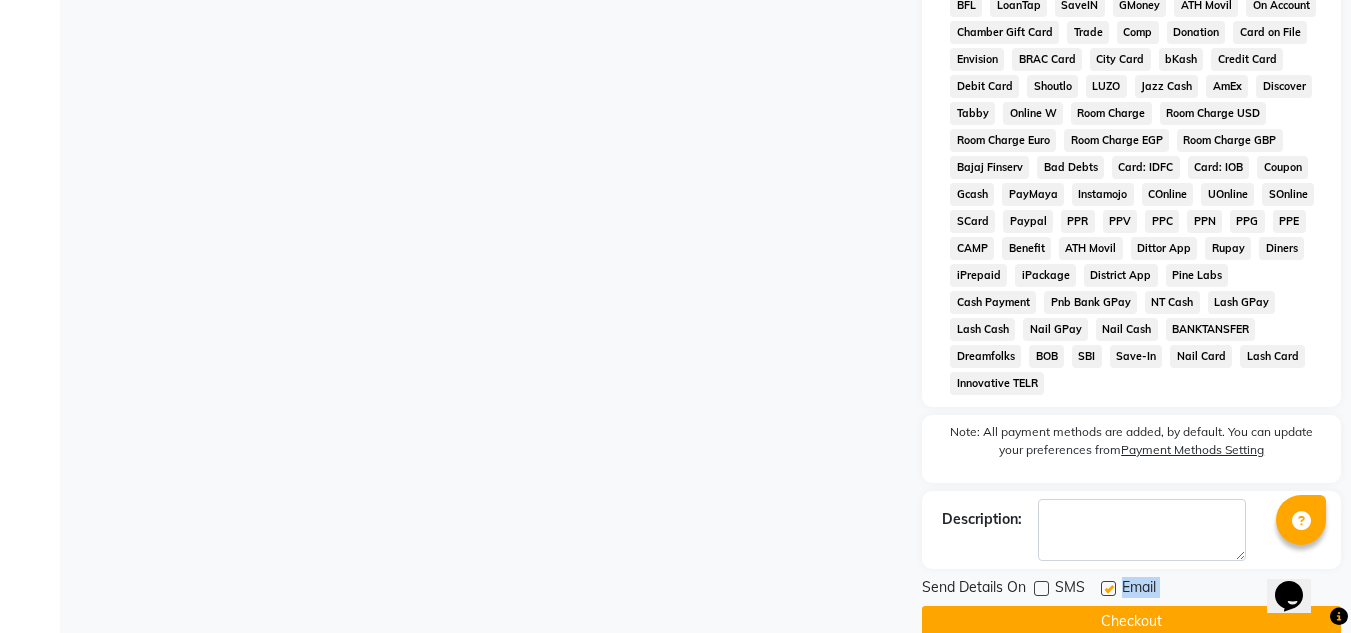 drag, startPoint x: 1109, startPoint y: 565, endPoint x: 1109, endPoint y: 590, distance: 25 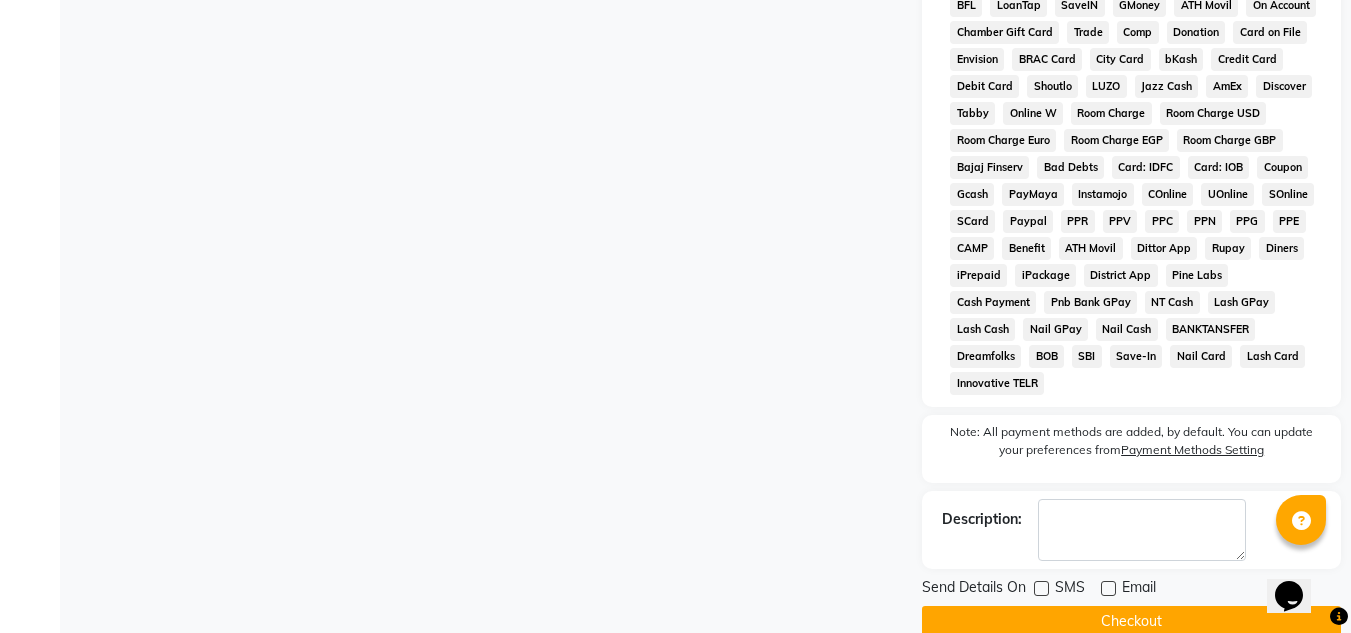 click on "Checkout" 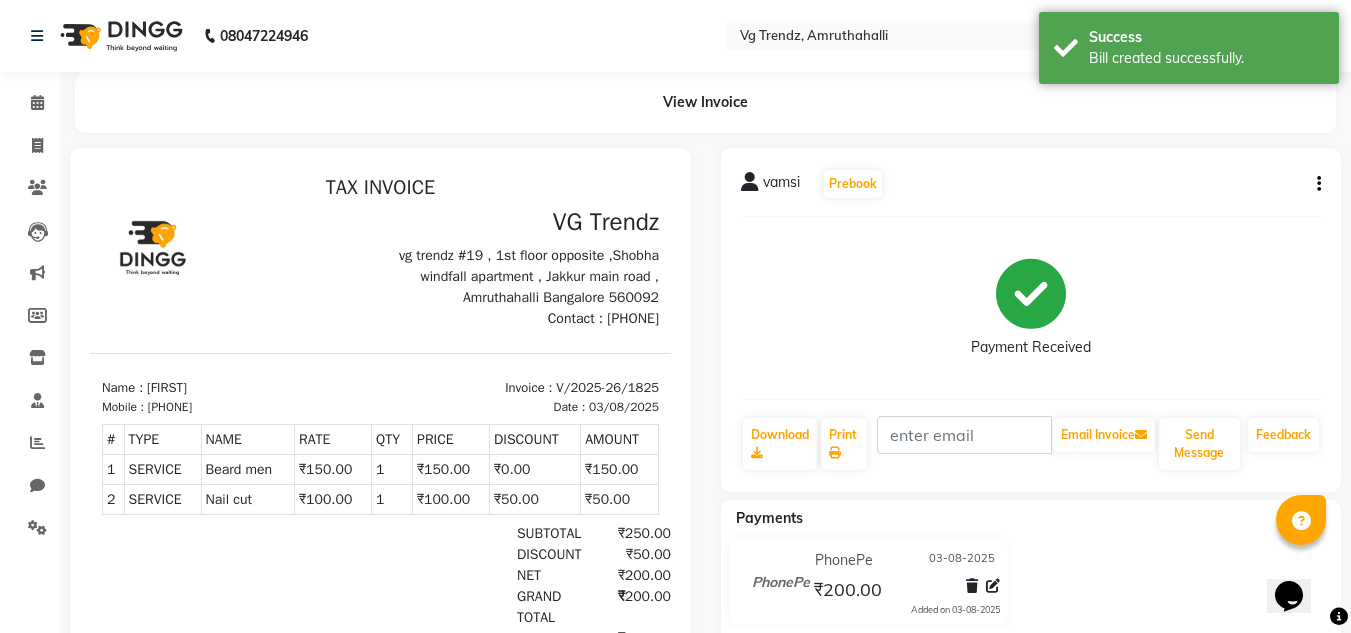 scroll, scrollTop: 0, scrollLeft: 0, axis: both 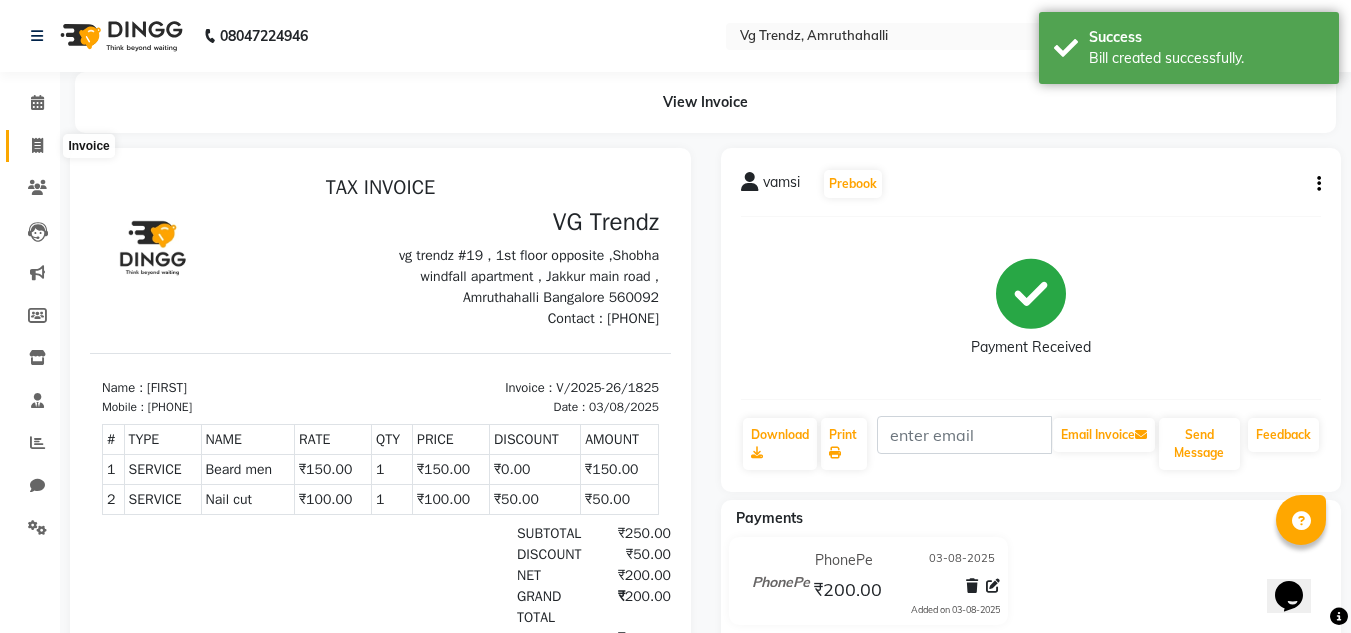 click 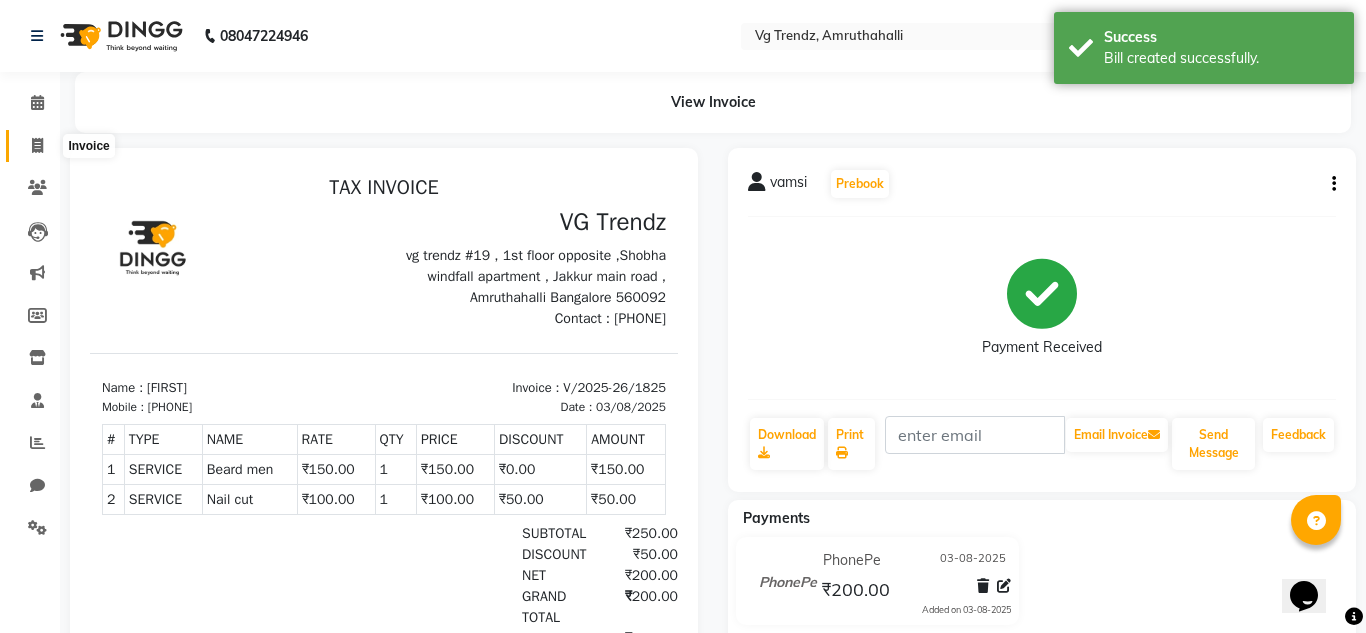 select on "service" 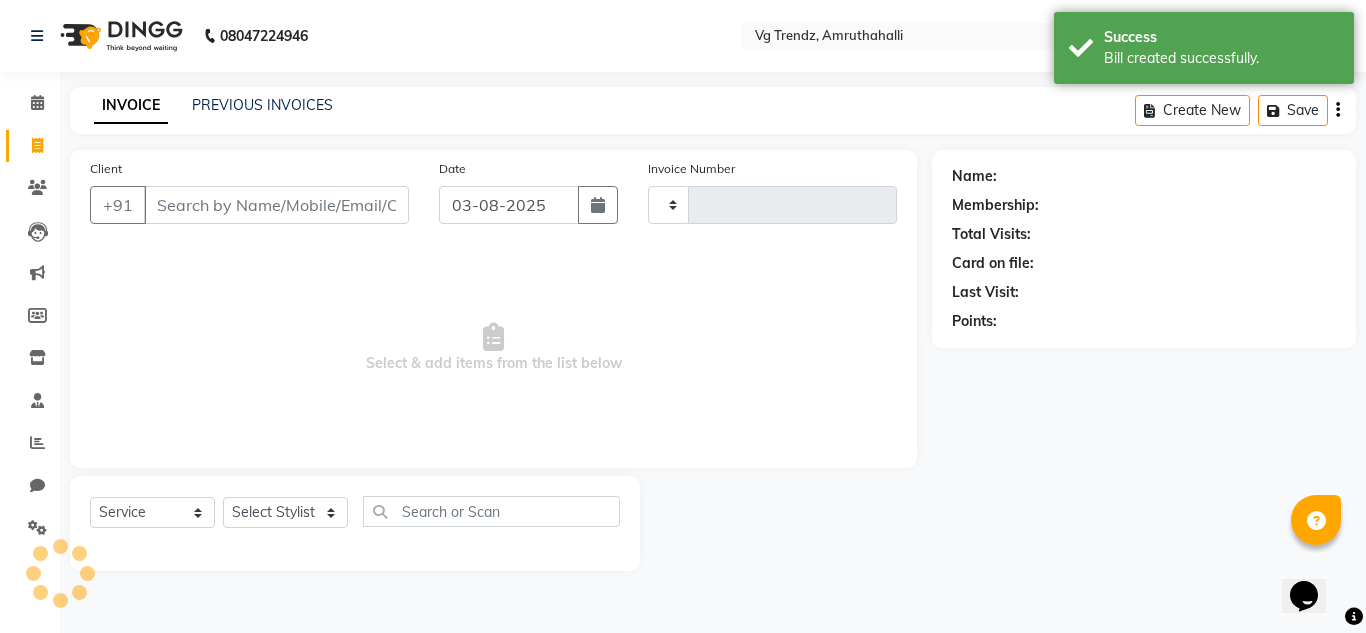 type on "1826" 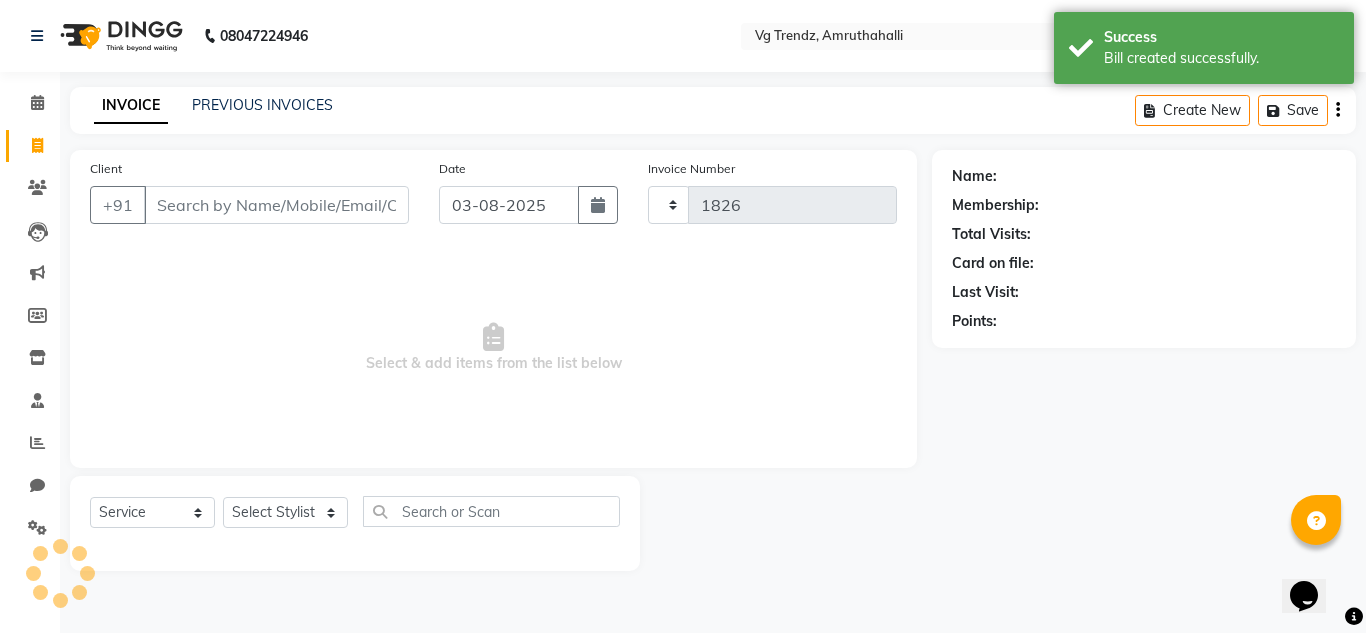 select on "5536" 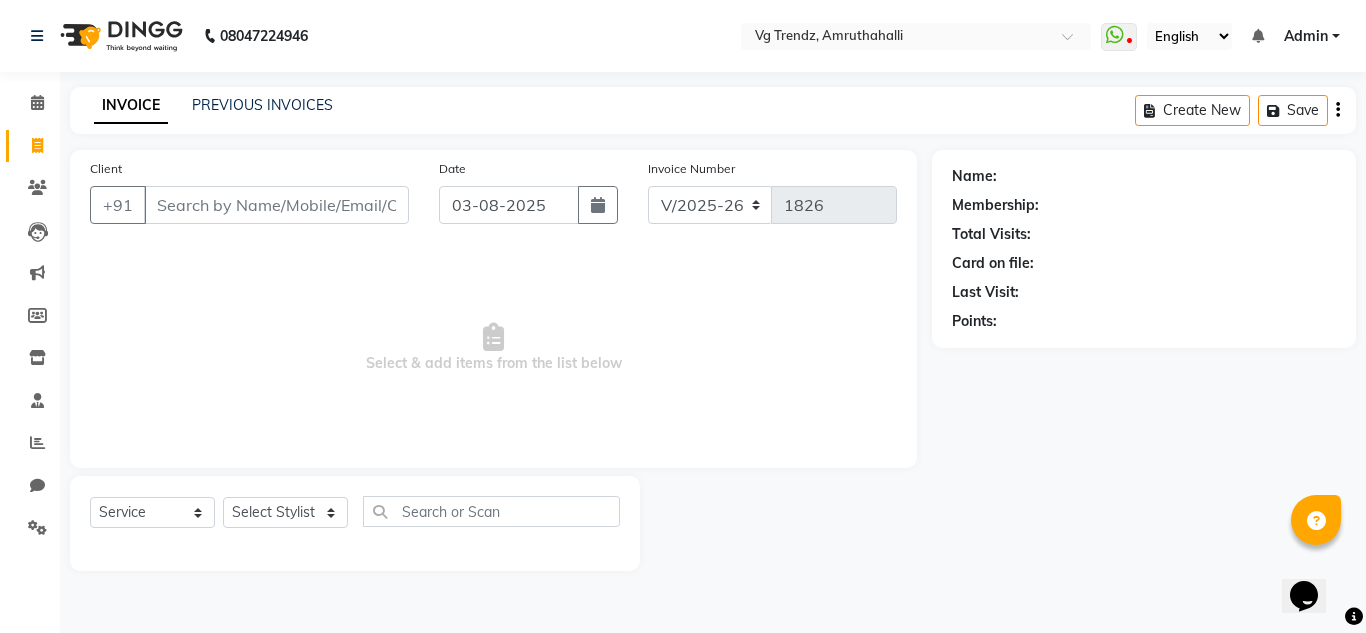 click on "PREVIOUS INVOICES" 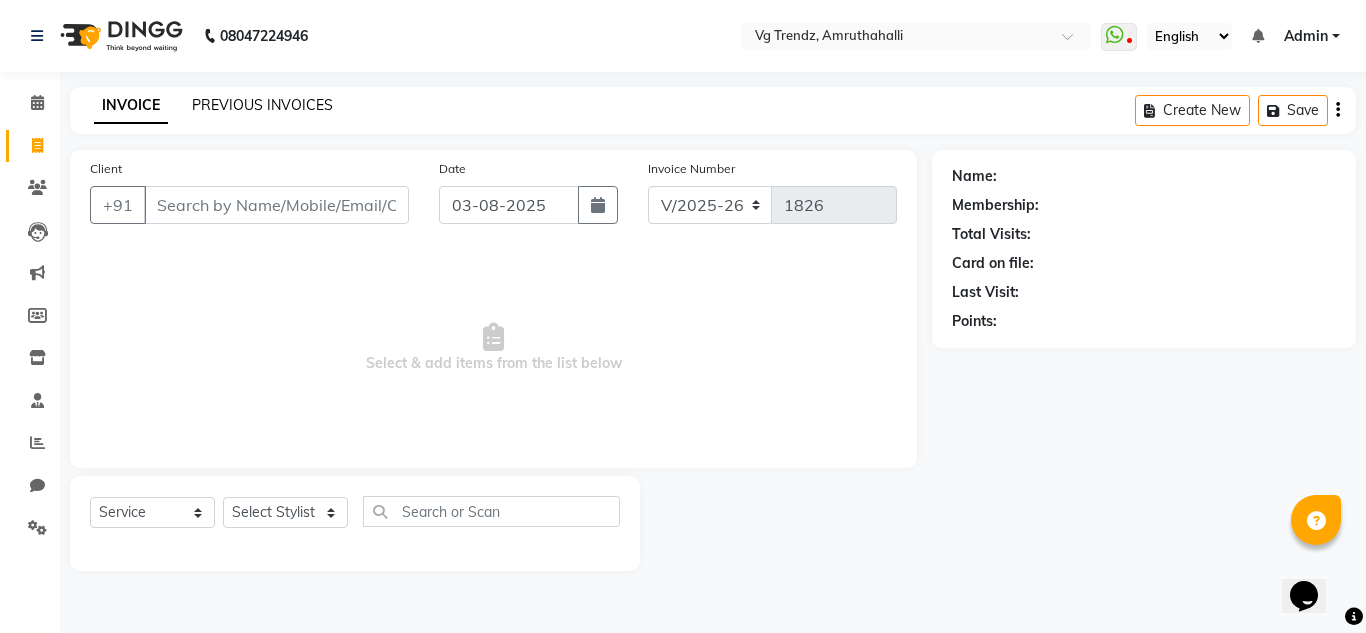 click on "PREVIOUS INVOICES" 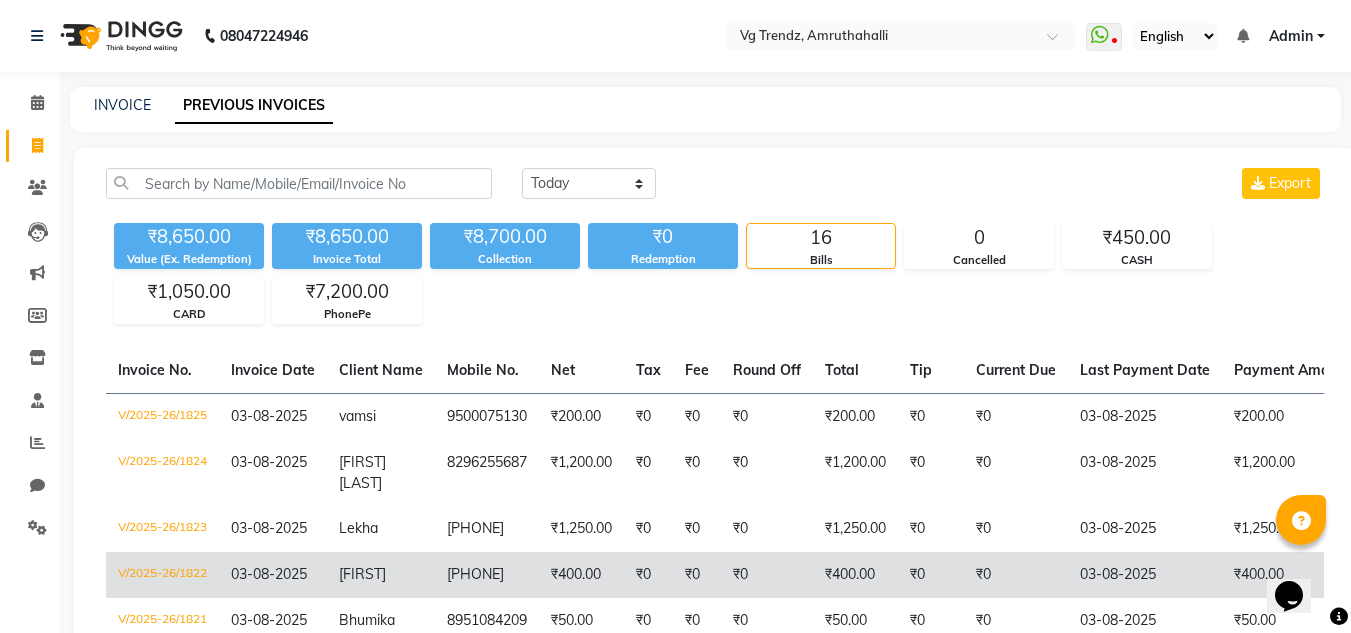 click on "8197246222" 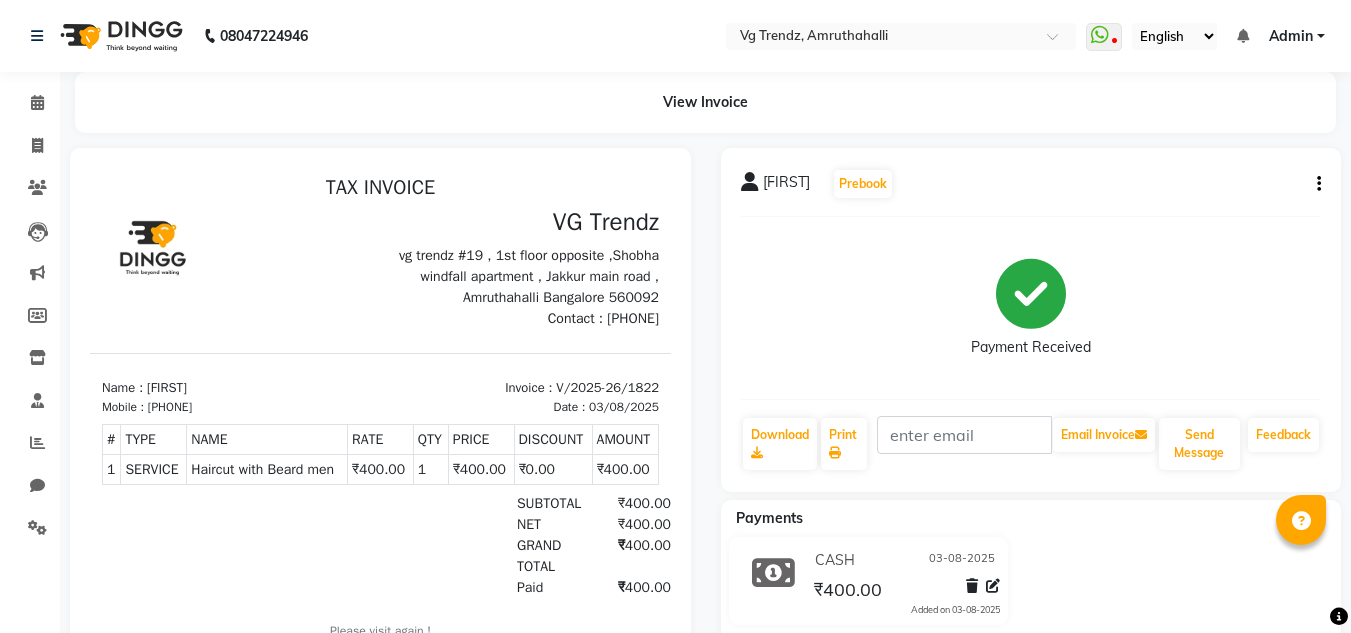 scroll, scrollTop: 0, scrollLeft: 0, axis: both 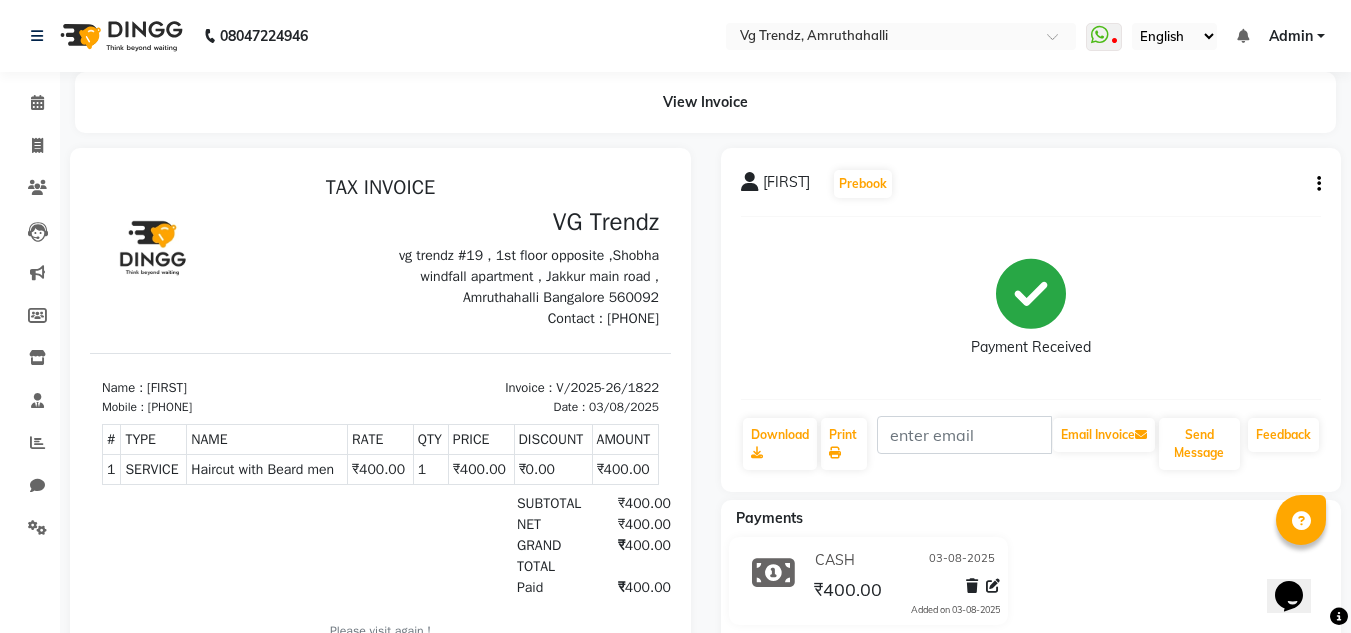 click 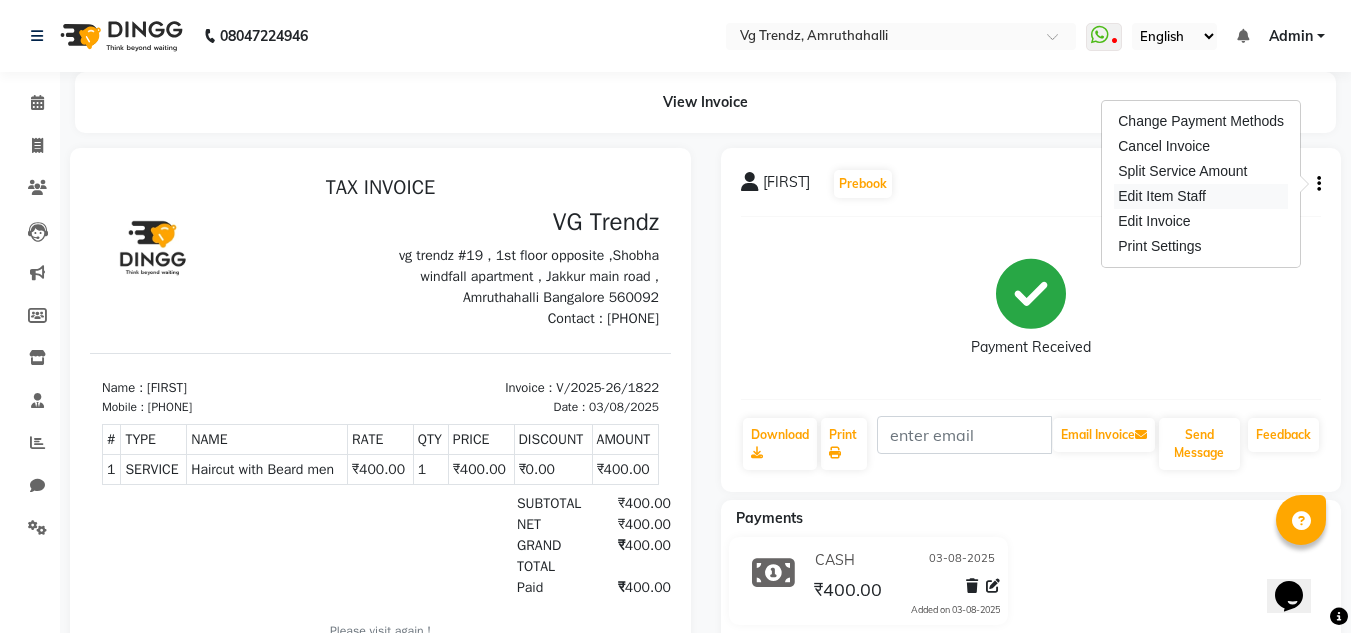 click on "Edit Item Staff" at bounding box center [1201, 196] 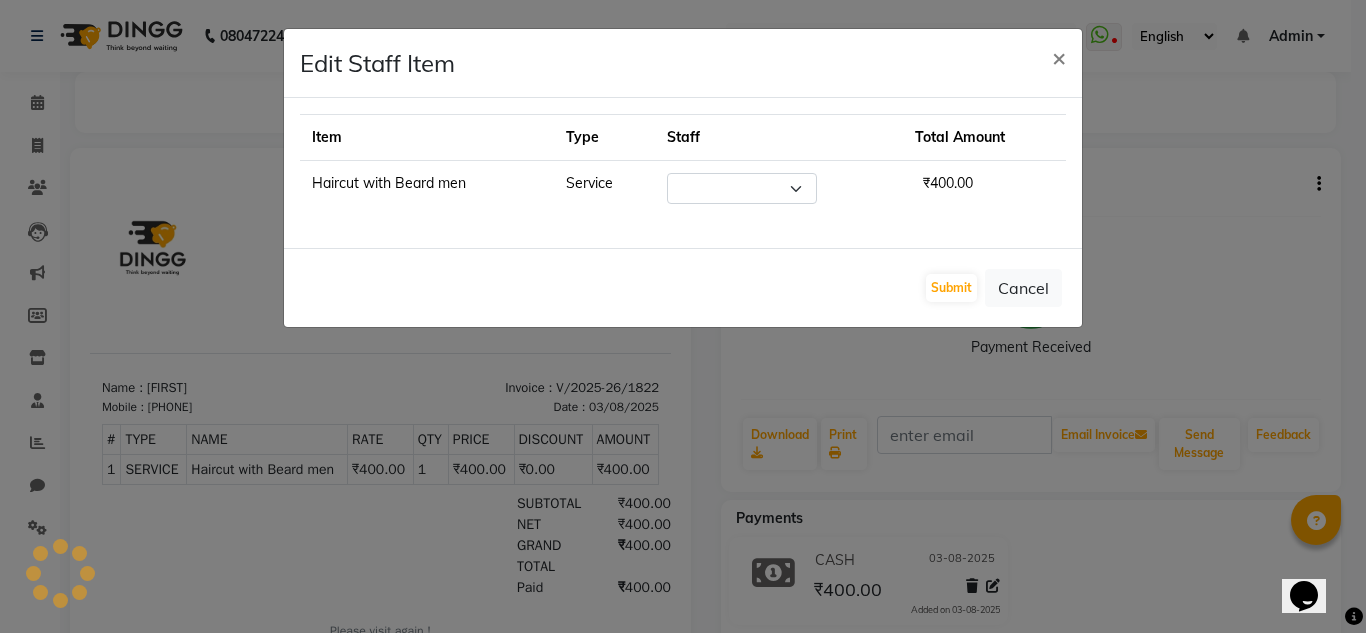 select on "85009" 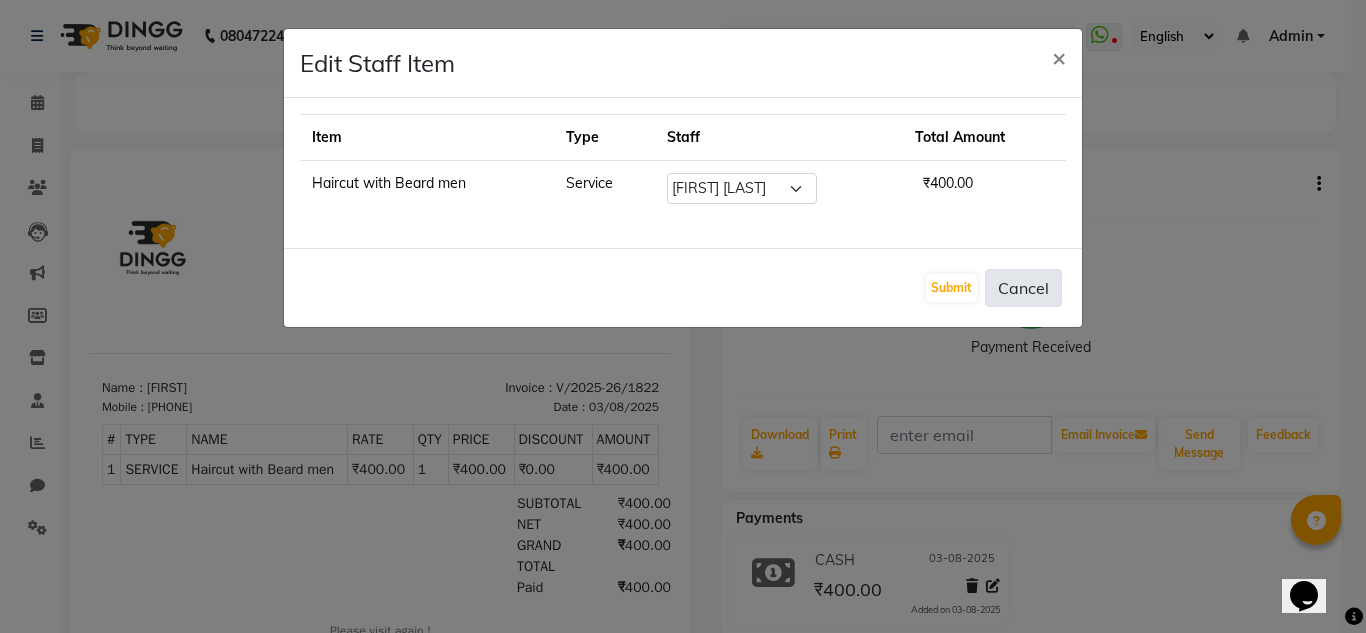 click on "Cancel" 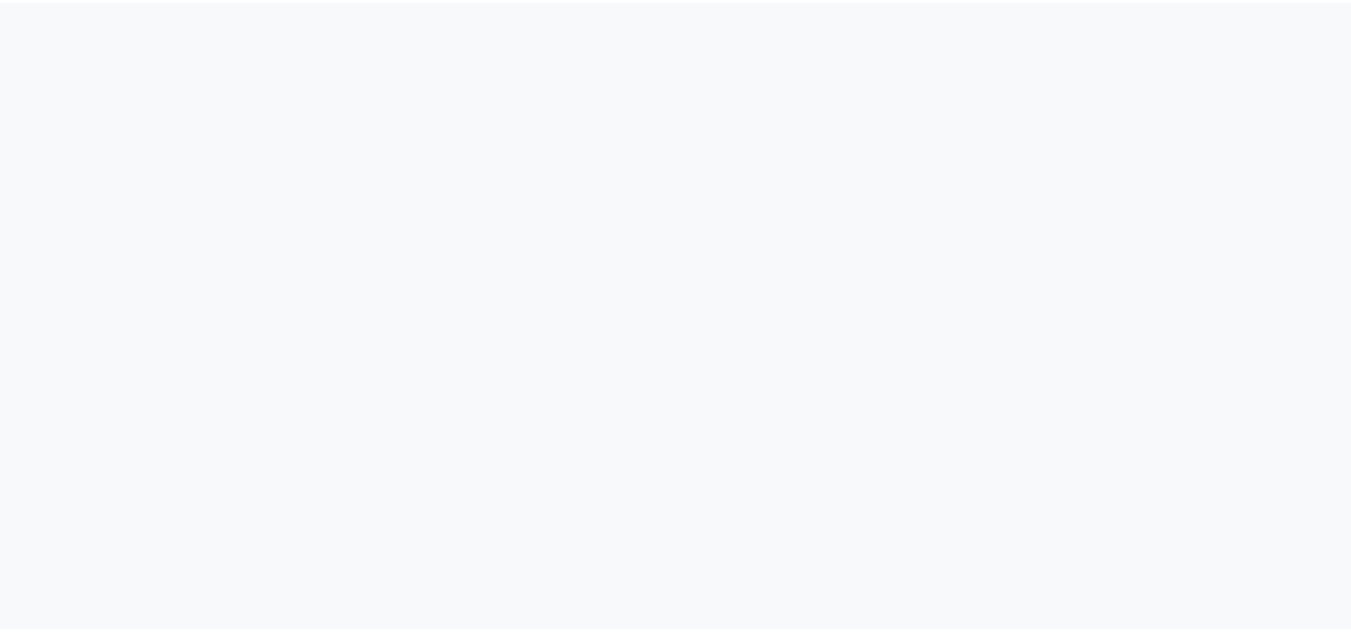 scroll, scrollTop: 0, scrollLeft: 0, axis: both 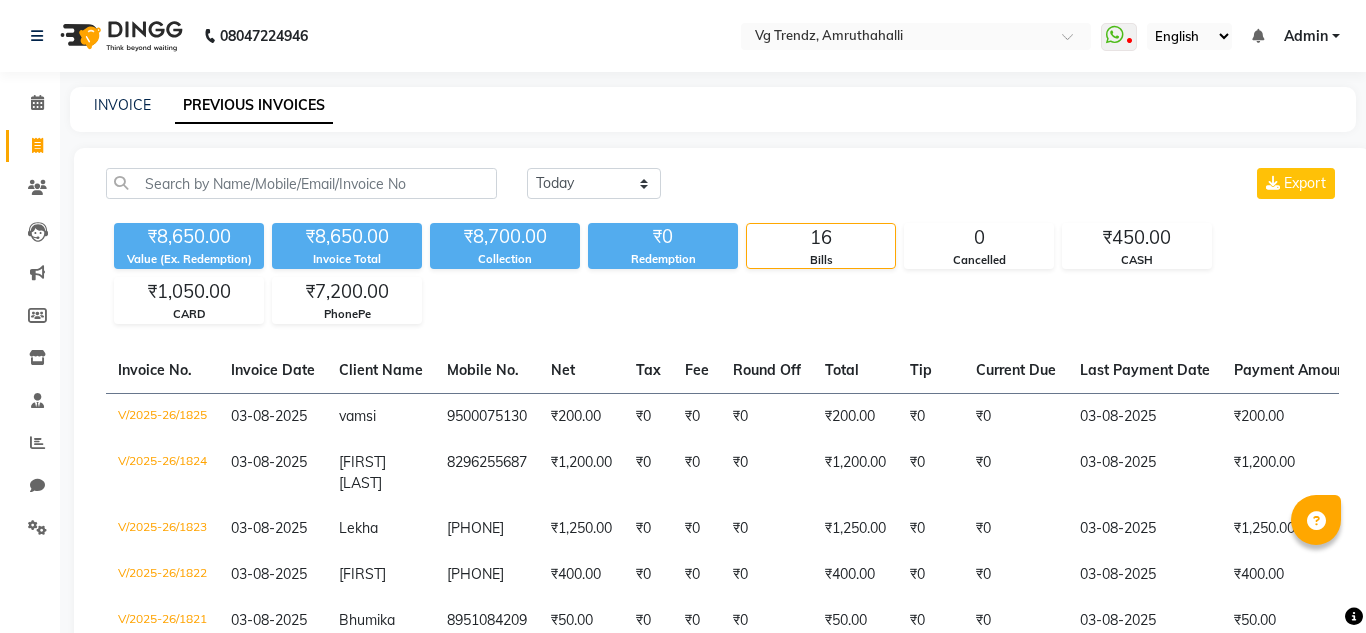 select on "en" 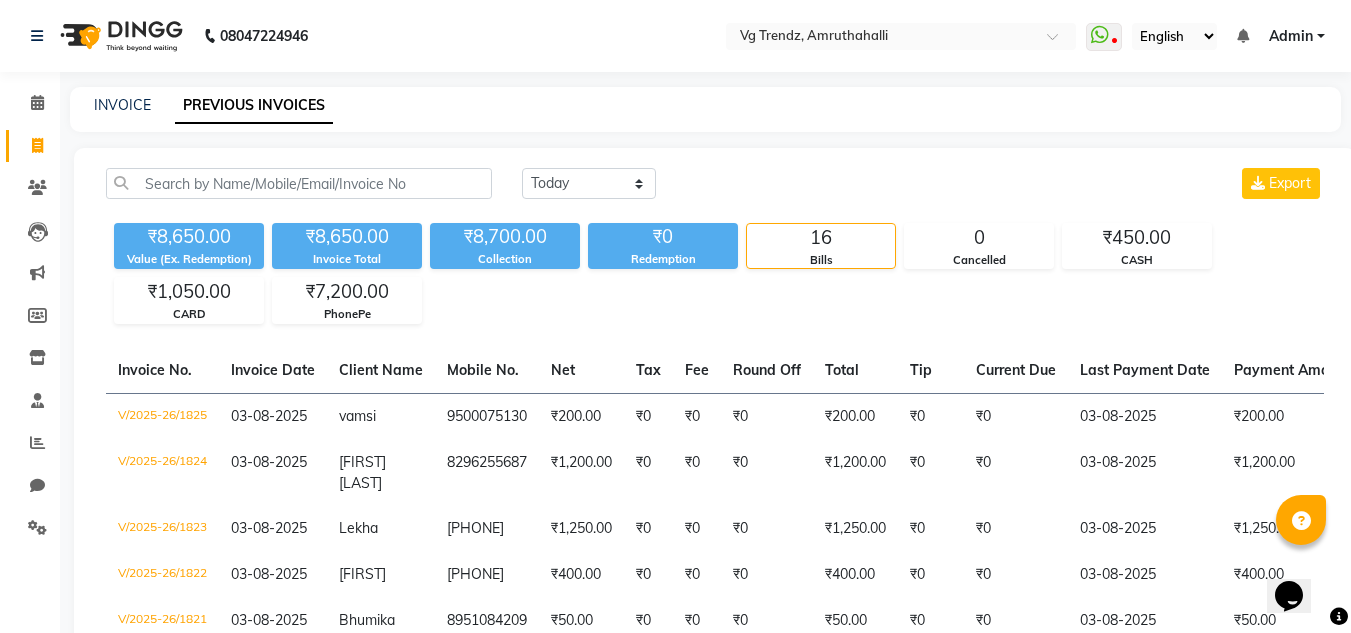 scroll, scrollTop: 0, scrollLeft: 0, axis: both 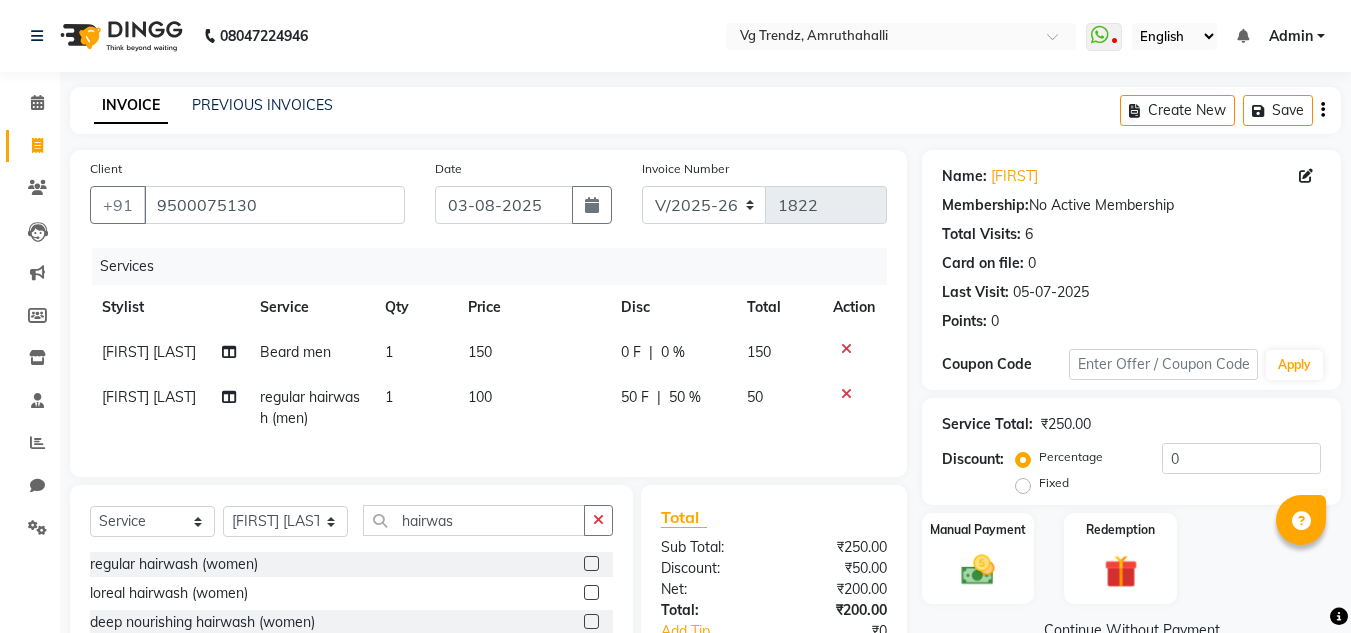 select on "5536" 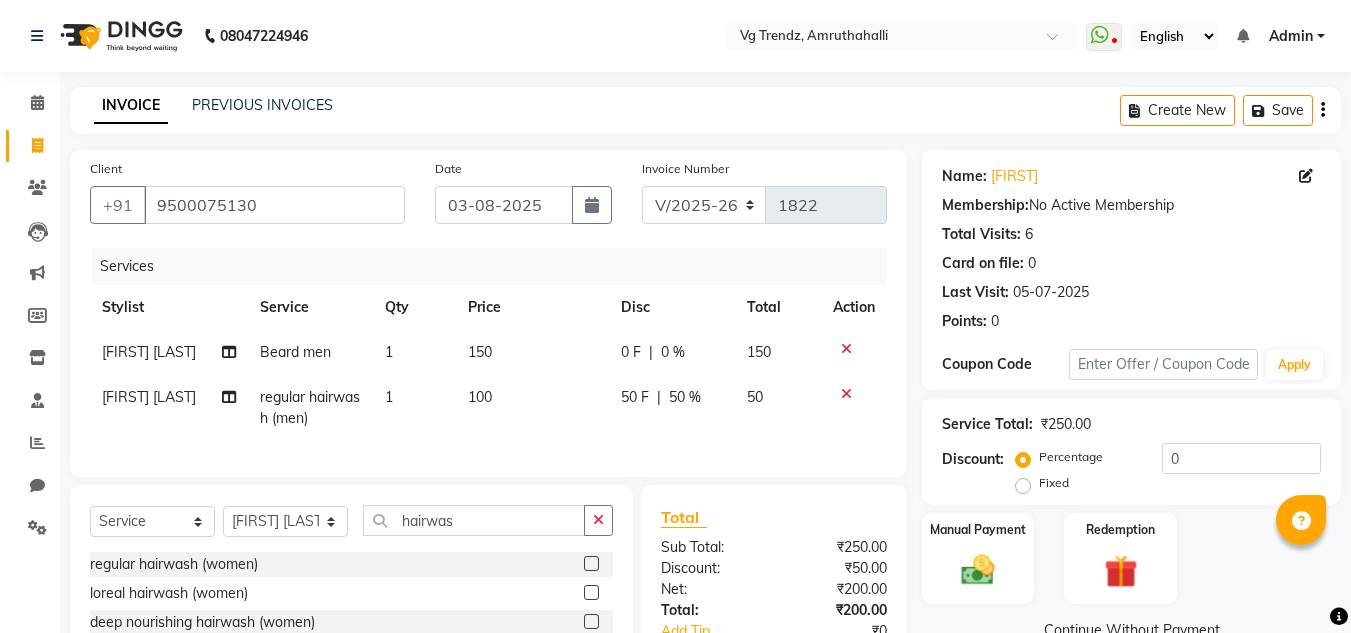 scroll, scrollTop: 125, scrollLeft: 0, axis: vertical 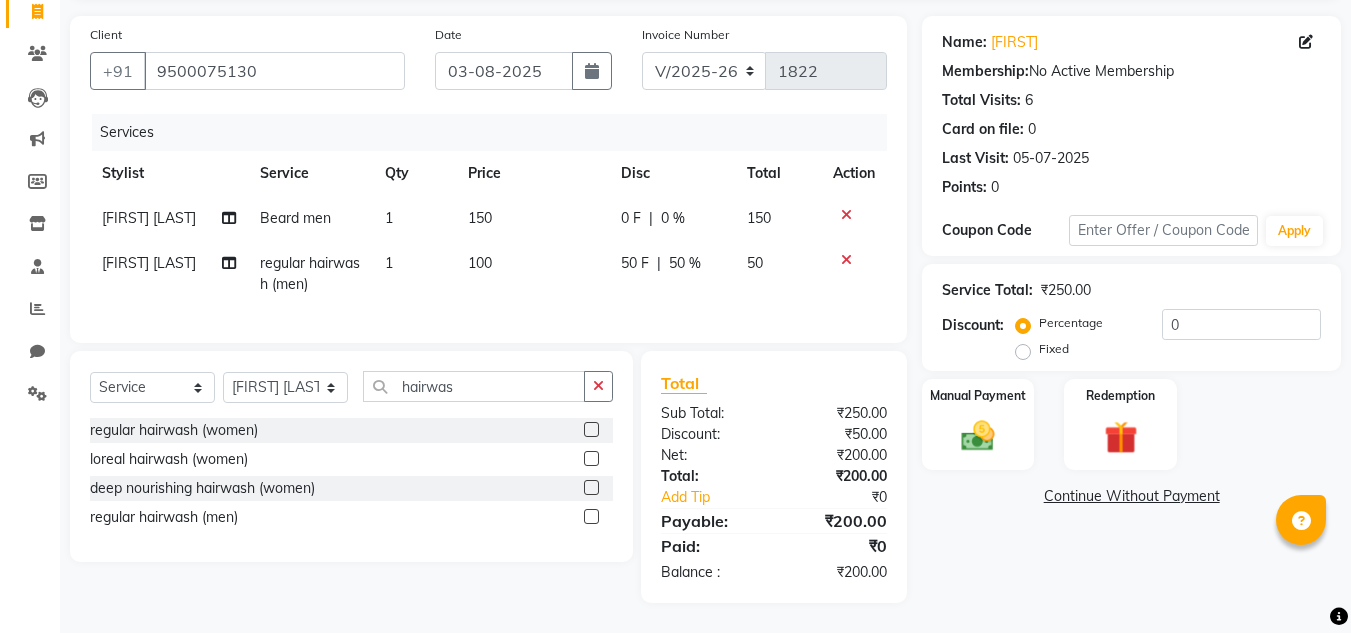 click 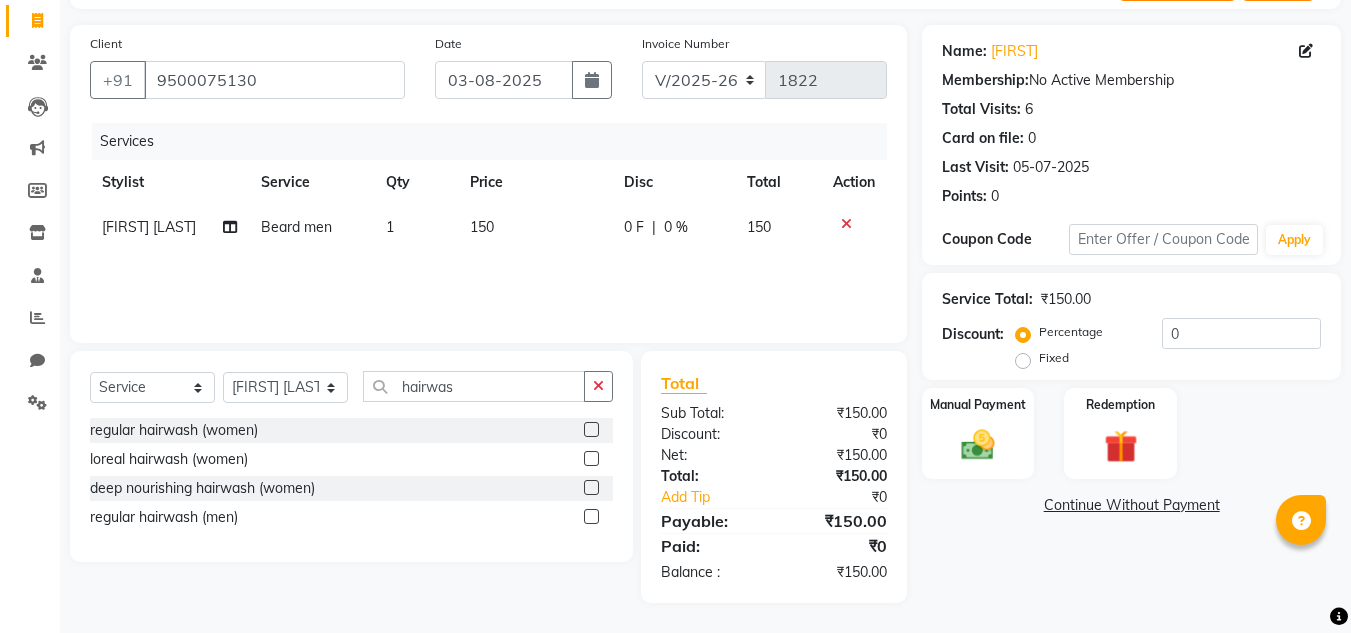 click 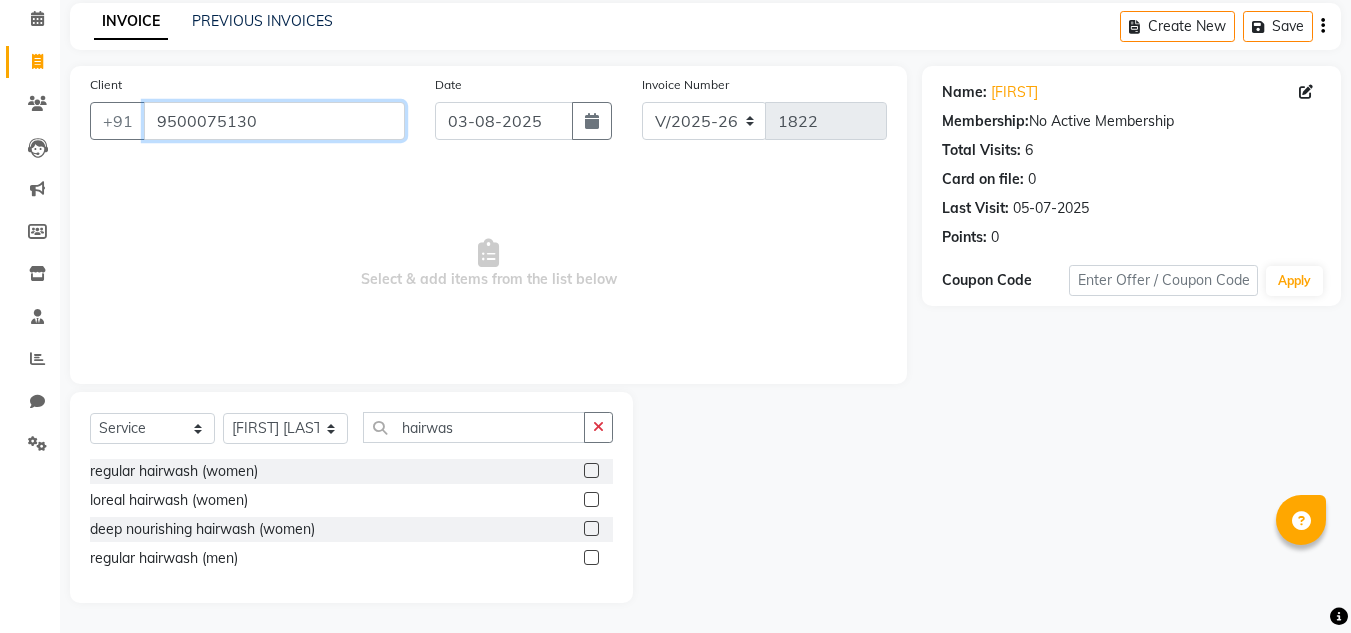 click on "9500075130" at bounding box center (274, 121) 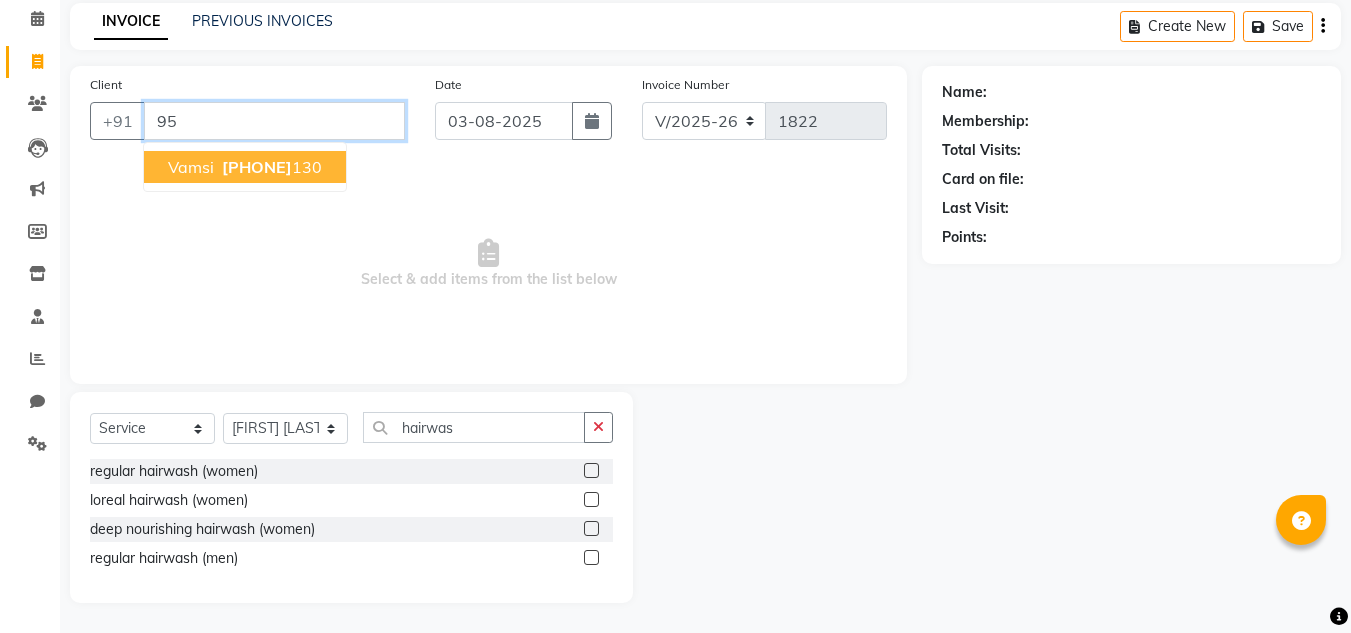 type on "9" 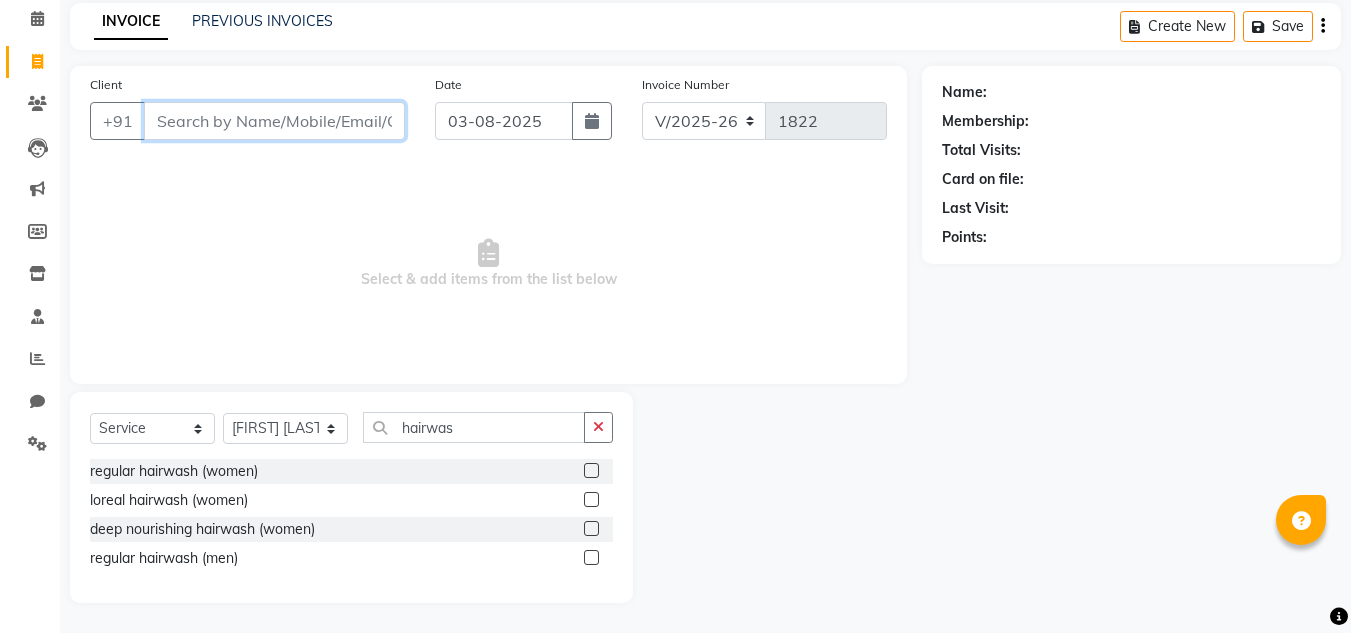 type 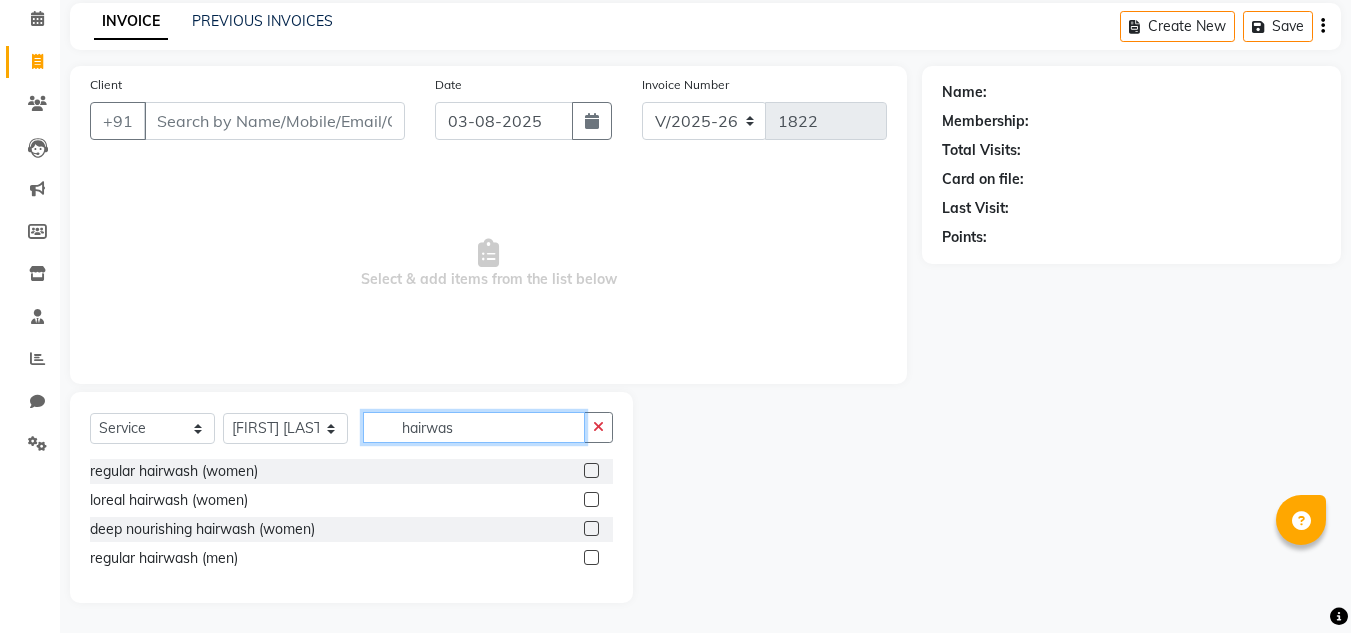 click on "hairwas" 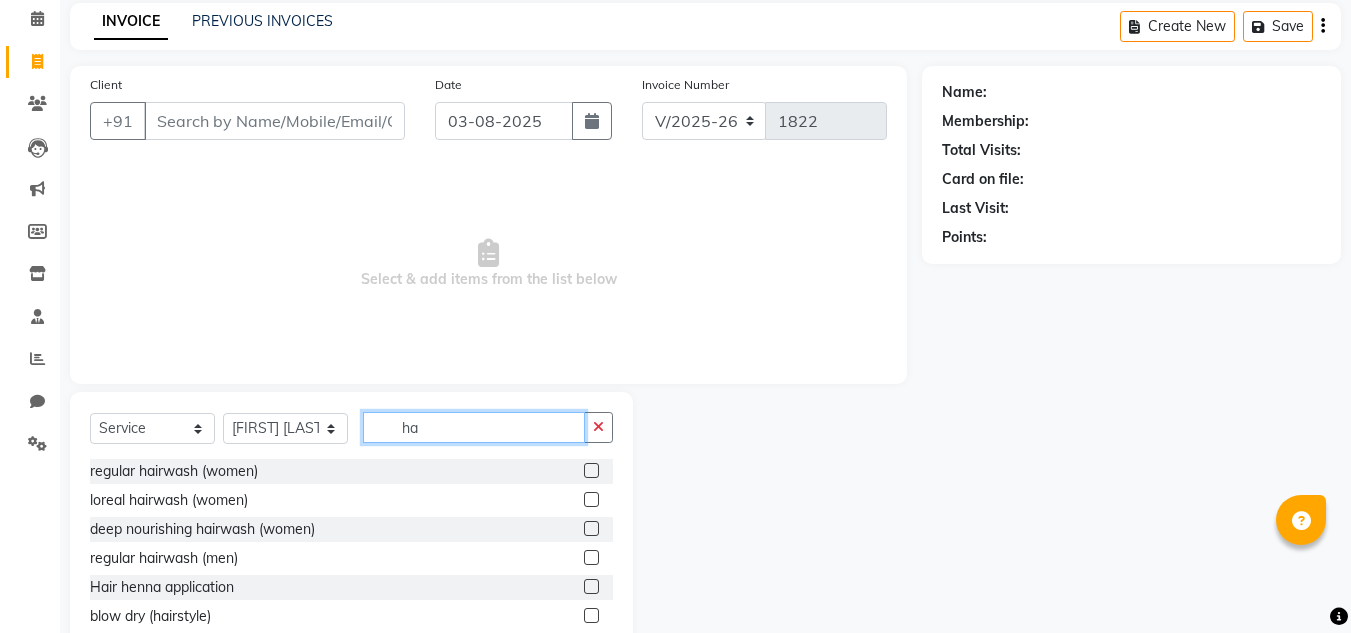 type on "h" 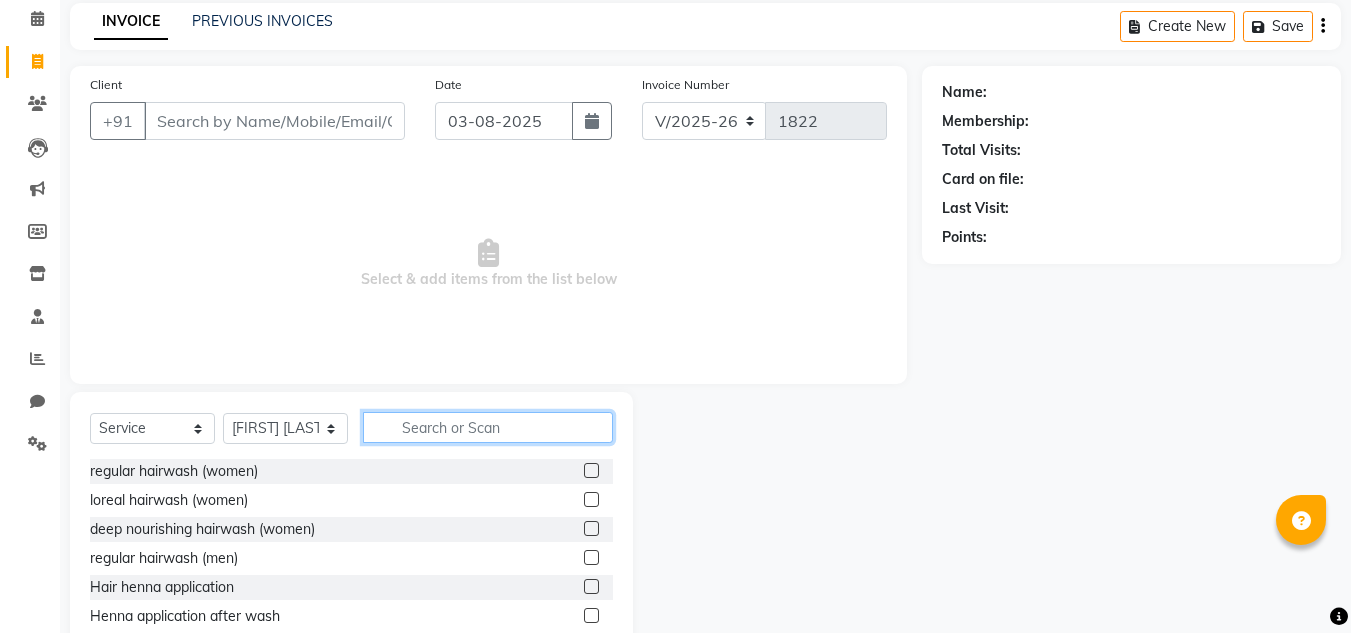 type 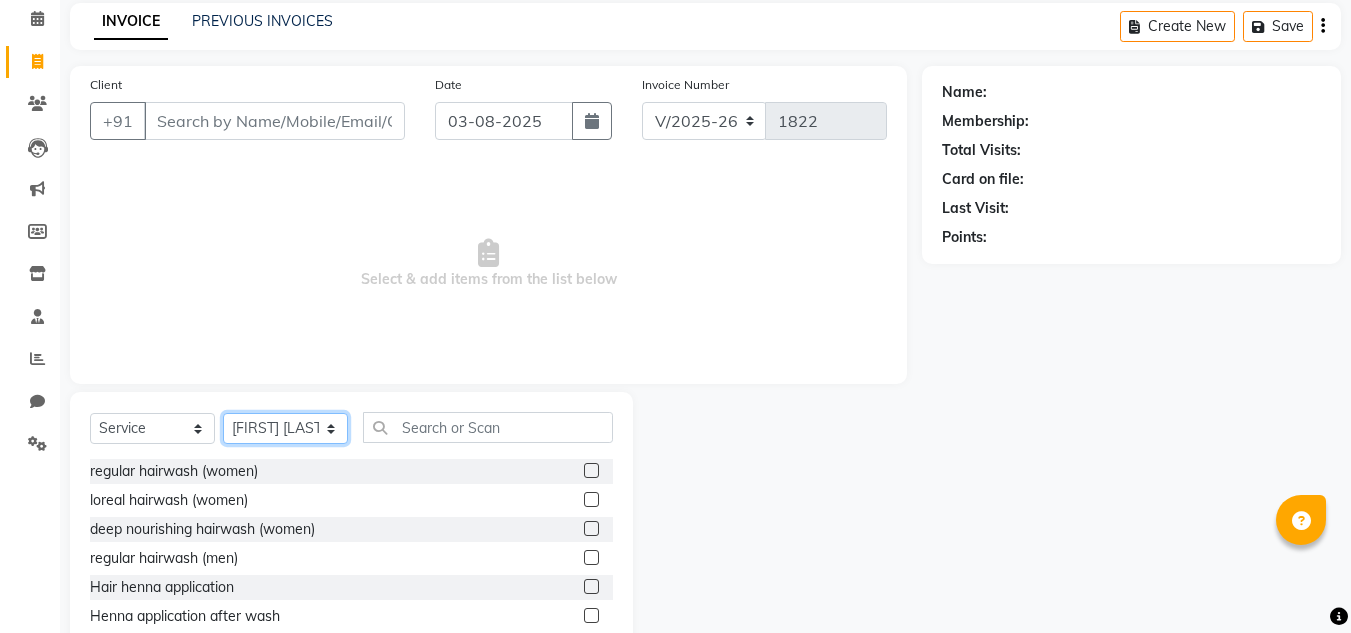 click on "Select Stylist Ashiwini N P Manjitha Chhetri Manjula S Mun Khan Naveen Kumar Rangashamaiah salon number Sandeep Sharma Shannu Sridevi Vanitha v" 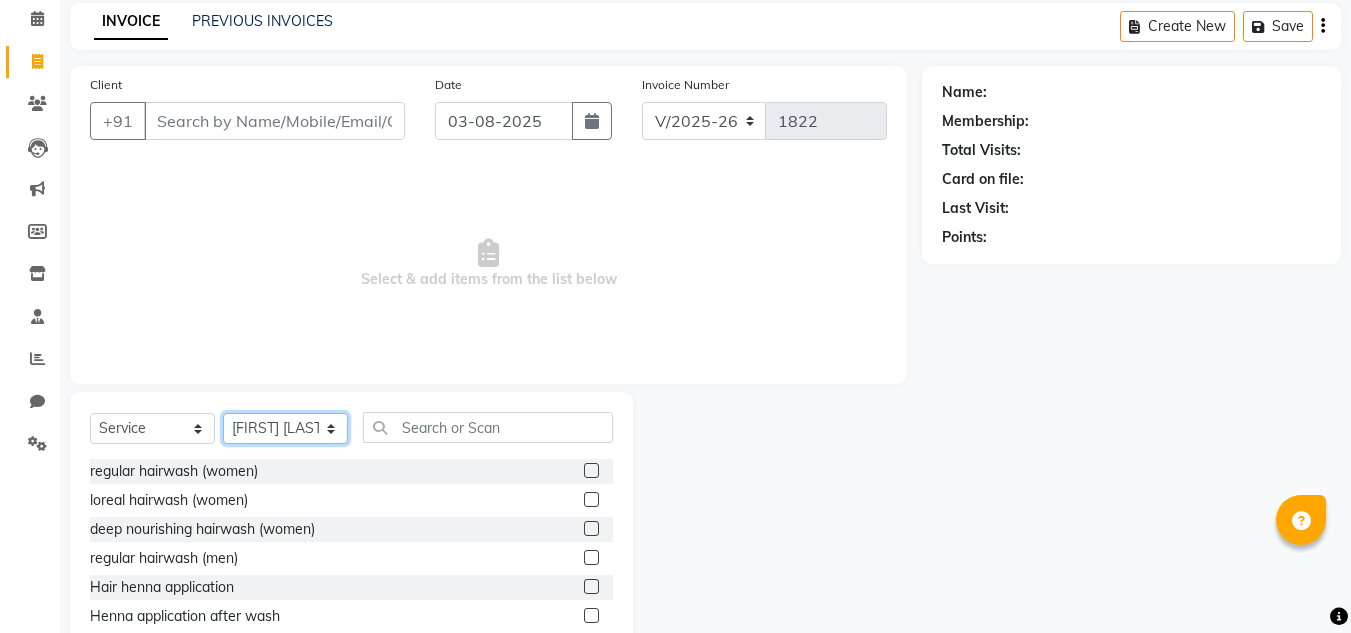 select on "87955" 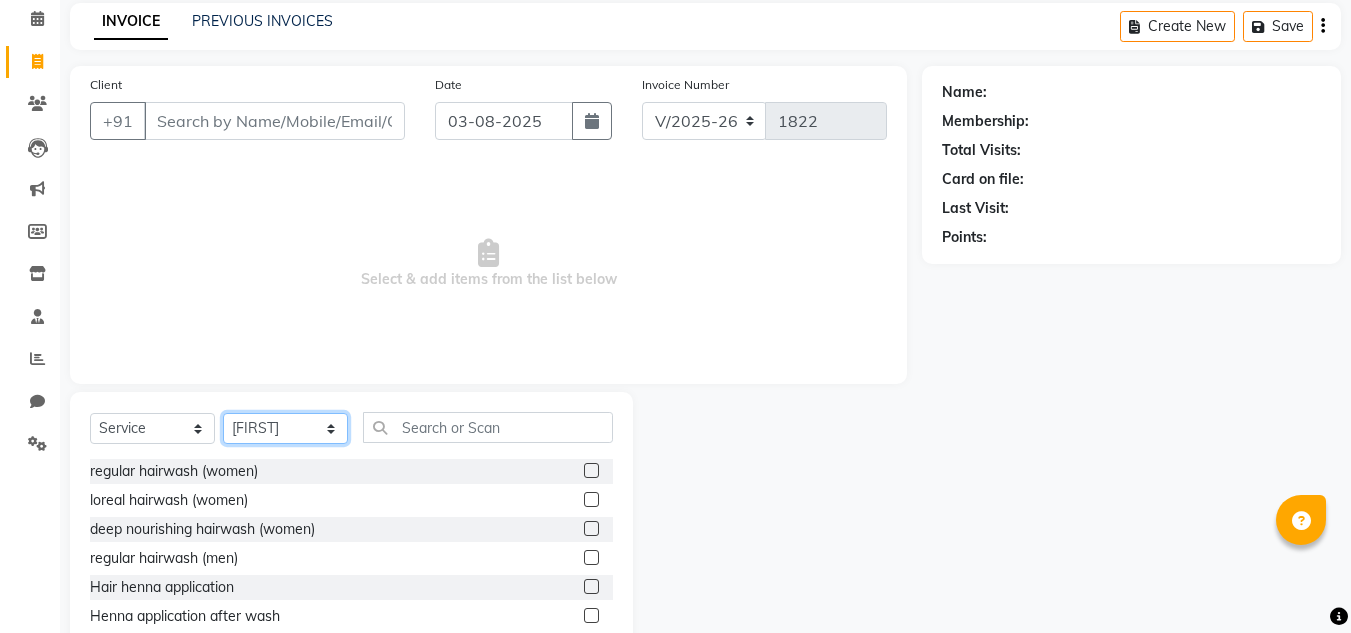 click on "Select Stylist Ashiwini N P Manjitha Chhetri Manjula S Mun Khan Naveen Kumar Rangashamaiah salon number Sandeep Sharma Shannu Sridevi Vanitha v" 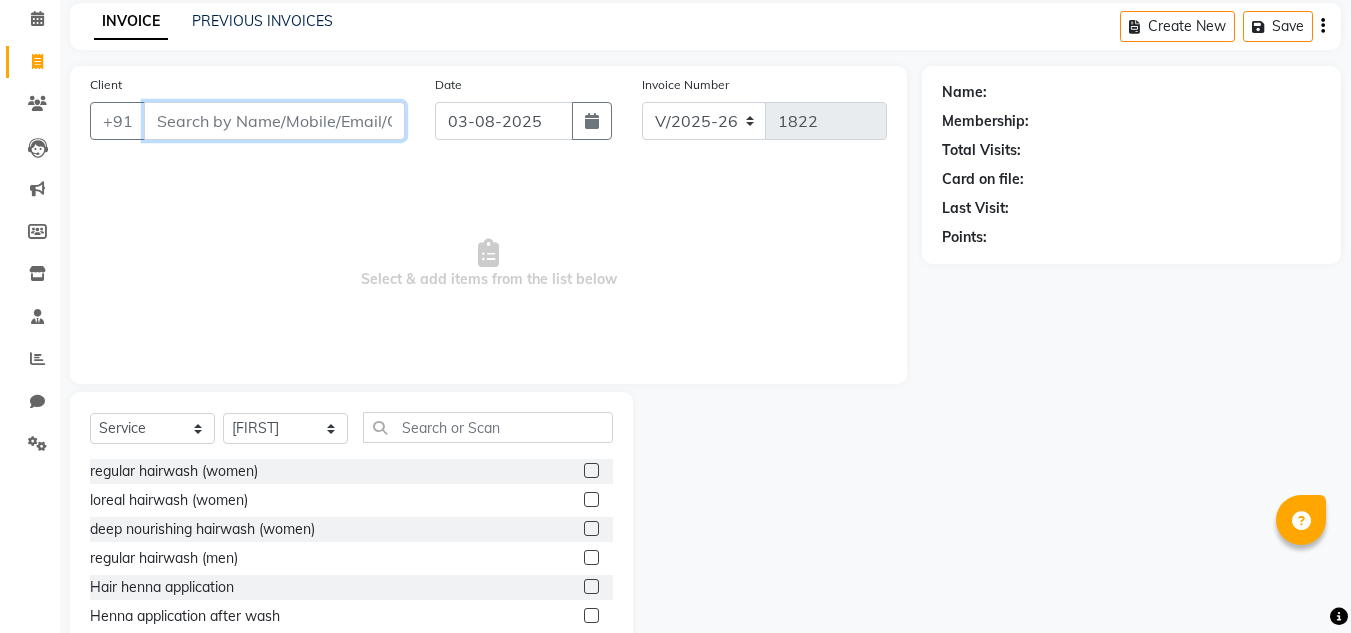 click on "Client" at bounding box center [274, 121] 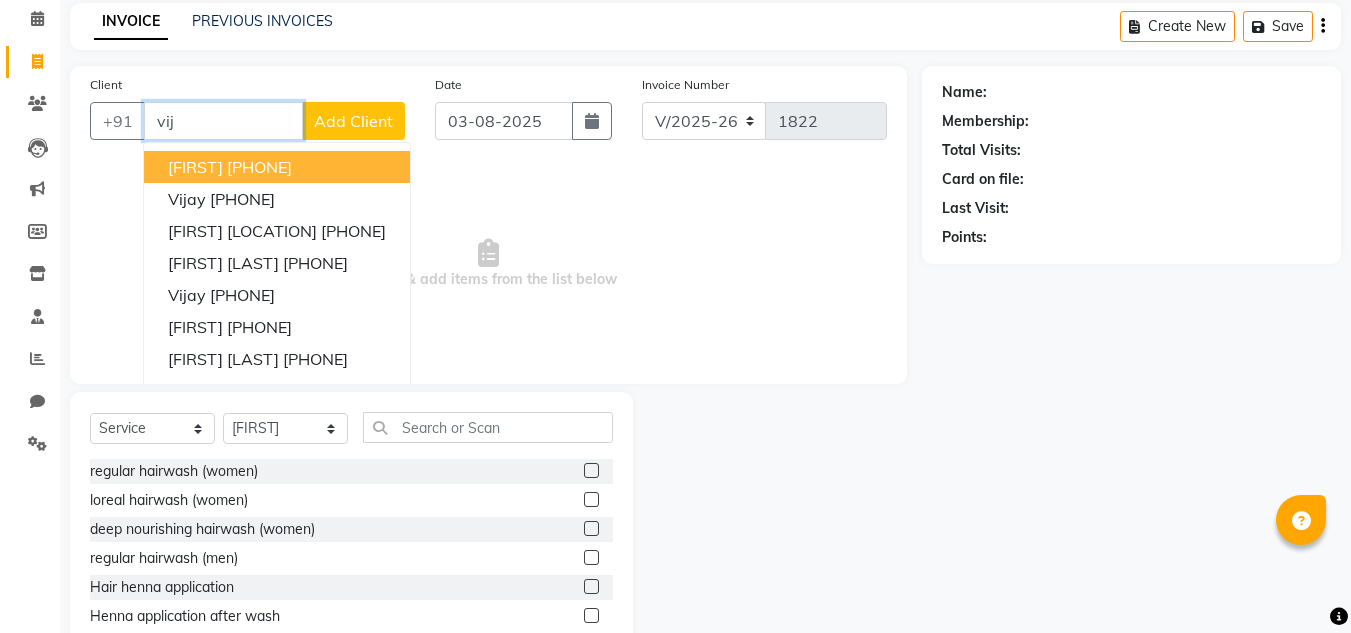 click on "[PHONE]" at bounding box center (259, 167) 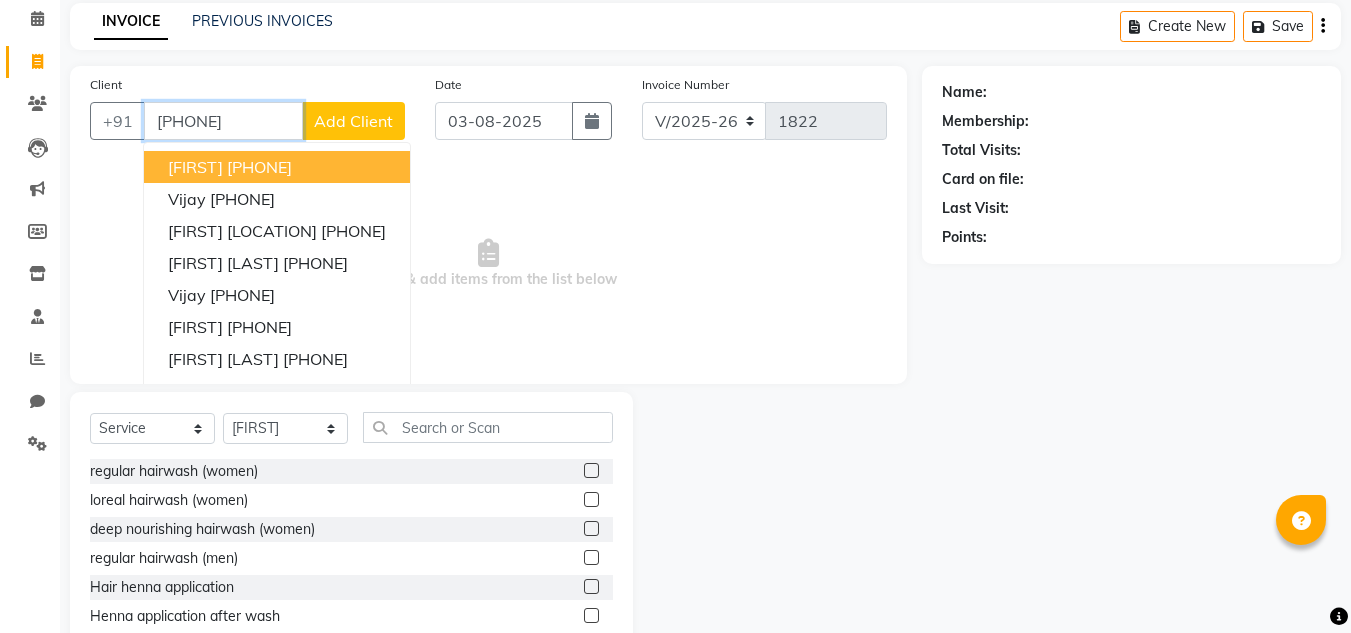 type on "[PHONE]" 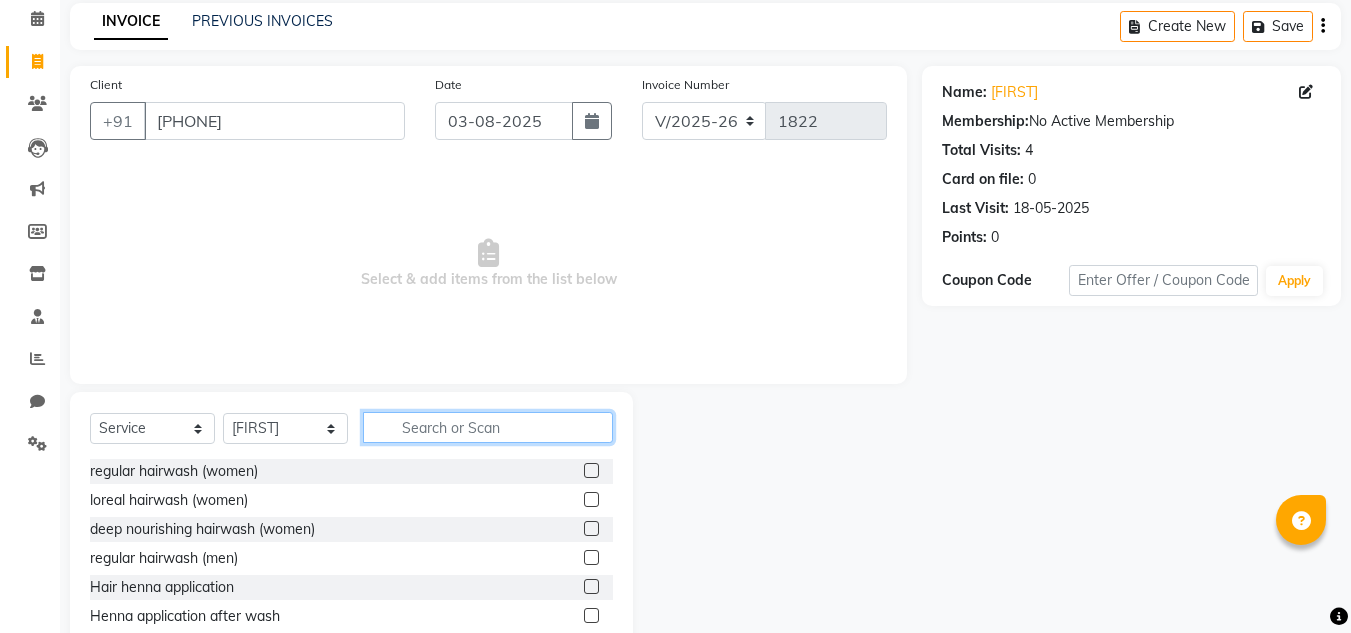 click 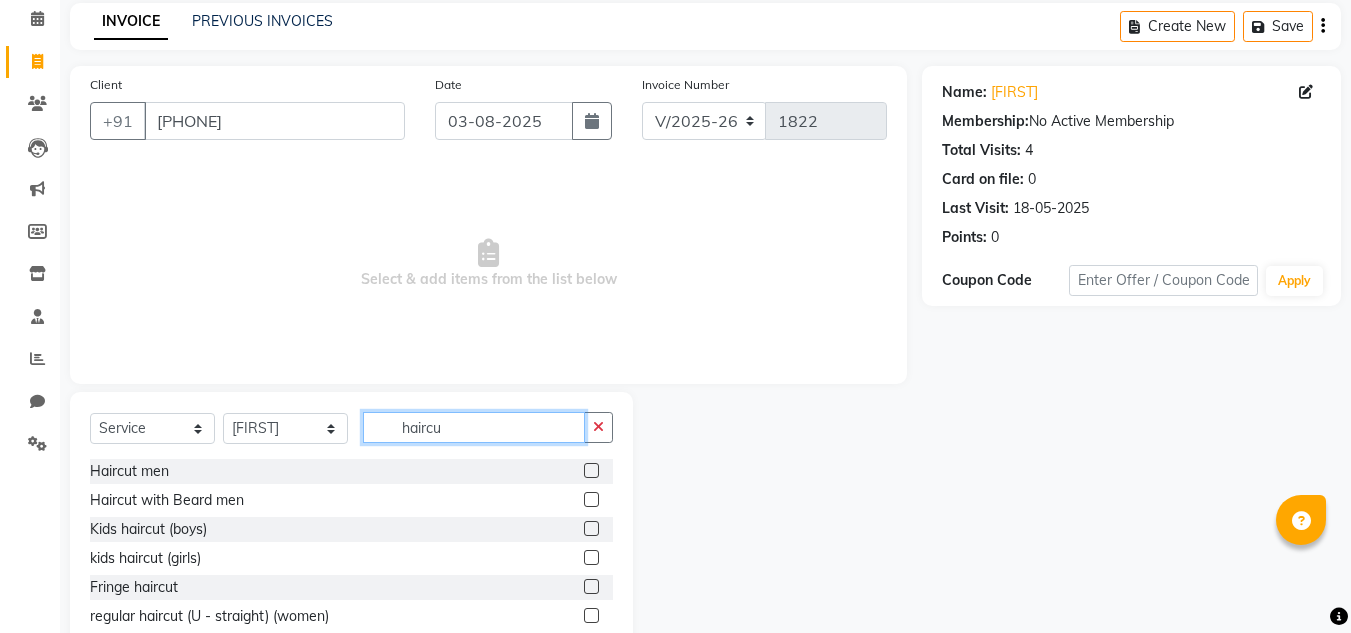 type on "haircu" 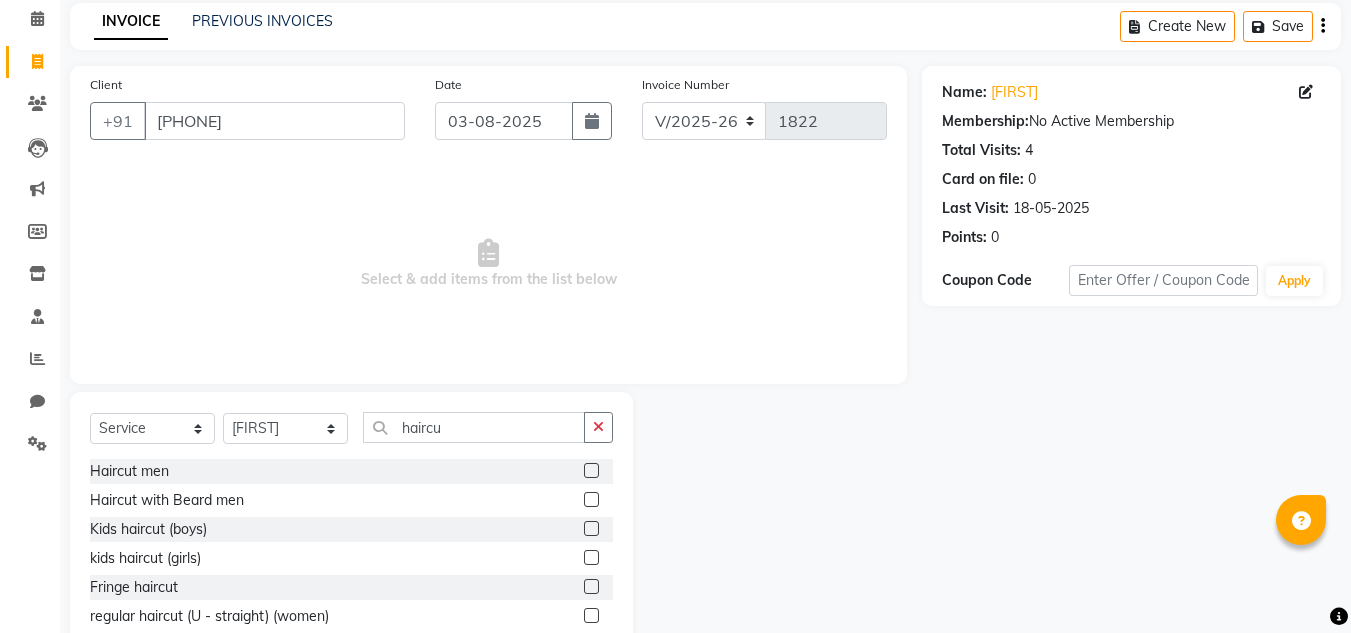 click 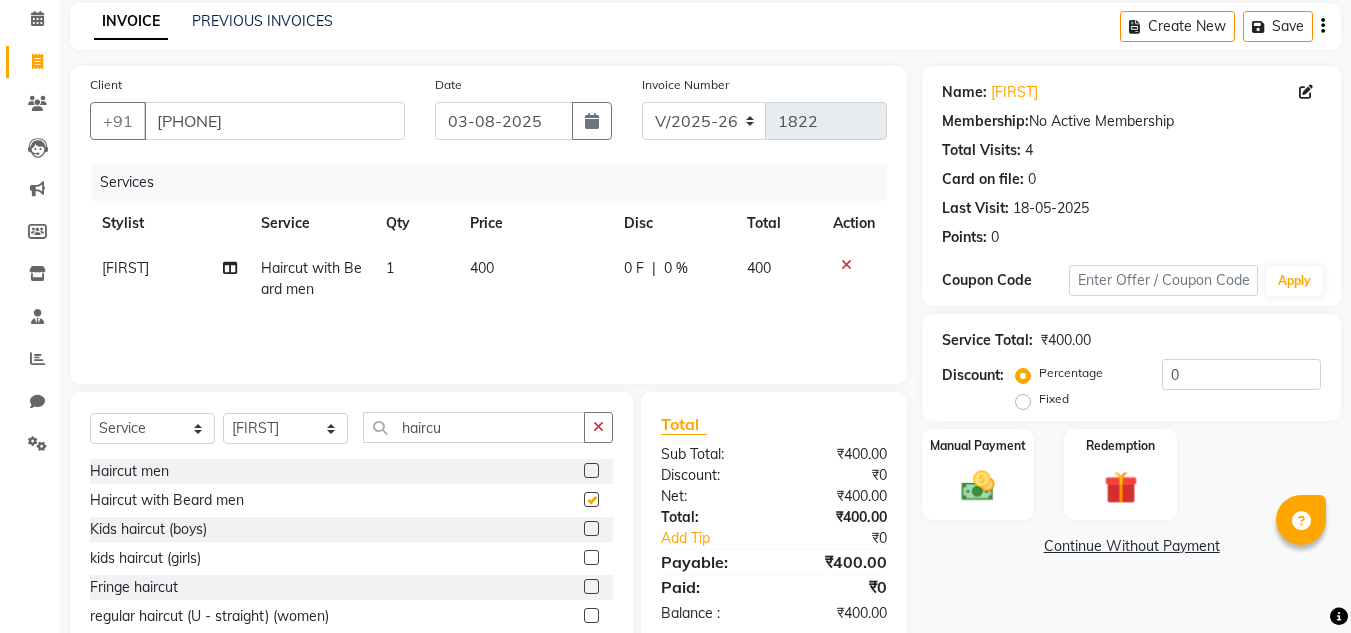 checkbox on "false" 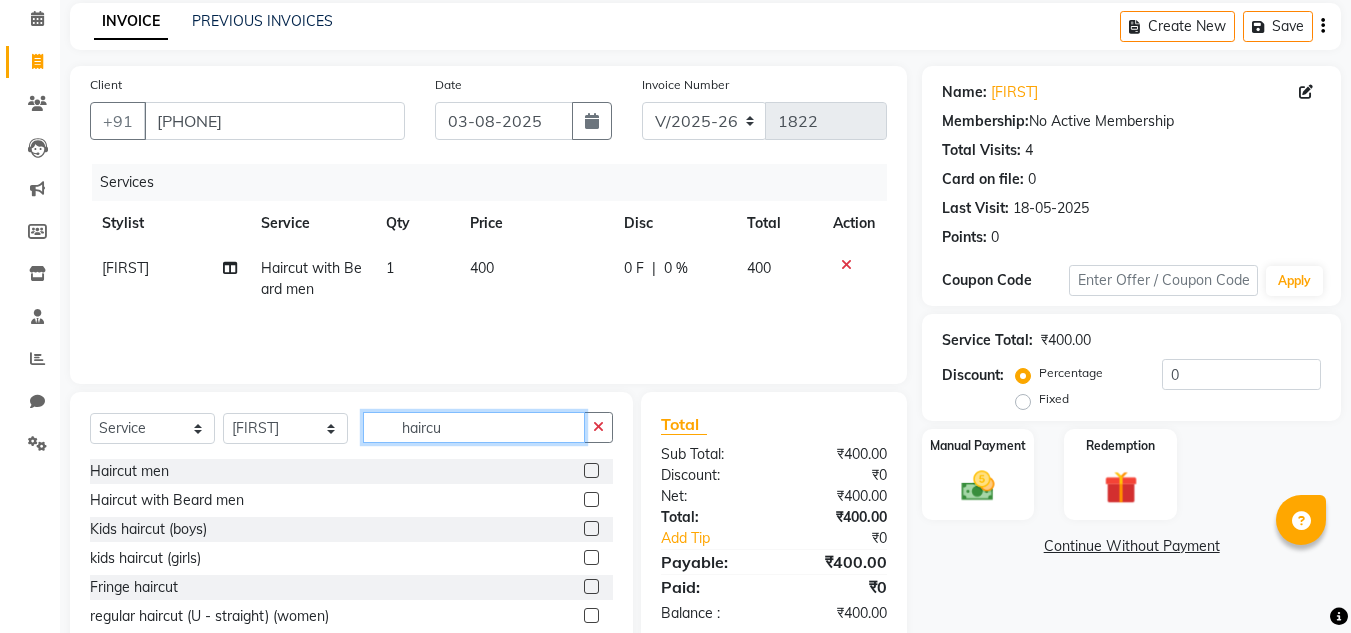 click on "haircu" 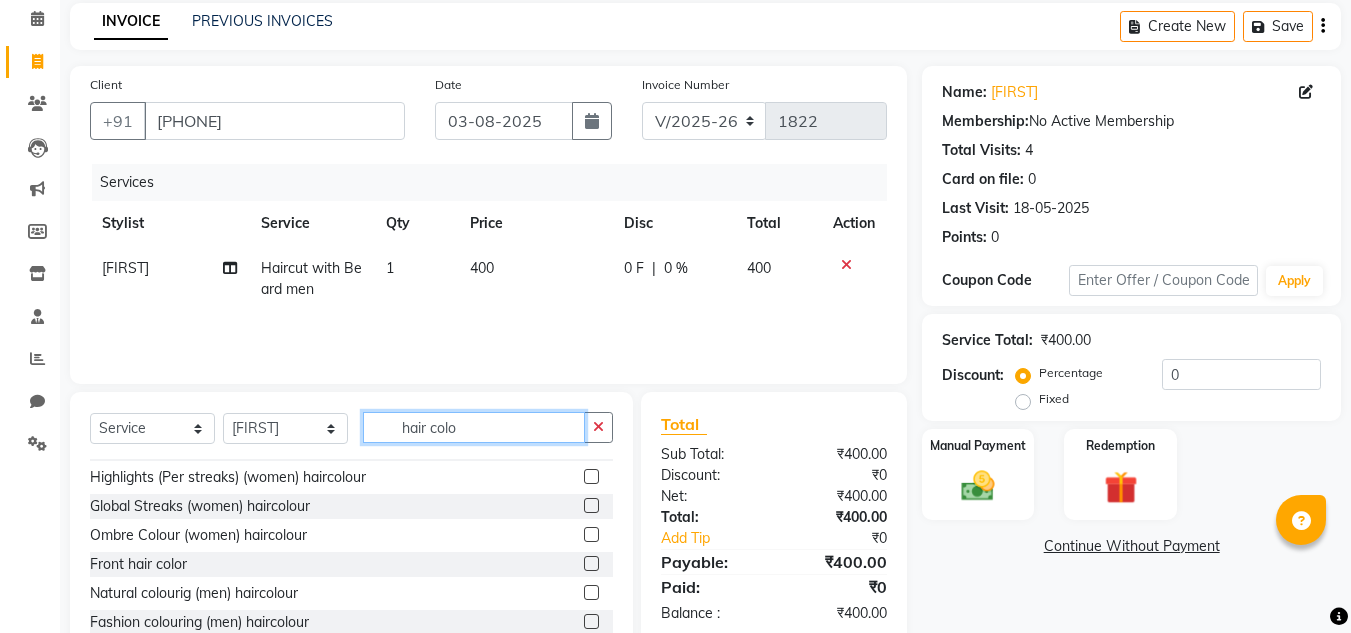 scroll, scrollTop: 90, scrollLeft: 0, axis: vertical 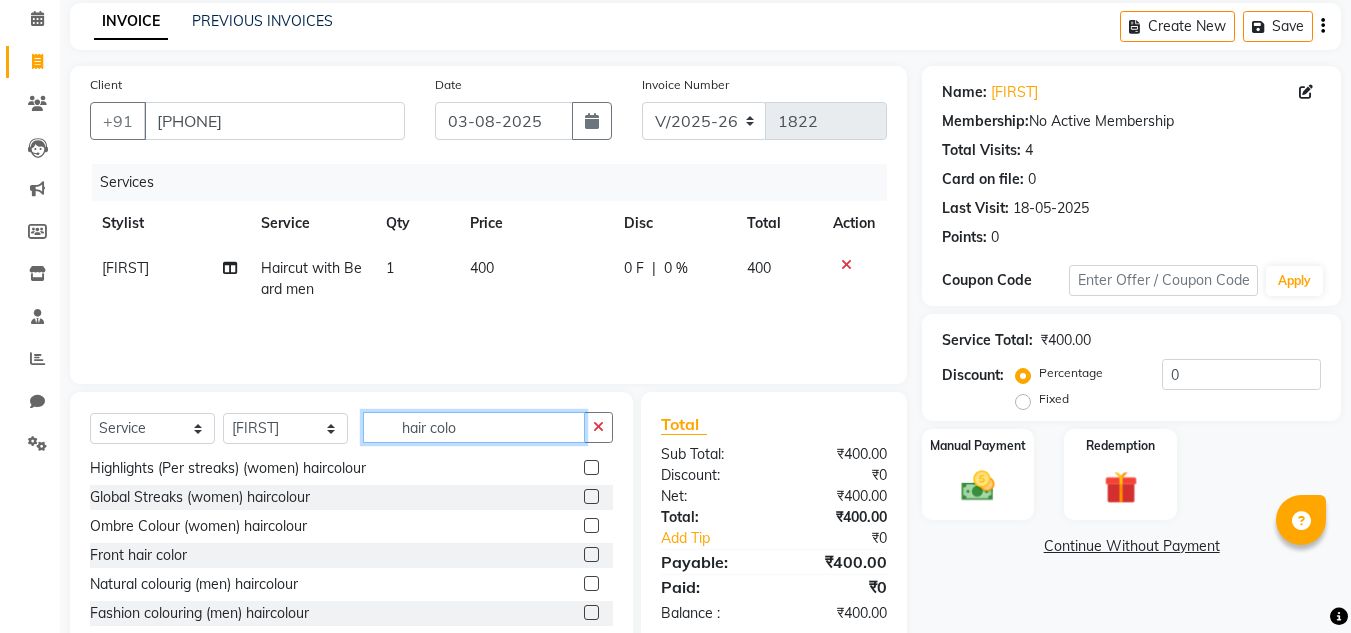 type on "hair colo" 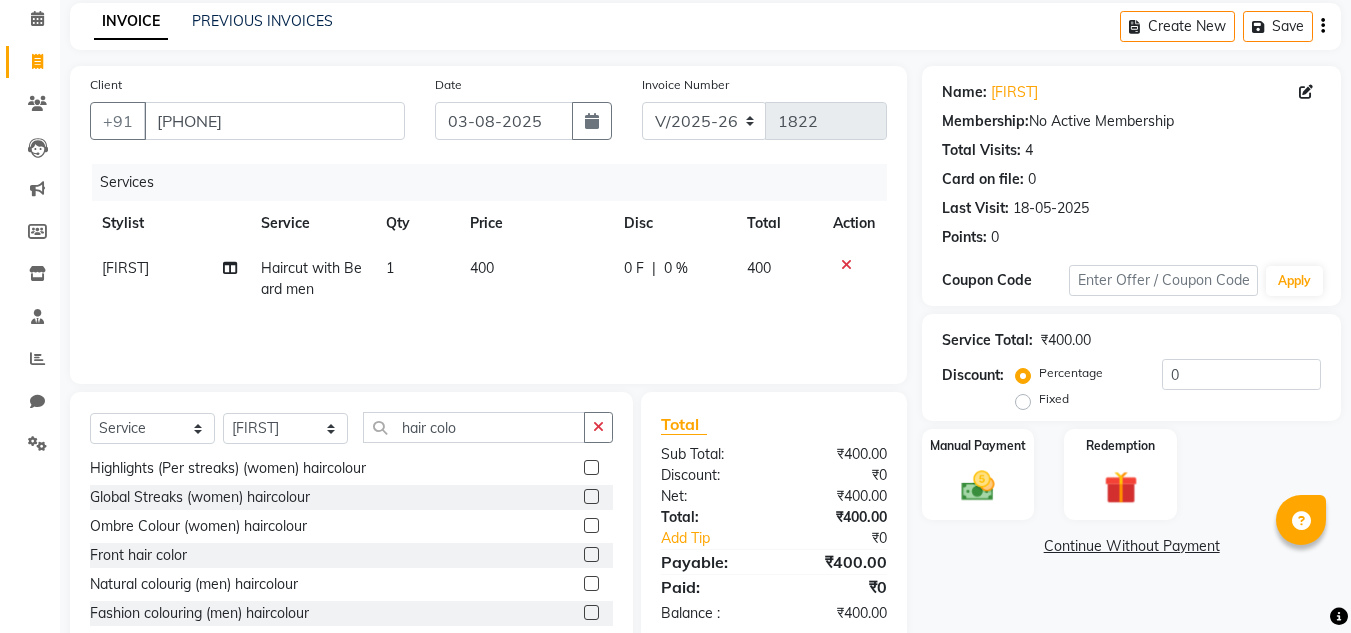 click 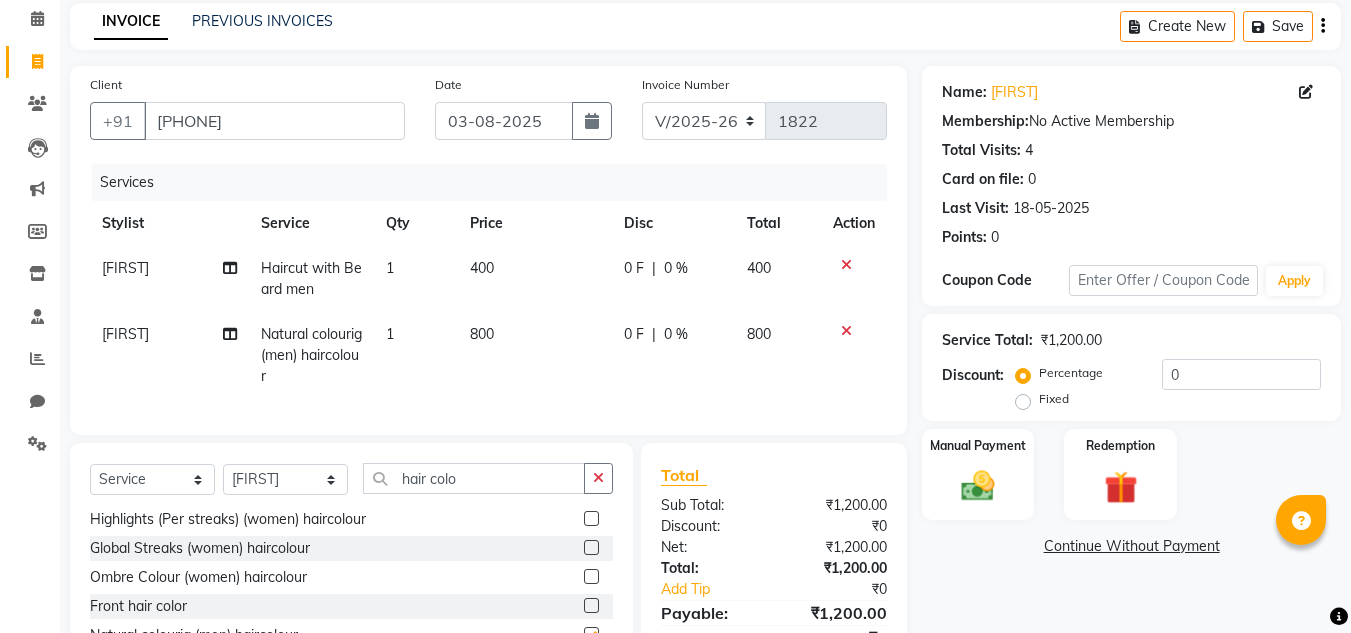 checkbox on "false" 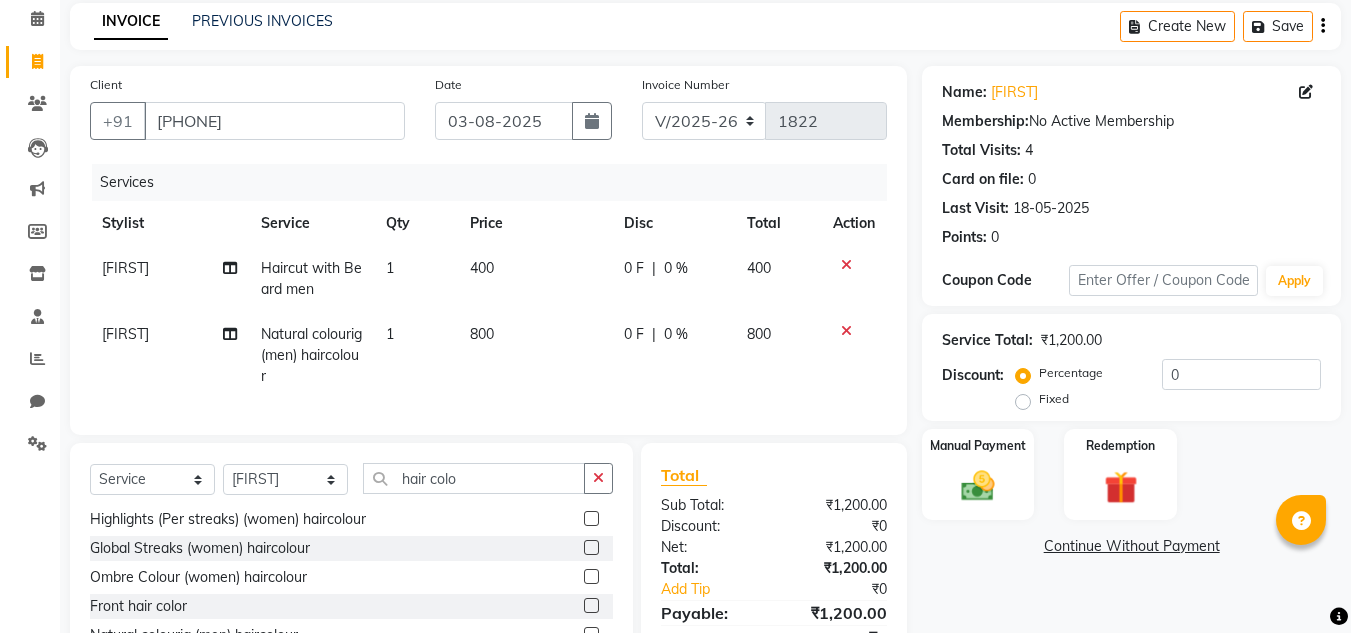 scroll, scrollTop: 234, scrollLeft: 0, axis: vertical 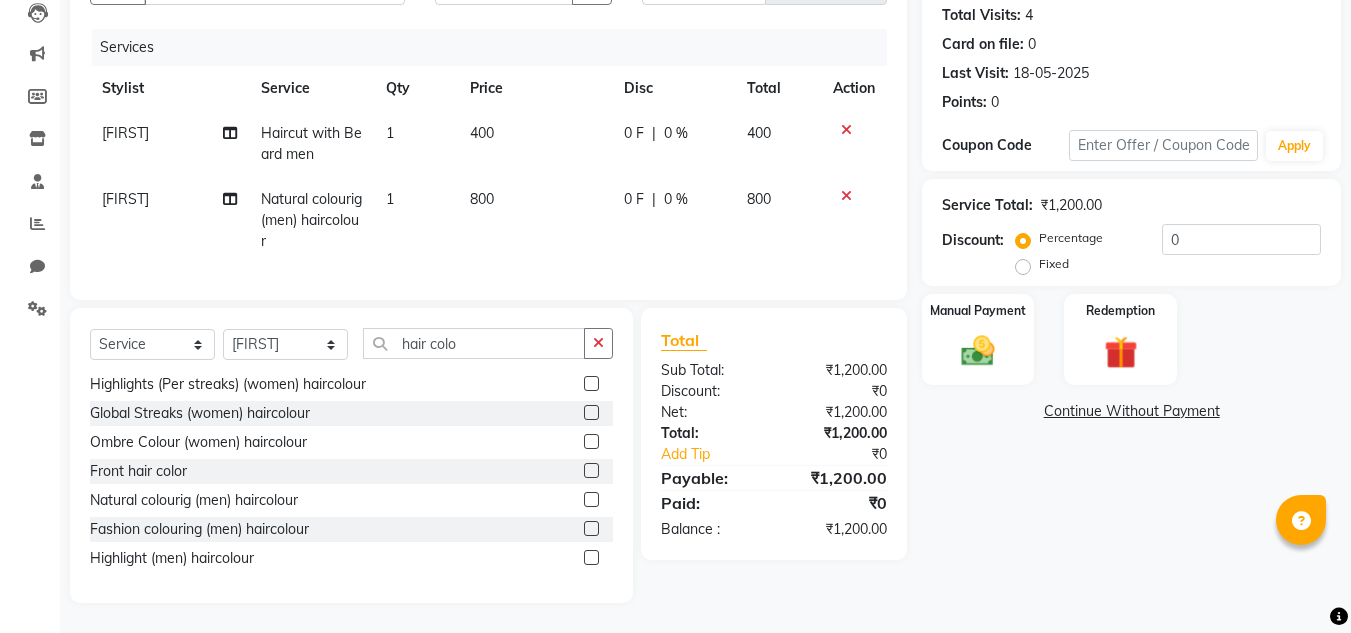 click on "0 F" 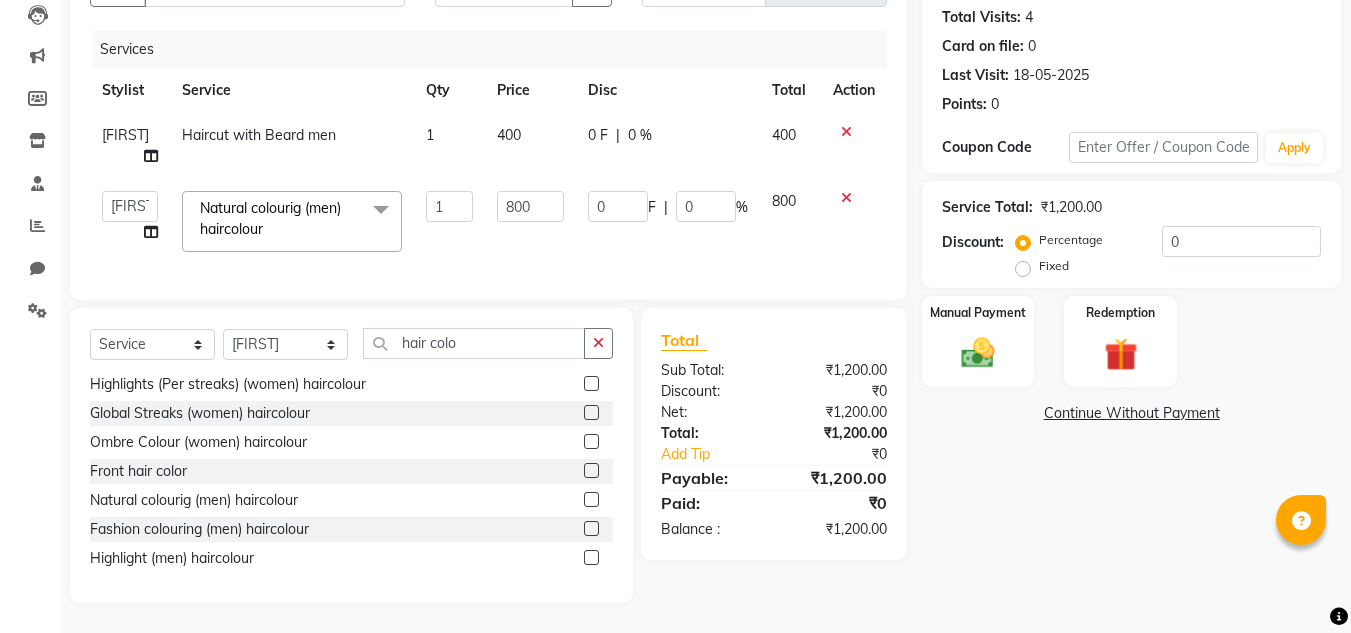 scroll, scrollTop: 232, scrollLeft: 0, axis: vertical 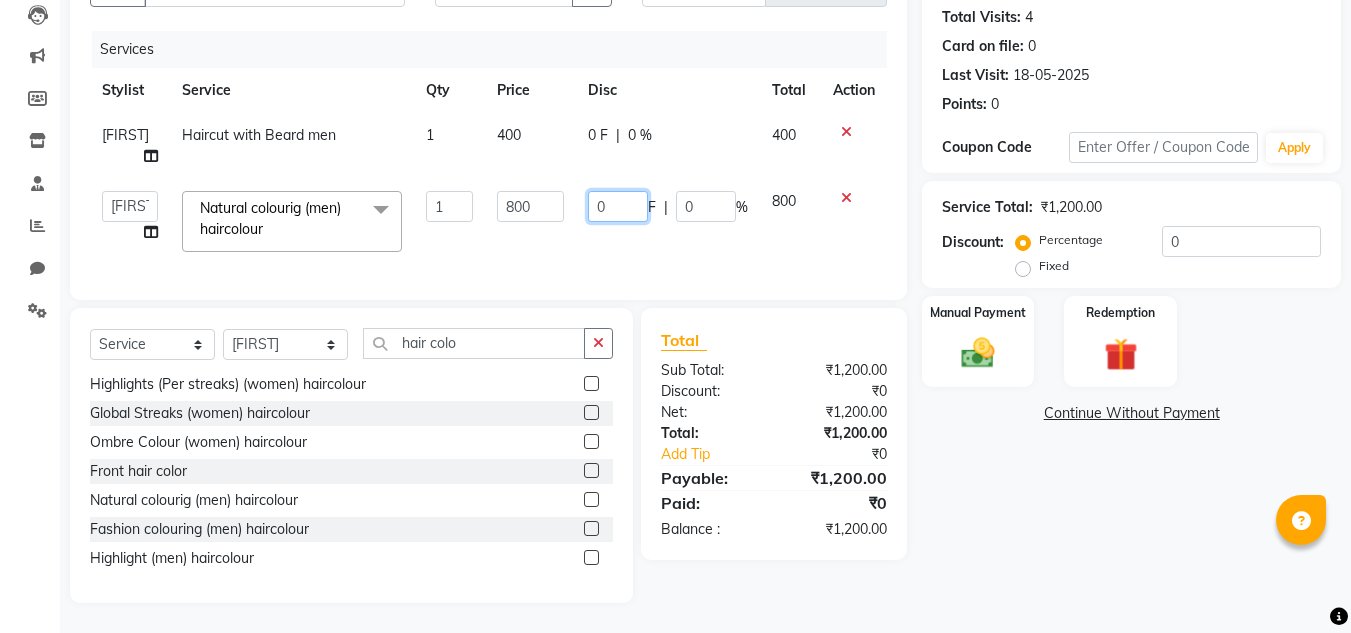 click on "0" 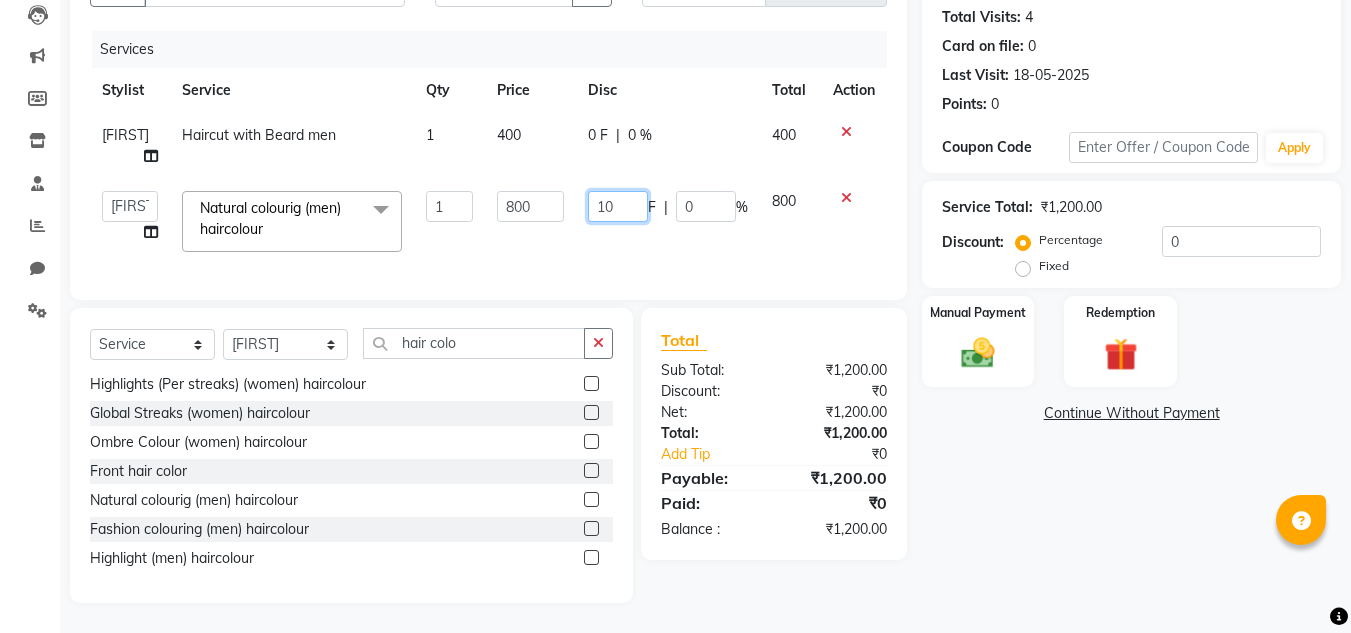 type on "100" 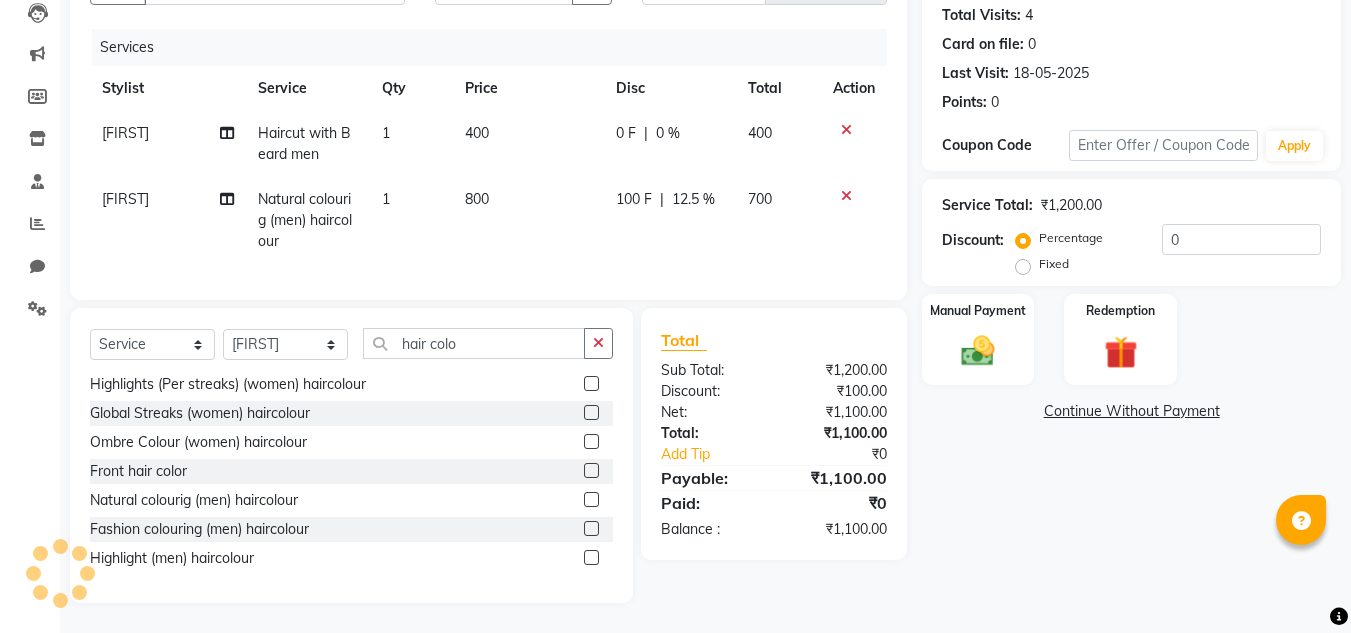 click on "100 F | 12.5 %" 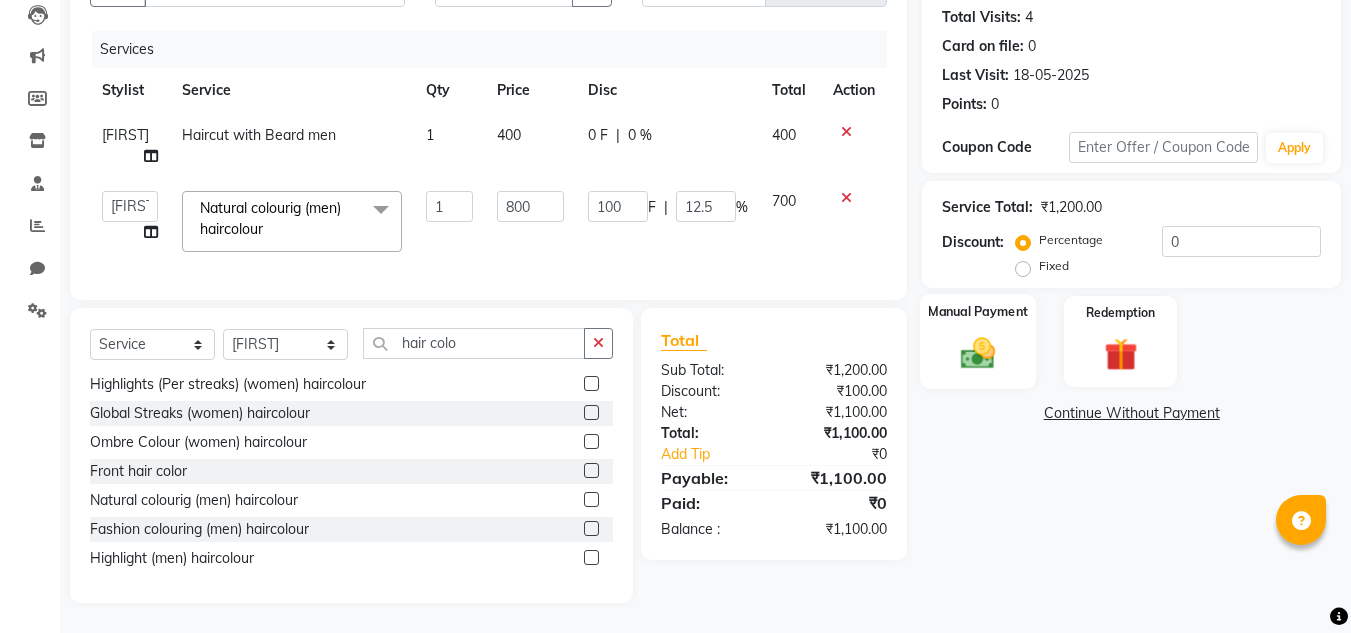 click on "Manual Payment" 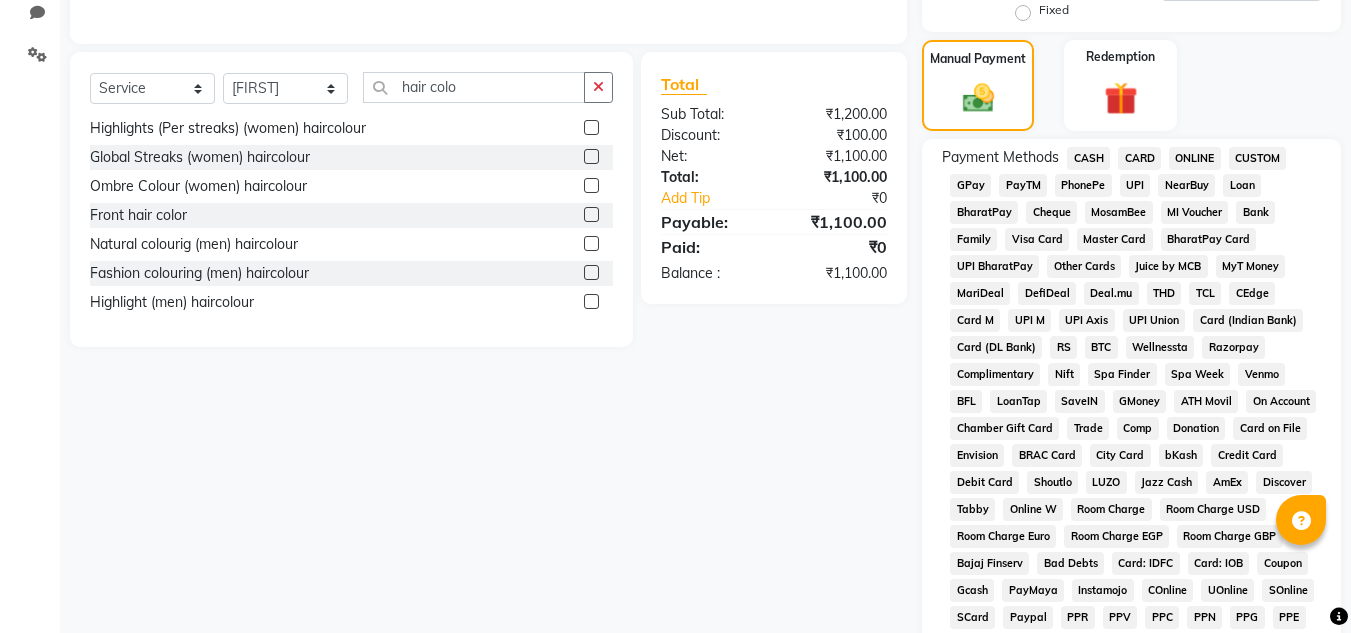 scroll, scrollTop: 471, scrollLeft: 0, axis: vertical 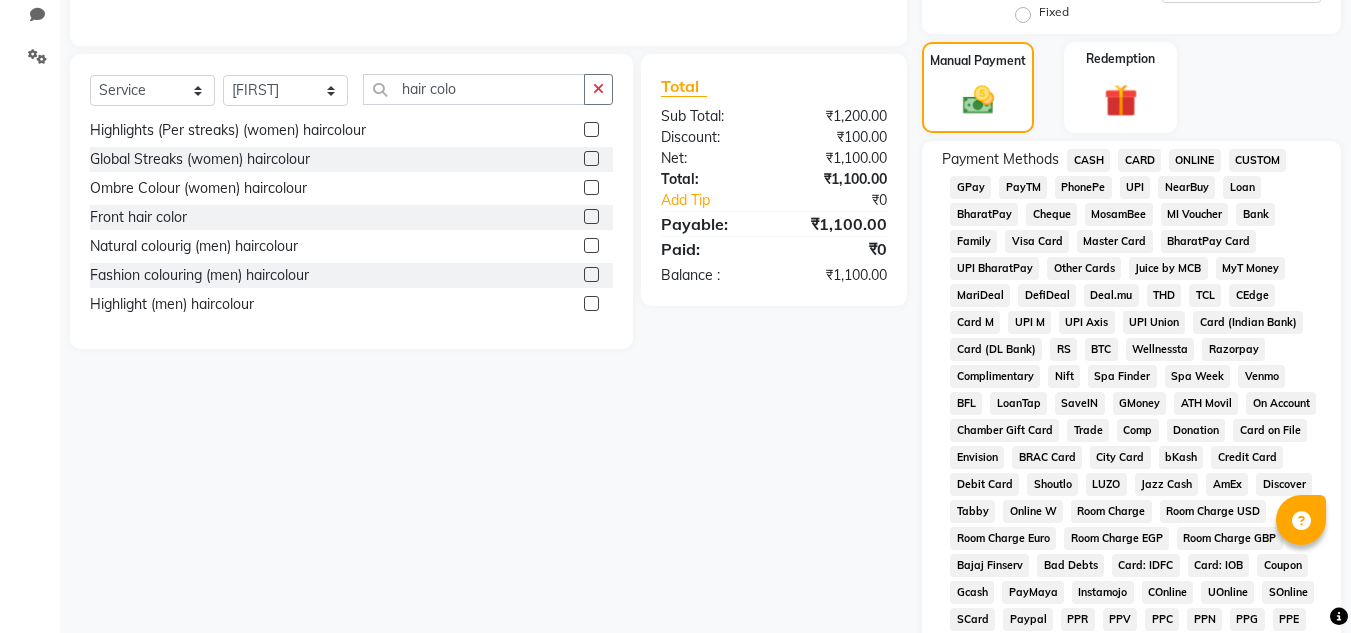 click on "CASH" 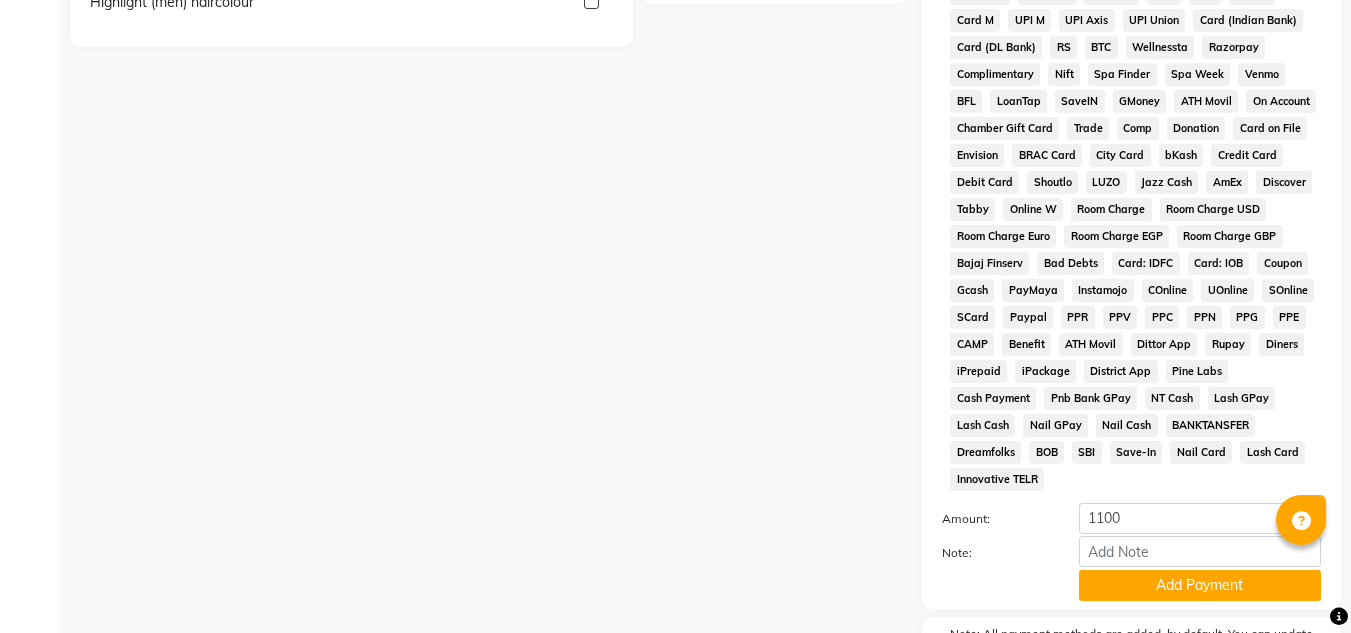 scroll, scrollTop: 786, scrollLeft: 0, axis: vertical 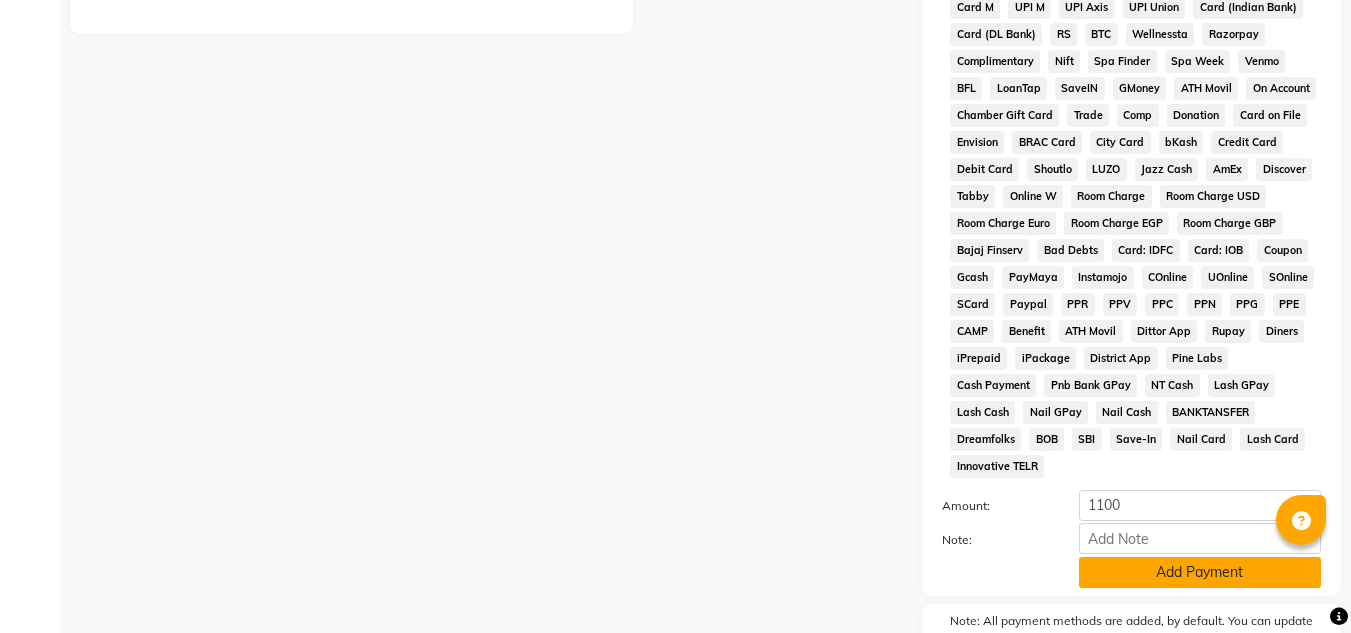 click on "Add Payment" 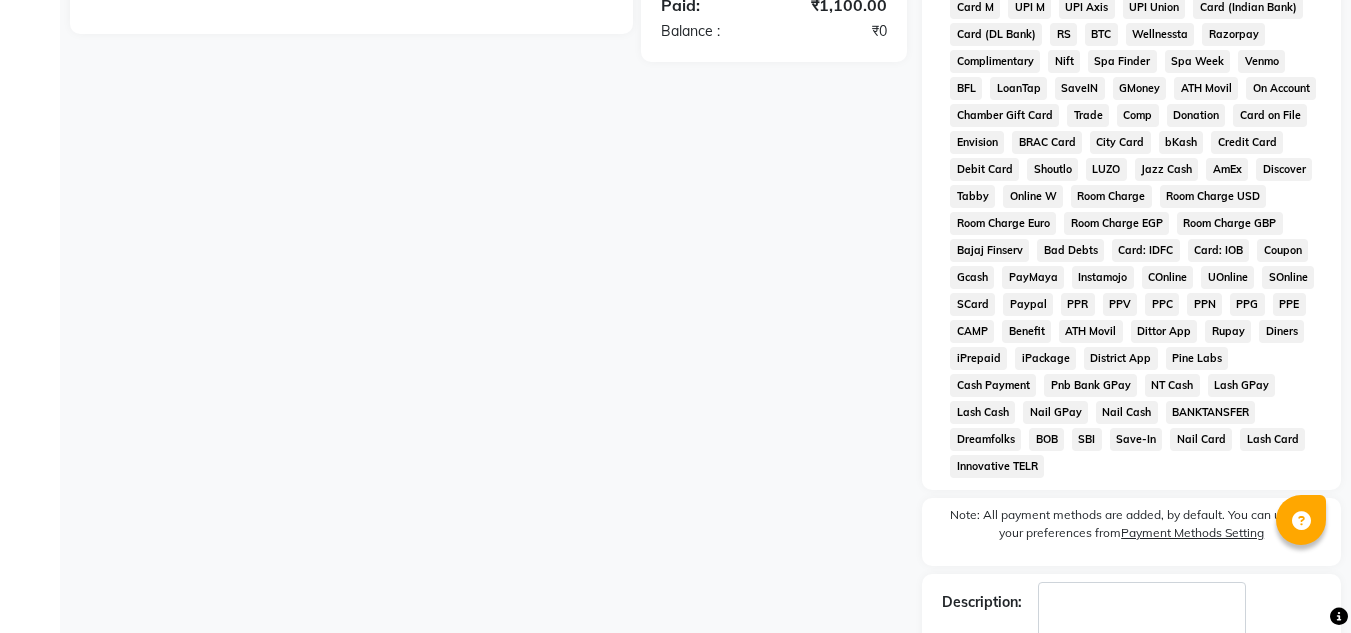 scroll, scrollTop: 876, scrollLeft: 0, axis: vertical 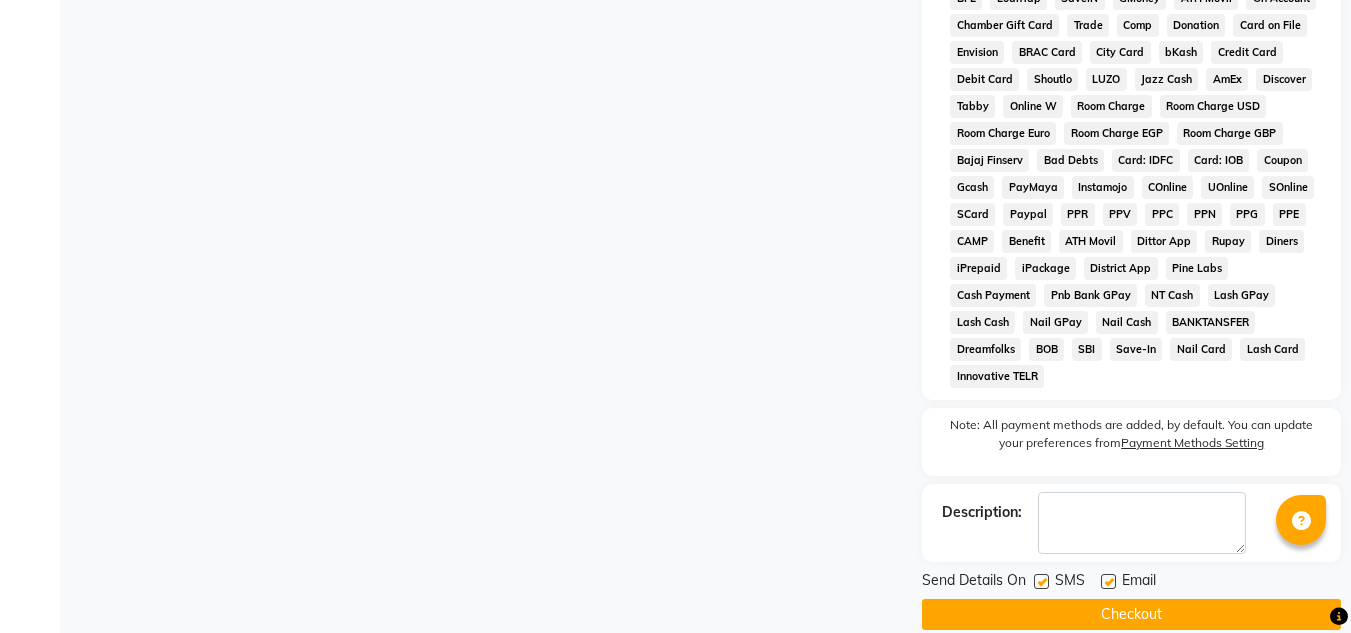 click 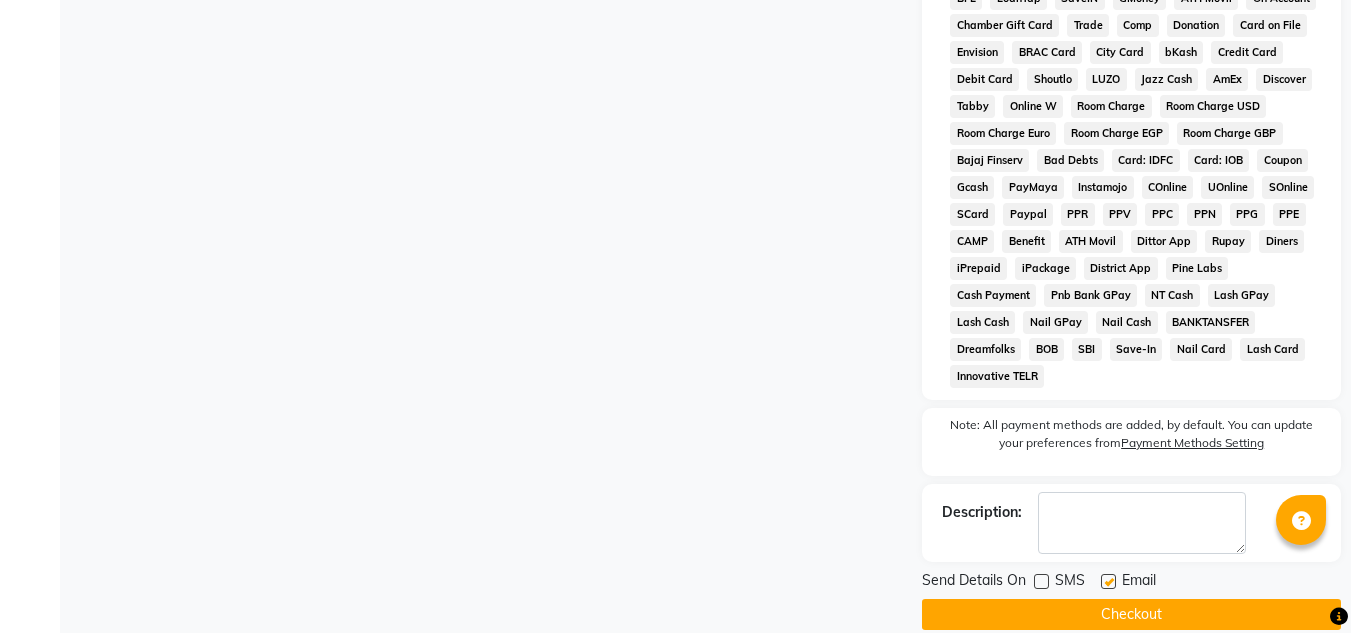 click 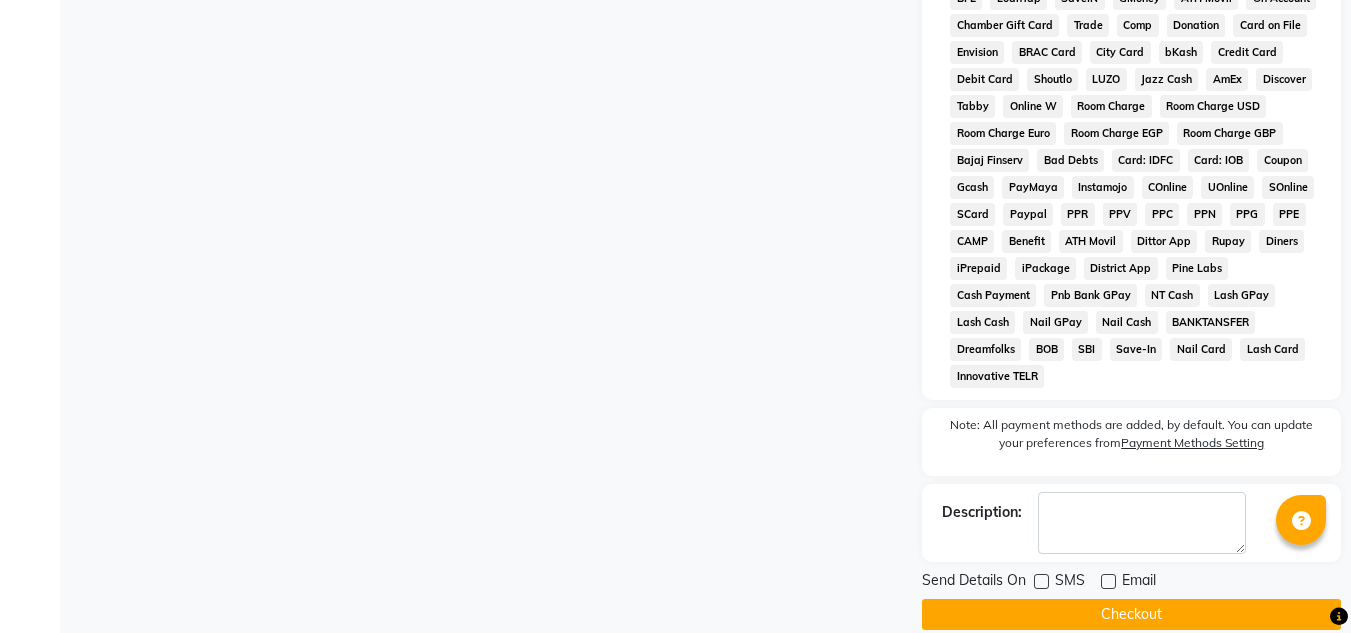 click on "Checkout" 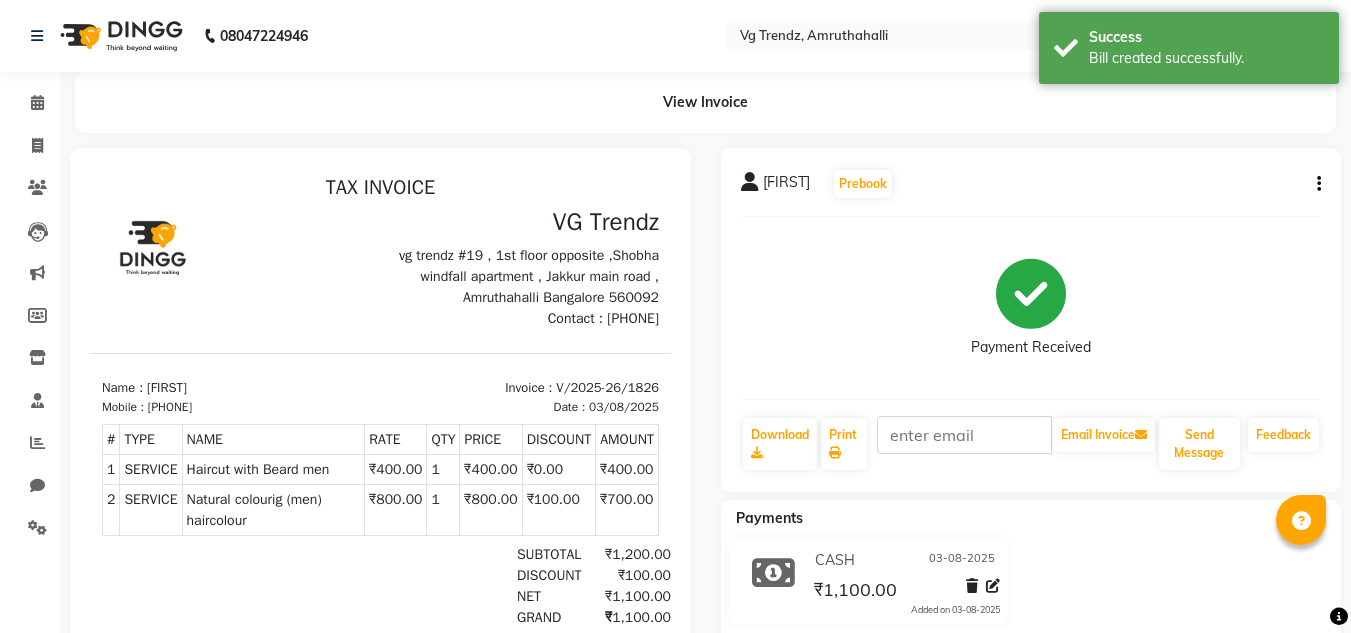 scroll, scrollTop: 0, scrollLeft: 0, axis: both 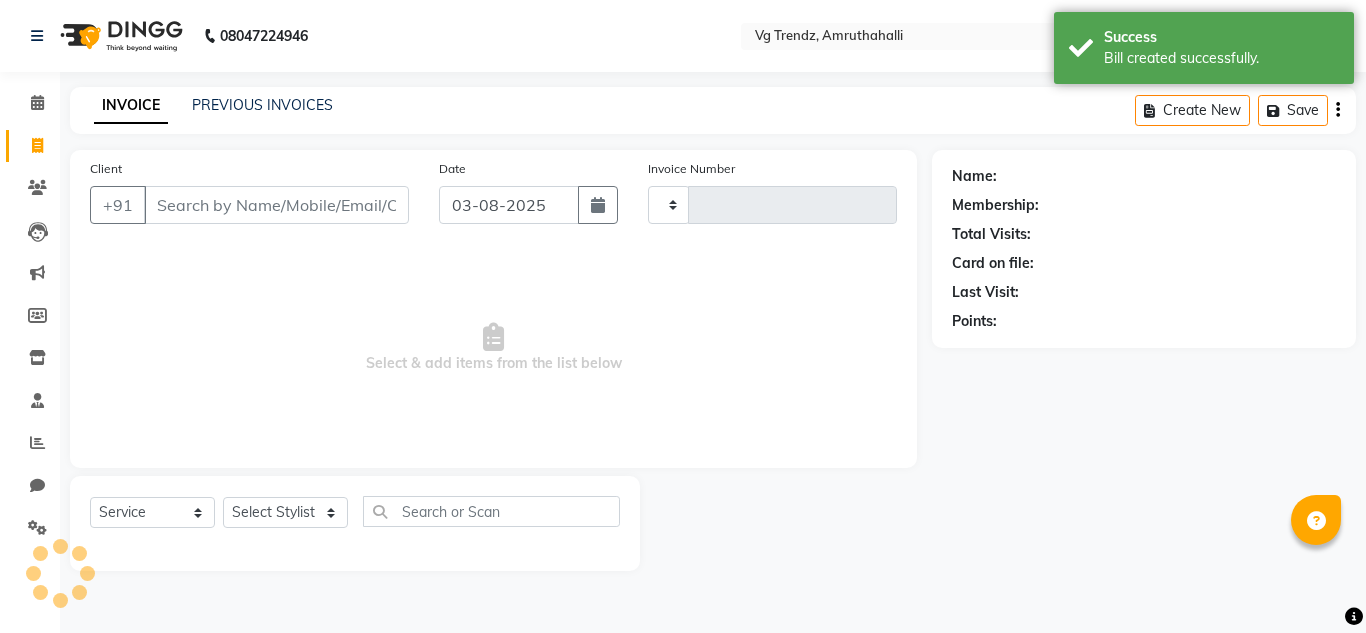 type on "1827" 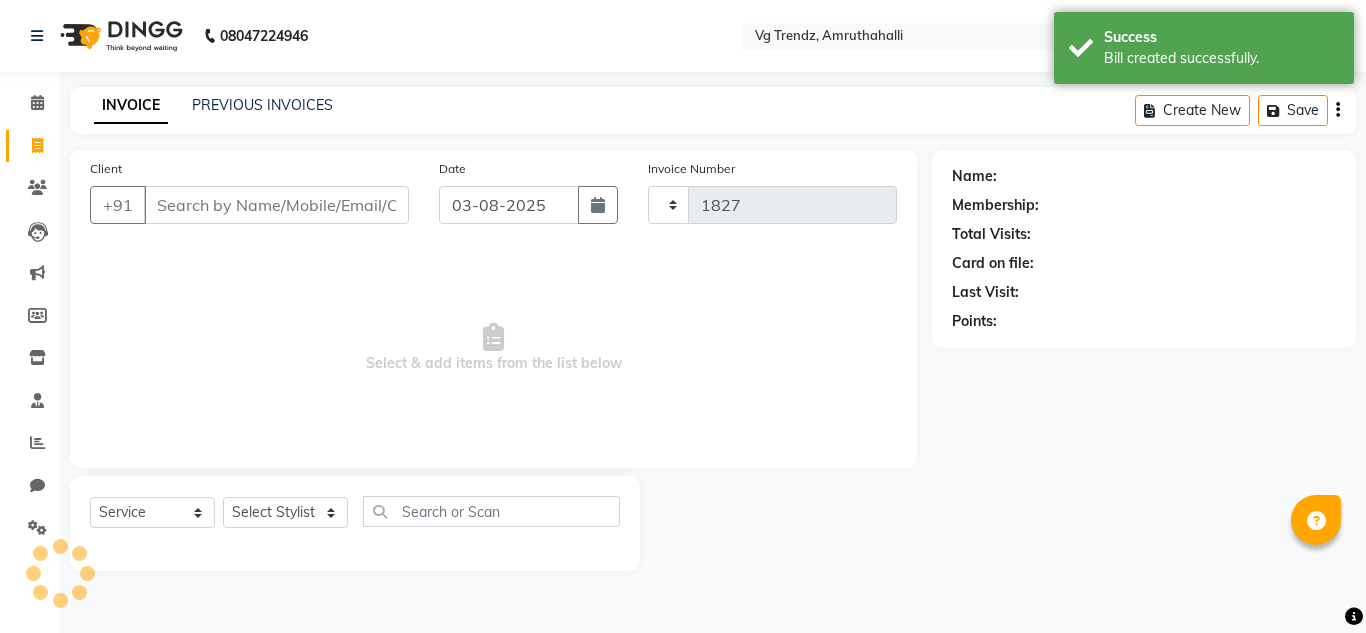 select on "5536" 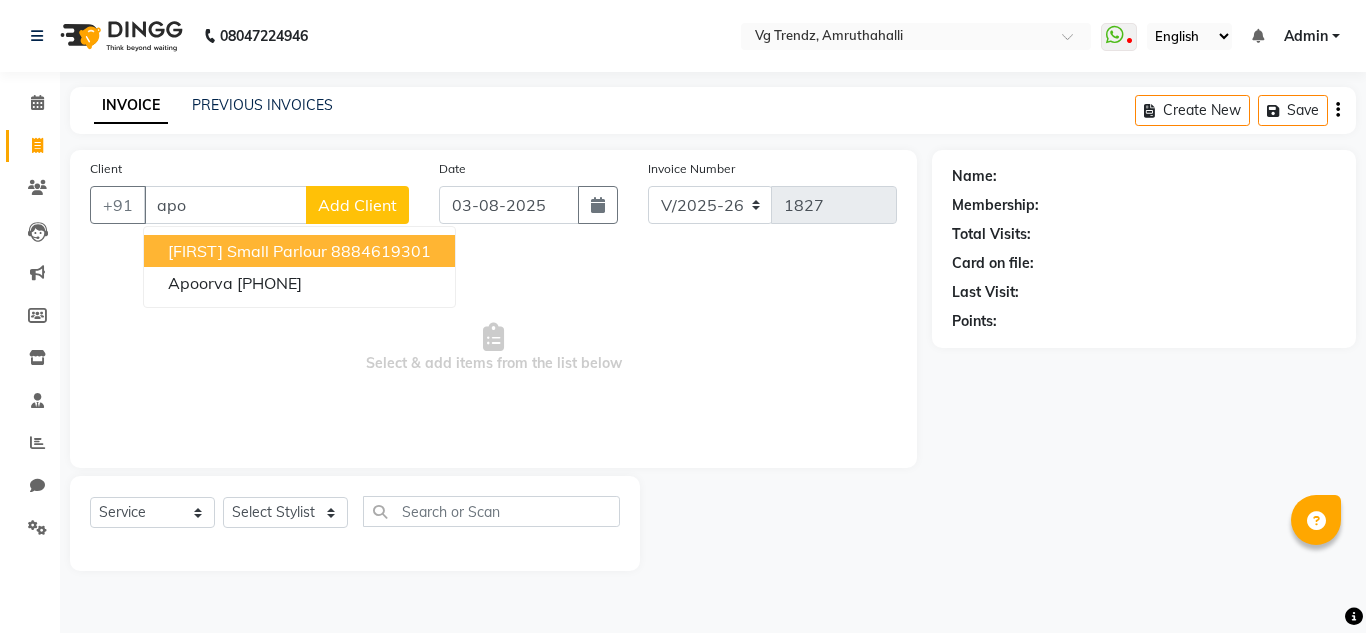 click on "[FIRST] small parlour" at bounding box center (247, 251) 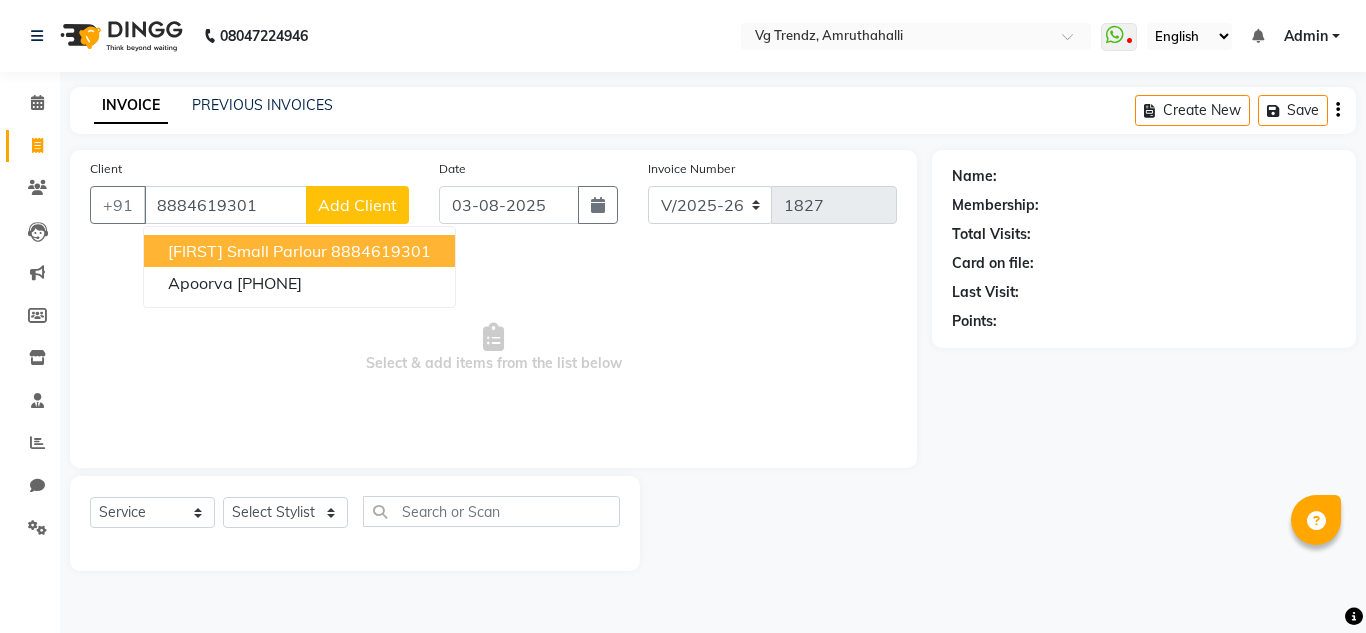 type on "8884619301" 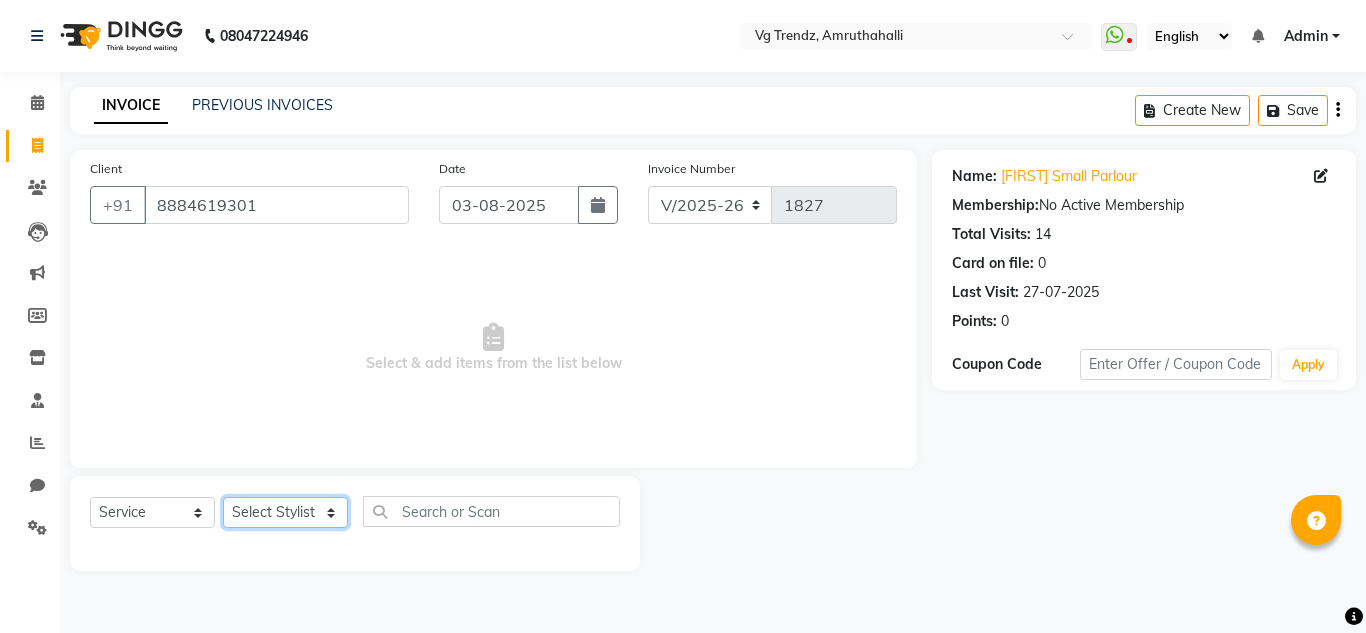 click on "Select Stylist Ashiwini N P Manjitha Chhetri Manjula S Mun Khan Naveen Kumar Rangashamaiah salon number Sandeep Sharma Shannu Sridevi Vanitha v" 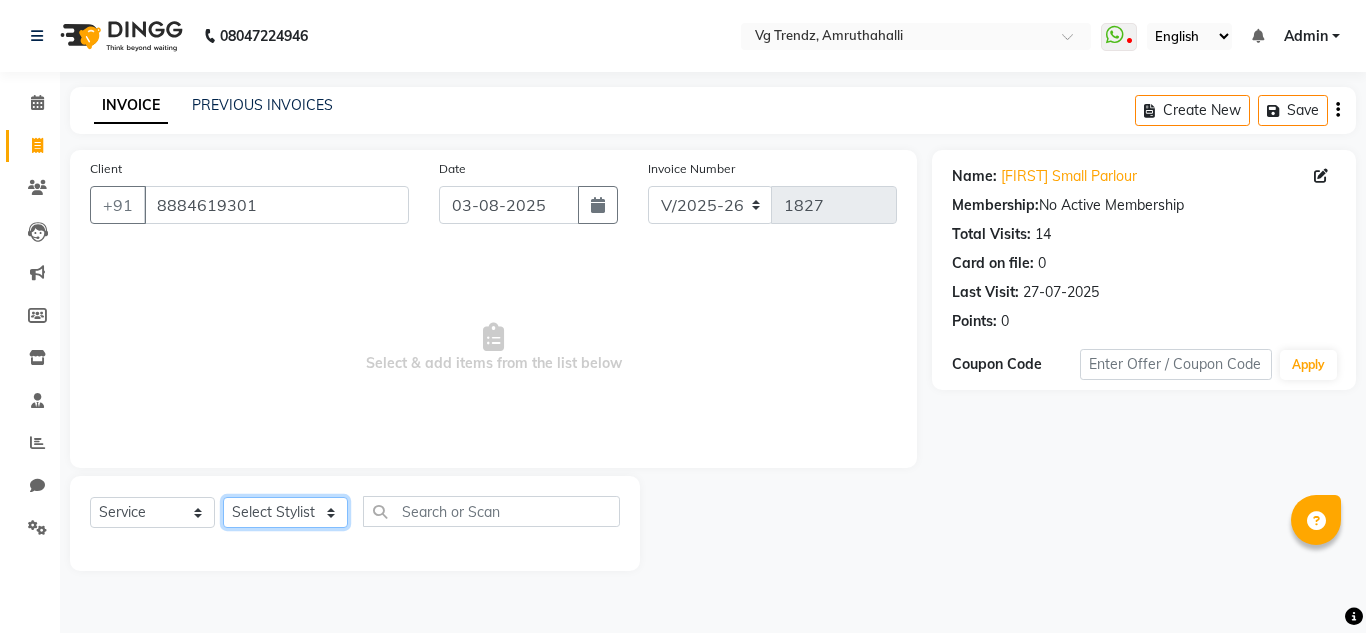 select on "85011" 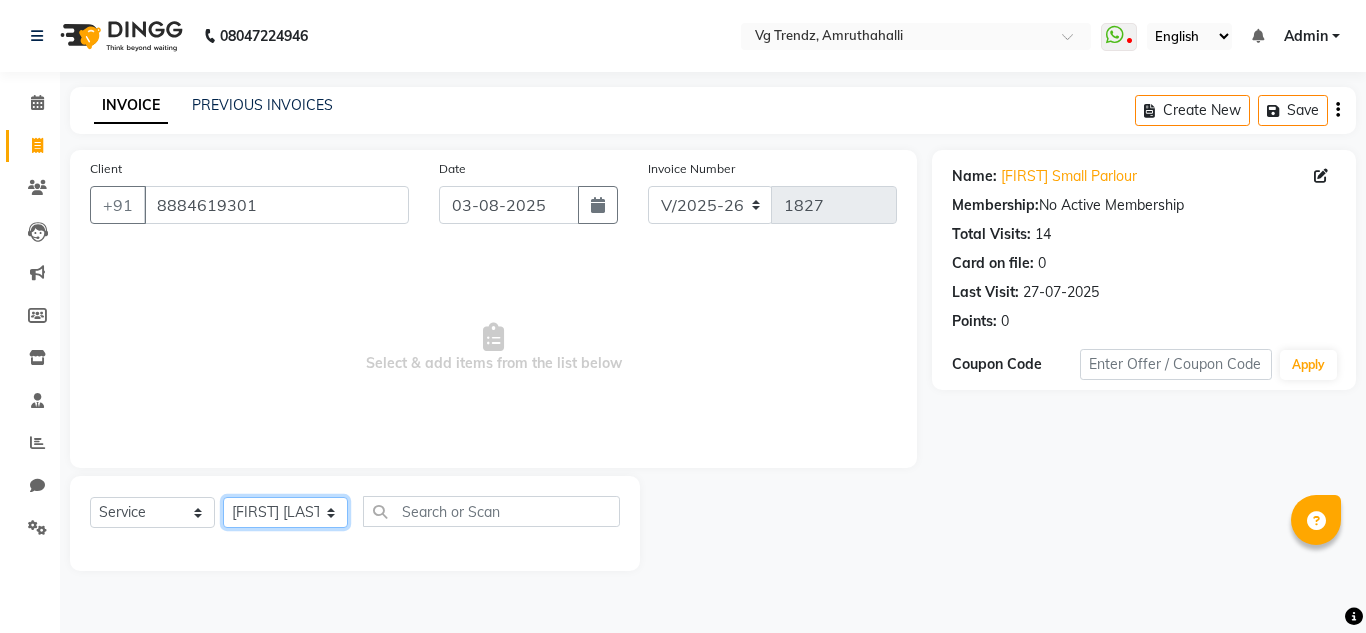 click on "Select Stylist Ashiwini N P Manjitha Chhetri Manjula S Mun Khan Naveen Kumar Rangashamaiah salon number Sandeep Sharma Shannu Sridevi Vanitha v" 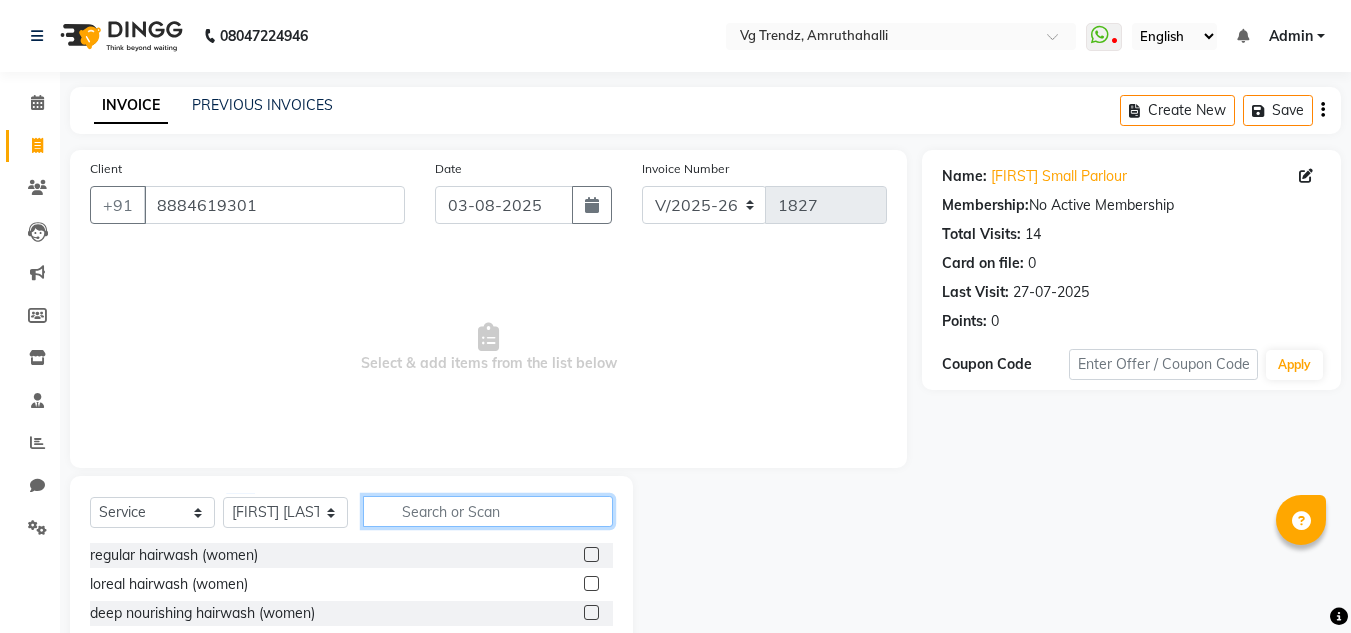 click 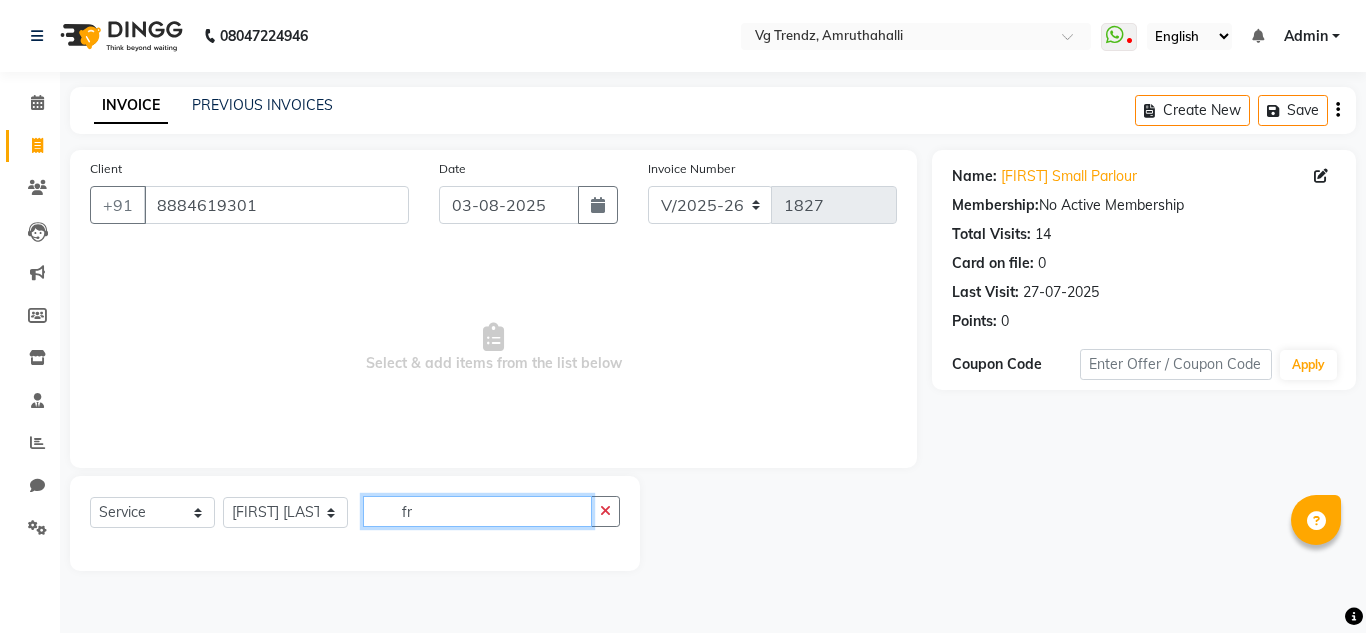 type on "f" 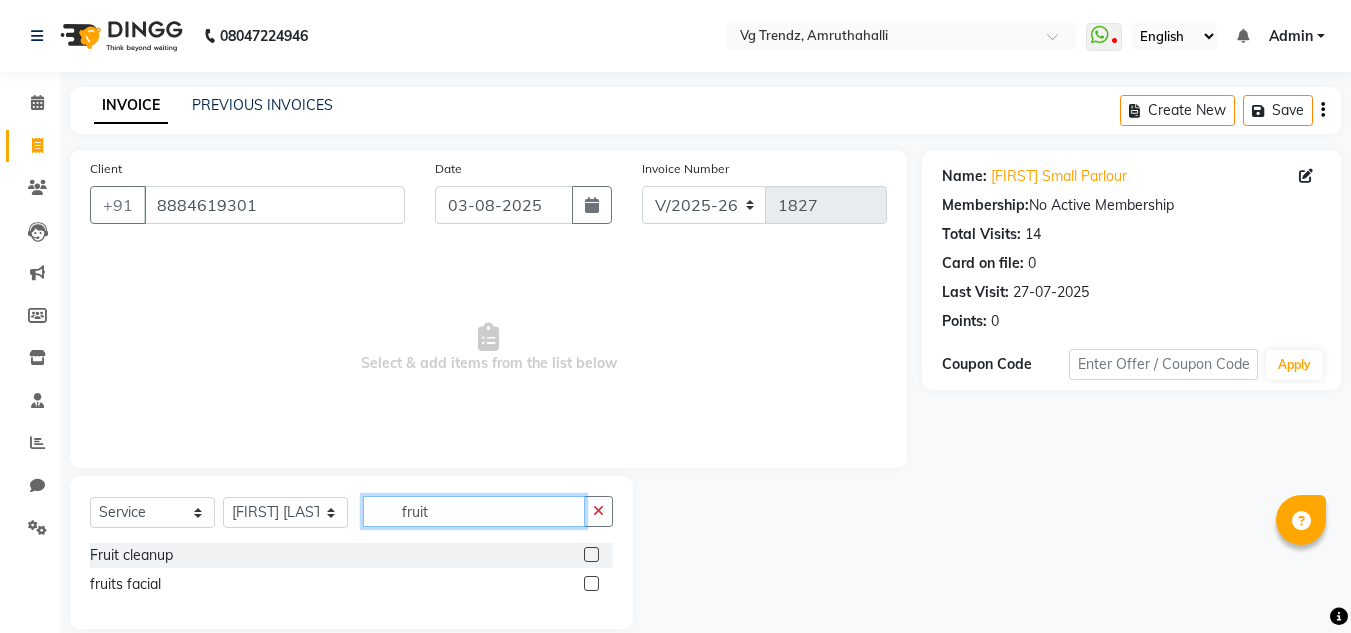 type on "fruit" 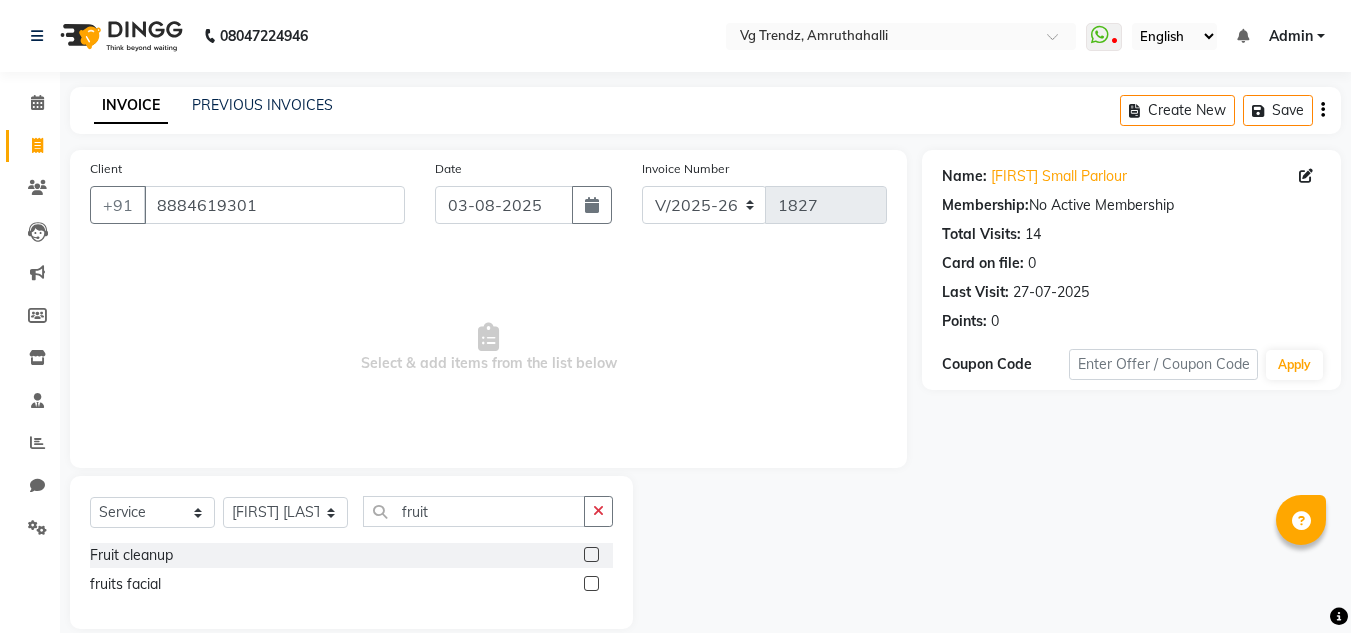 click 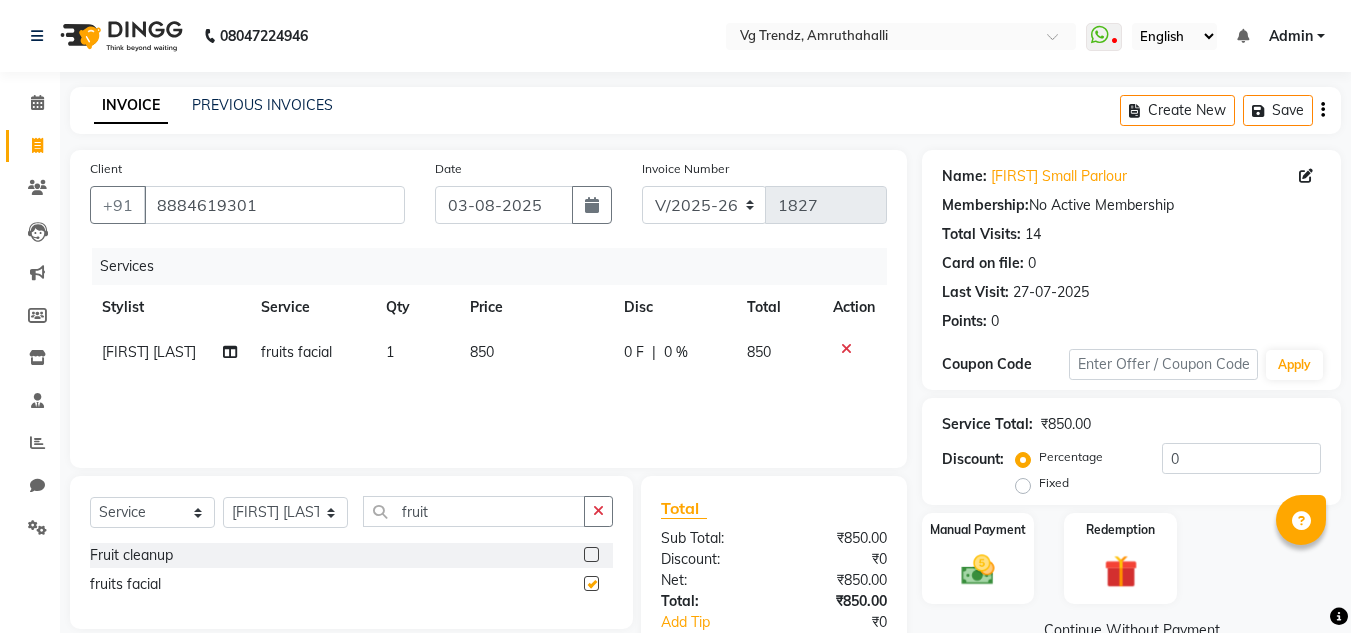 checkbox on "false" 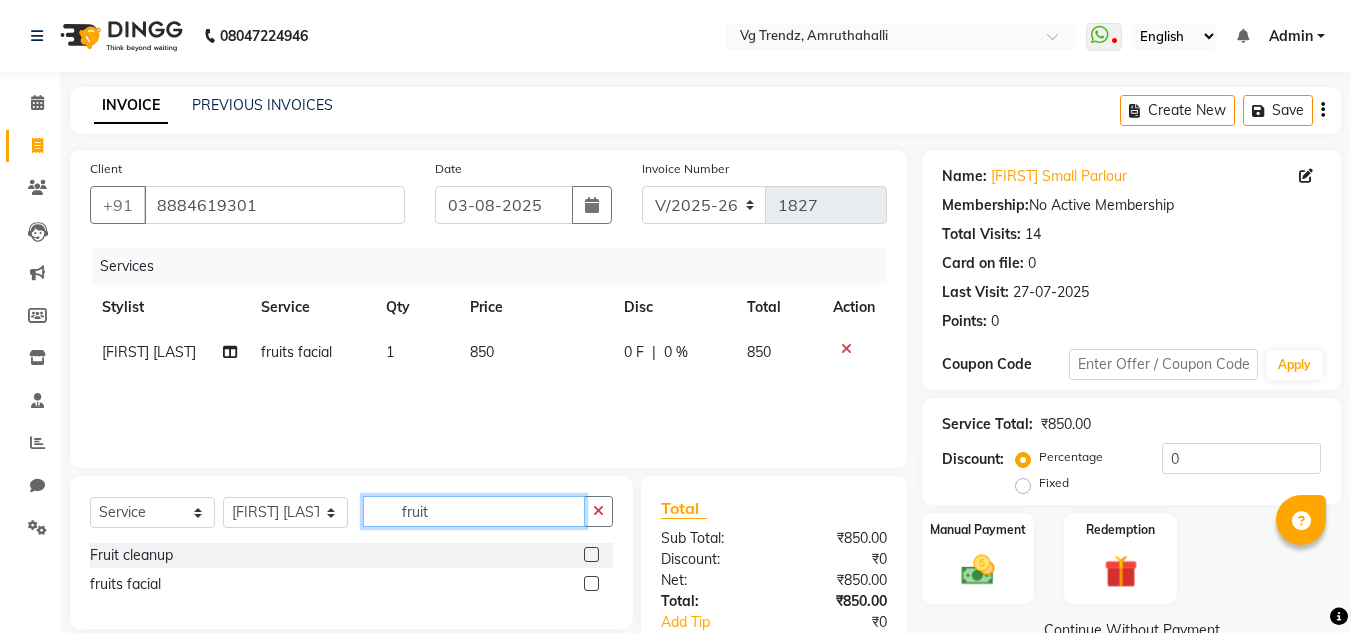 click on "fruit" 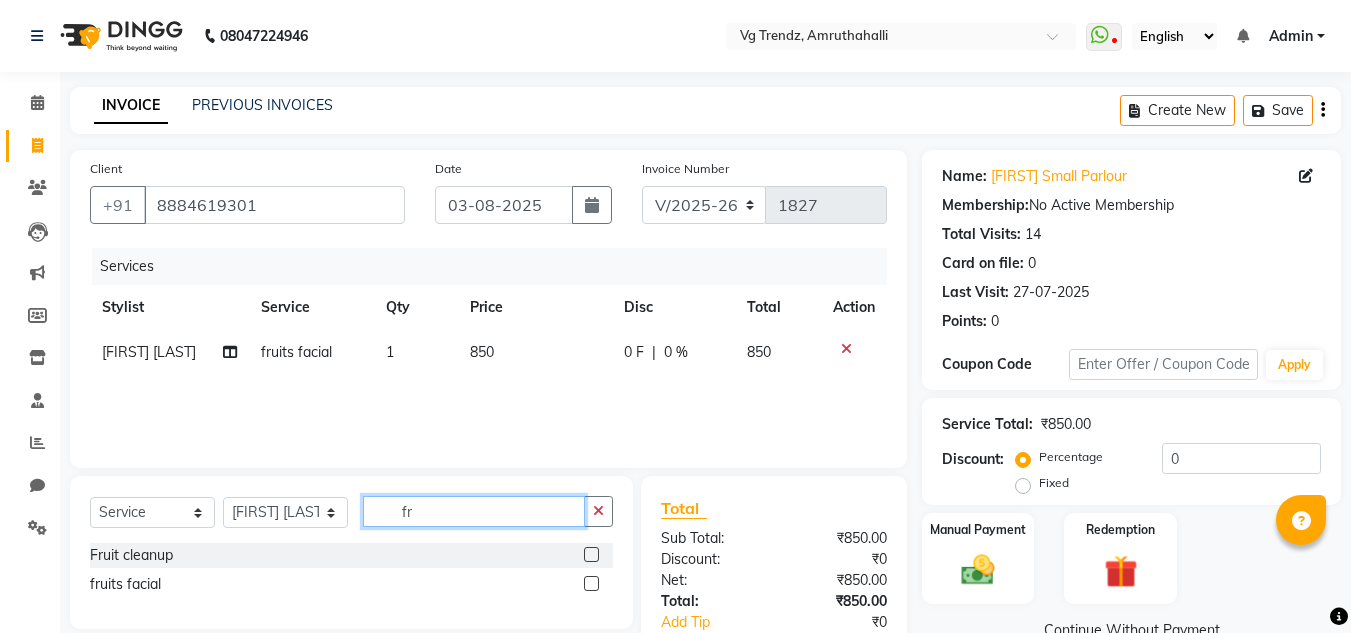 type on "f" 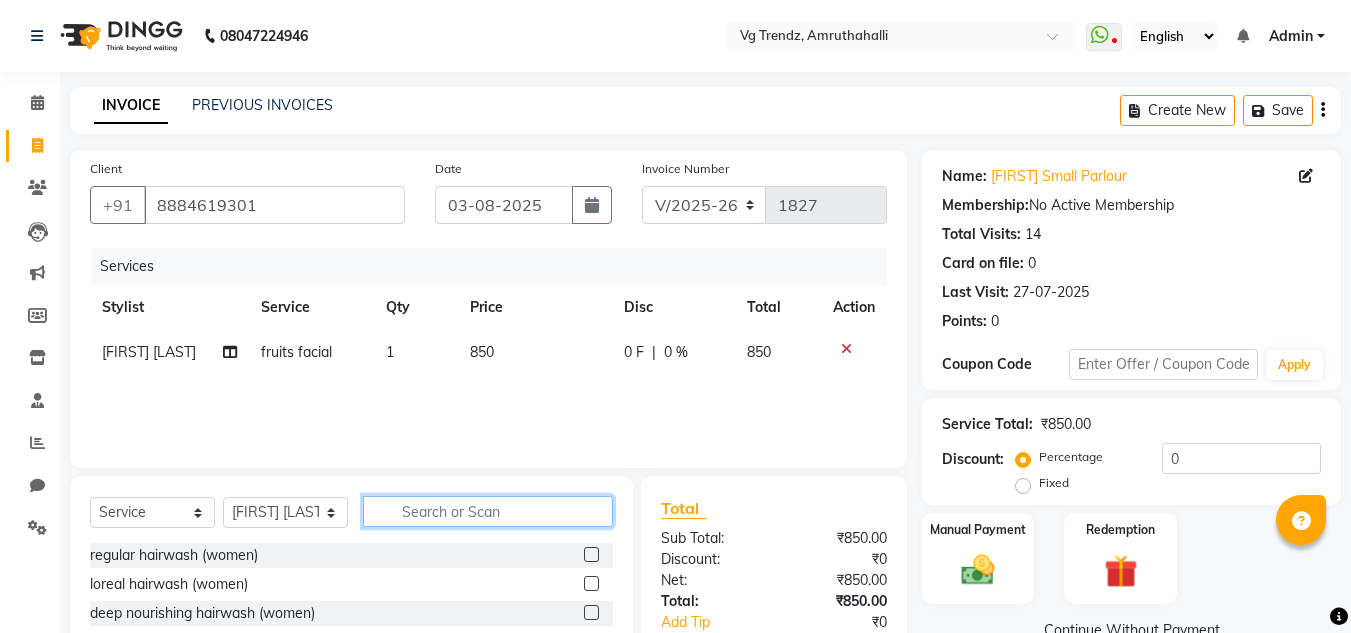 type 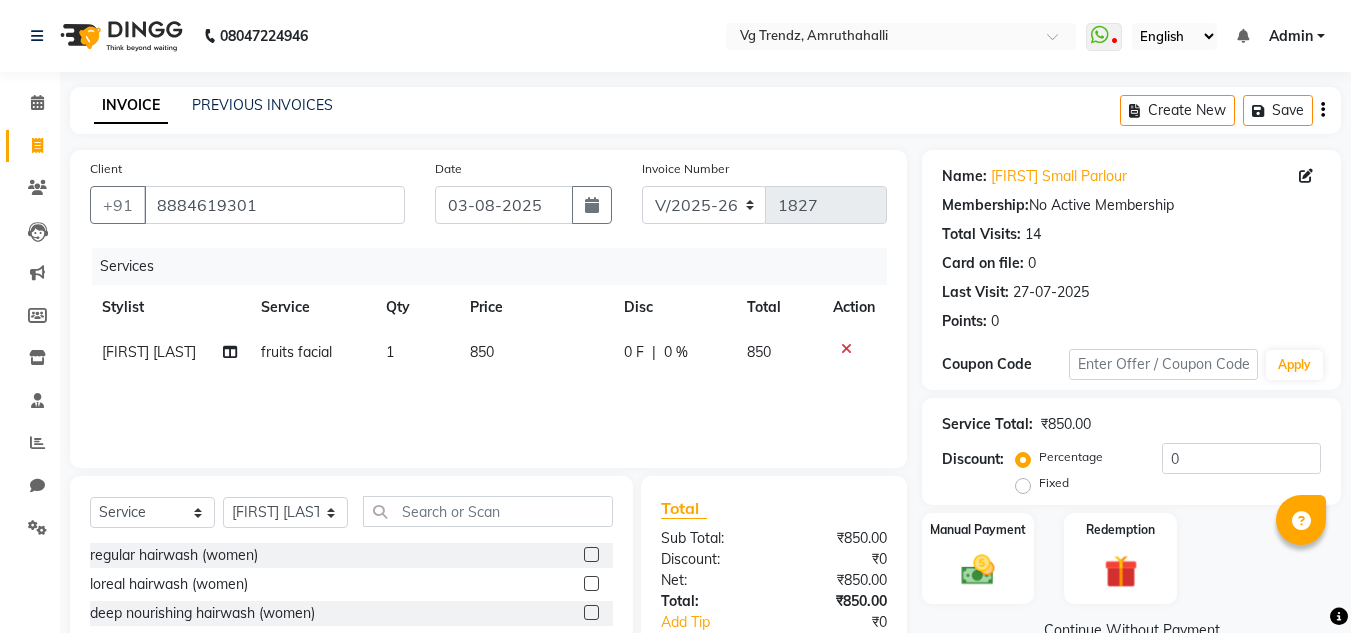 click on "850" 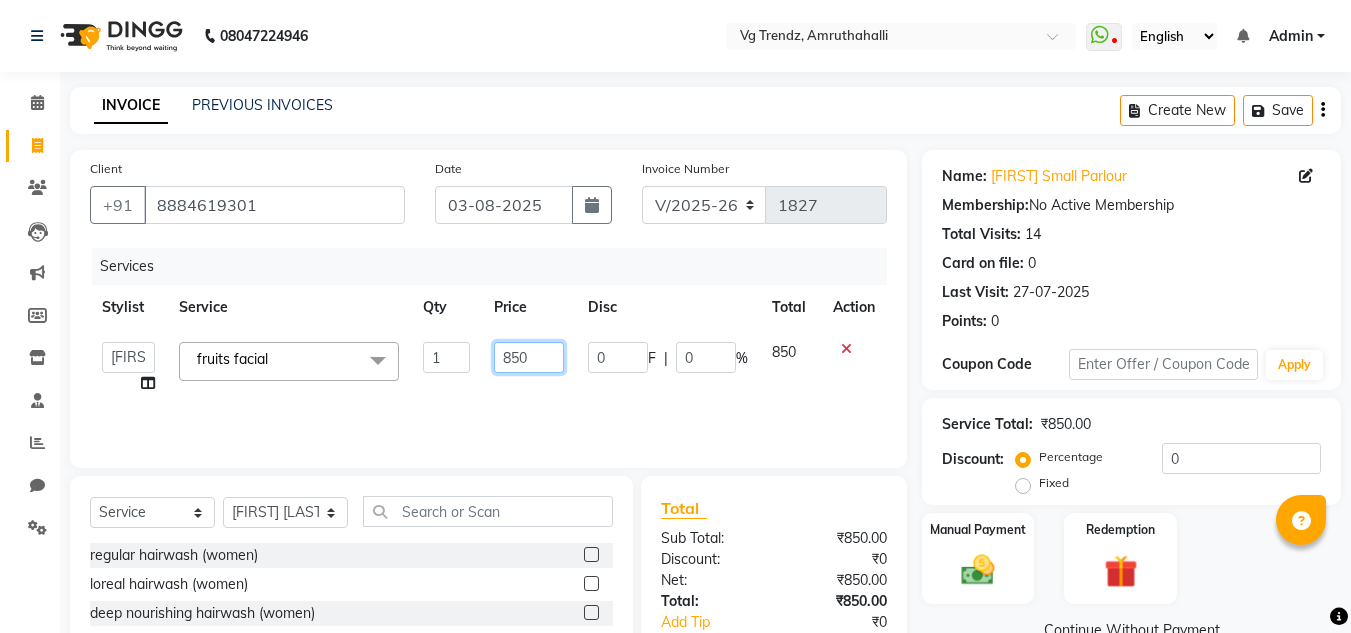 click on "850" 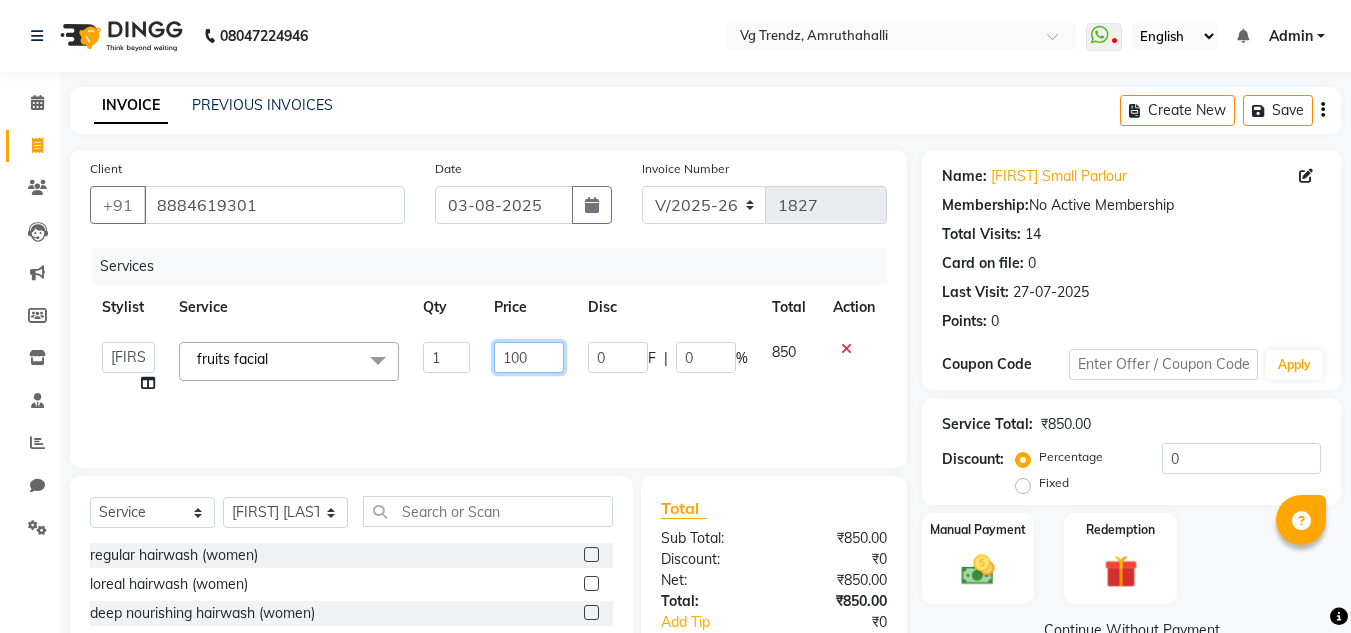 type on "1000" 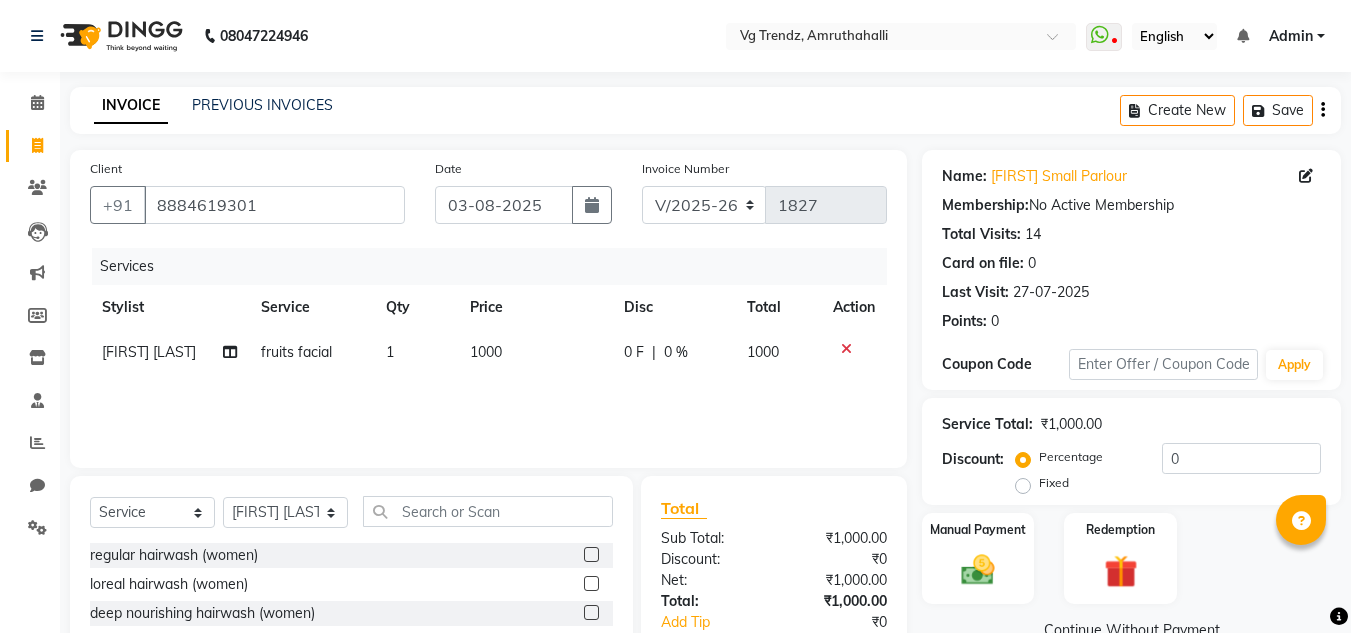 click on "Services Stylist Service Qty Price Disc Total Action Ashiwini N P fruits facial 1 1000 0 F | 0 % 1000" 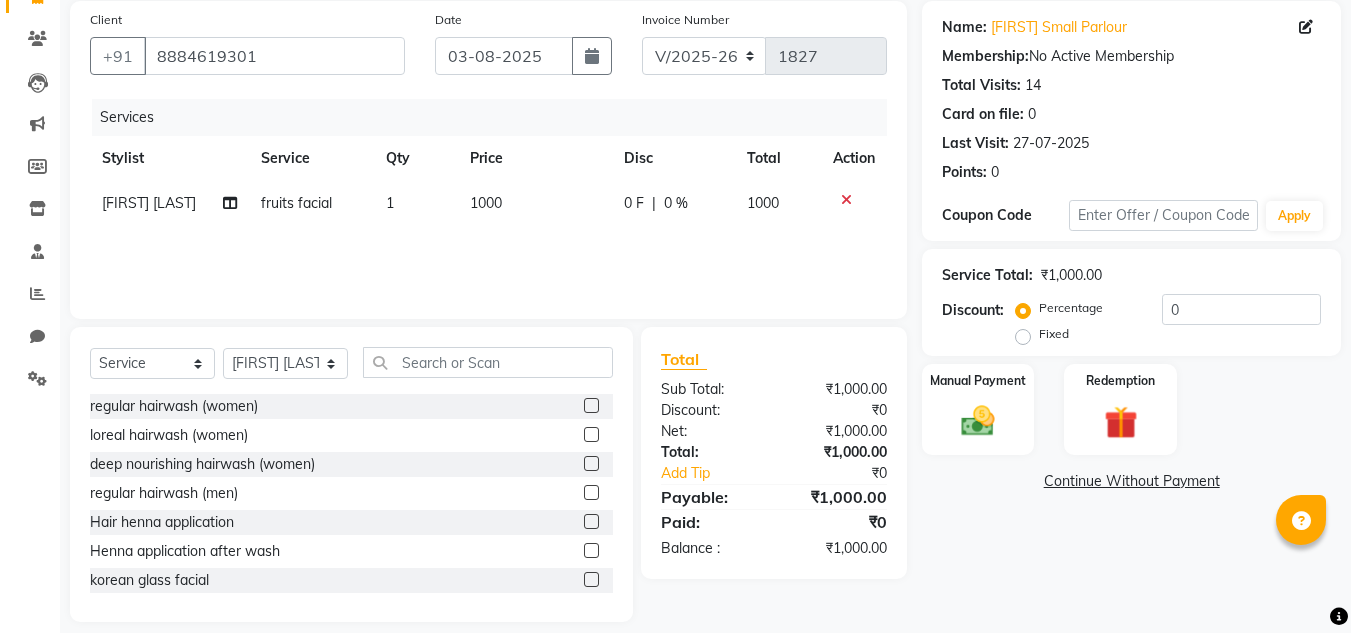 scroll, scrollTop: 168, scrollLeft: 0, axis: vertical 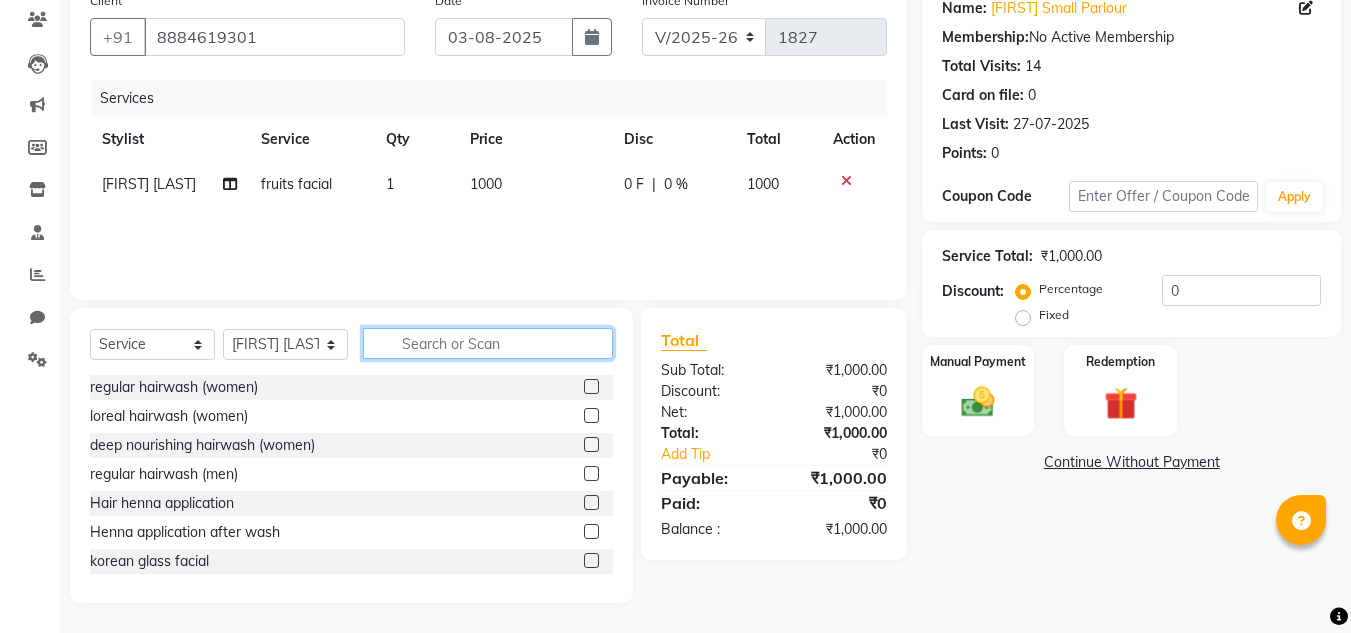 click 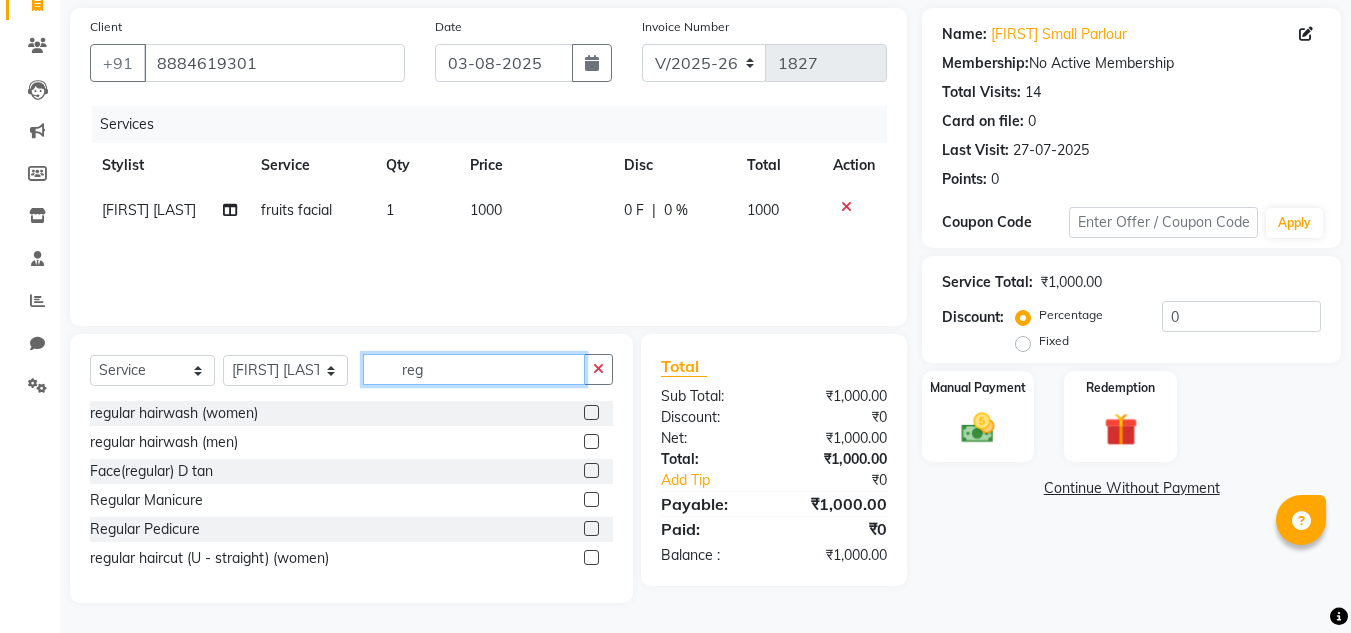 scroll, scrollTop: 142, scrollLeft: 0, axis: vertical 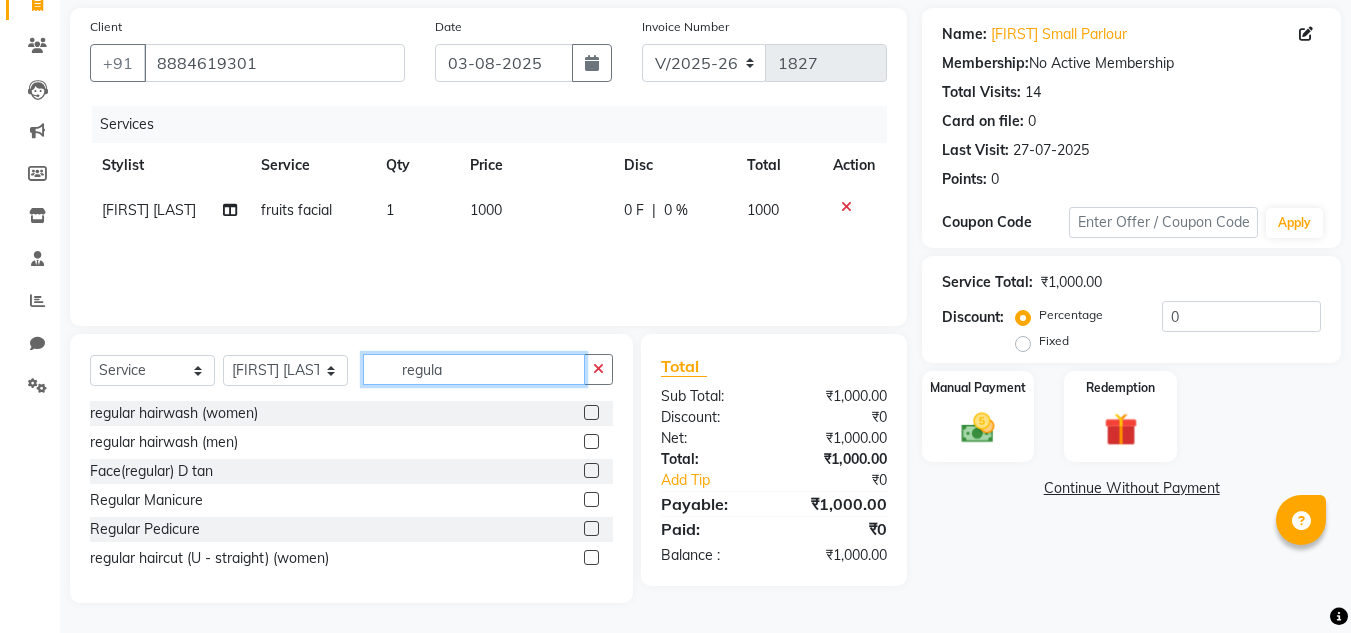 type on "regula" 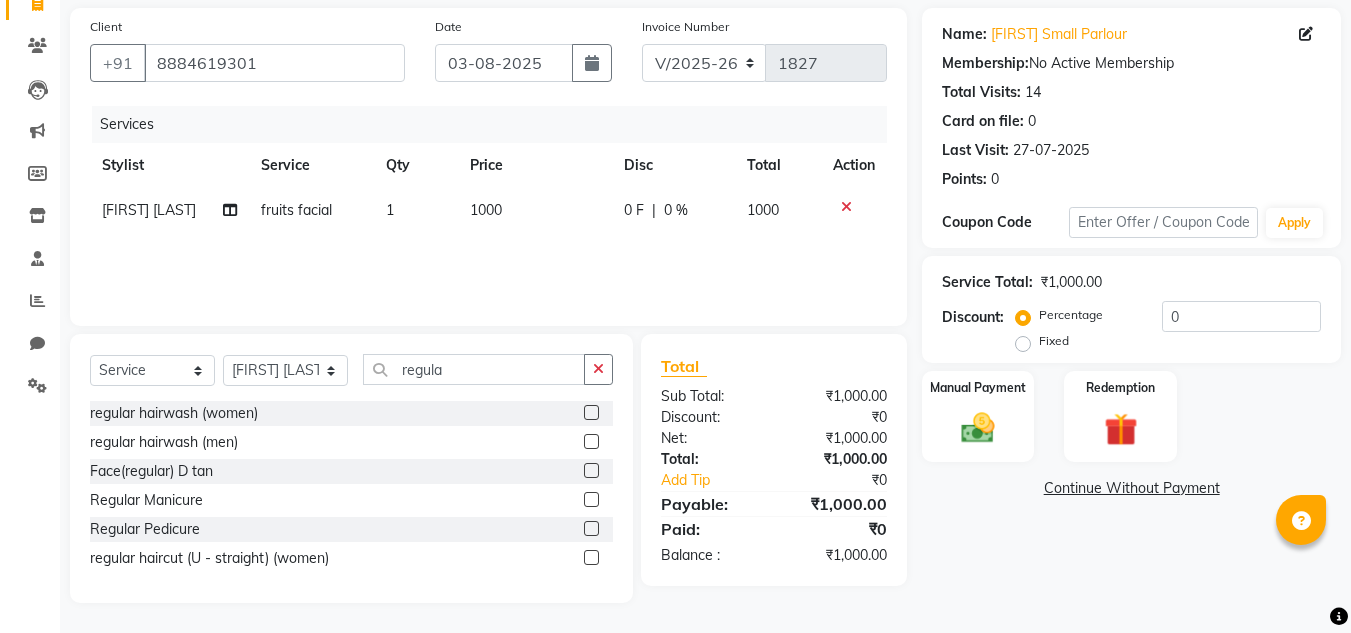 click 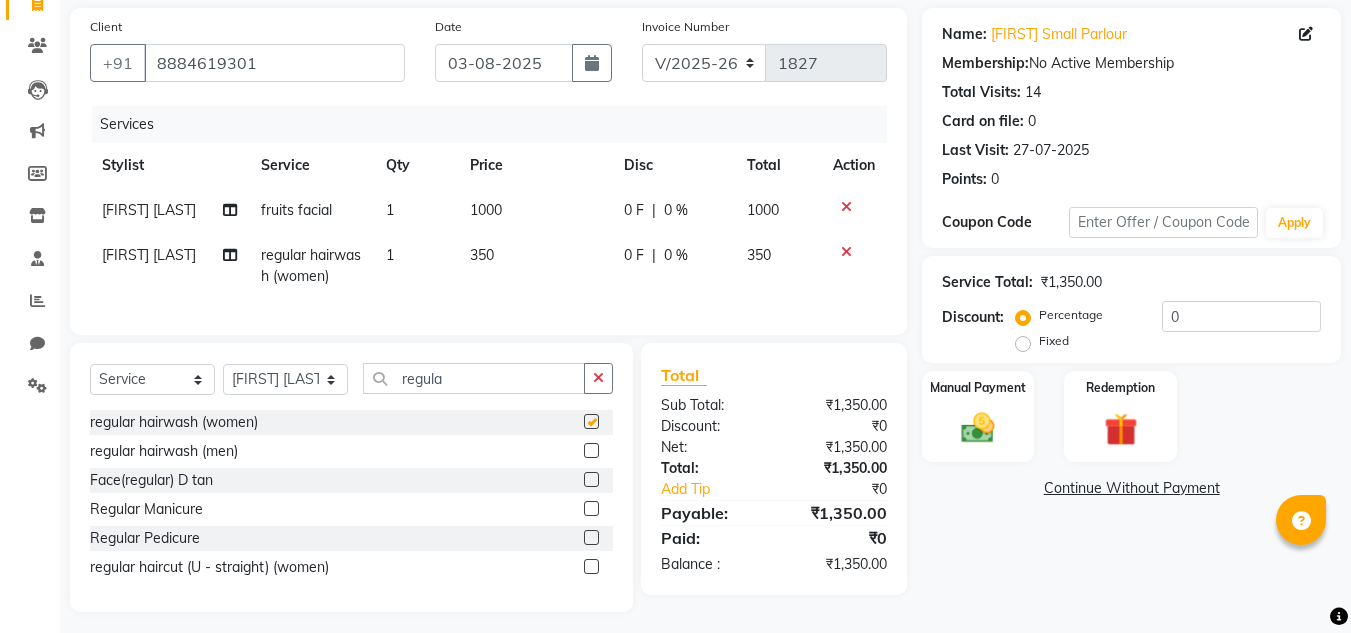 checkbox on "false" 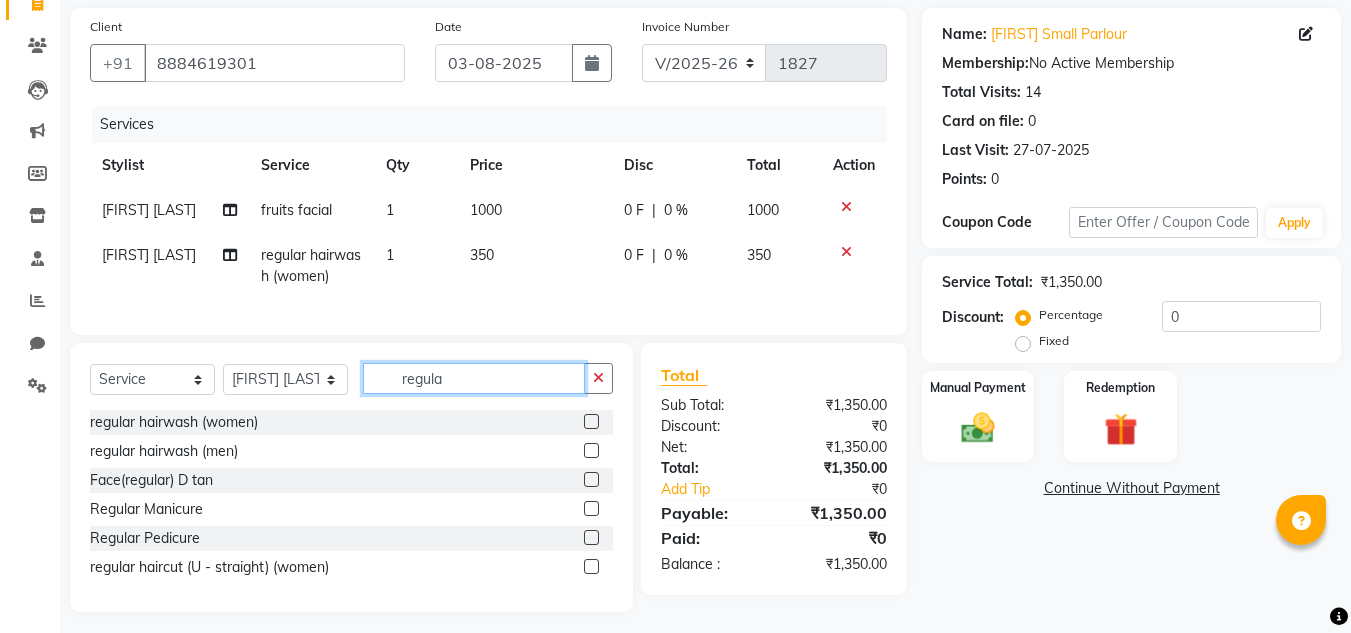 click on "regula" 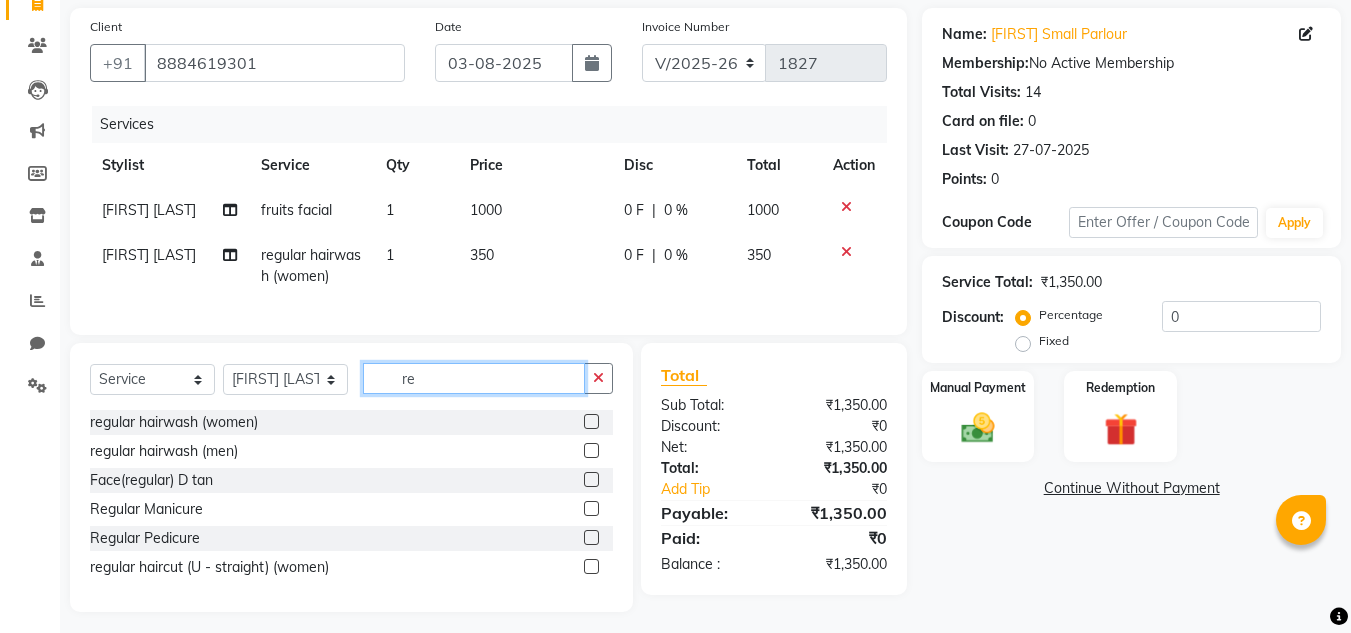 type on "r" 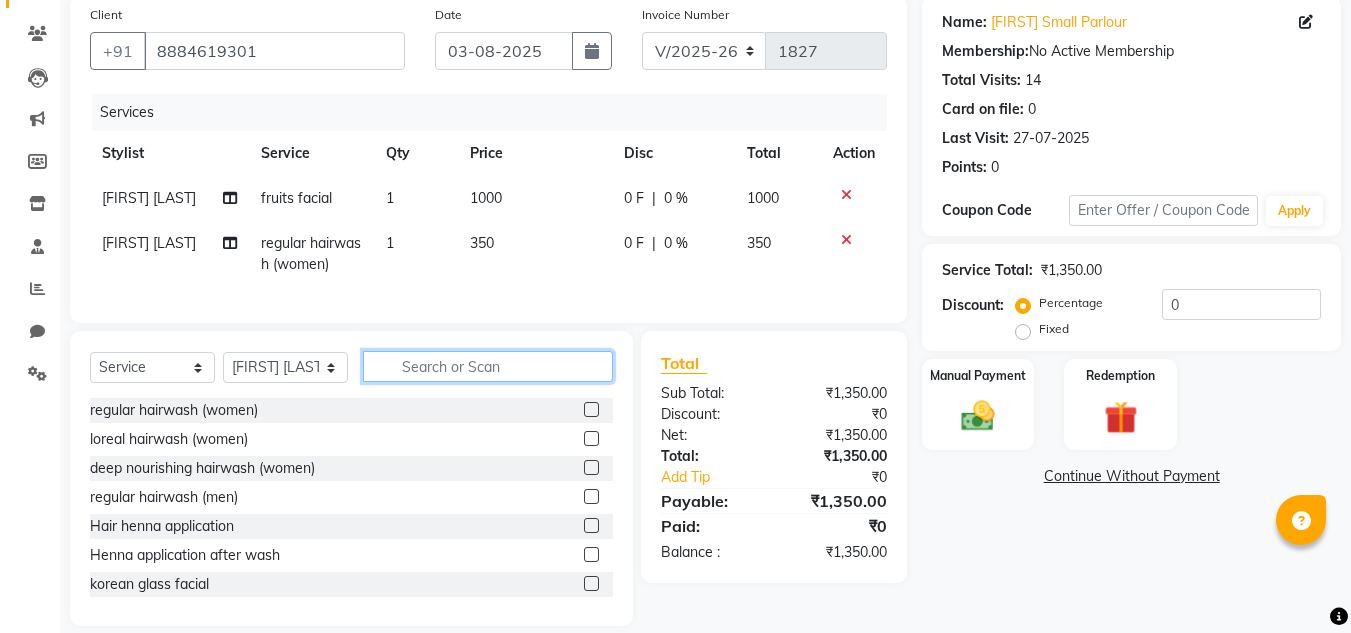 scroll, scrollTop: 192, scrollLeft: 0, axis: vertical 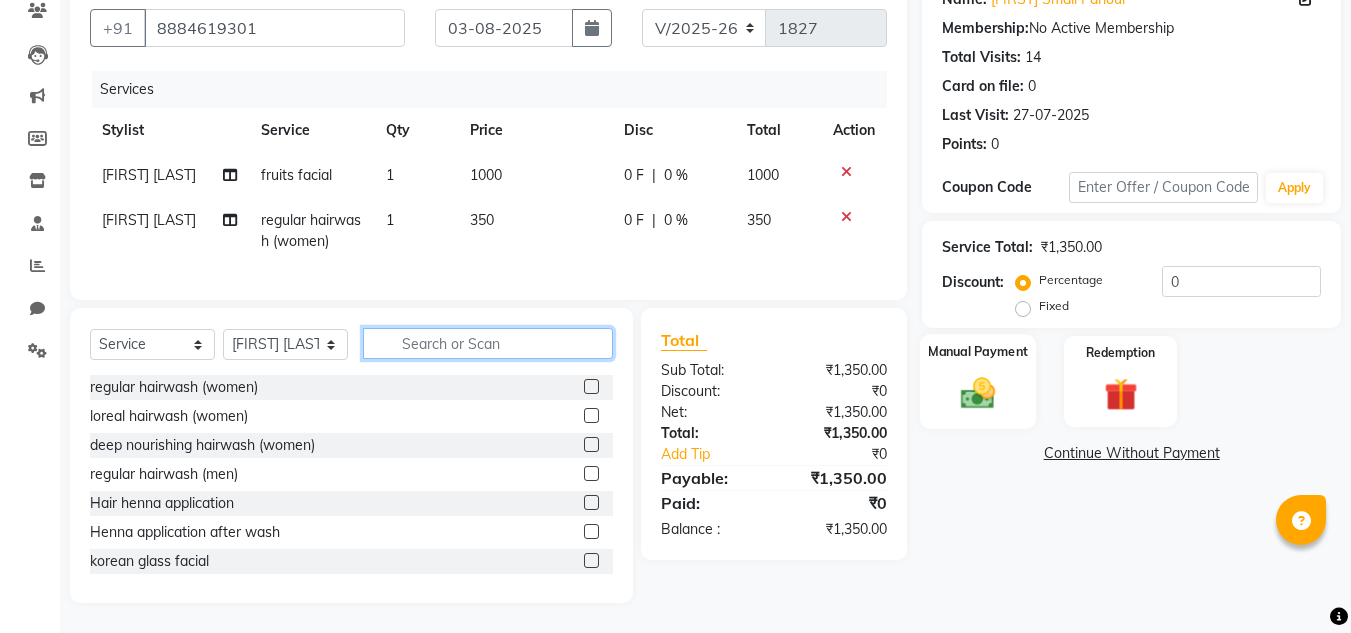 type 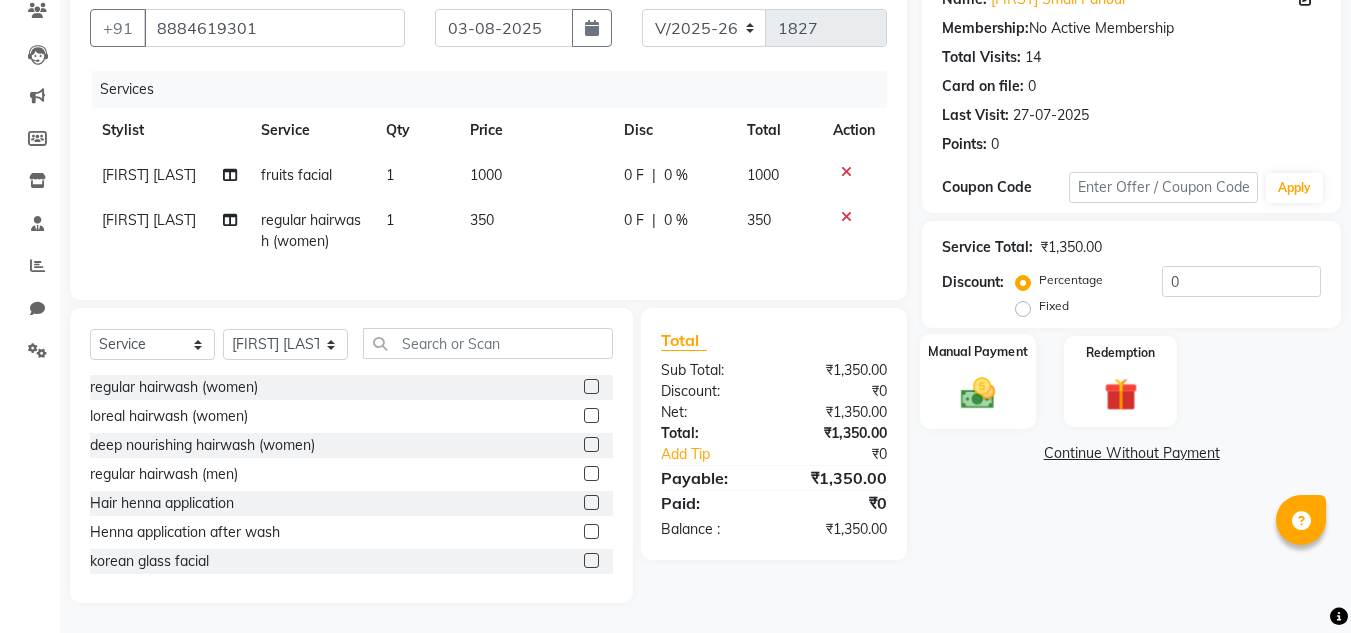 click 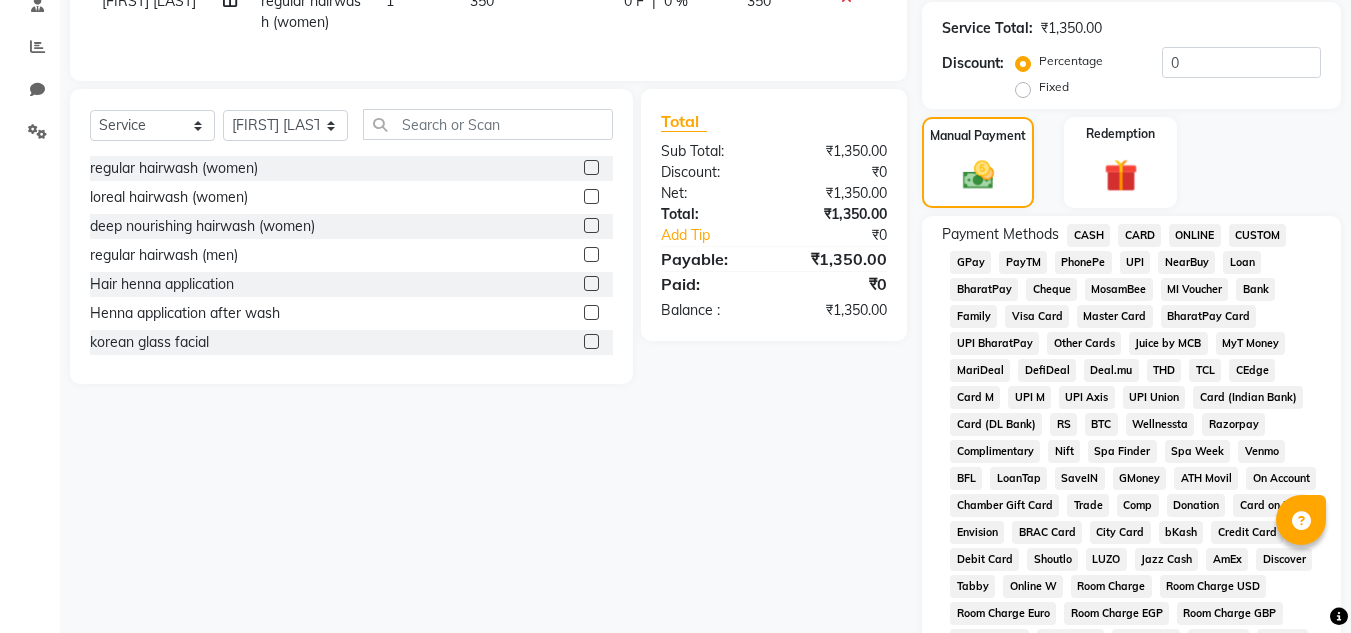 scroll, scrollTop: 517, scrollLeft: 0, axis: vertical 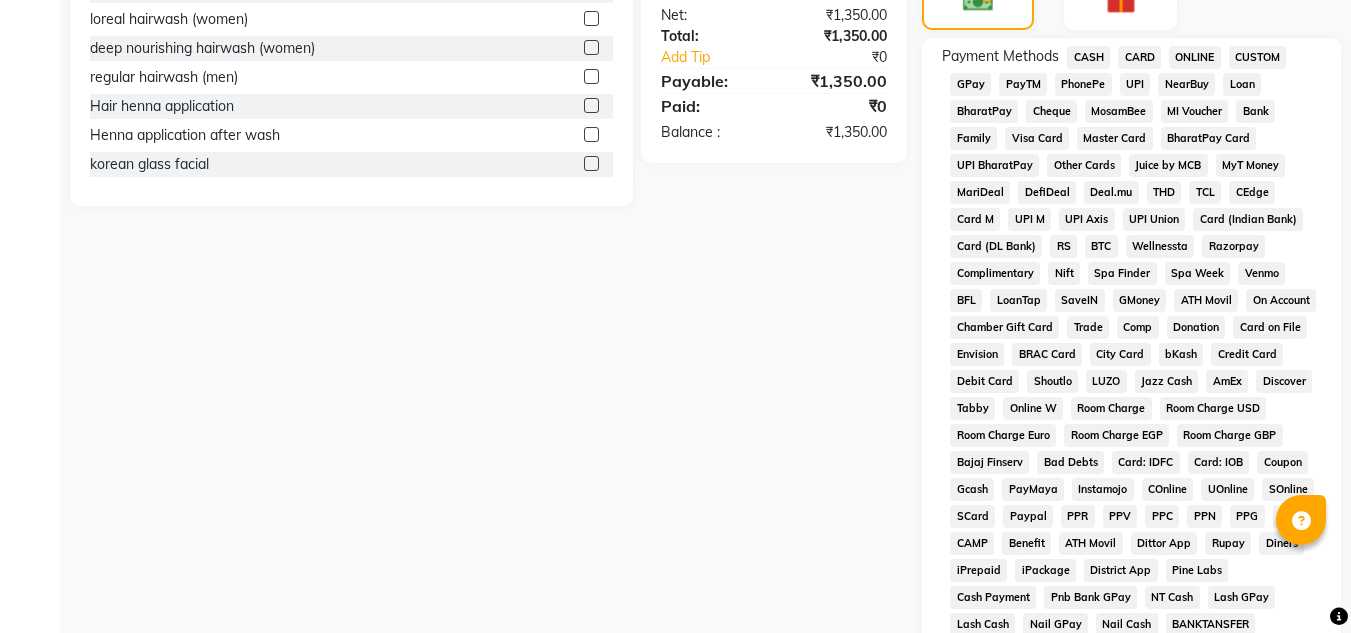 click on "PhonePe" 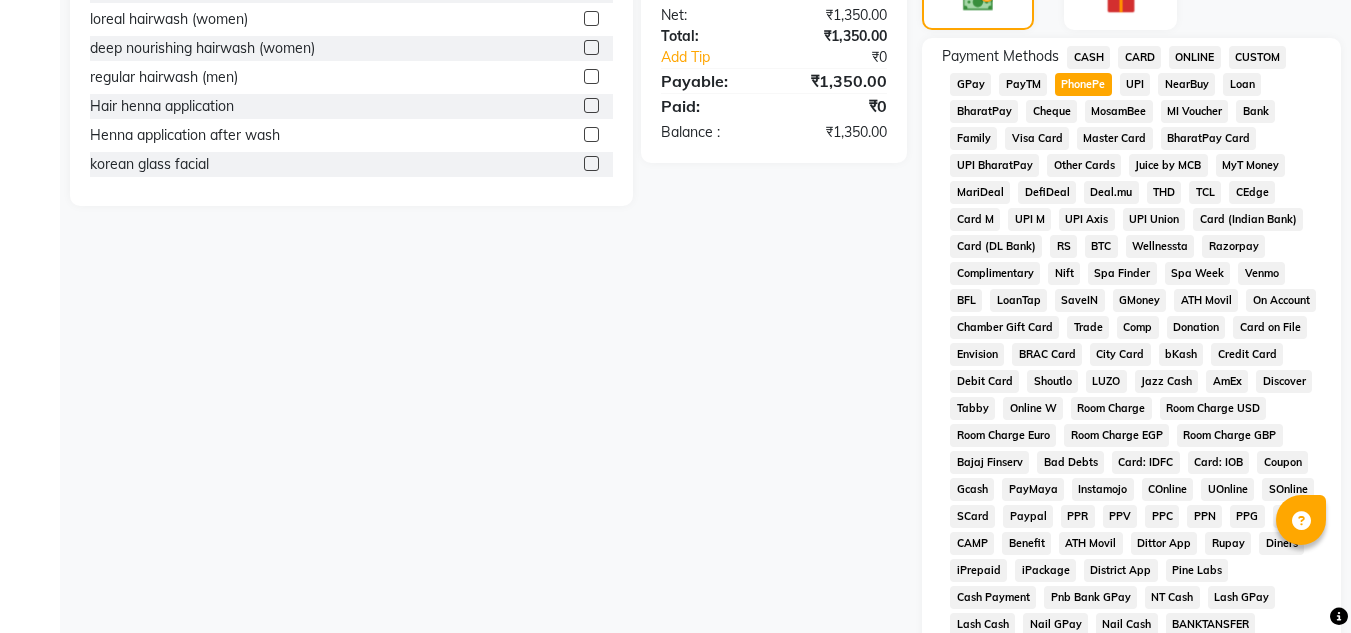 scroll, scrollTop: 869, scrollLeft: 0, axis: vertical 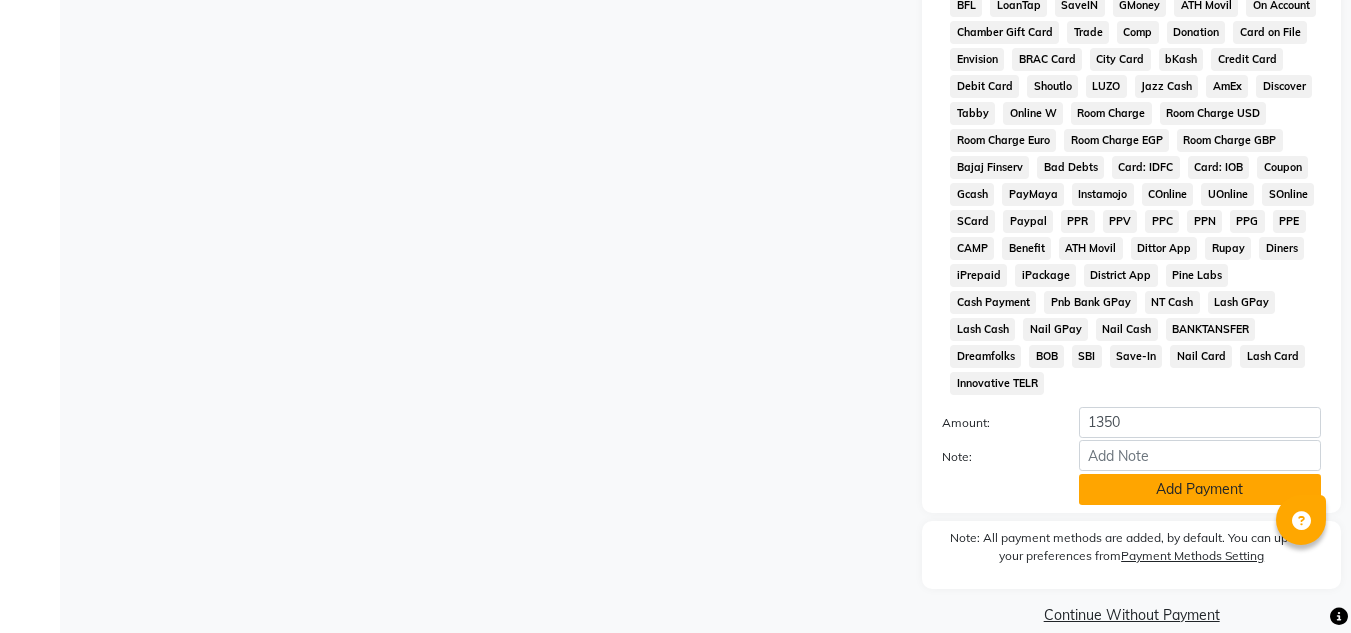 click on "Add Payment" 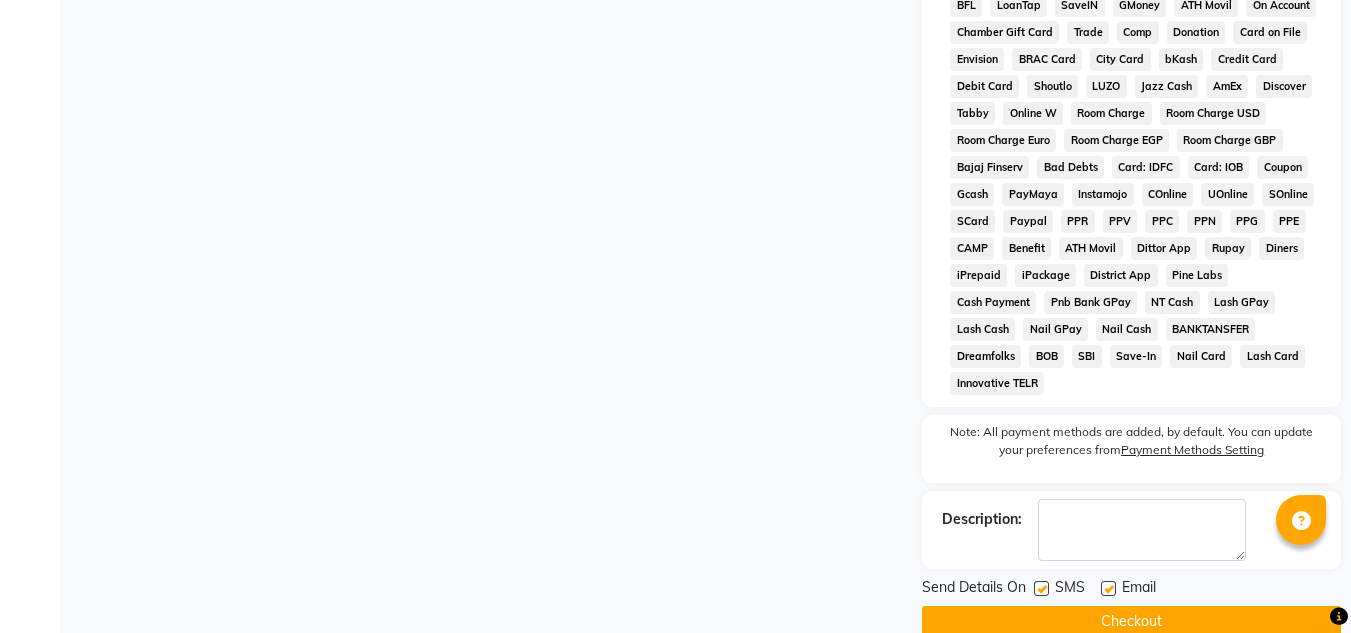 click 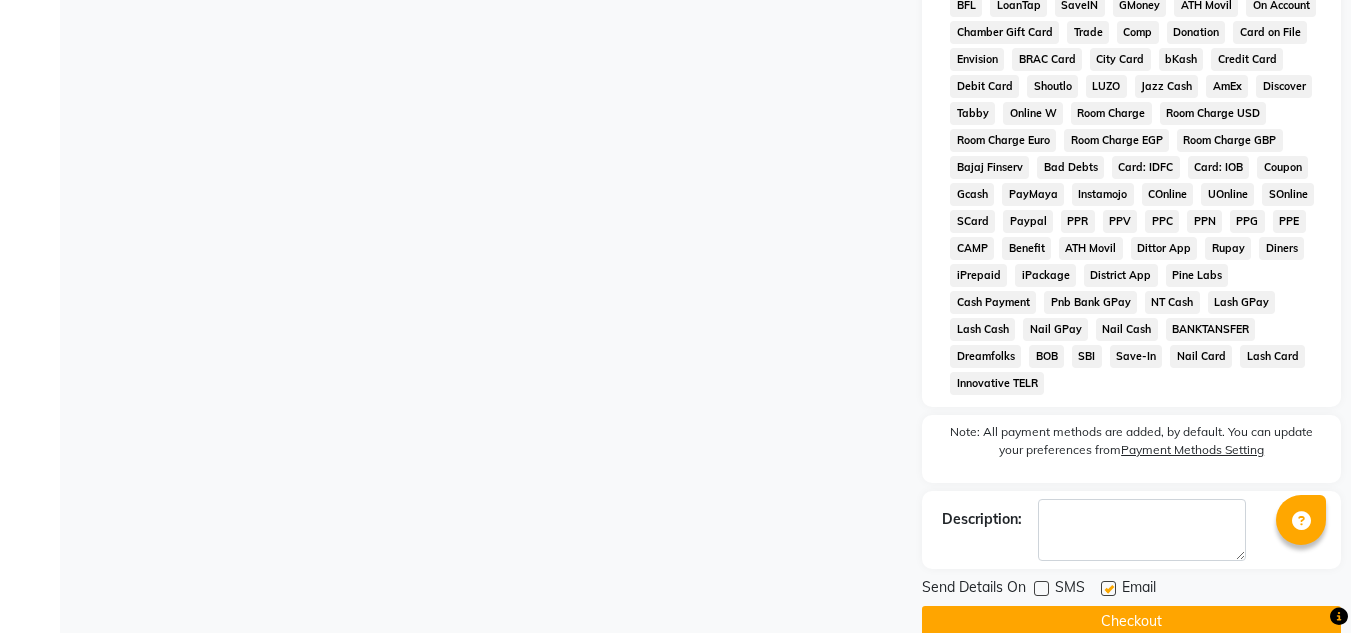 click 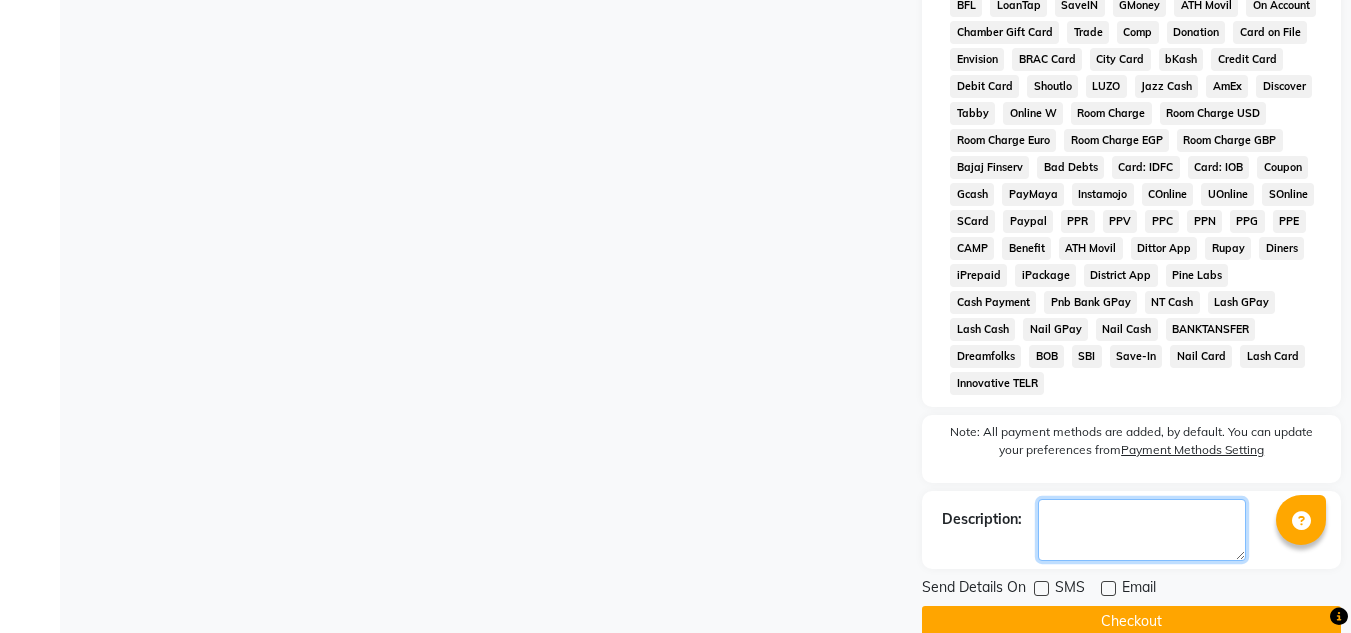 click 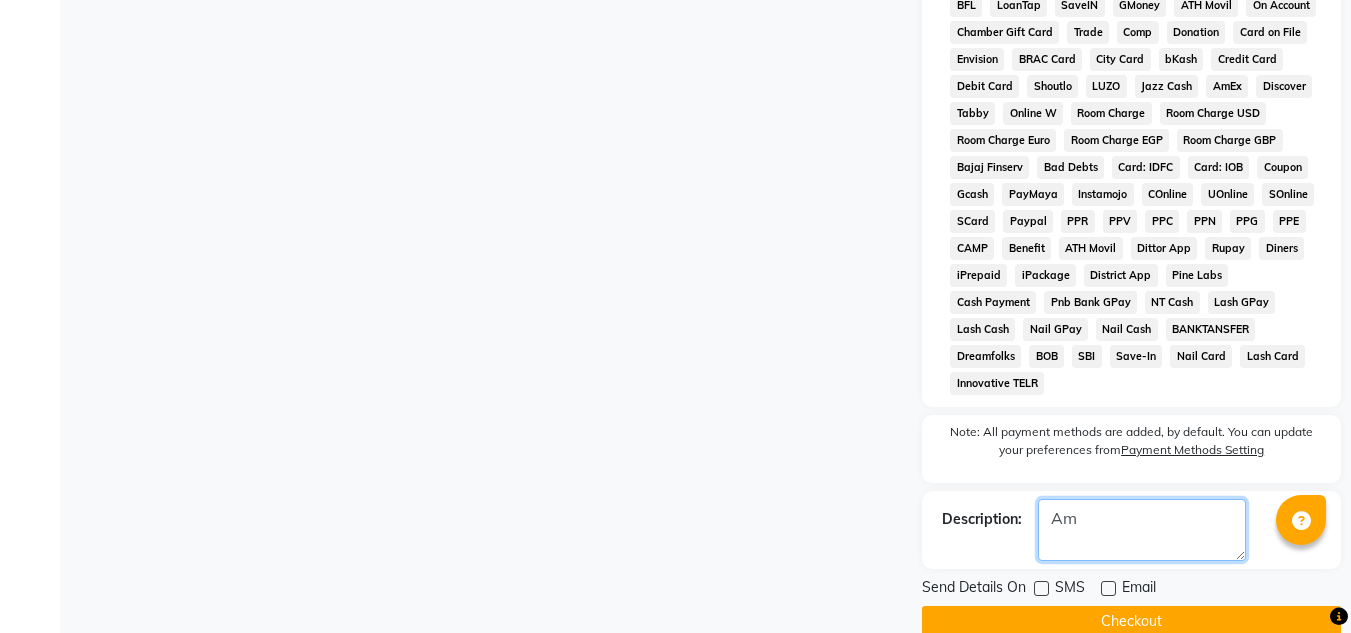 type on "A" 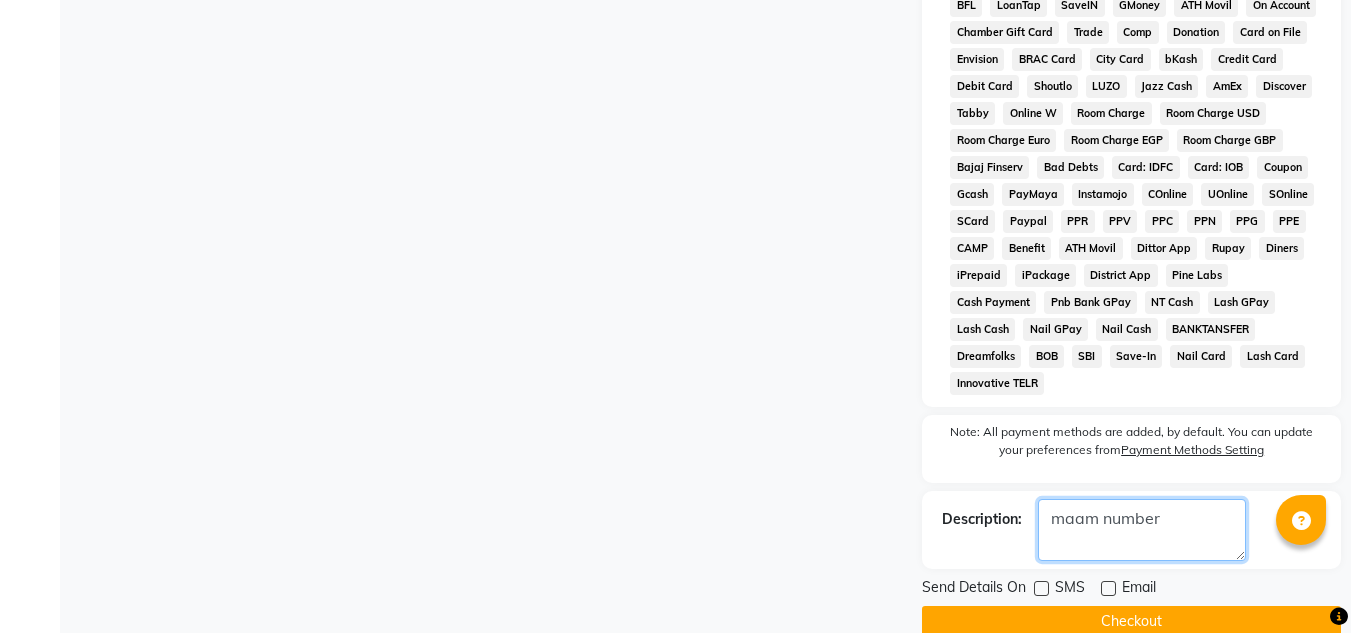 type on "maam number" 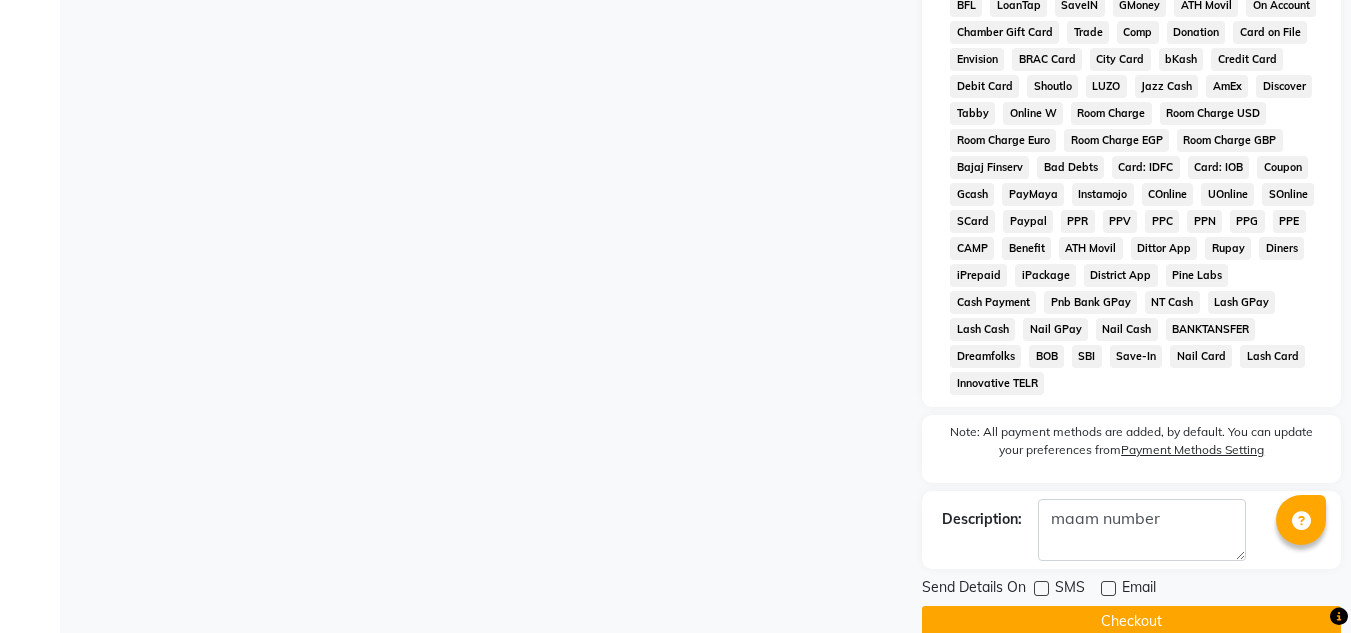 click on "Checkout" 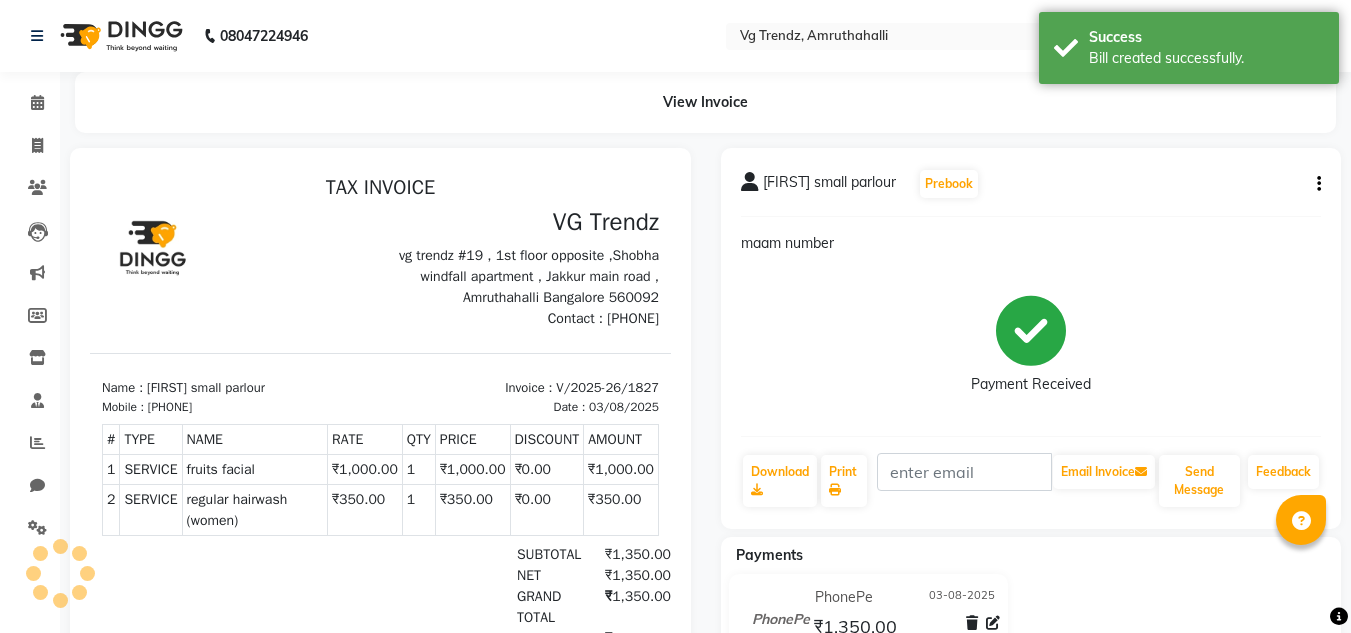 scroll, scrollTop: 0, scrollLeft: 0, axis: both 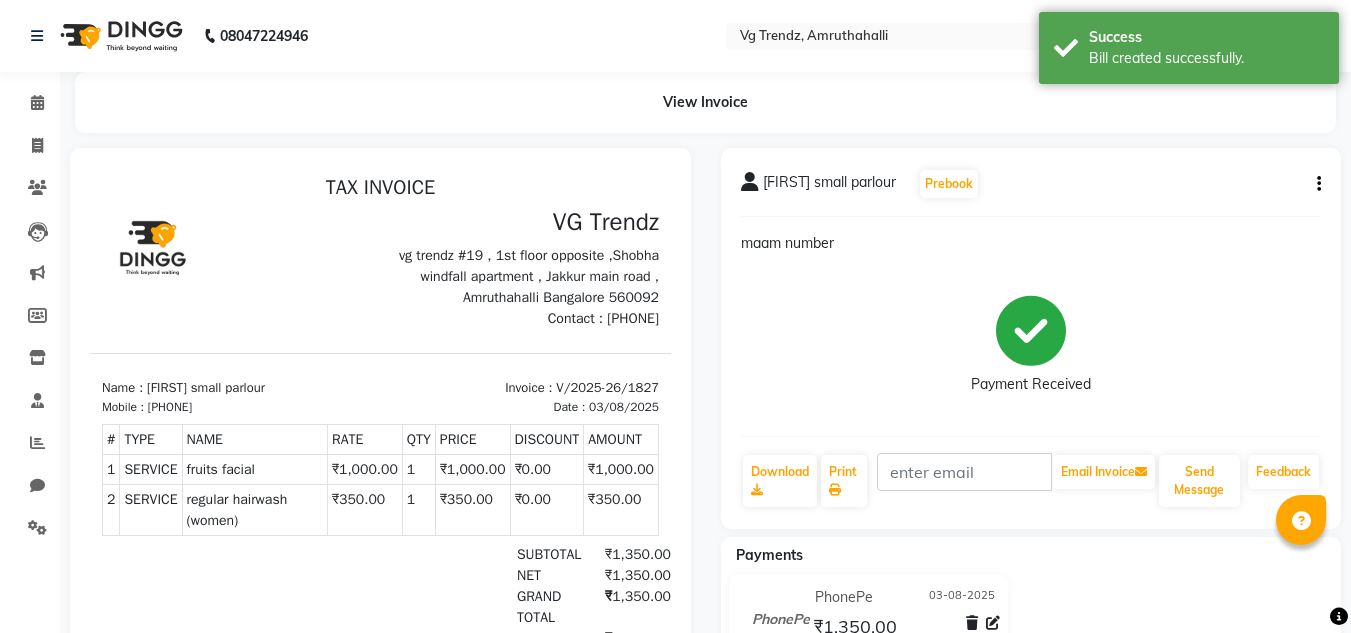 select on "service" 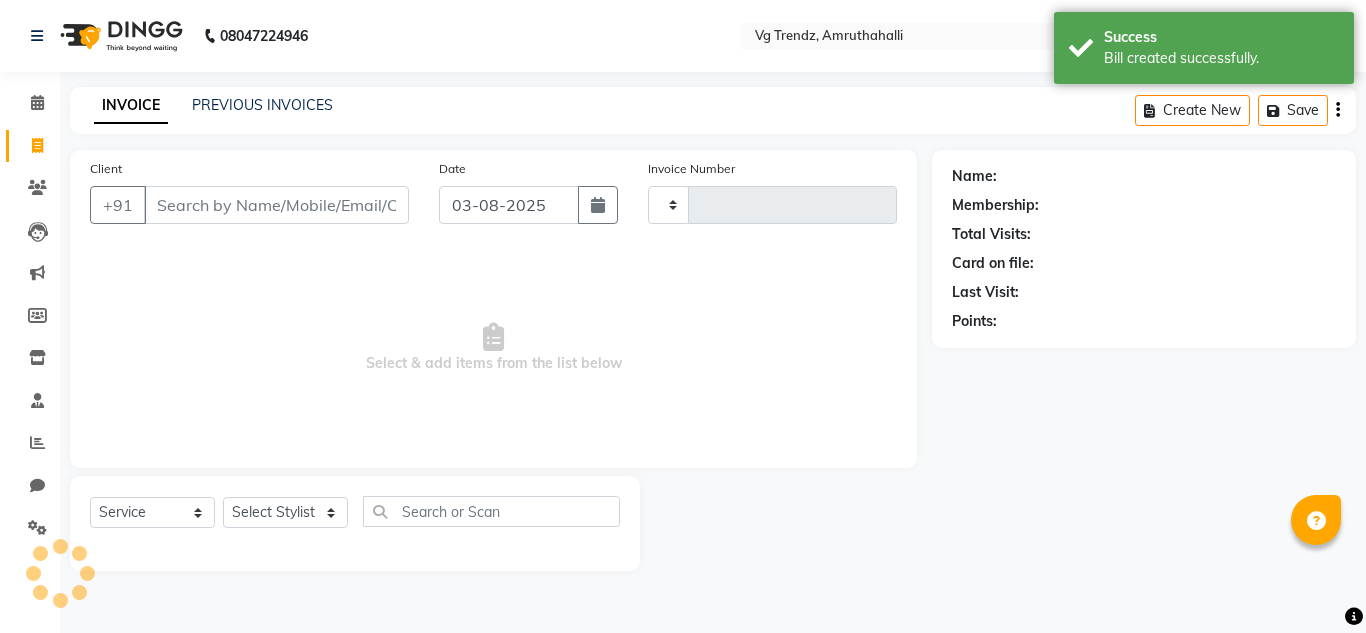 type on "1828" 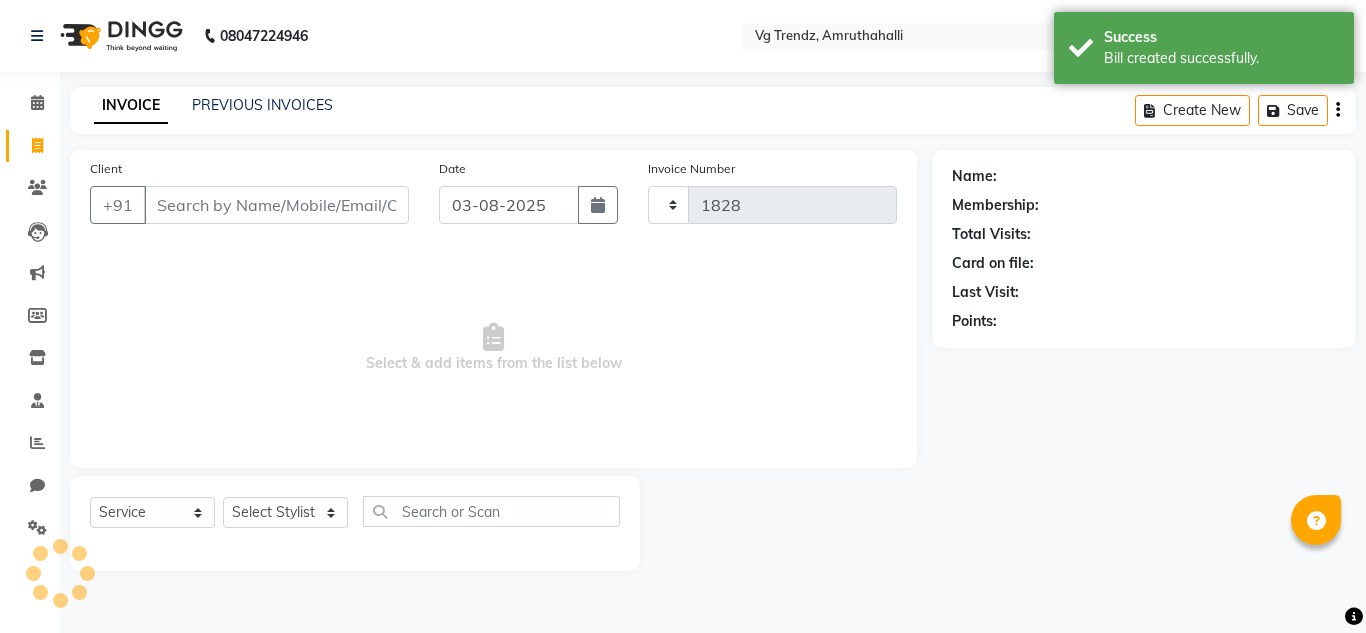 select on "5536" 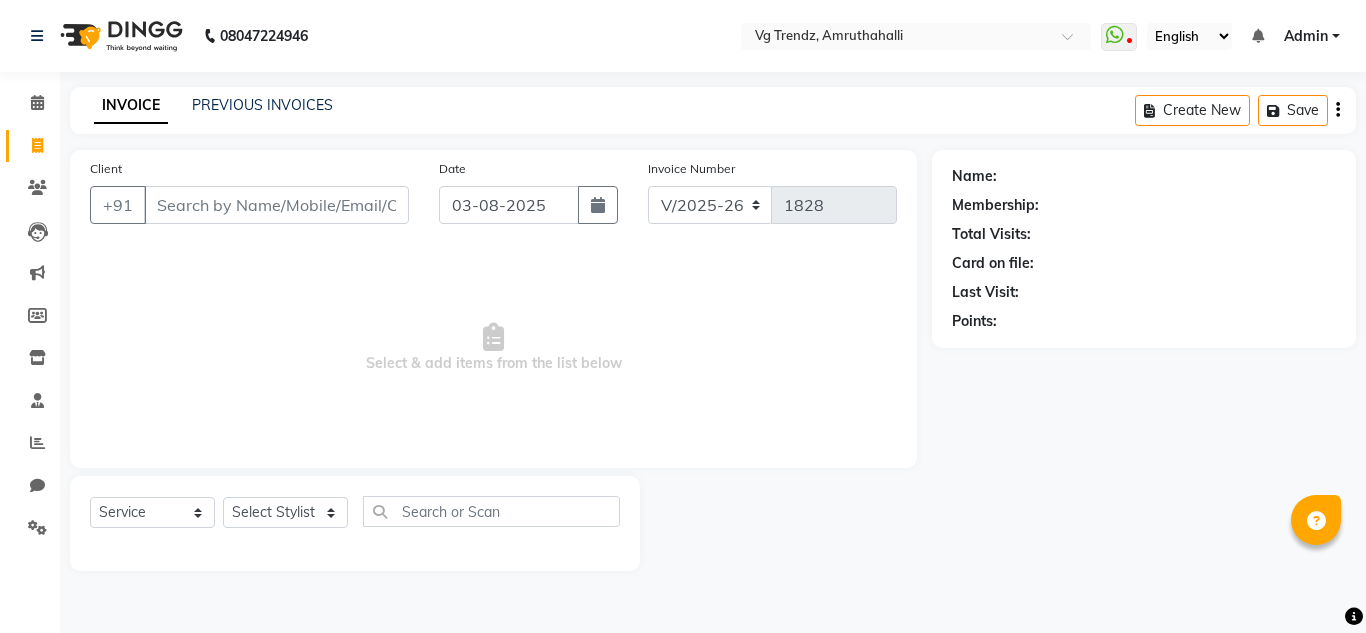 click on "Client" at bounding box center (276, 205) 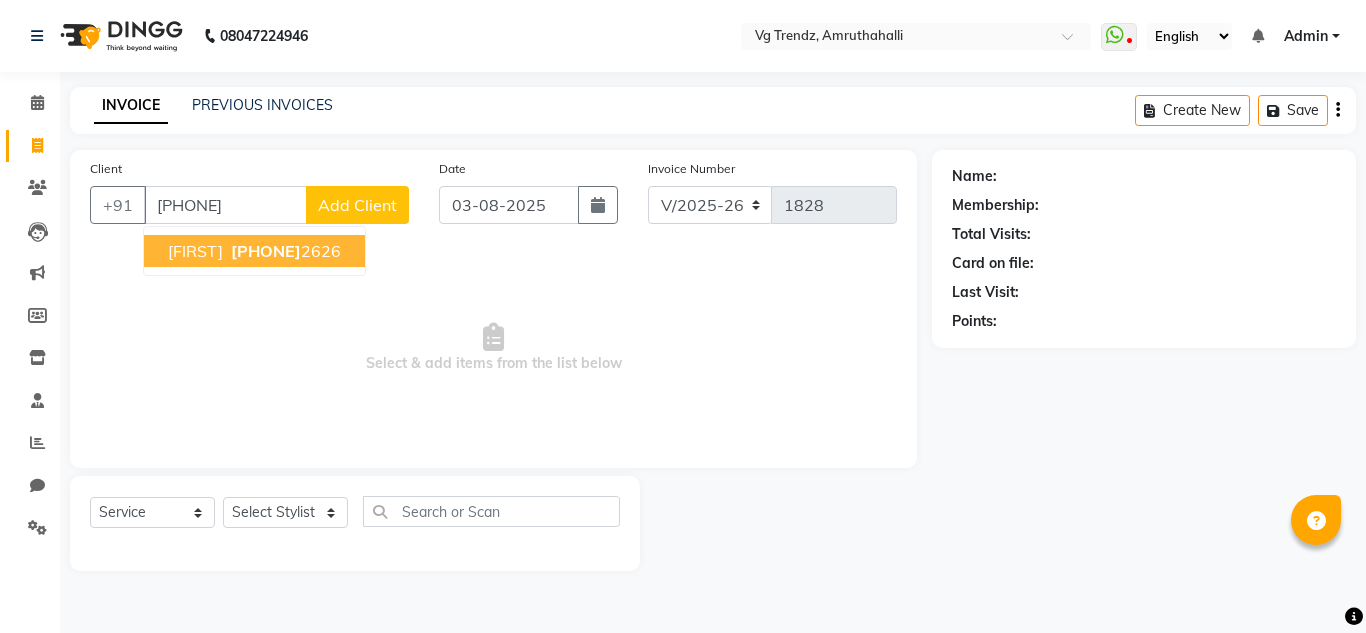 click on "998069 2626" at bounding box center [284, 251] 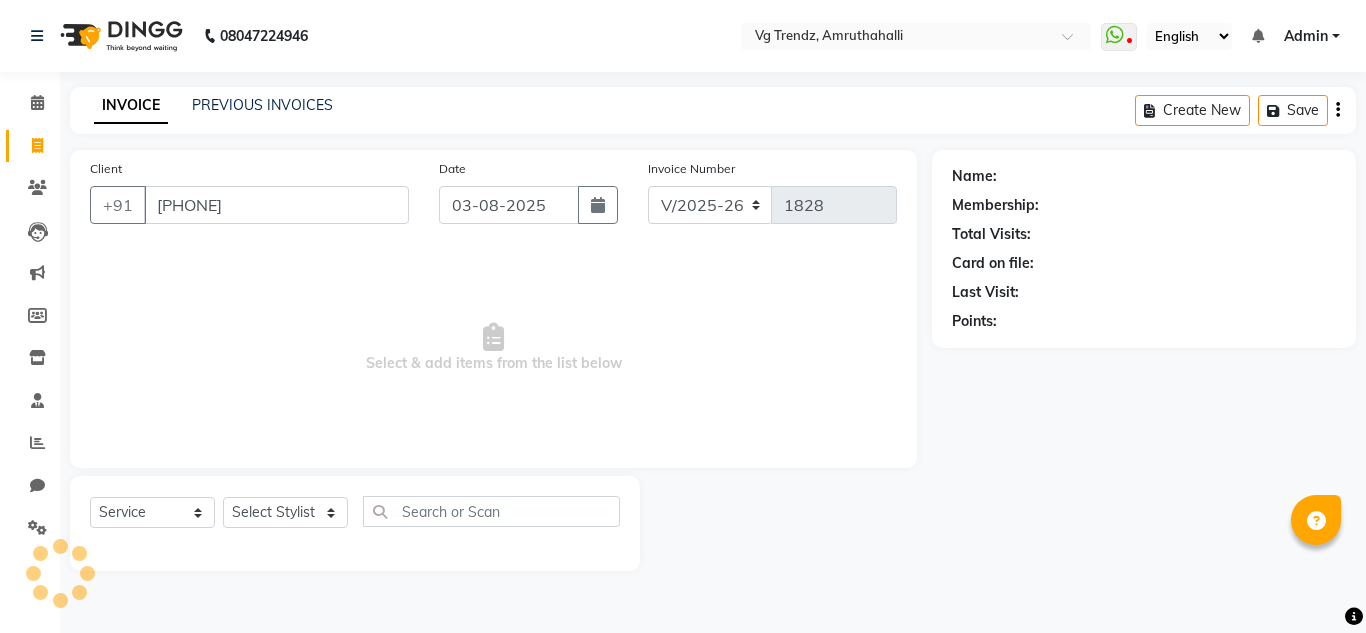 type on "[PHONE]" 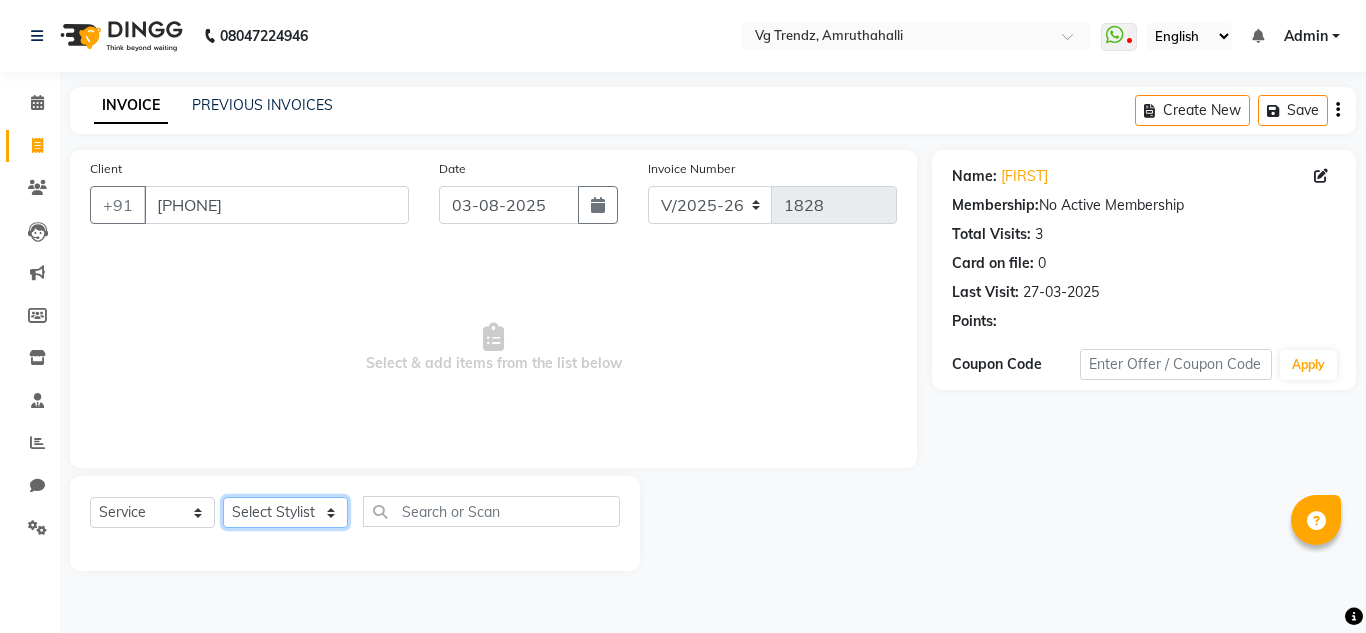 click on "Select Stylist Ashiwini N P Manjitha Chhetri Manjula S Mun Khan Naveen Kumar Rangashamaiah salon number Sandeep Sharma Shannu Sridevi Vanitha v" 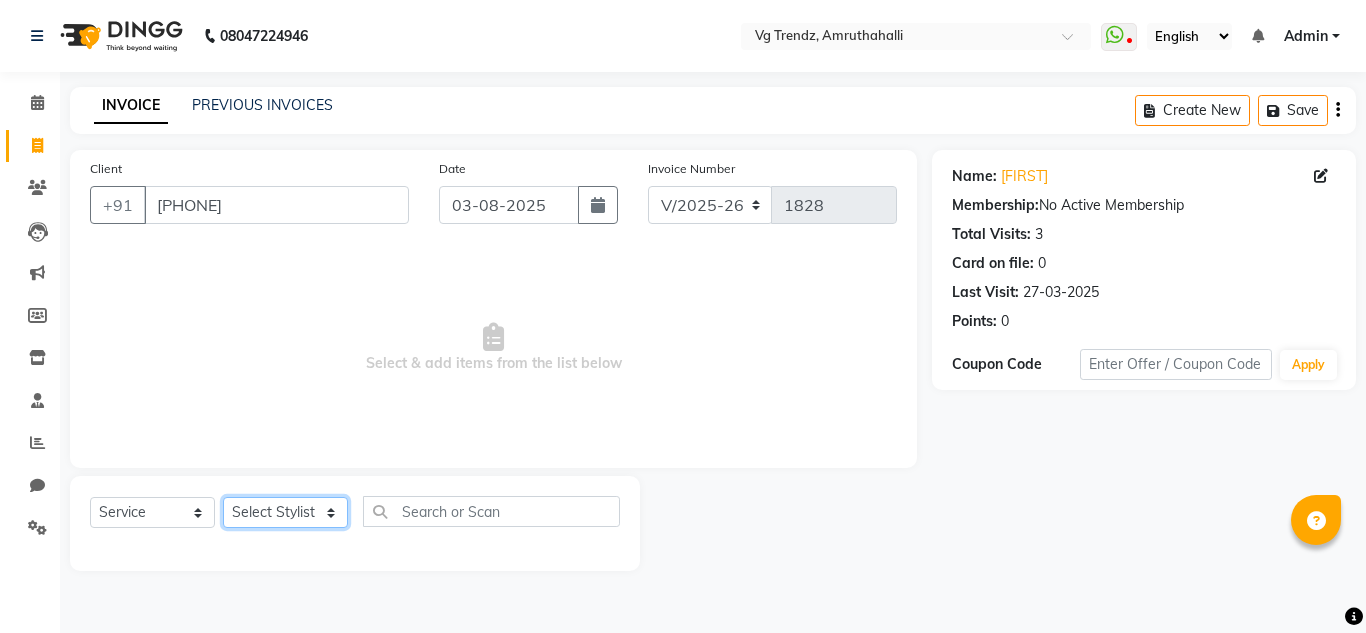 select on "85009" 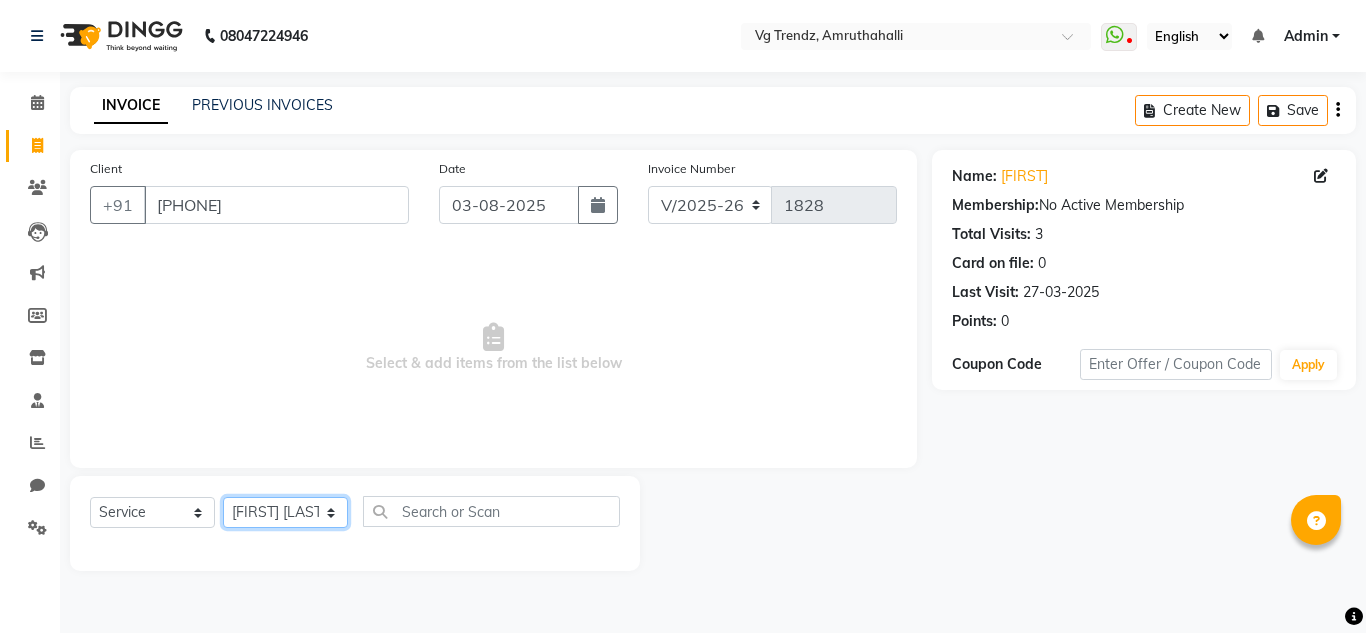 click on "Select Stylist Ashiwini N P Manjitha Chhetri Manjula S Mun Khan Naveen Kumar Rangashamaiah salon number Sandeep Sharma Shannu Sridevi Vanitha v" 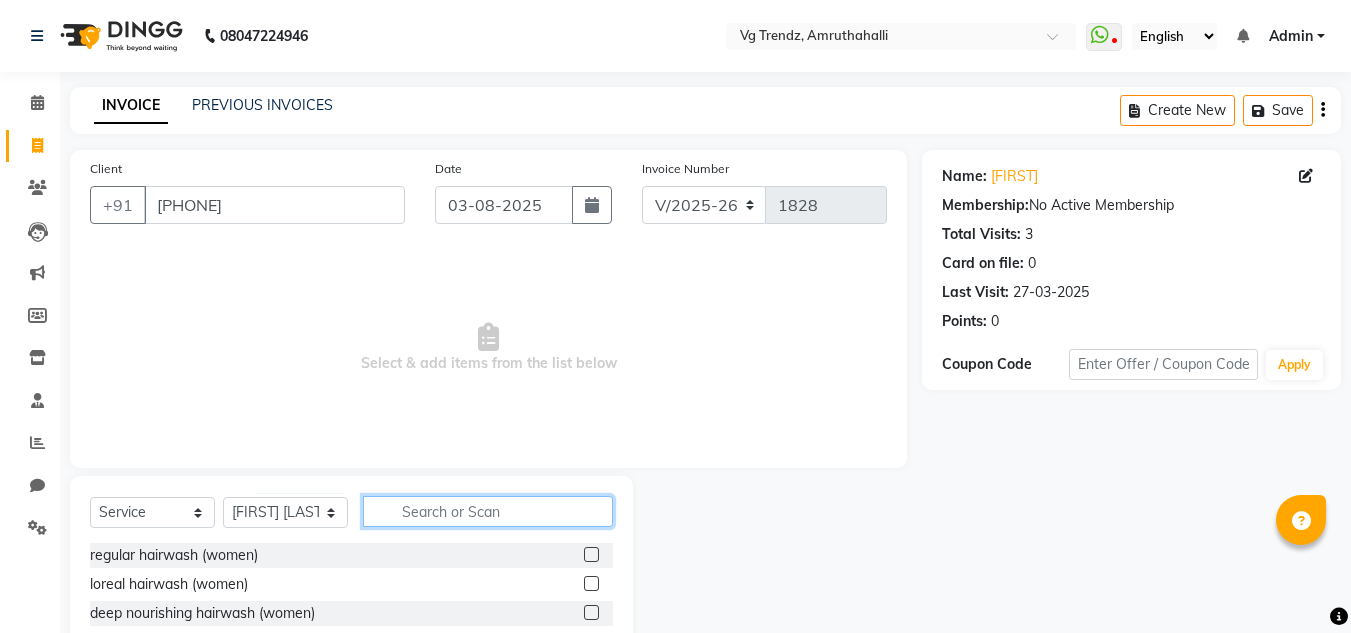 click 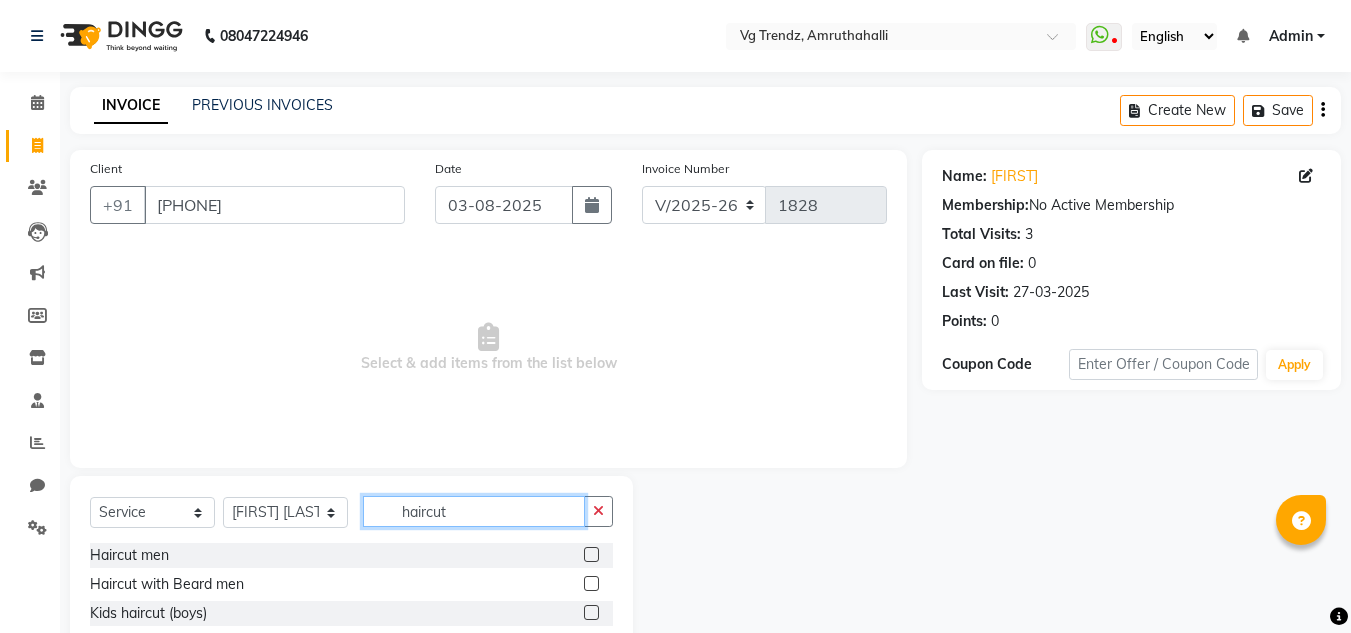 scroll, scrollTop: 168, scrollLeft: 0, axis: vertical 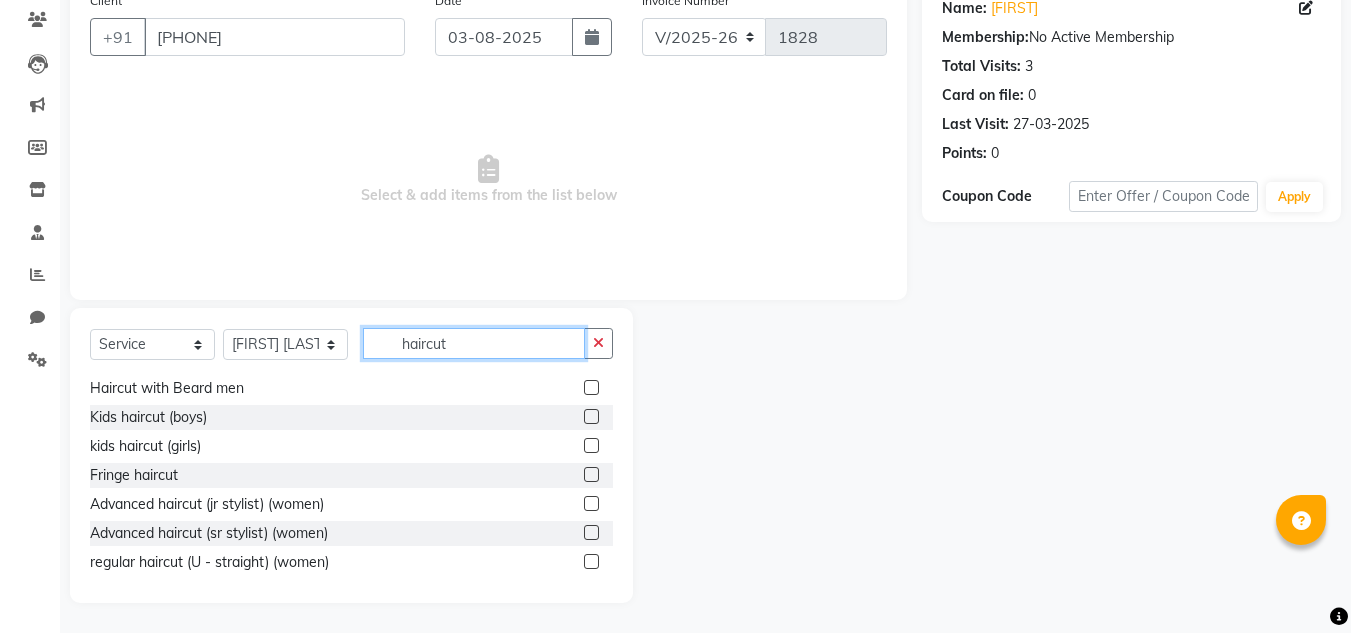 type on "haircut" 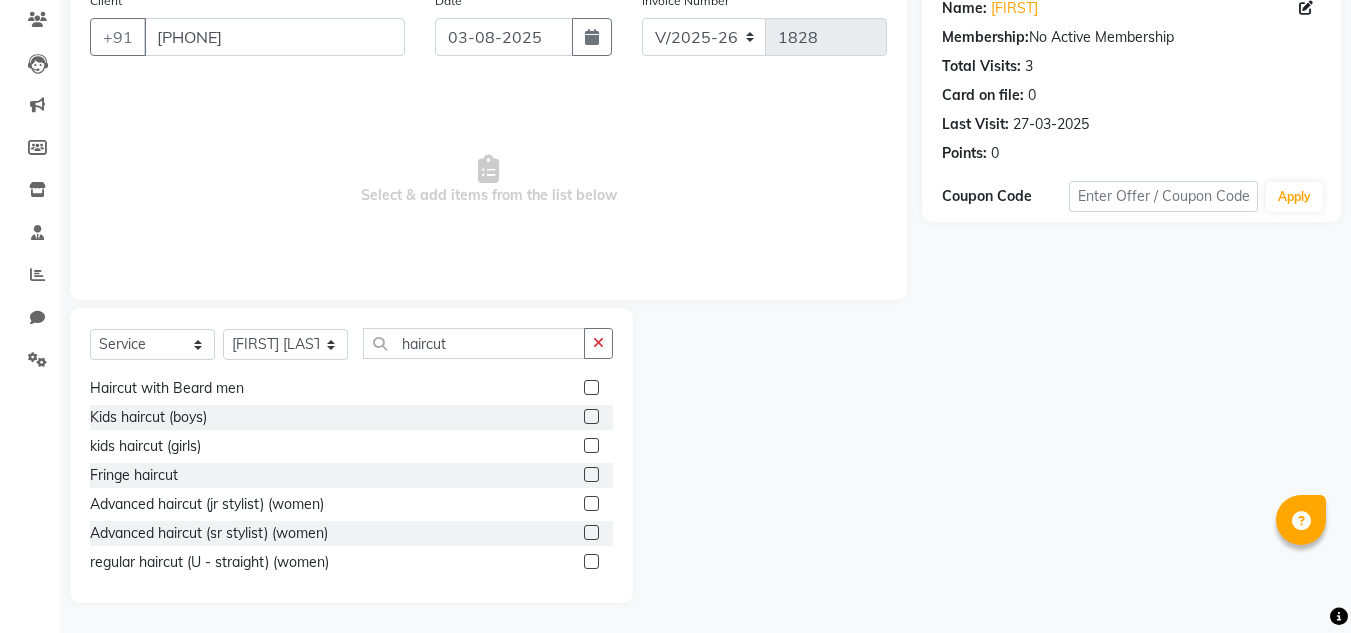 click 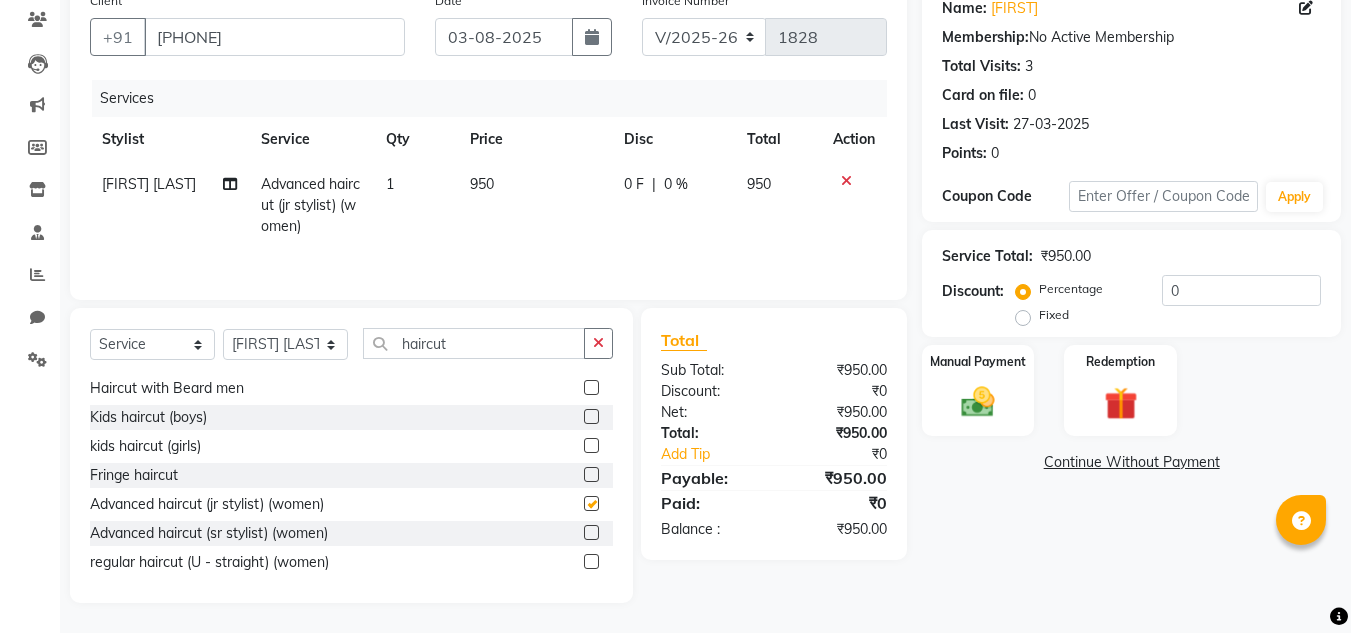 checkbox on "false" 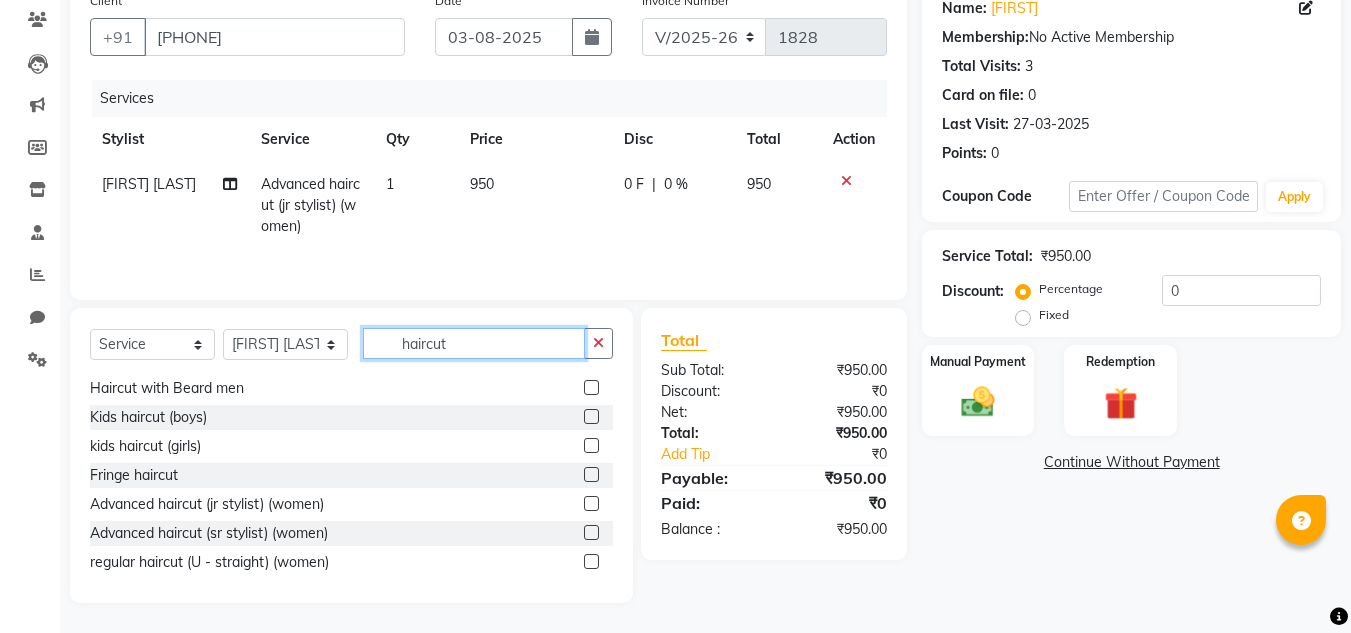 click on "haircut" 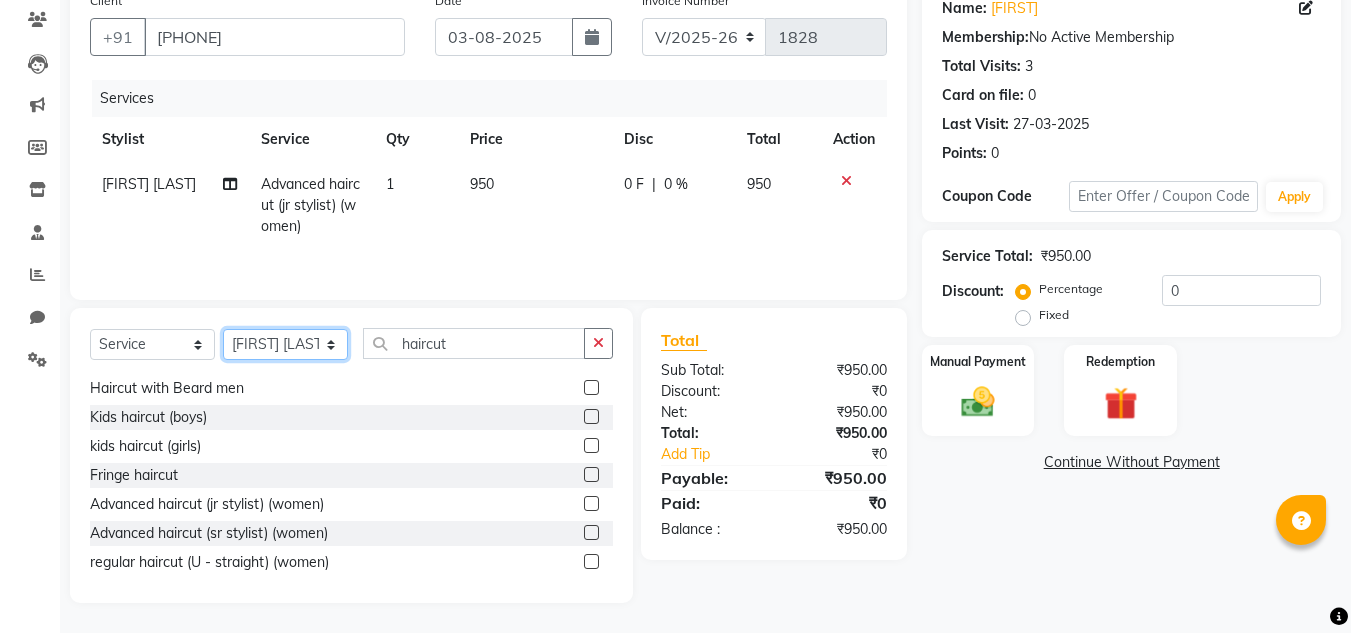 click on "Select Stylist Ashiwini N P Manjitha Chhetri Manjula S Mun Khan Naveen Kumar Rangashamaiah salon number Sandeep Sharma Shannu Sridevi Vanitha v" 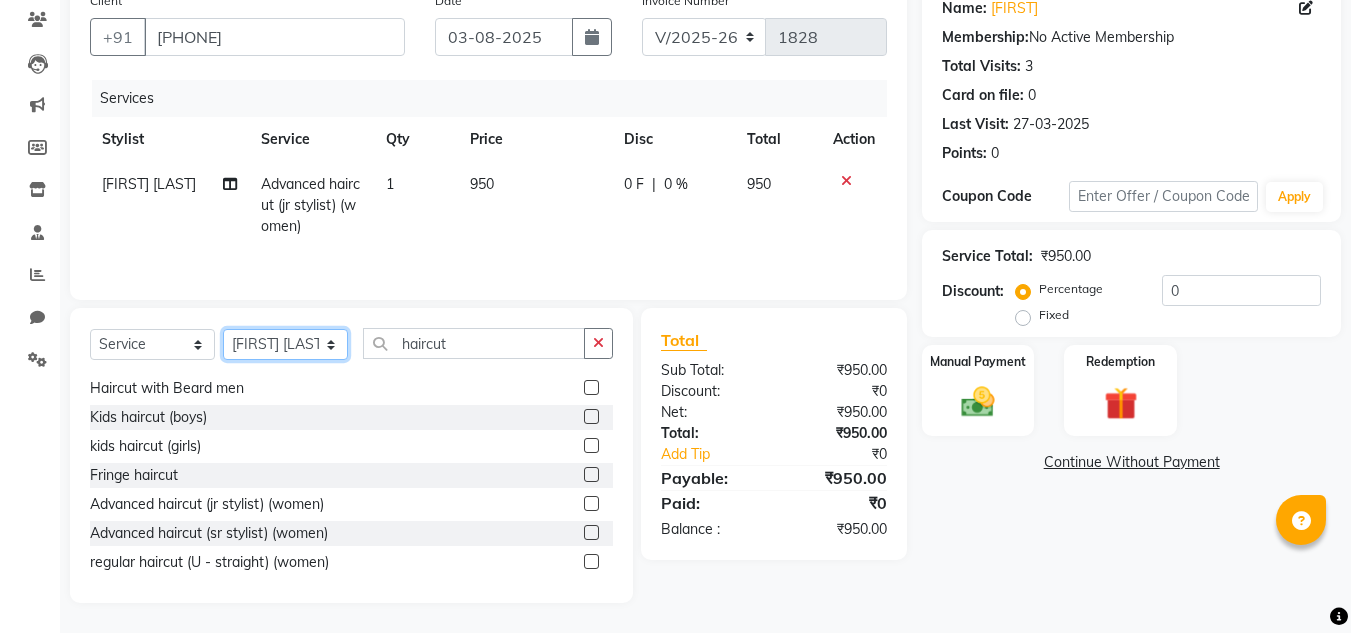 select on "85011" 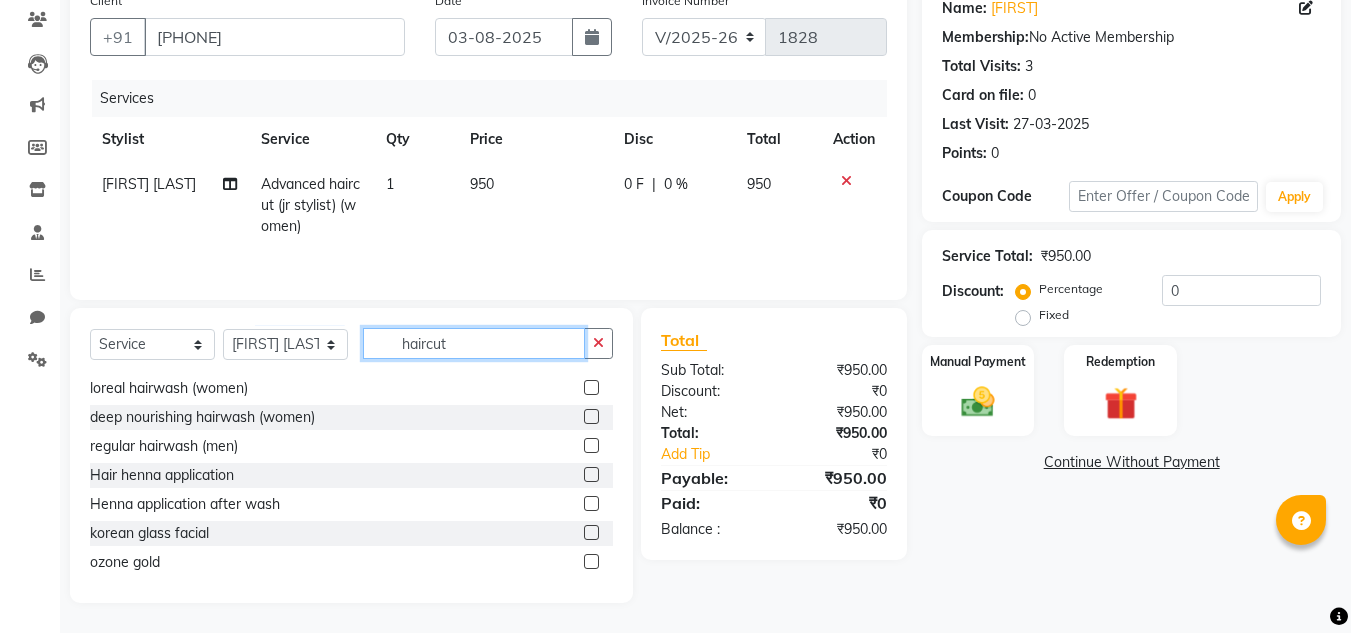 click on "haircut" 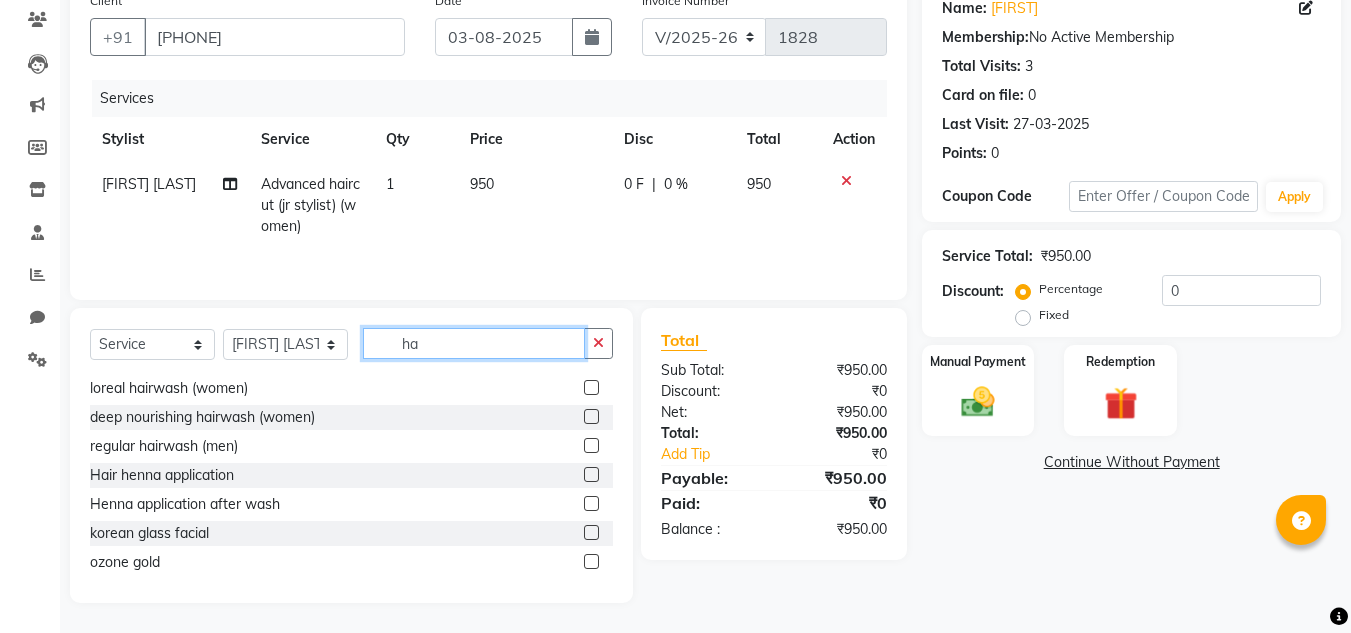 type on "h" 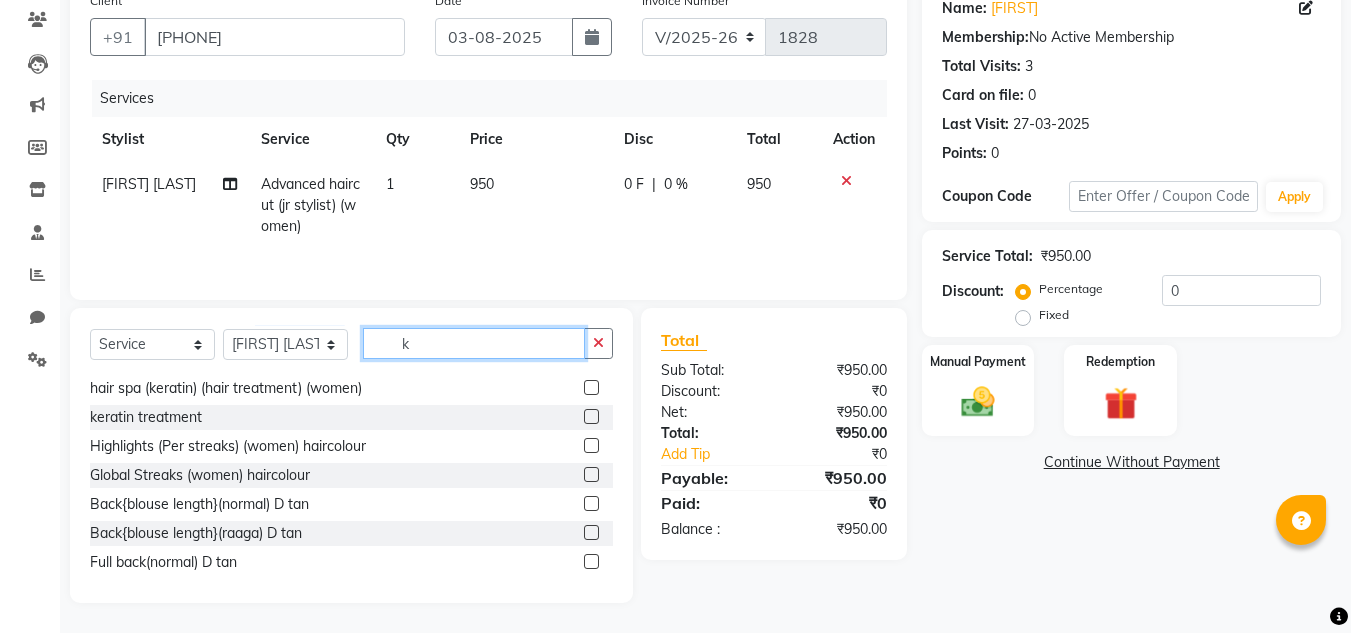 scroll, scrollTop: 0, scrollLeft: 0, axis: both 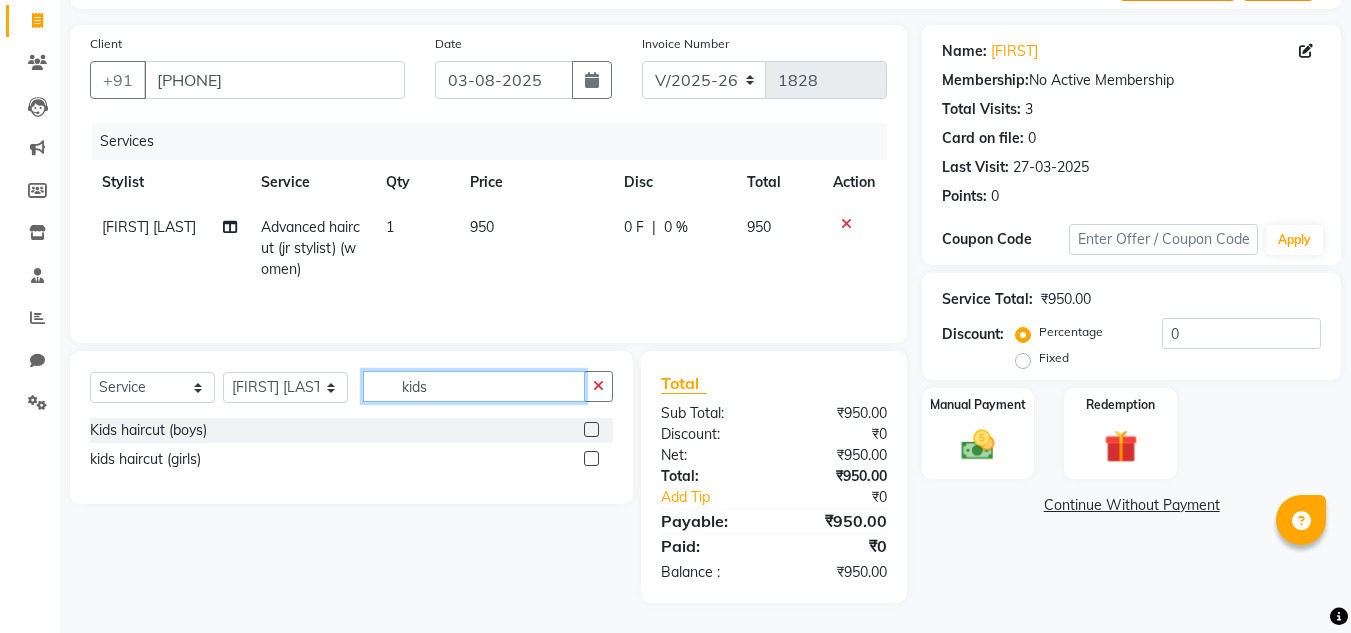 type on "kids" 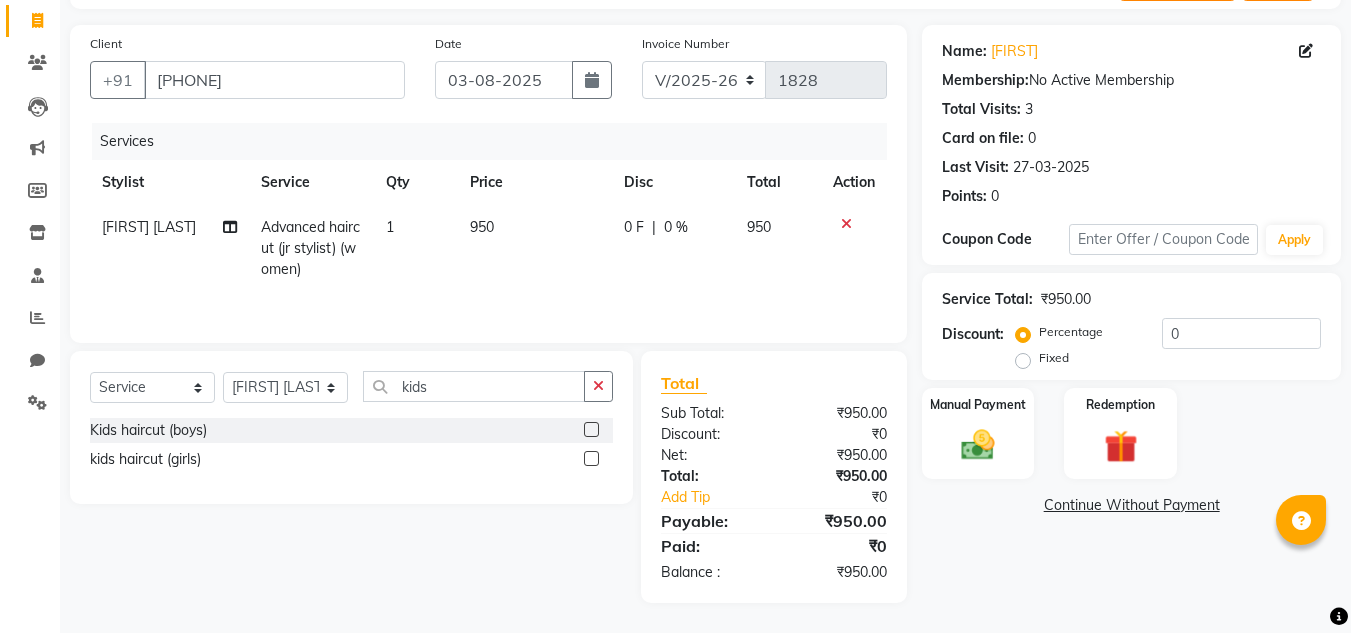click 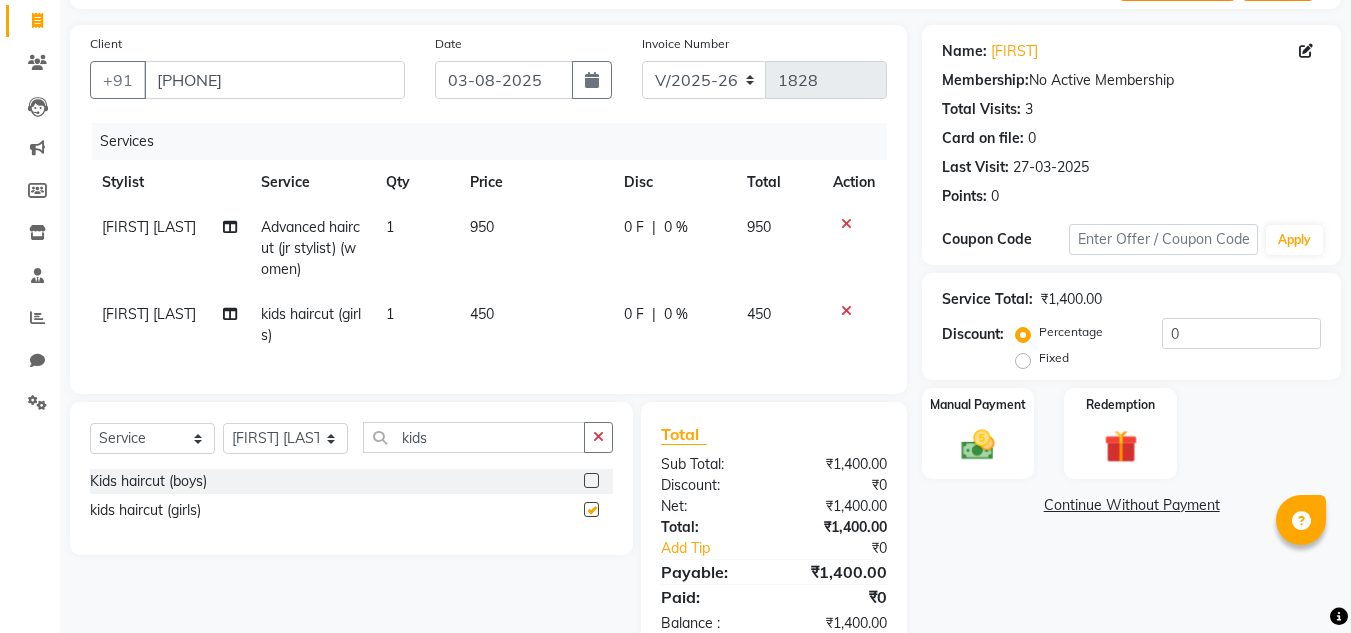 checkbox on "false" 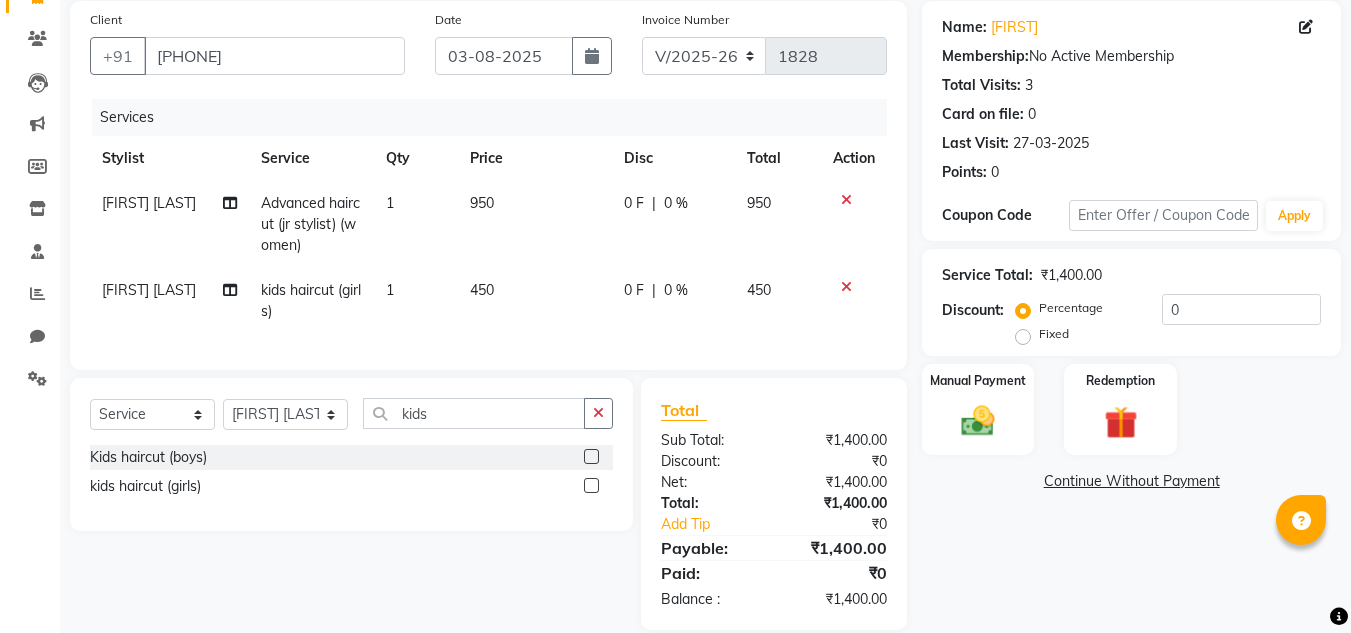 scroll, scrollTop: 191, scrollLeft: 0, axis: vertical 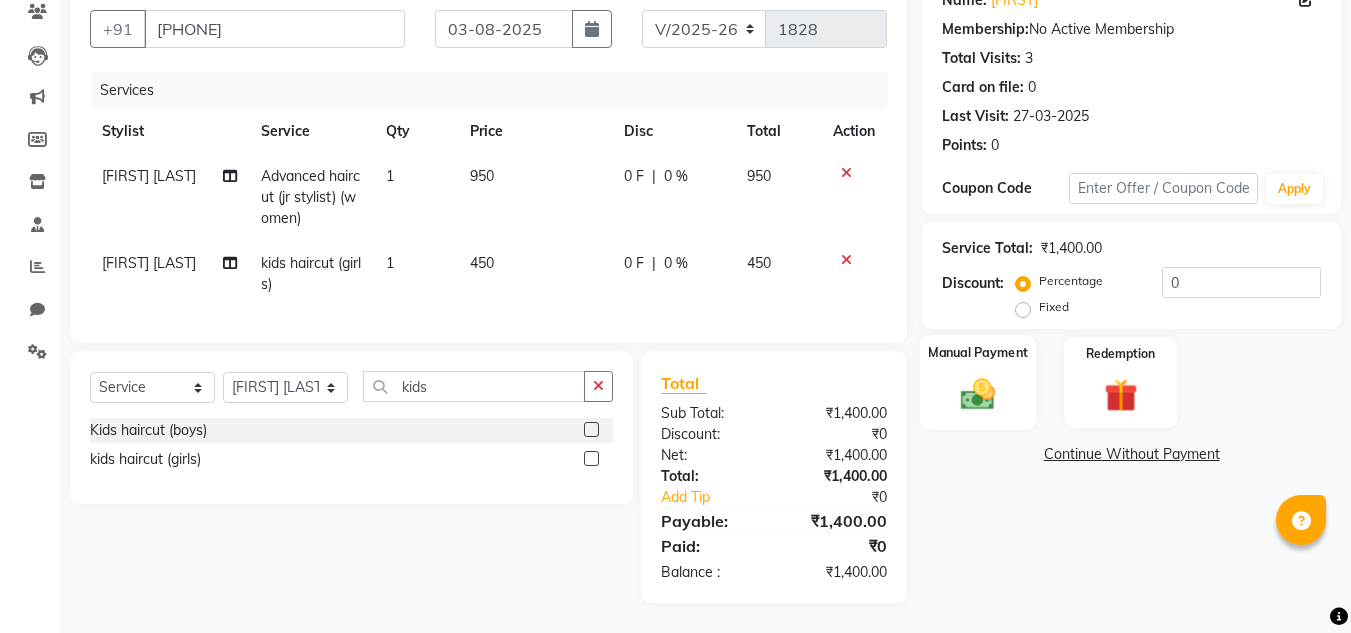 click 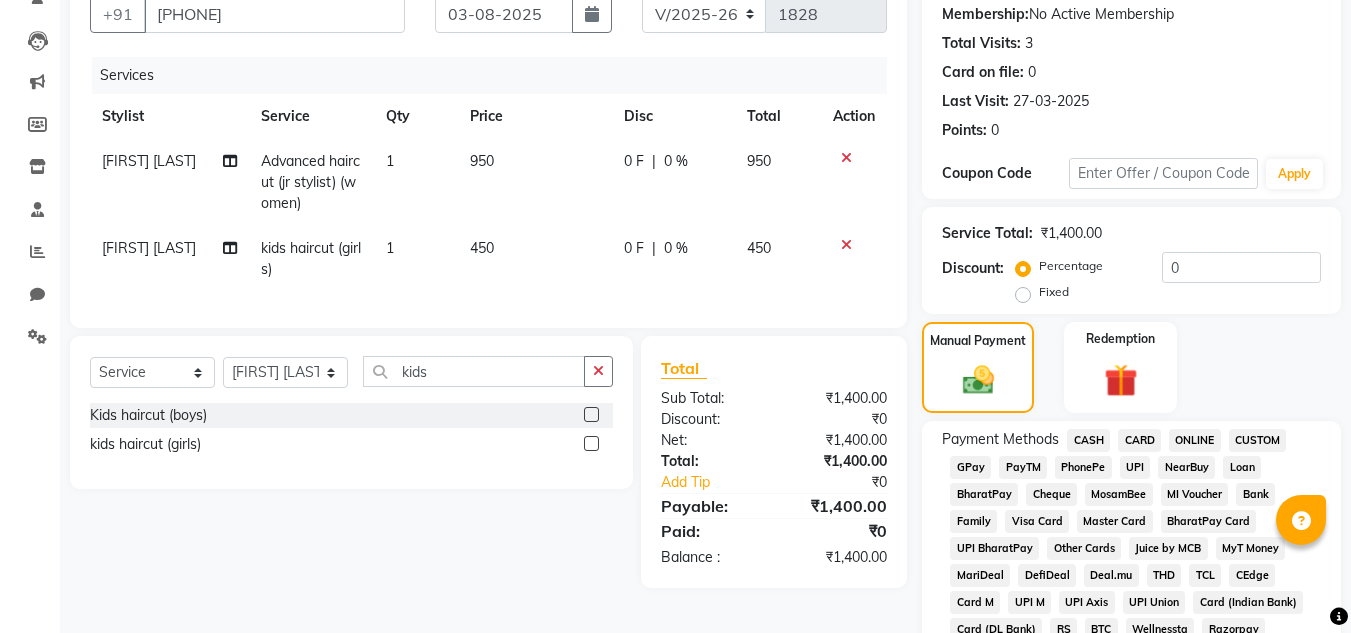 click on "CASH" 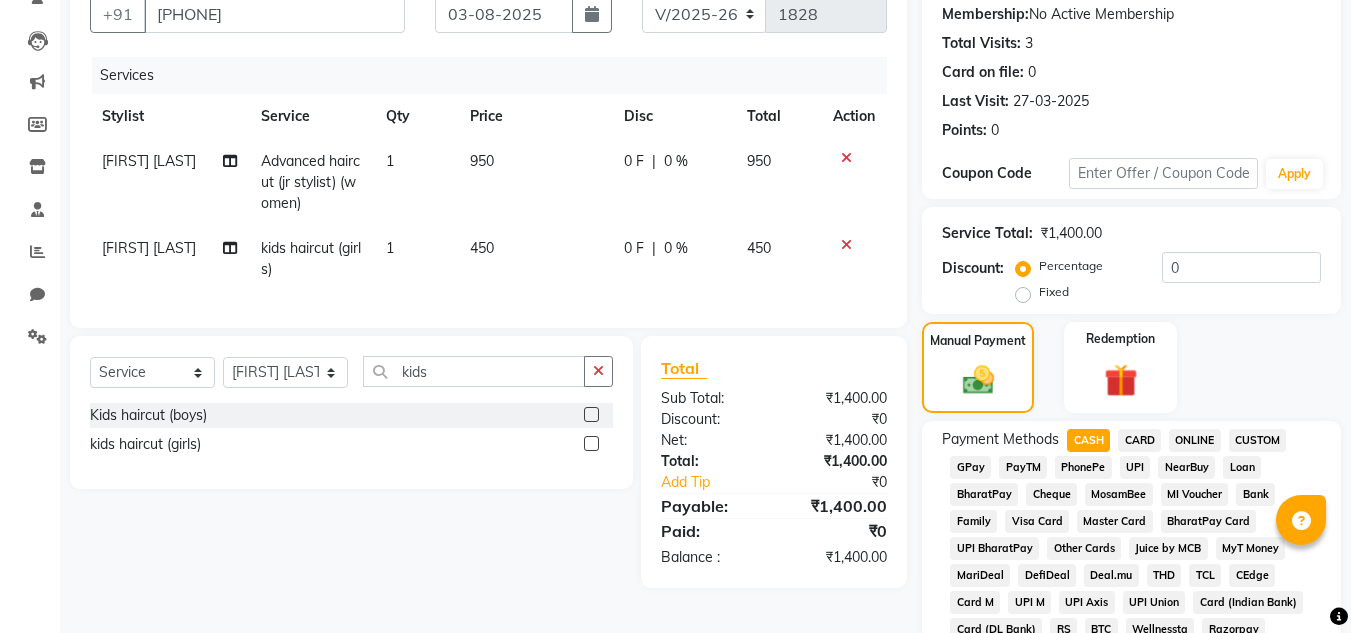 scroll, scrollTop: 869, scrollLeft: 0, axis: vertical 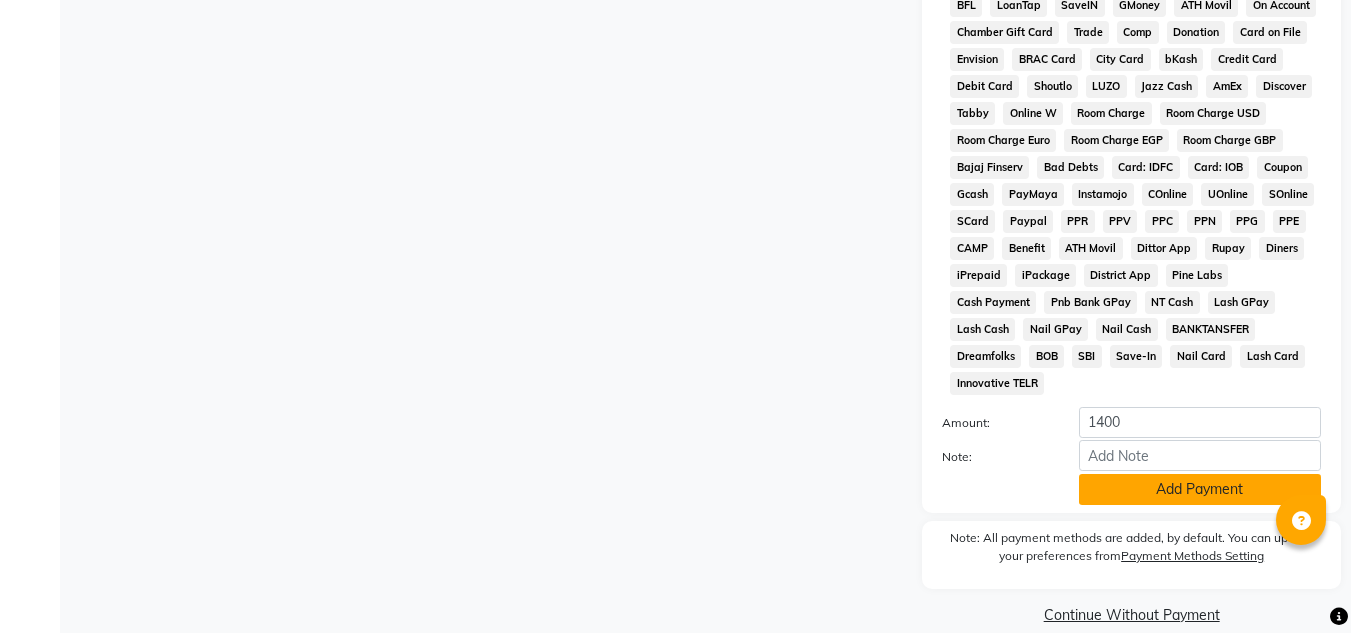 click on "Add Payment" 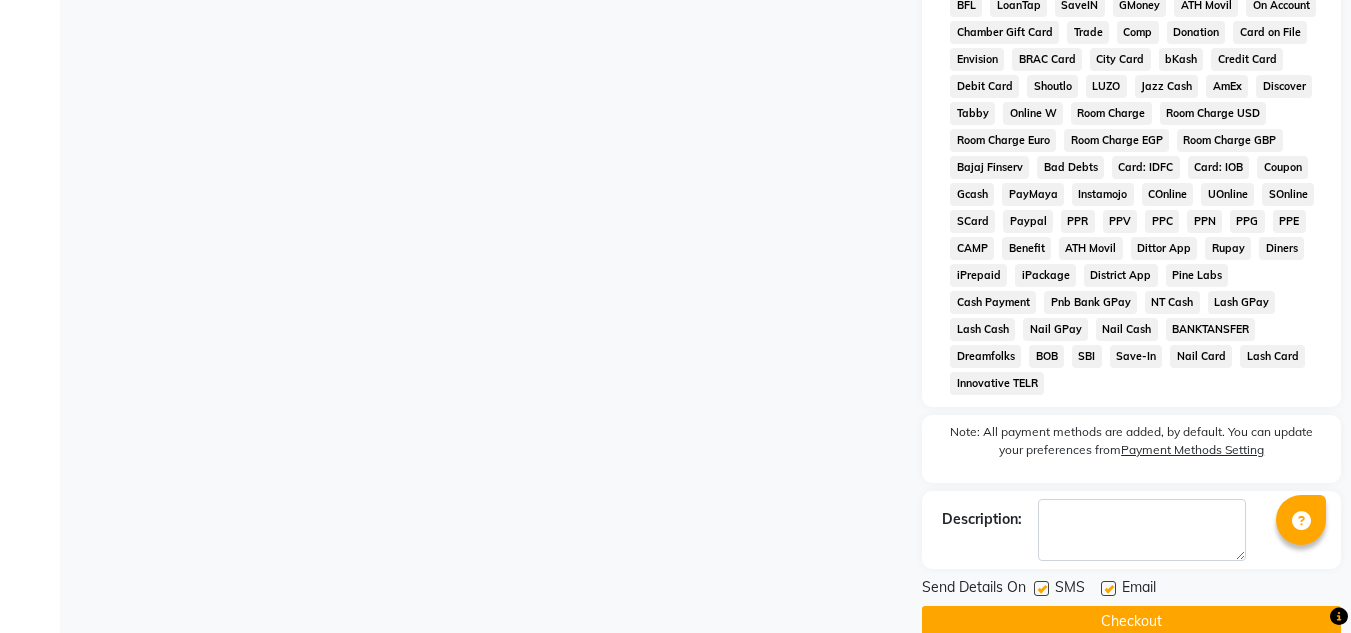 click 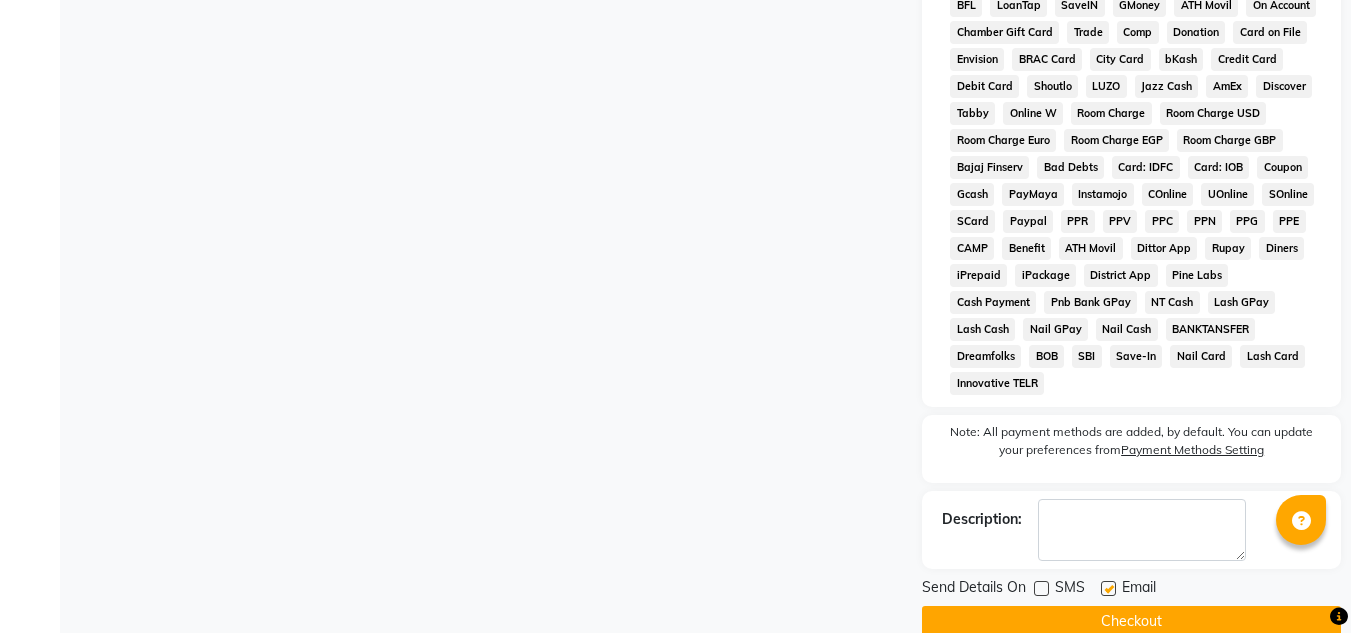 click 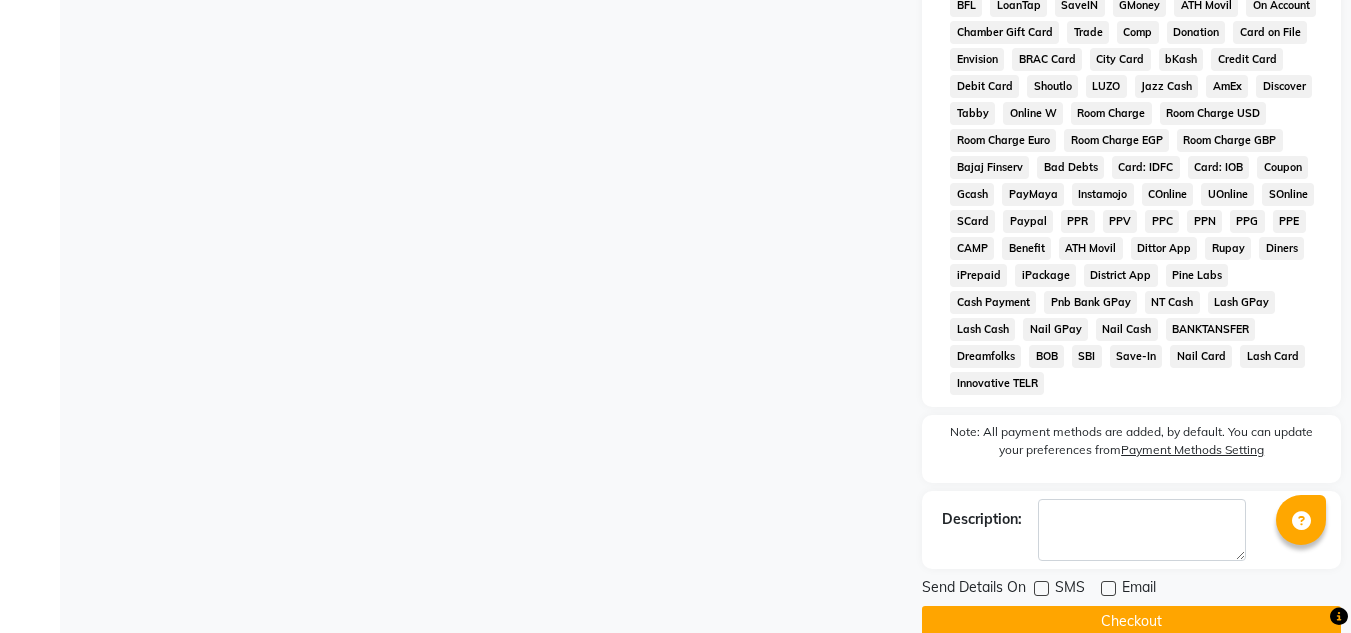 click on "Checkout" 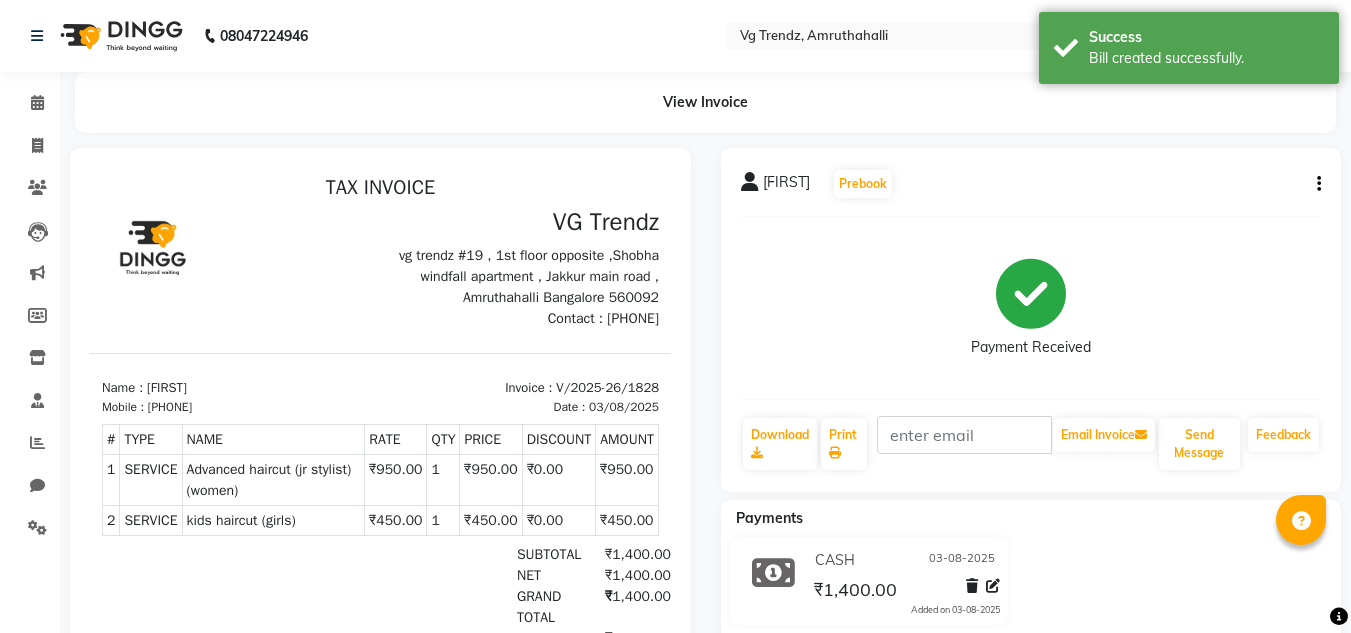 scroll, scrollTop: 0, scrollLeft: 0, axis: both 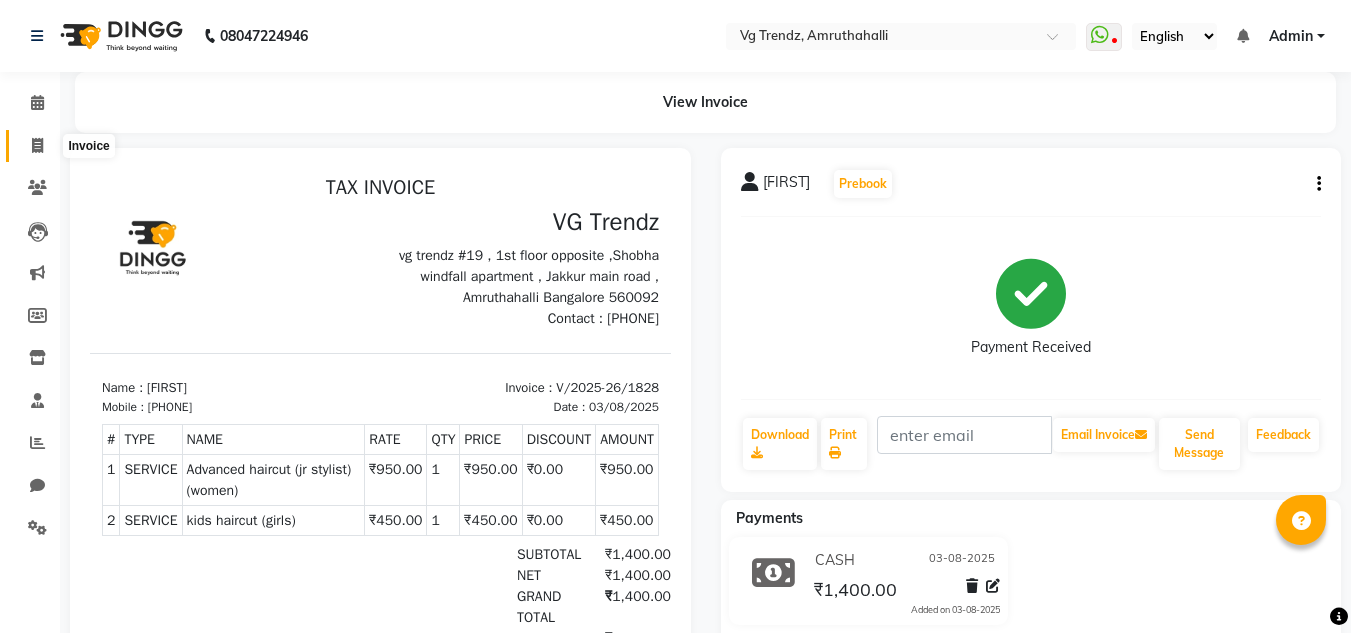 click 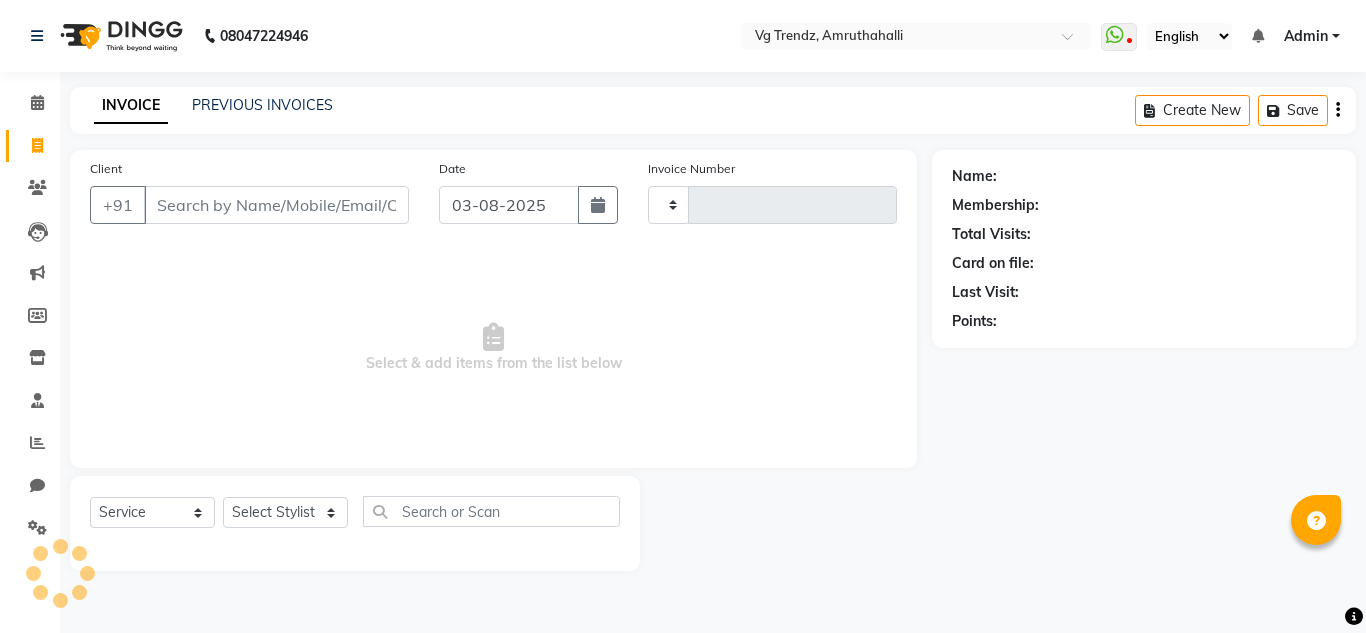 type on "1829" 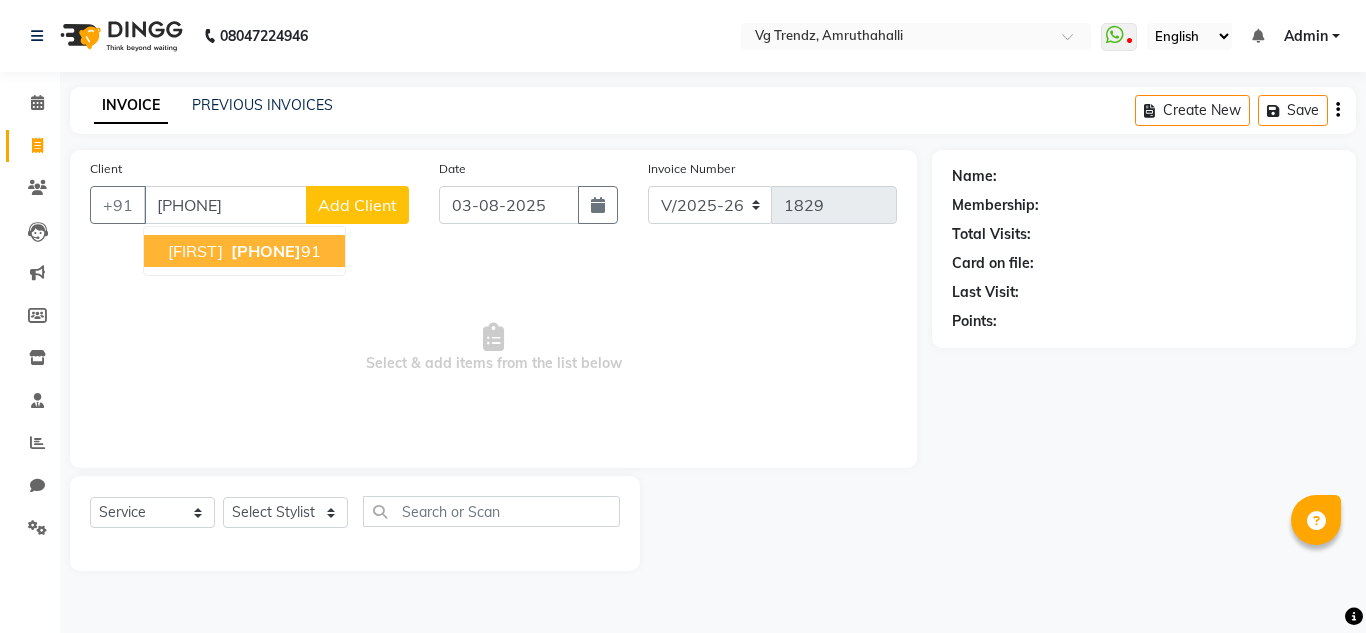 click on "81973516 91" at bounding box center [274, 251] 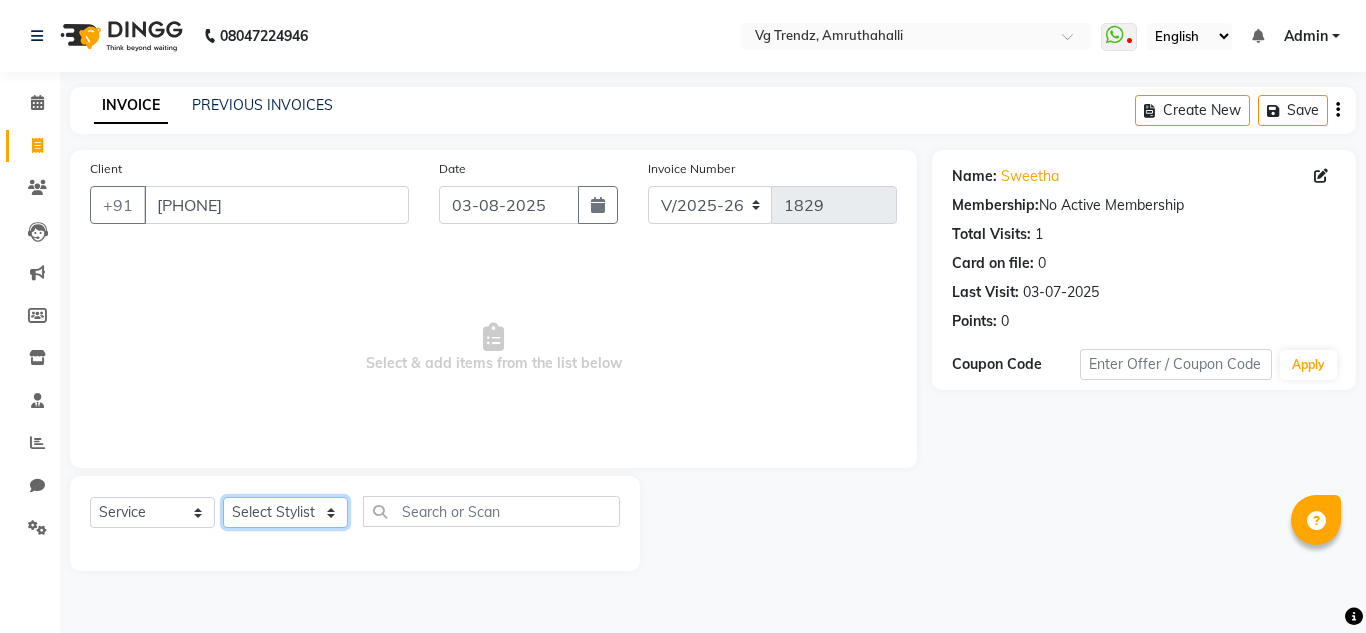 click on "Select Stylist Ashiwini N P Manjitha Chhetri Manjula S Mun Khan Naveen Kumar Rangashamaiah salon number Sandeep Sharma Shannu Sridevi Vanitha v" 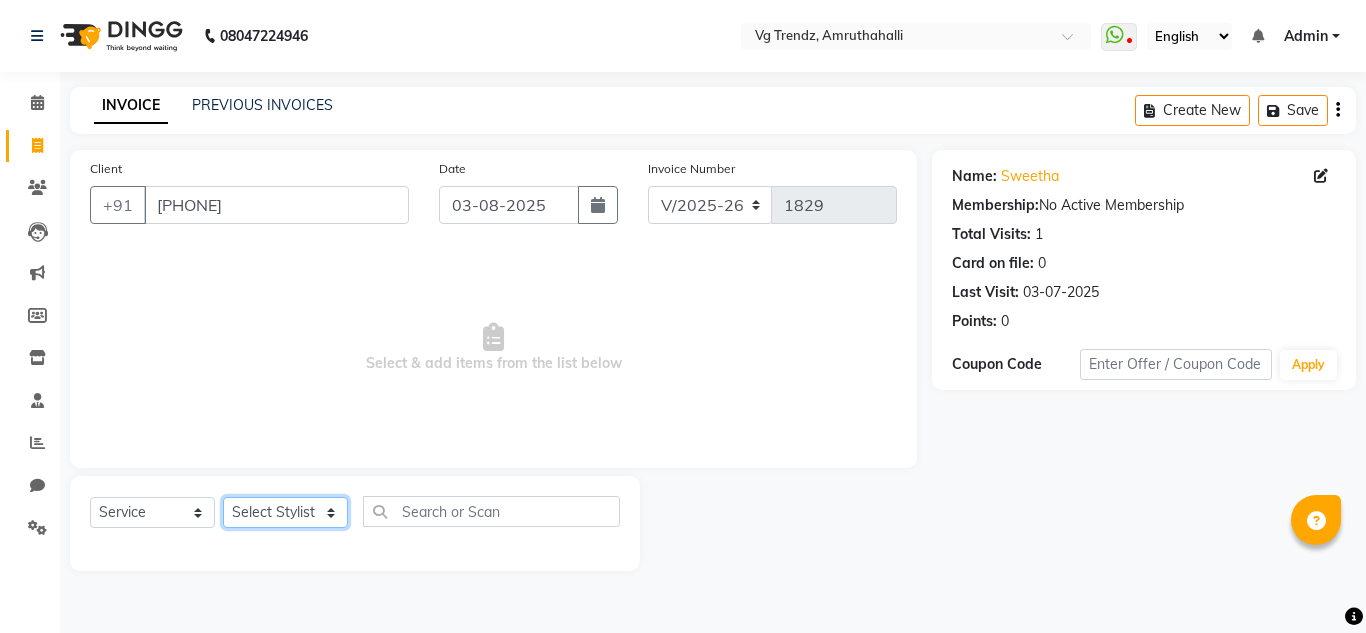 select on "85012" 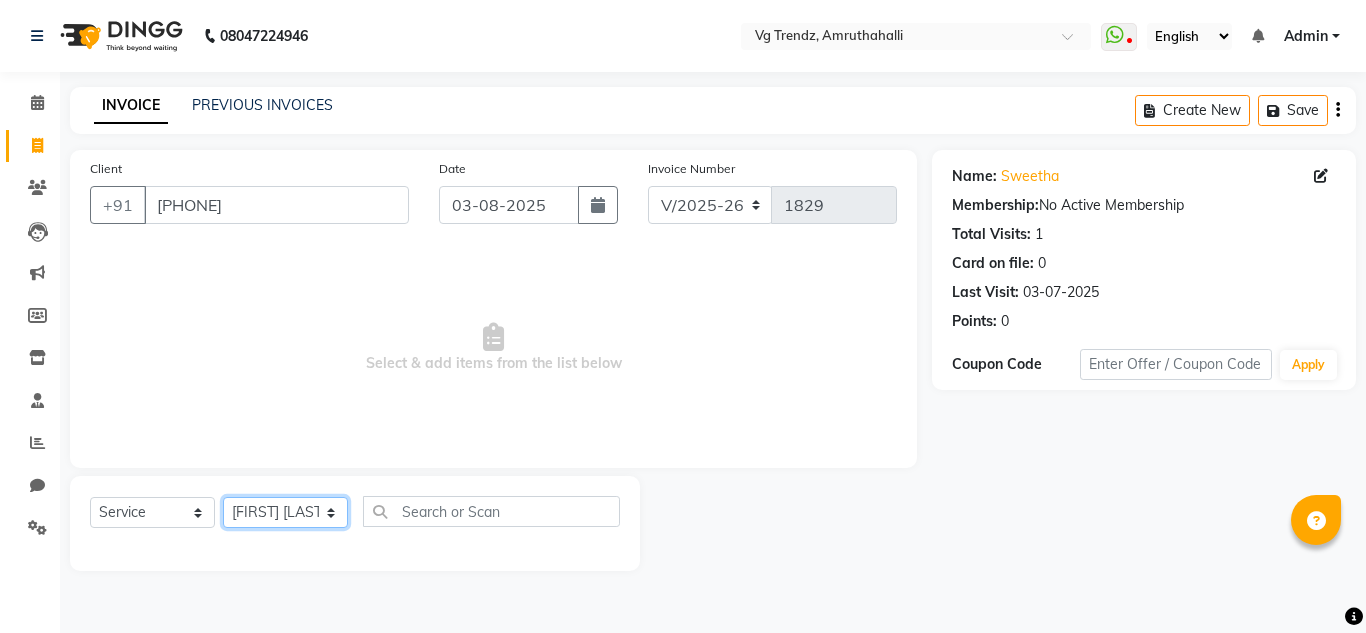 click on "Select Stylist Ashiwini N P Manjitha Chhetri Manjula S Mun Khan Naveen Kumar Rangashamaiah salon number Sandeep Sharma Shannu Sridevi Vanitha v" 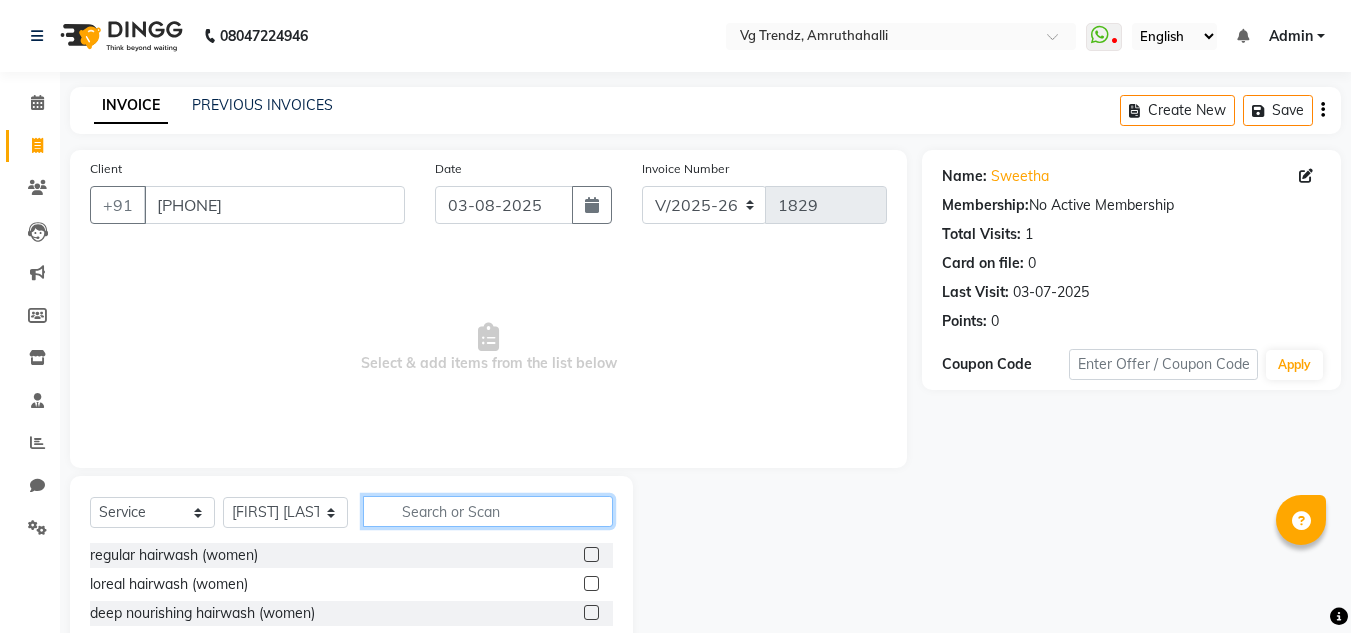 click 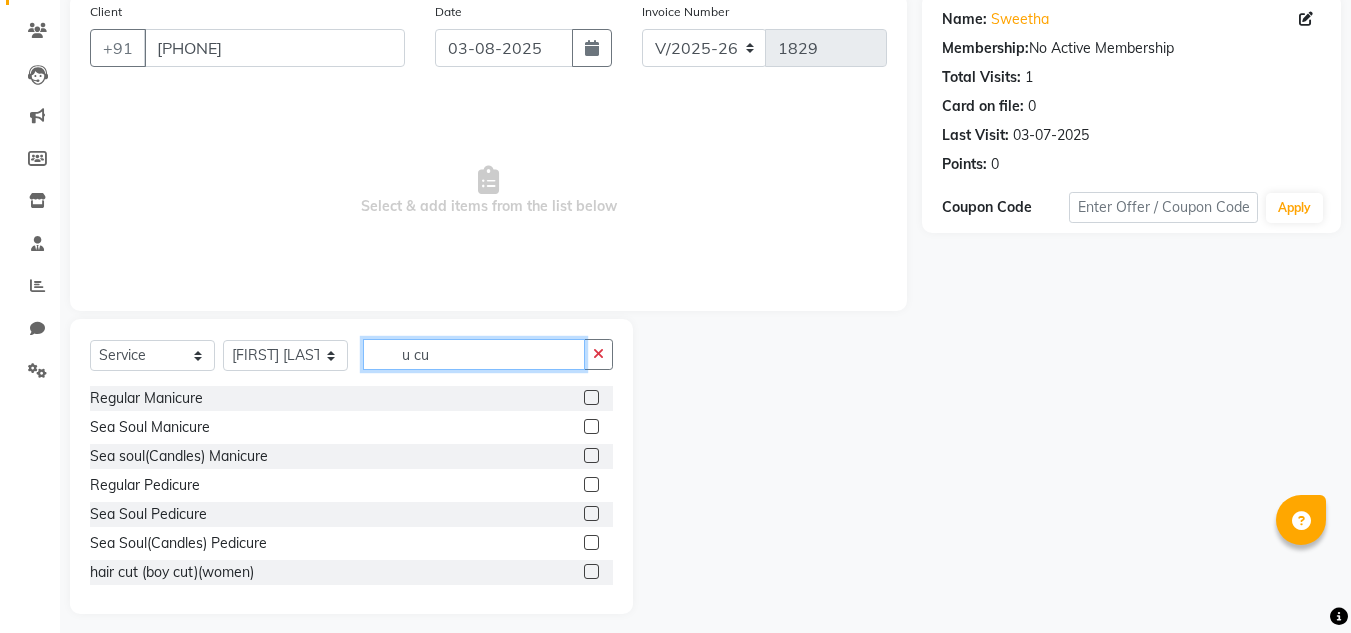 scroll, scrollTop: 159, scrollLeft: 0, axis: vertical 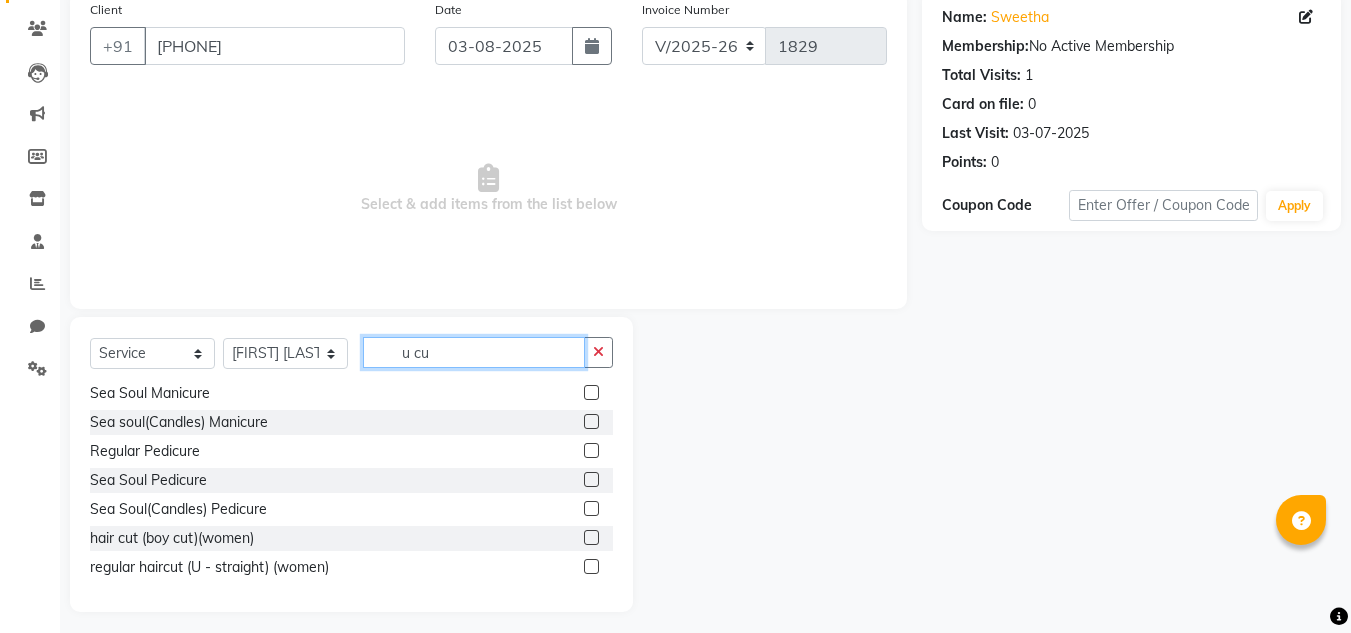 type on "u cu" 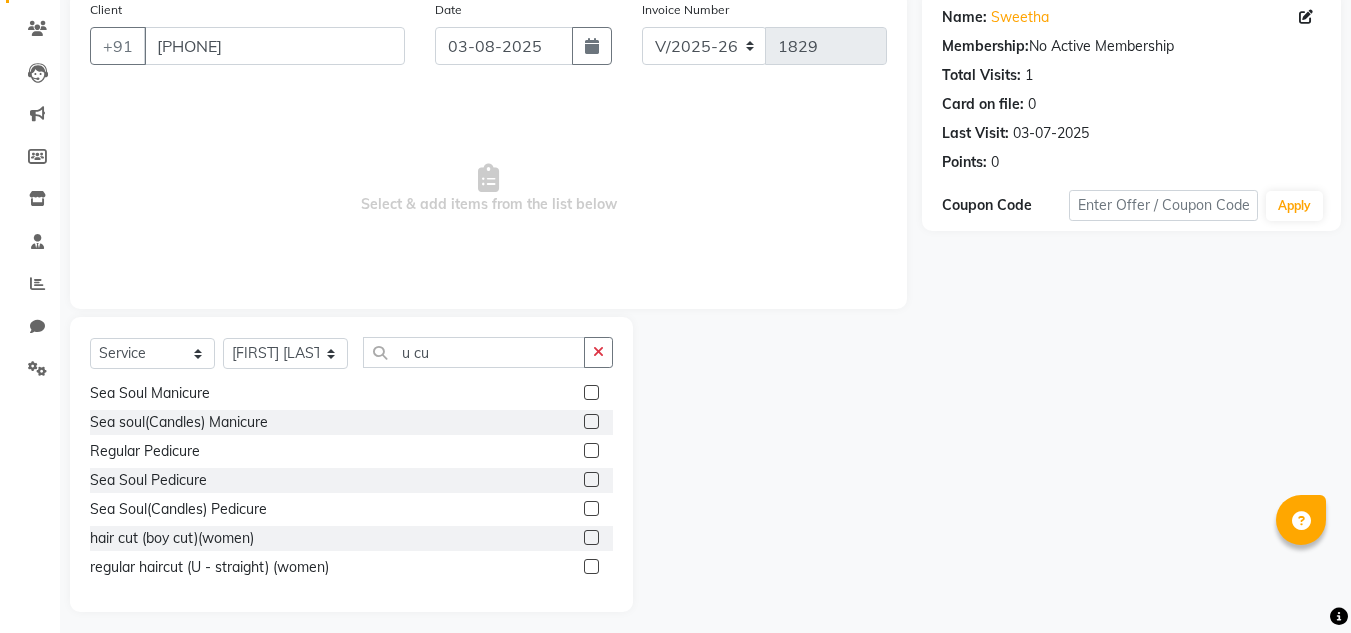 click 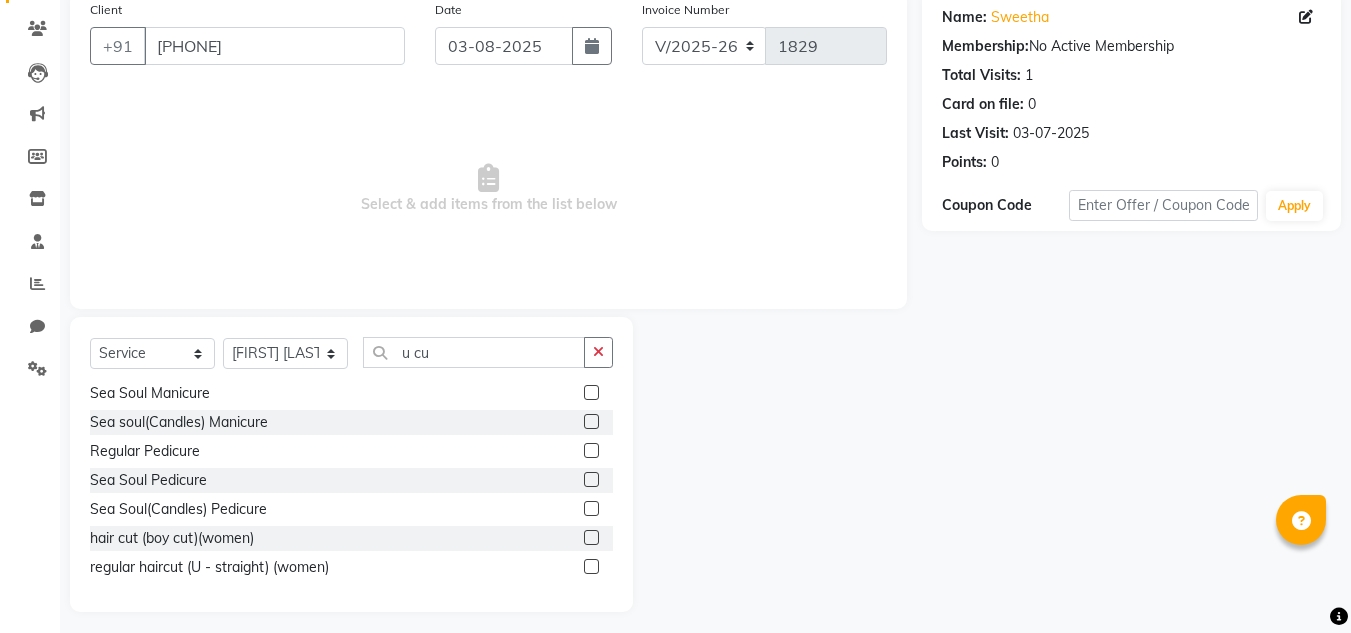 click 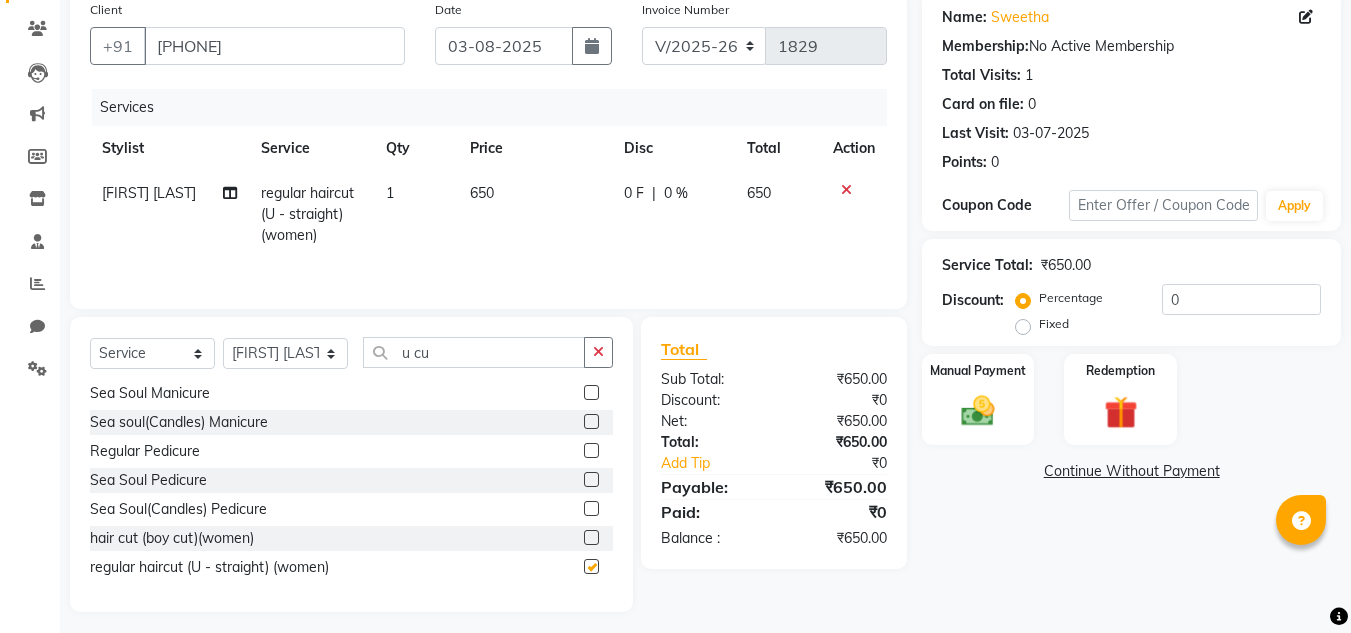 checkbox on "false" 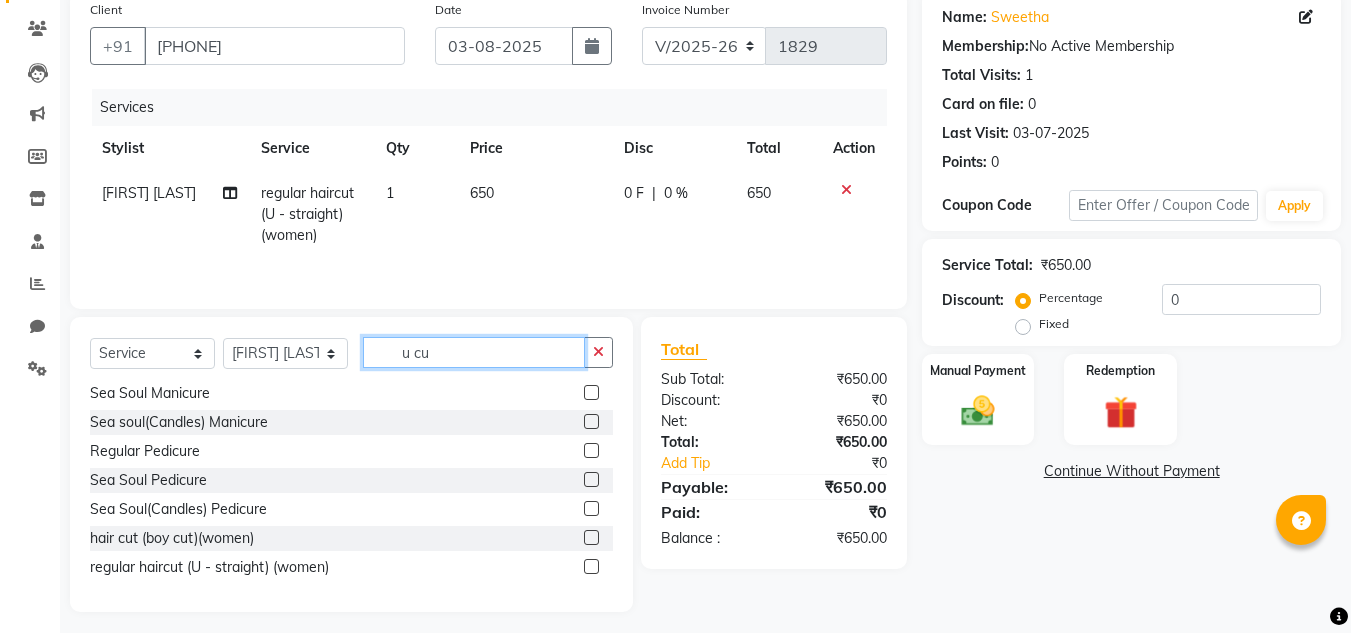 click on "u cu" 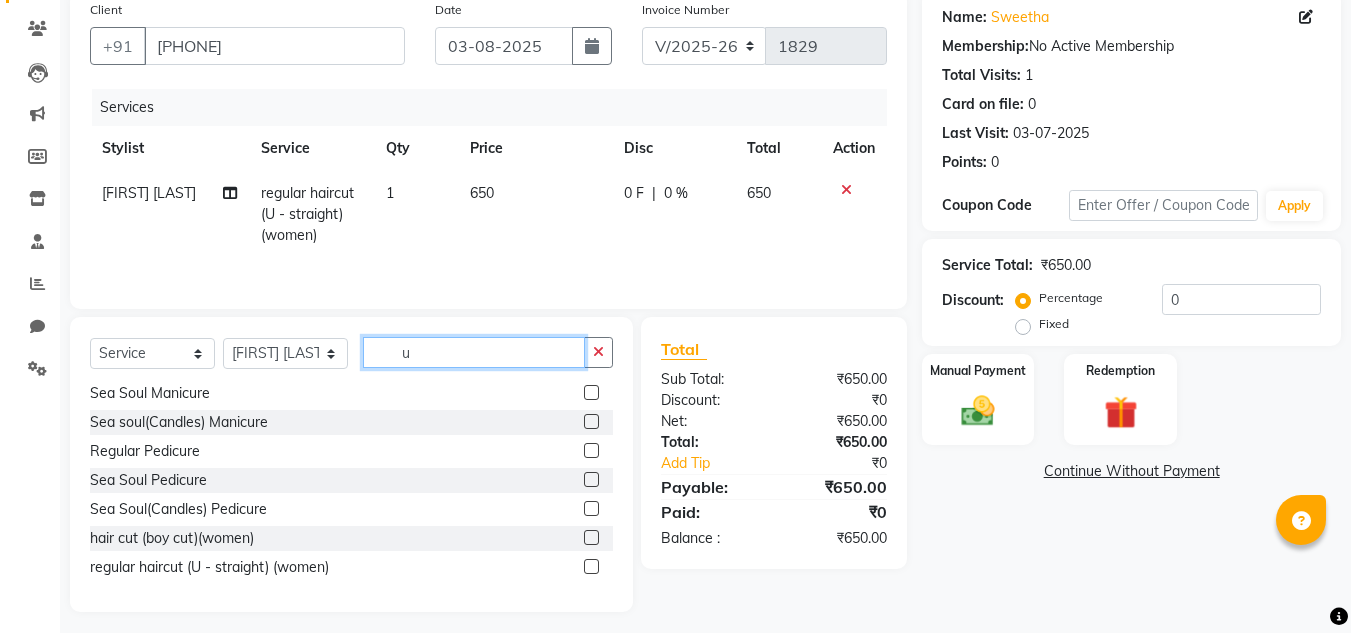 type on "u" 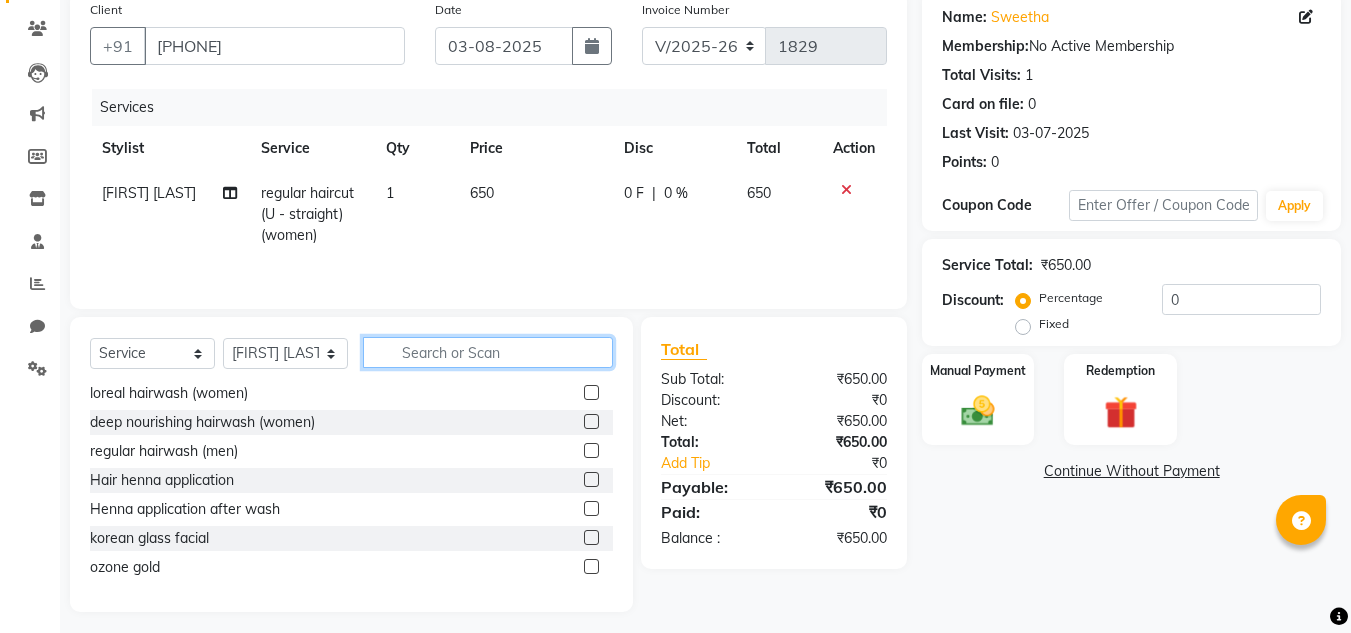 scroll, scrollTop: 1250, scrollLeft: 0, axis: vertical 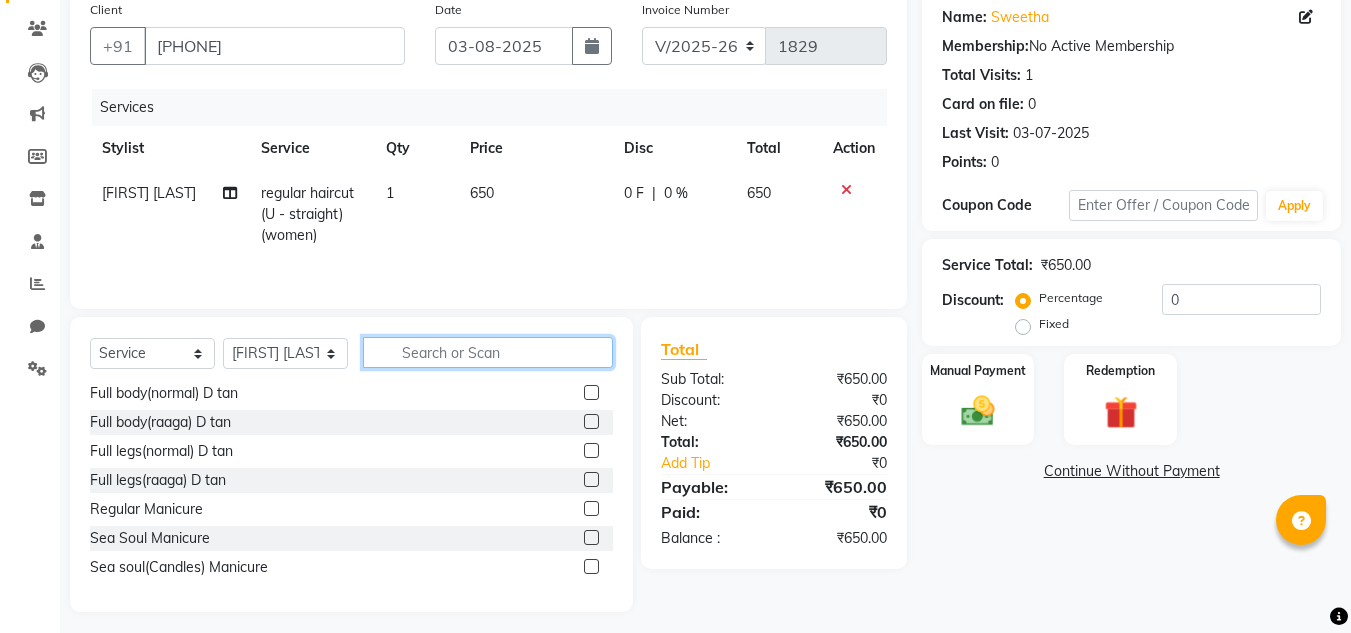 type 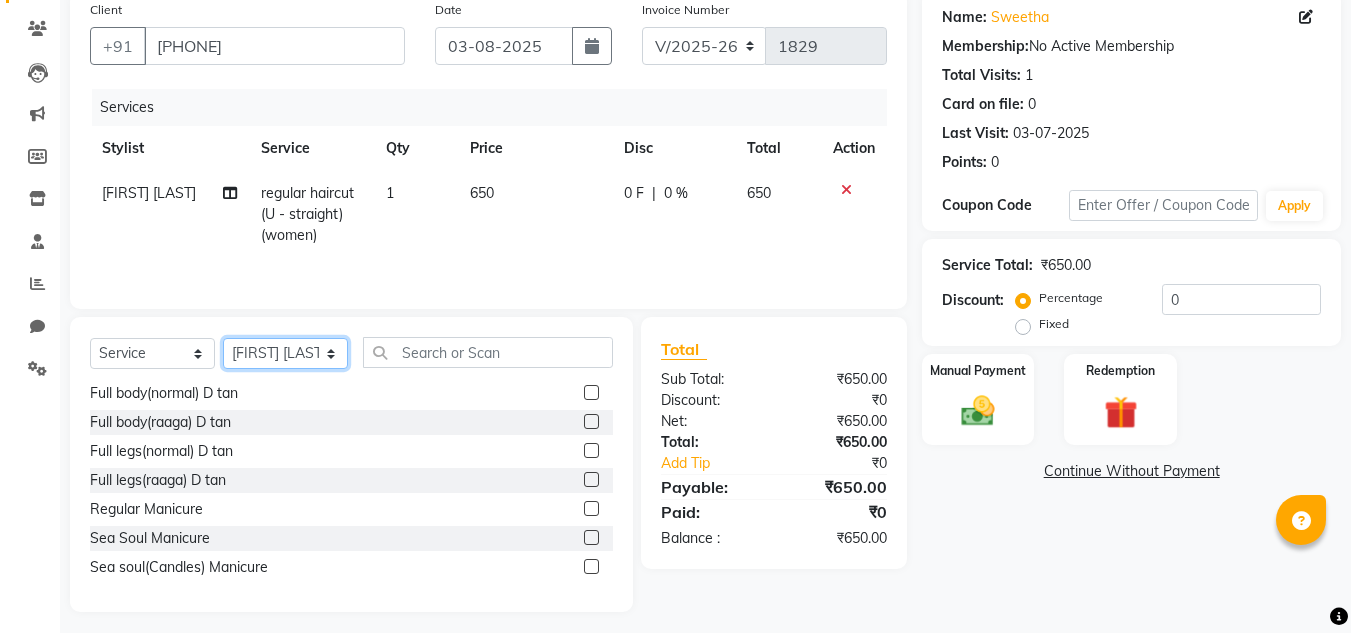 click on "Select Stylist Ashiwini N P Manjitha Chhetri Manjula S Mun Khan Naveen Kumar Rangashamaiah salon number Sandeep Sharma Shannu Sridevi Vanitha v" 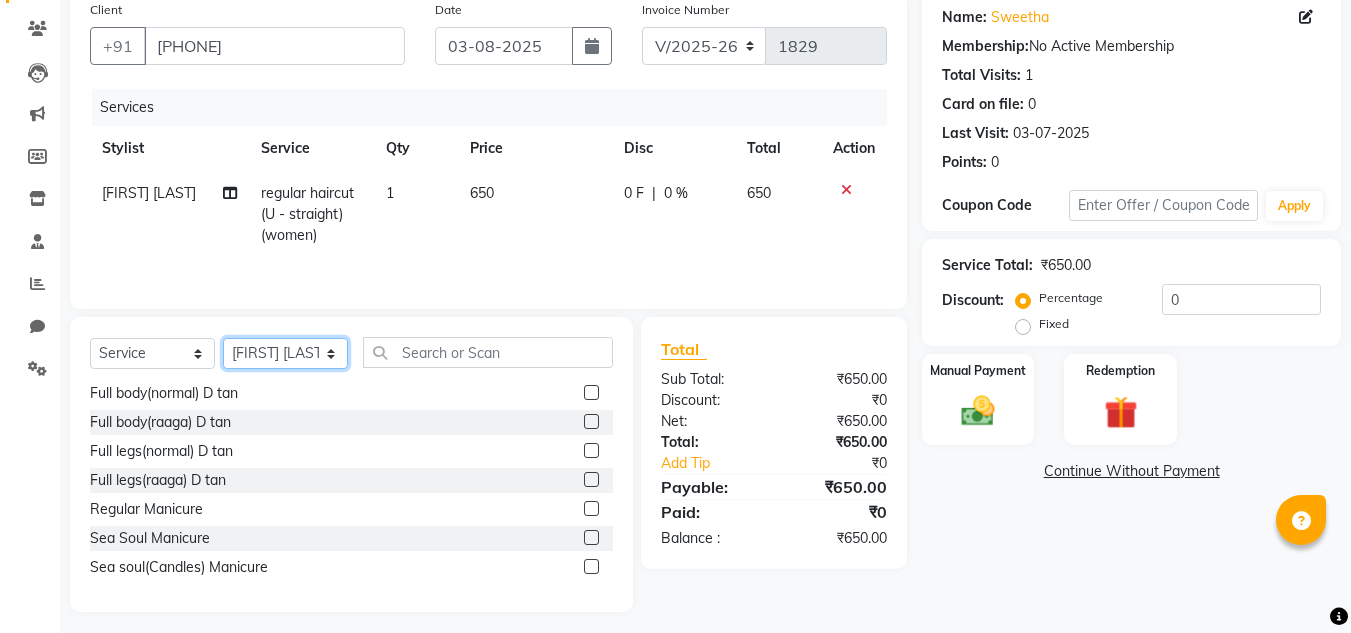 select on "[NUMERIC]" 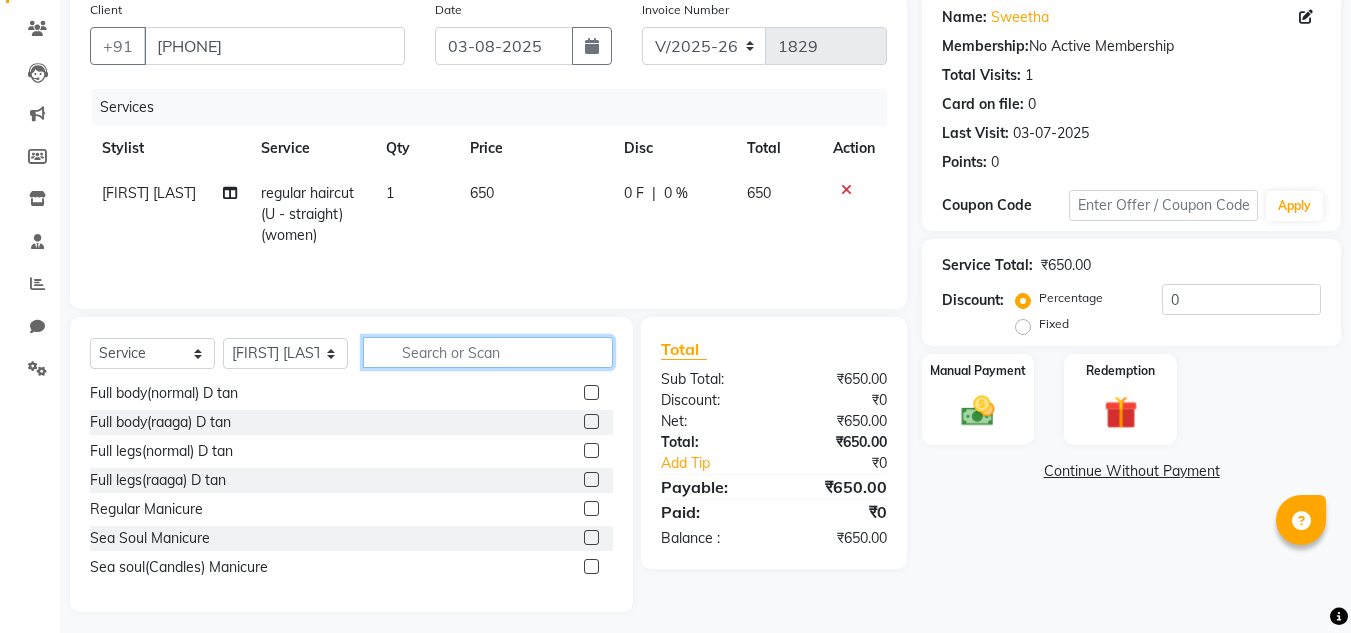 click 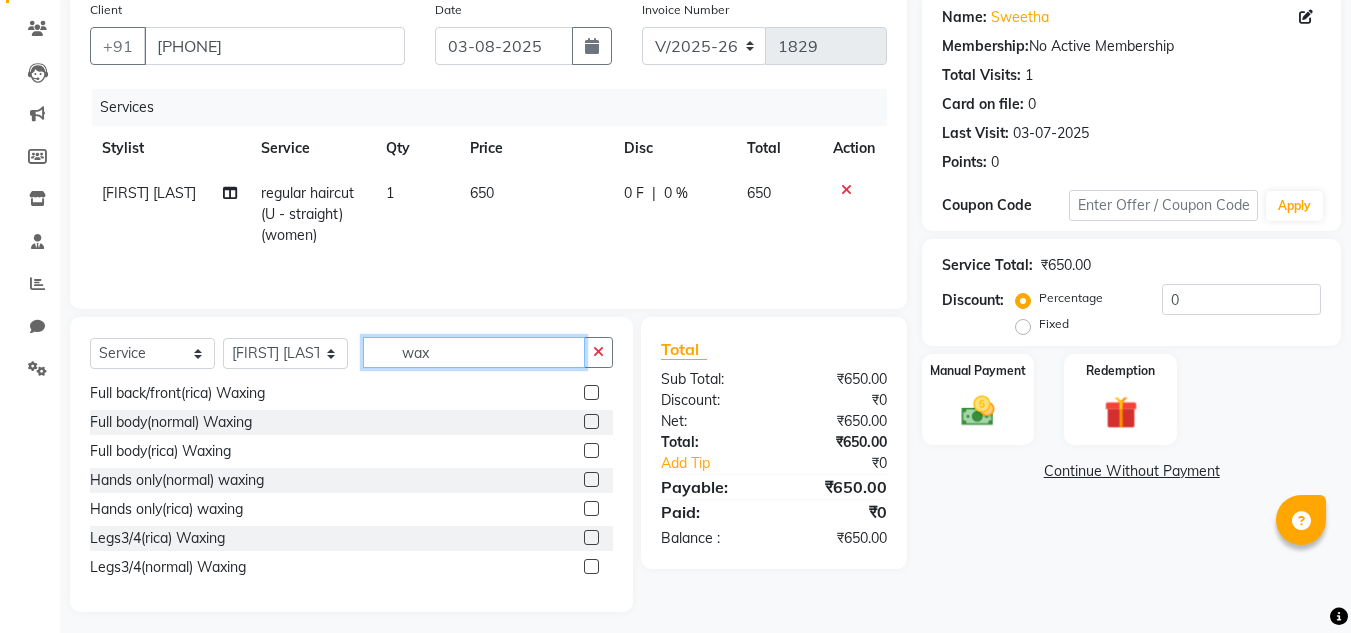scroll, scrollTop: 496, scrollLeft: 0, axis: vertical 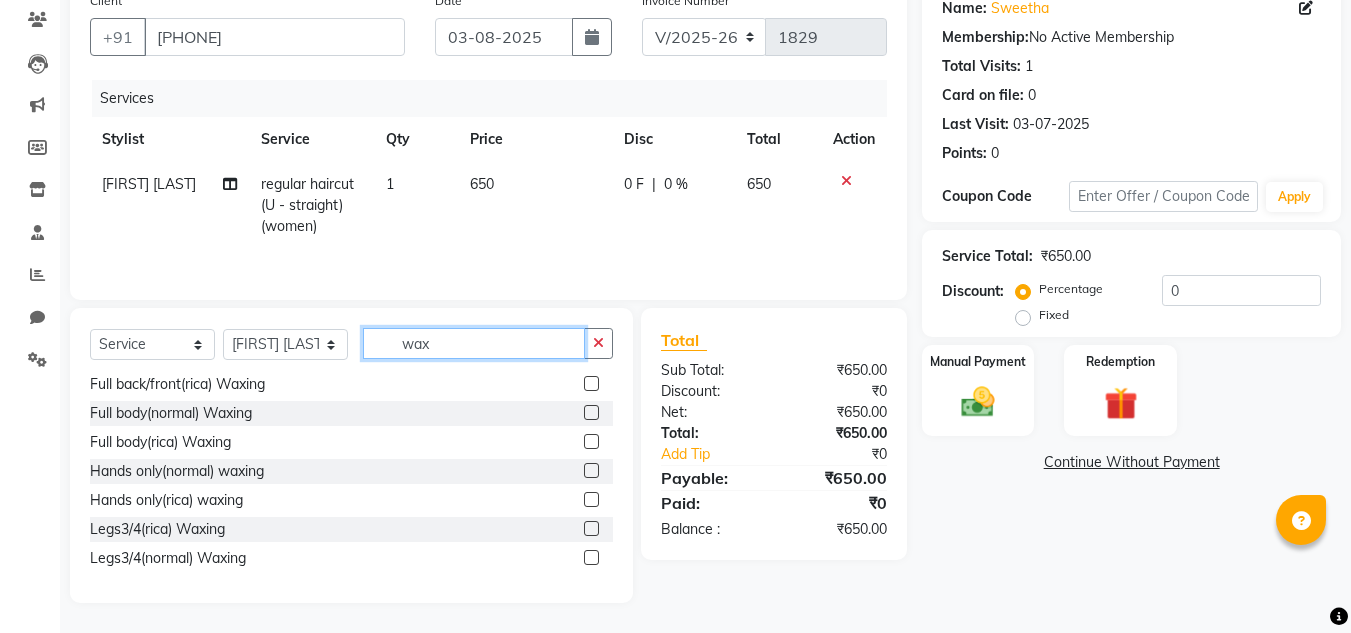 type on "wax" 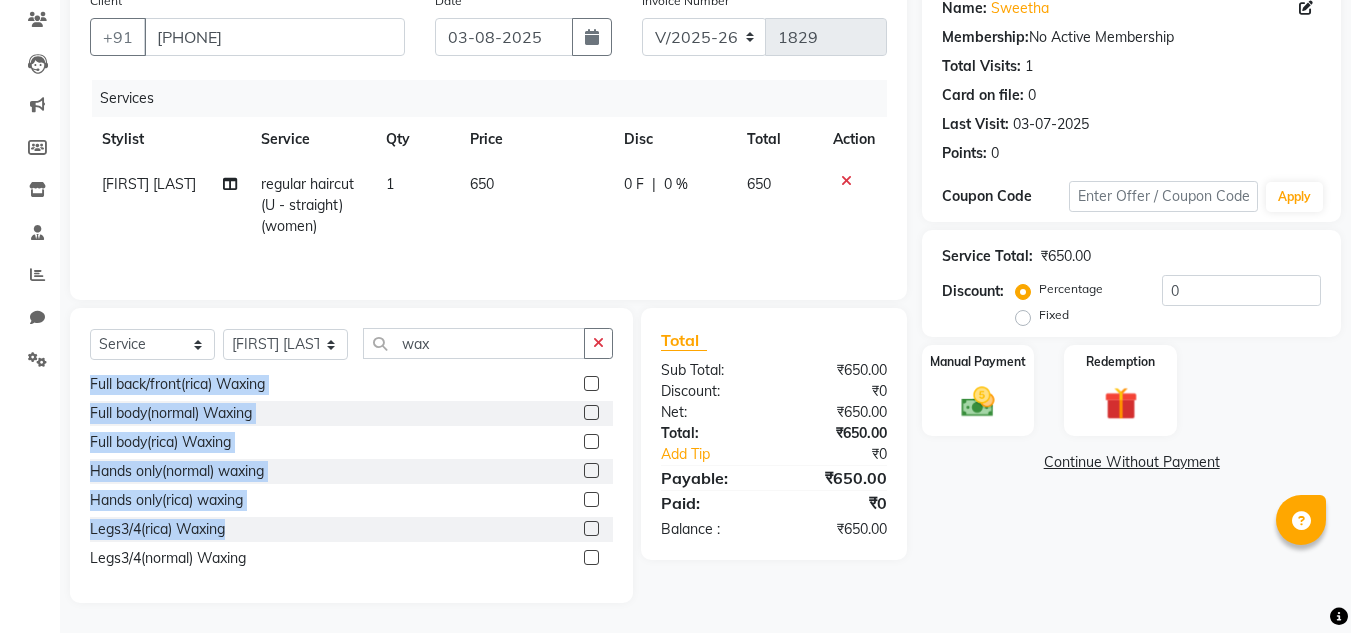 drag, startPoint x: 614, startPoint y: 513, endPoint x: 610, endPoint y: 390, distance: 123.065025 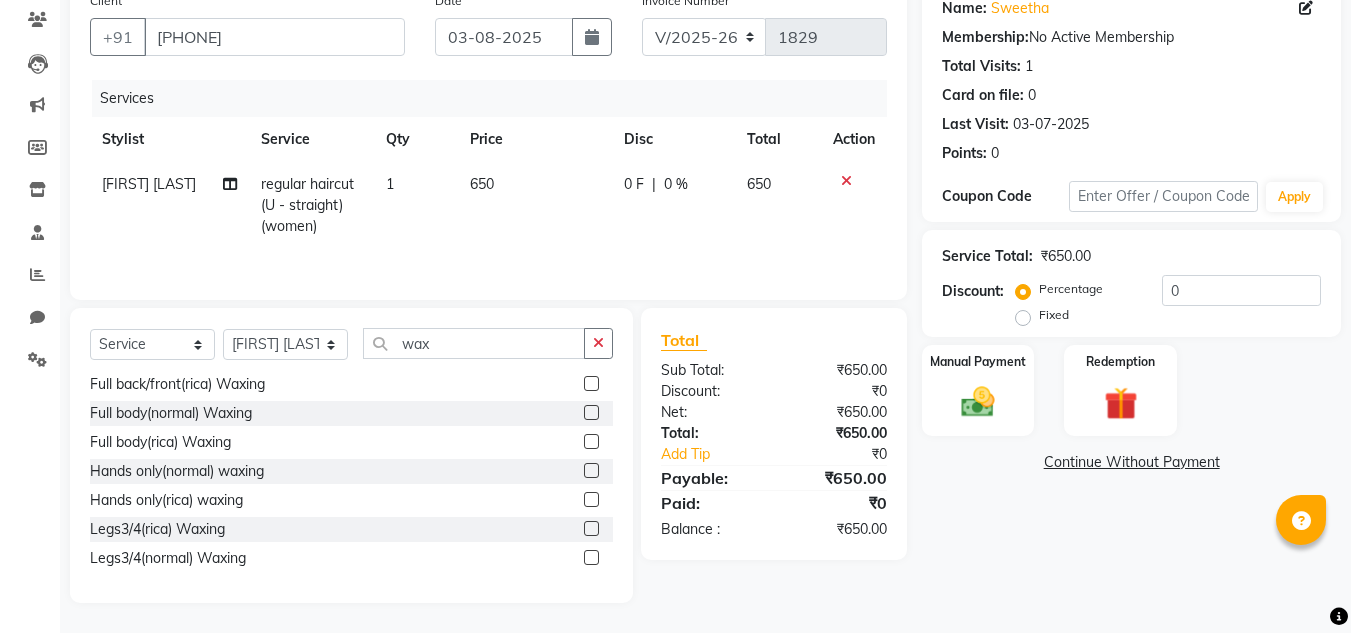 click on "Select  Service  Product  Membership  Package Voucher Prepaid Gift Card  Select Stylist Ashiwini N P Manjitha Chhetri Manjula S Mun Khan Naveen Kumar Rangashamaiah salon number Sandeep Sharma Shannu Sridevi Vanitha v wax Lower lip Waxing  Upper lip Waxing  Sides Waxing  Forehead Waxing  Chin Waxing  Full face Waxing  Under arms(chocolate) Waxing  Under arms(rica) Waxing  Full arms(chocolate) Waxing  Full arms(rica) Waxing  Arms3/4(normal) Waxing  Arms3/4(rica) Waxing  Half legs (normal) Waxing  Half legs (rica) Waxing  Full legs(normal) Waxing  Full legs(rica) Waxing  Full back/front(normal) Waxing  Full back/front(rica) Waxing  Full body(normal) Waxing  Full body(rica) Waxing  Hands only(normal) waxing  Hands only(rica) waxing  Legs3/4(rica) Waxing  Legs3/4(normal) Waxing" 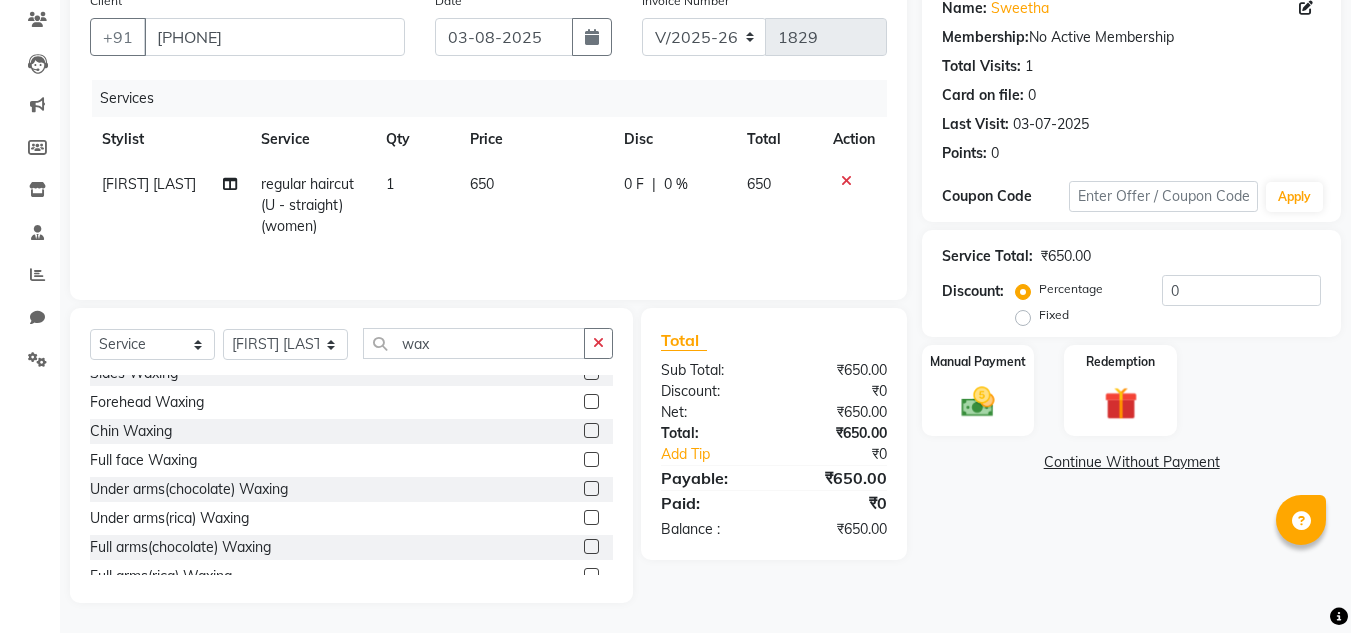 scroll, scrollTop: 0, scrollLeft: 0, axis: both 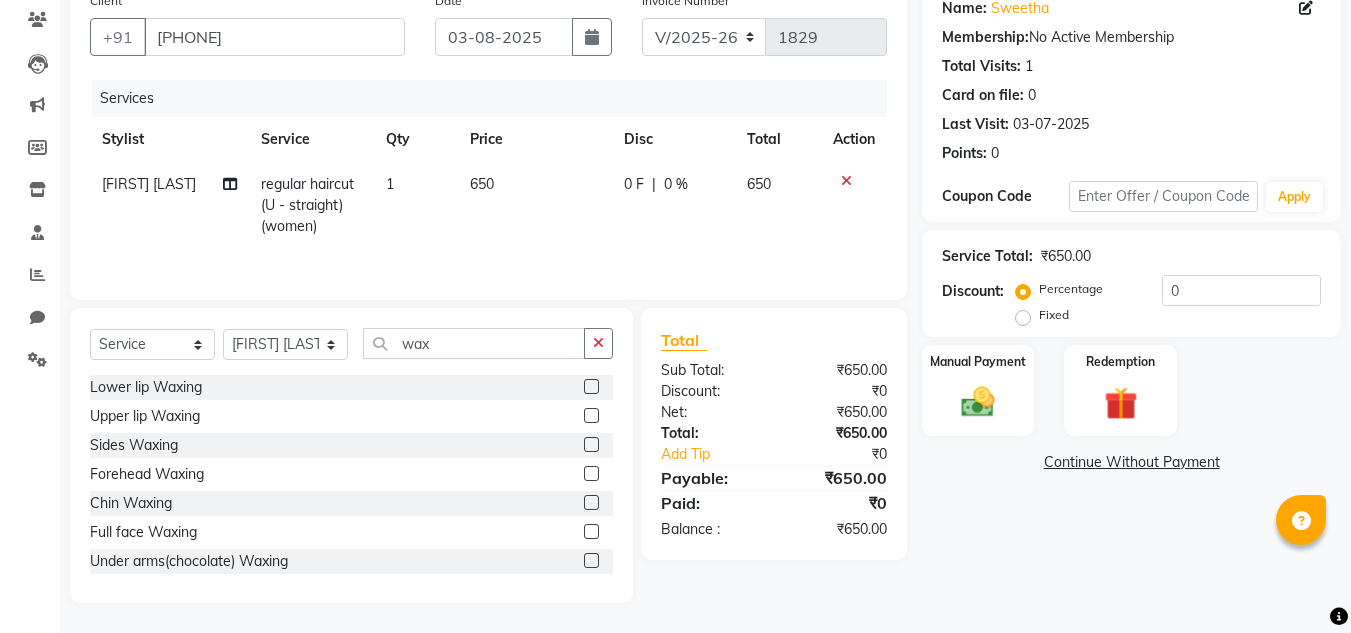click on "Select  Service  Product  Membership  Package Voucher Prepaid Gift Card  Select Stylist Ashiwini N P Manjitha Chhetri Manjula S Mun Khan Naveen Kumar Rangashamaiah salon number Sandeep Sharma Shannu Sridevi Vanitha v wax Lower lip Waxing  Upper lip Waxing  Sides Waxing  Forehead Waxing  Chin Waxing  Full face Waxing  Under arms(chocolate) Waxing  Under arms(rica) Waxing  Full arms(chocolate) Waxing  Full arms(rica) Waxing  Arms3/4(normal) Waxing  Arms3/4(rica) Waxing  Half legs (normal) Waxing  Half legs (rica) Waxing  Full legs(normal) Waxing  Full legs(rica) Waxing  Full back/front(normal) Waxing  Full back/front(rica) Waxing  Full body(normal) Waxing  Full body(rica) Waxing  Hands only(normal) waxing  Hands only(rica) waxing  Legs3/4(rica) Waxing  Legs3/4(normal) Waxing" 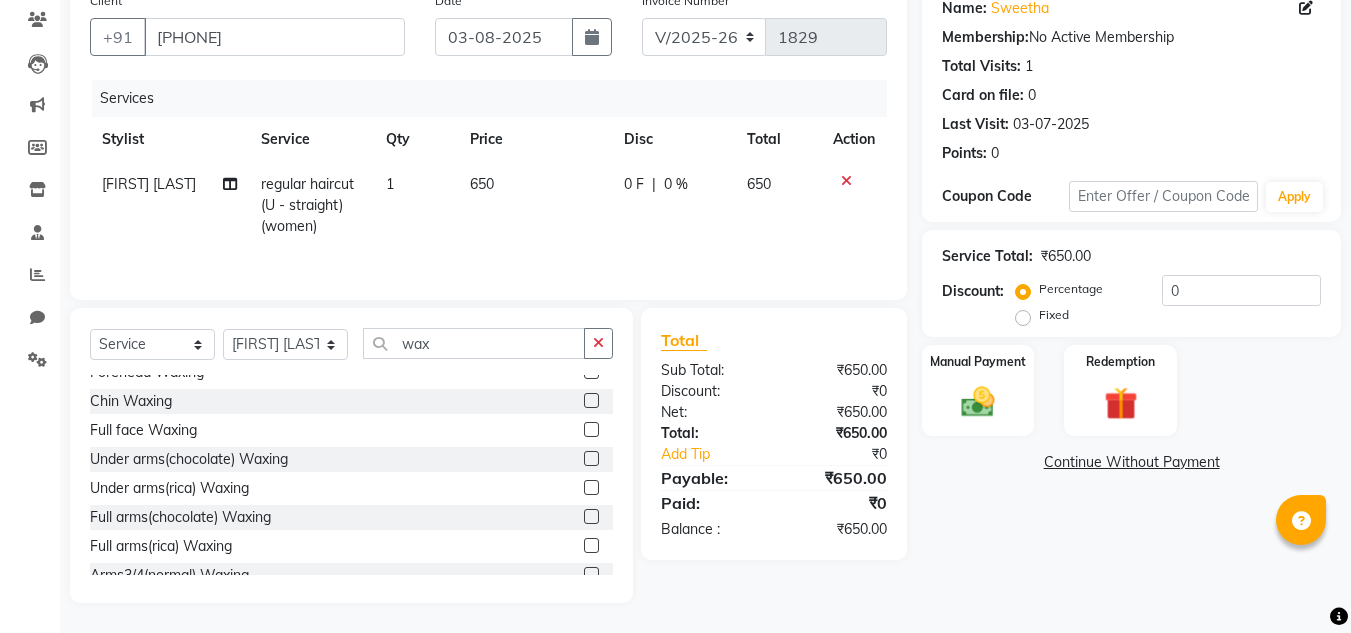 scroll, scrollTop: 68, scrollLeft: 0, axis: vertical 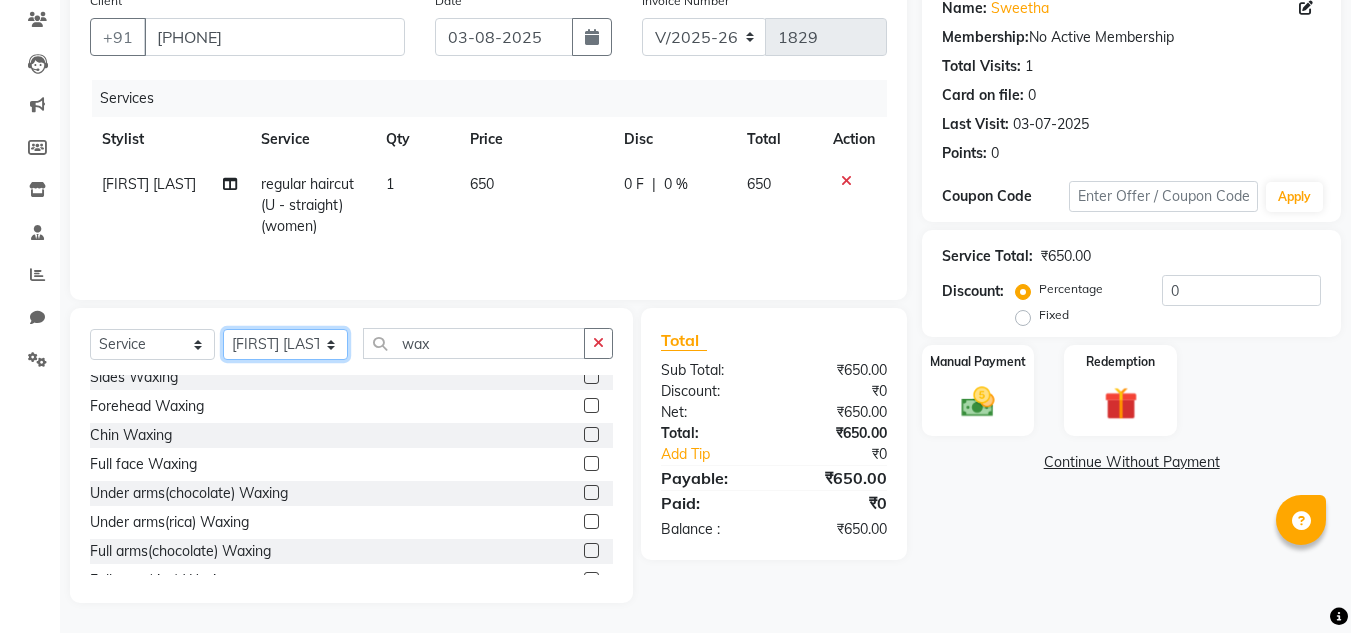 click on "Select Stylist Ashiwini N P Manjitha Chhetri Manjula S Mun Khan Naveen Kumar Rangashamaiah salon number Sandeep Sharma Shannu Sridevi Vanitha v" 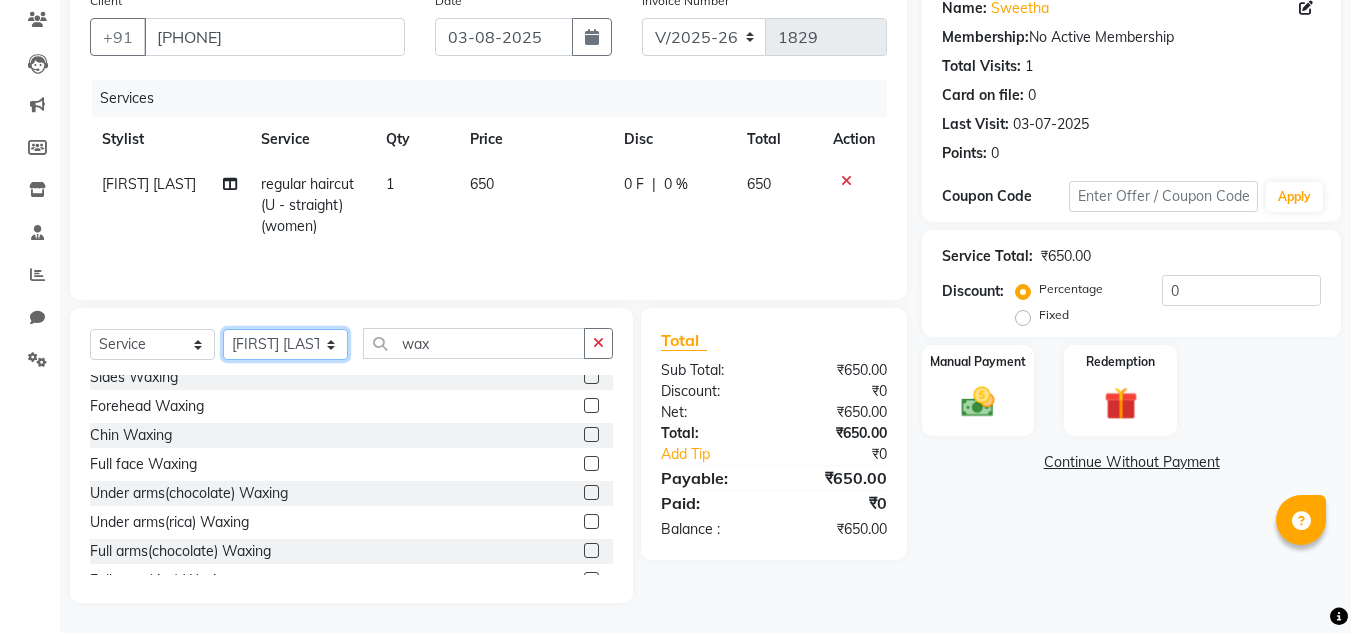 select on "86015" 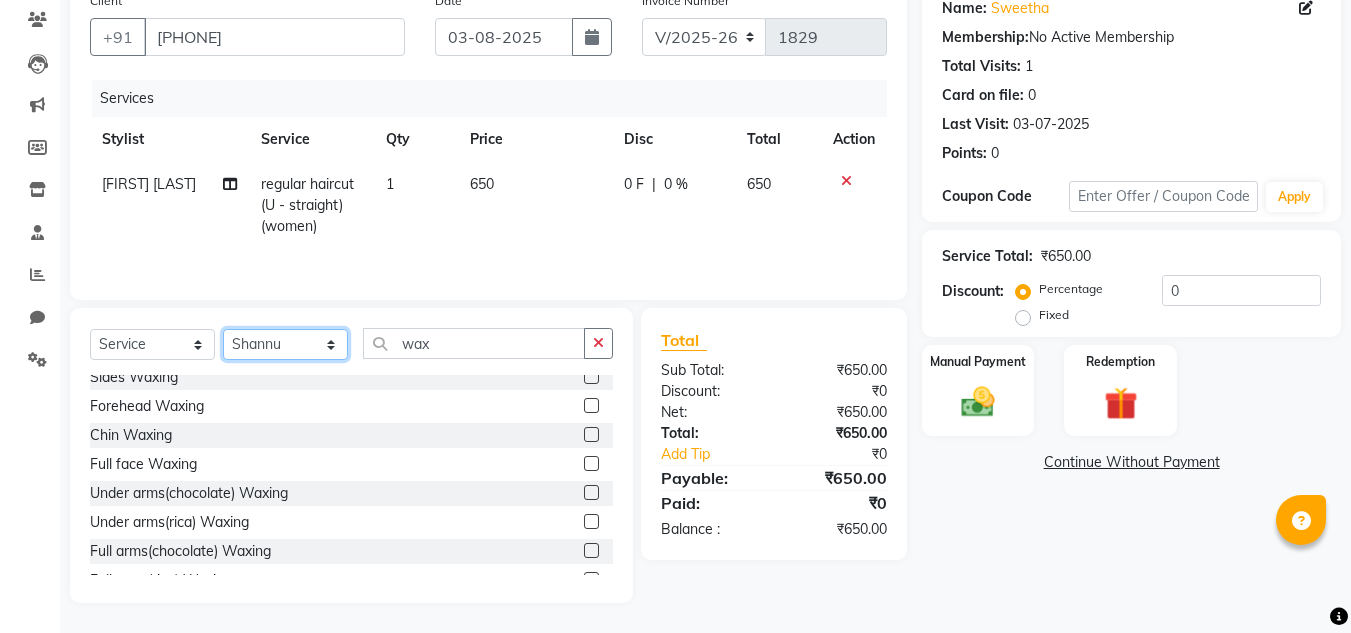 click on "Select Stylist Ashiwini N P Manjitha Chhetri Manjula S Mun Khan Naveen Kumar Rangashamaiah salon number Sandeep Sharma Shannu Sridevi Vanitha v" 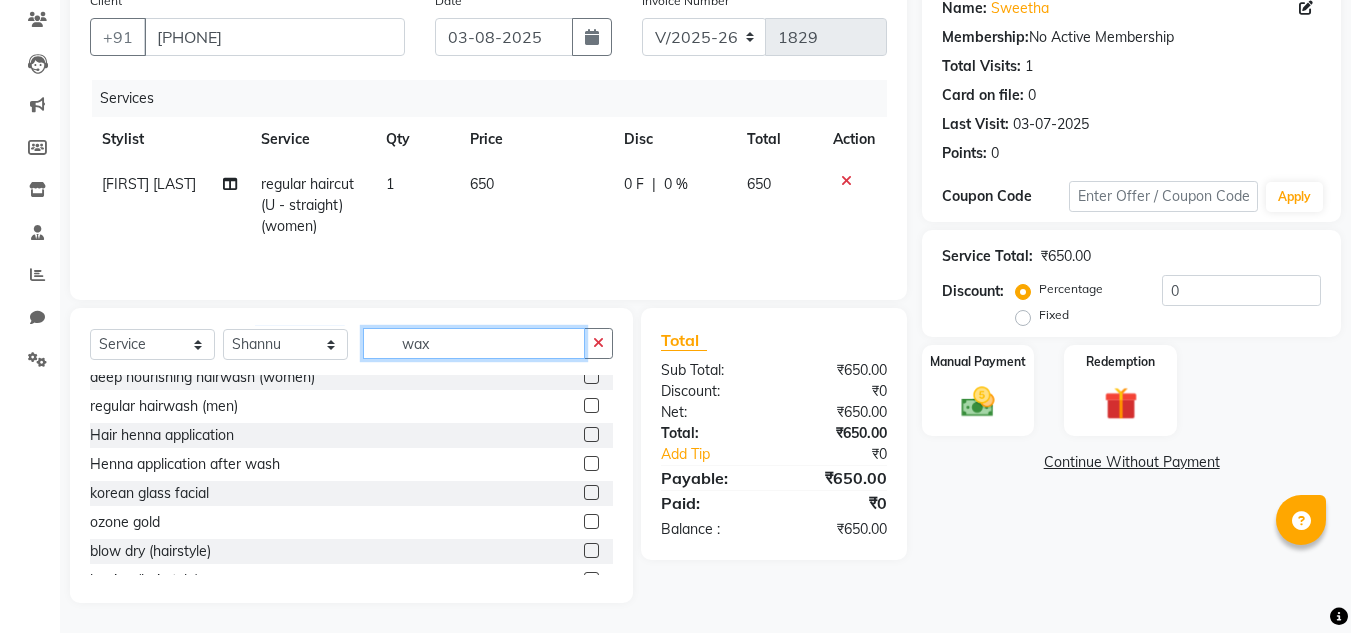 click on "wax" 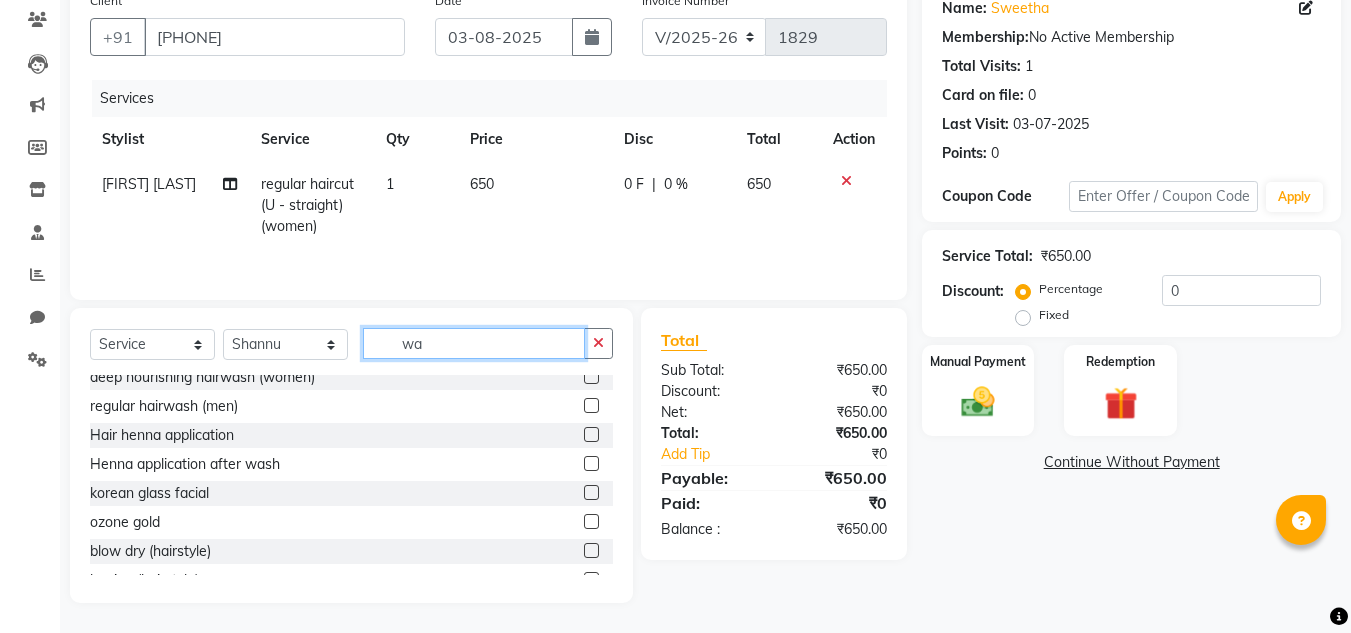 type on "w" 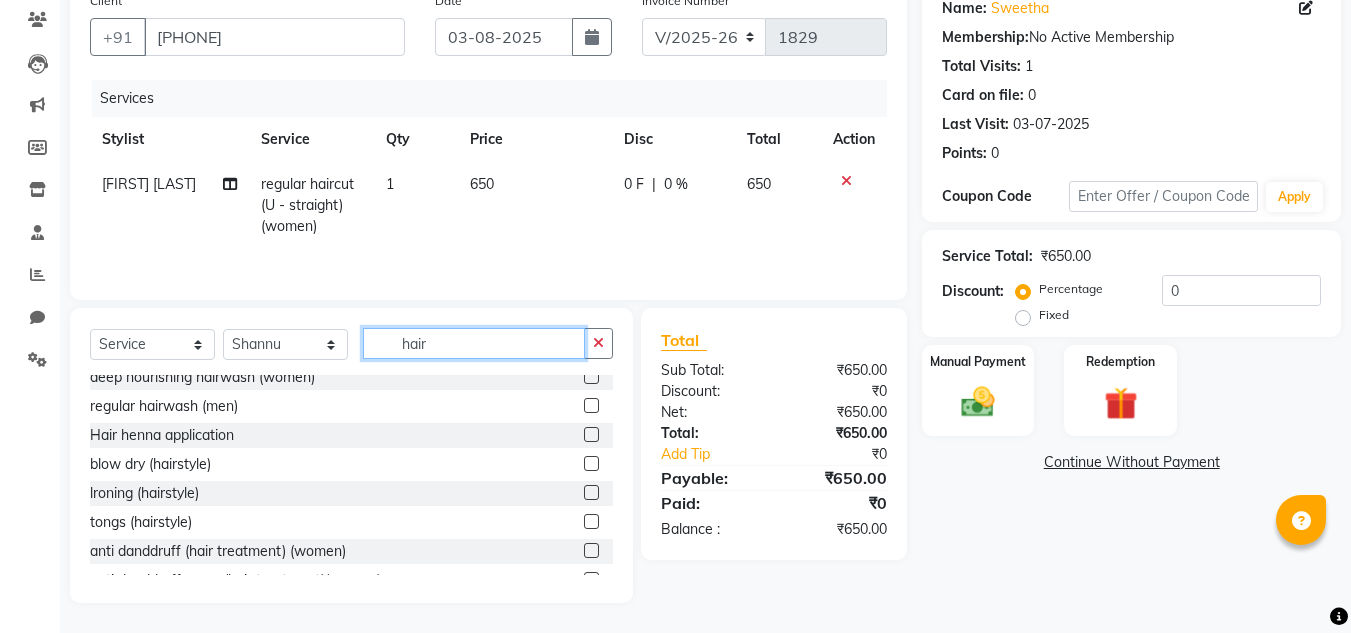 scroll, scrollTop: 0, scrollLeft: 0, axis: both 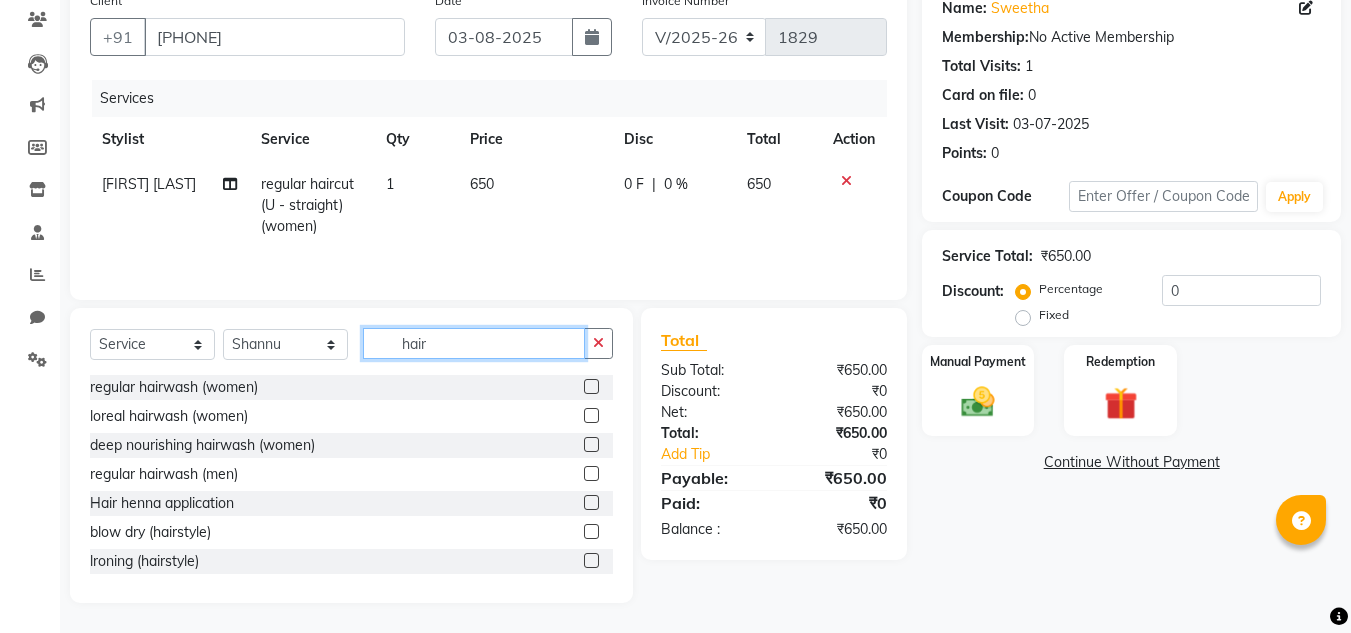 type on "hair" 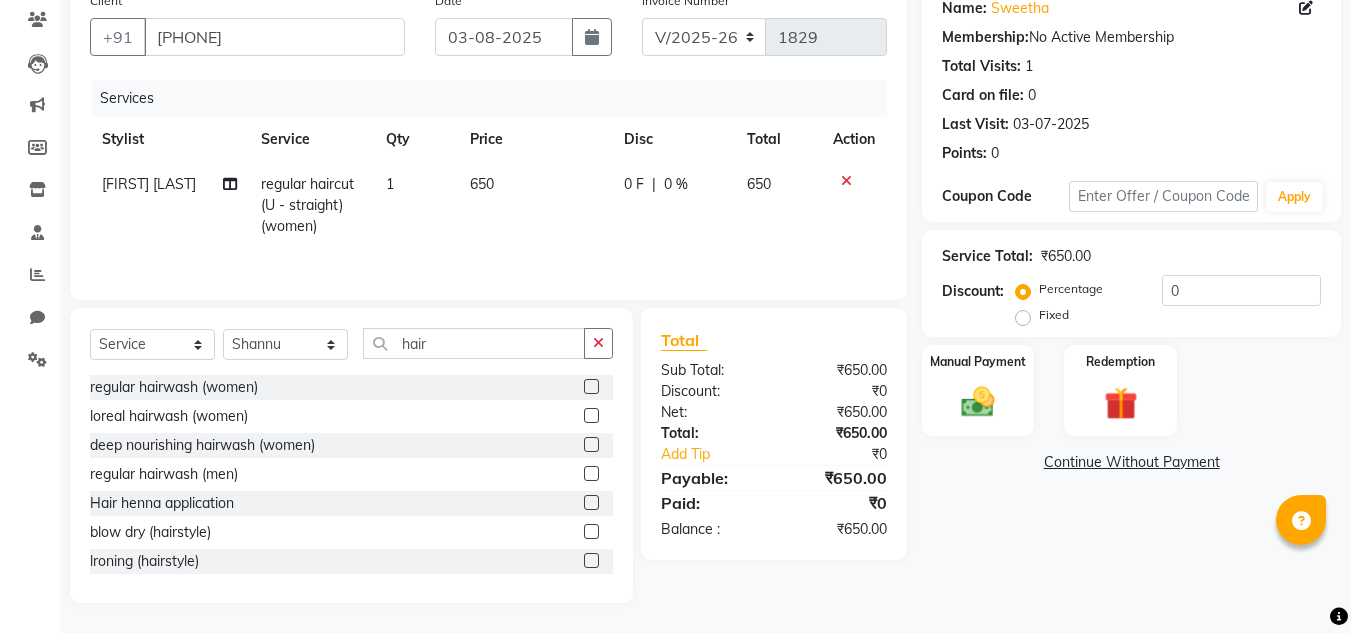 click 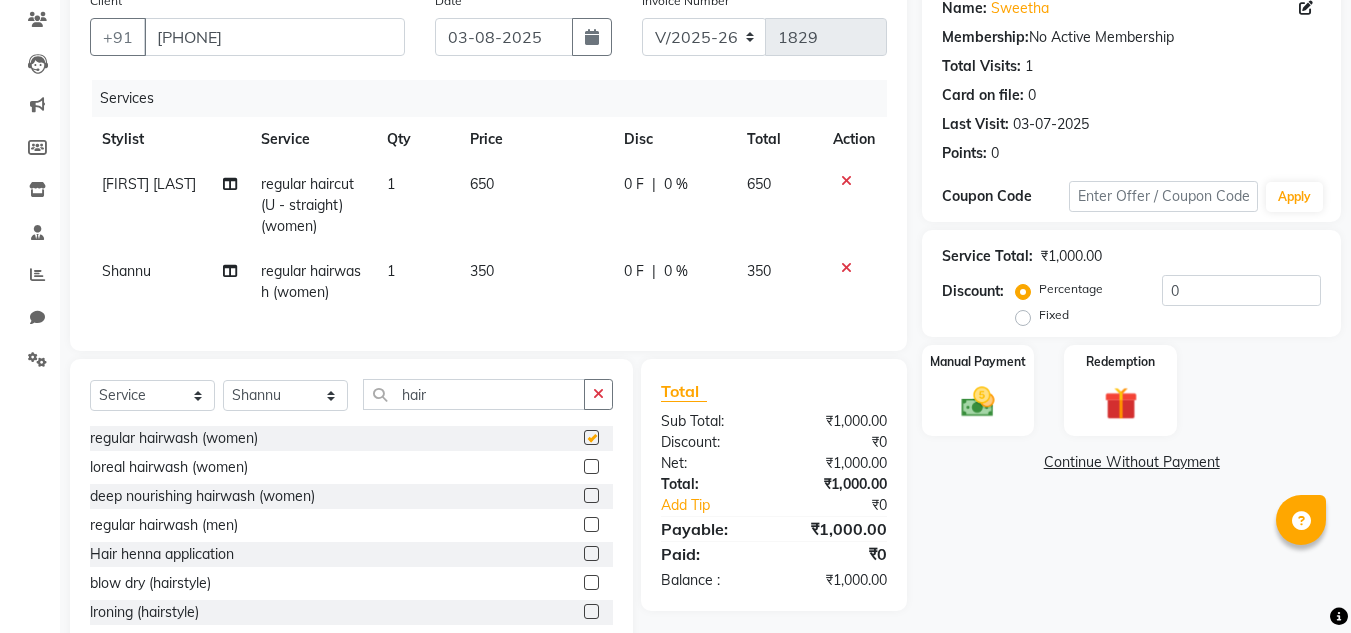 checkbox on "false" 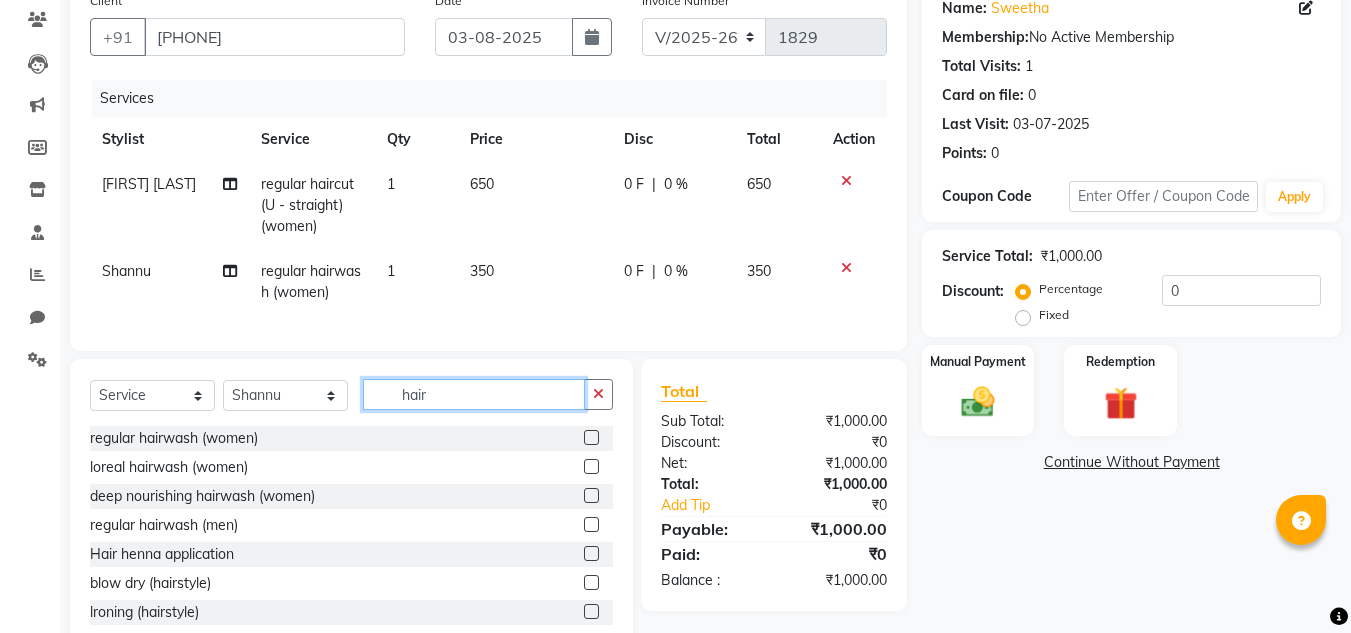 click on "hair" 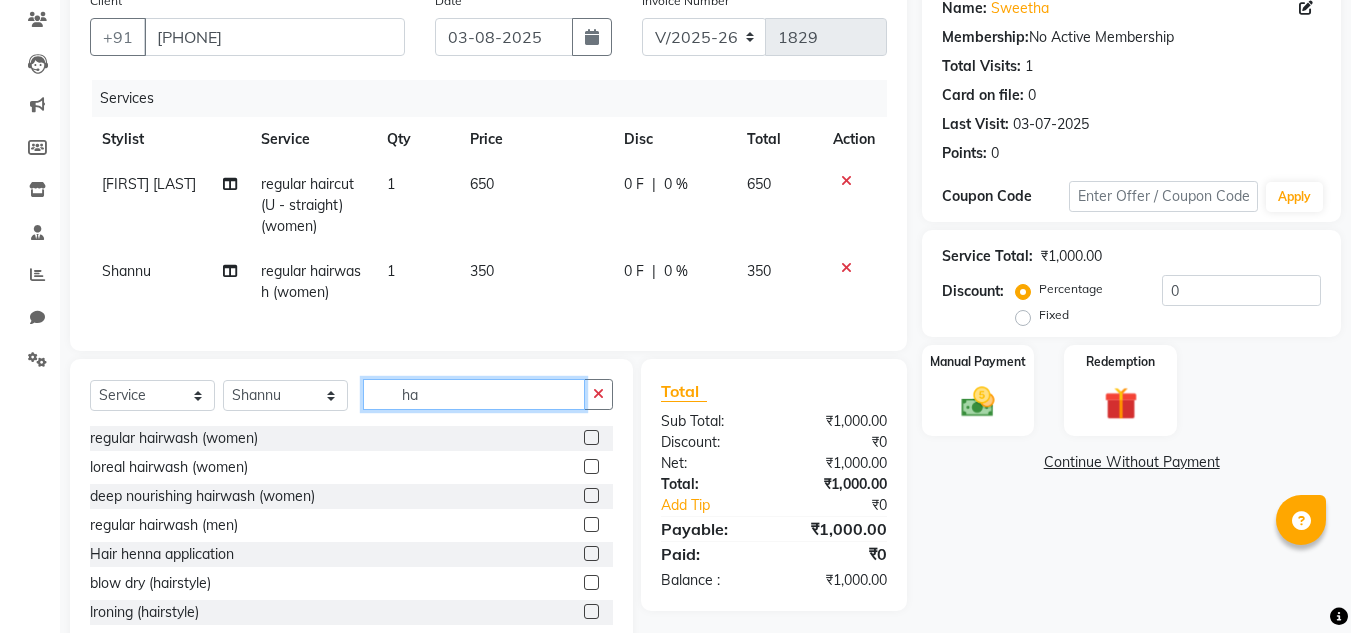 type on "h" 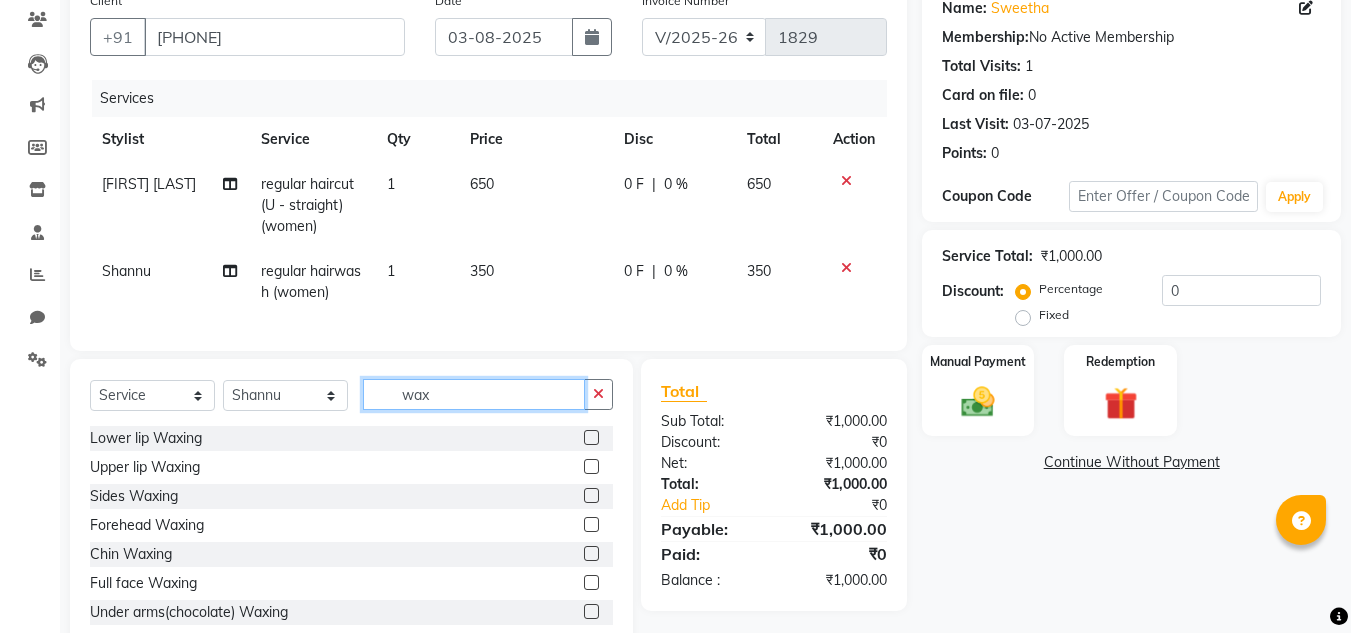 scroll, scrollTop: 234, scrollLeft: 0, axis: vertical 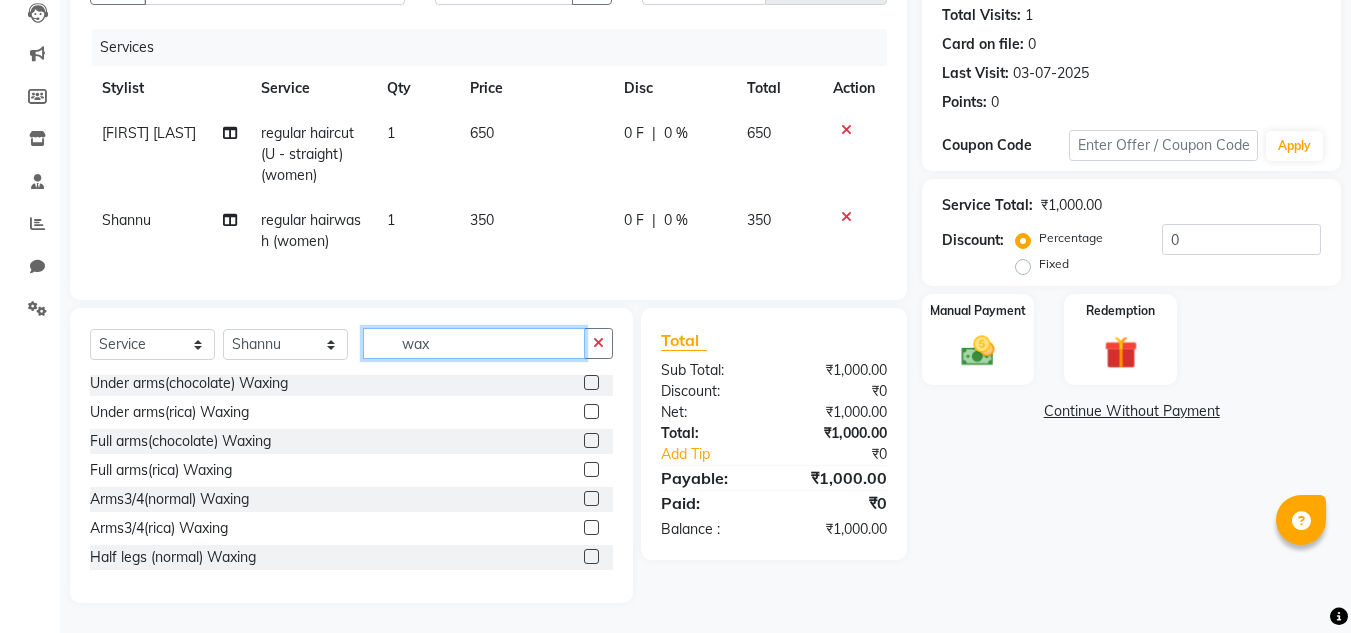 type on "wax" 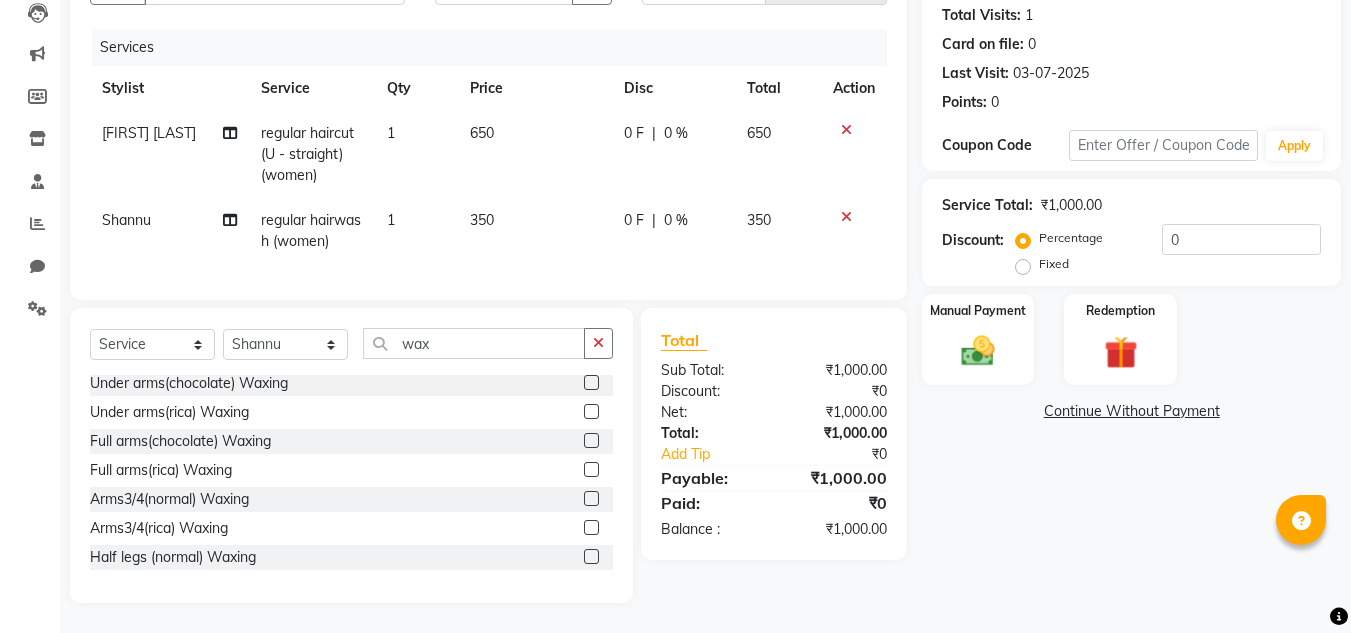 click 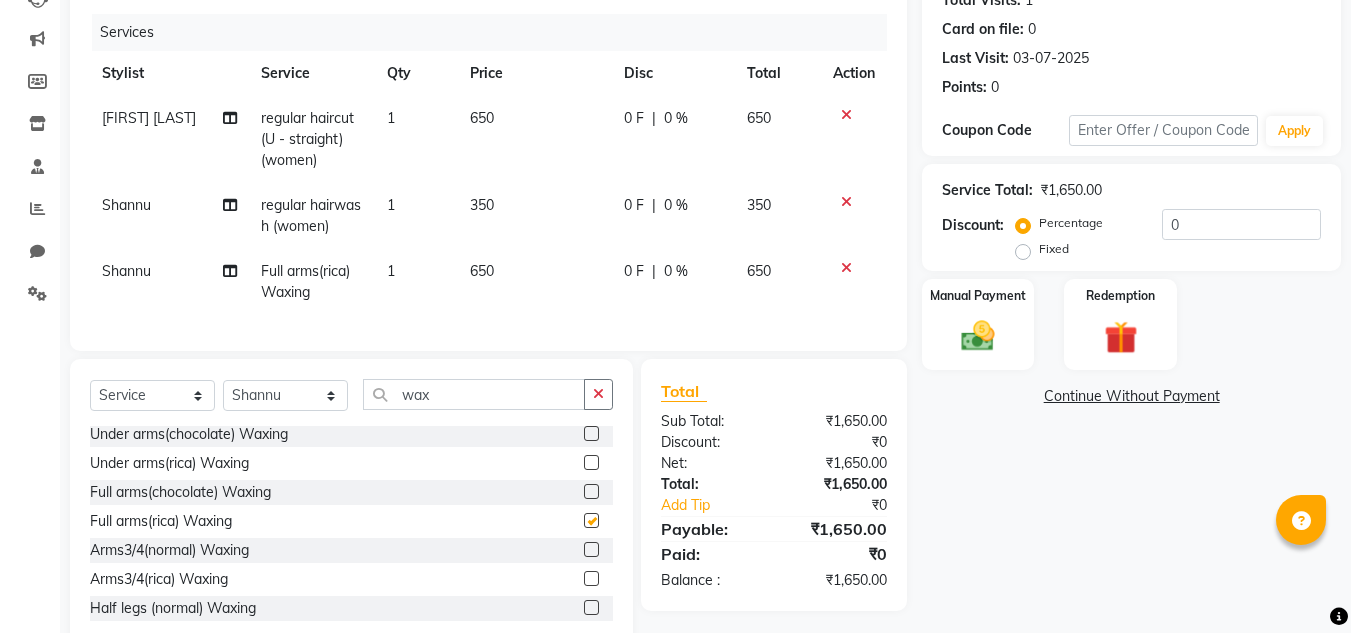 checkbox on "false" 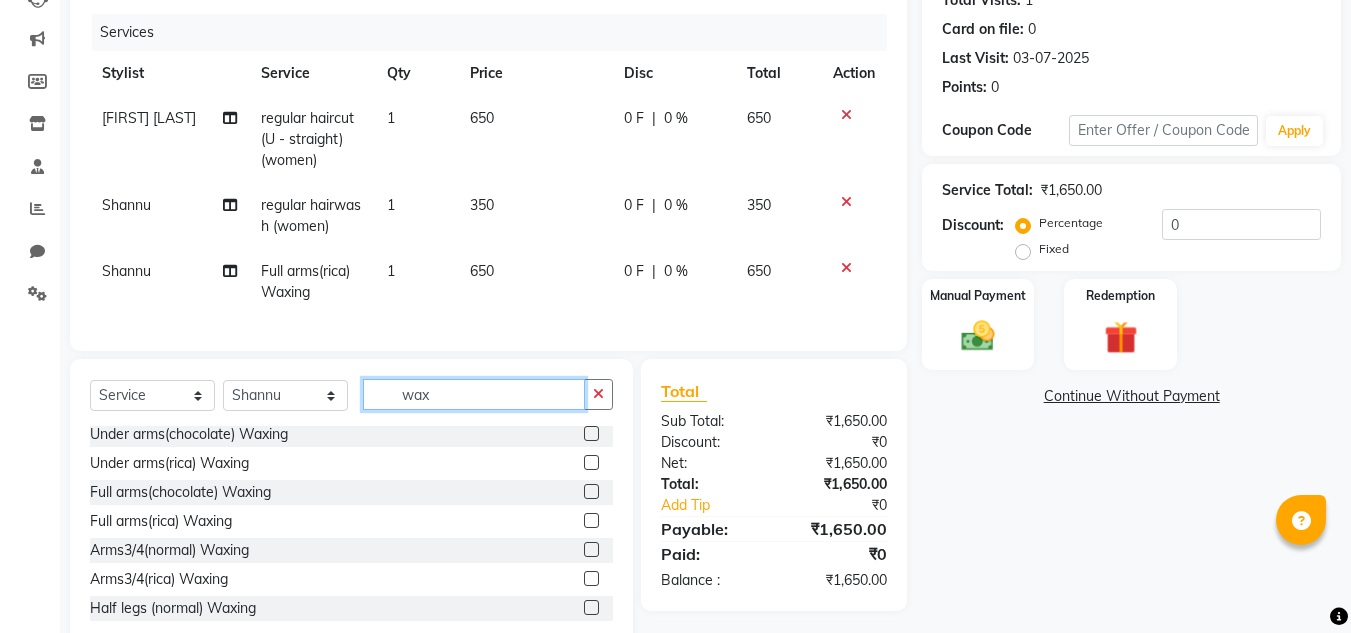 click on "wax" 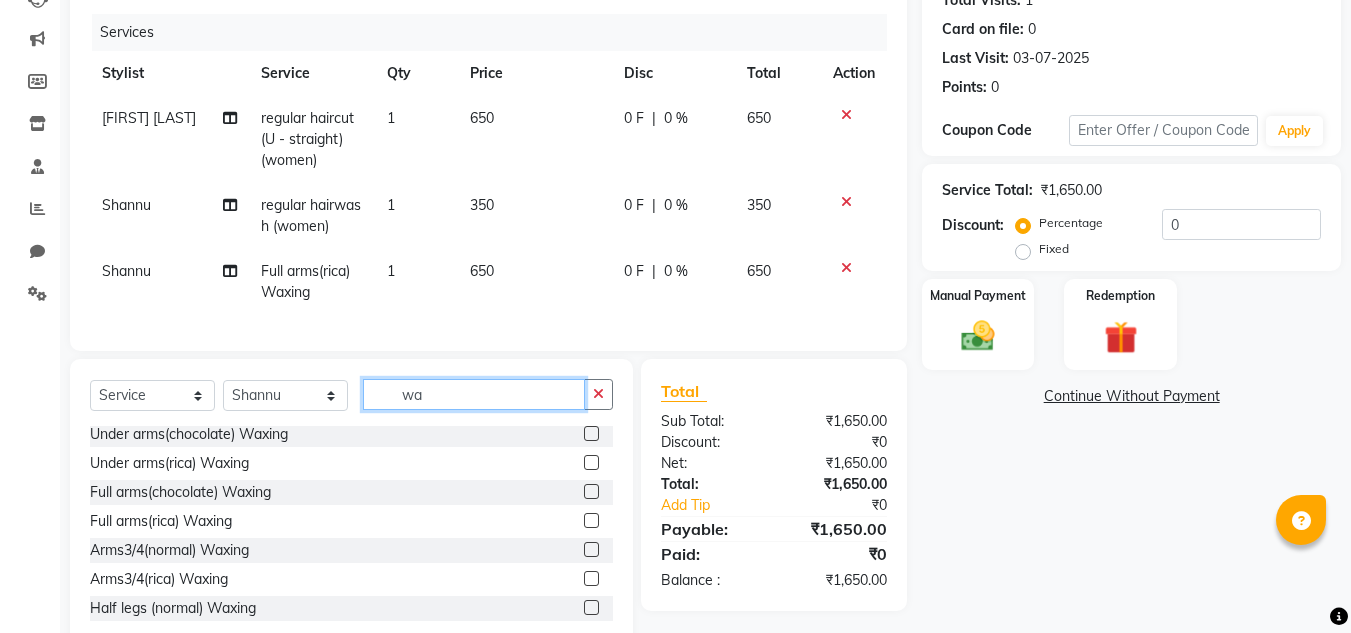 type on "w" 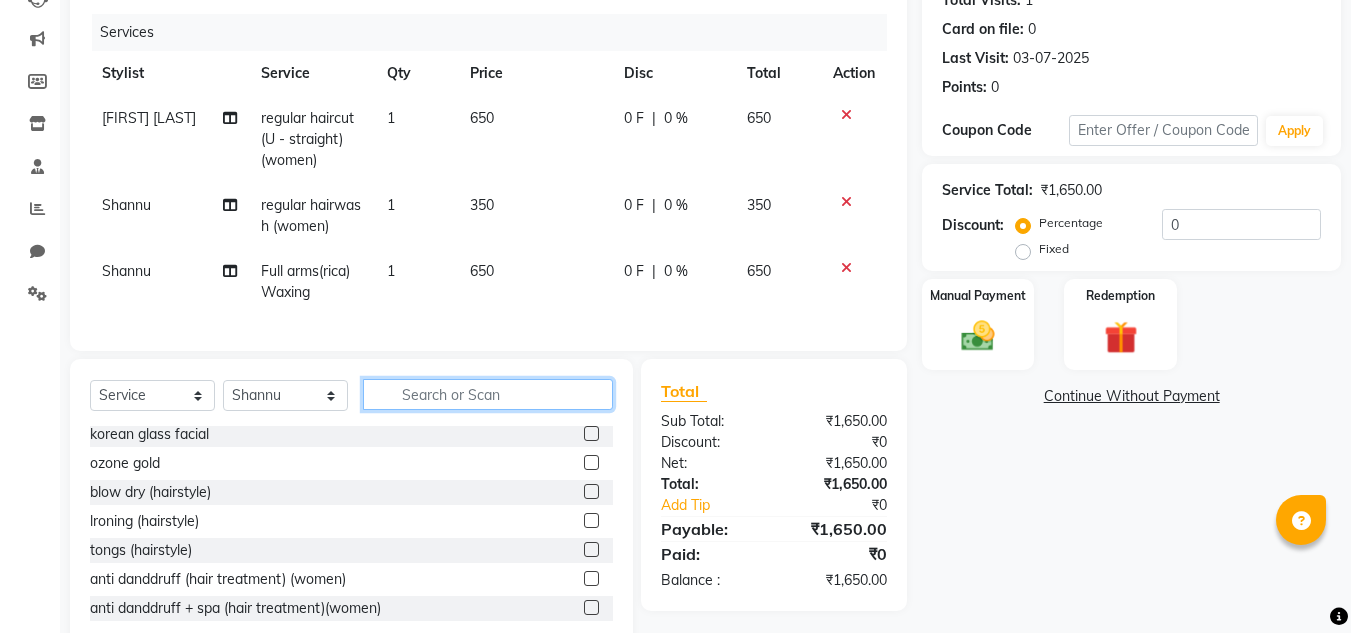 type 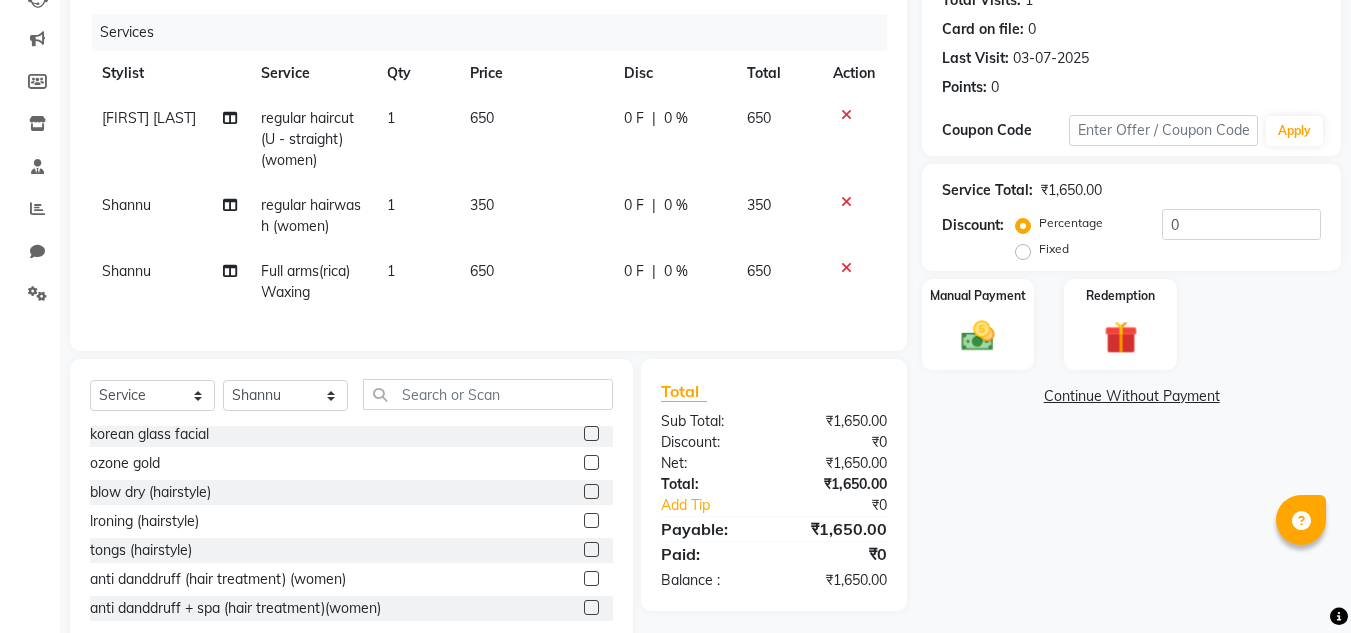 click on "0 F" 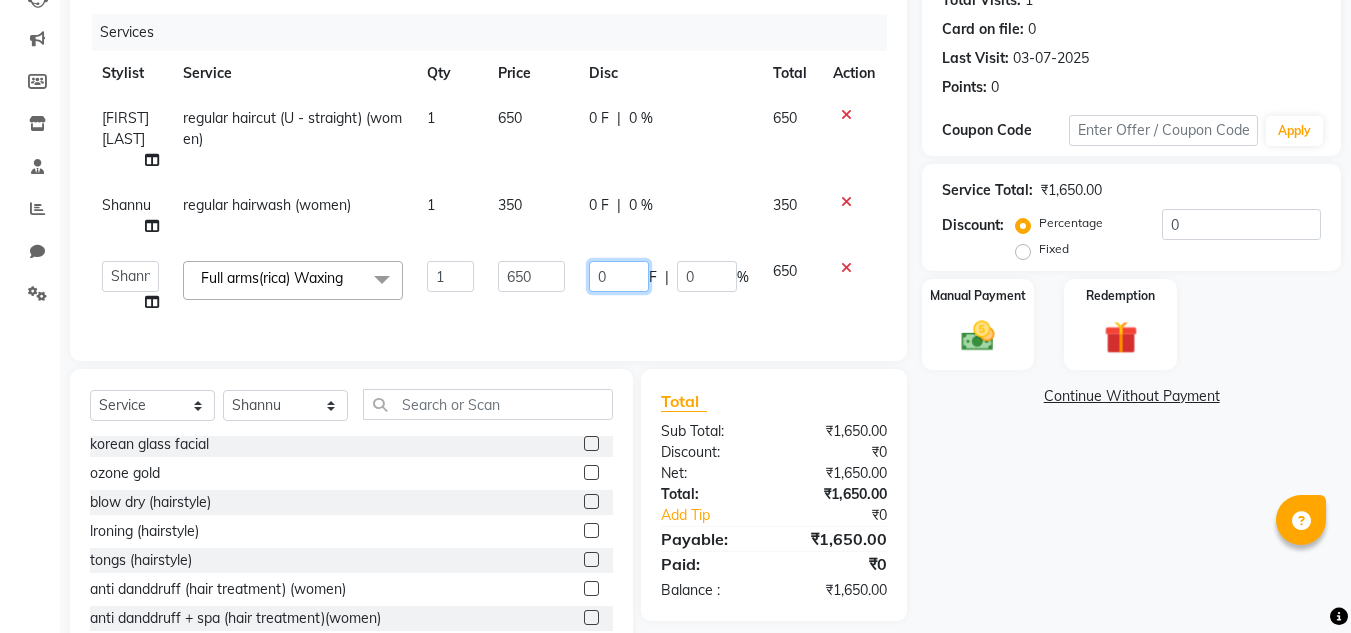 click on "0" 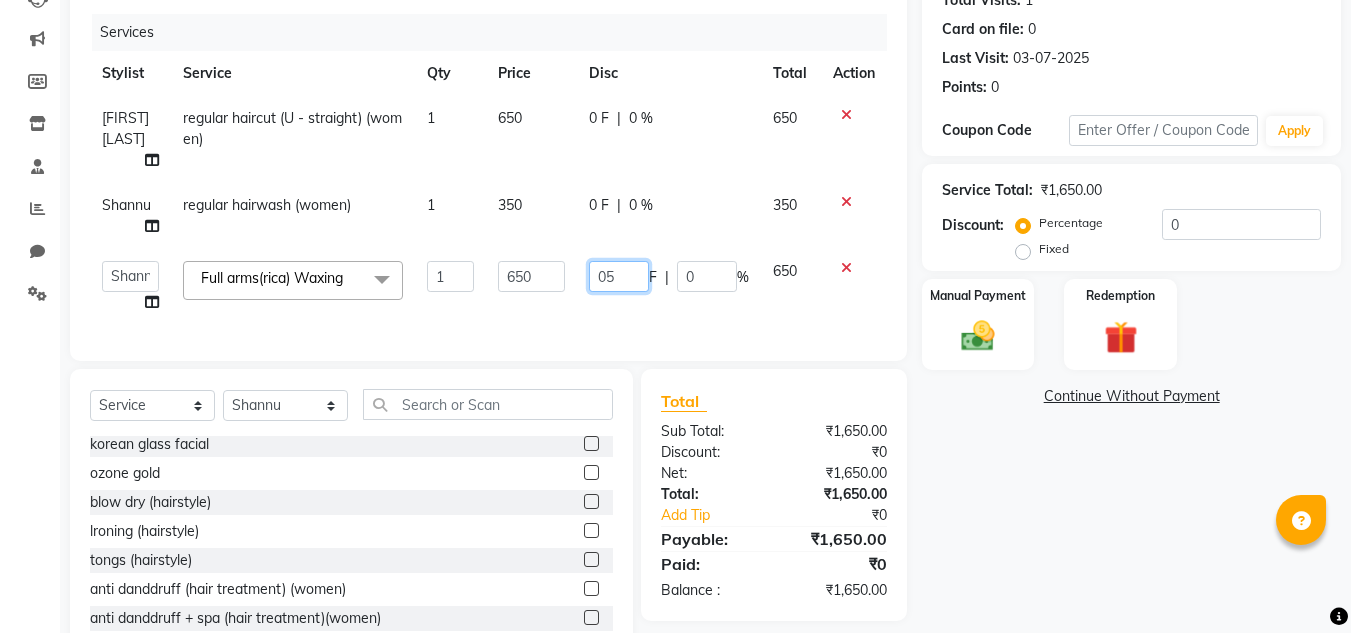 type on "050" 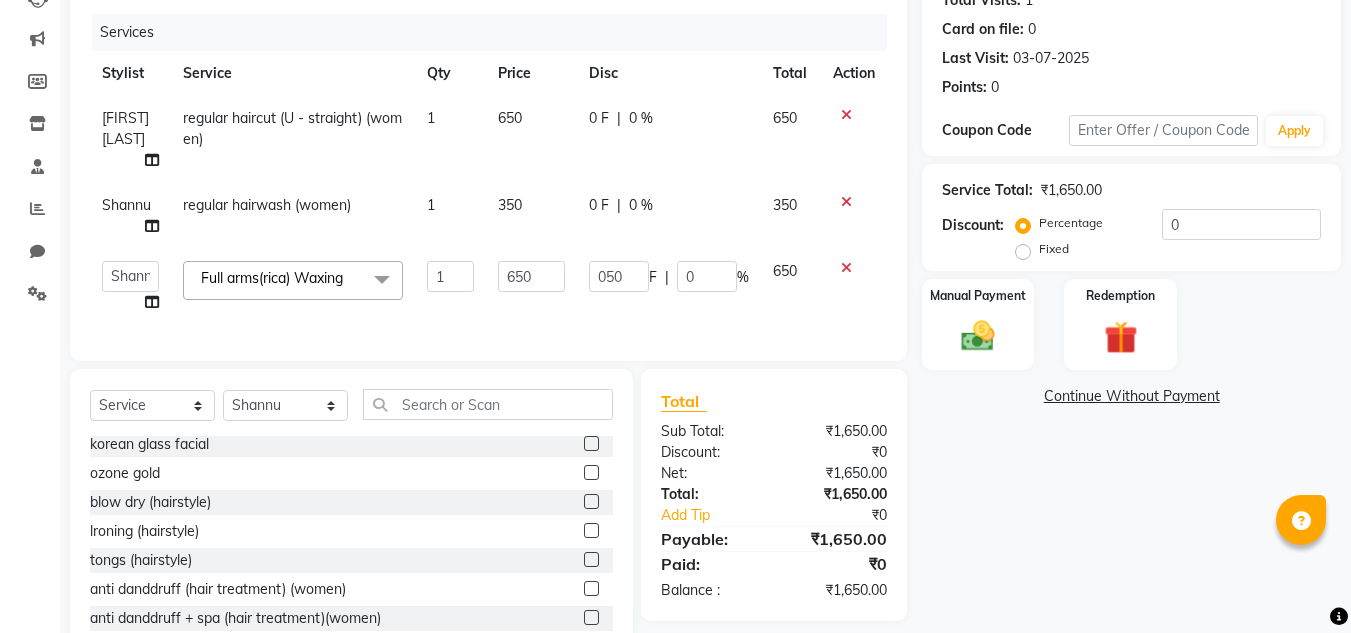 click on "050 F | 0 %" 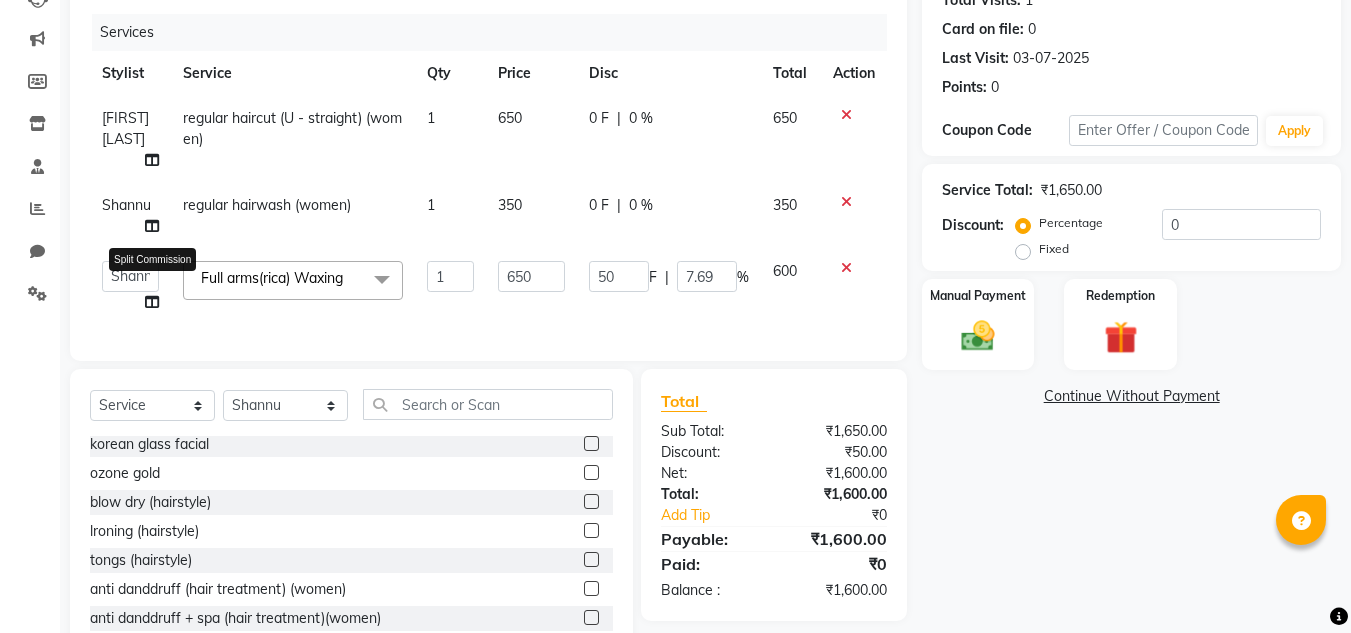 click 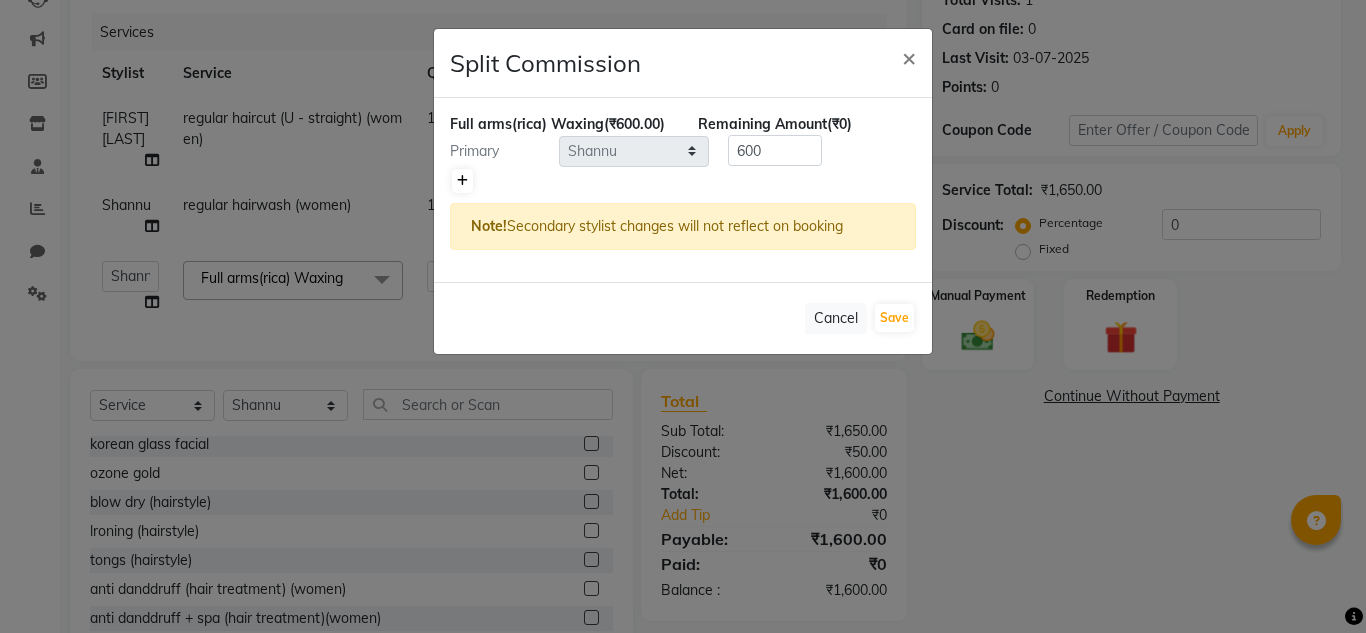 click 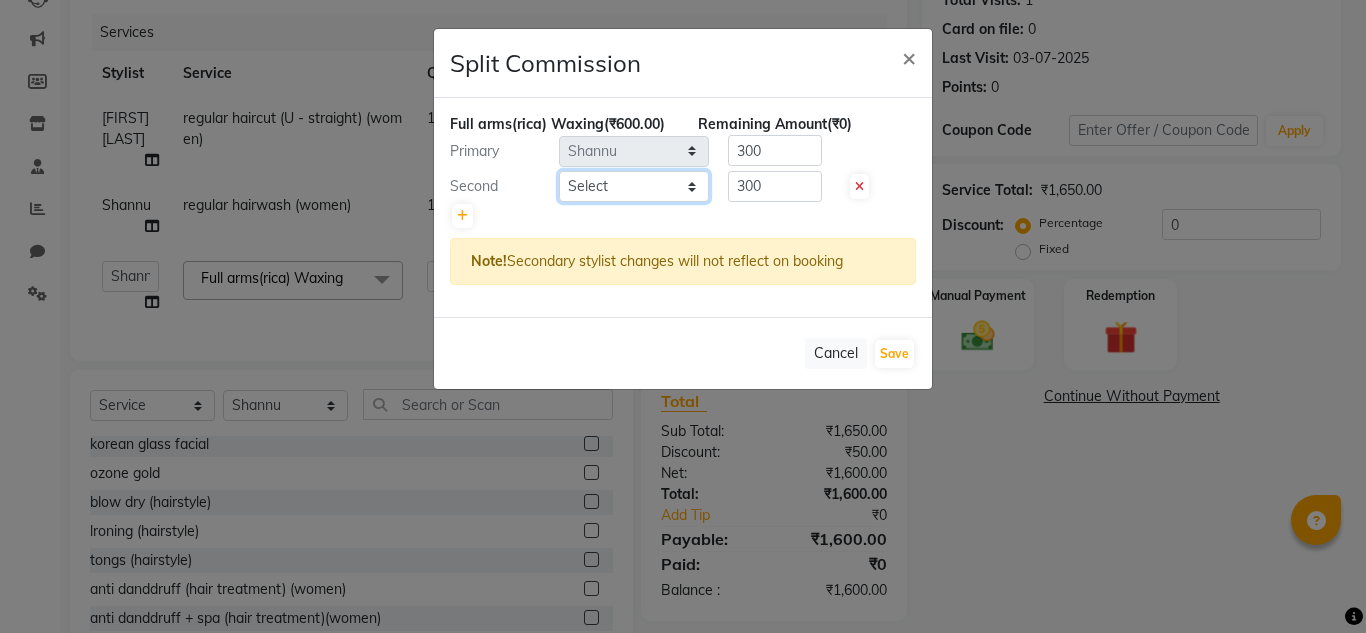 click on "Select  Ashiwini N P   Manjitha Chhetri   Manjula S   Mun Khan   Naveen Kumar   Rangashamaiah   salon number   Sandeep Sharma   Shannu   Sridevi   Vanitha v" 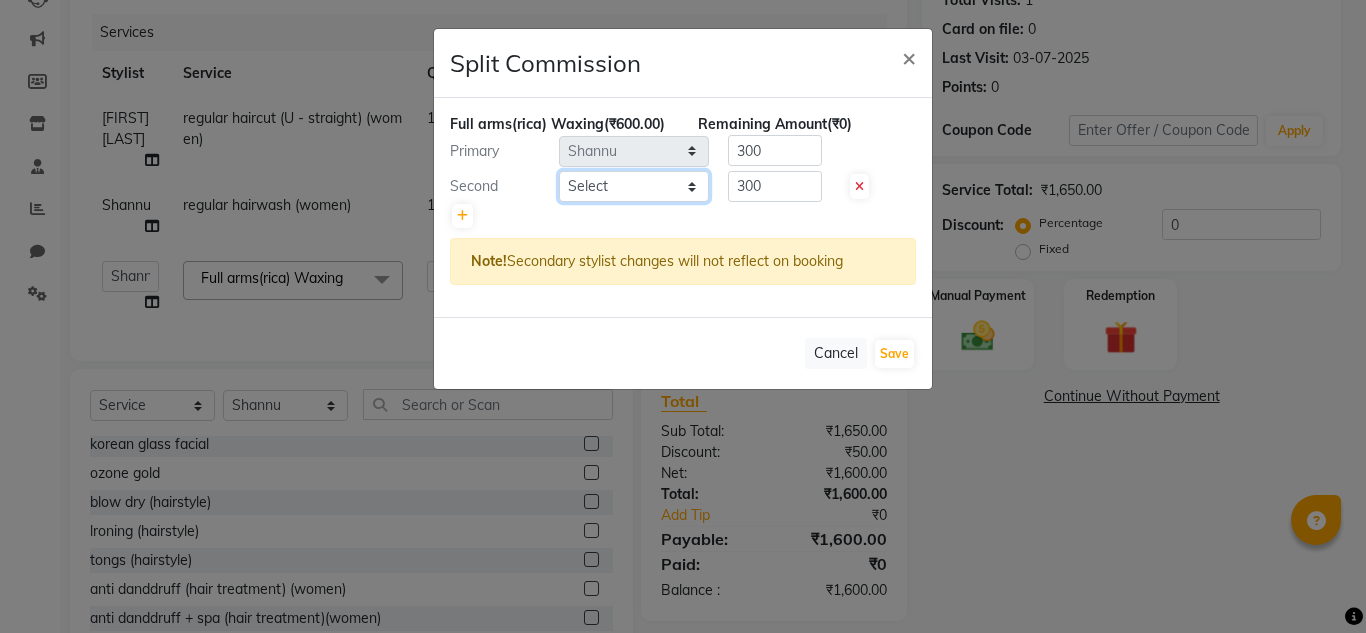 select on "[NUMERIC]" 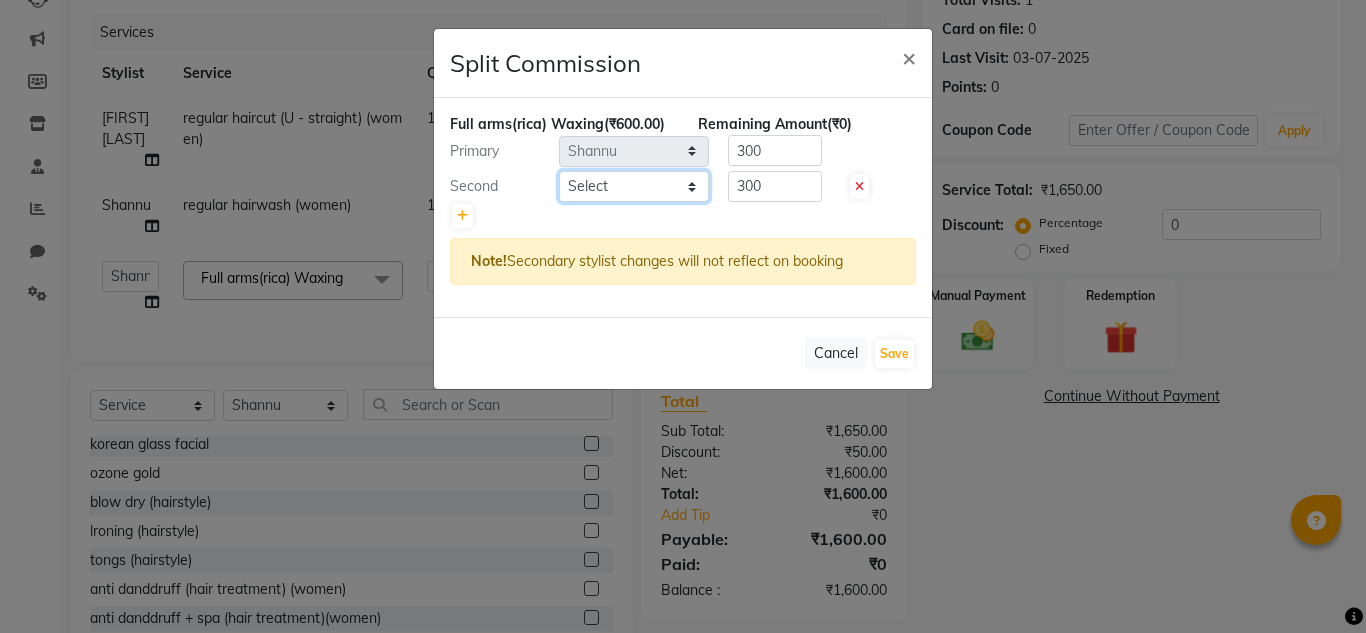 click on "Select  Ashiwini N P   Manjitha Chhetri   Manjula S   Mun Khan   Naveen Kumar   Rangashamaiah   salon number   Sandeep Sharma   Shannu   Sridevi   Vanitha v" 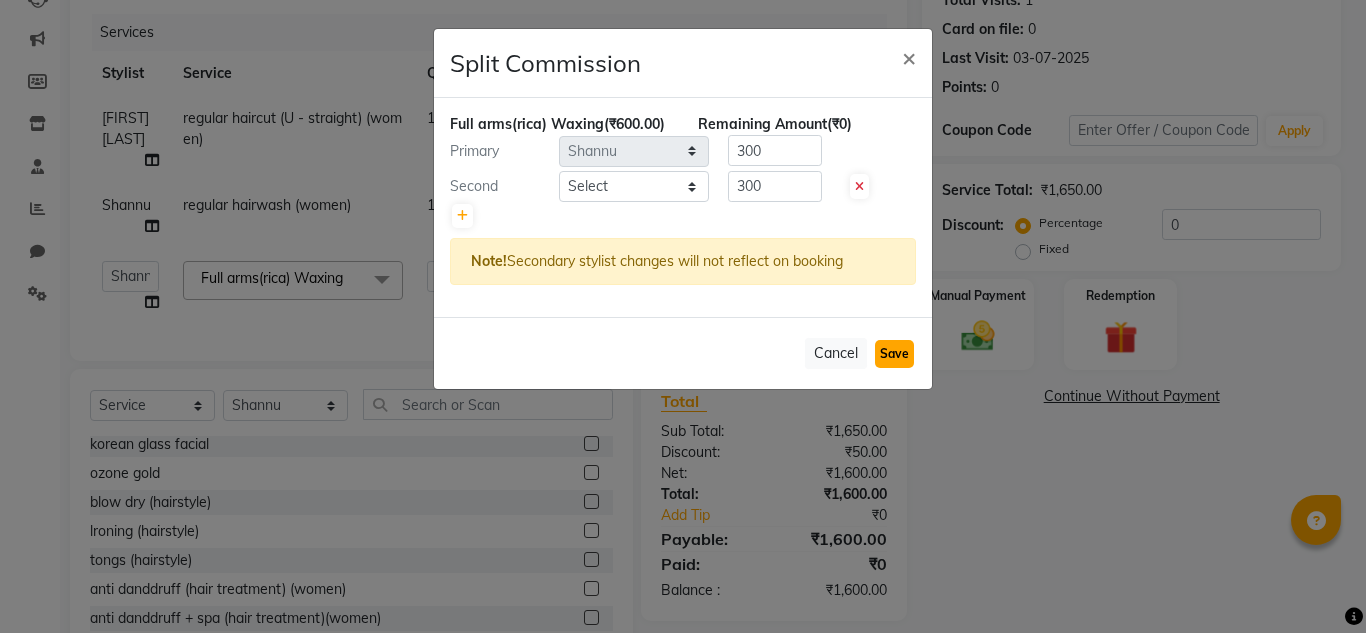 click on "Save" 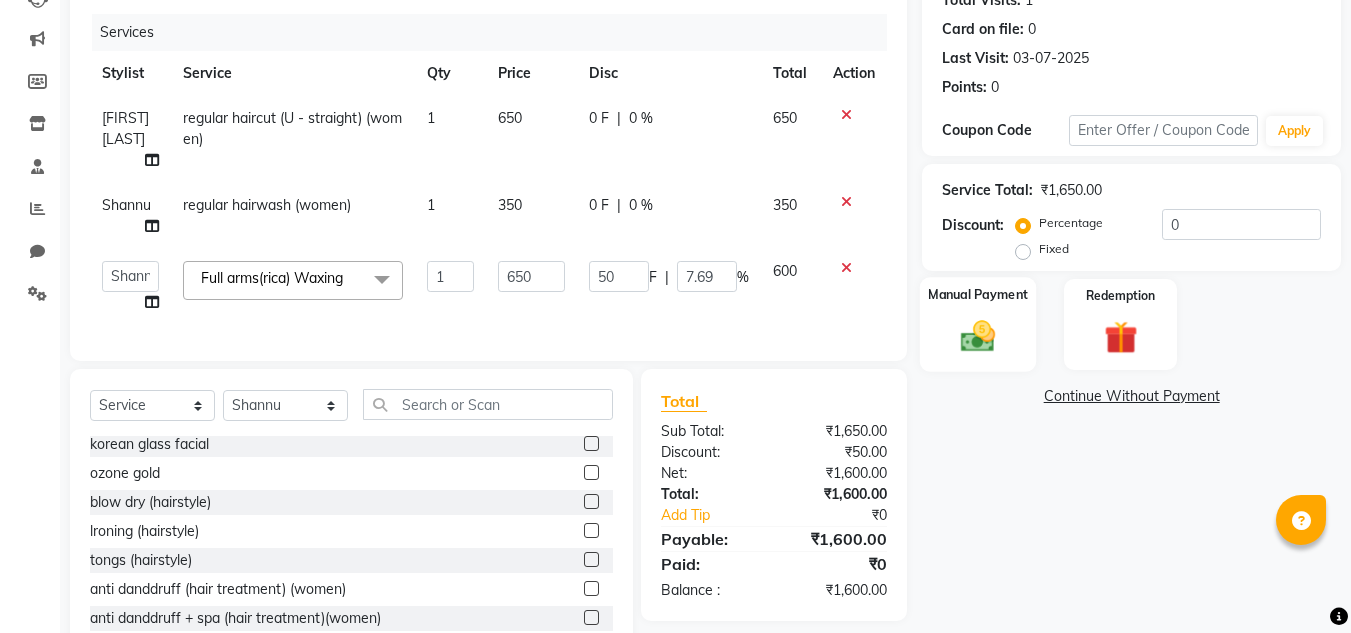 click 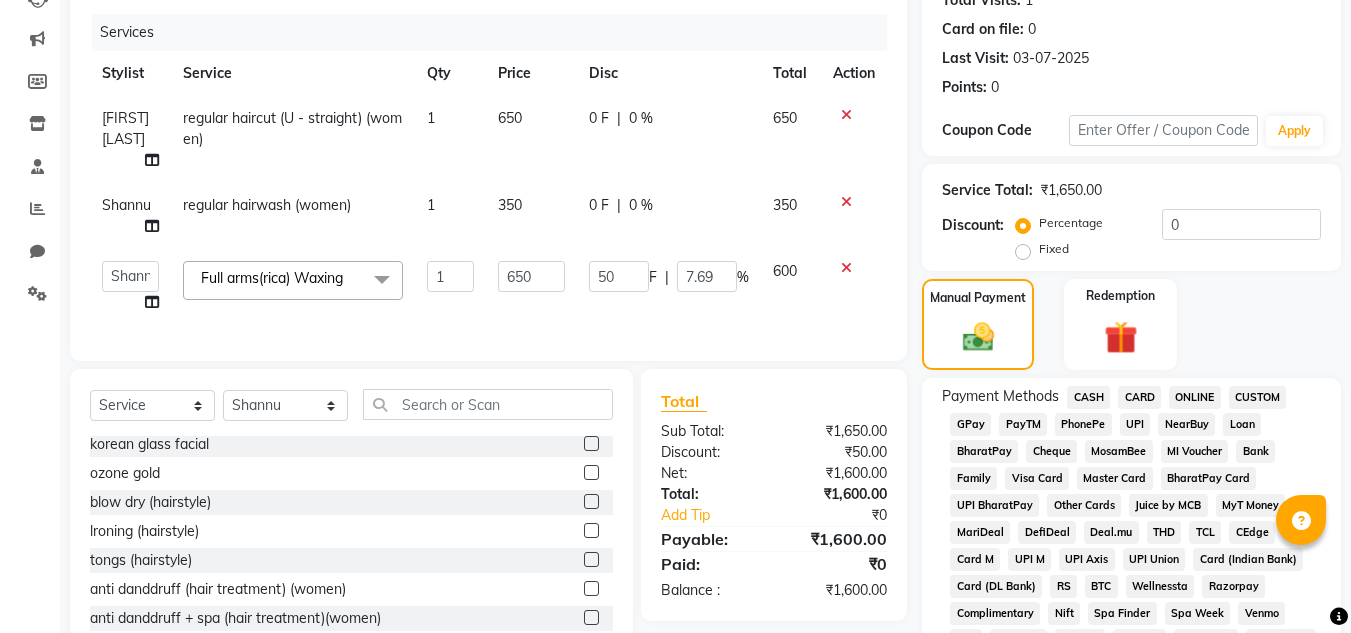 click on "PhonePe" 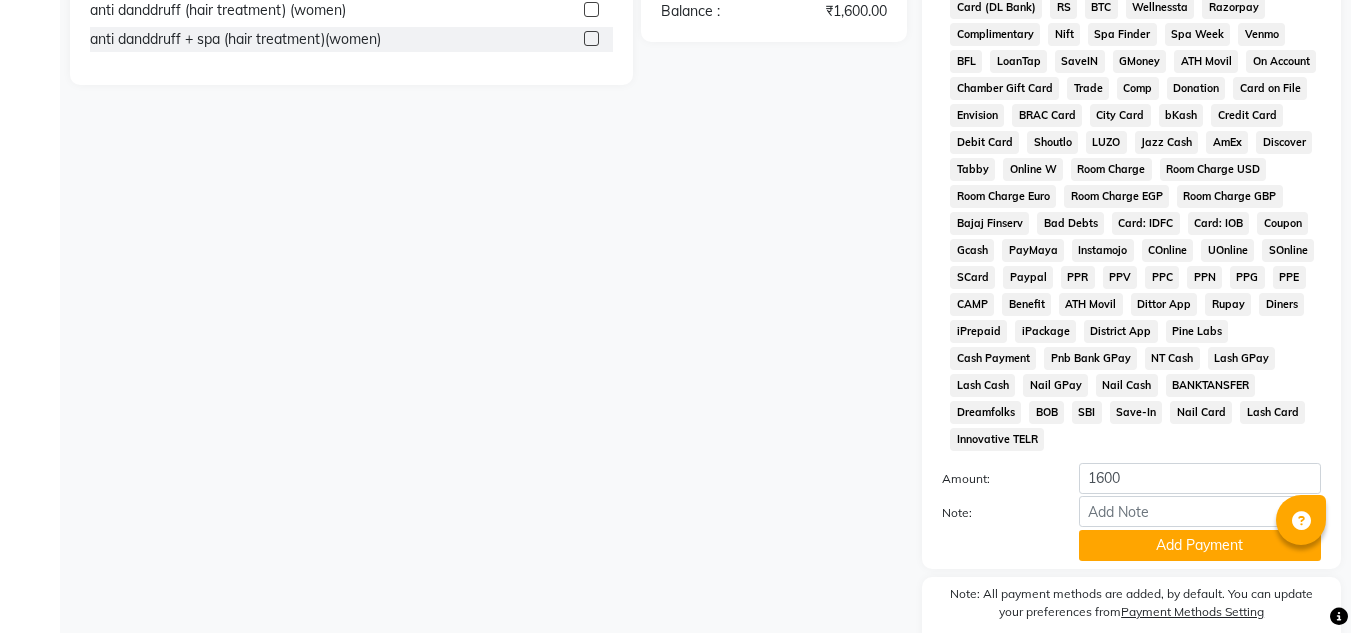 scroll, scrollTop: 869, scrollLeft: 0, axis: vertical 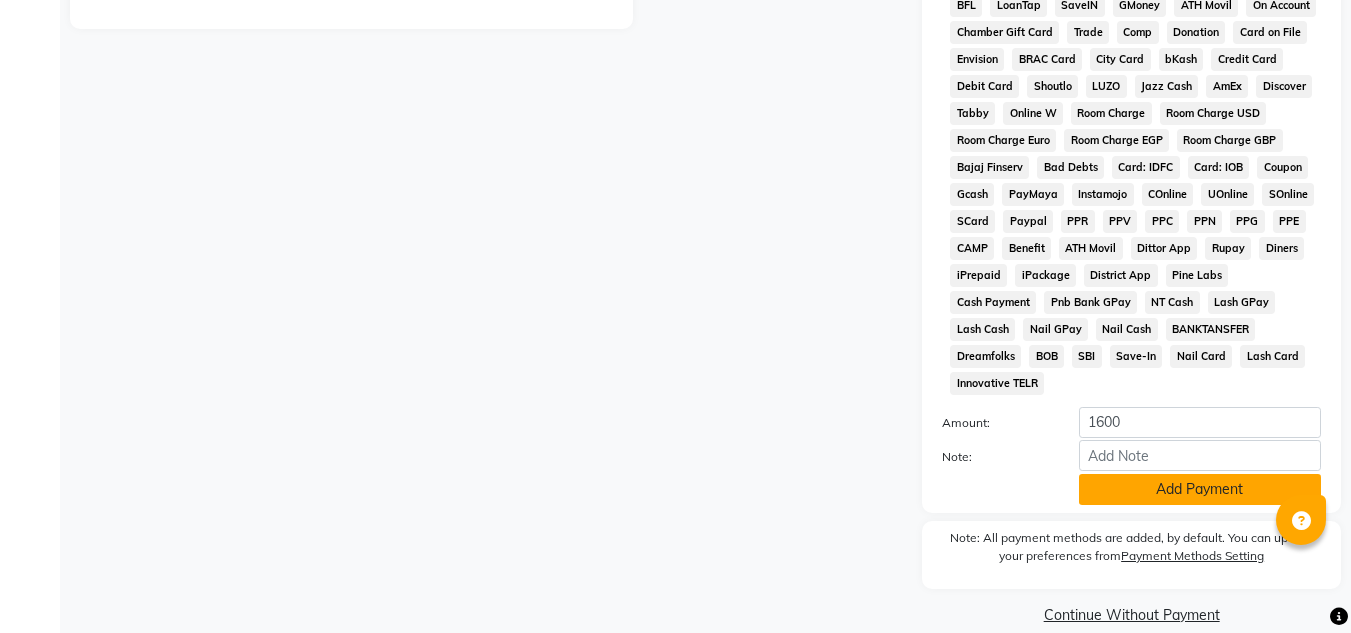 click on "Add Payment" 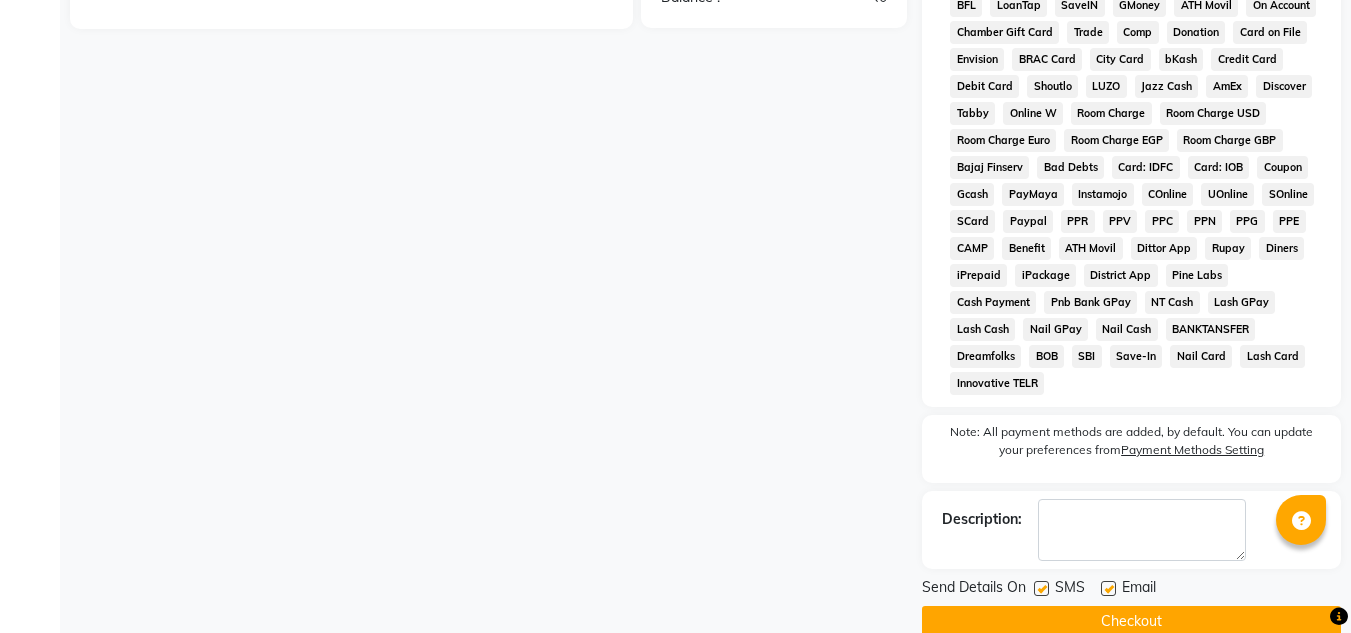 click on "SMS" 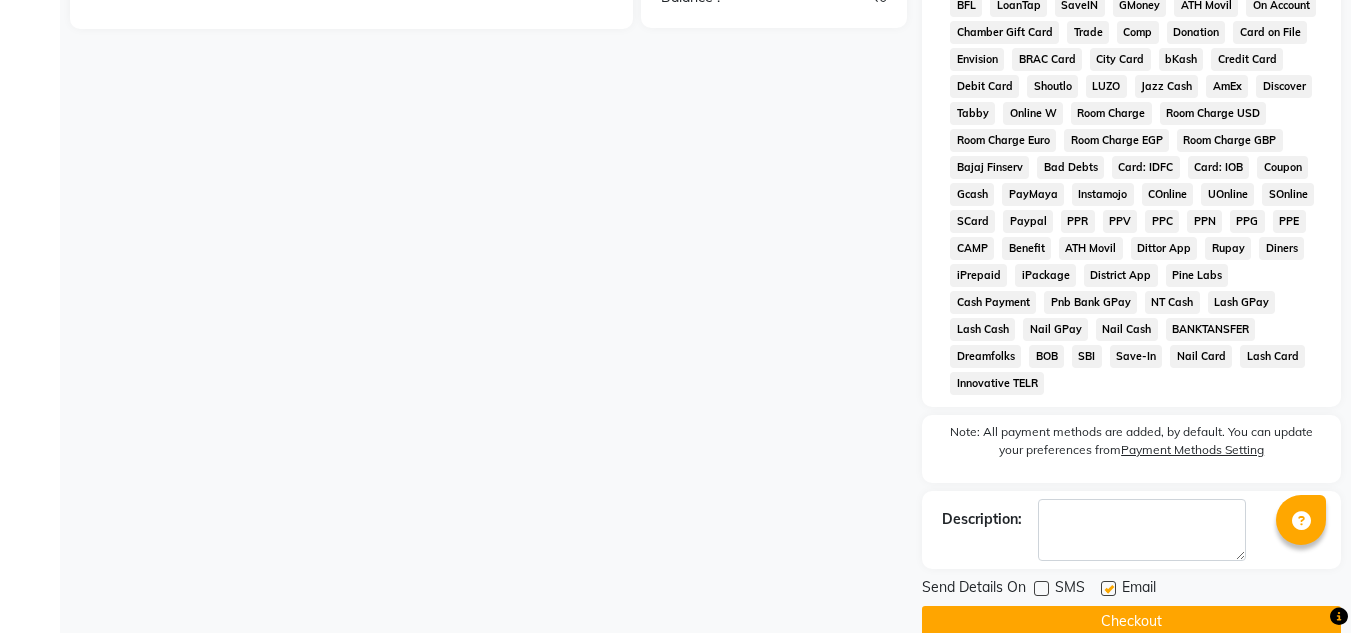 click 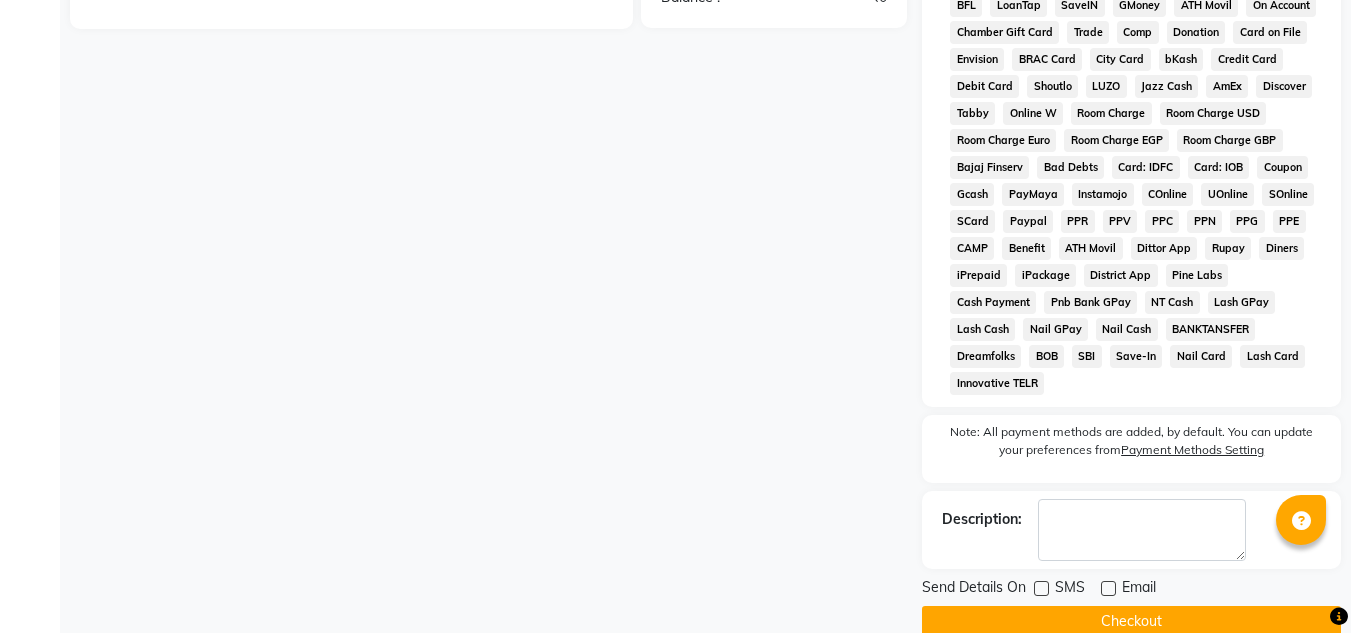 click on "Checkout" 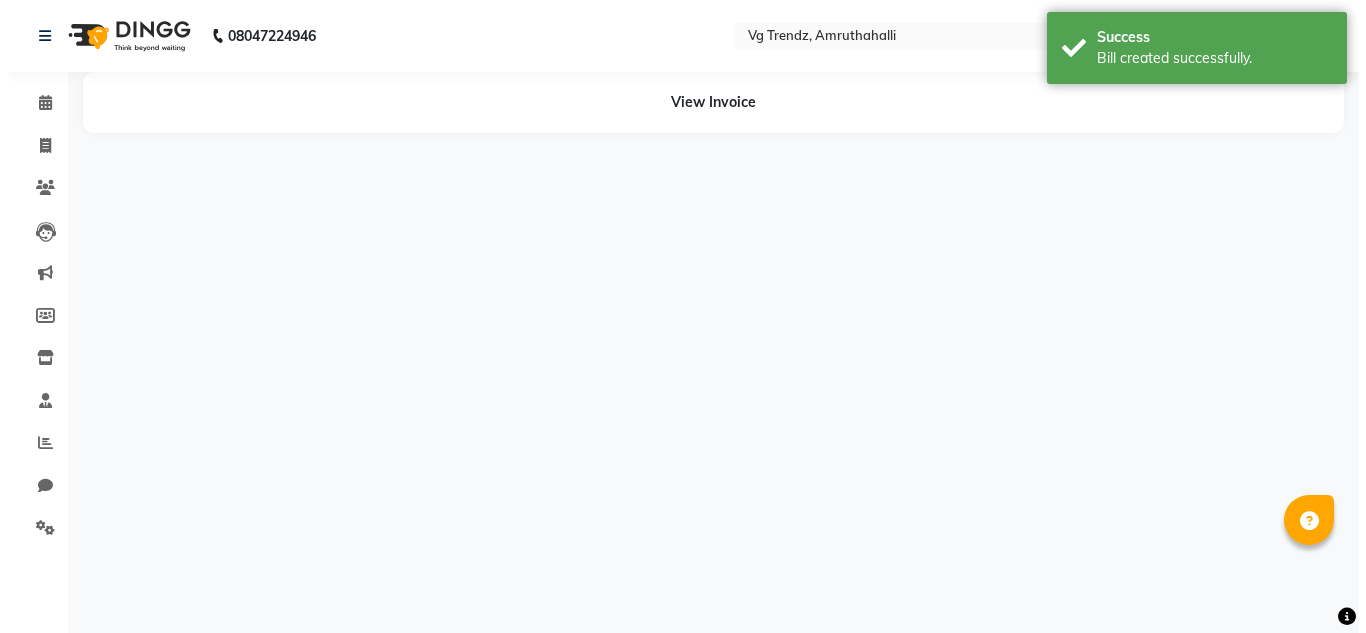 scroll, scrollTop: 0, scrollLeft: 0, axis: both 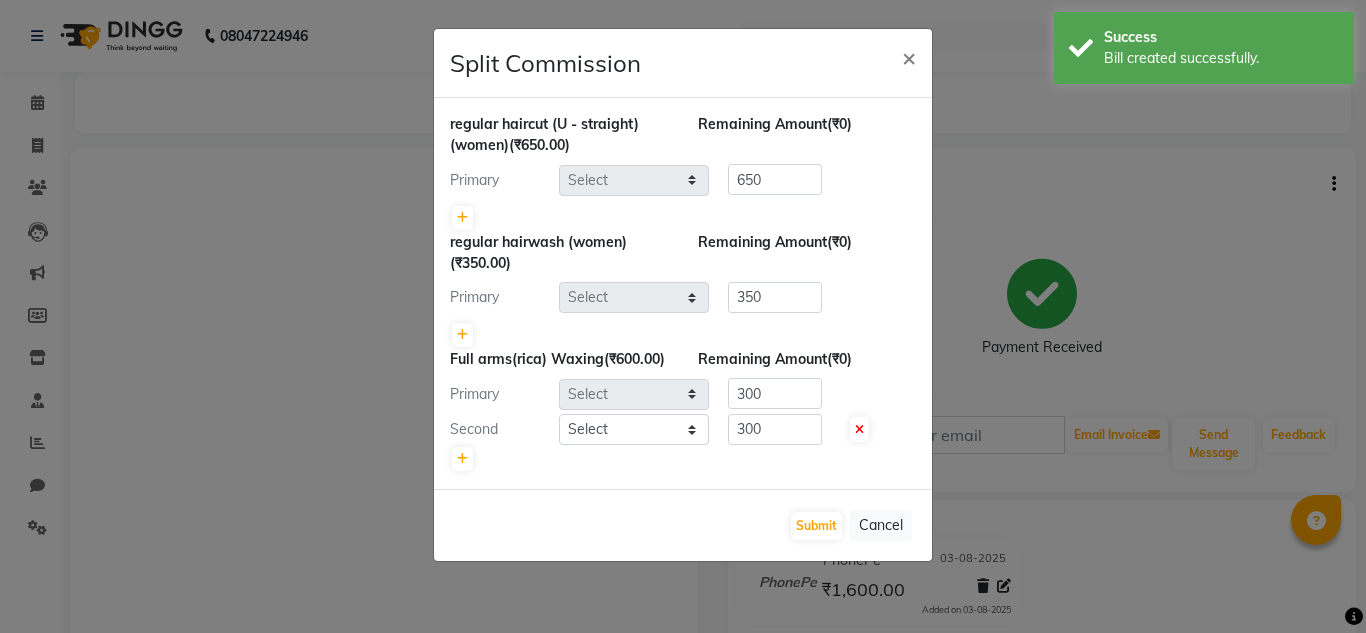 select on "85012" 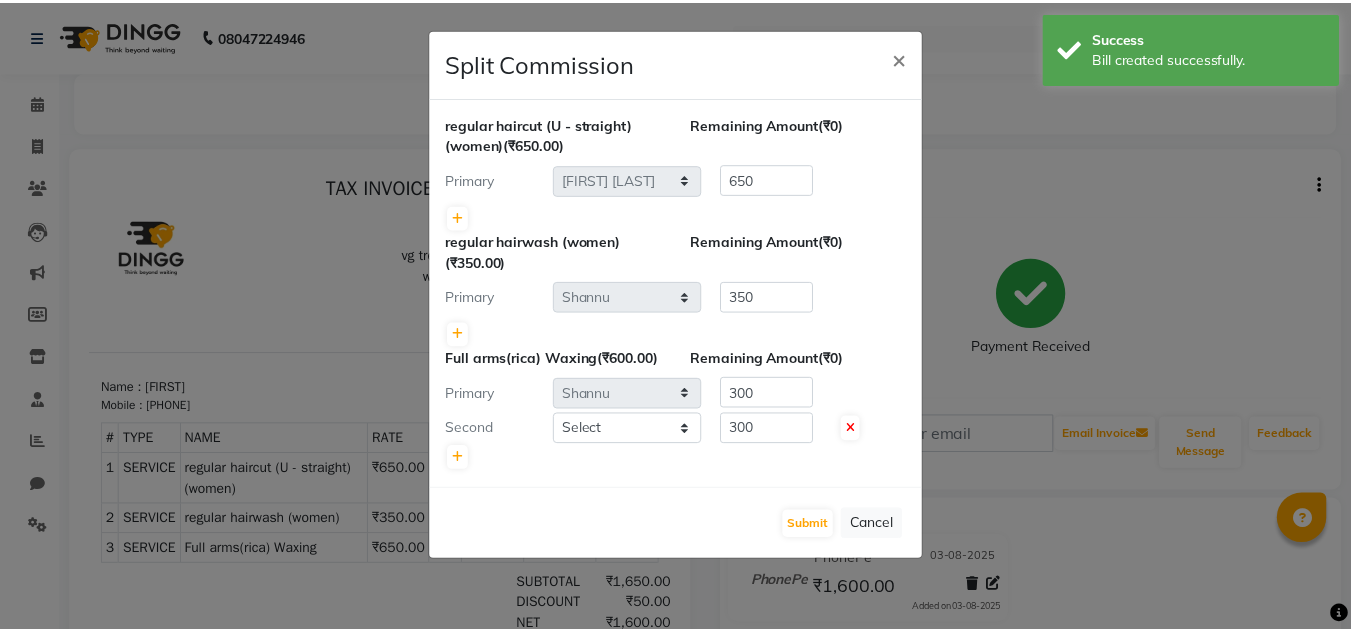 scroll, scrollTop: 0, scrollLeft: 0, axis: both 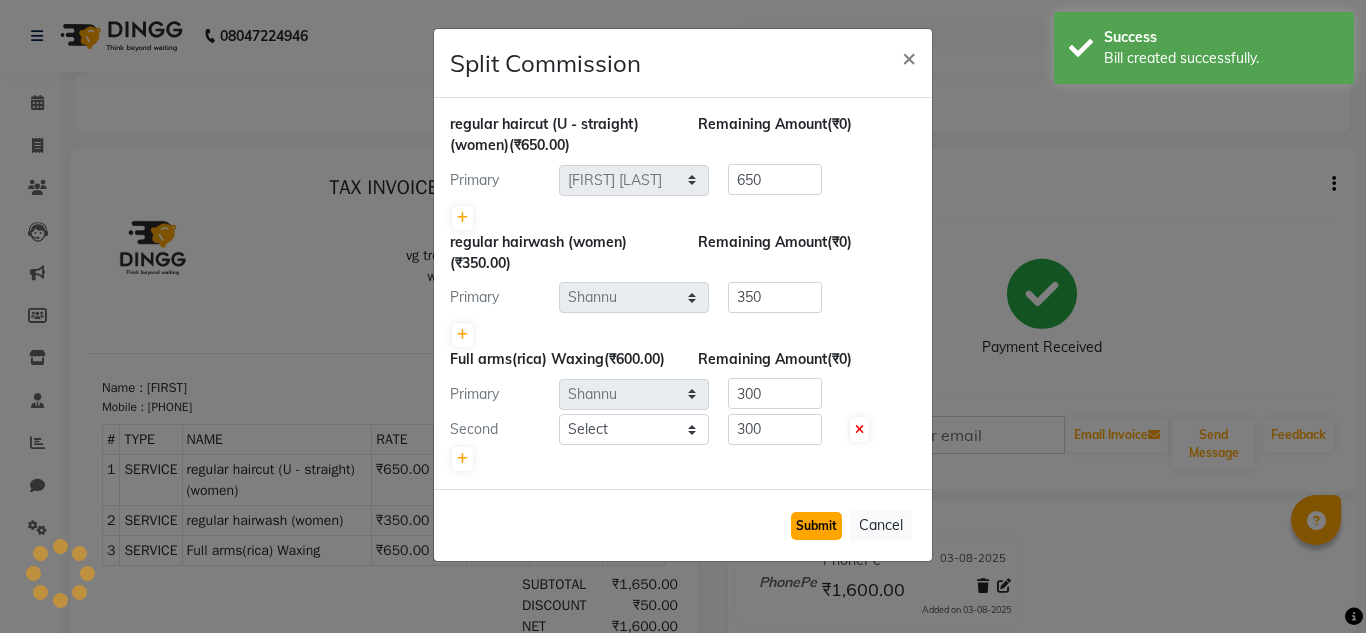 click on "Submit" 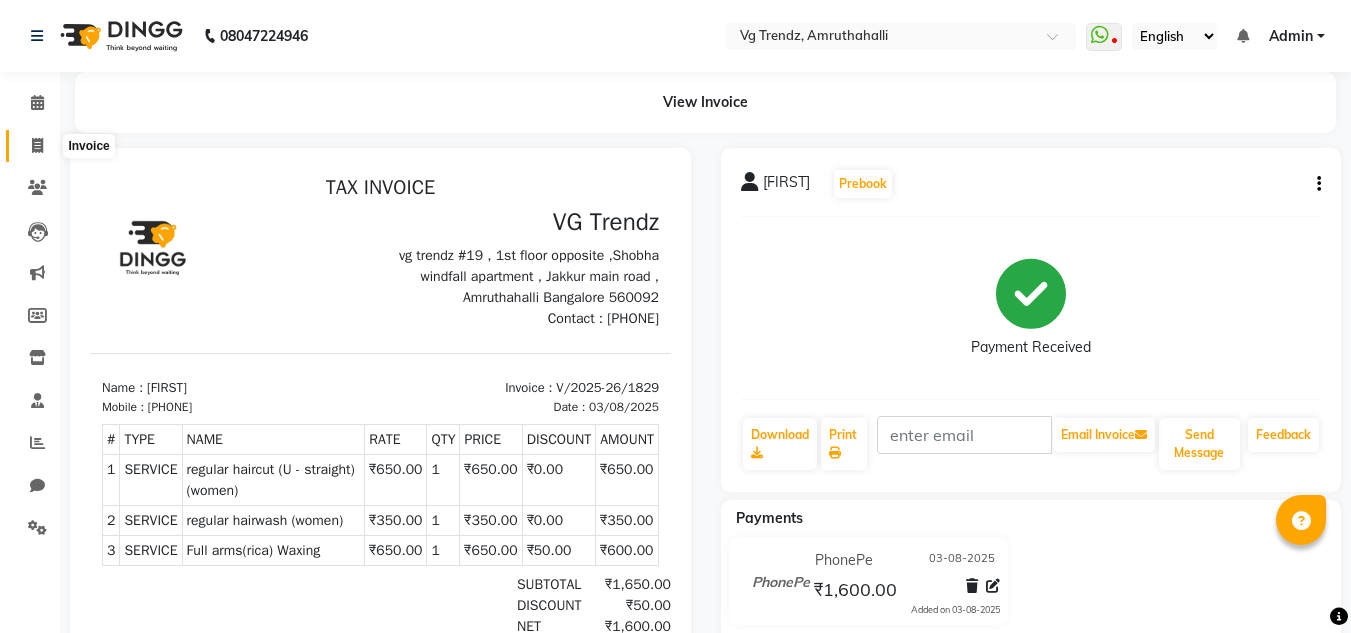 click 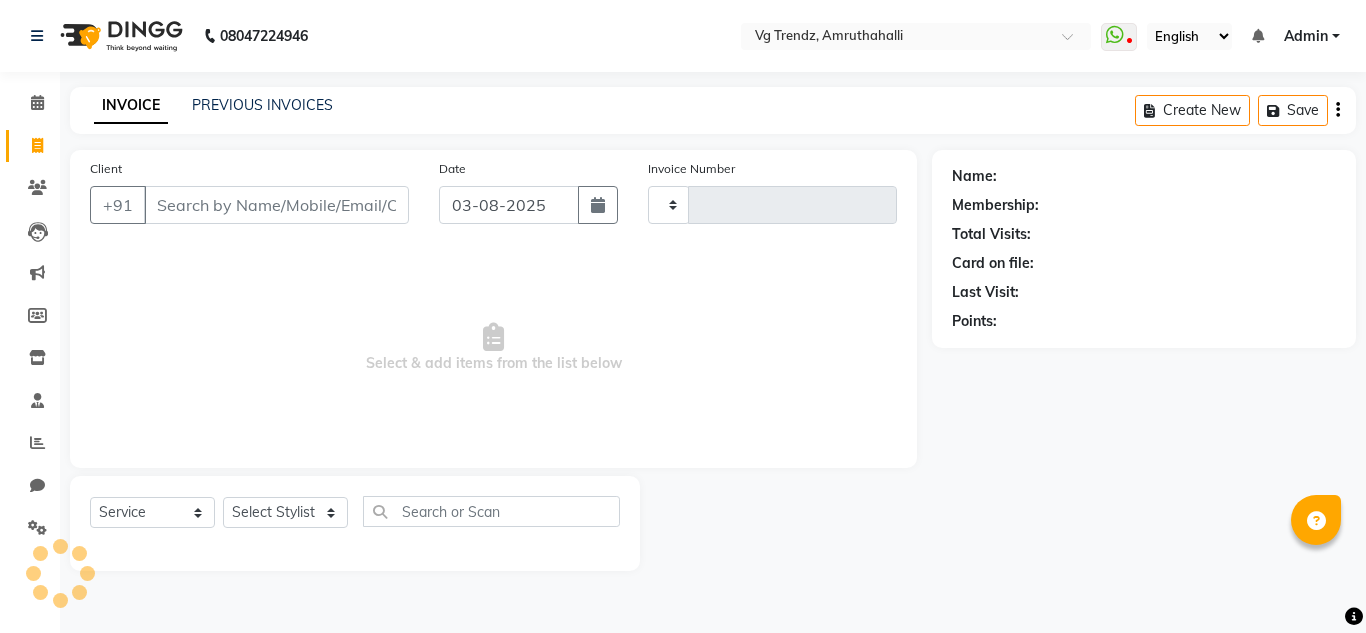 type on "1830" 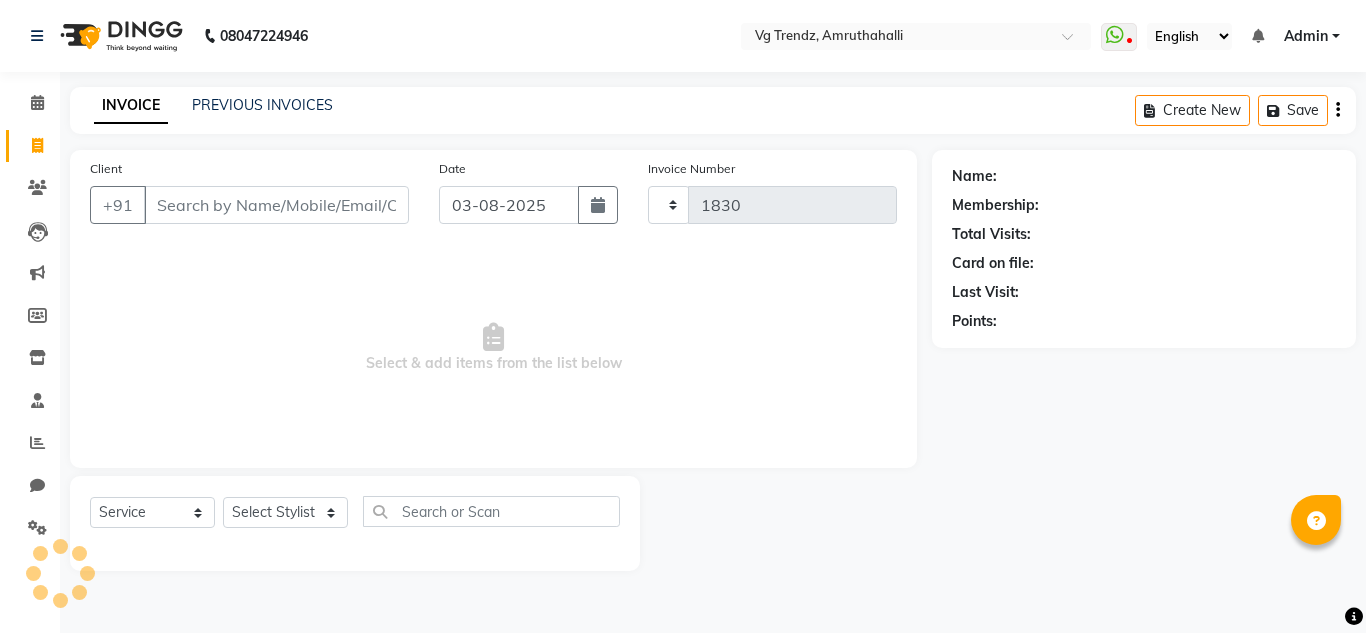 select on "5536" 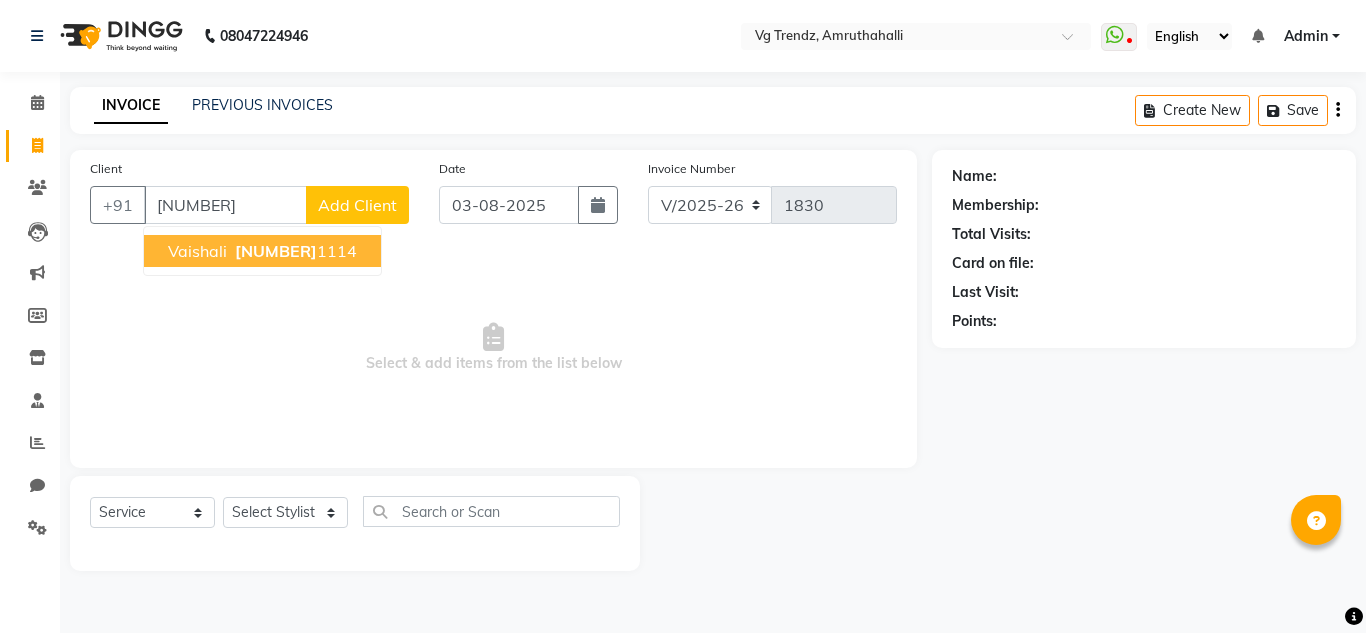 click on "807634" at bounding box center [276, 251] 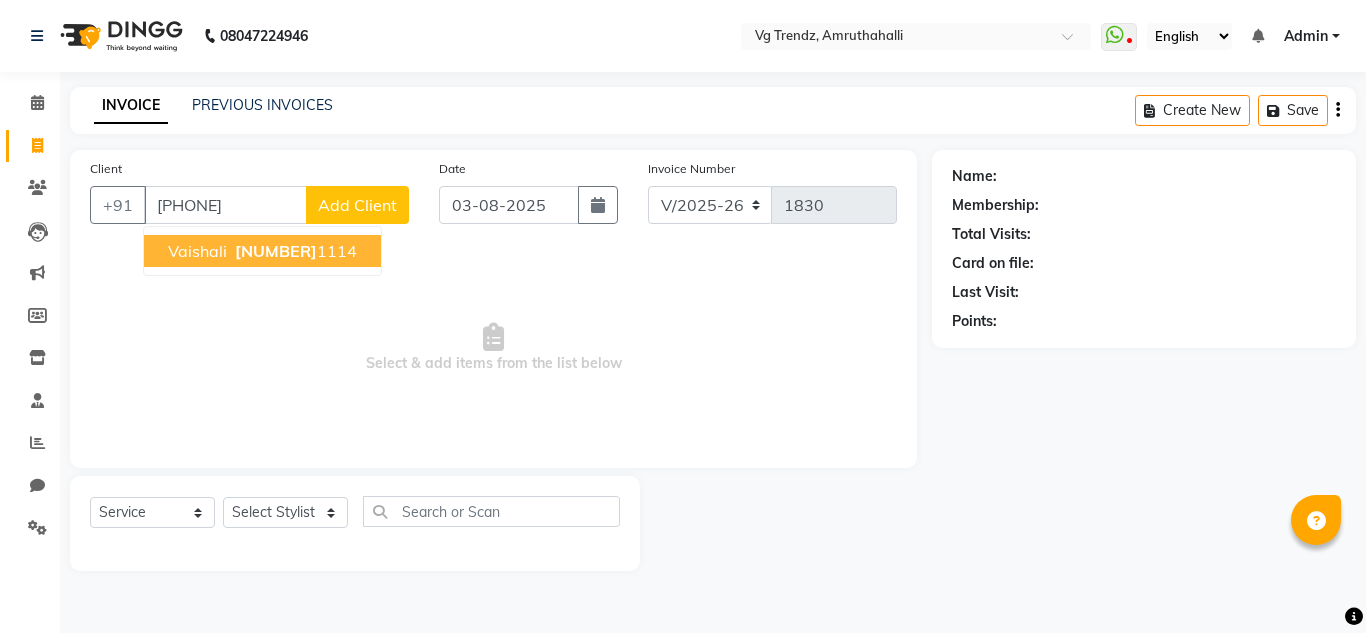 type on "[PHONE]" 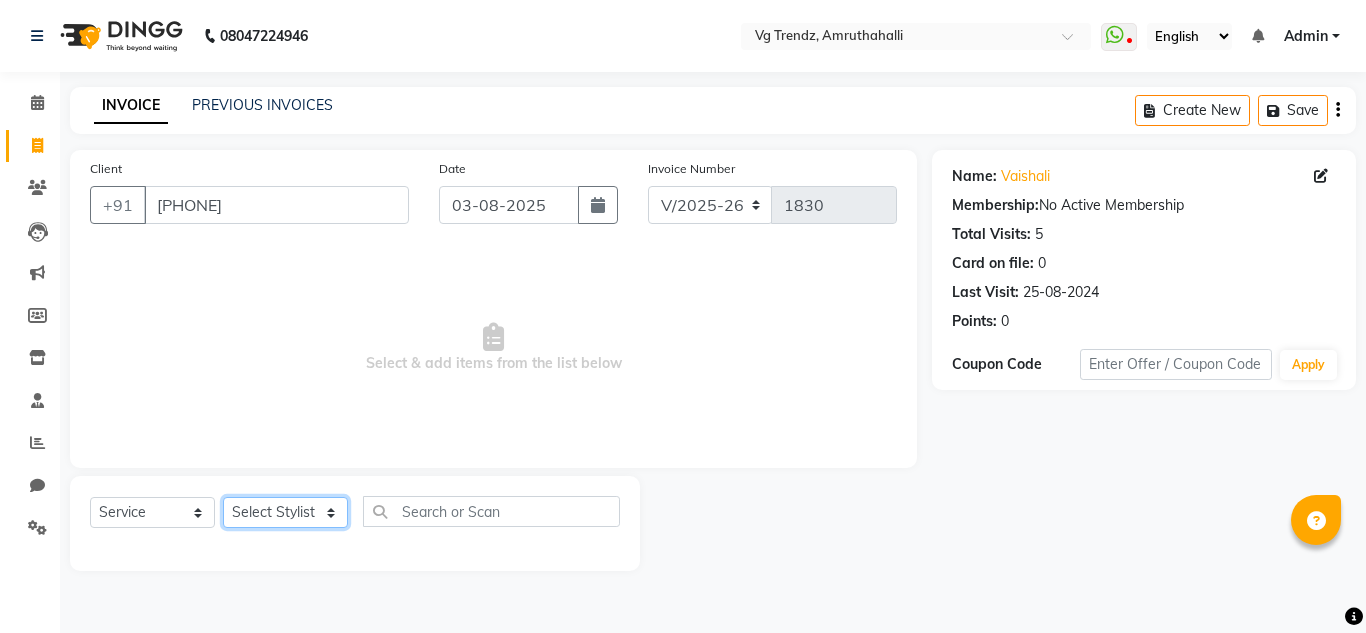 click on "Select Stylist Ashiwini N P Manjitha Chhetri Manjula S Mun Khan Naveen Kumar Rangashamaiah salon number Sandeep Sharma Shannu Sridevi Vanitha v" 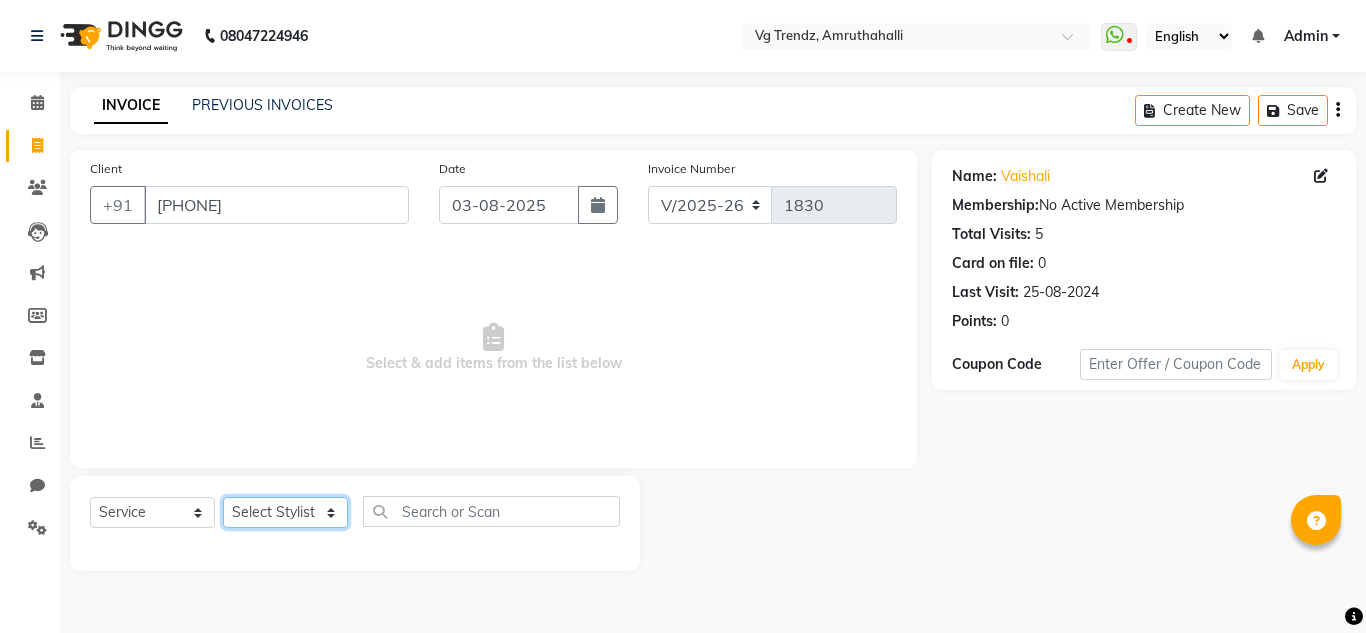 select on "85012" 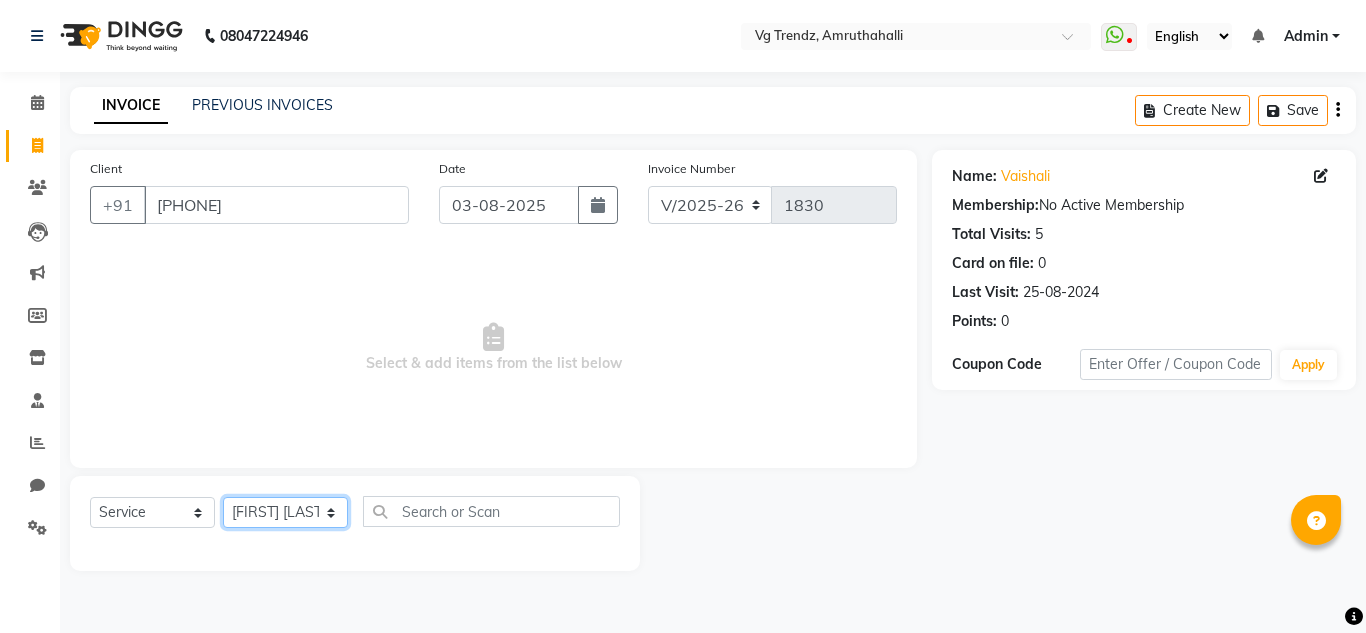 click on "Select Stylist Ashiwini N P Manjitha Chhetri Manjula S Mun Khan Naveen Kumar Rangashamaiah salon number Sandeep Sharma Shannu Sridevi Vanitha v" 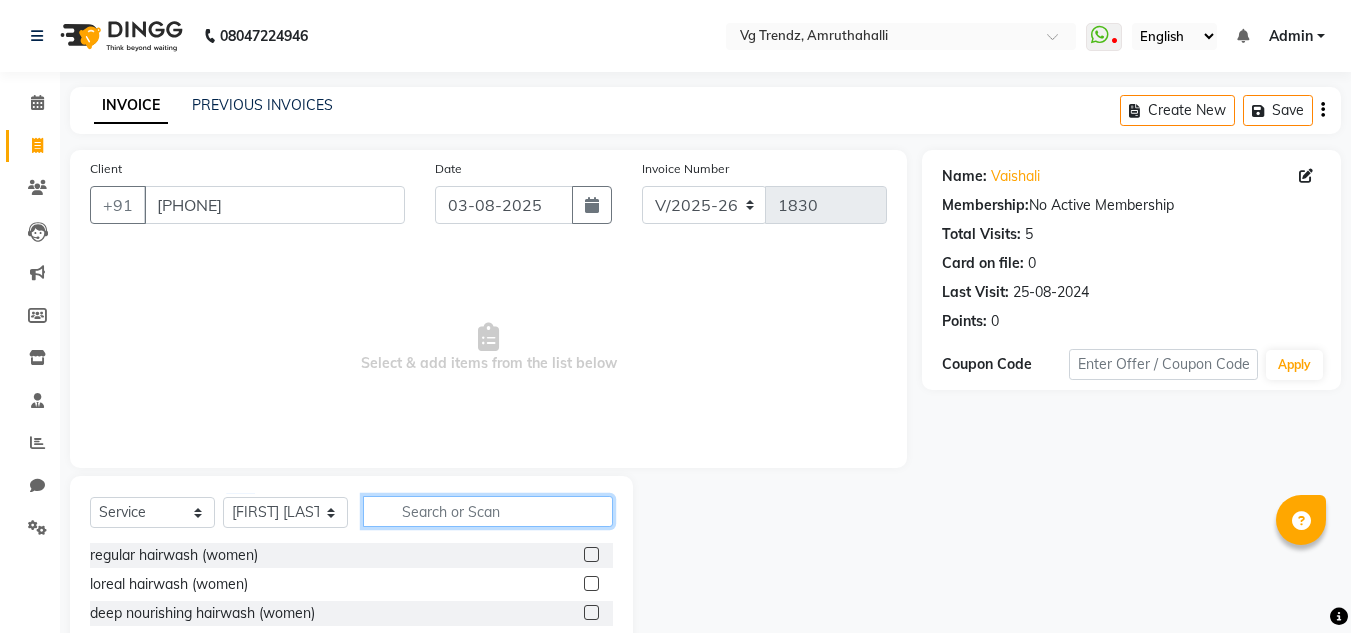 click 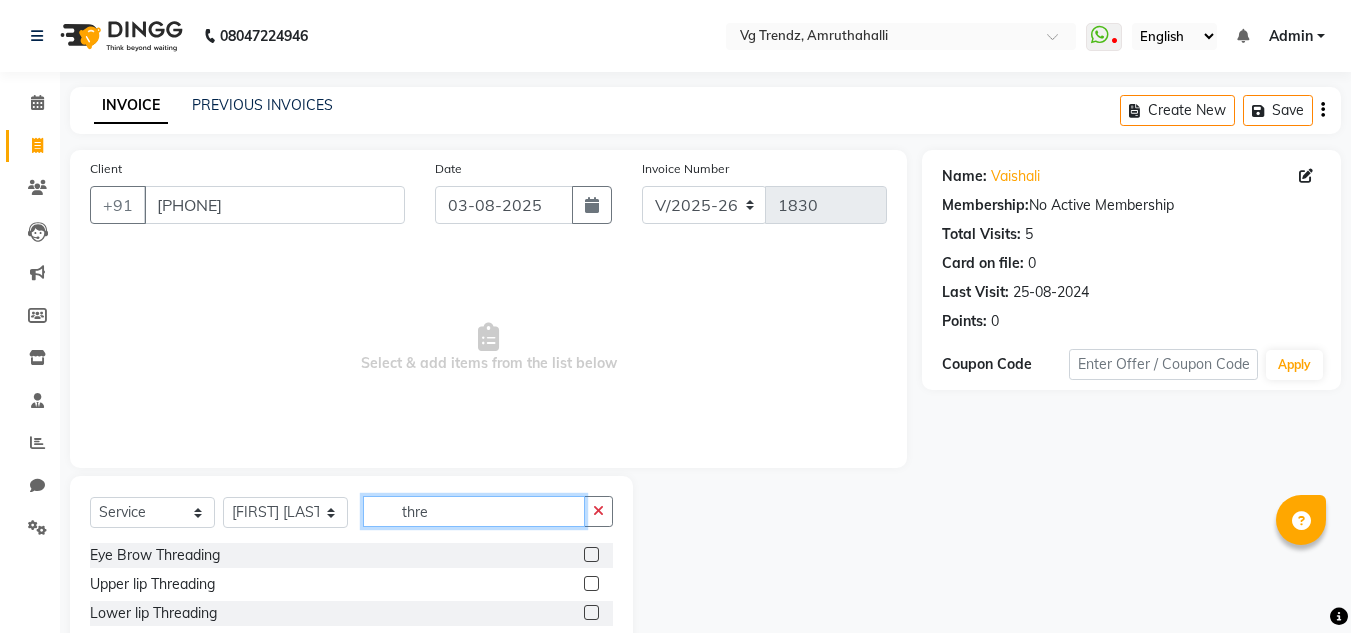 type on "thre" 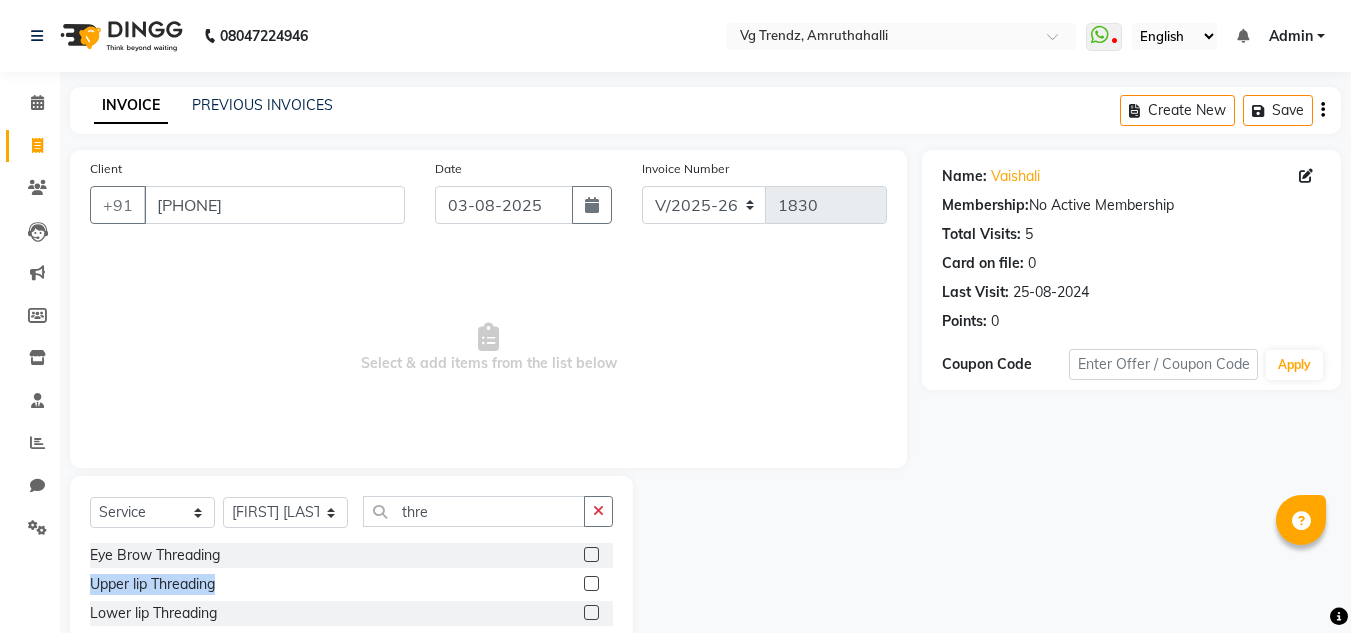 drag, startPoint x: 579, startPoint y: 553, endPoint x: 578, endPoint y: 580, distance: 27.018513 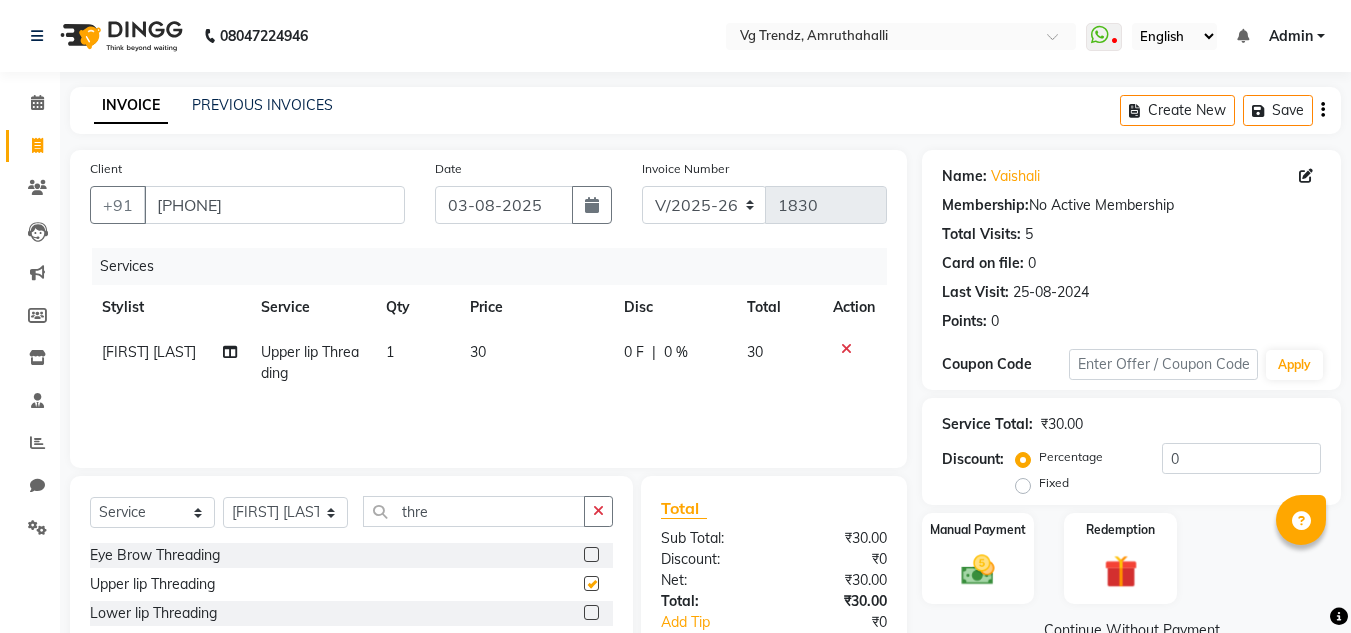 checkbox on "false" 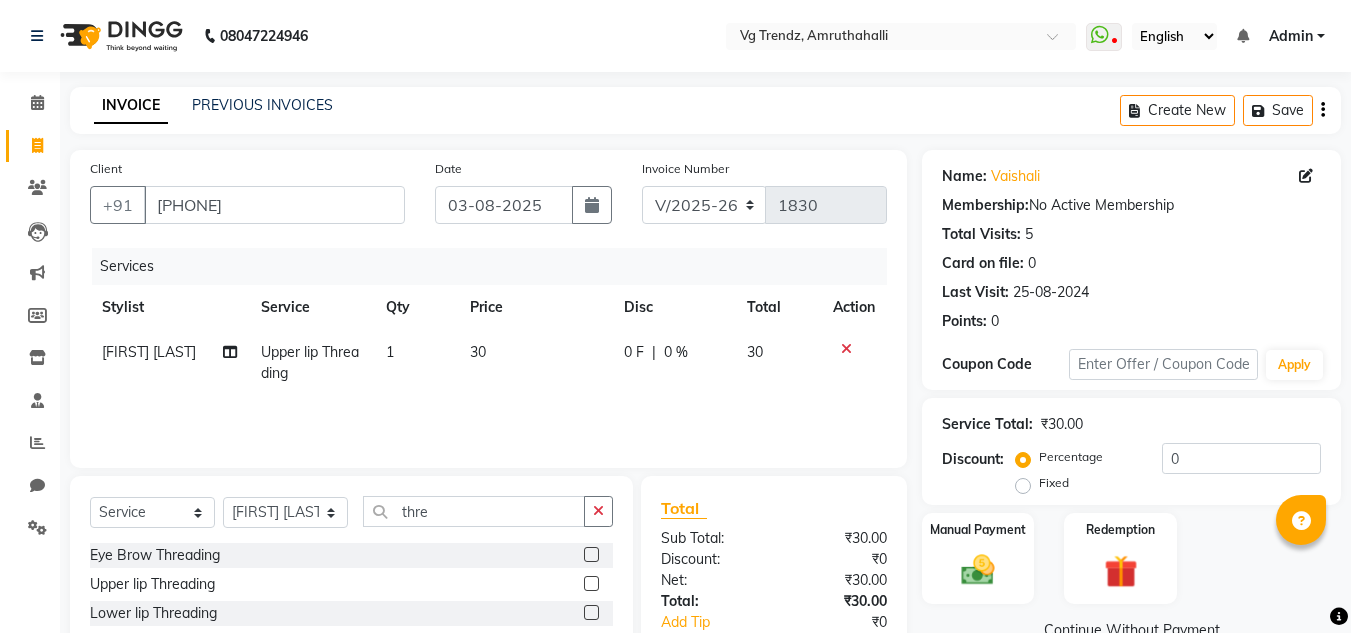 click 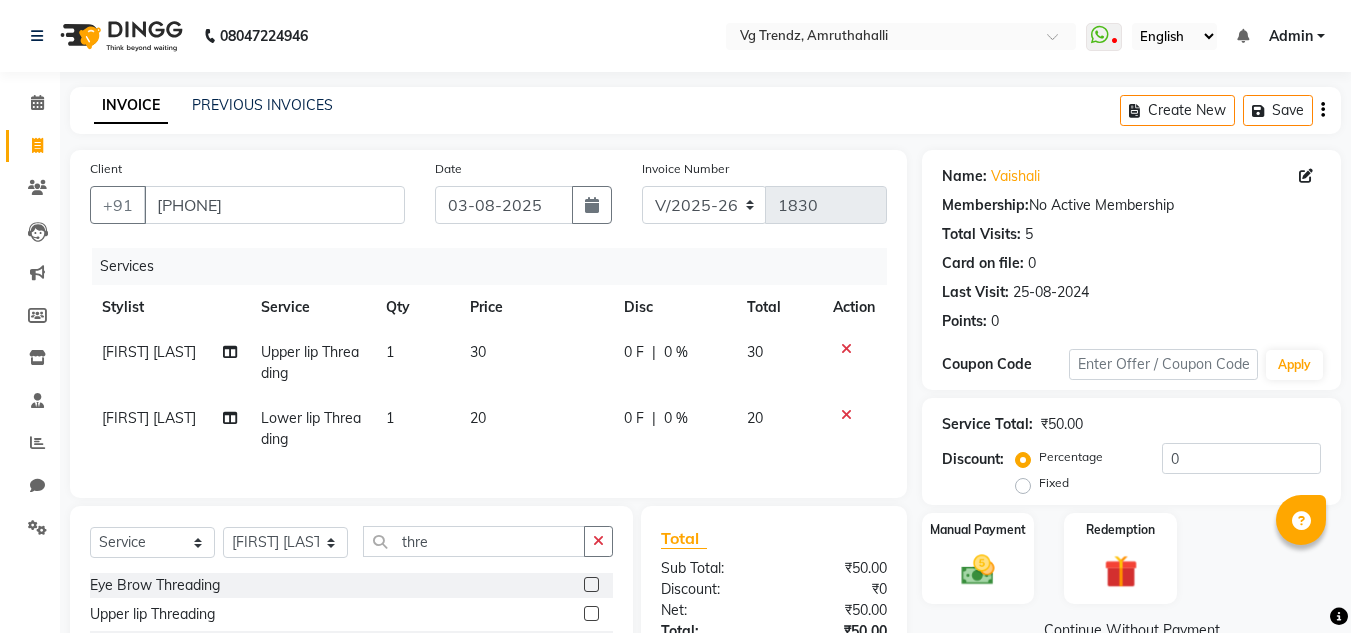 checkbox on "false" 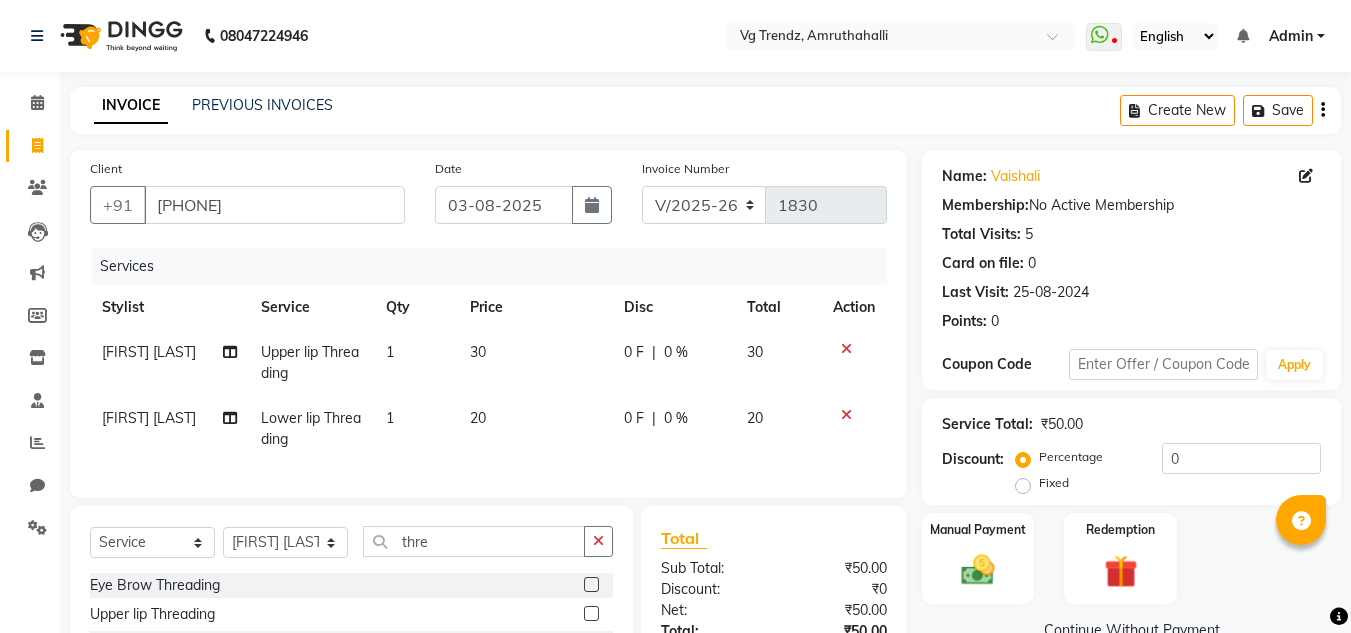 click 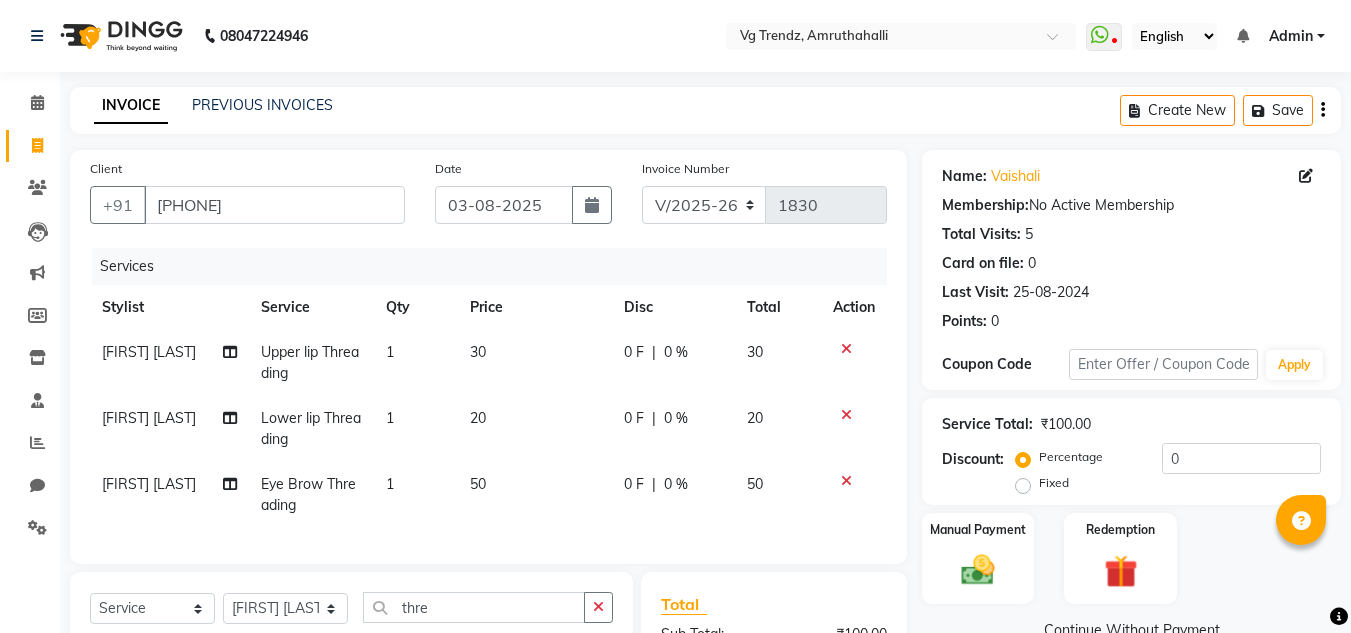 checkbox on "false" 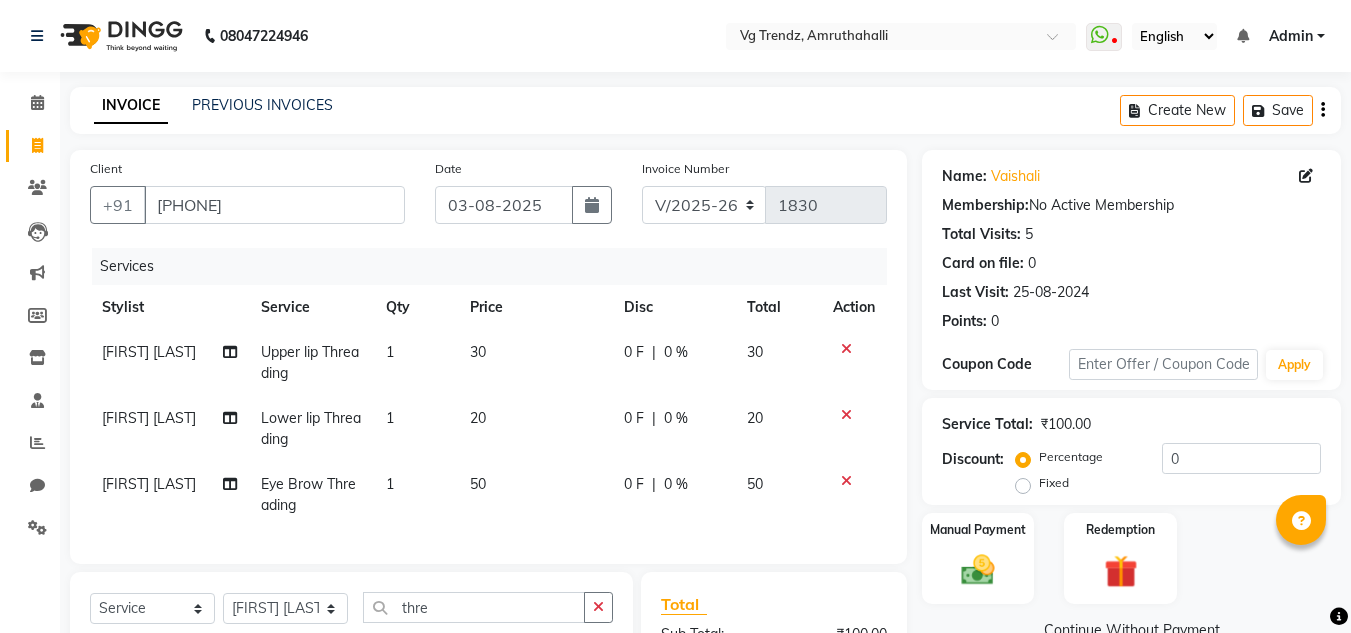 scroll, scrollTop: 223, scrollLeft: 0, axis: vertical 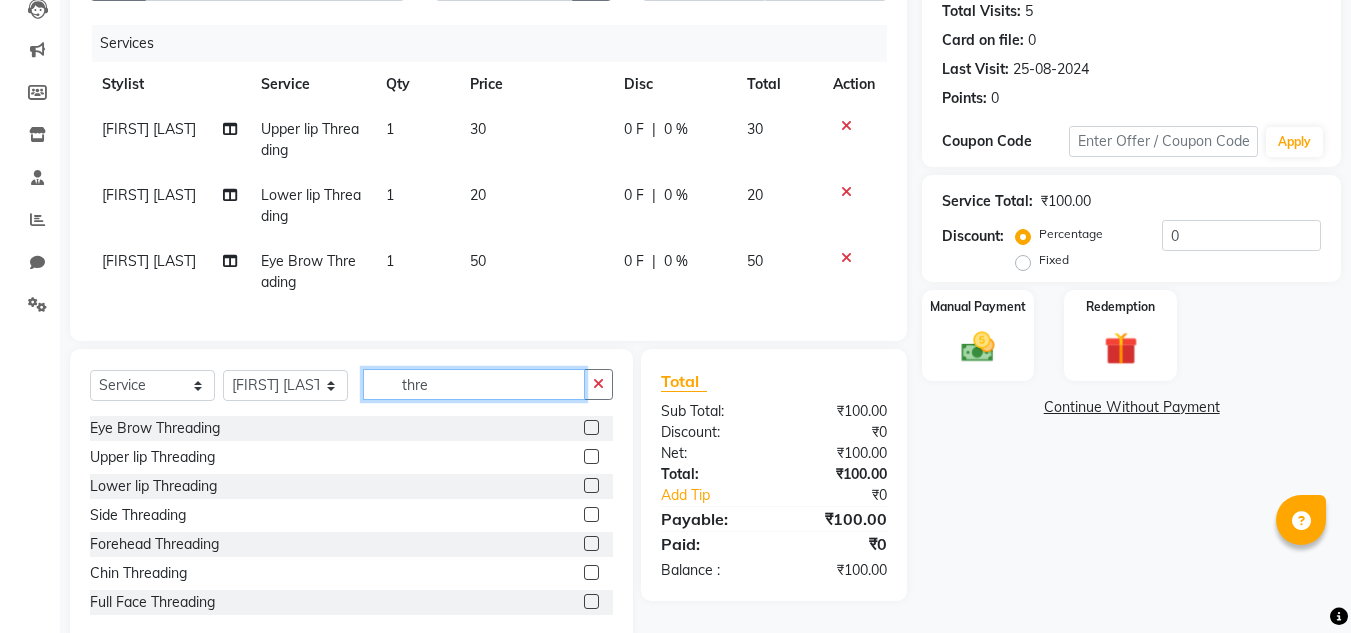 click on "thre" 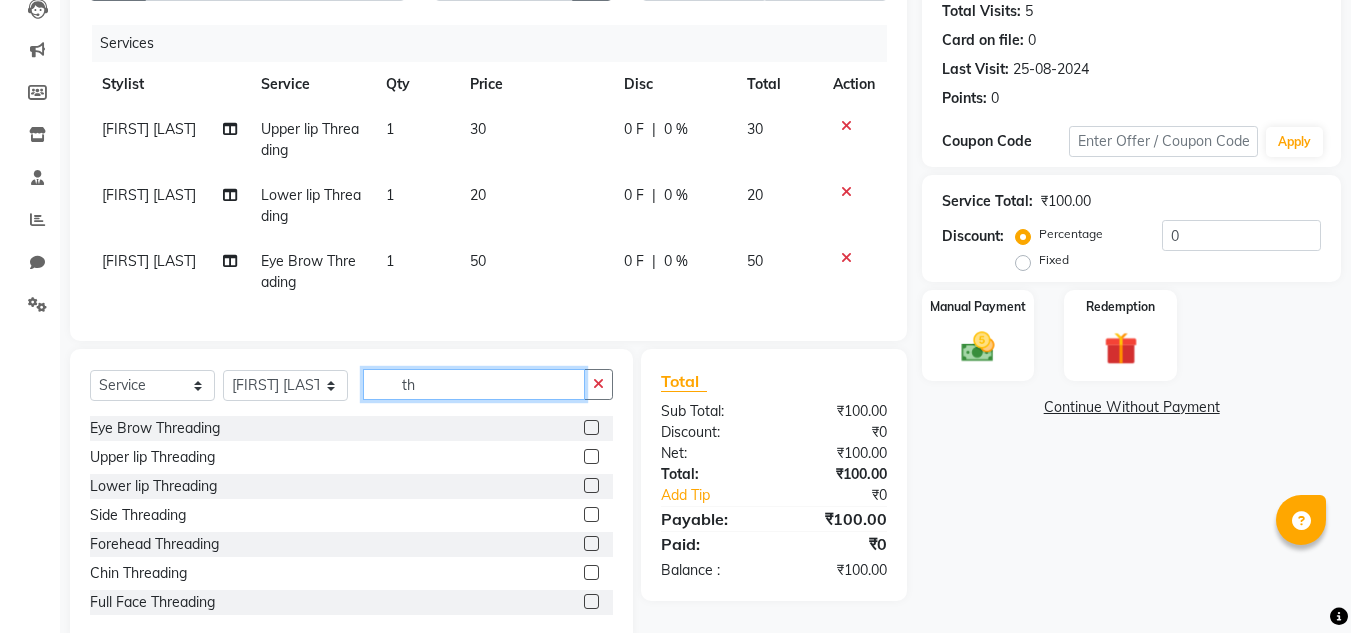 type on "t" 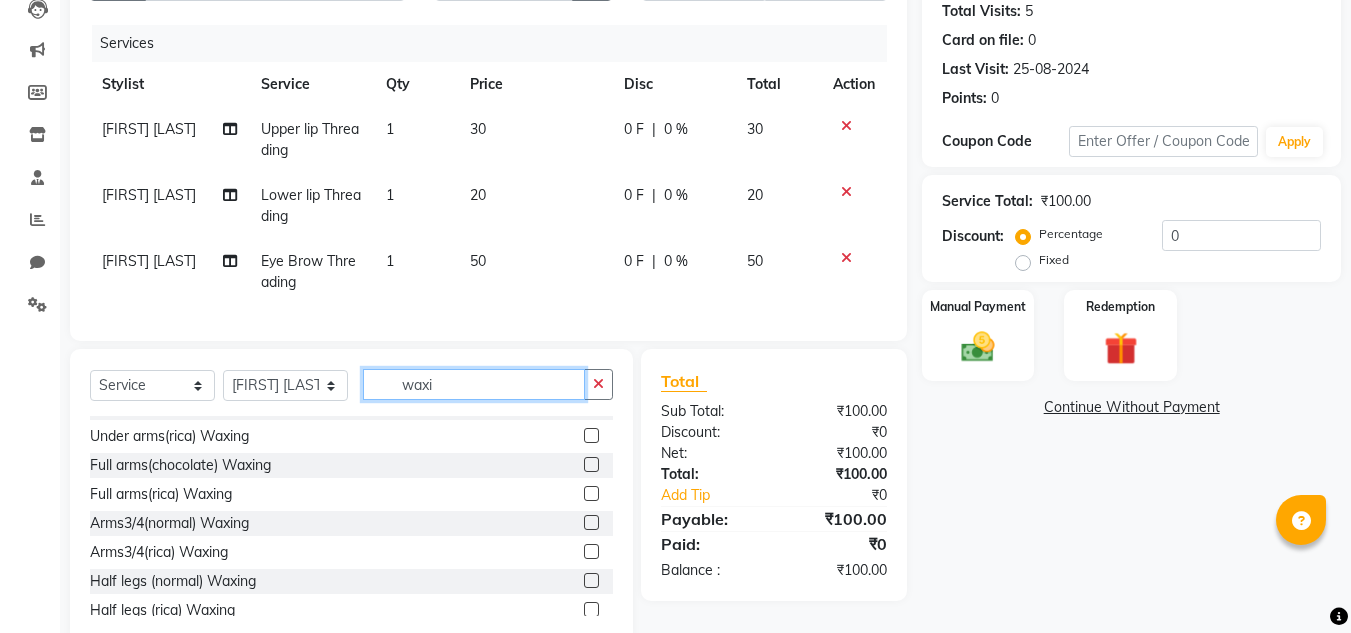 scroll, scrollTop: 182, scrollLeft: 0, axis: vertical 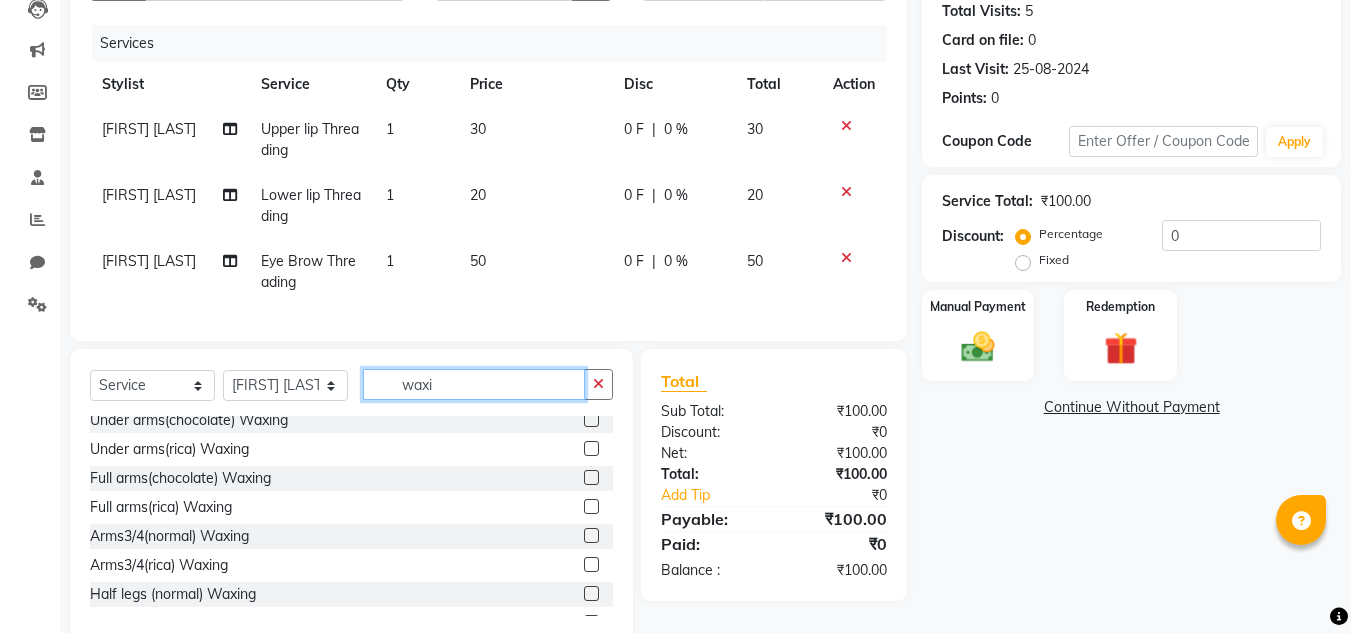 type on "waxi" 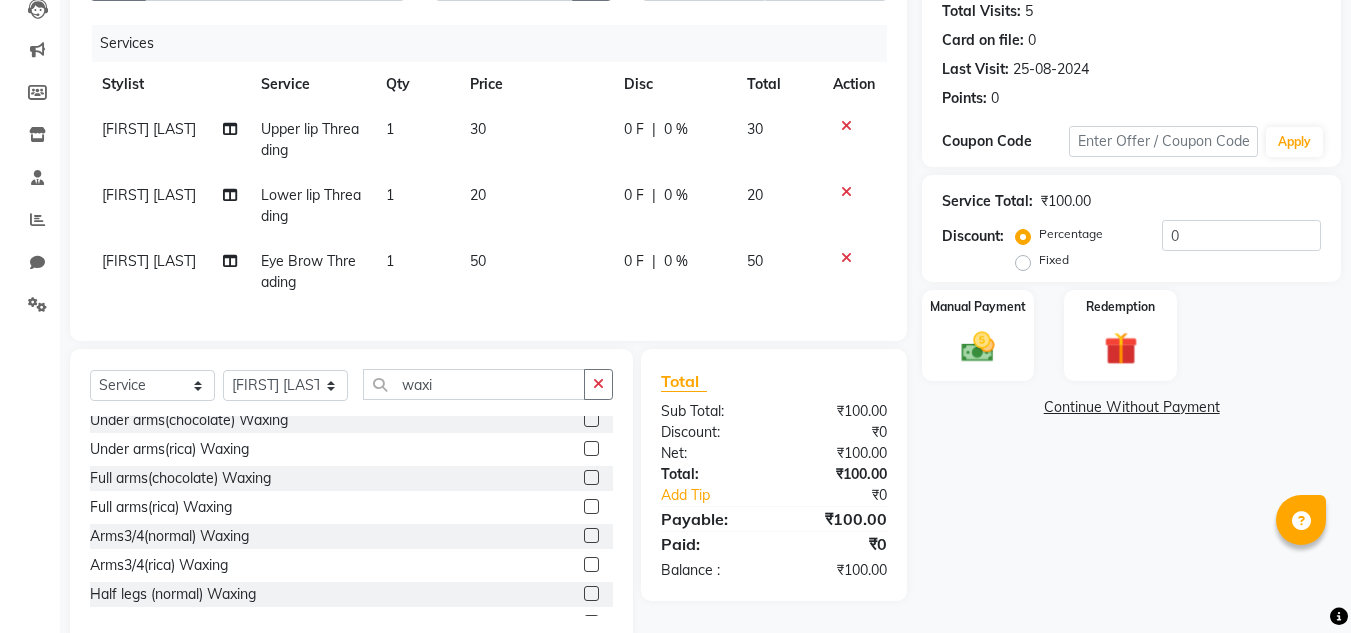click 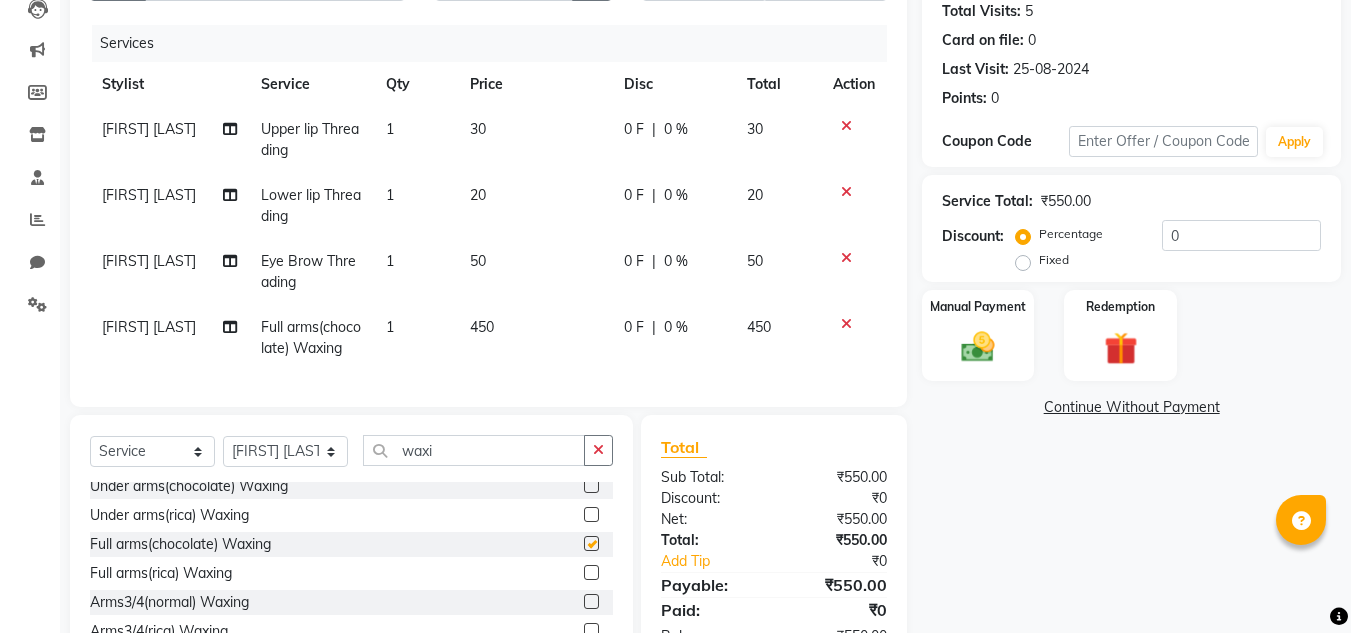 checkbox on "false" 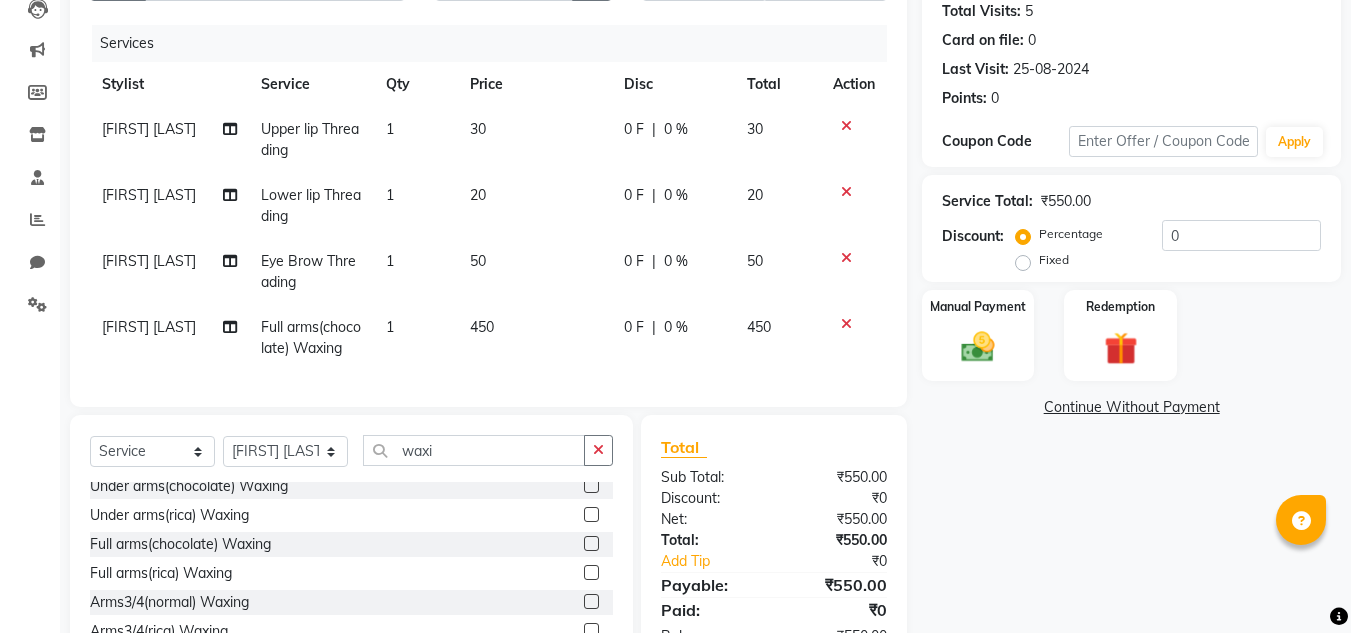 click on "450" 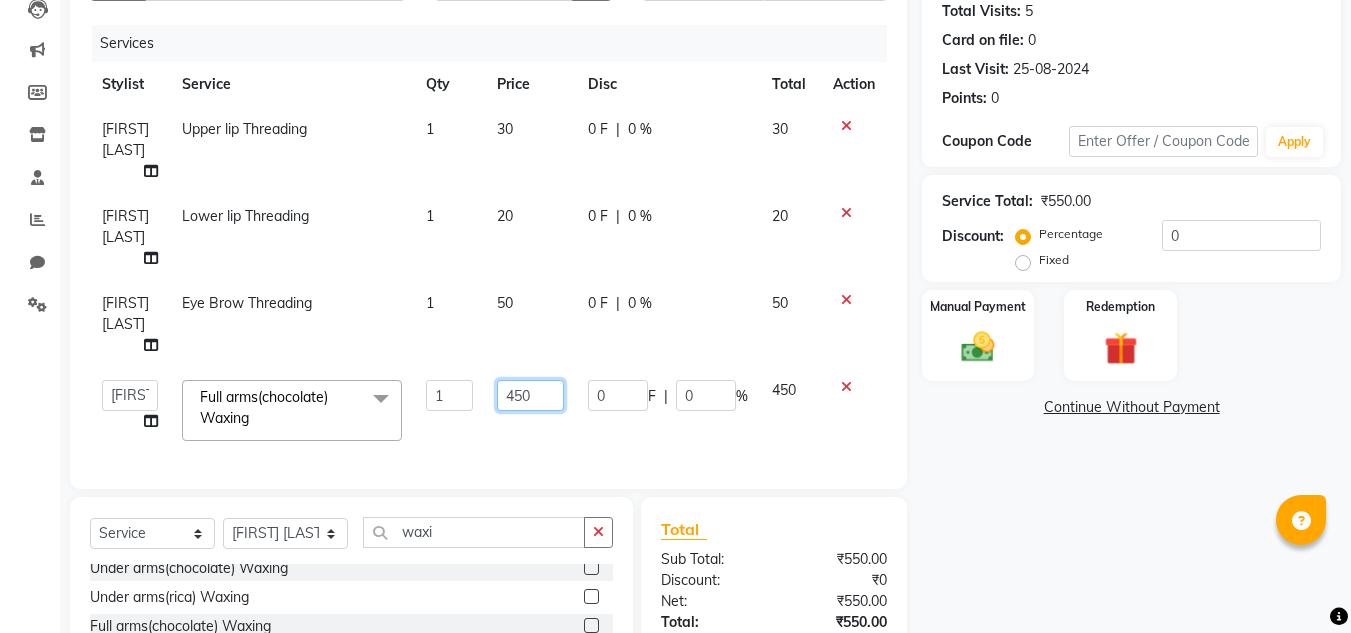 click on "450" 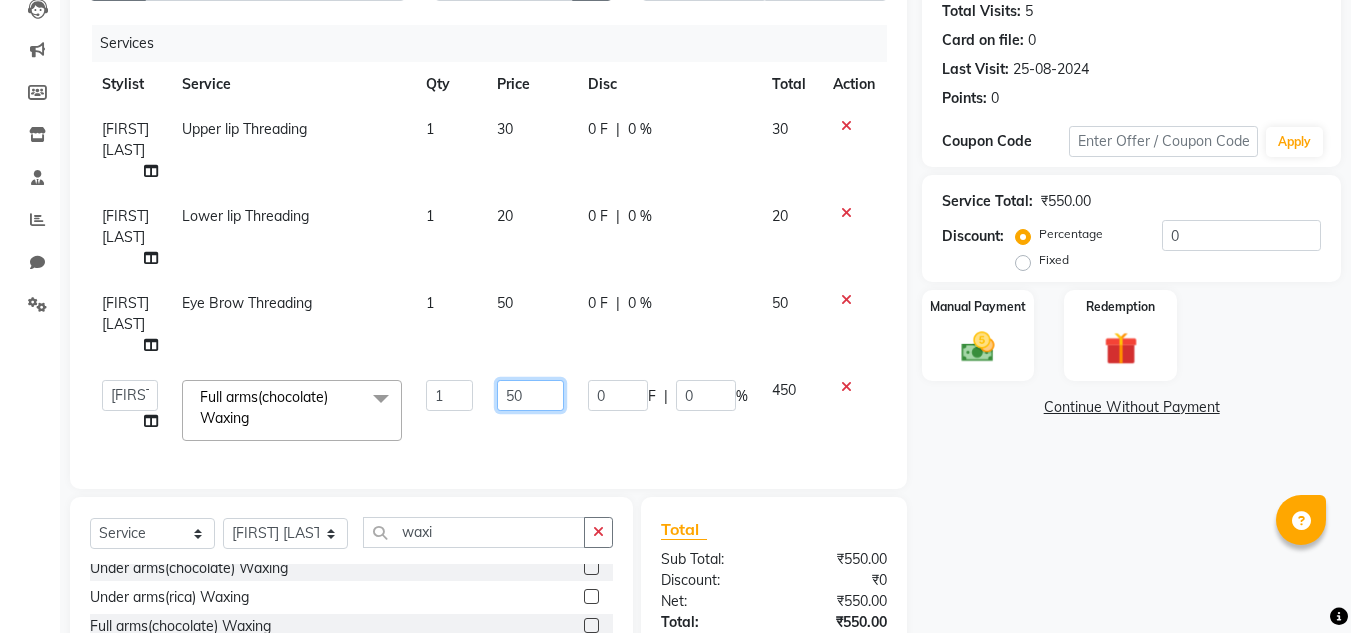type on "500" 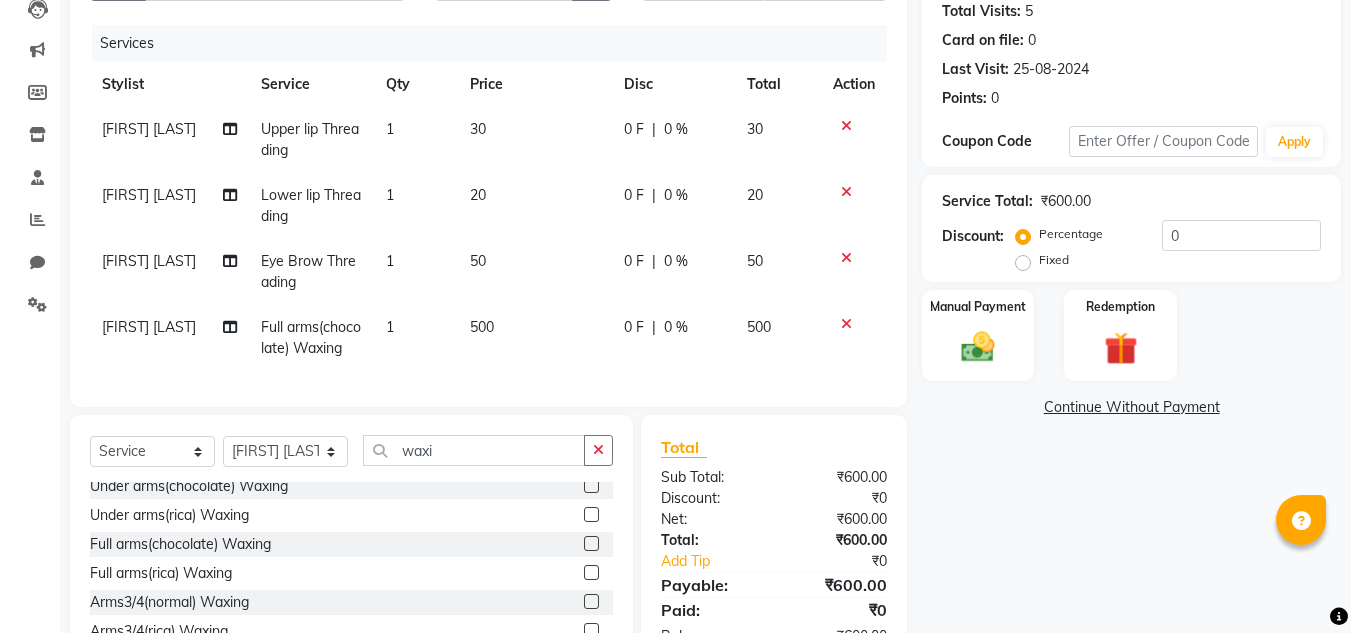 click on "Services Stylist Service Qty Price Disc Total Action Mun Khan Upper lip Threading 1 30 0 F | 0 % 30 Mun Khan Lower lip Threading 1 20 0 F | 0 % 20 Mun Khan Eye Brow Threading 1 50 0 F | 0 % 50 Mun Khan Full arms(chocolate) Waxing 1 500 0 F | 0 % 500" 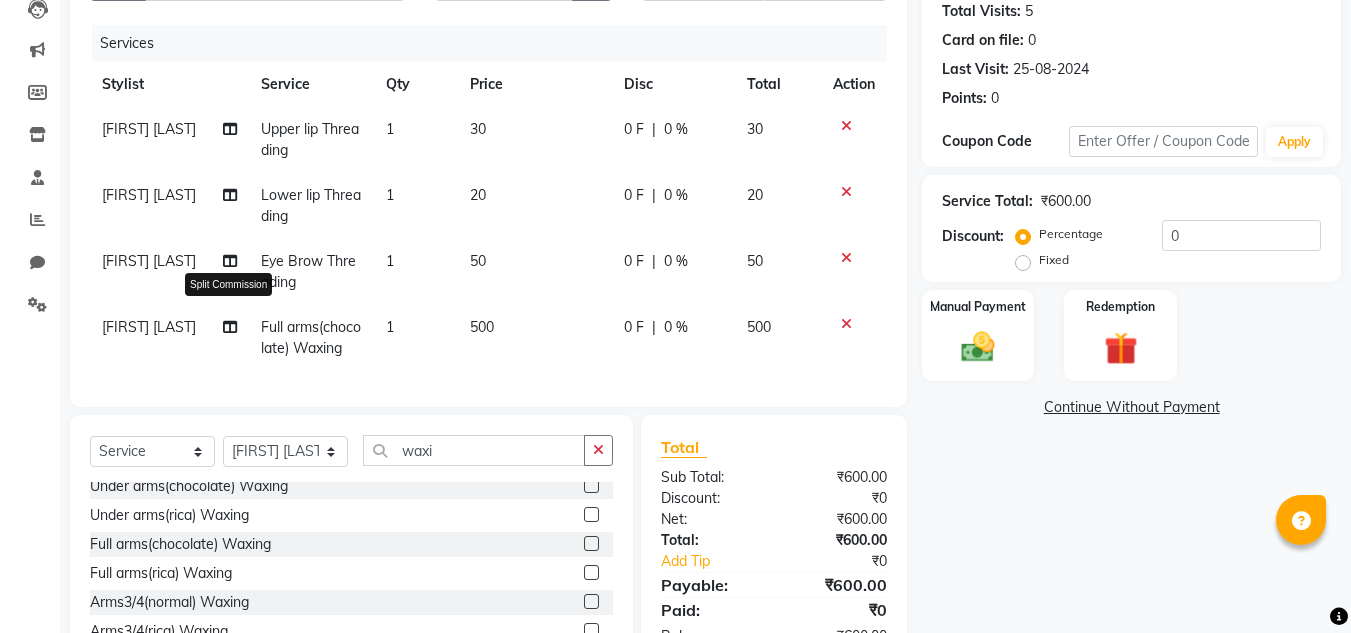 click 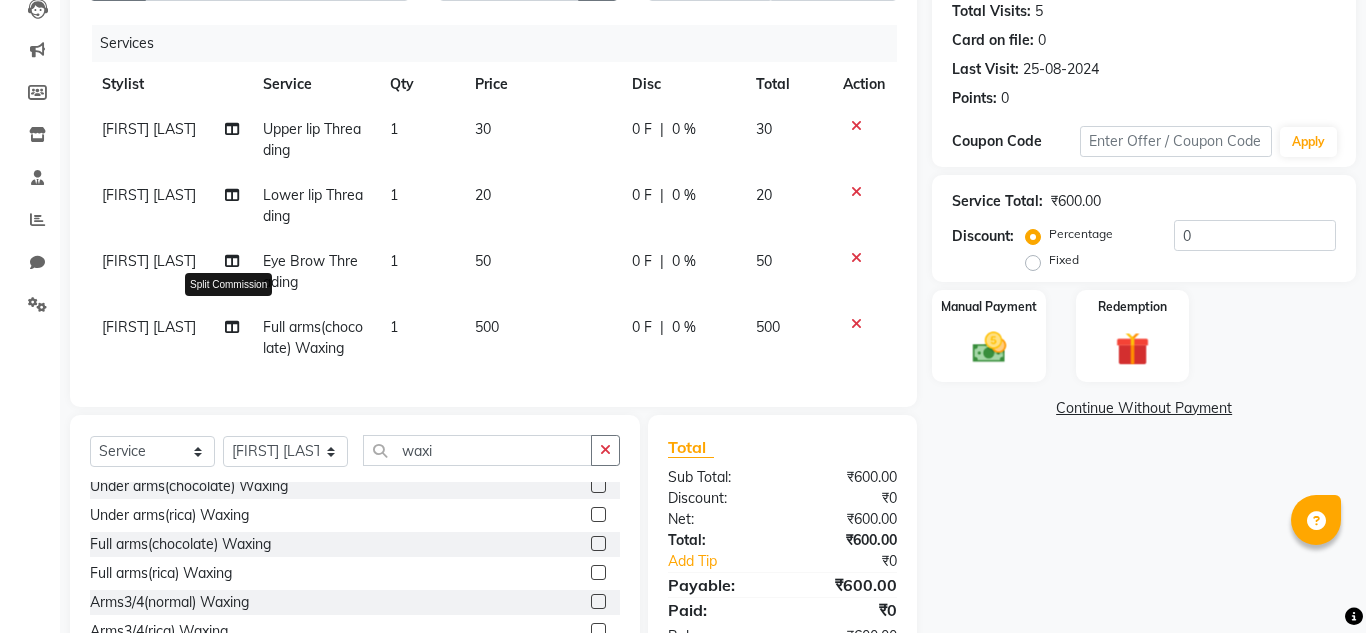 select on "85012" 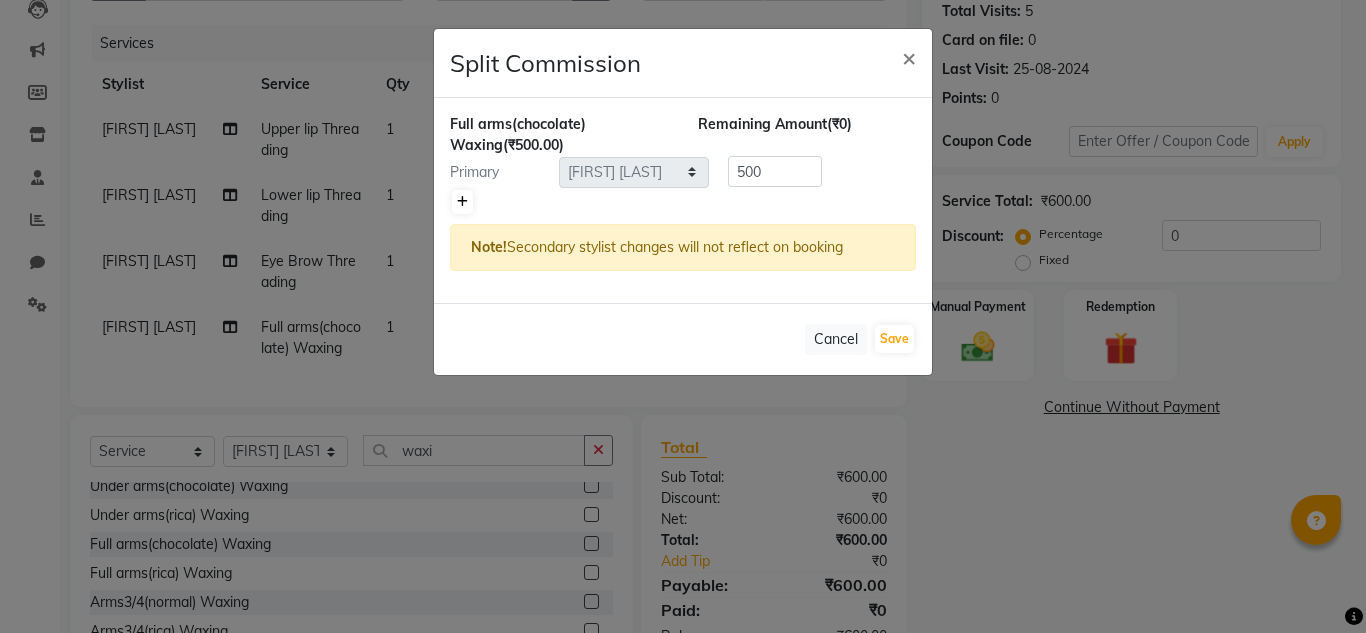 click 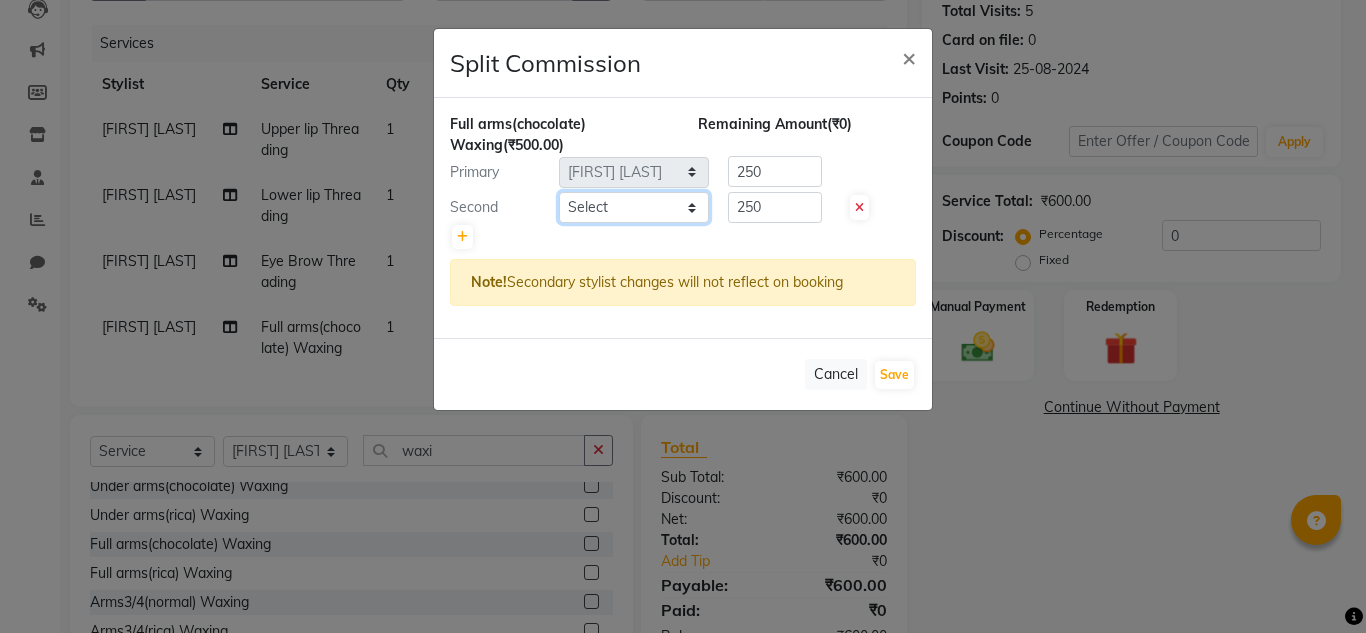 click on "Select  Ashiwini N P   Manjitha Chhetri   Manjula S   Mun Khan   Naveen Kumar   Rangashamaiah   salon number   Sandeep Sharma   Shannu   Sridevi   Vanitha v" 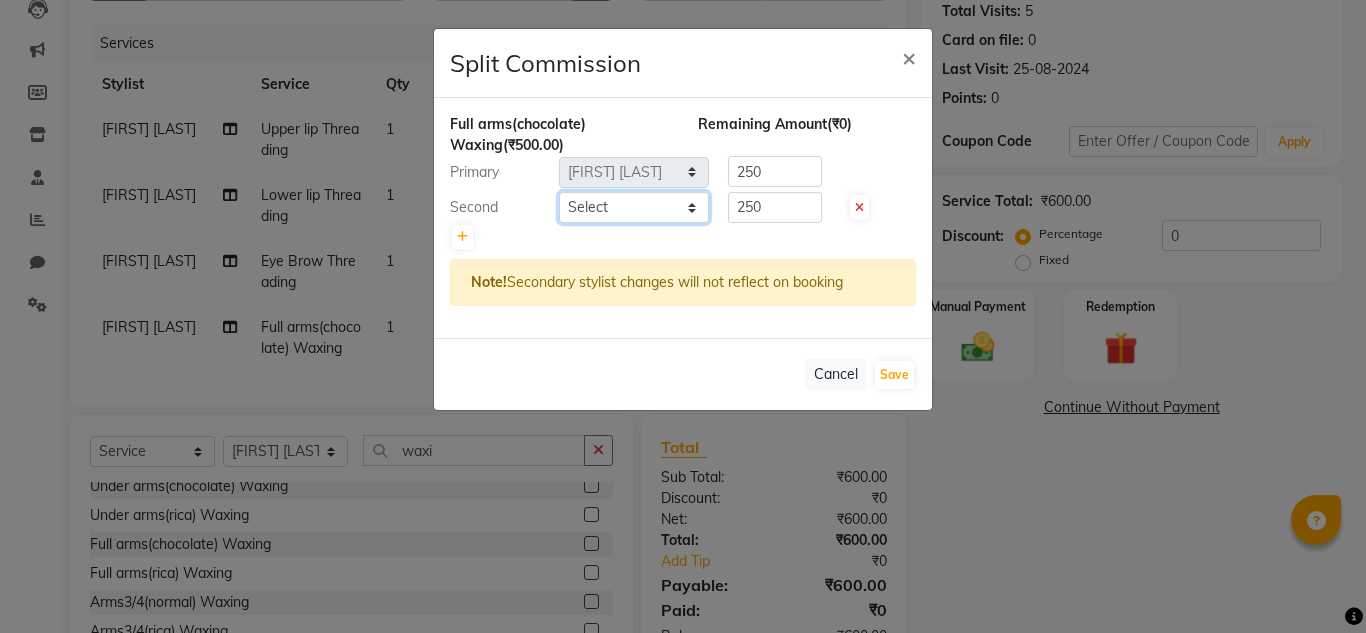 select on "86015" 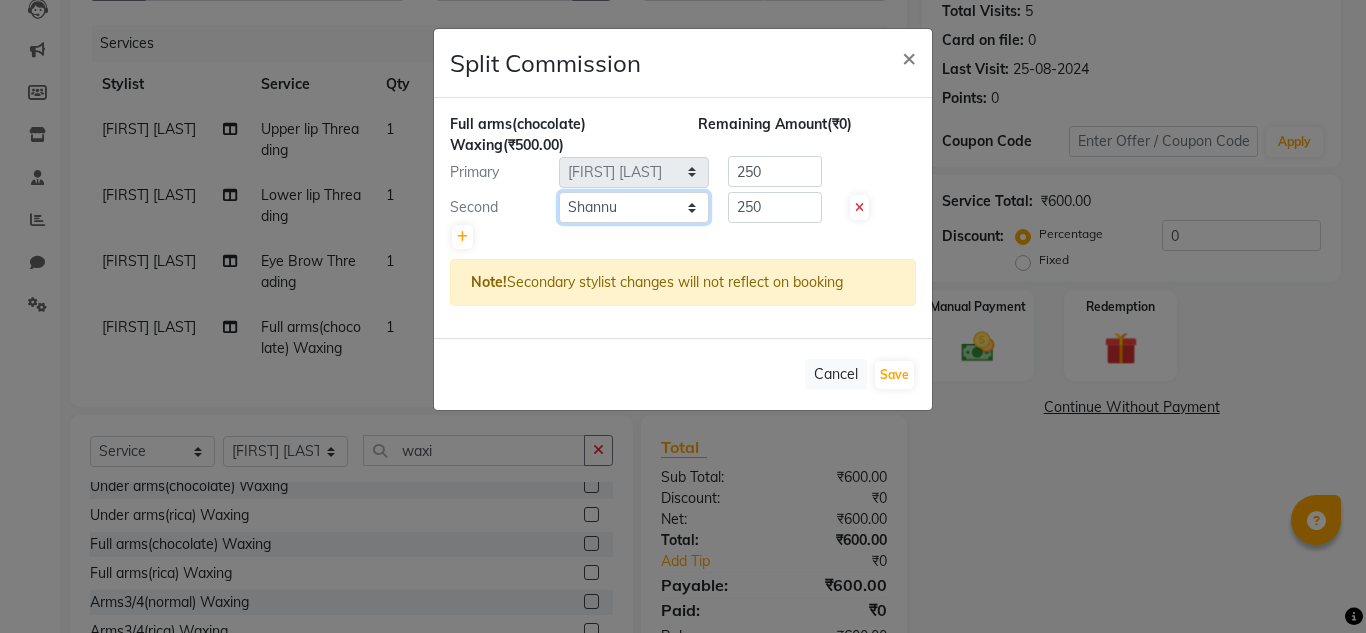 click on "Select  Ashiwini N P   Manjitha Chhetri   Manjula S   Mun Khan   Naveen Kumar   Rangashamaiah   salon number   Sandeep Sharma   Shannu   Sridevi   Vanitha v" 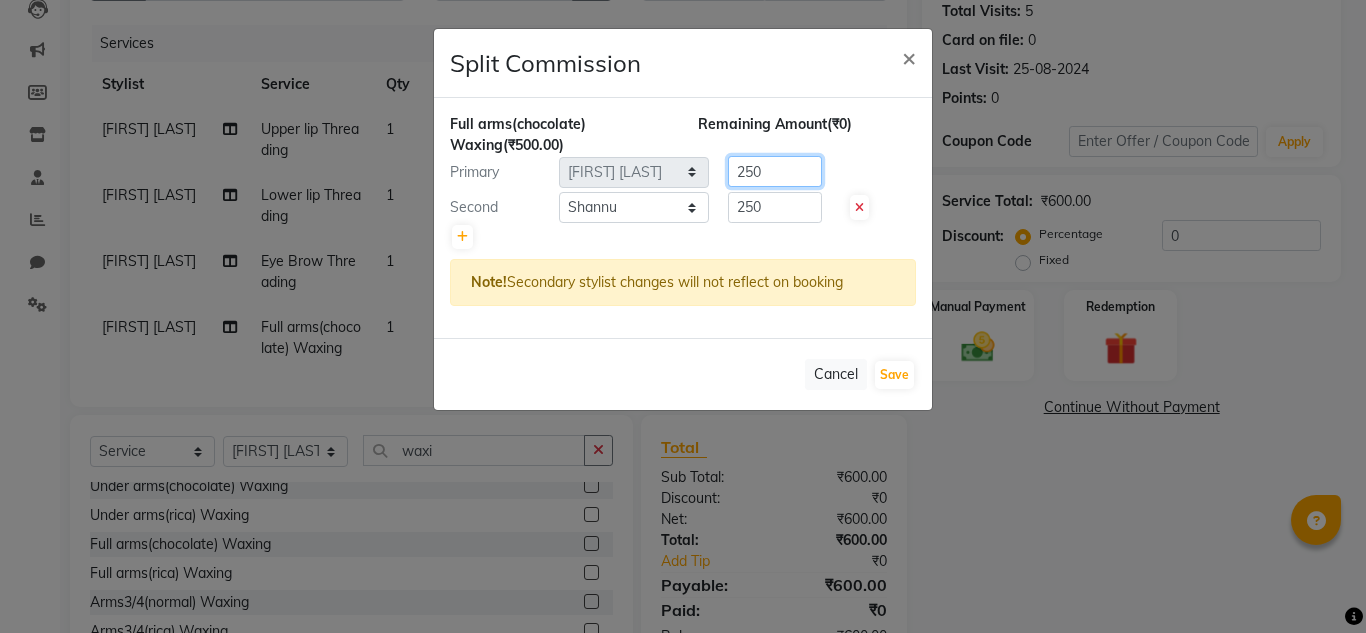 click on "250" 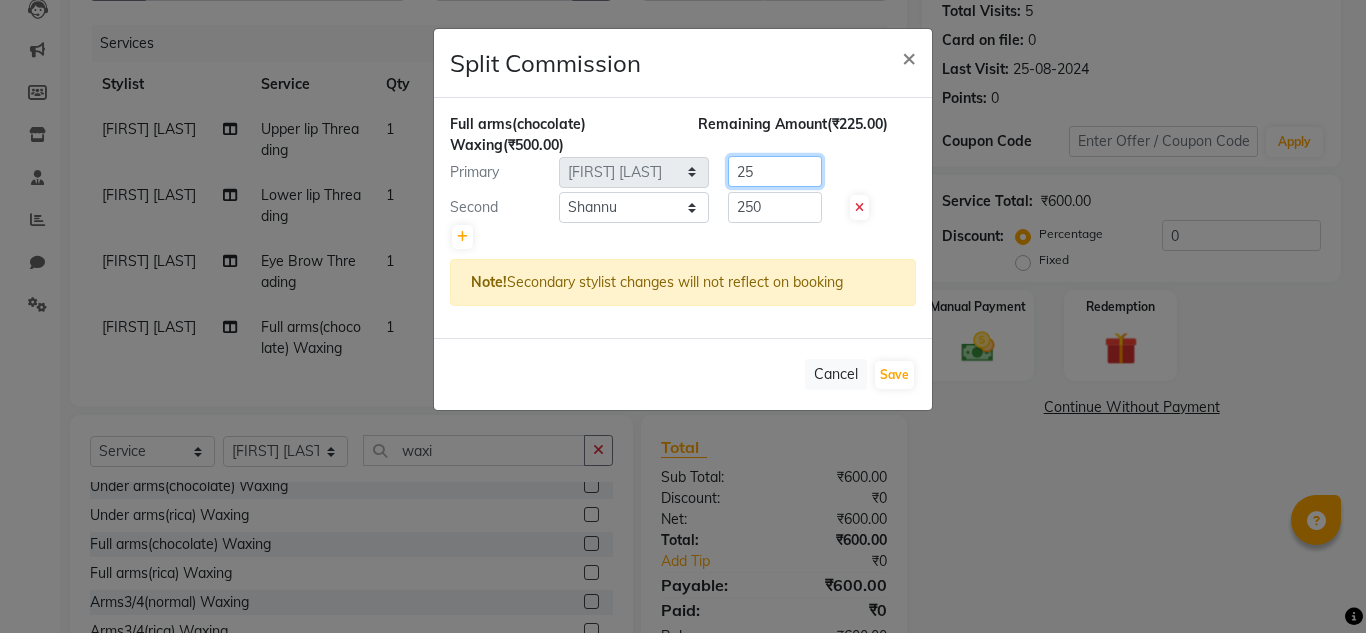 type on "2" 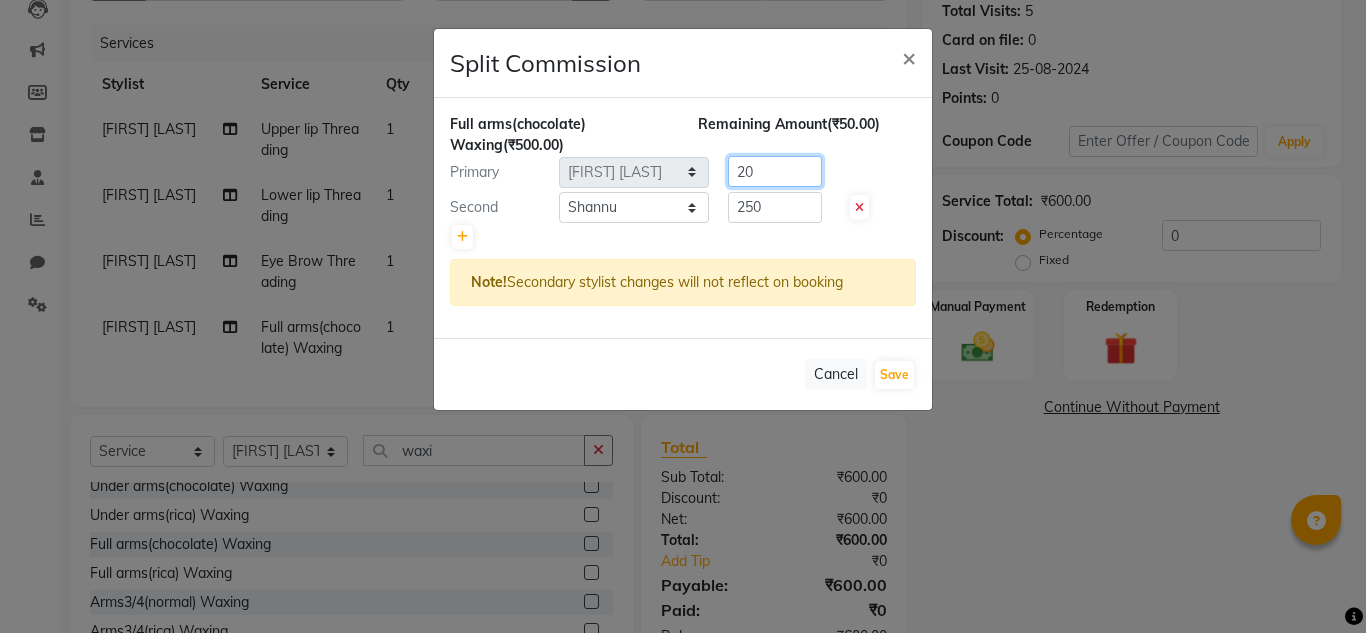 type on "2" 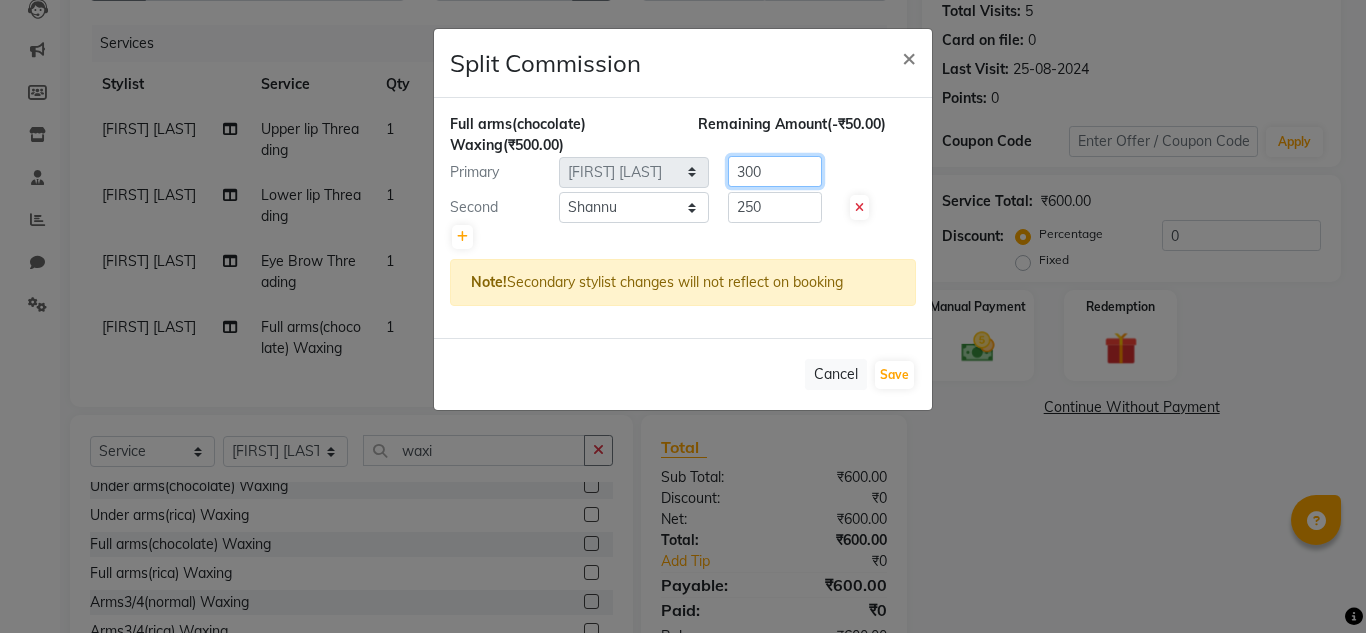 type on "300" 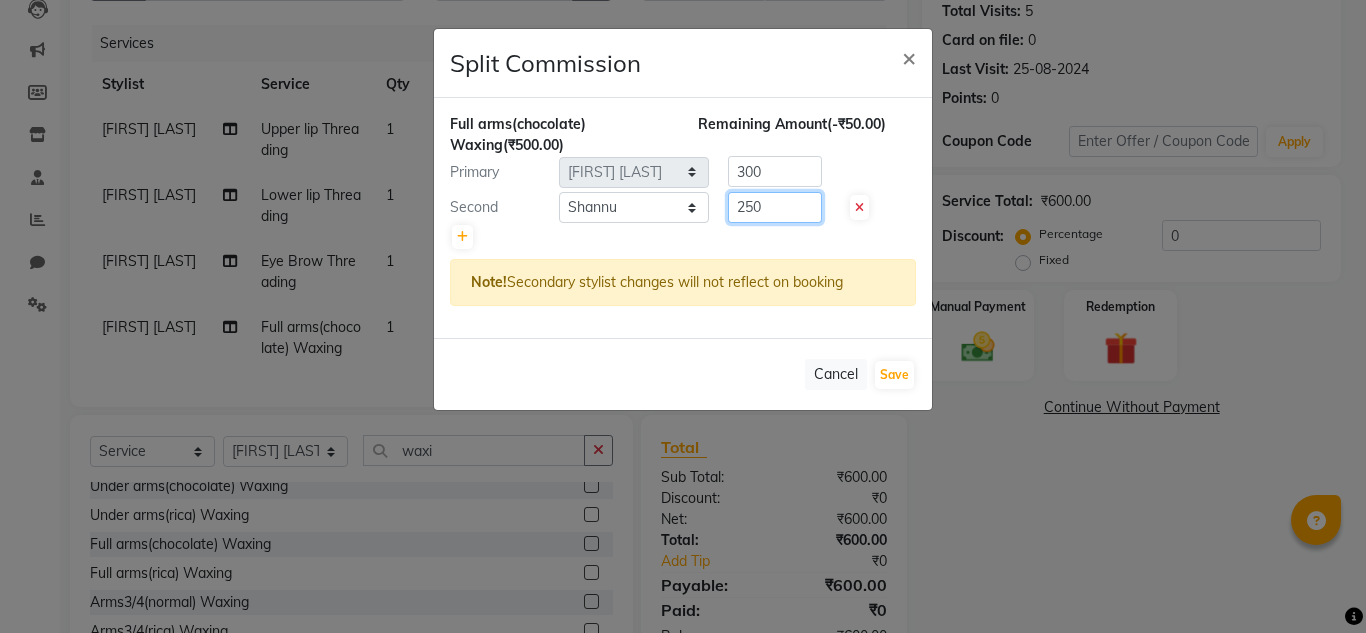 click on "250" 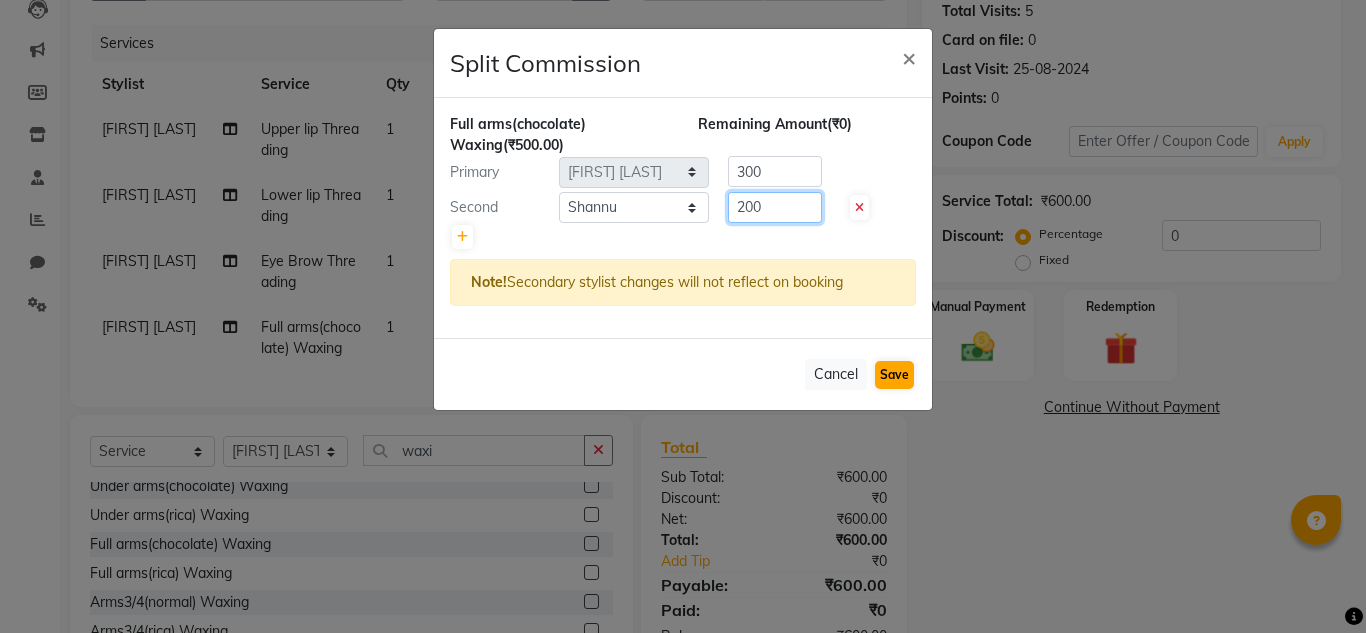 type on "200" 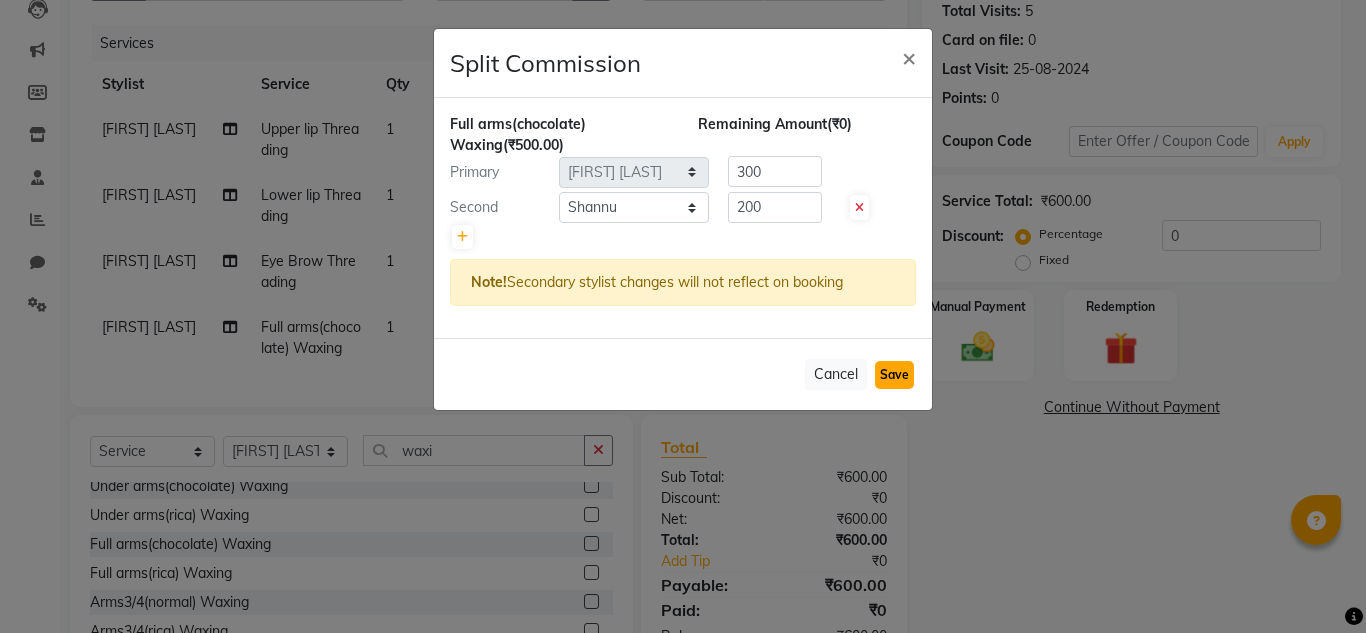 click on "Save" 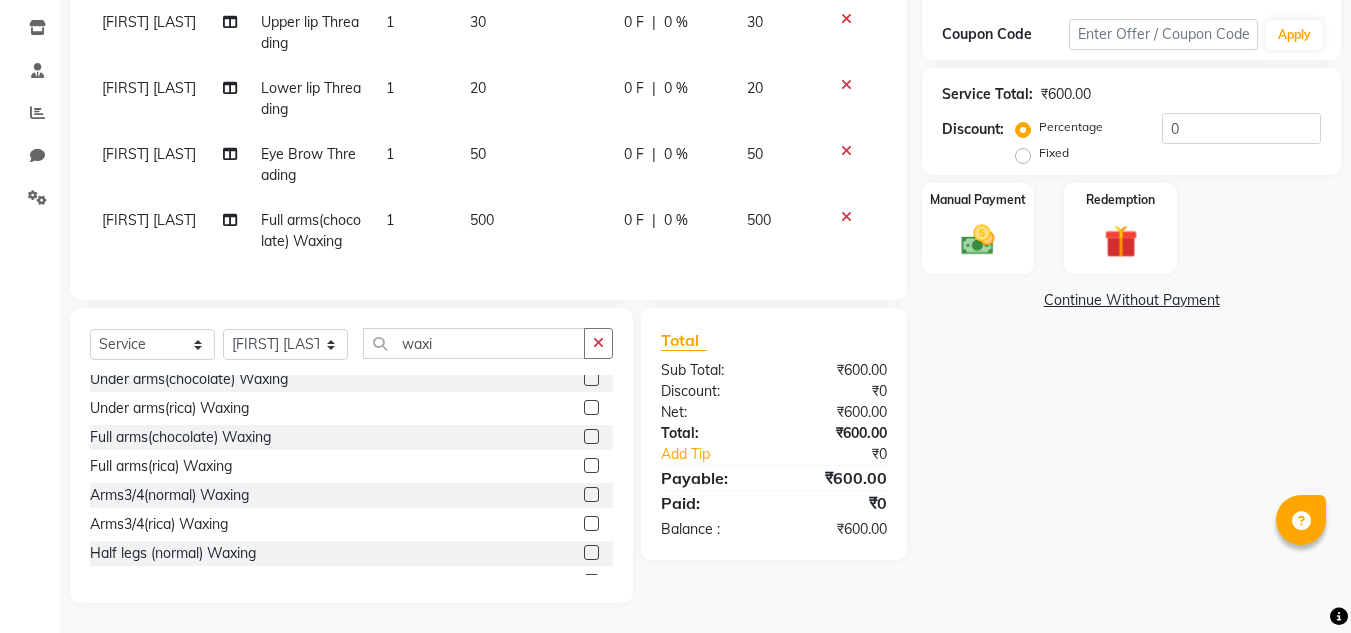 scroll, scrollTop: 345, scrollLeft: 0, axis: vertical 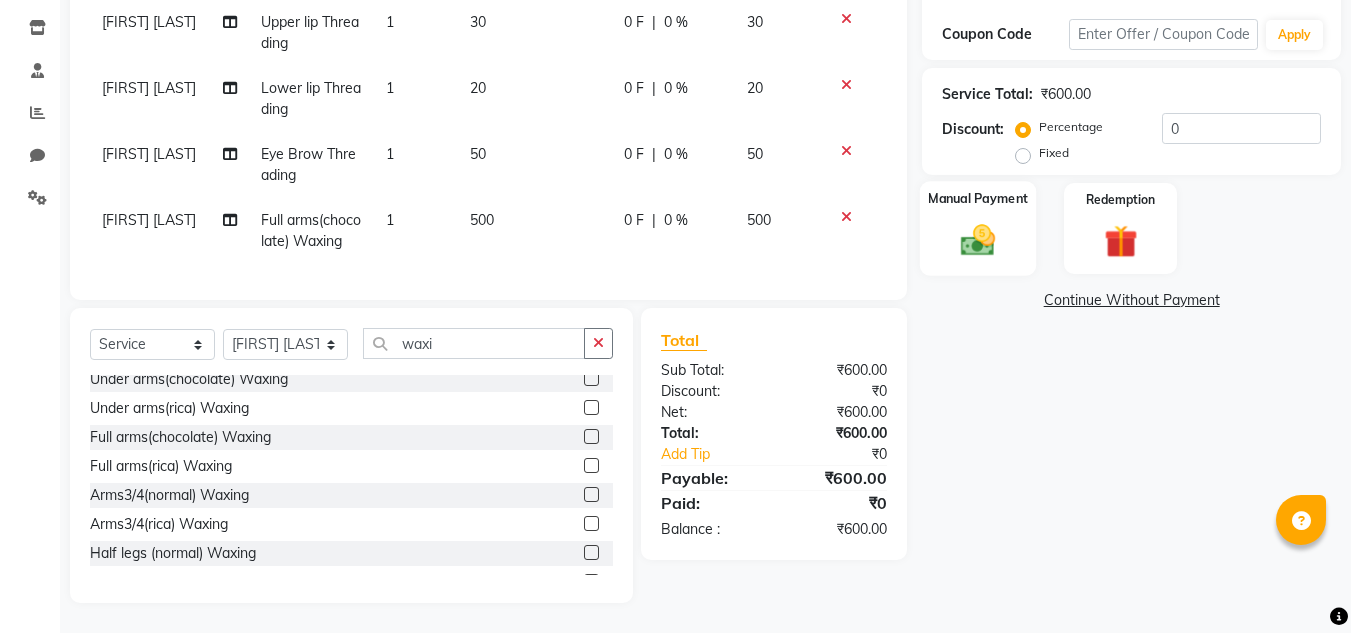 click 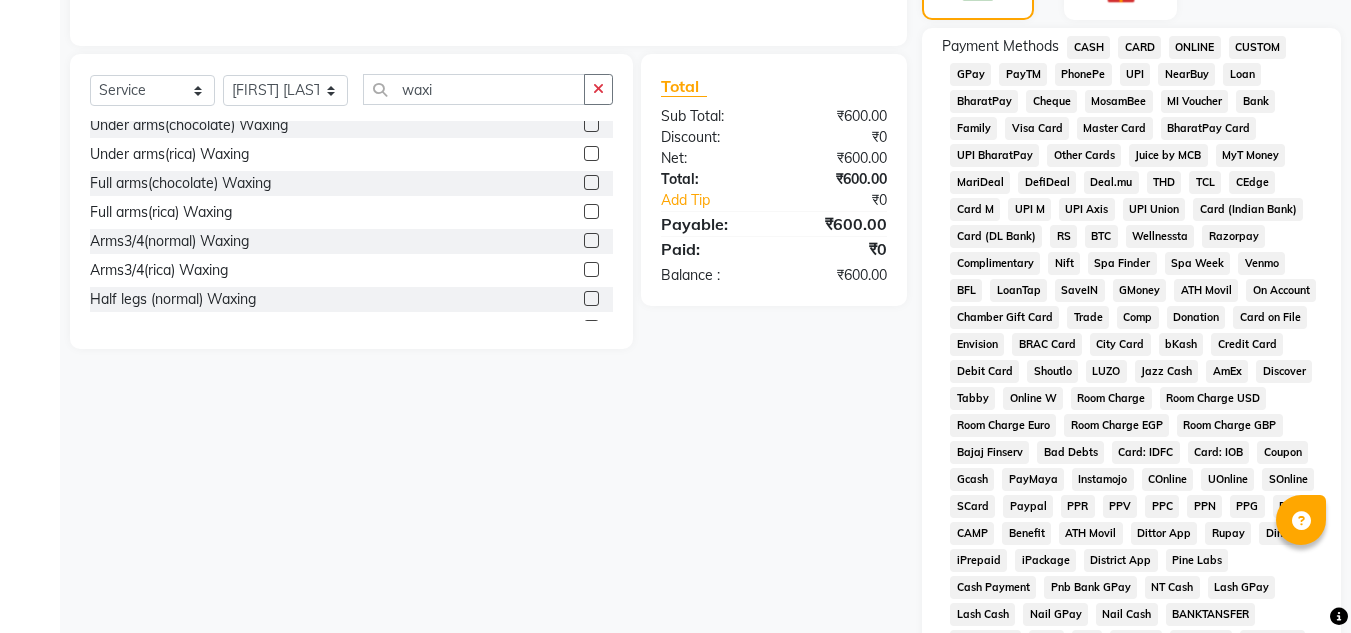 scroll, scrollTop: 586, scrollLeft: 0, axis: vertical 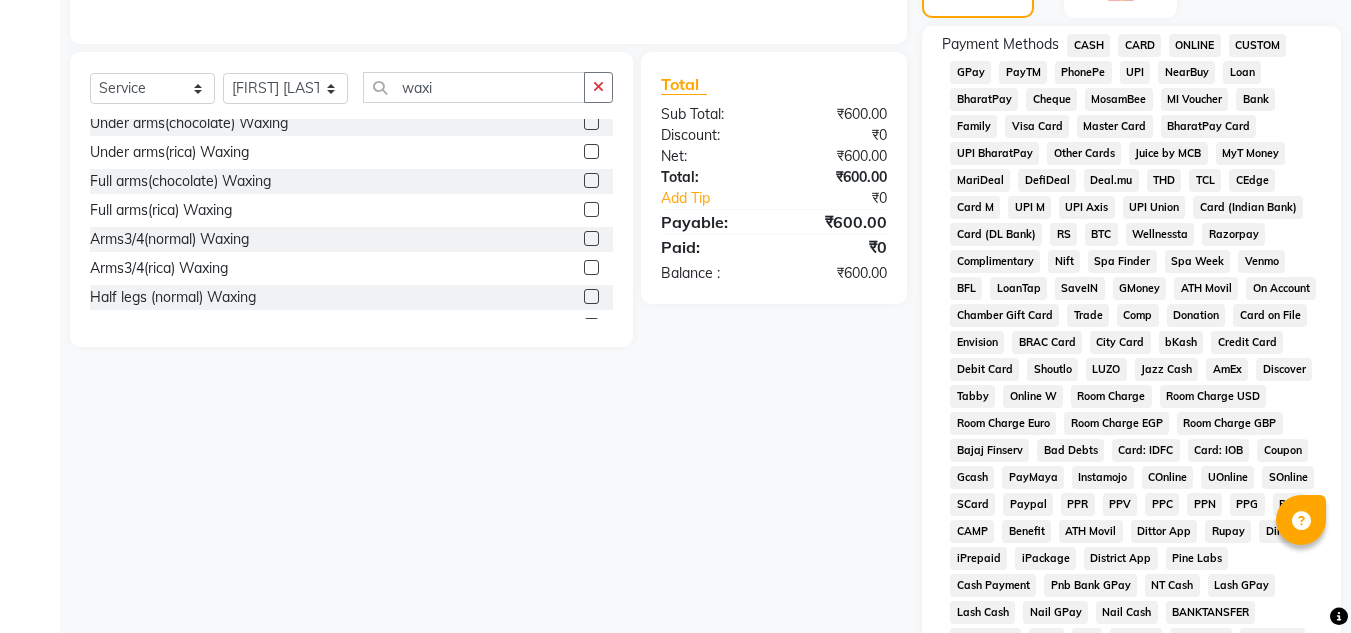 click on "PhonePe" 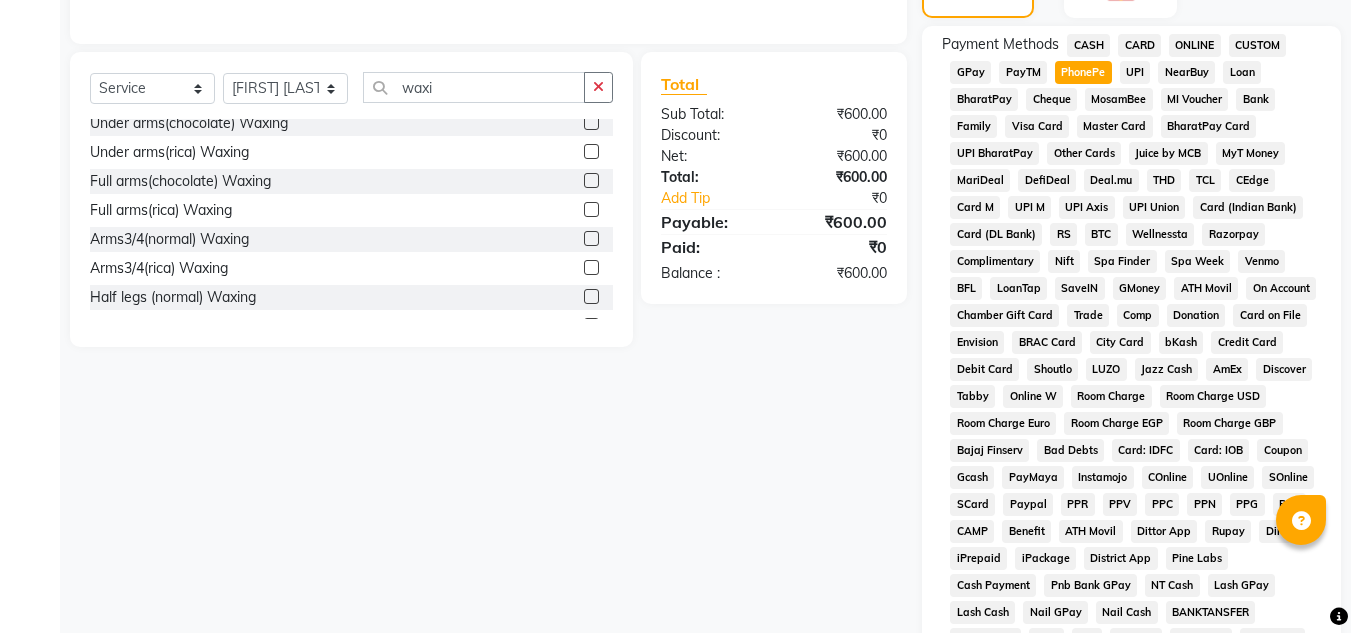 scroll, scrollTop: 869, scrollLeft: 0, axis: vertical 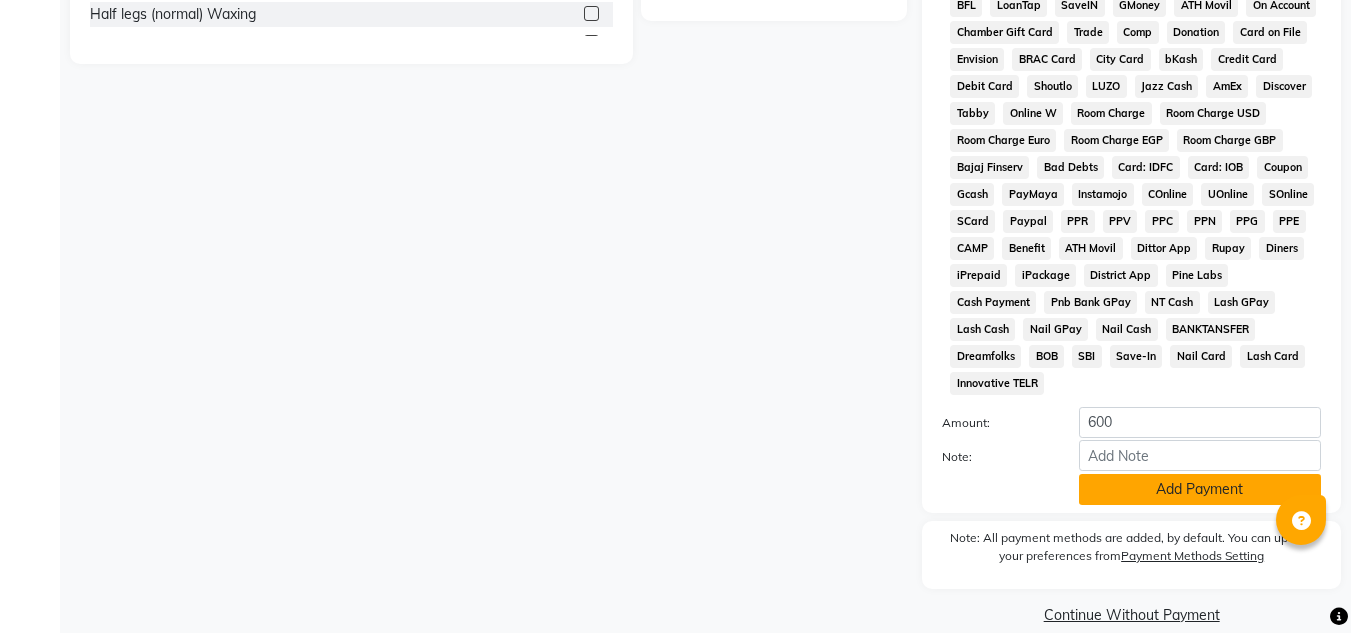click on "Add Payment" 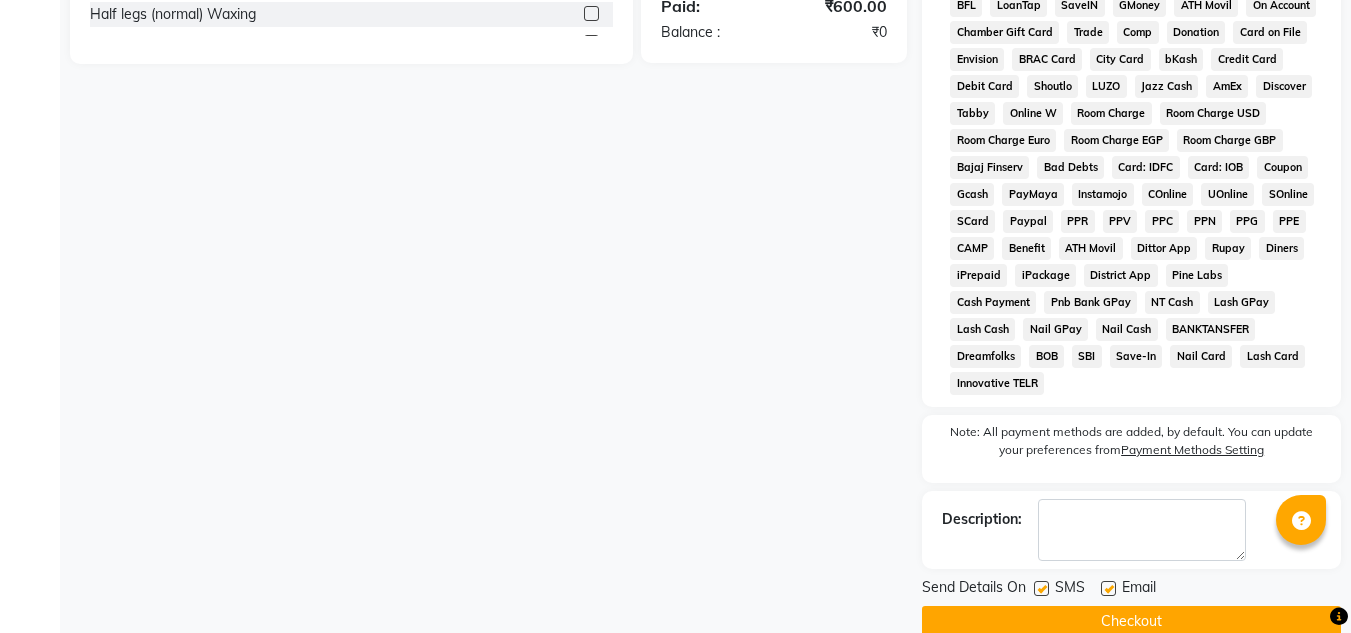 click 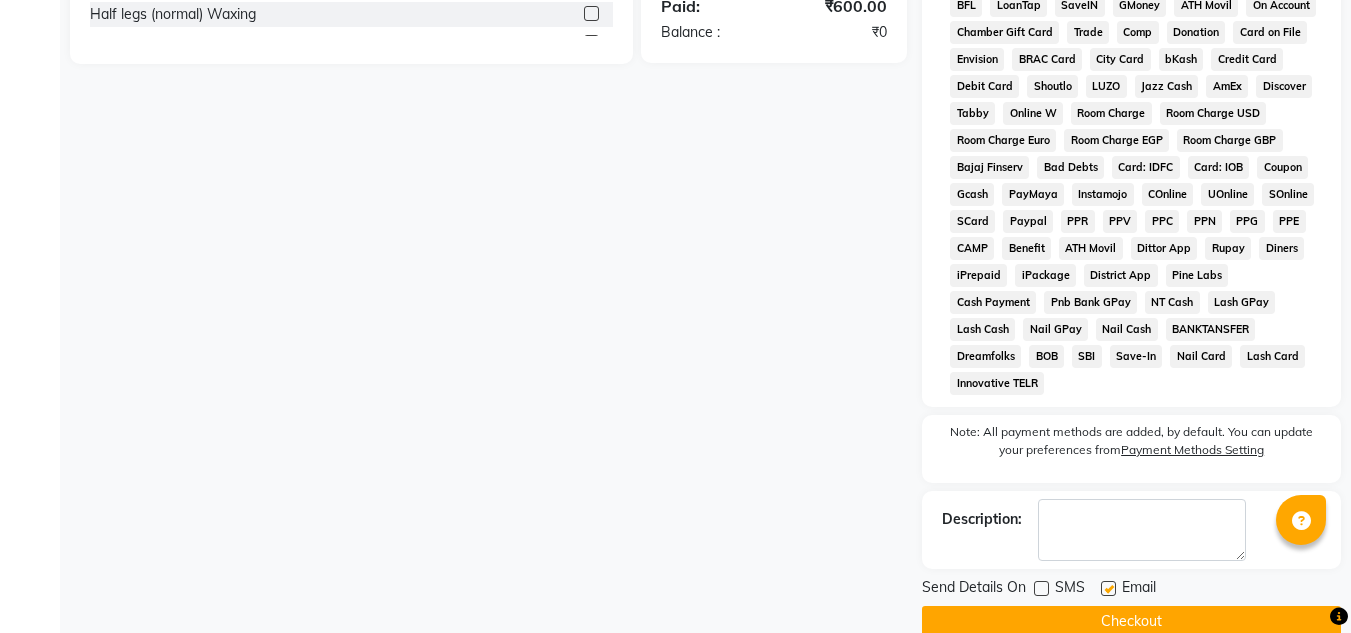 click 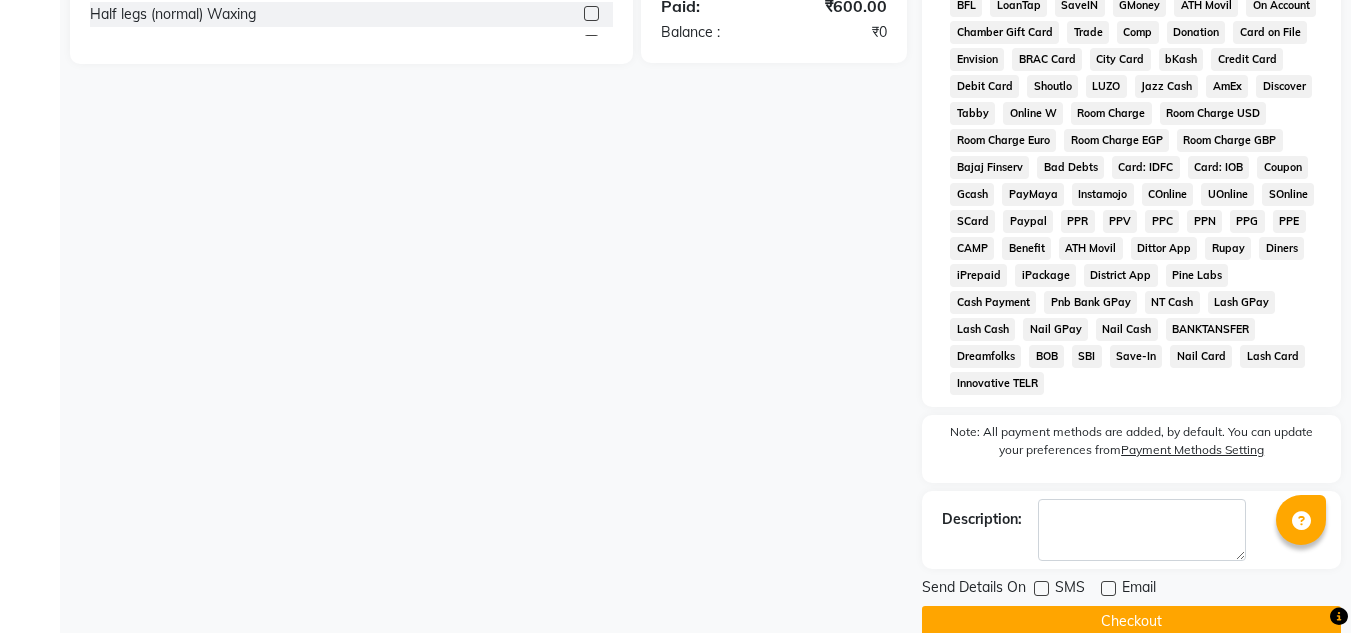 click on "Checkout" 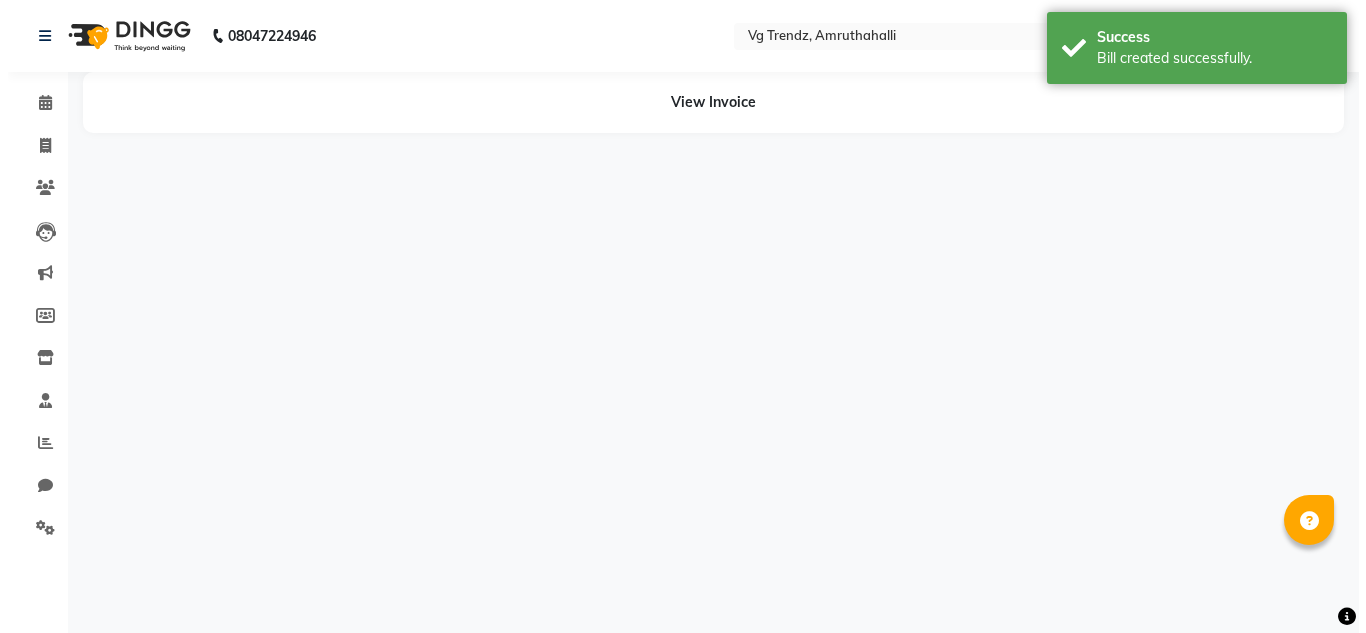 scroll, scrollTop: 0, scrollLeft: 0, axis: both 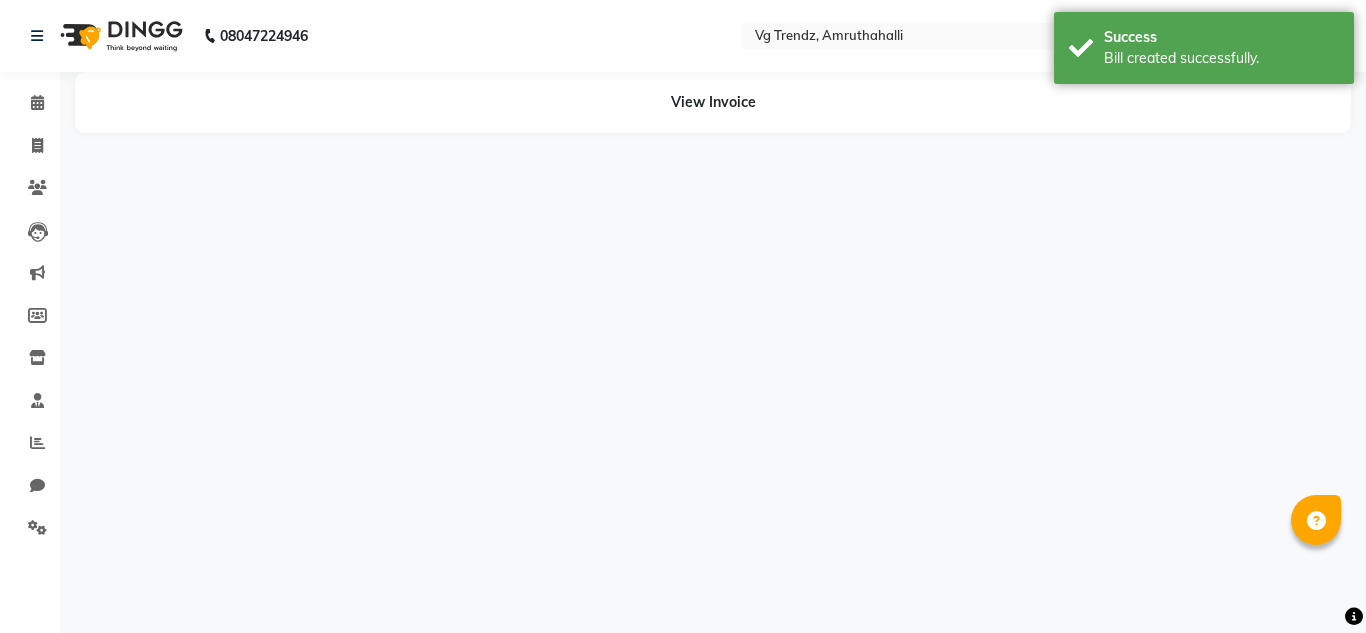 select on "85012" 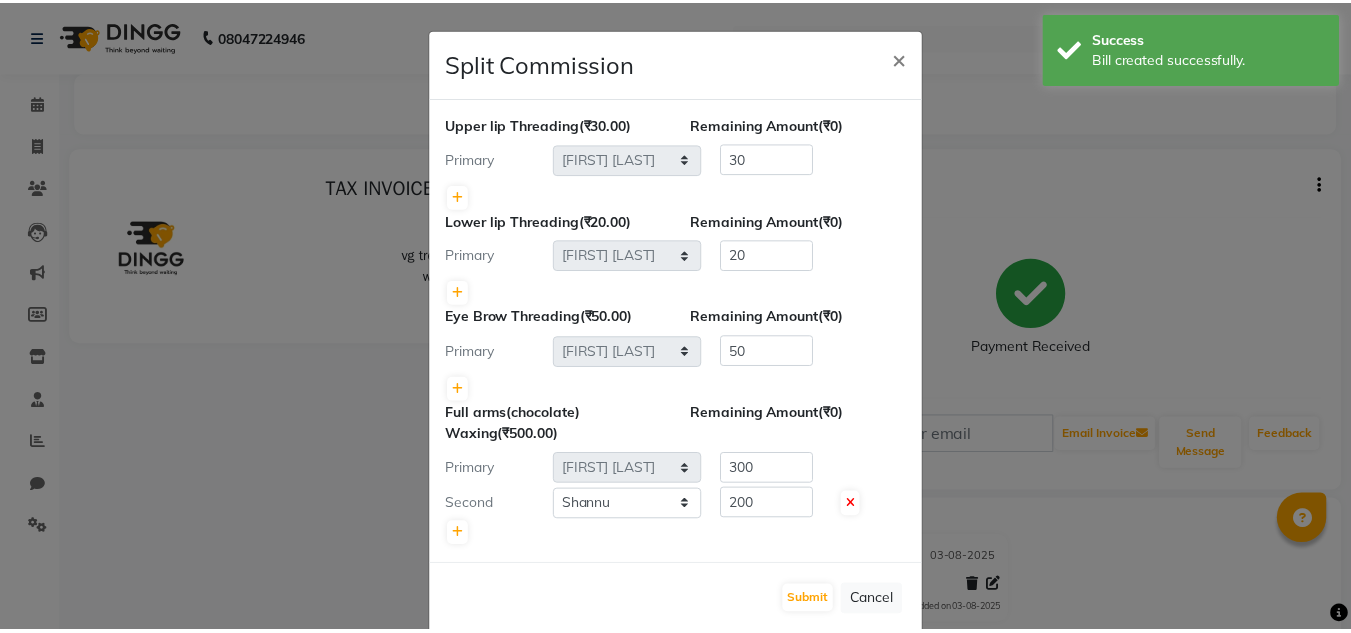 scroll, scrollTop: 0, scrollLeft: 0, axis: both 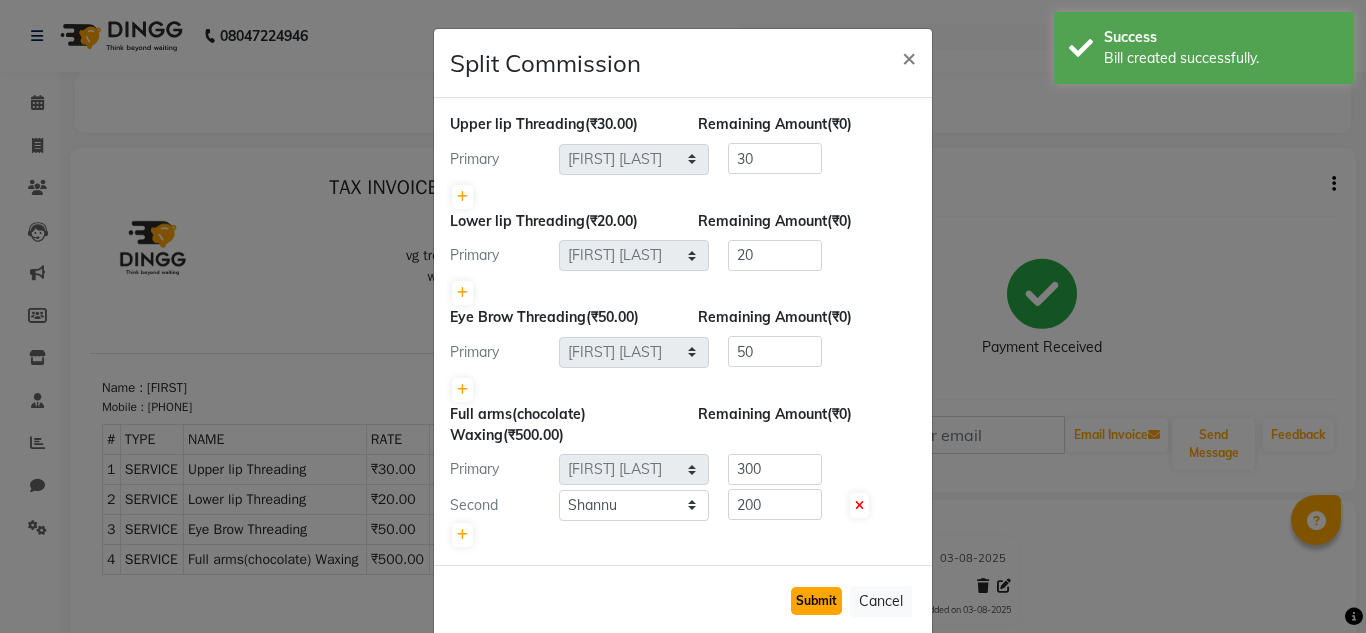click on "Submit" 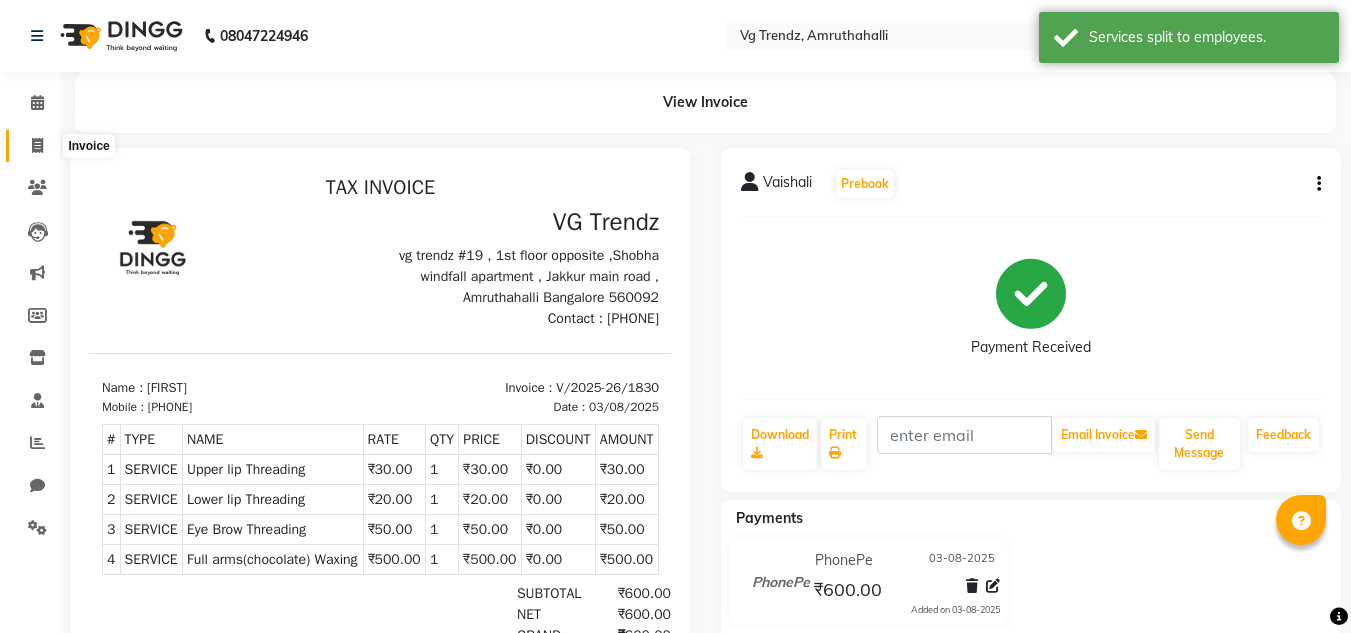 click 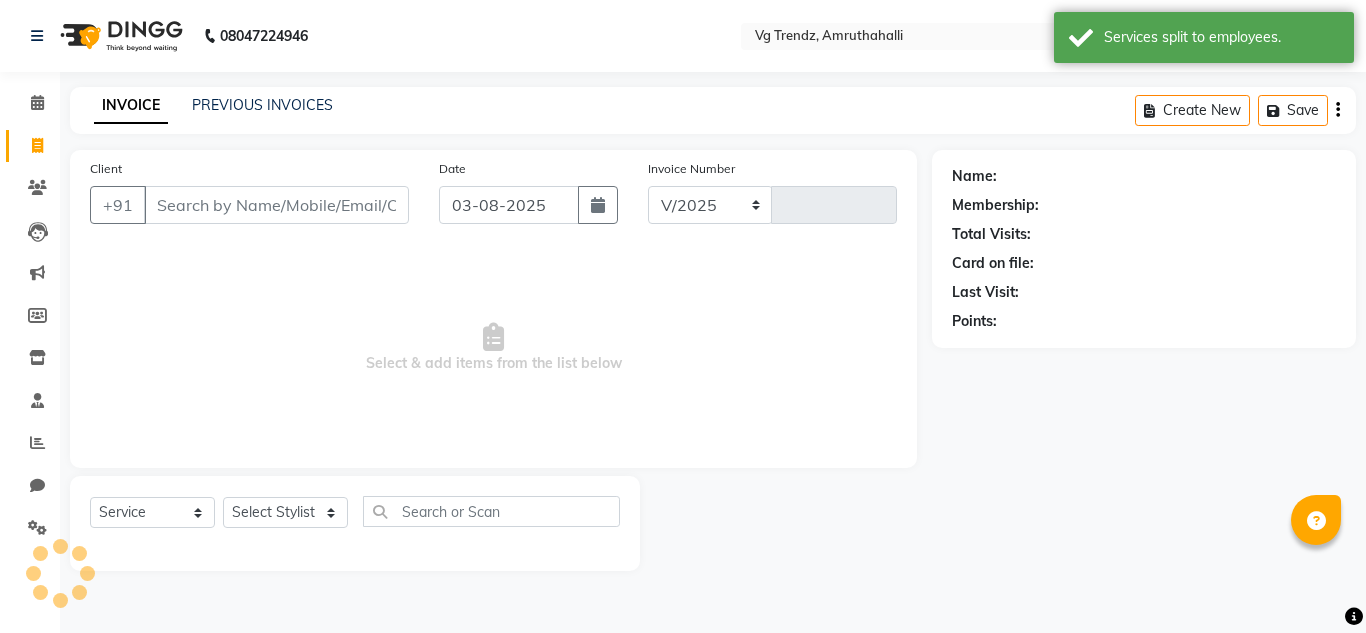 select on "5536" 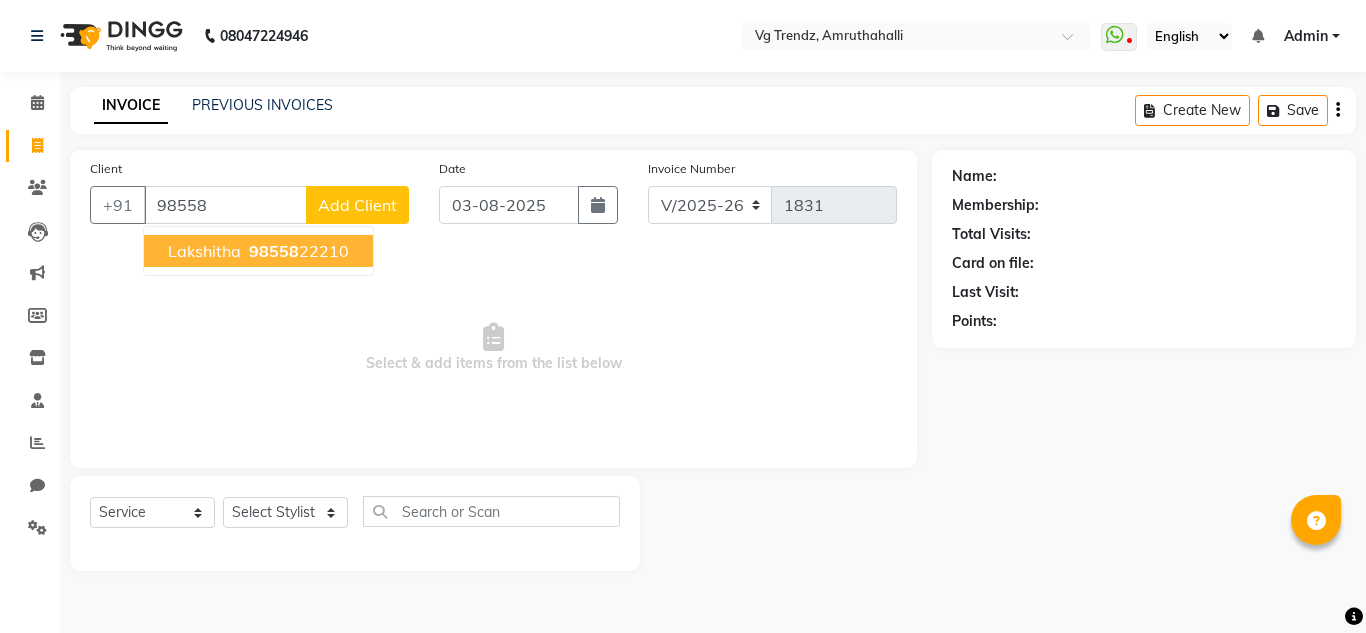 click on "98558" at bounding box center (274, 251) 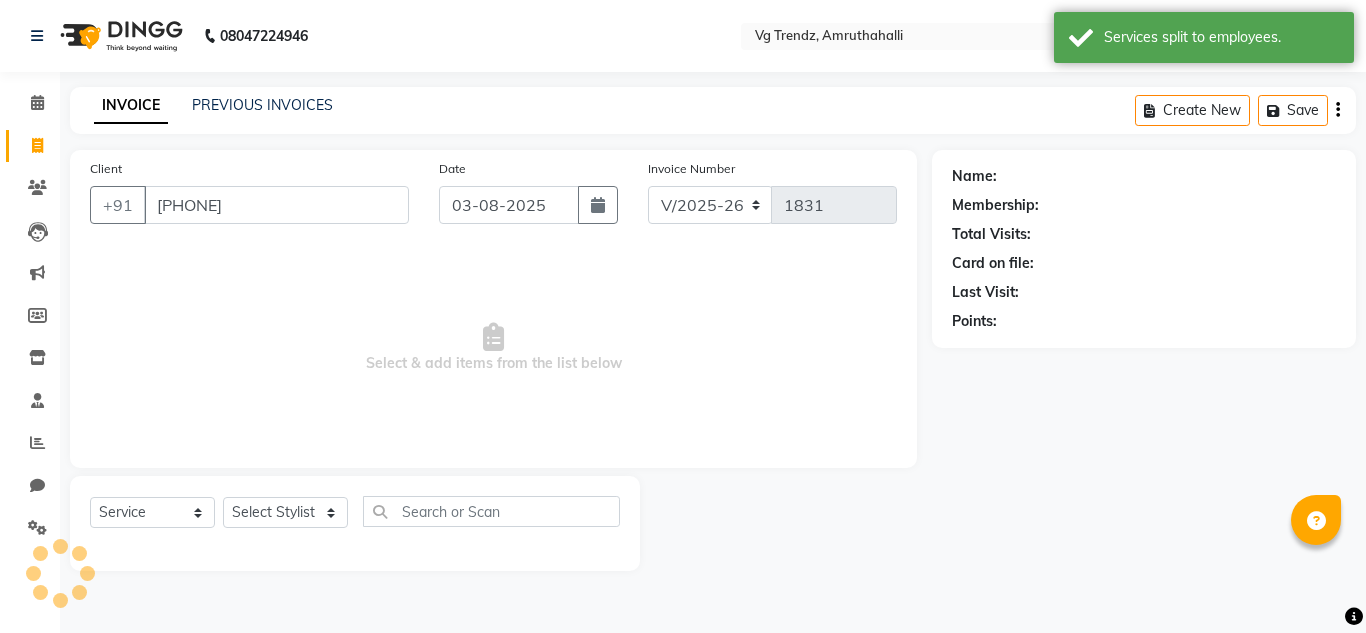 type on "[PHONE]" 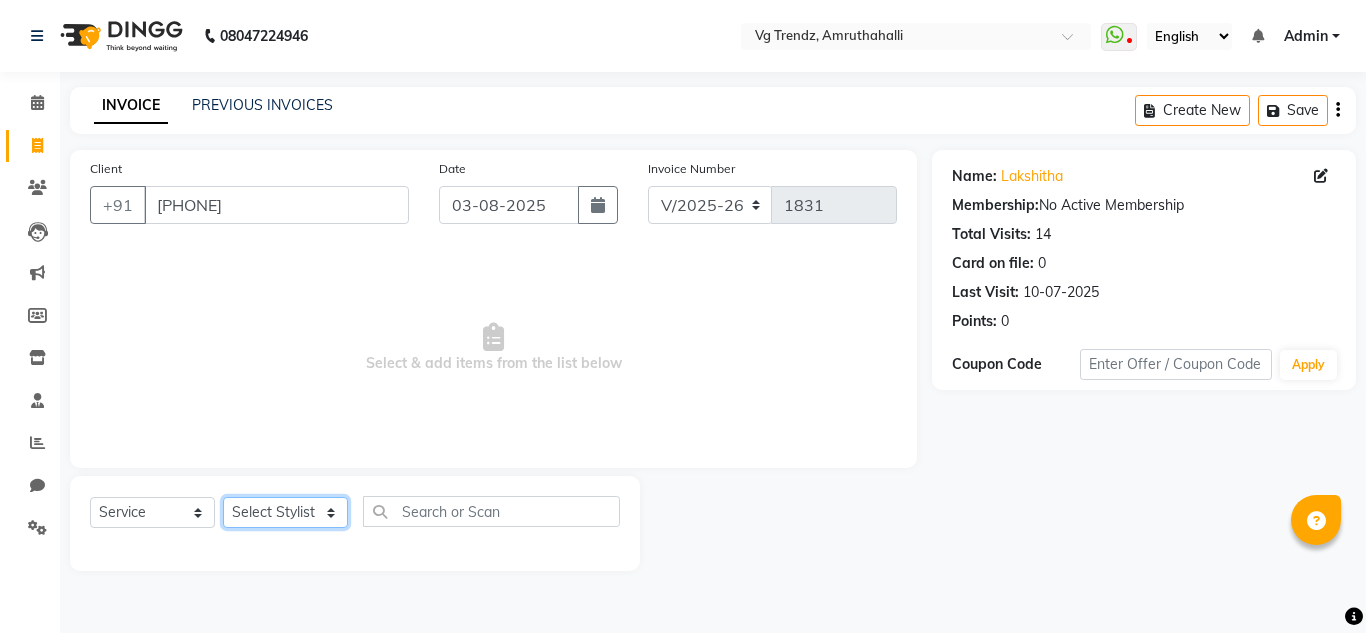 click on "Select Stylist Ashiwini N P Manjitha Chhetri Manjula S Mun Khan Naveen Kumar Rangashamaiah salon number Sandeep Sharma Shannu Sridevi Vanitha v" 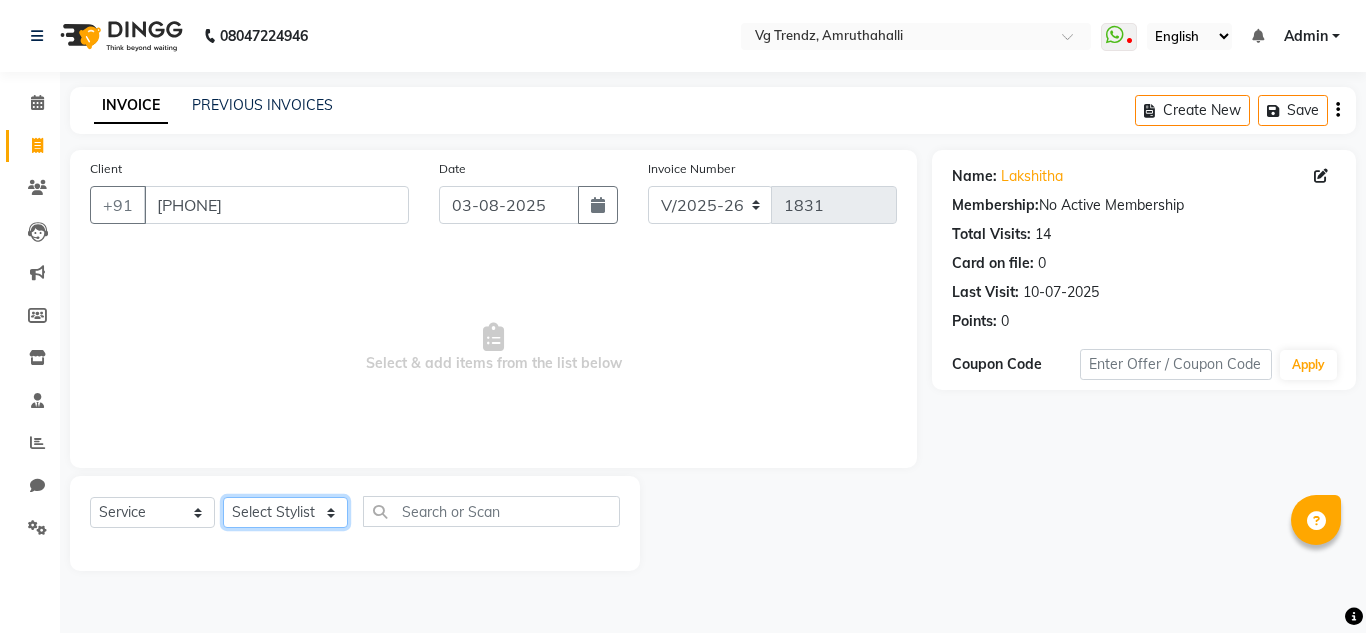 select on "[NUMERIC]" 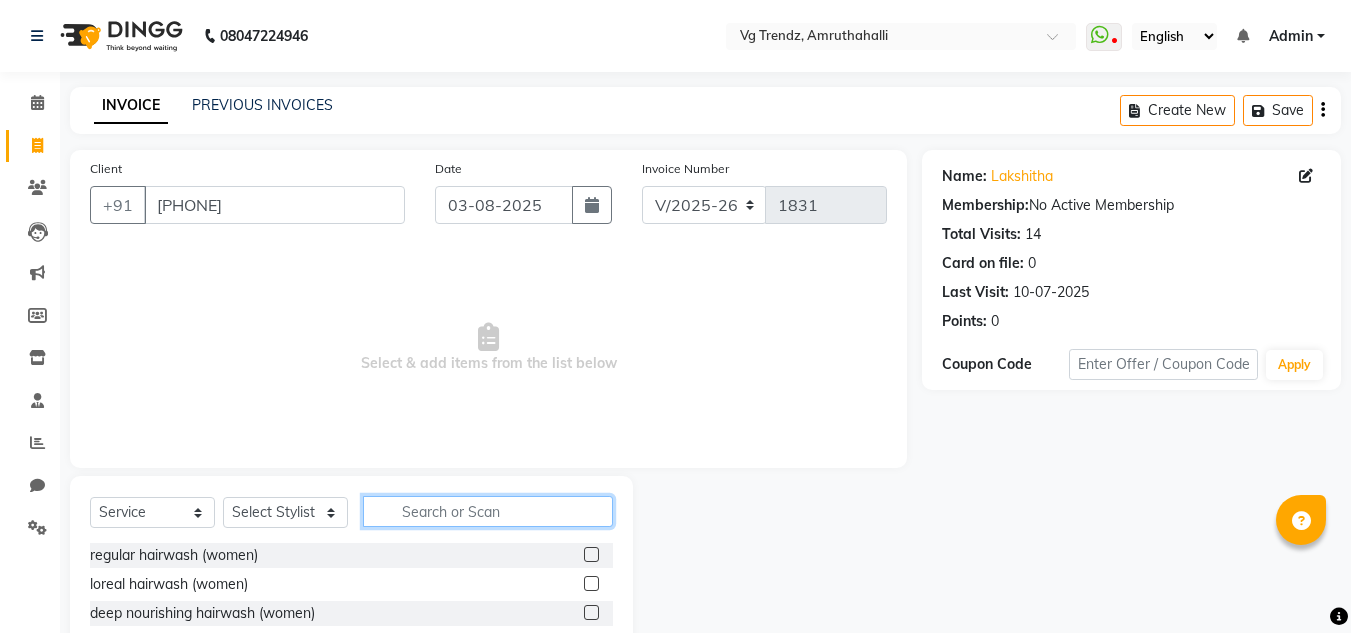 click 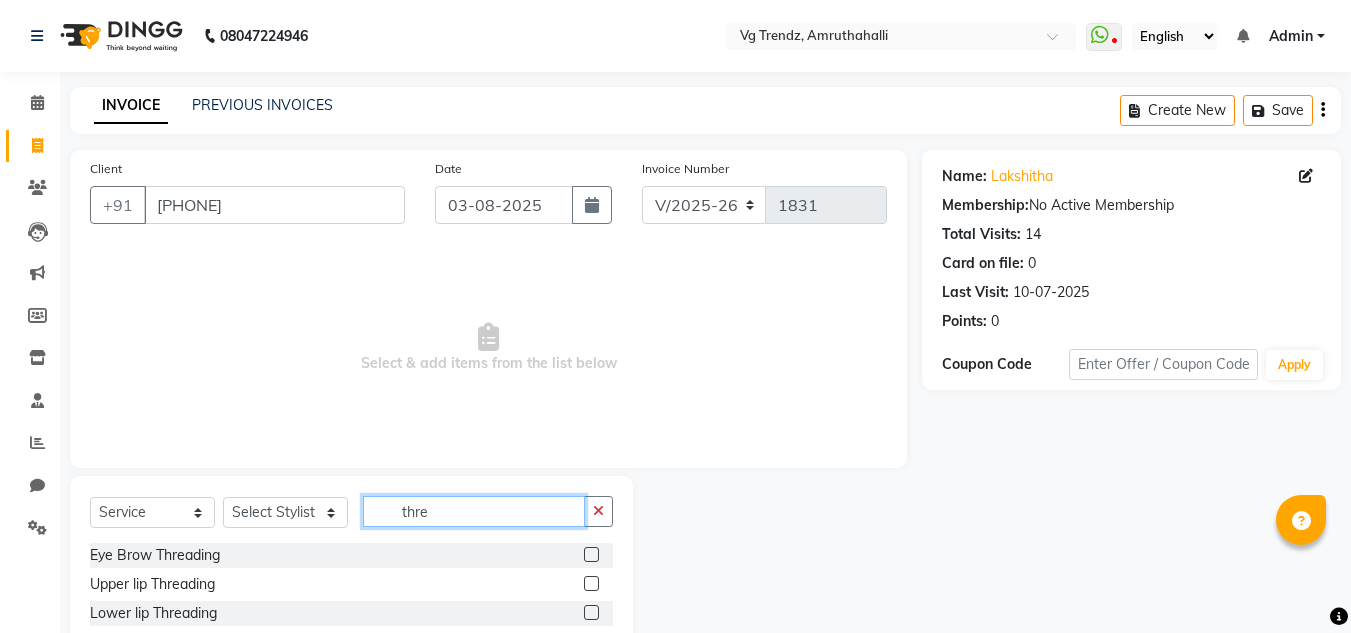 type on "thre" 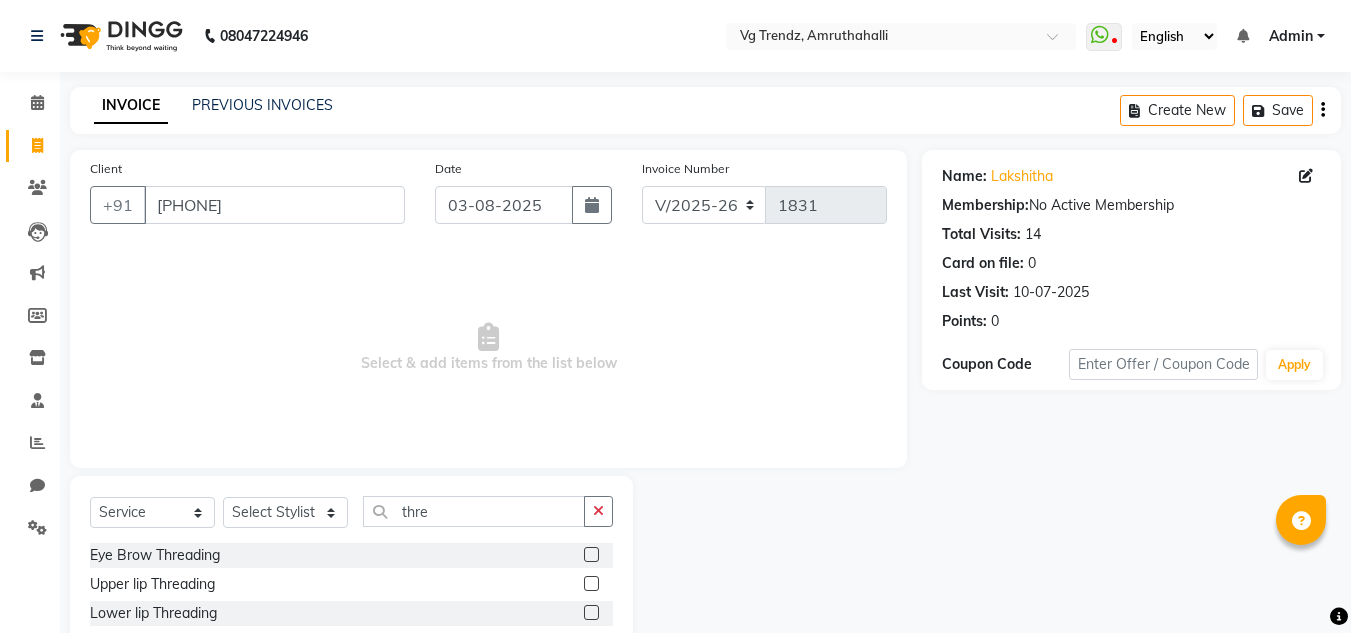 click 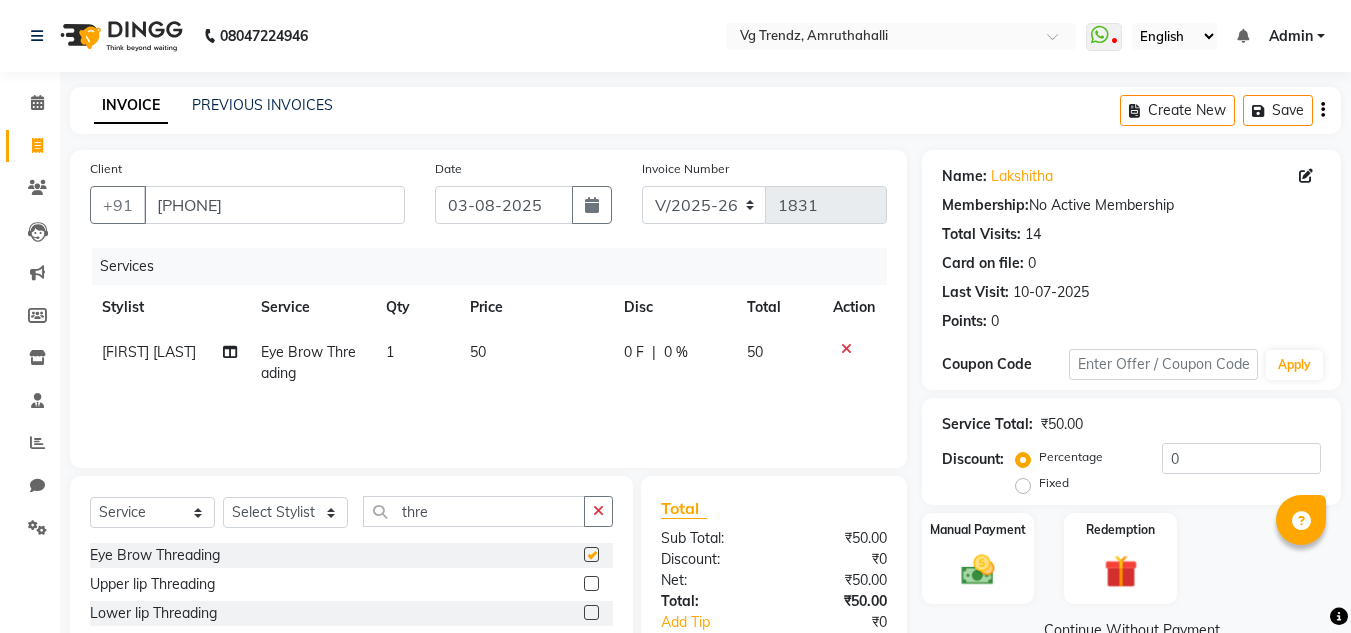 checkbox on "false" 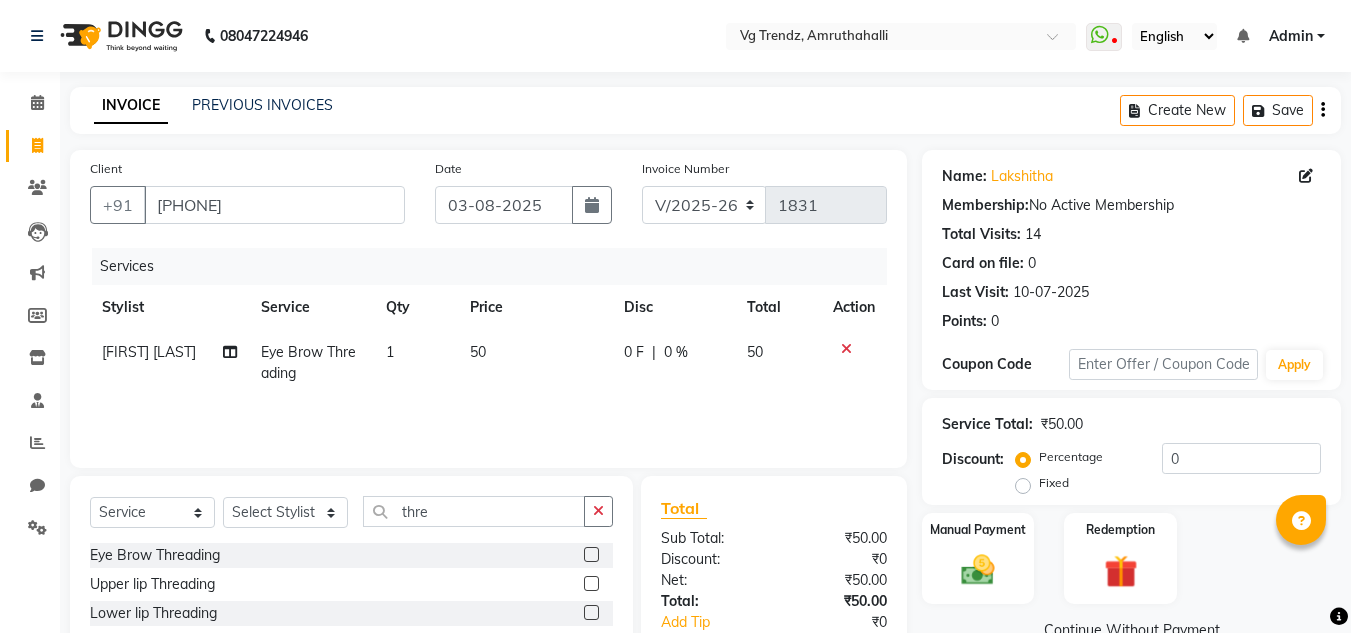 click 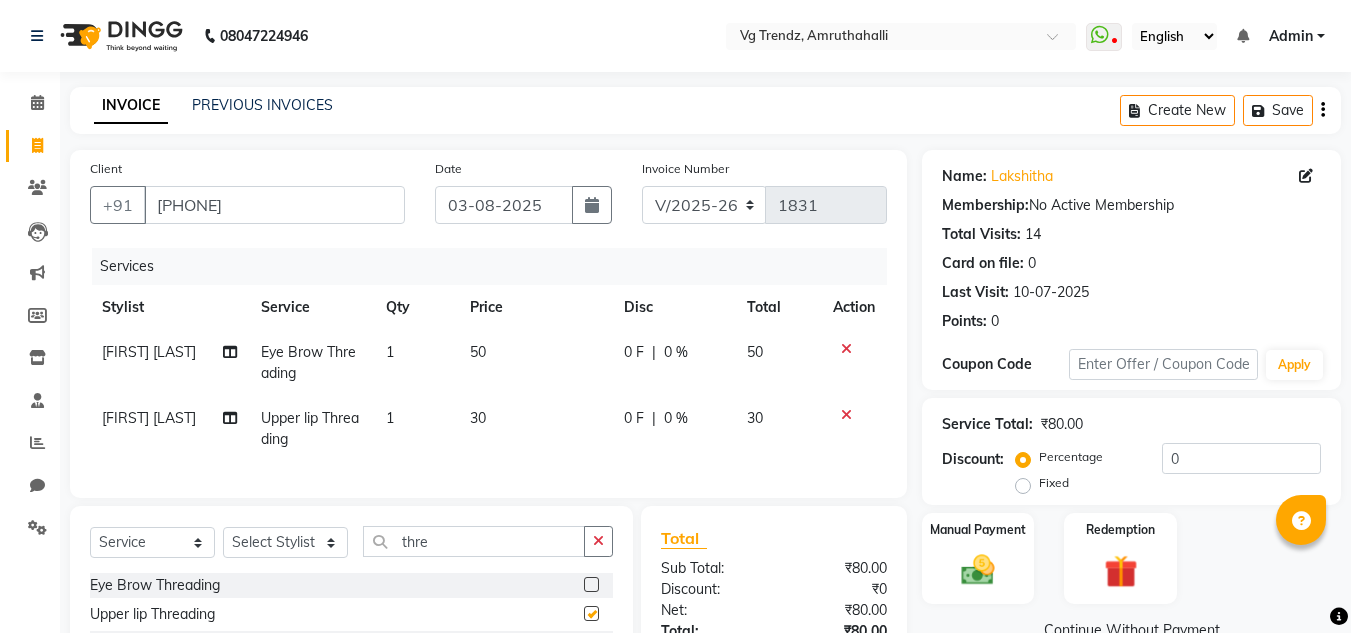 checkbox on "false" 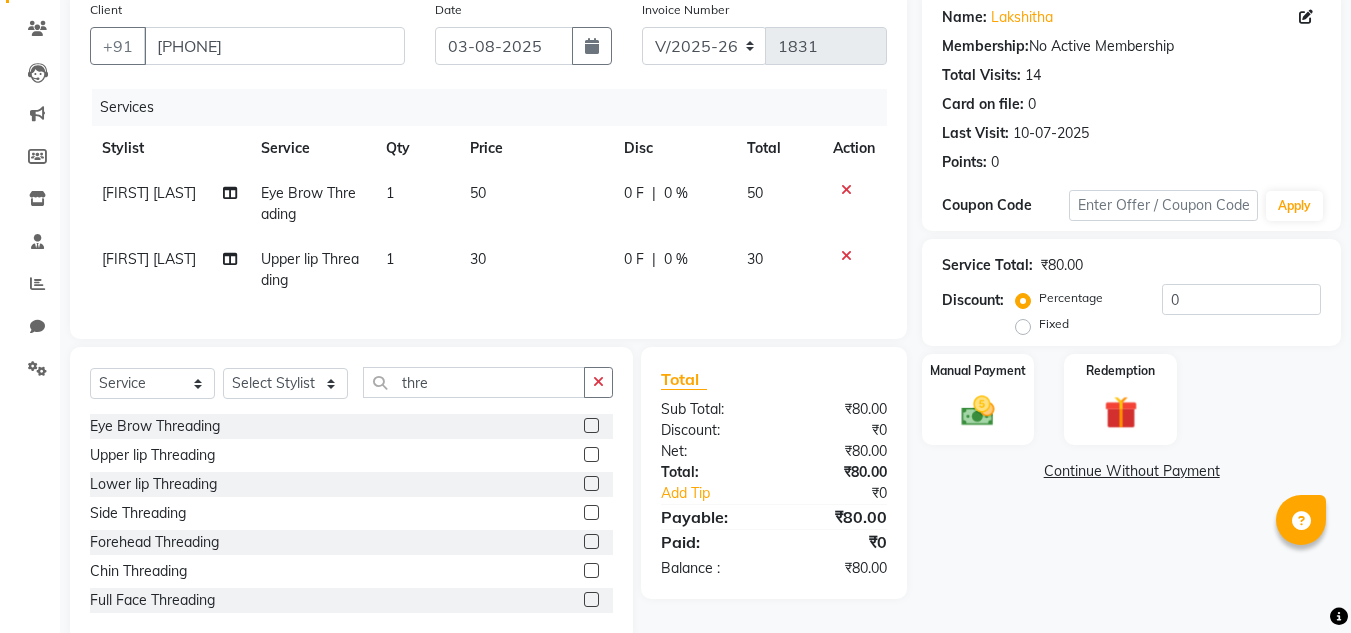 scroll, scrollTop: 163, scrollLeft: 0, axis: vertical 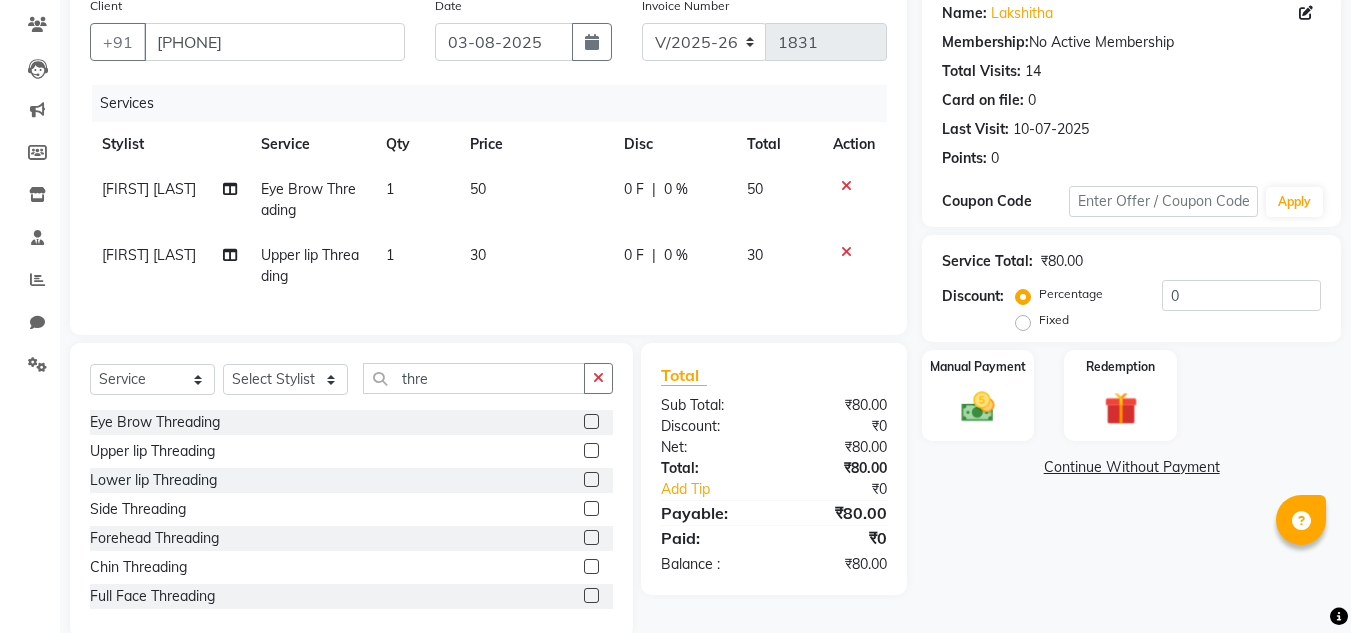 click 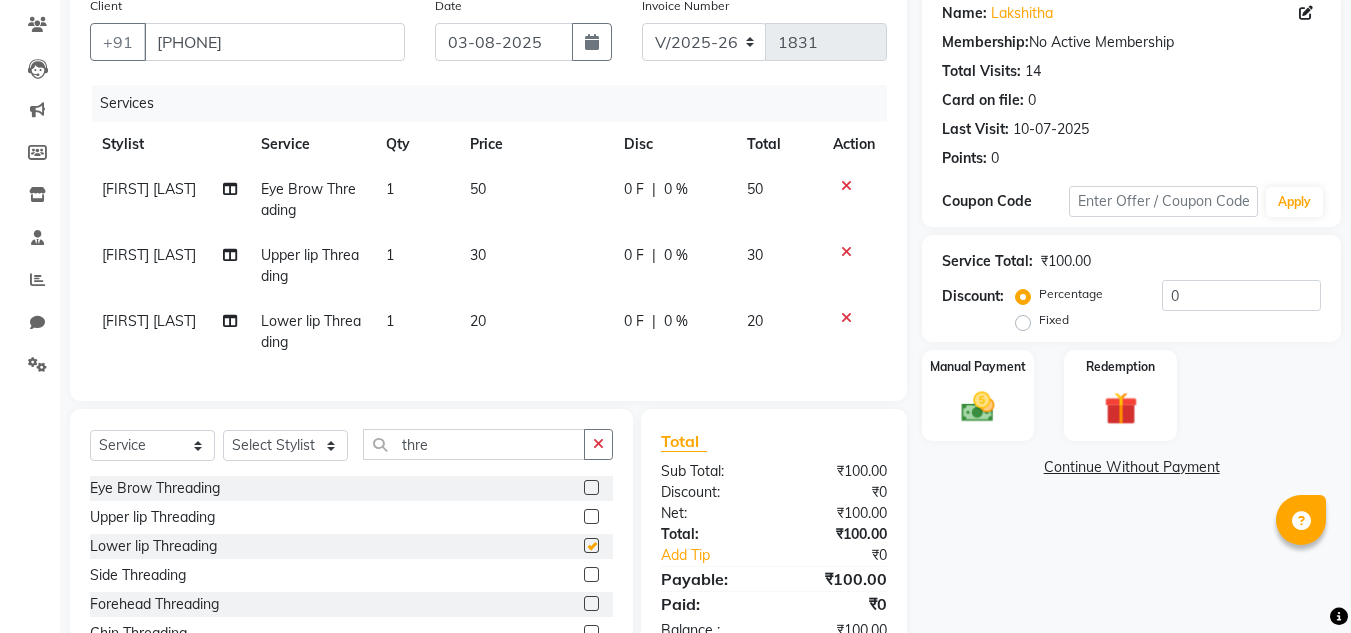 checkbox on "false" 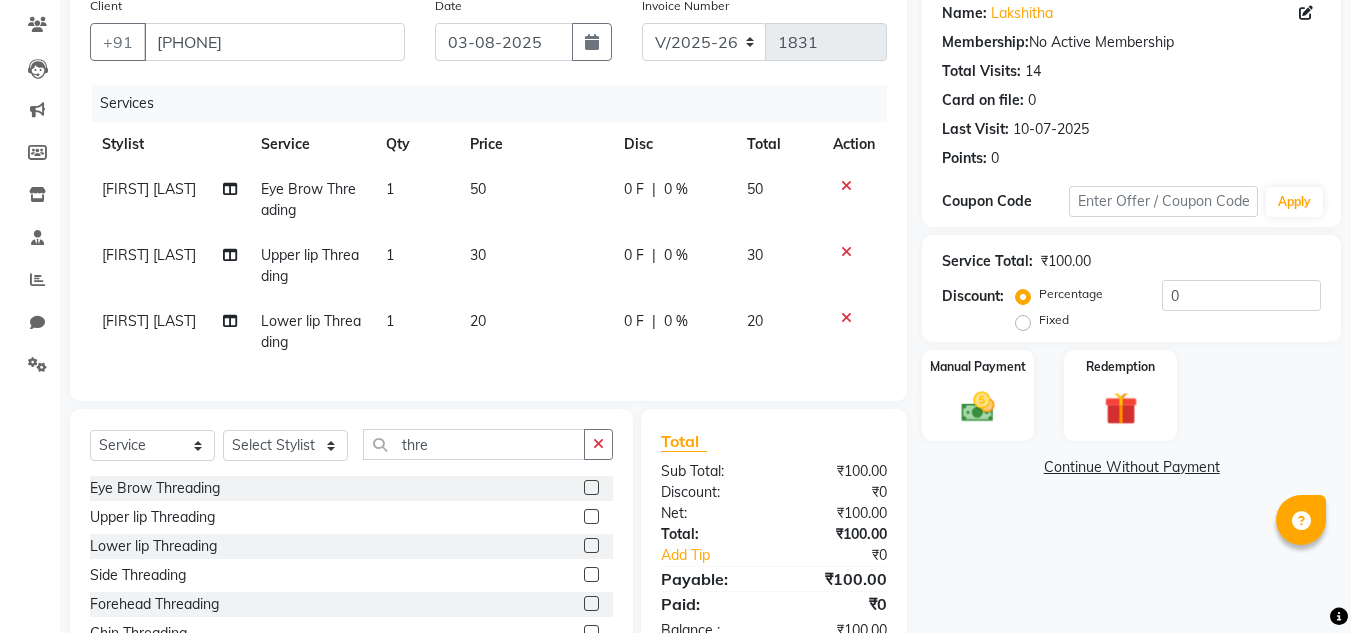 scroll, scrollTop: 279, scrollLeft: 0, axis: vertical 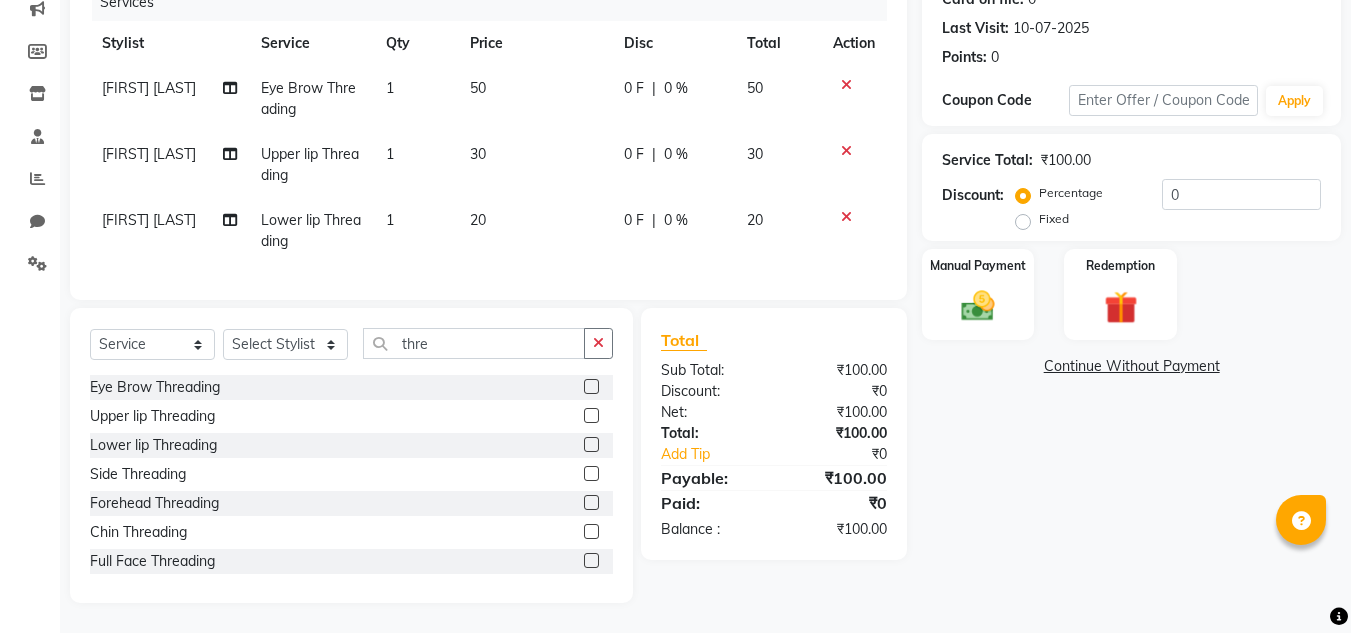 click 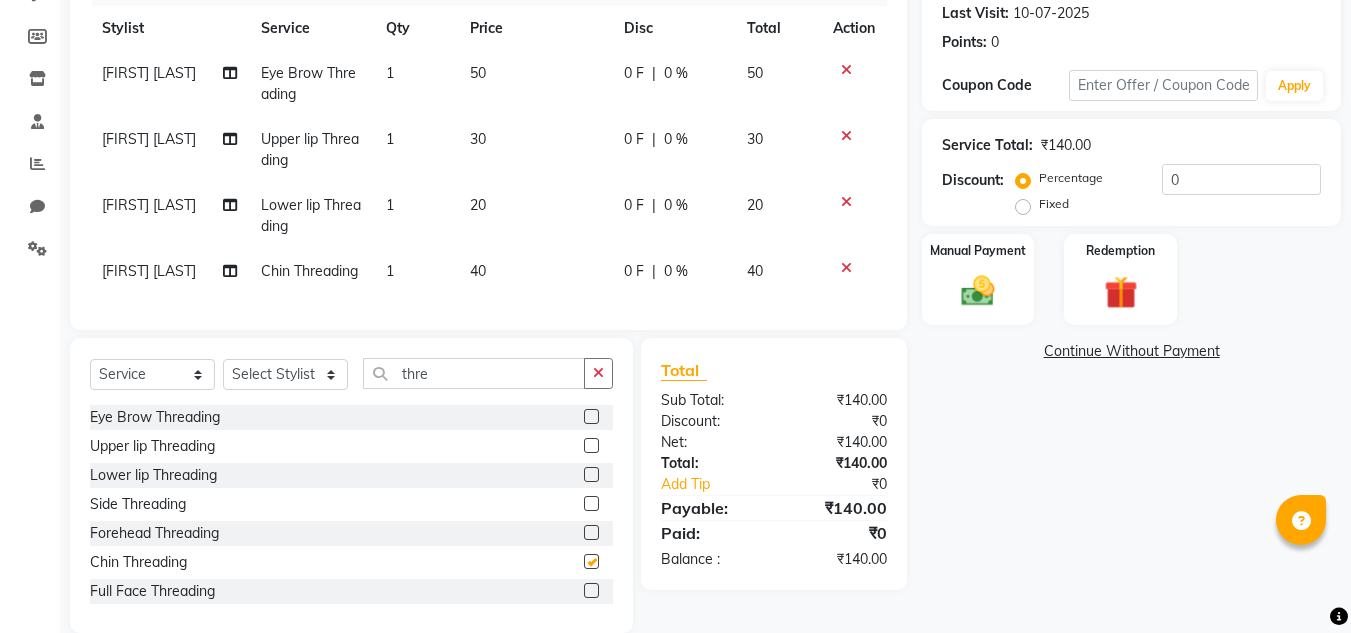 checkbox on "false" 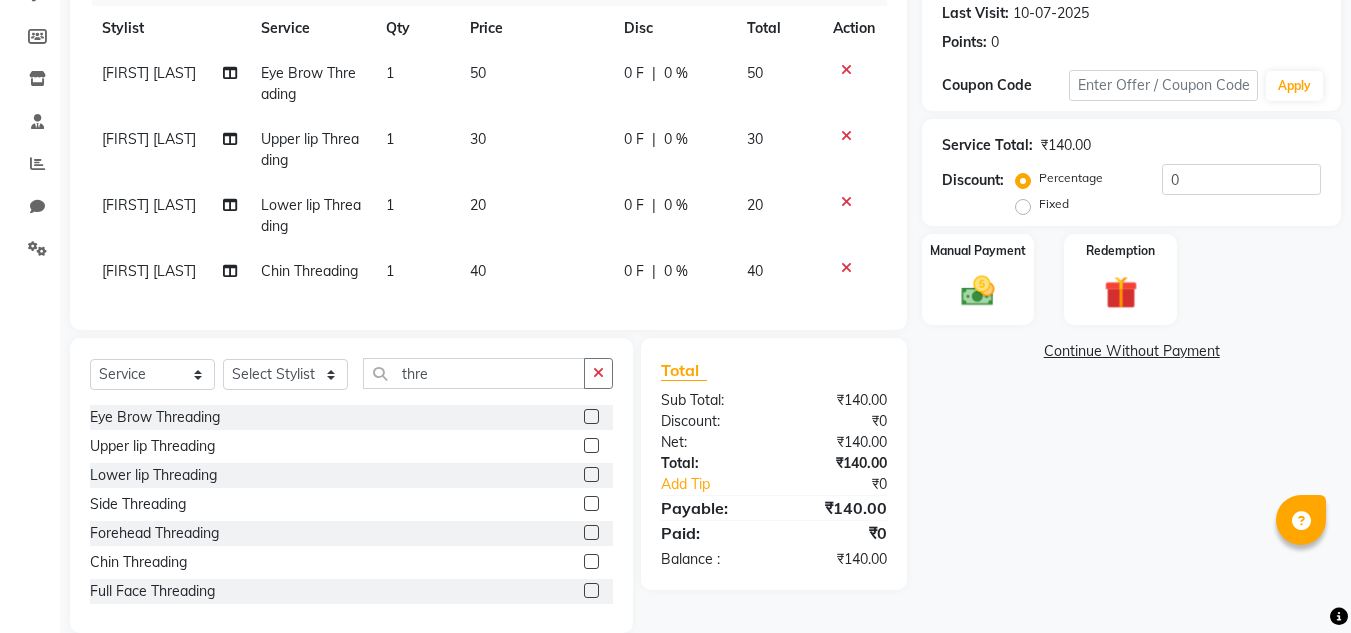 click 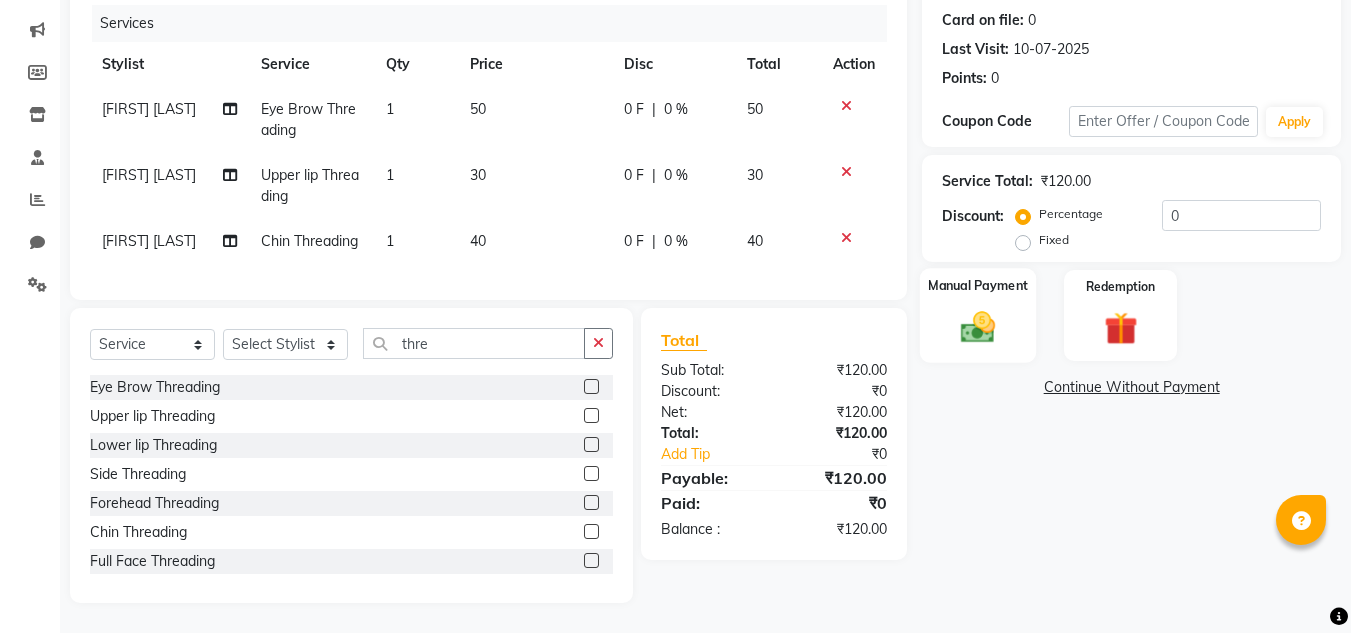 click on "Manual Payment" 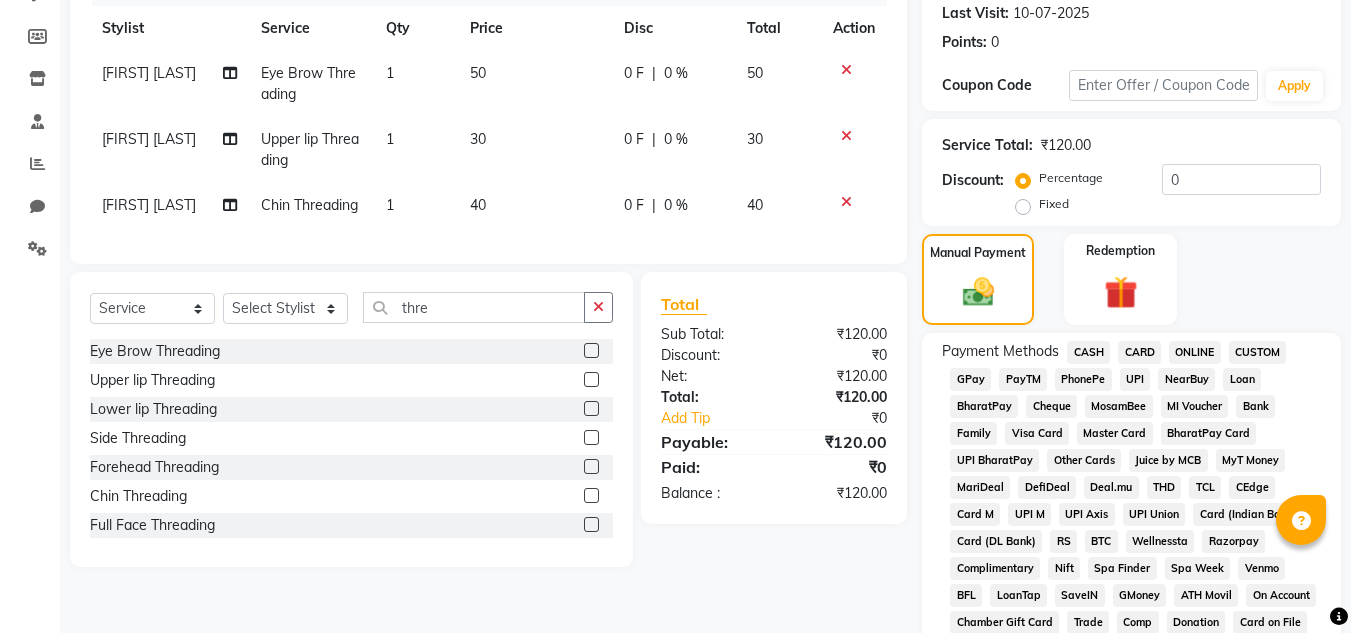 scroll, scrollTop: 473, scrollLeft: 0, axis: vertical 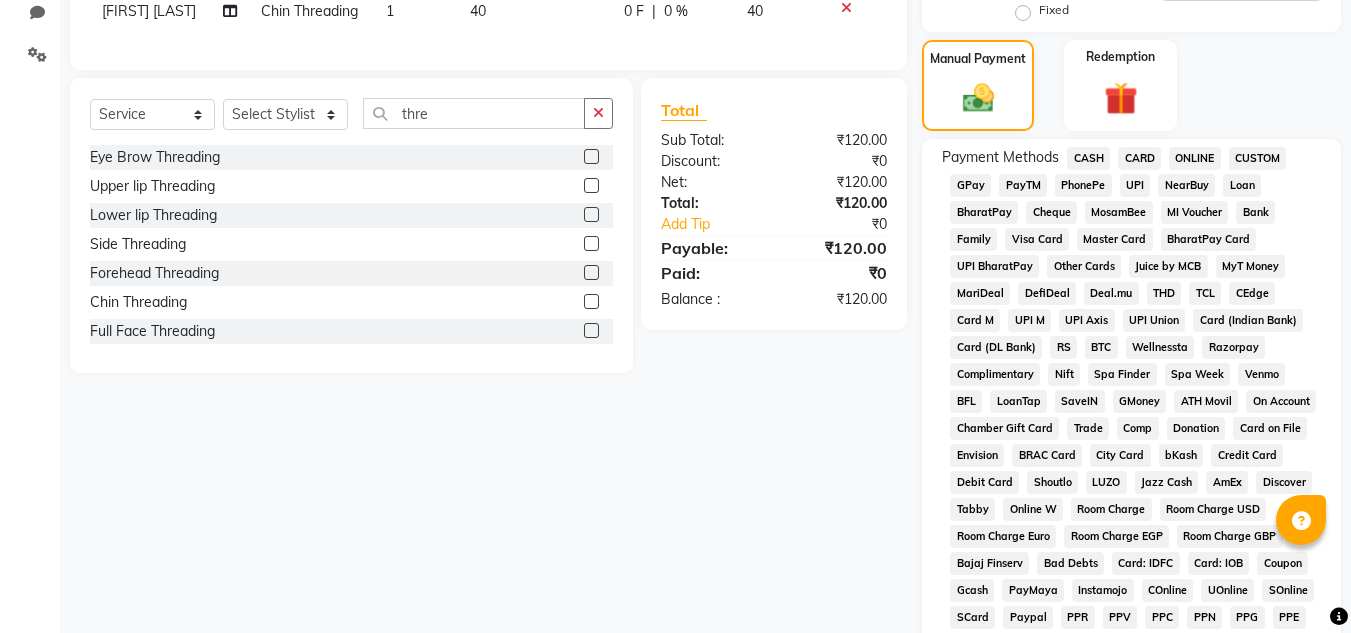 click on "PhonePe" 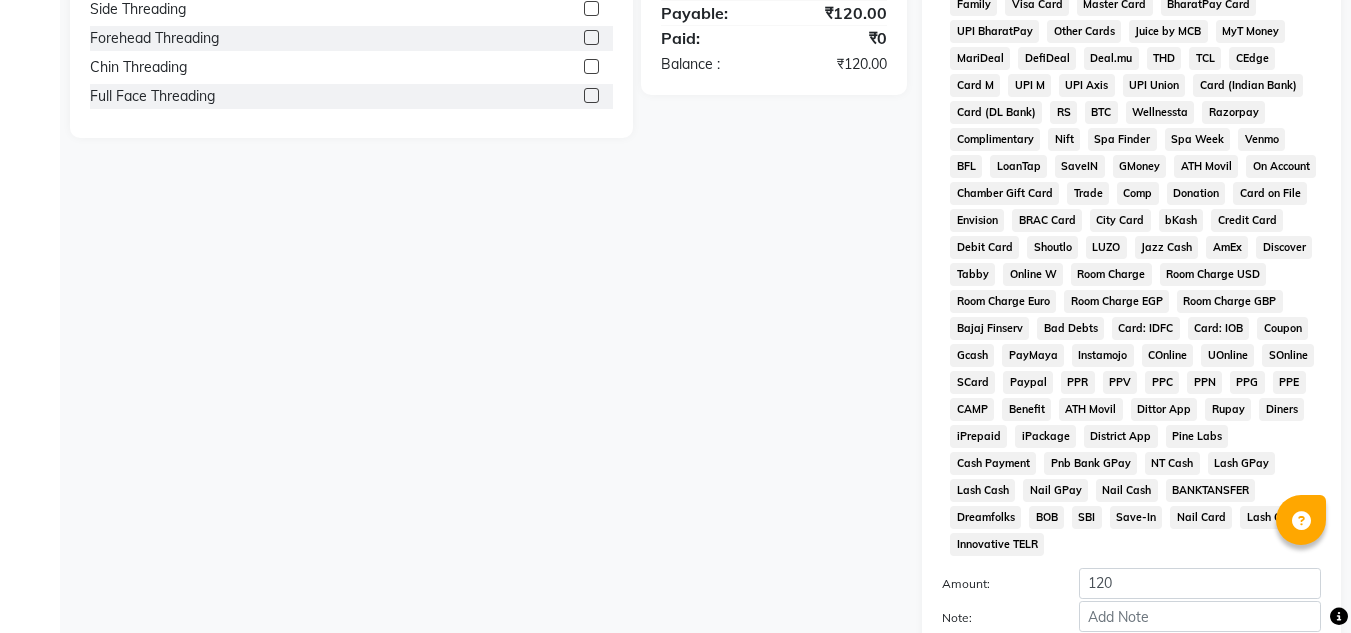 scroll, scrollTop: 869, scrollLeft: 0, axis: vertical 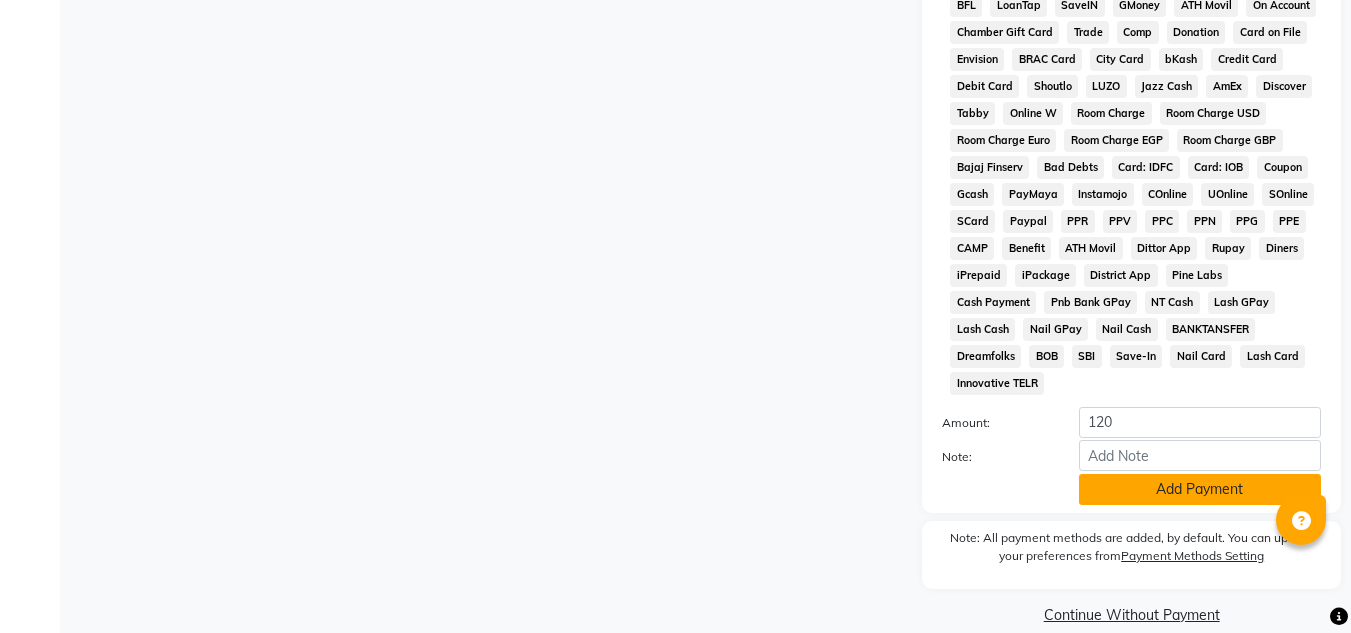 click on "Add Payment" 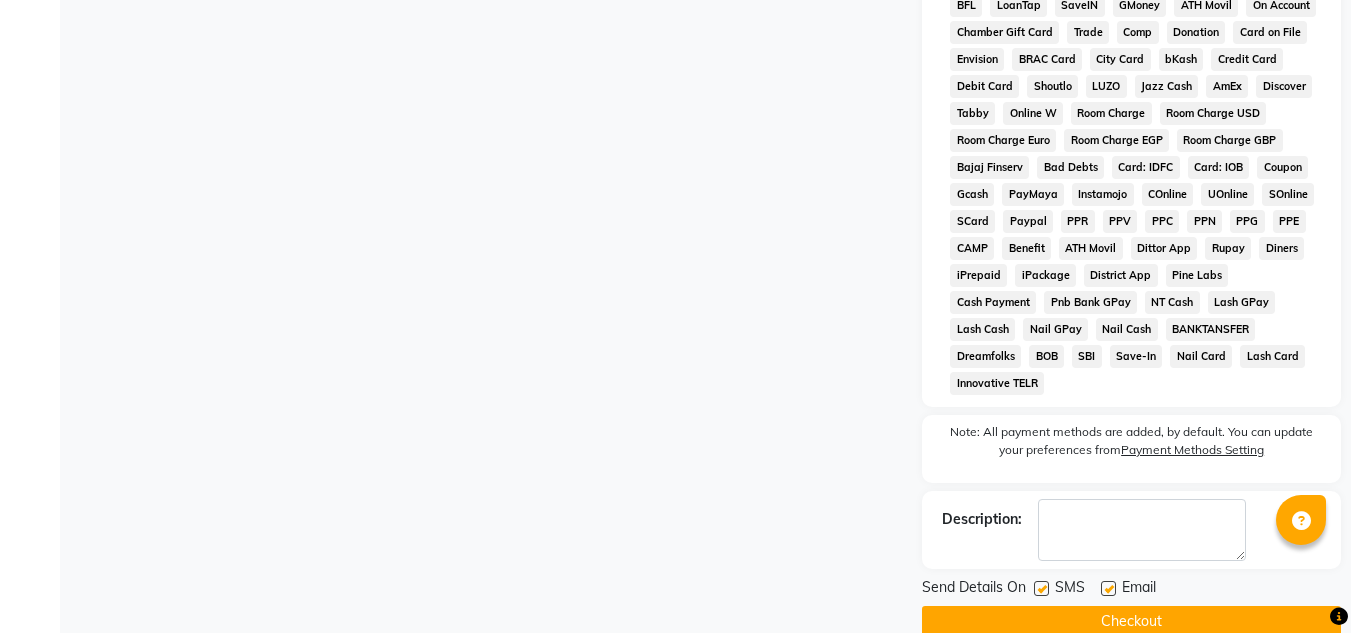 click 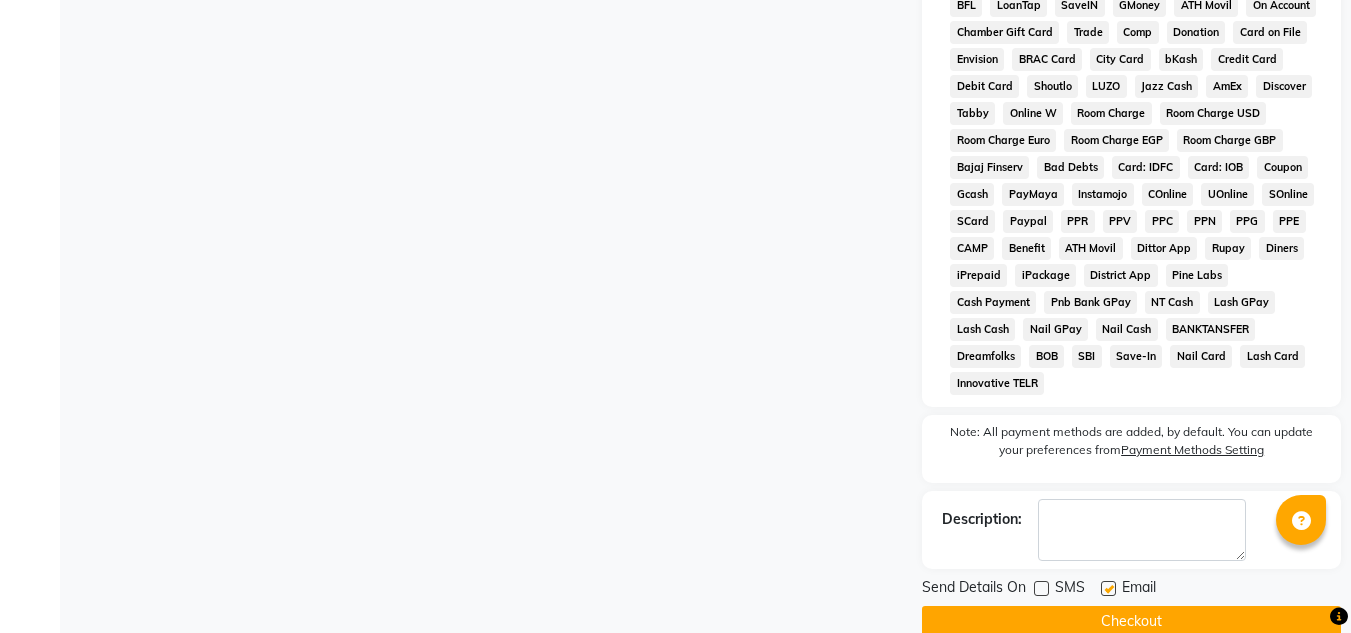 click 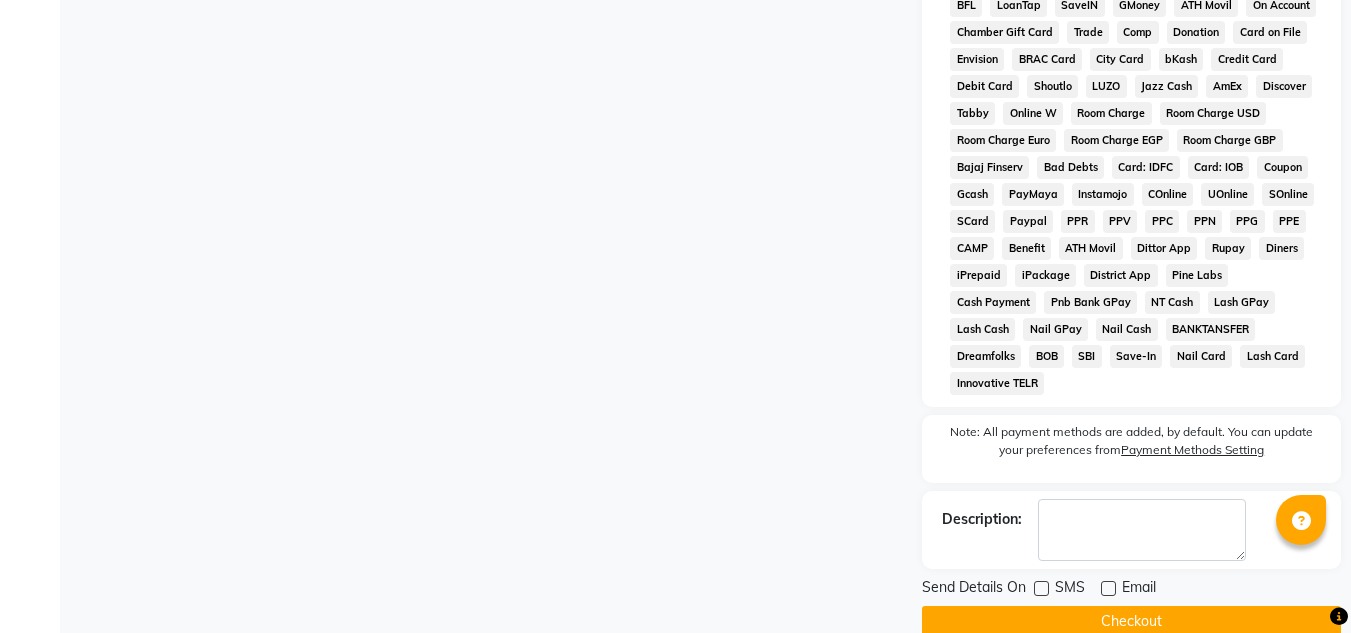 click on "Checkout" 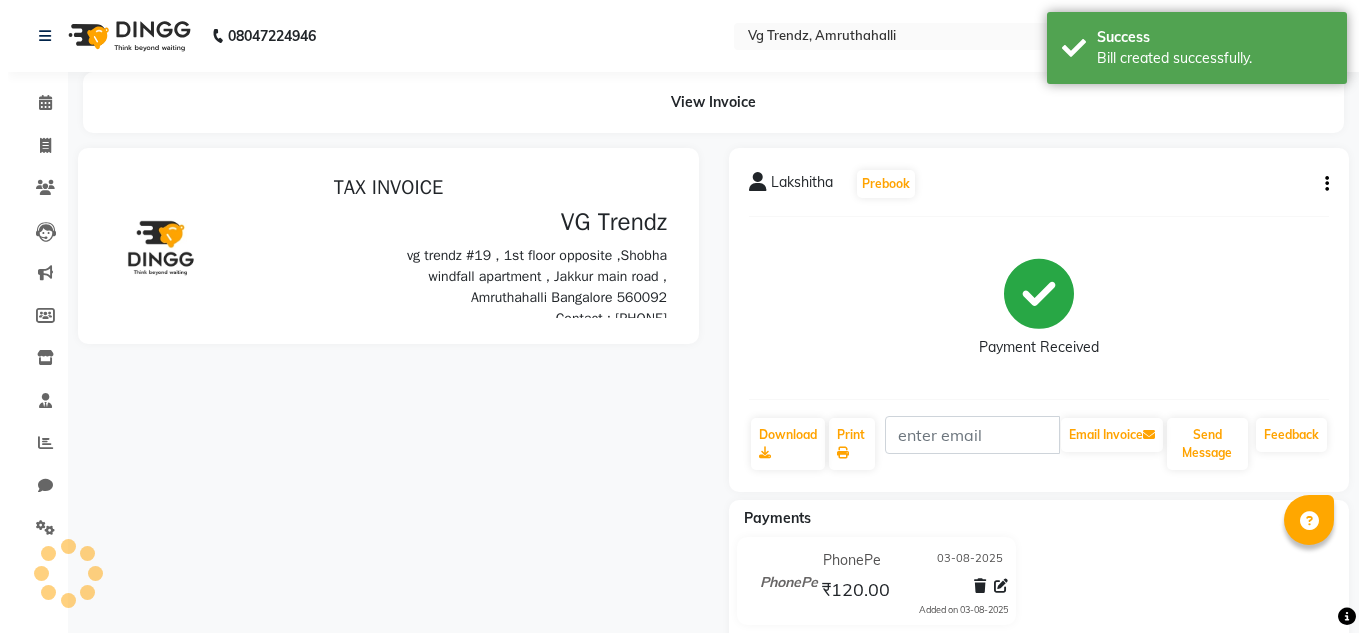 scroll, scrollTop: 0, scrollLeft: 0, axis: both 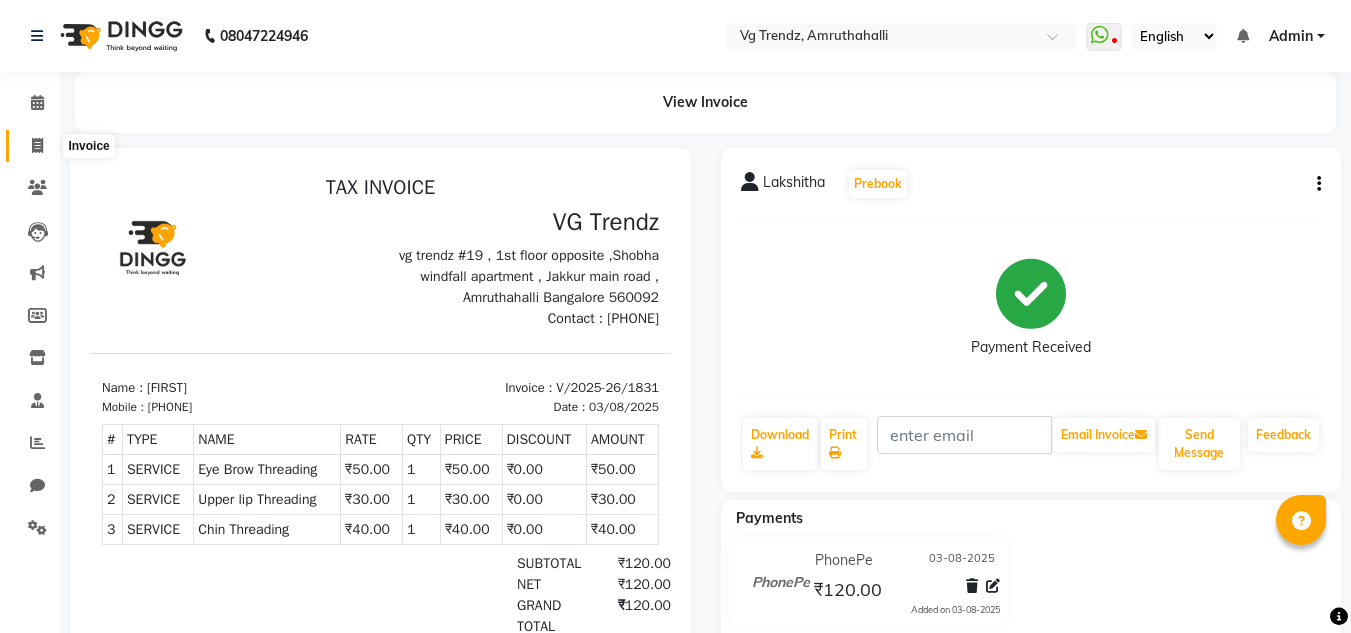 click 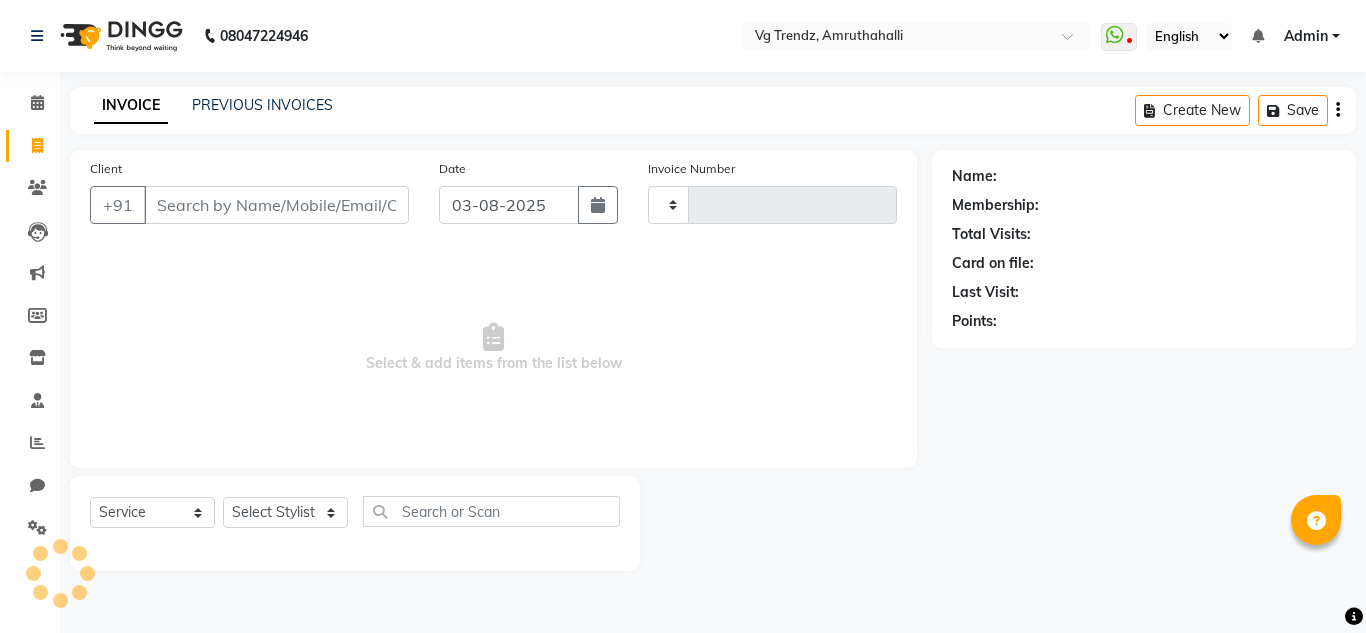 type on "1832" 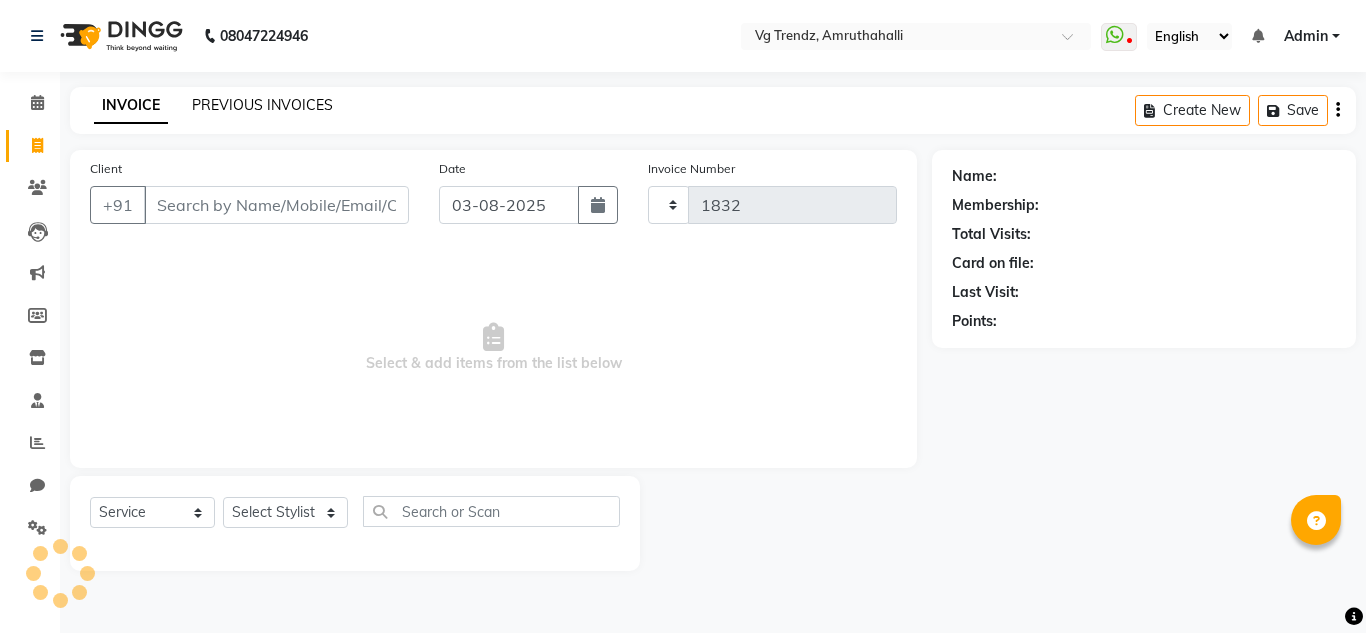 select on "5536" 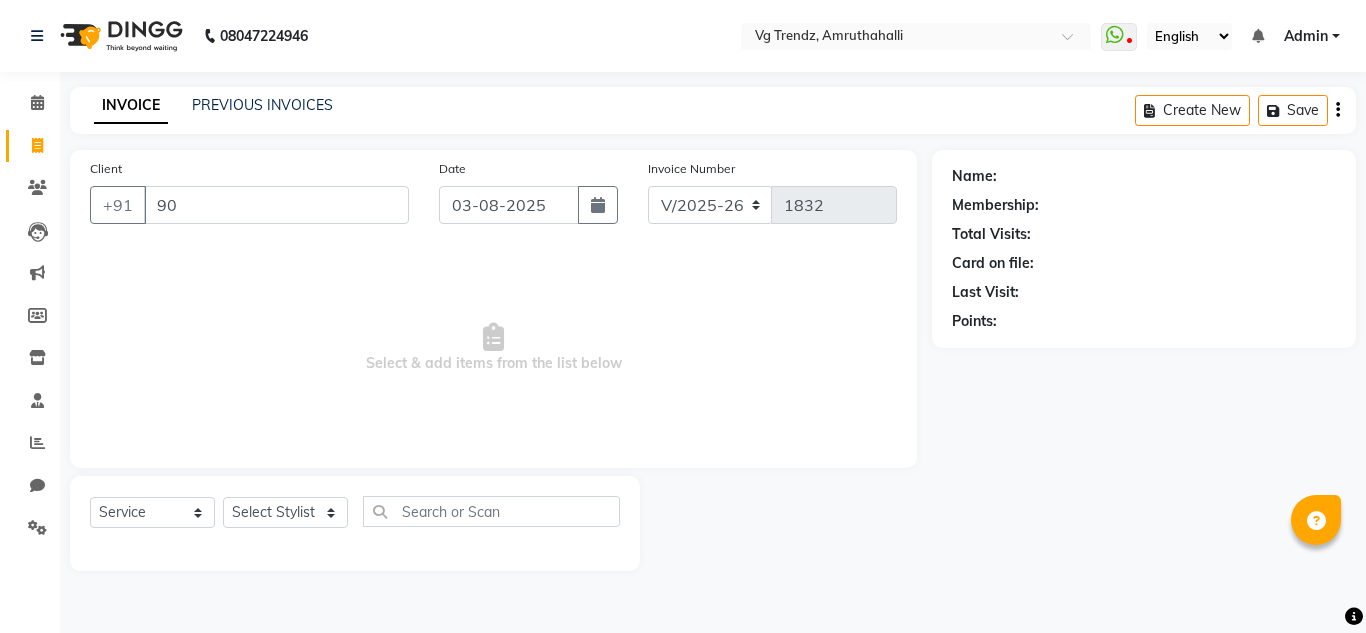 type on "9" 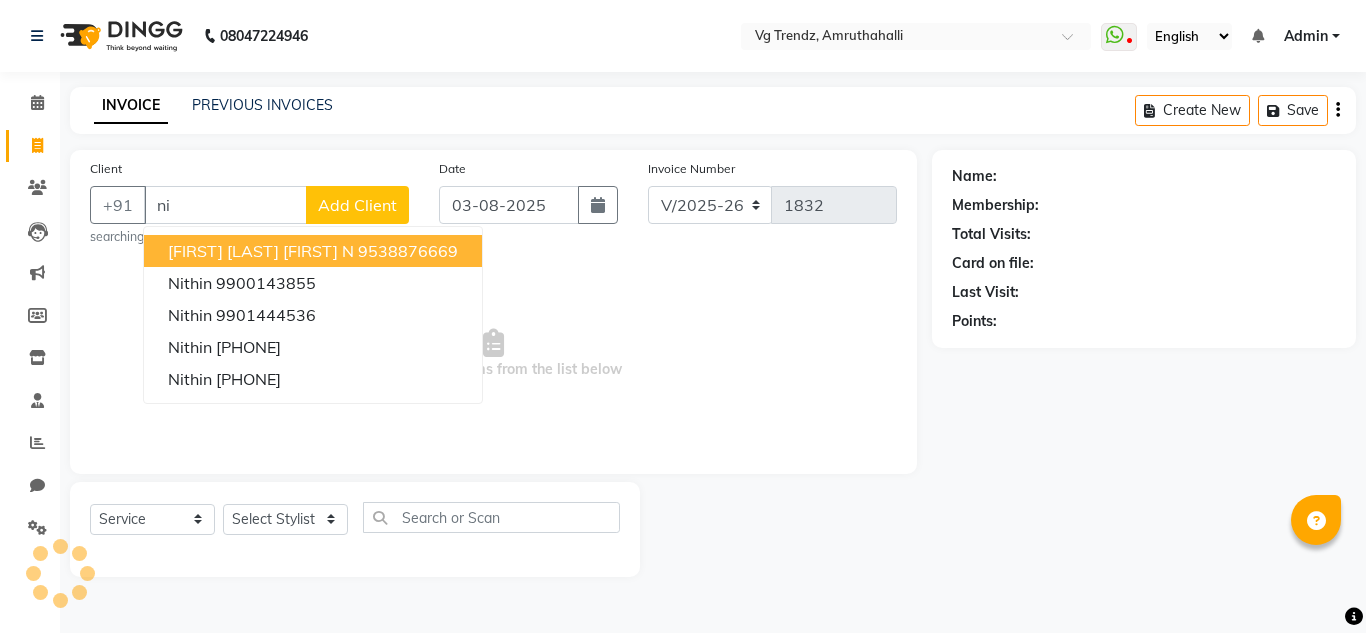 type on "n" 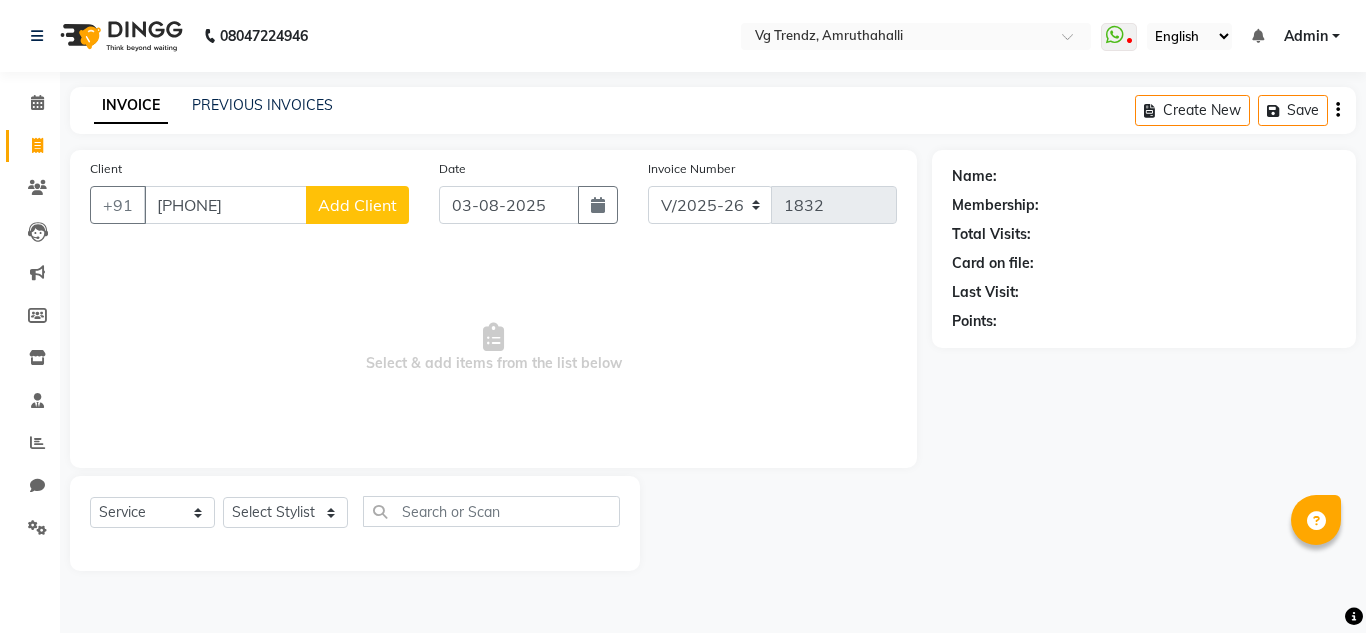 type on "[PHONE]" 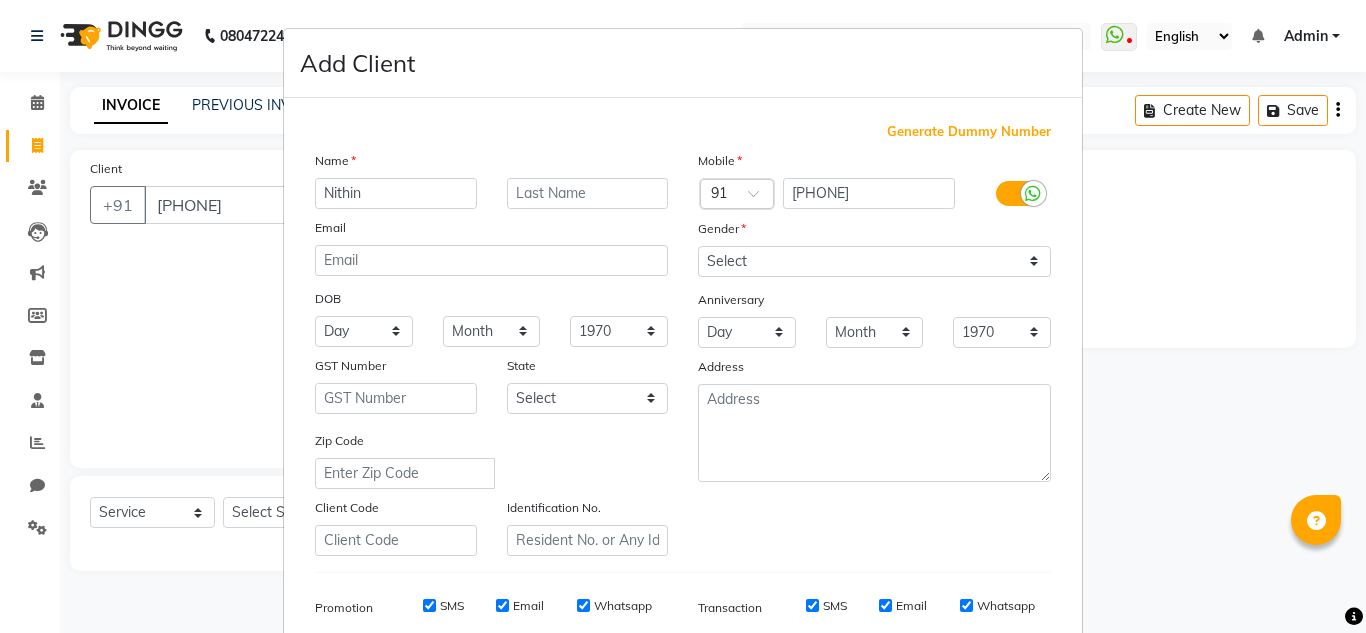 type on "Nithin" 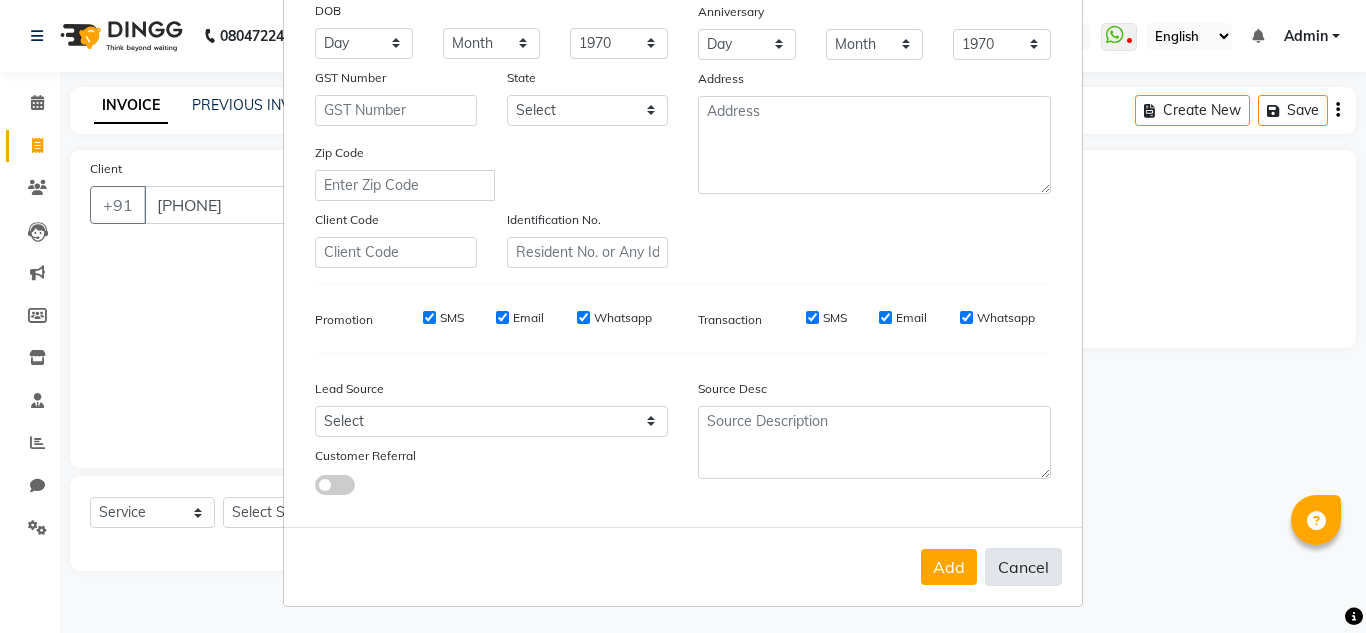 scroll, scrollTop: 290, scrollLeft: 0, axis: vertical 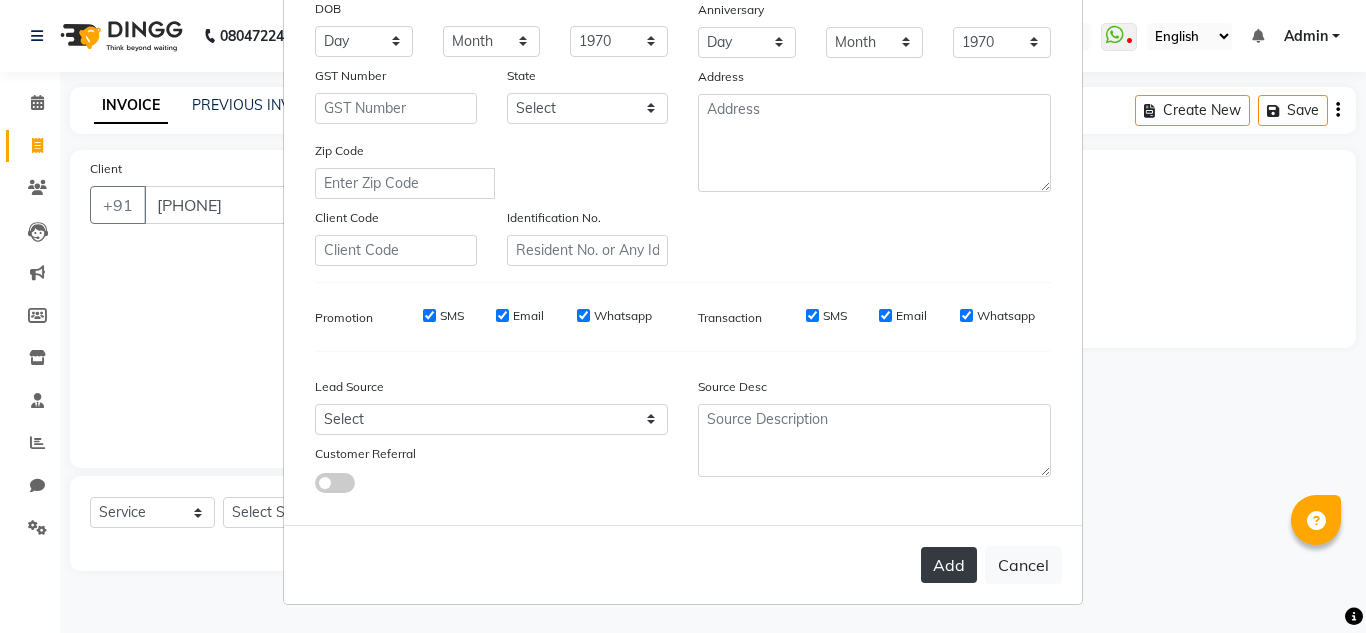 click on "Add" at bounding box center [949, 565] 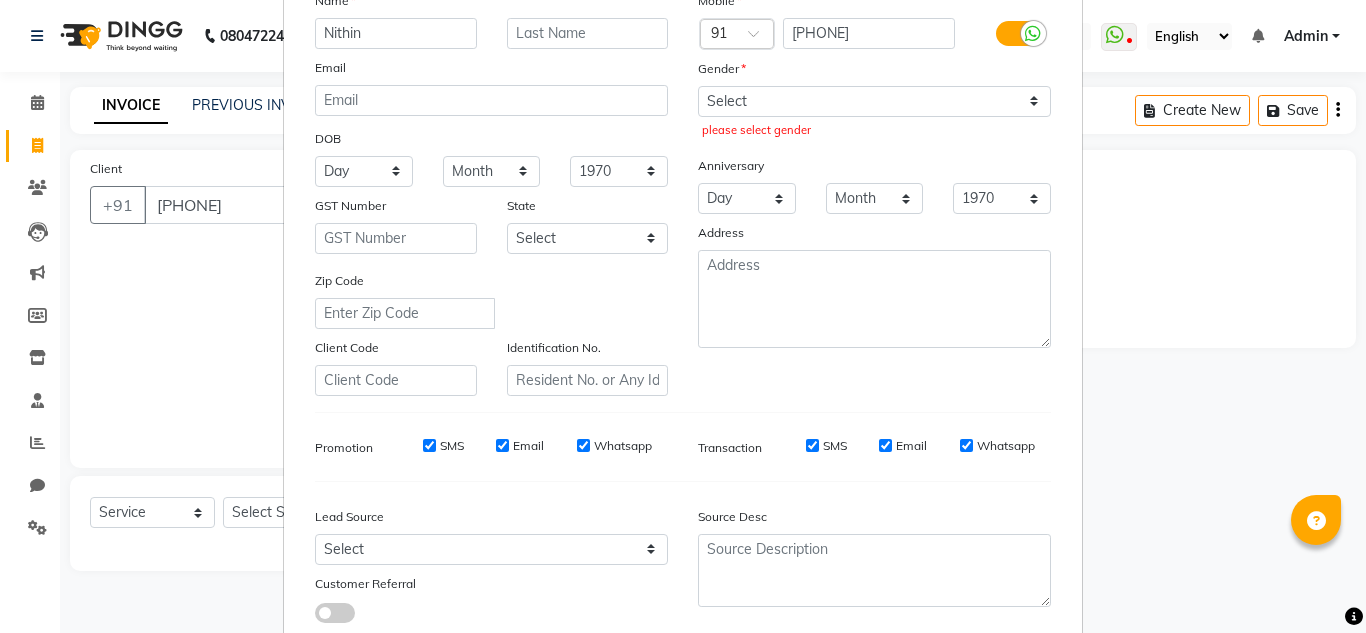 scroll, scrollTop: 157, scrollLeft: 0, axis: vertical 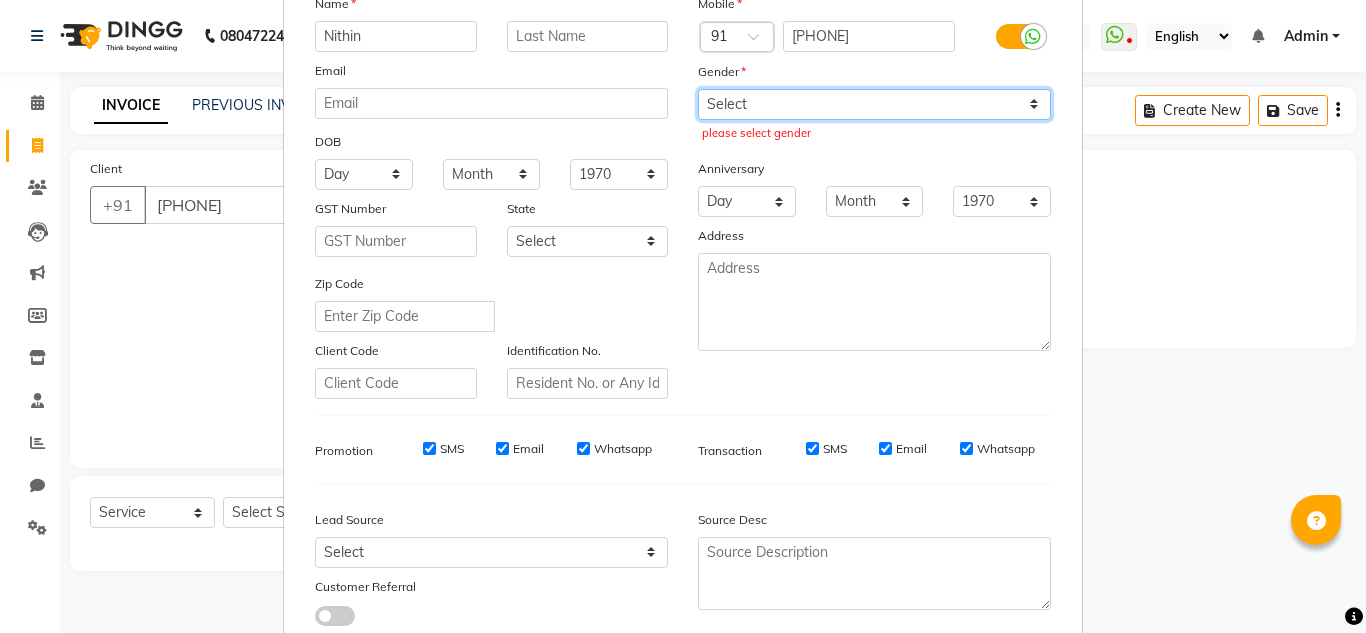 click on "Select Male Female Other Prefer Not To Say" at bounding box center (874, 104) 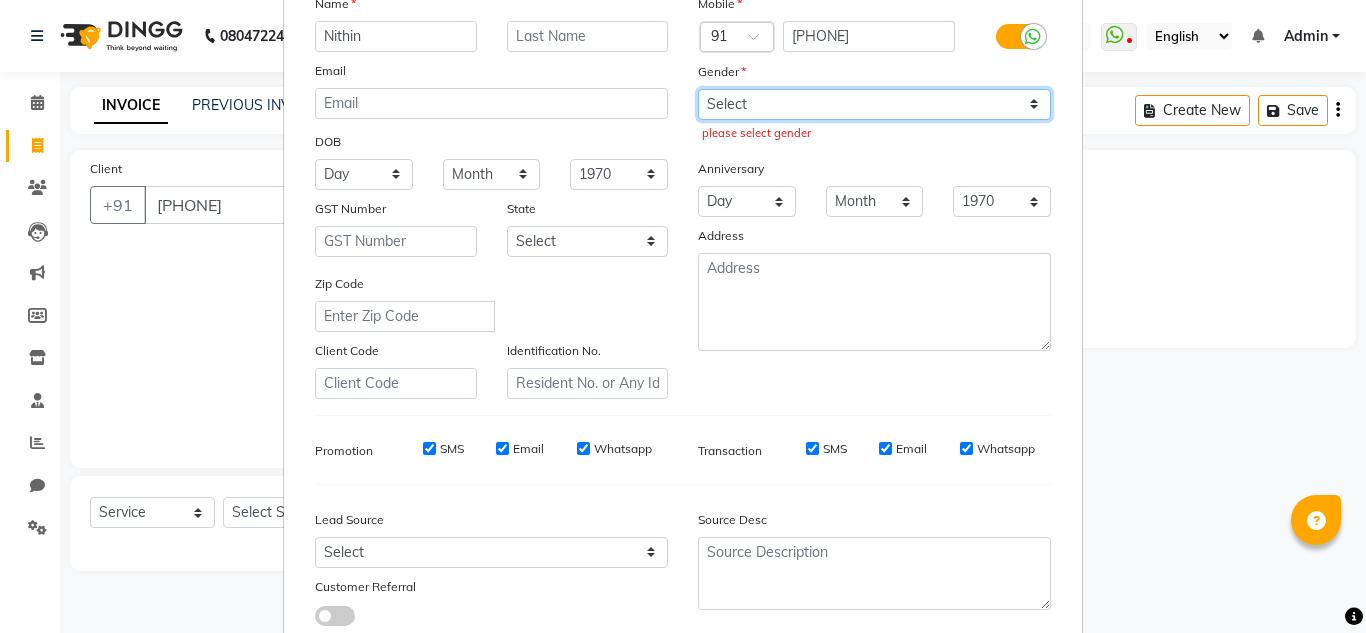select on "male" 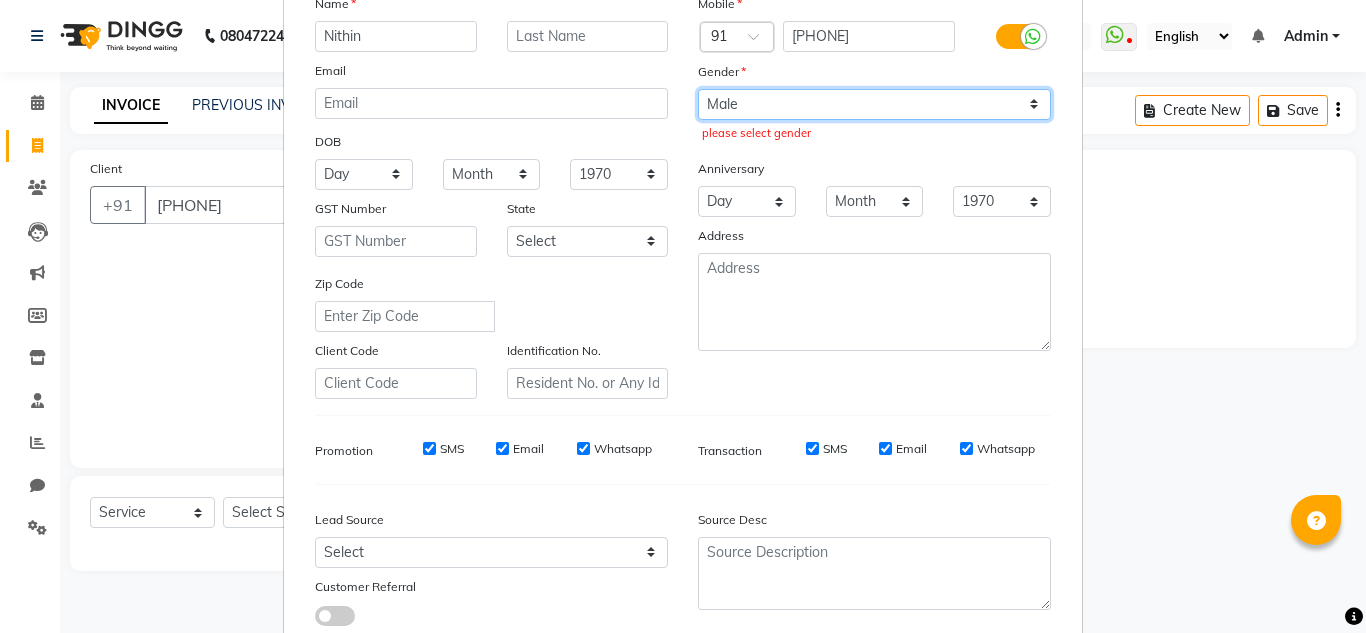 click on "Select Male Female Other Prefer Not To Say" at bounding box center [874, 104] 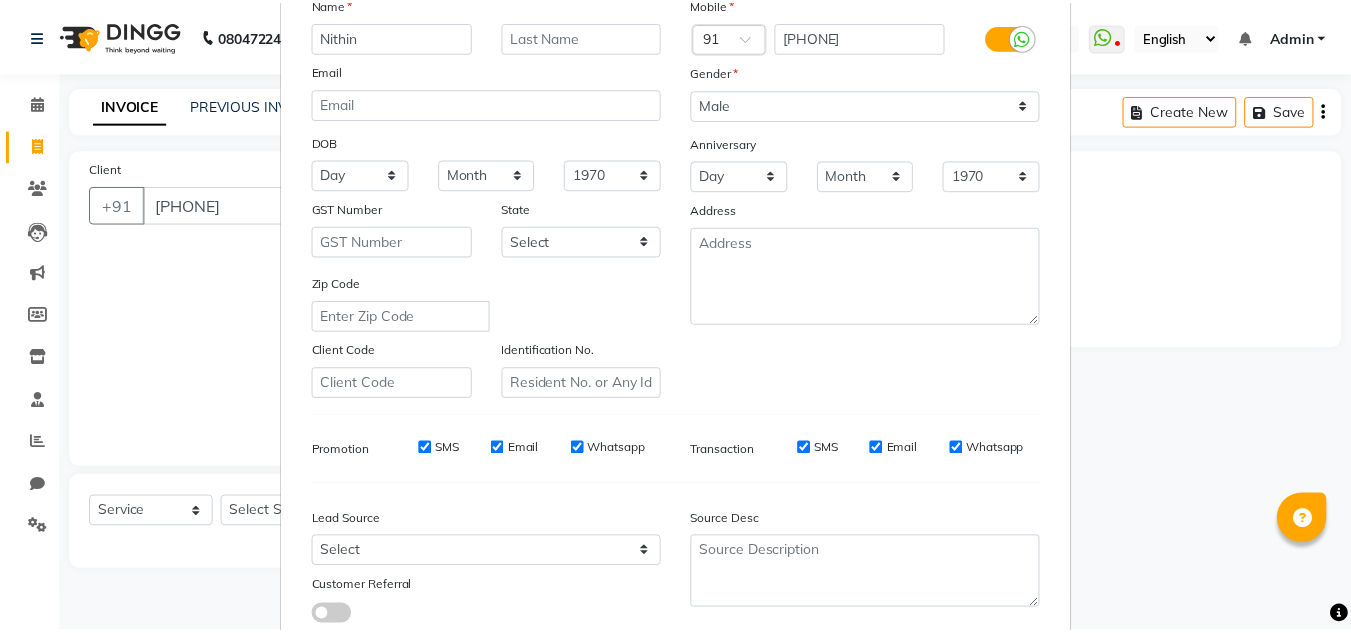 scroll, scrollTop: 290, scrollLeft: 0, axis: vertical 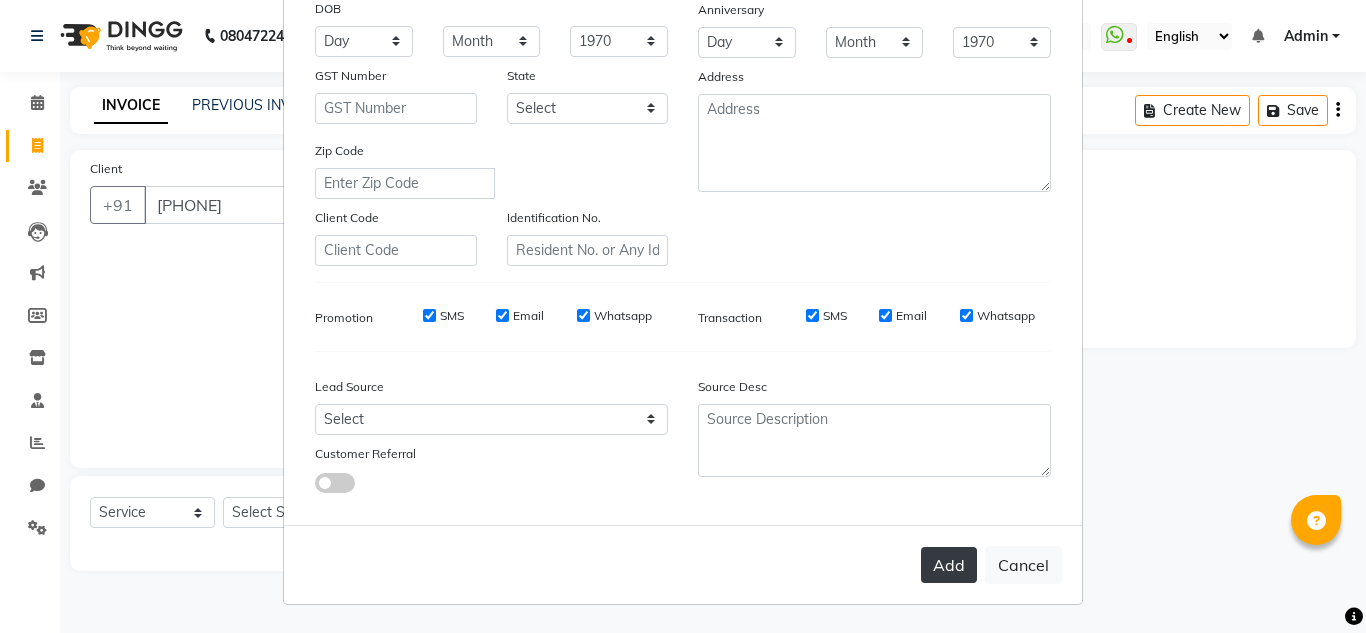 click on "Add" at bounding box center (949, 565) 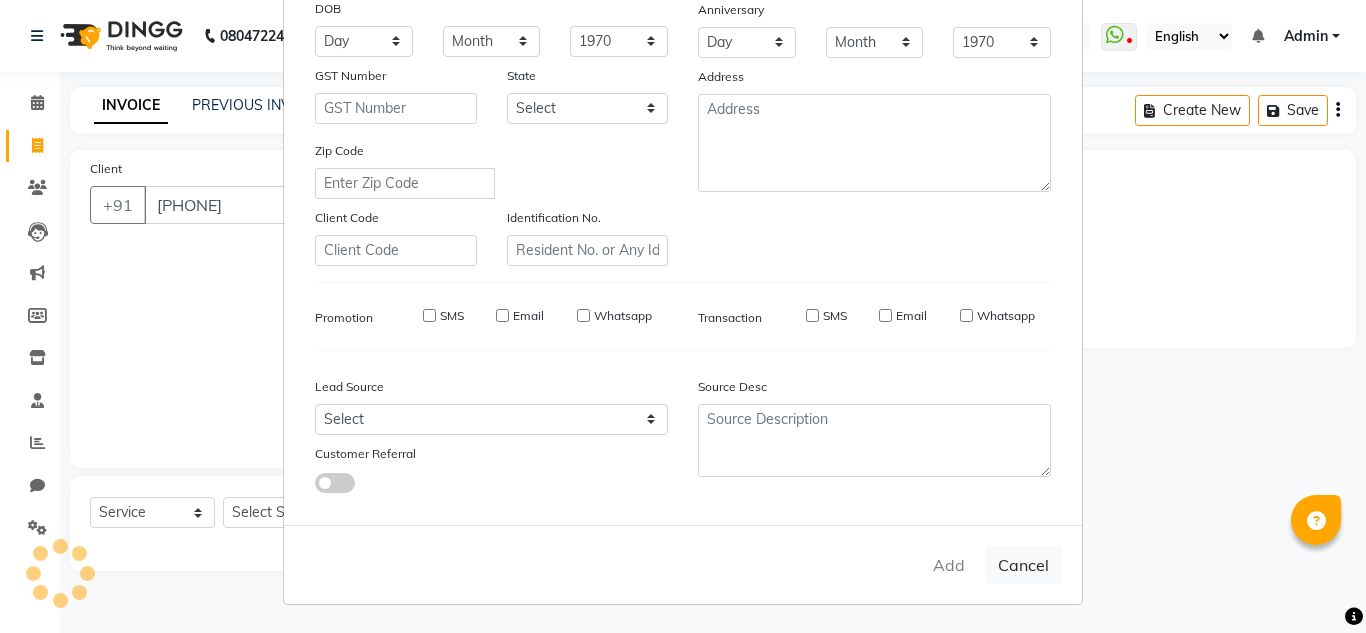 type 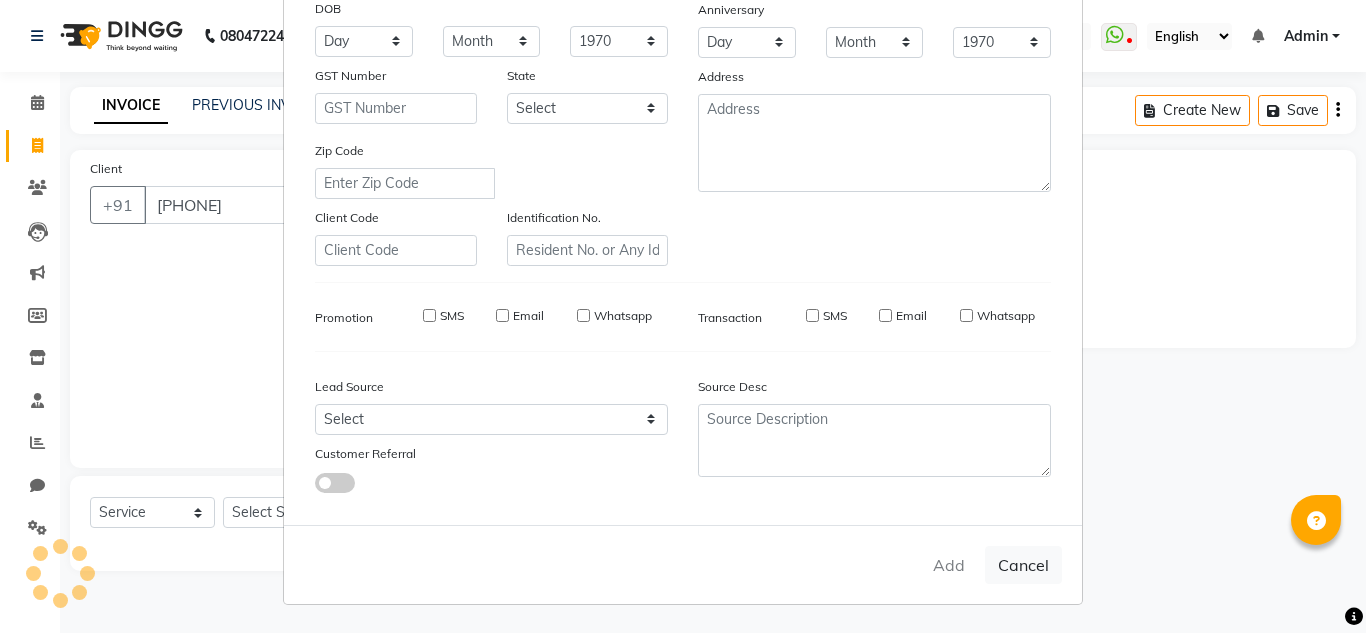 select 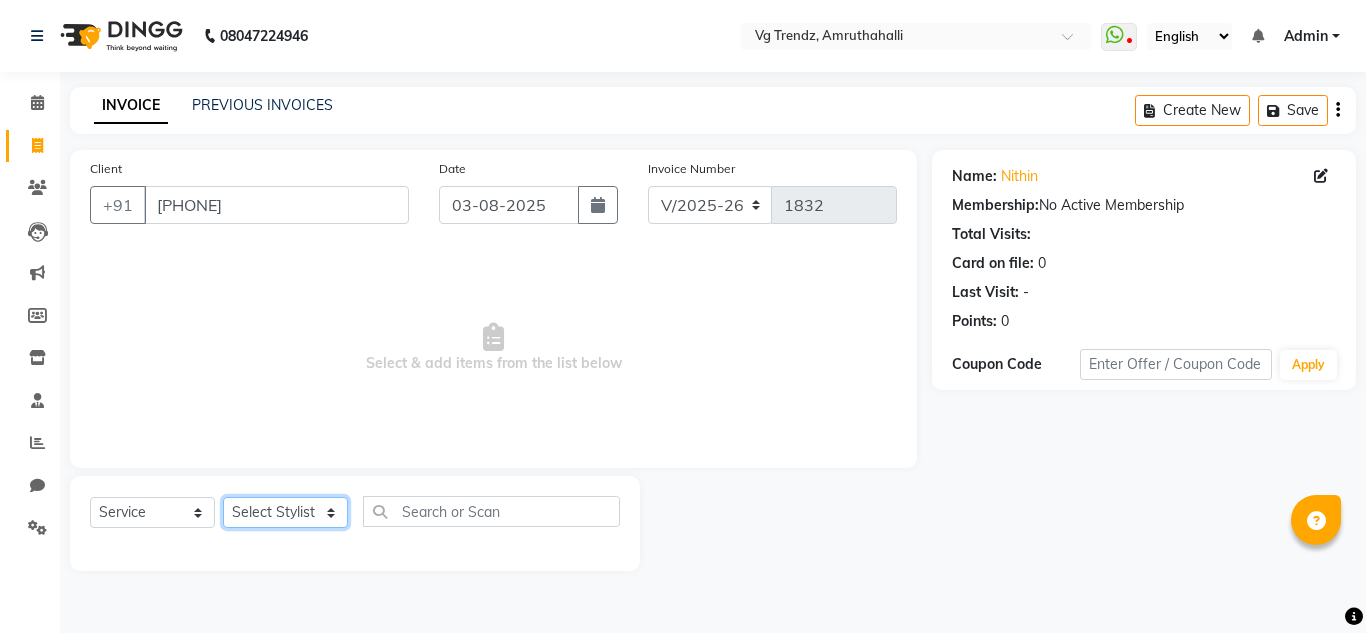 click on "Select Stylist Ashiwini N P Manjitha Chhetri Manjula S Mun Khan Naveen Kumar Rangashamaiah salon number Sandeep Sharma Shannu Sridevi Vanitha v" 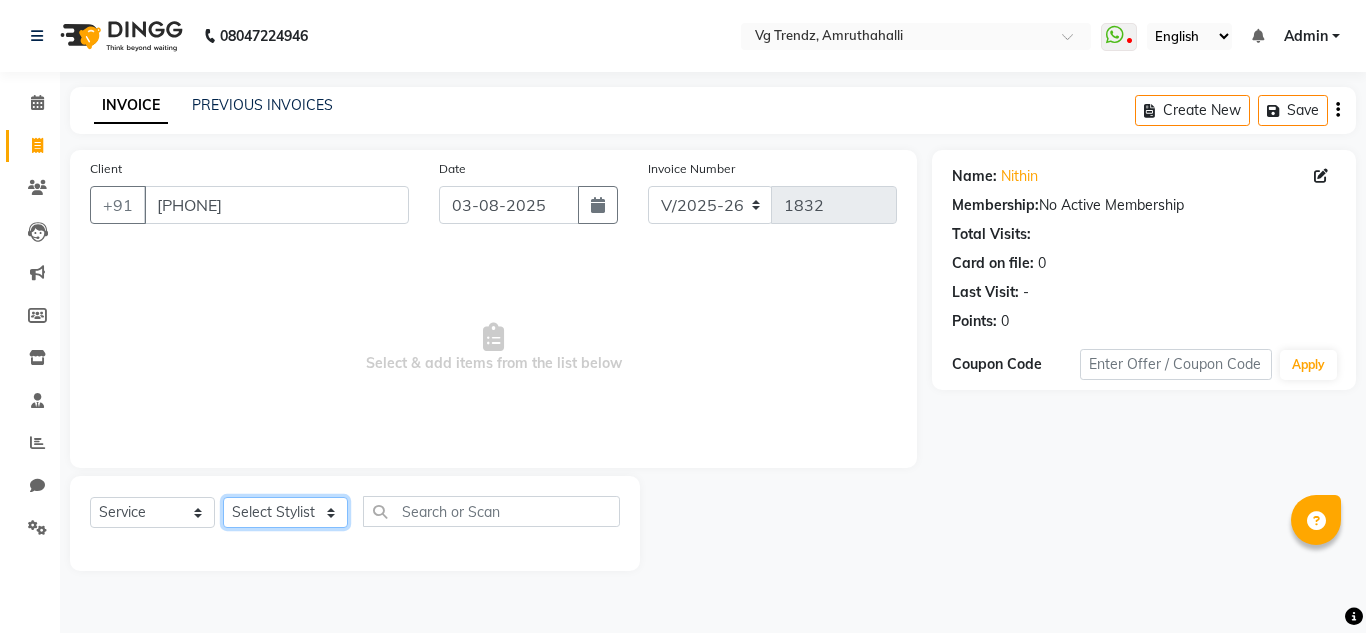 select on "84659" 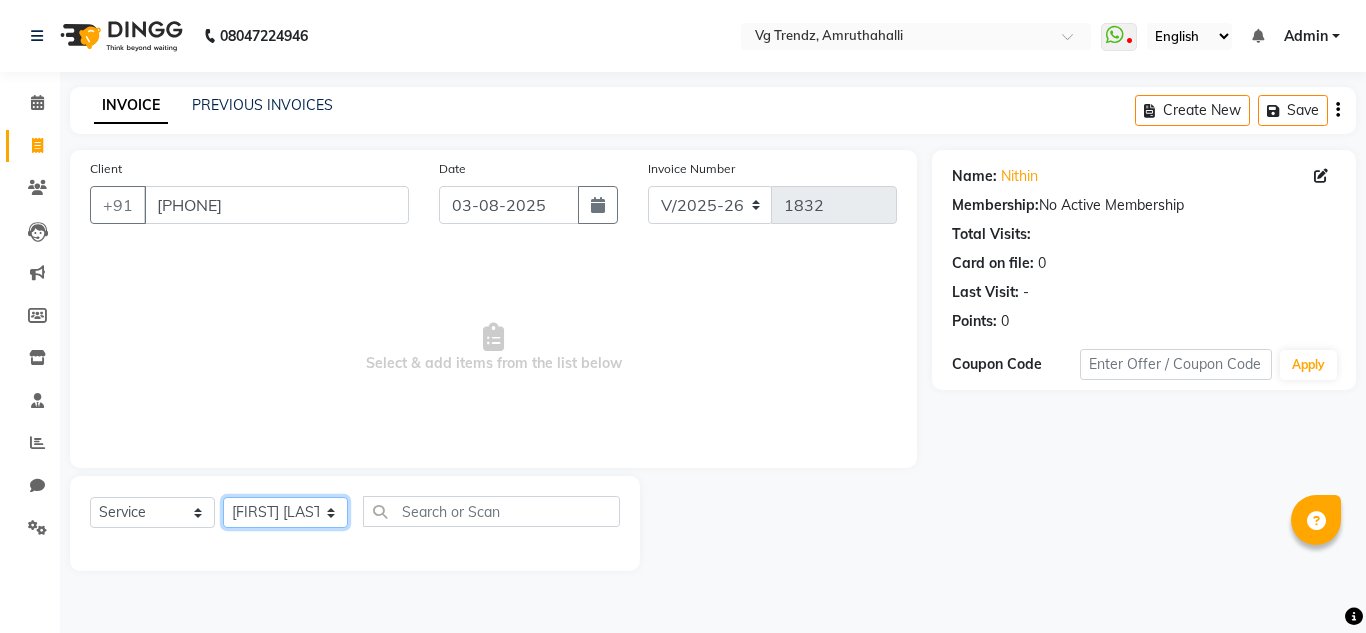 click on "Select Stylist Ashiwini N P Manjitha Chhetri Manjula S Mun Khan Naveen Kumar Rangashamaiah salon number Sandeep Sharma Shannu Sridevi Vanitha v" 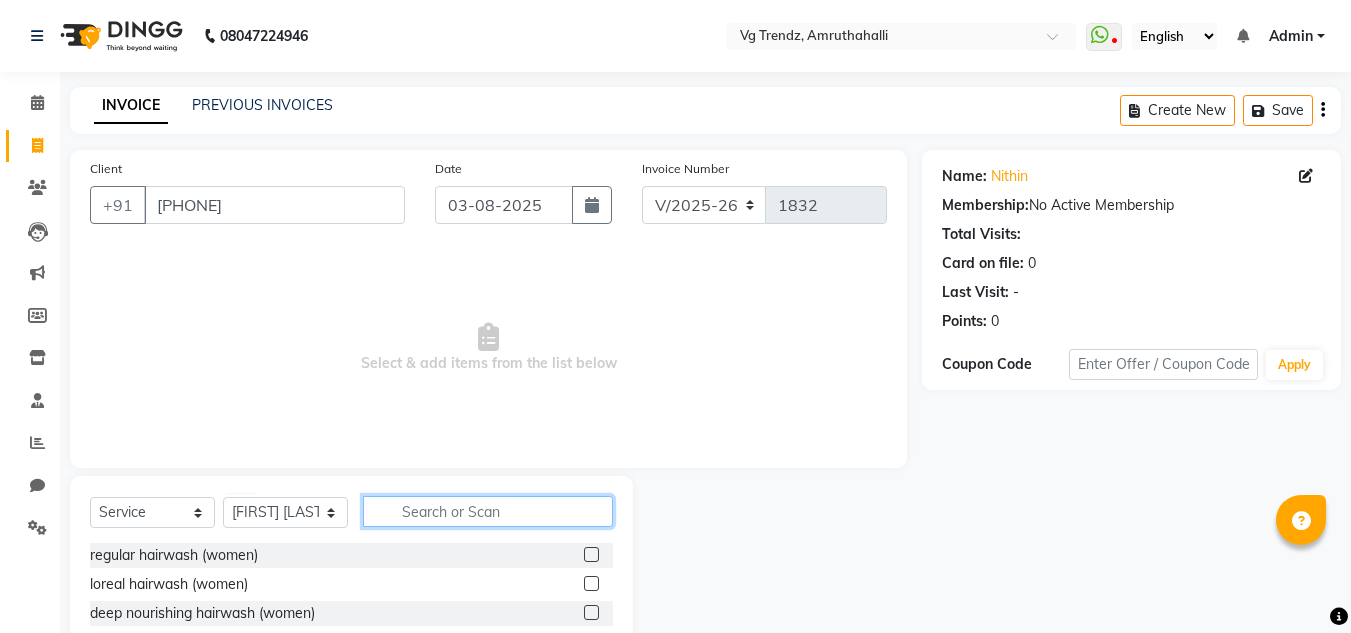 click 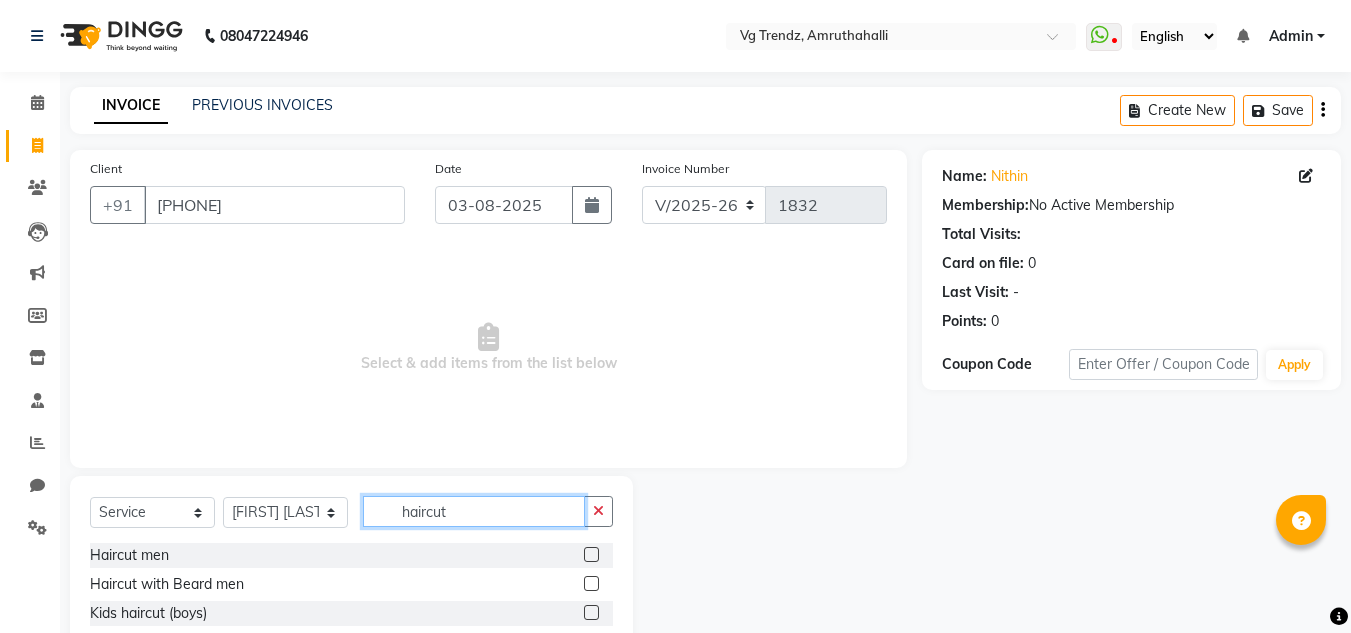 type on "haircut" 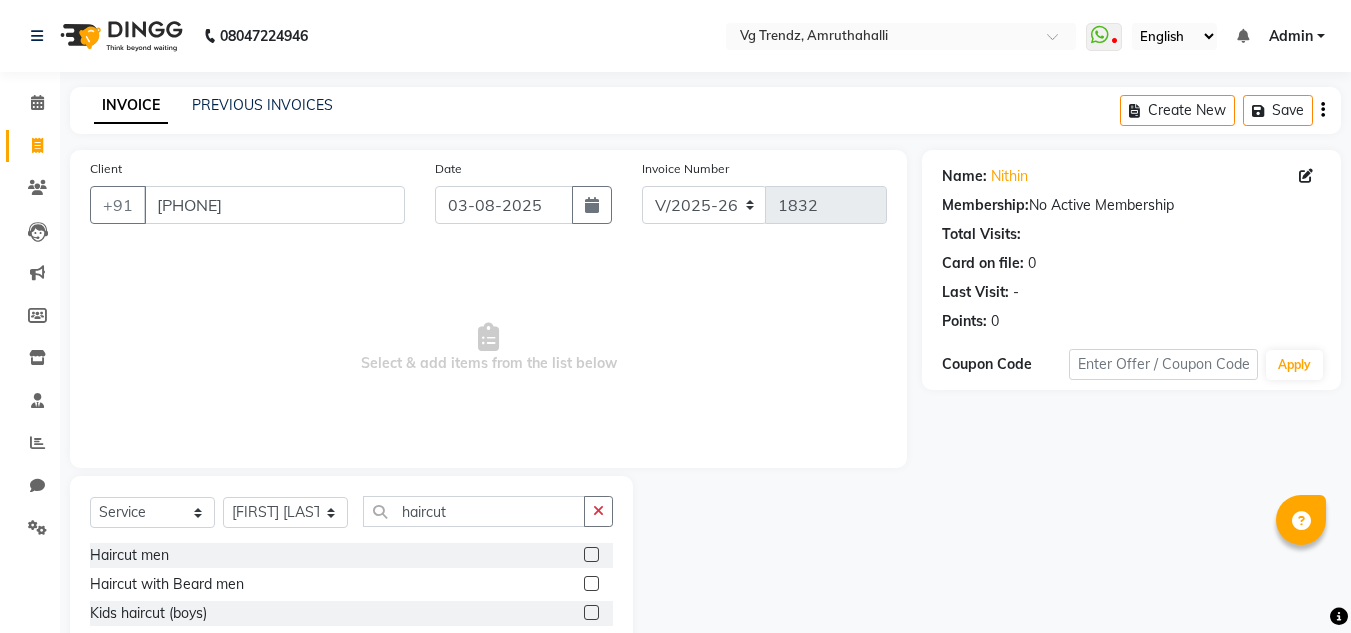 click 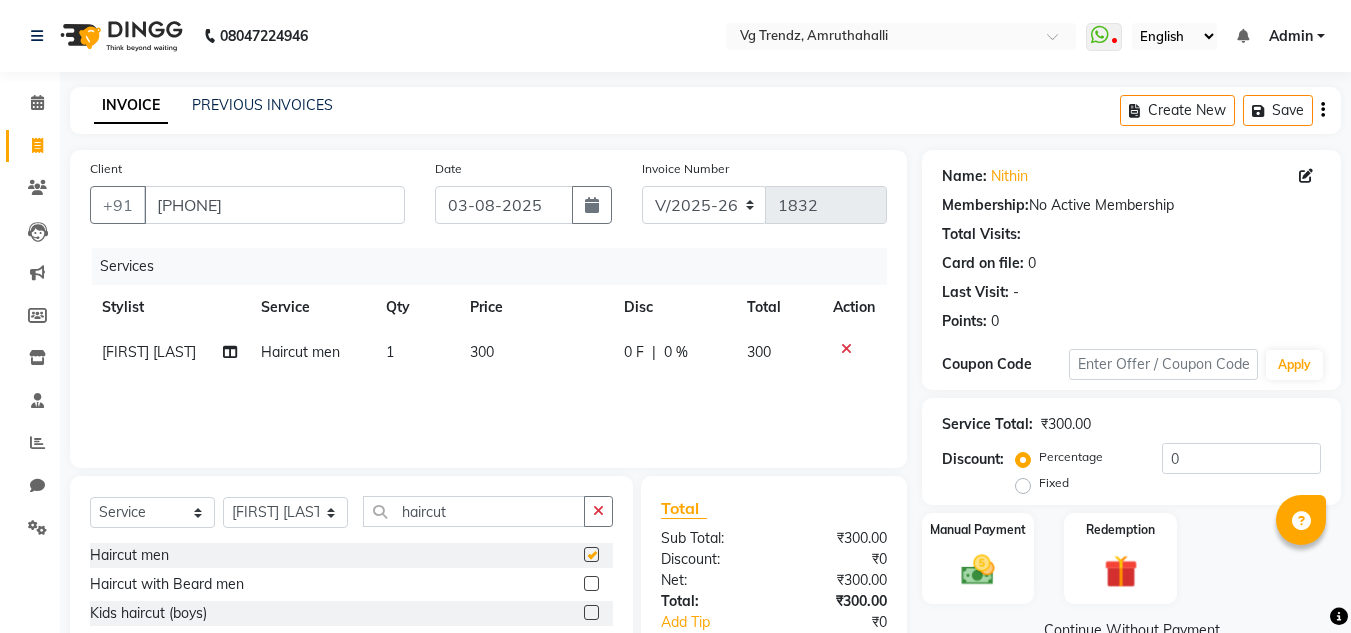 checkbox on "false" 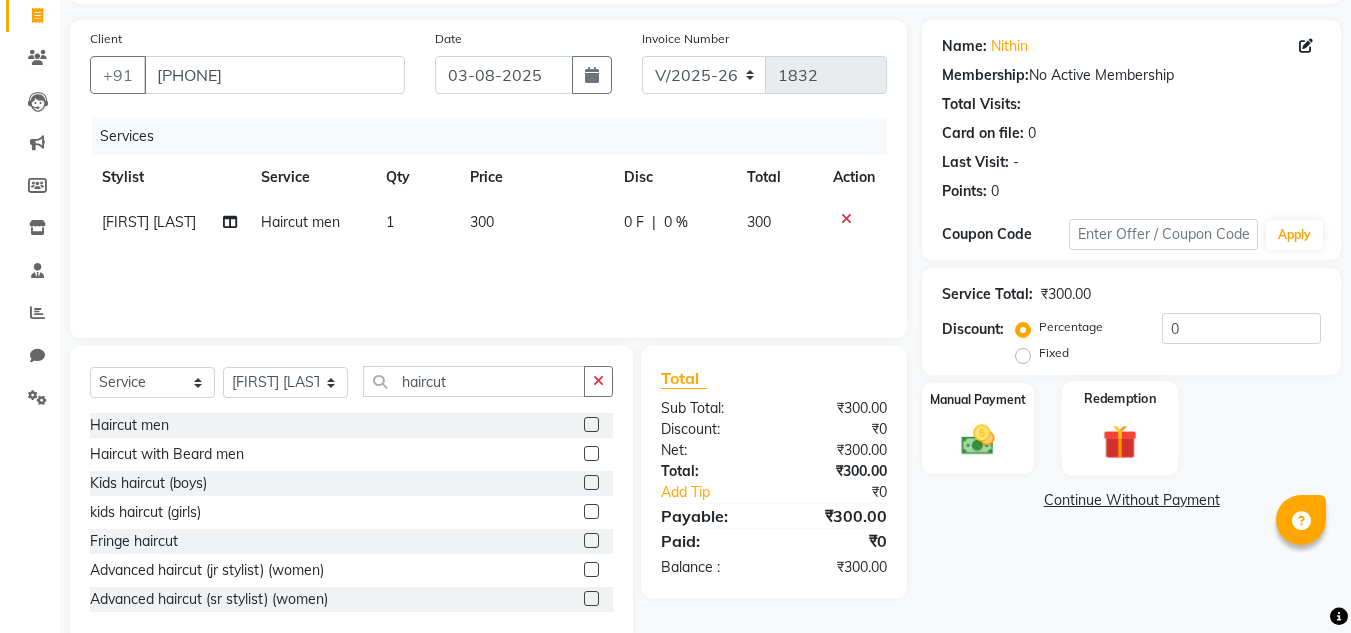 scroll, scrollTop: 136, scrollLeft: 0, axis: vertical 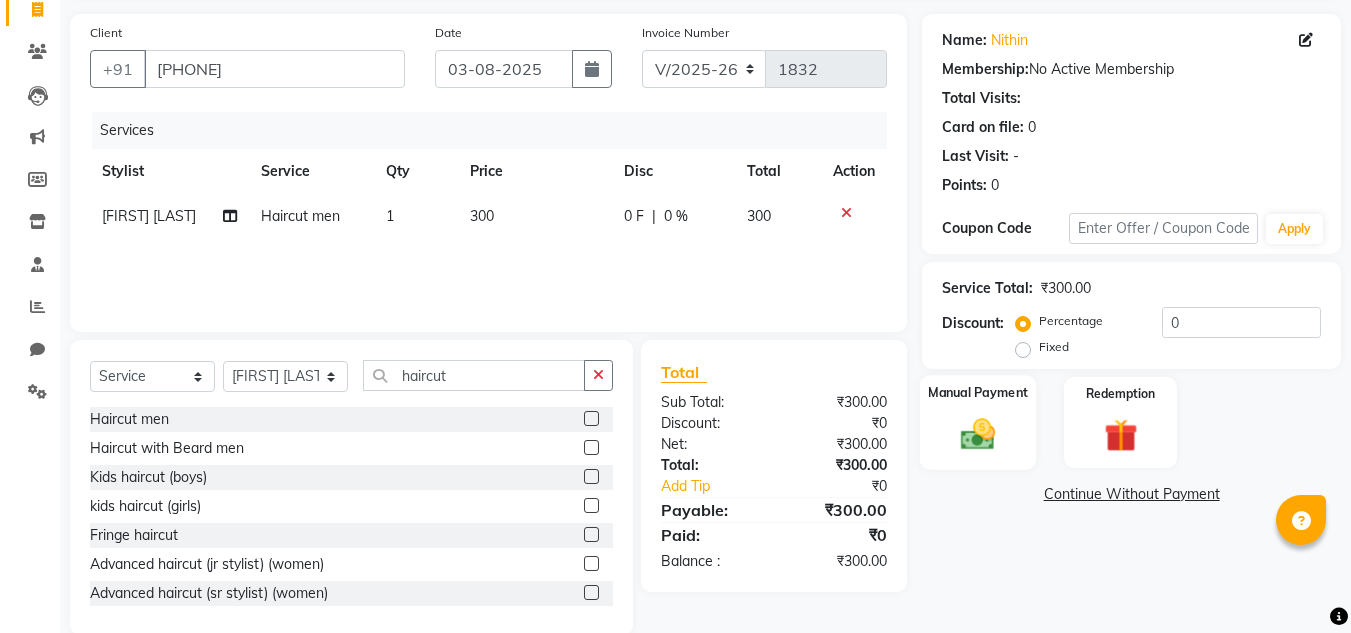 click 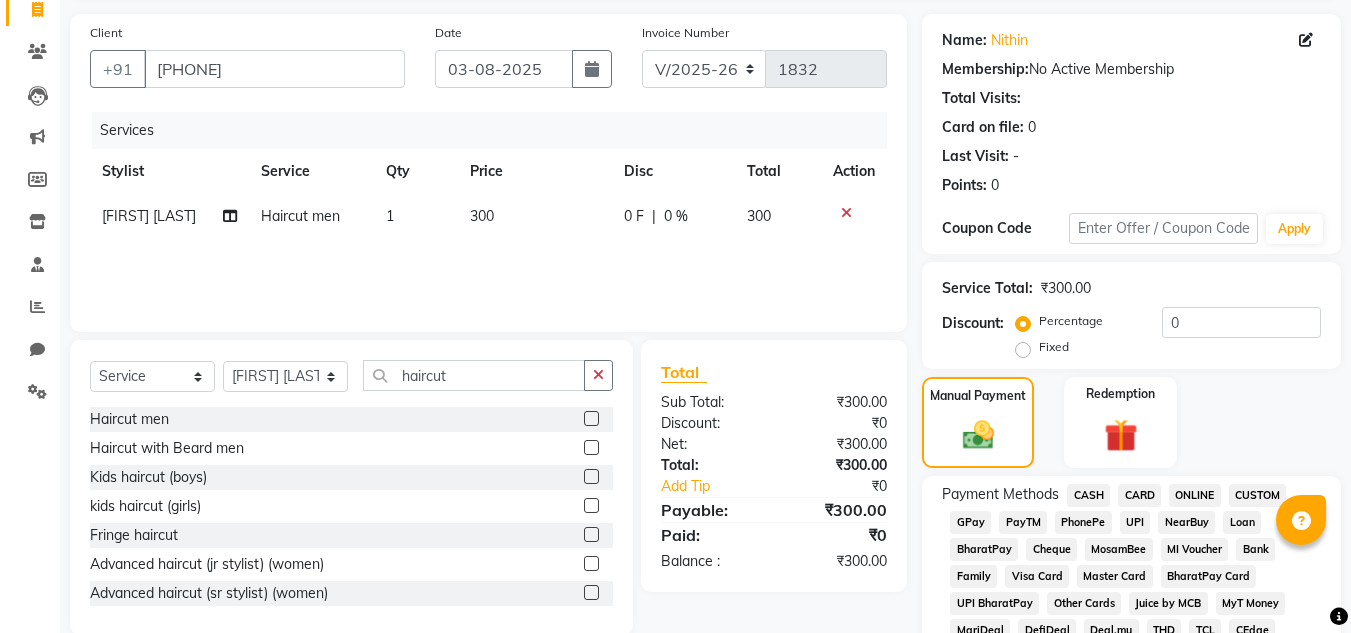 click on "PhonePe" 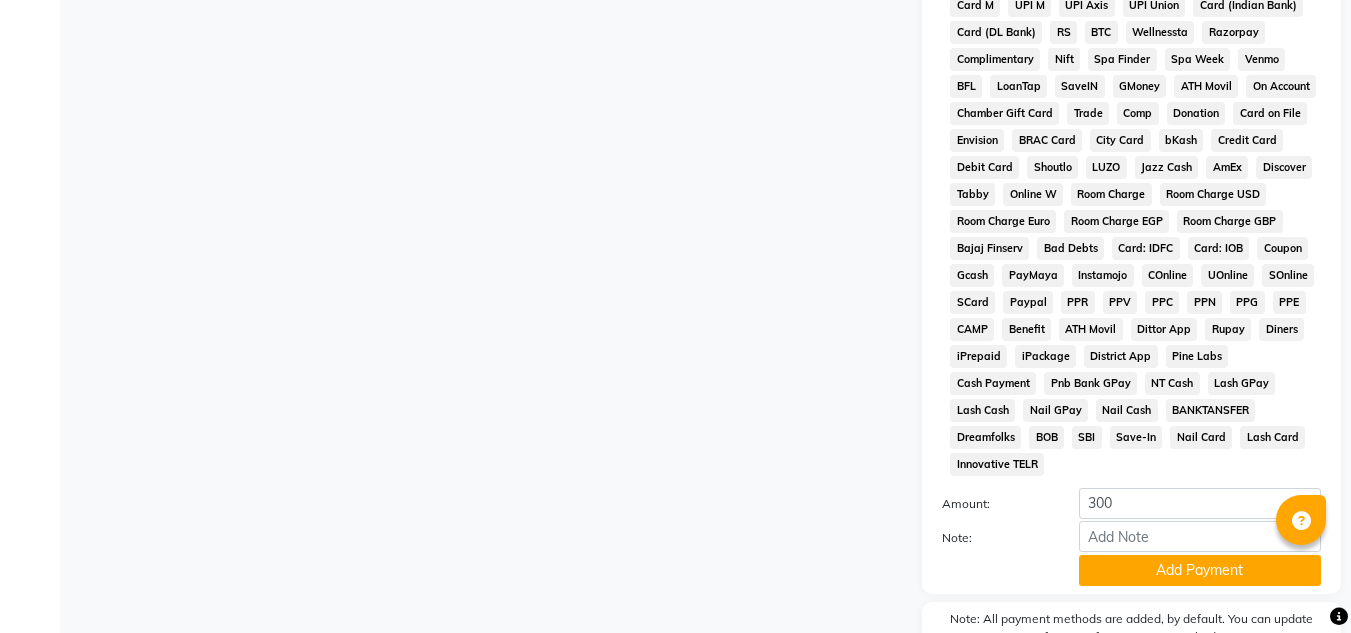 scroll, scrollTop: 869, scrollLeft: 0, axis: vertical 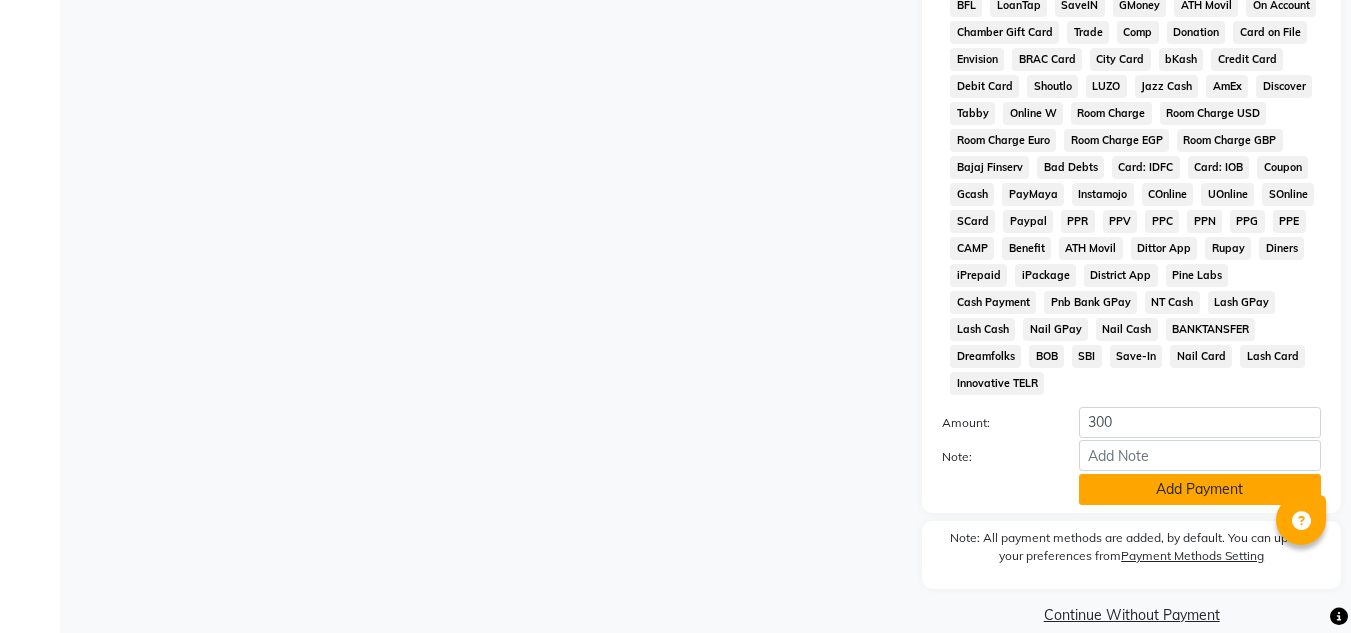 click on "Add Payment" 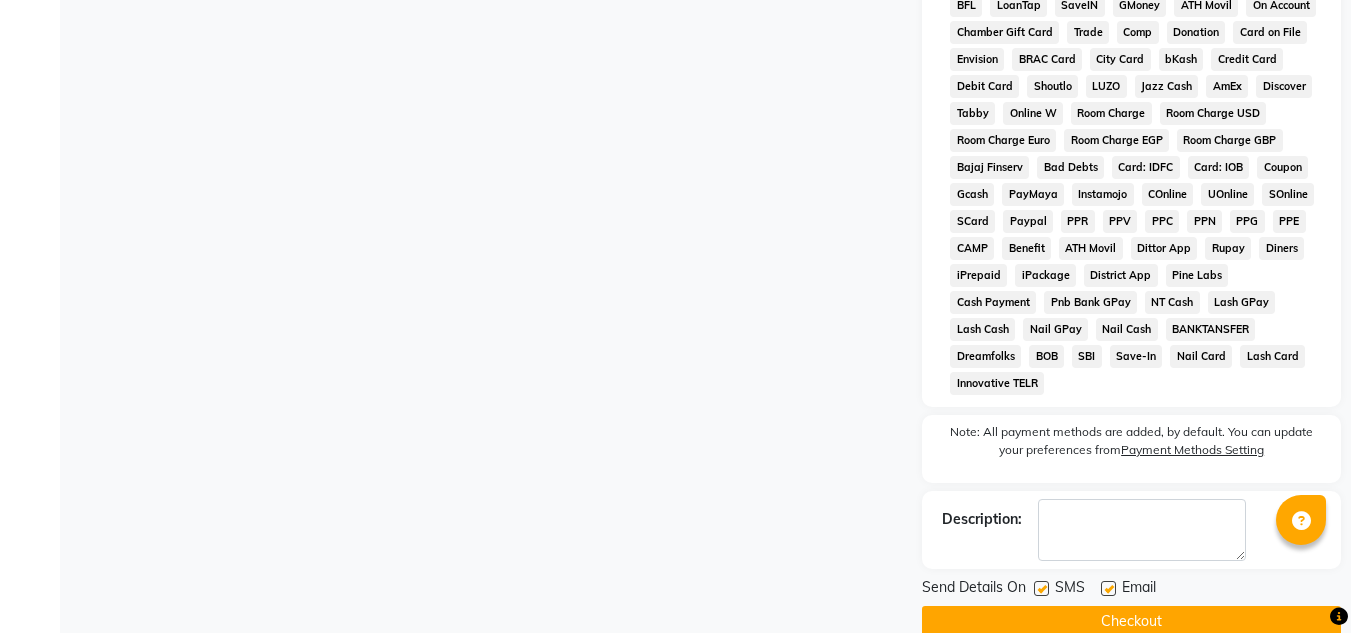 click 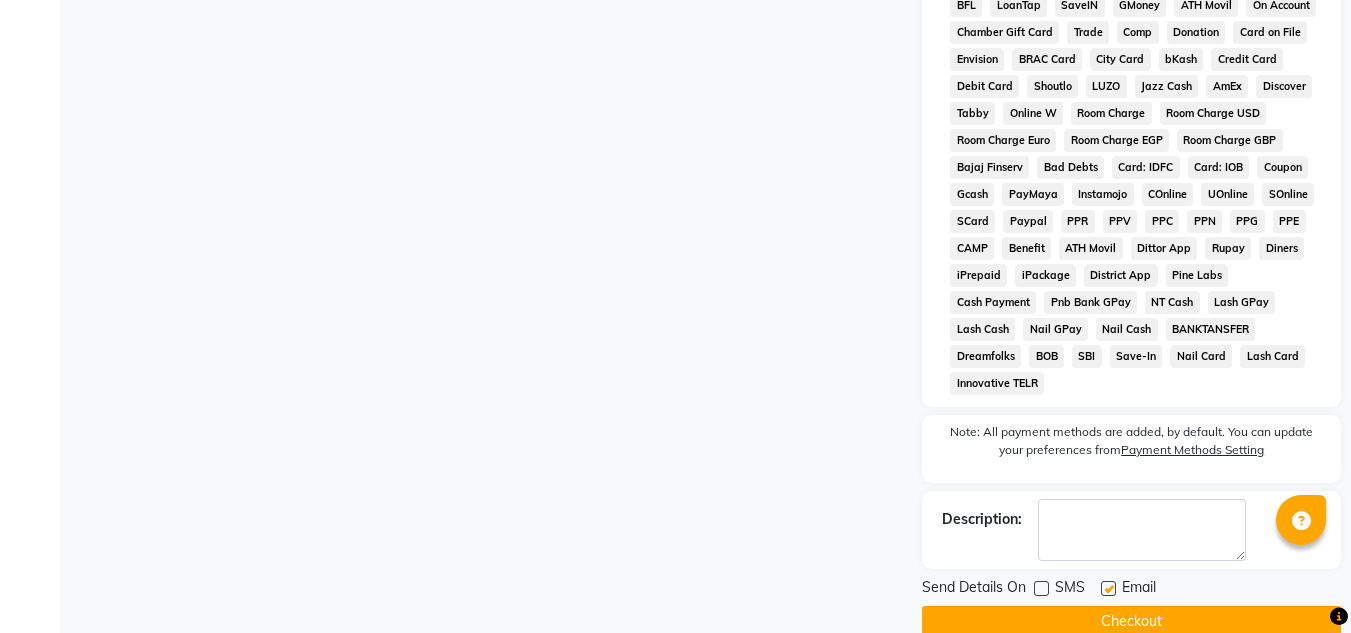 click 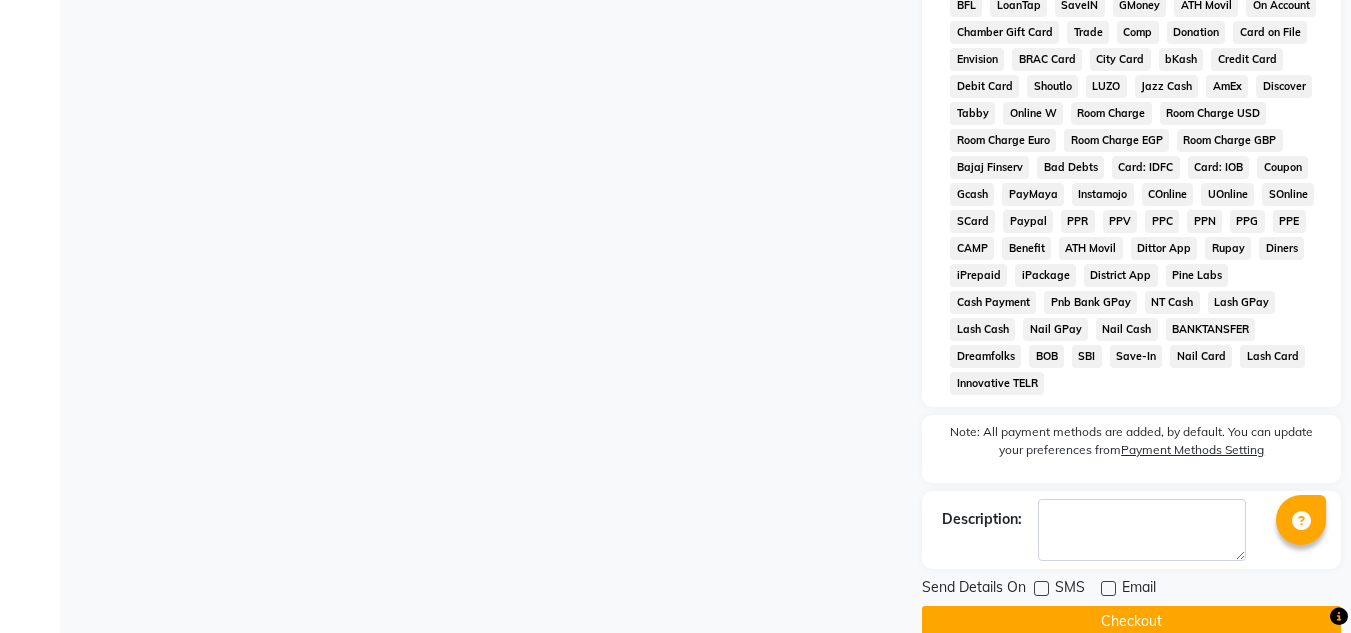 click on "Checkout" 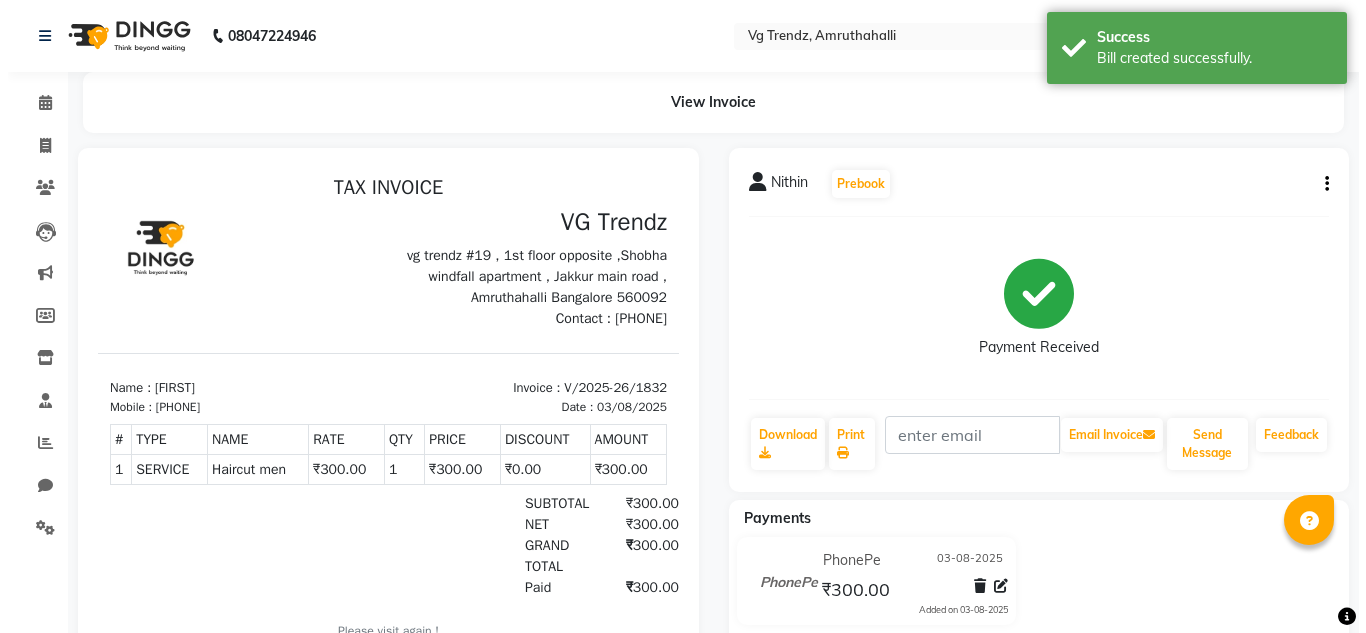 scroll, scrollTop: 0, scrollLeft: 0, axis: both 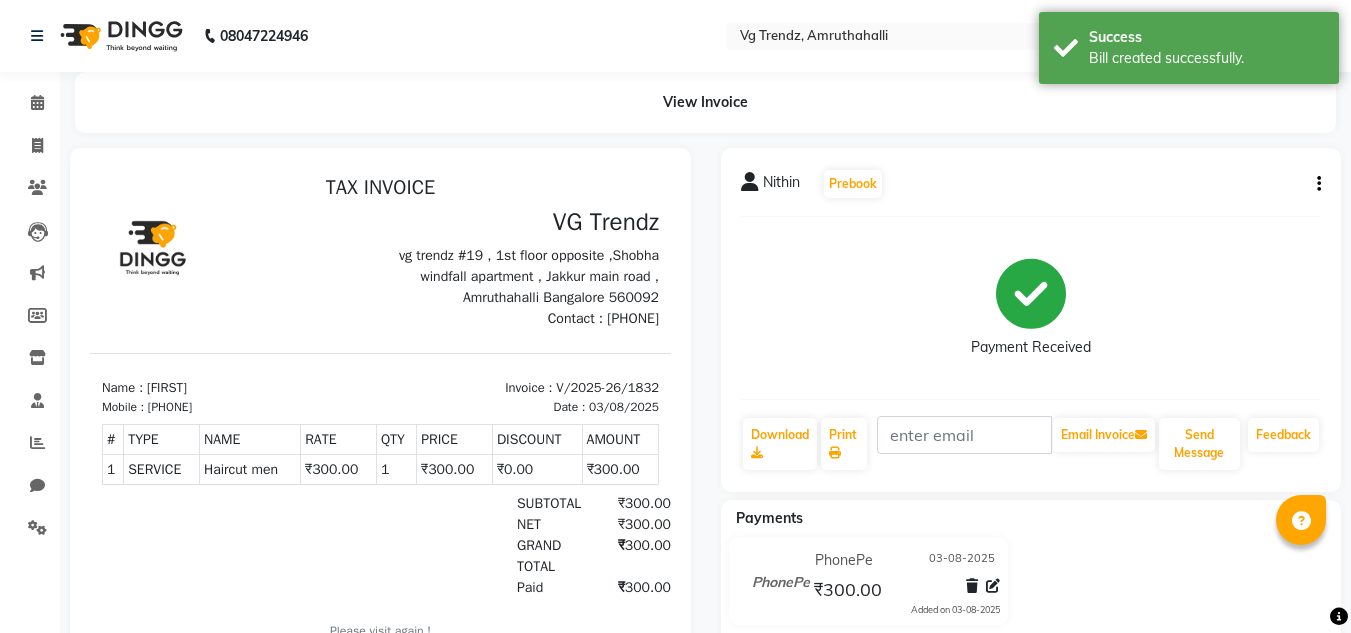 select on "service" 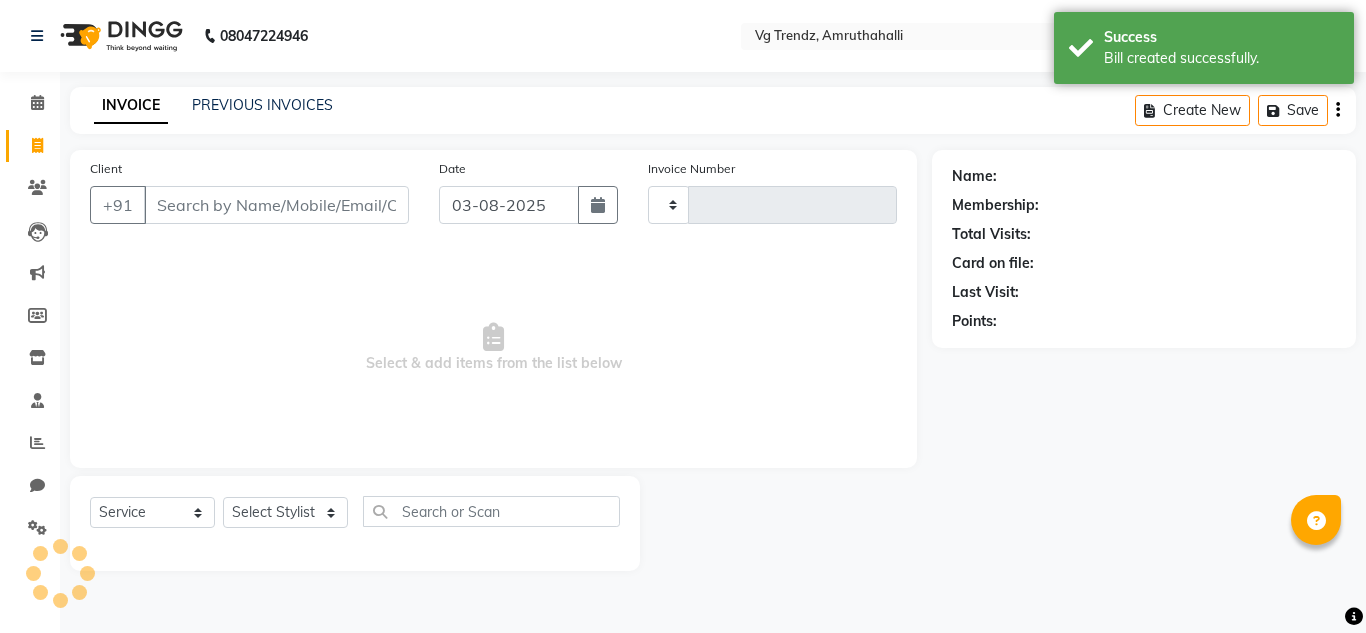 type on "1833" 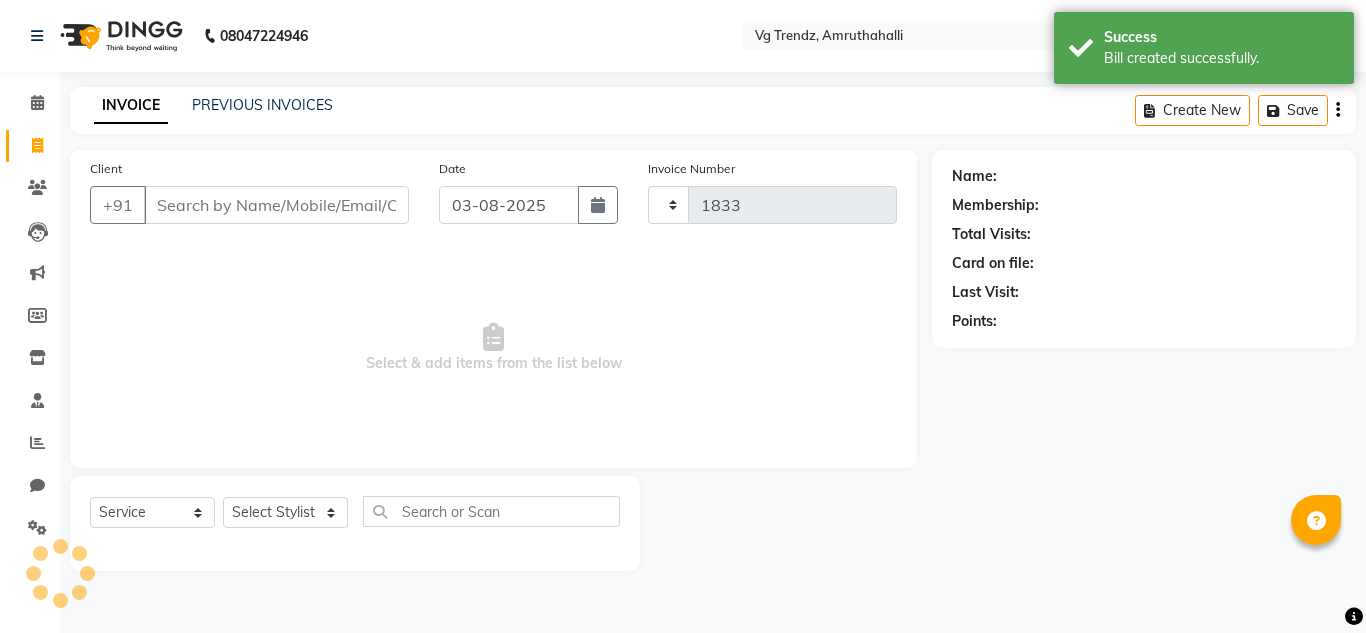 select on "5536" 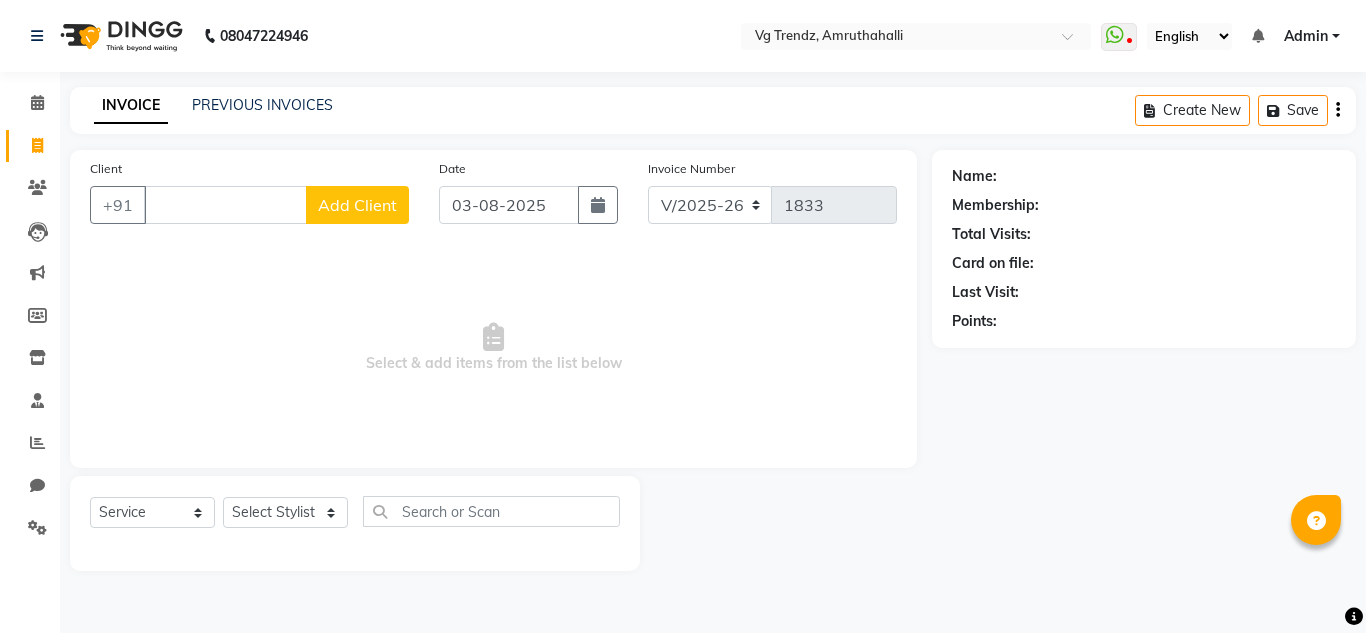 type 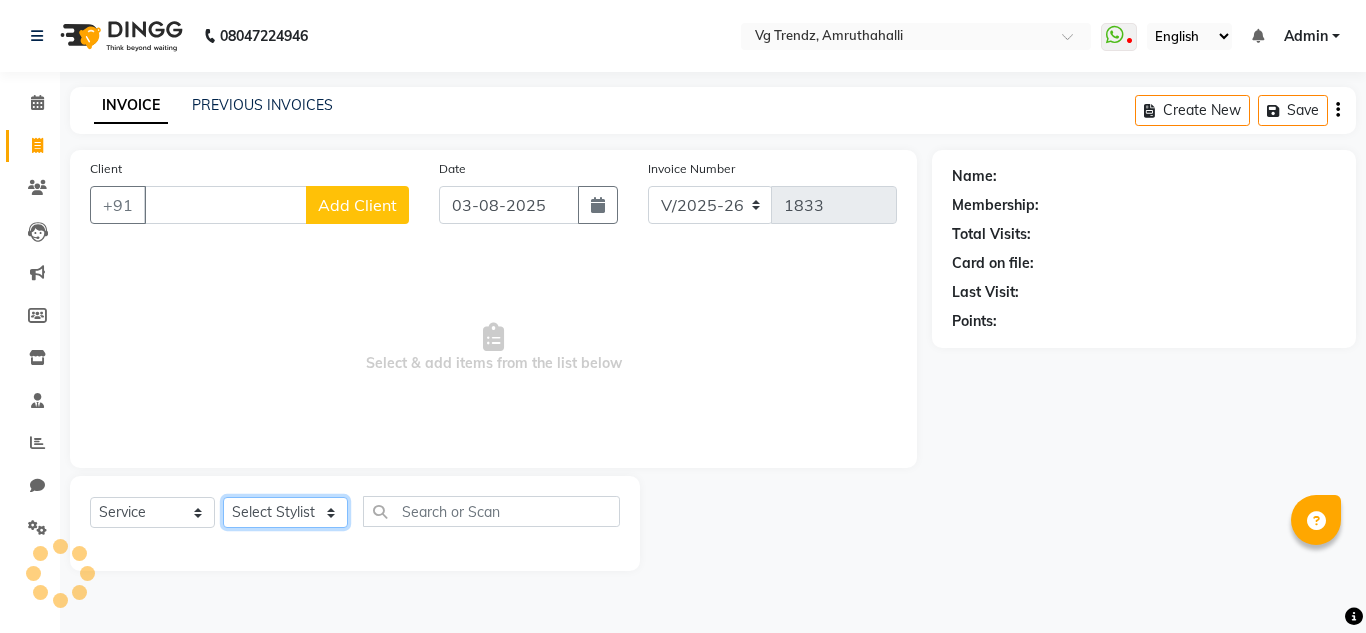 click on "Select Stylist Ashiwini N P Manjitha Chhetri Manjula S Mun Khan Naveen Kumar Rangashamaiah salon number Sandeep Sharma Shannu Sridevi Vanitha v" 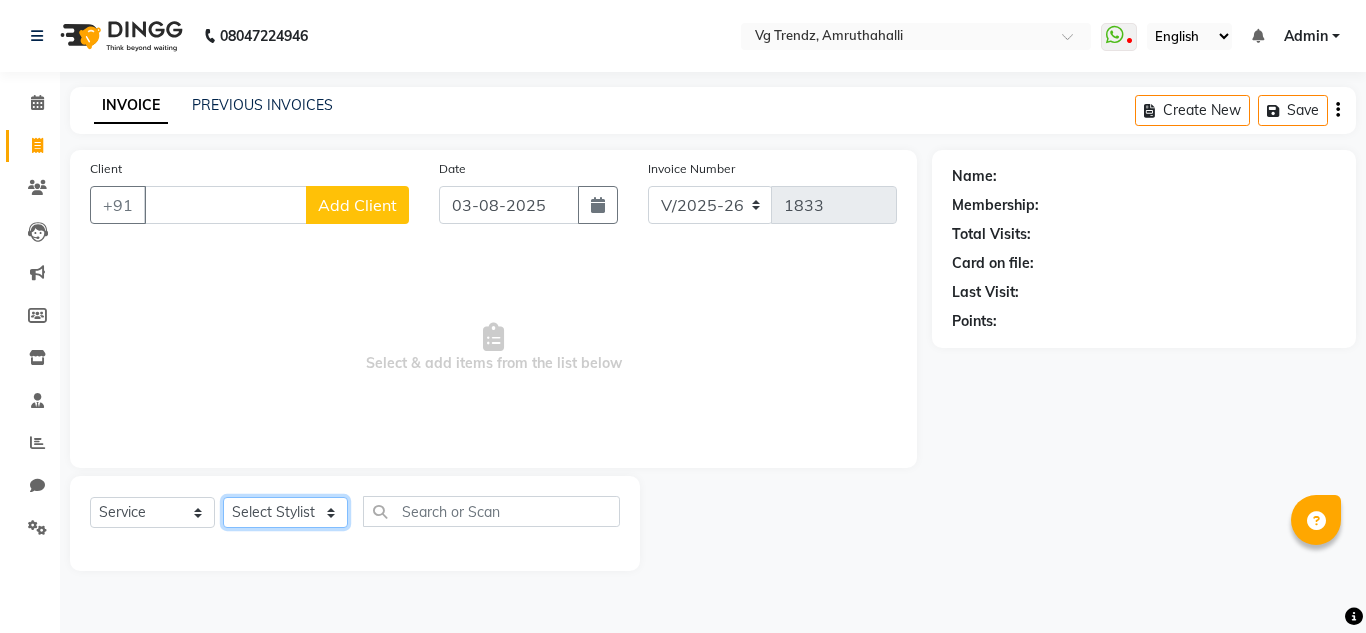select on "87955" 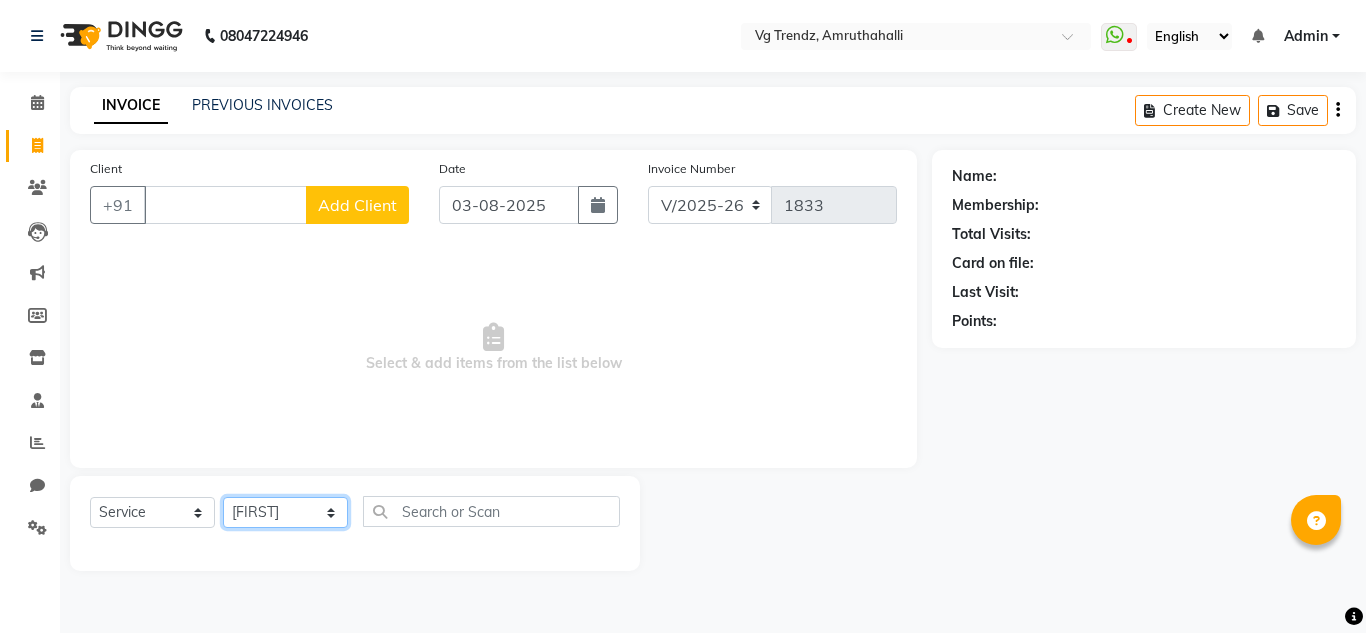 click on "Select Stylist Ashiwini N P Manjitha Chhetri Manjula S Mun Khan Naveen Kumar Rangashamaiah salon number Sandeep Sharma Shannu Sridevi Vanitha v" 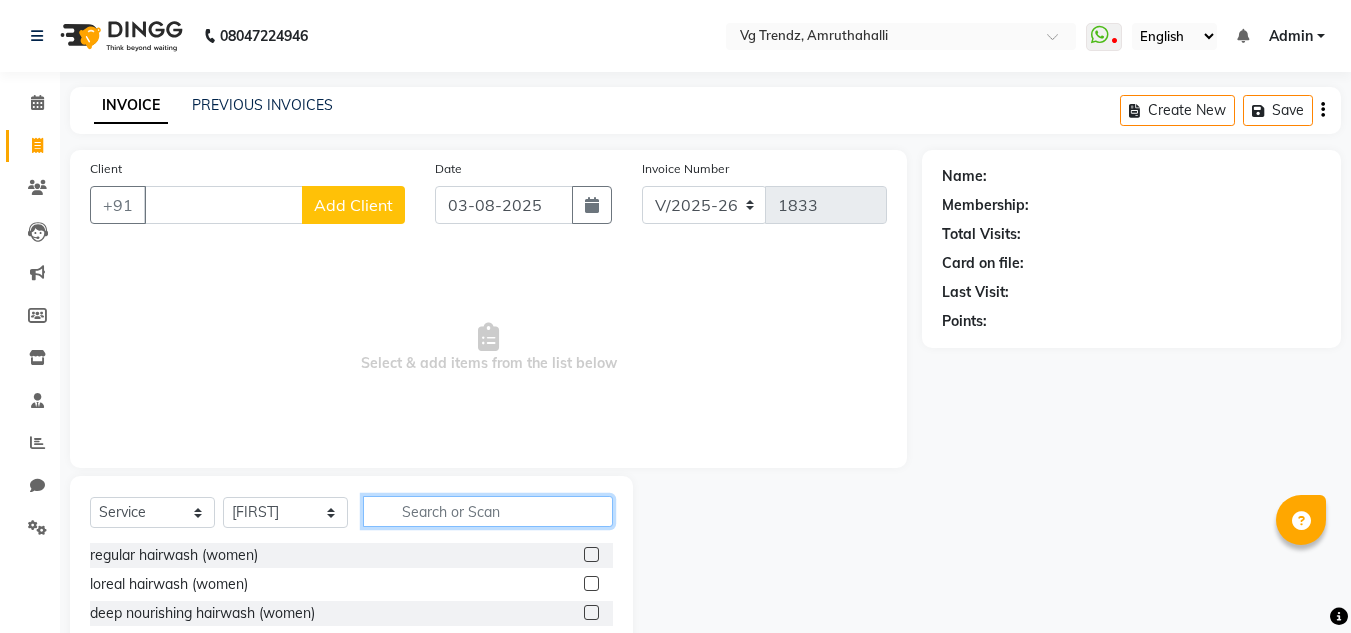 click 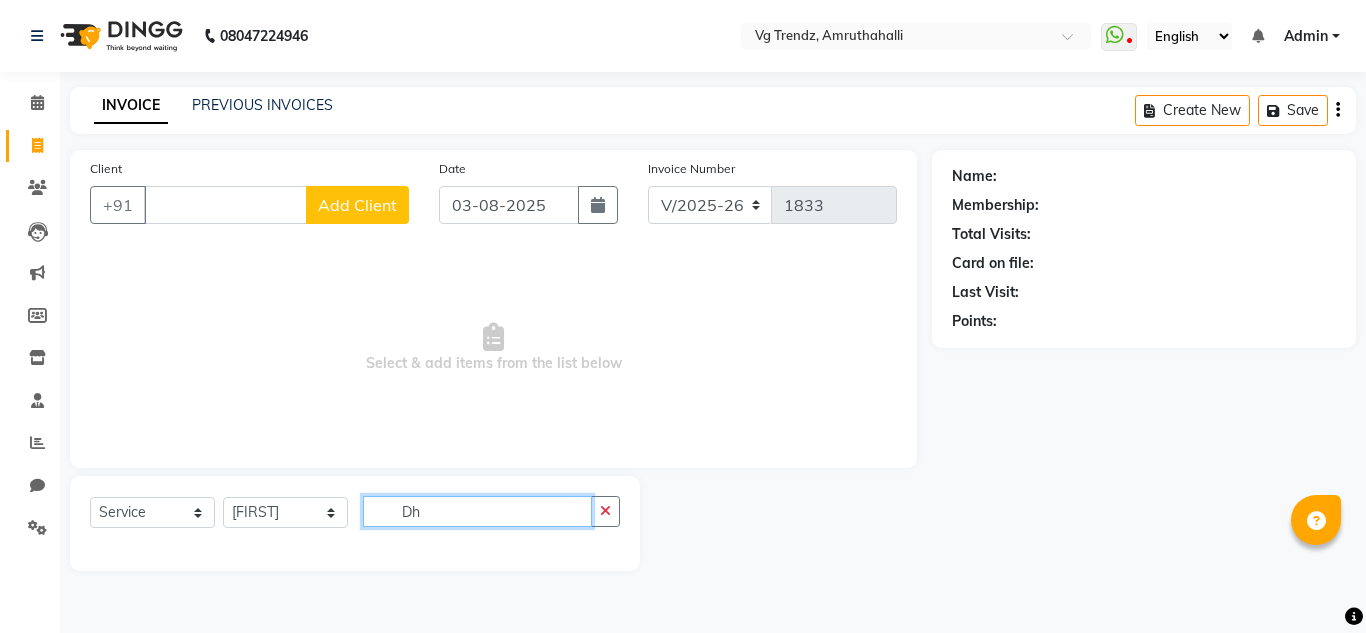 type on "D" 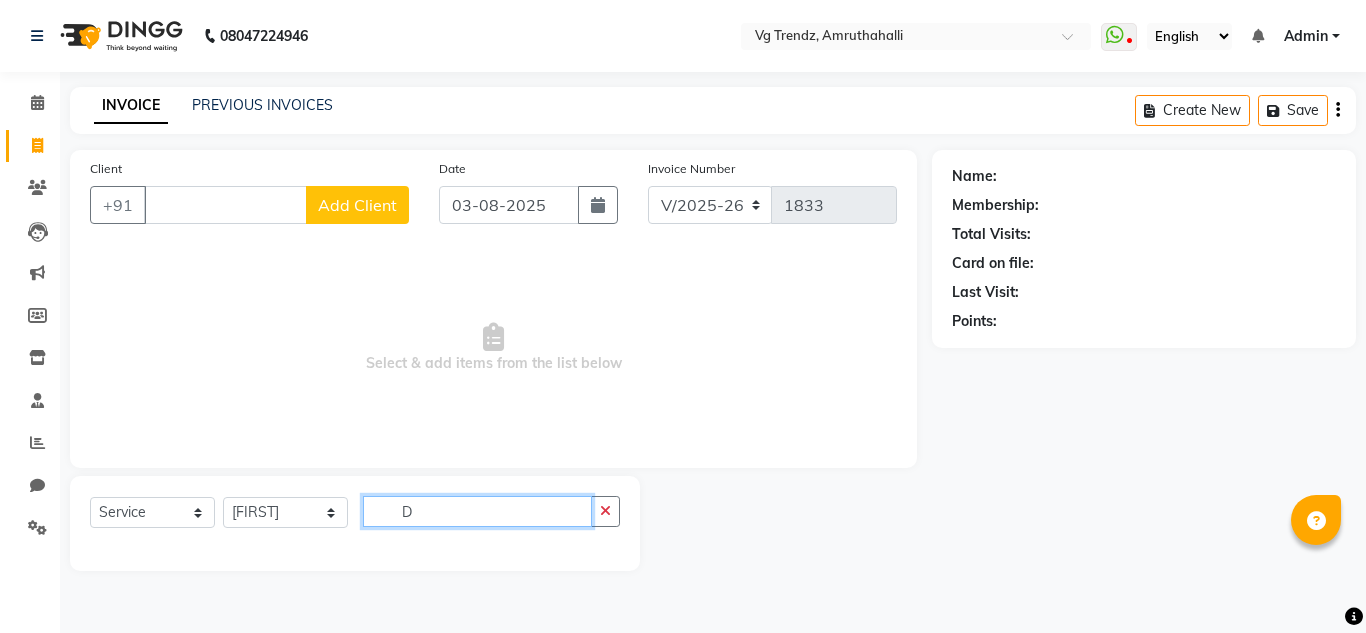 type 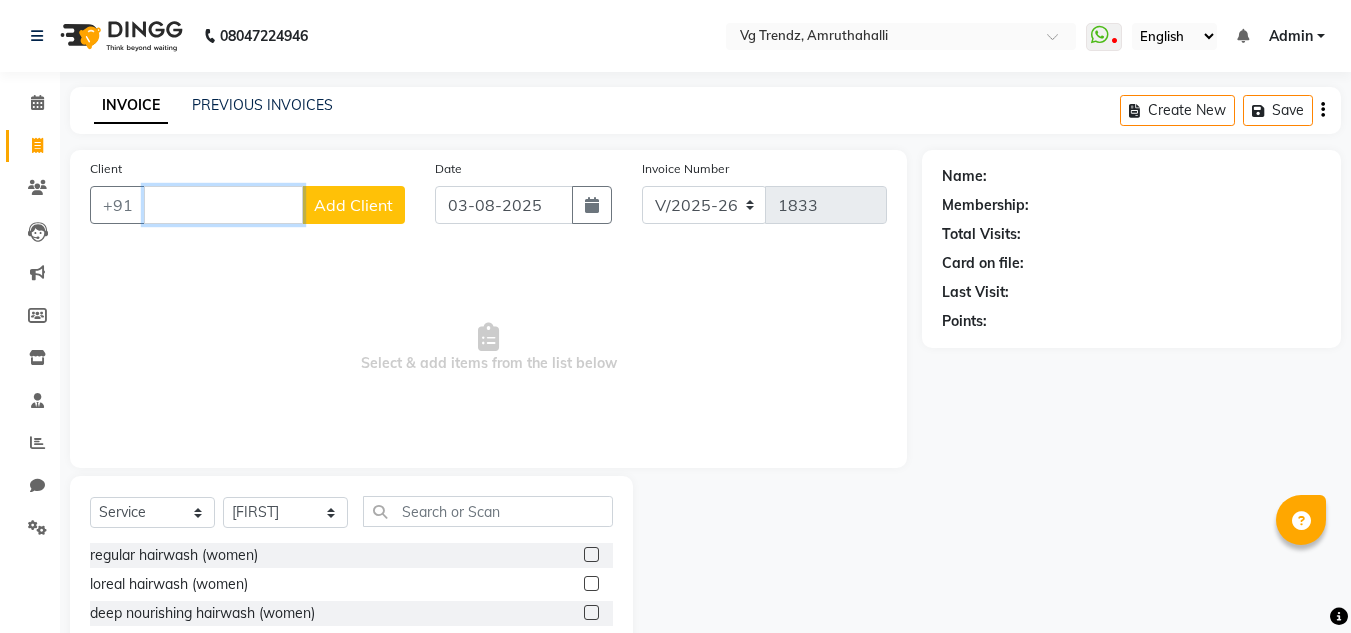 click on "Client" at bounding box center (223, 205) 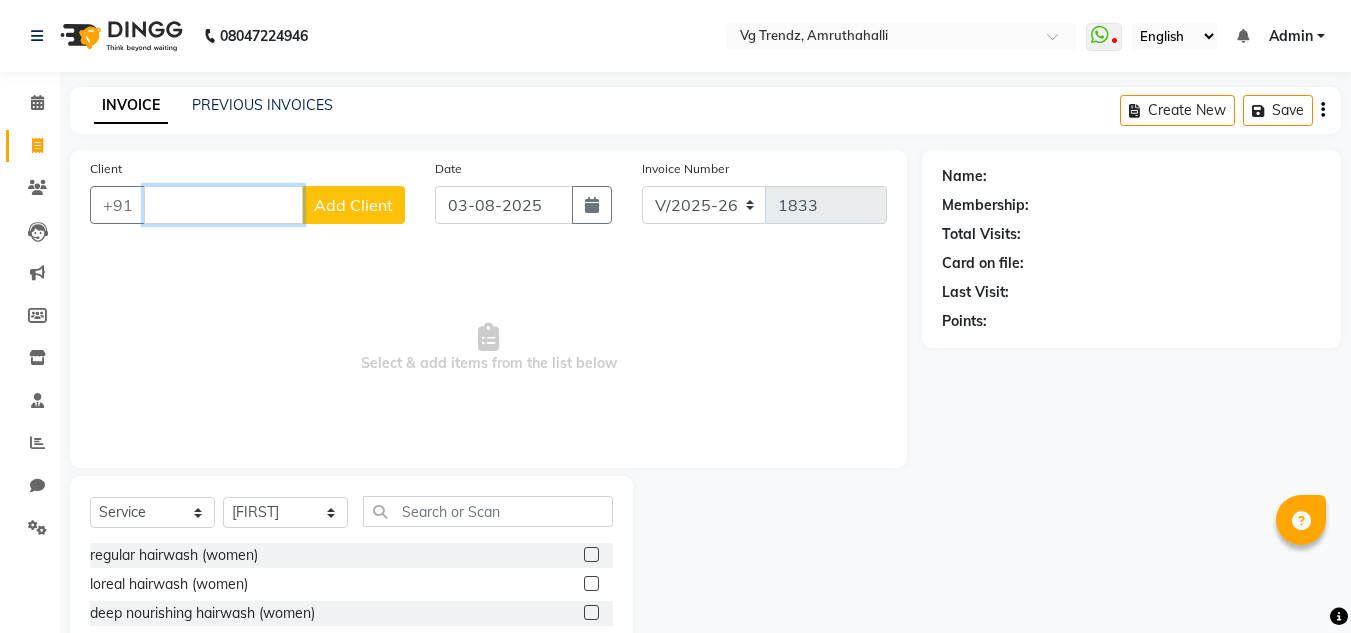 type on "d" 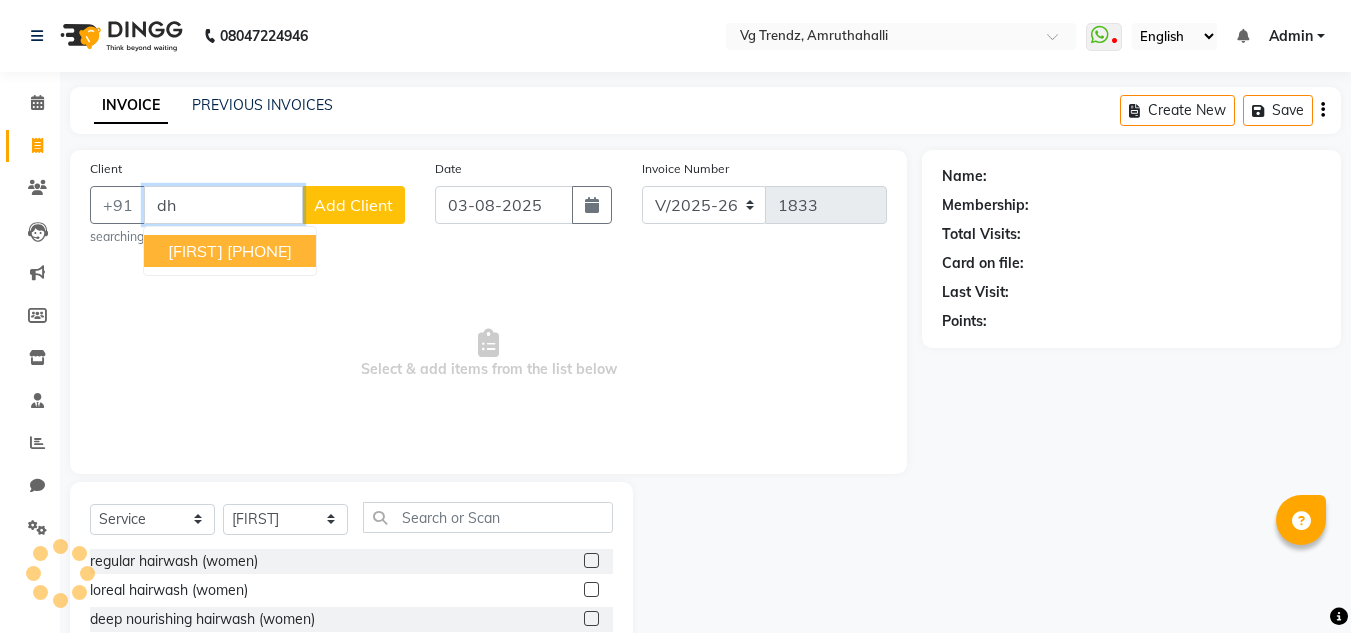 type on "d" 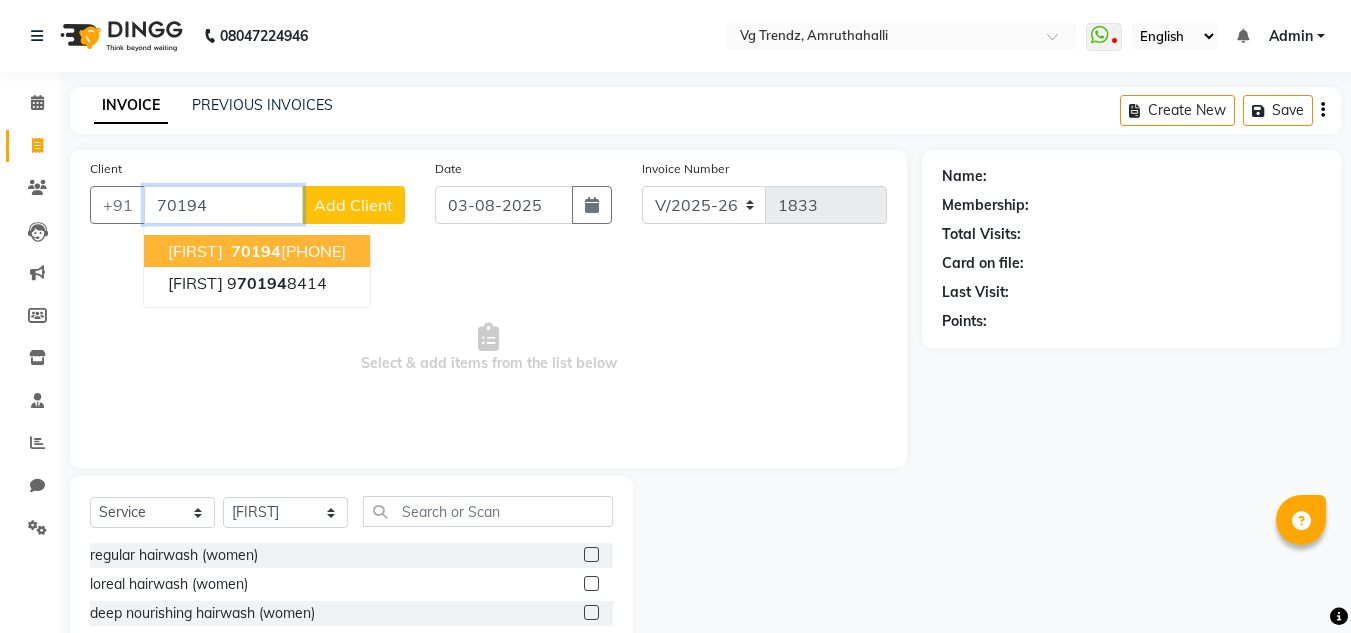 click on "70194" at bounding box center (256, 251) 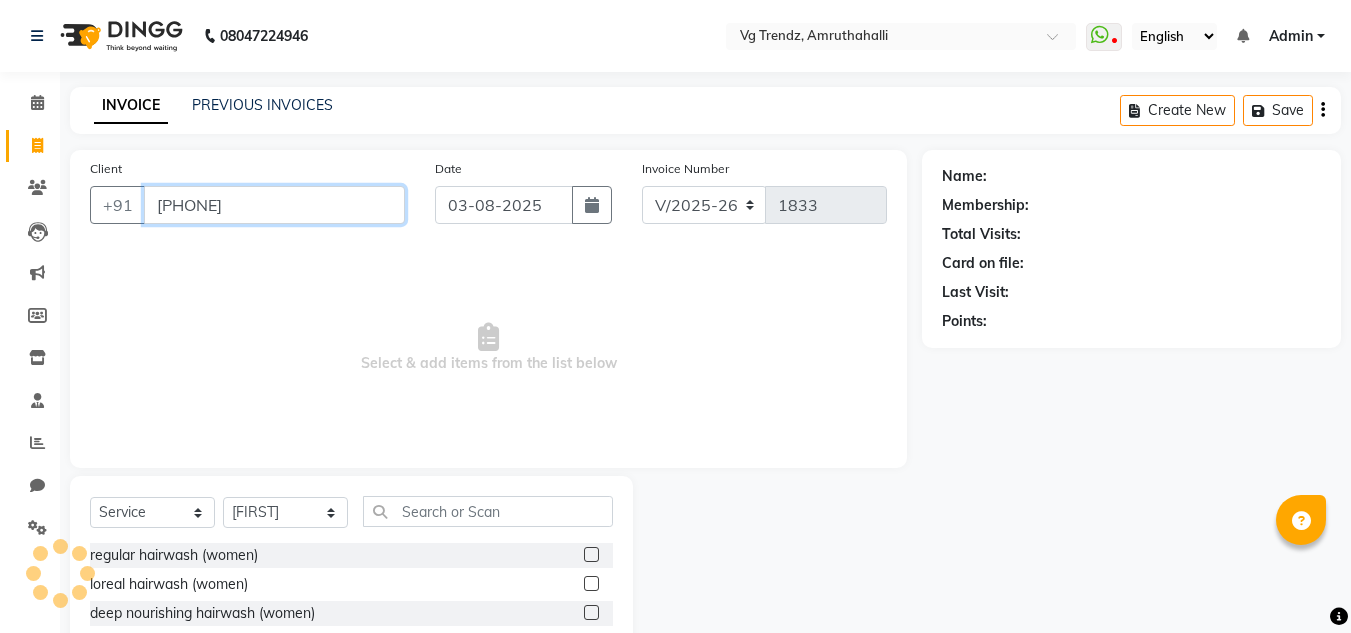 type on "[PHONE]" 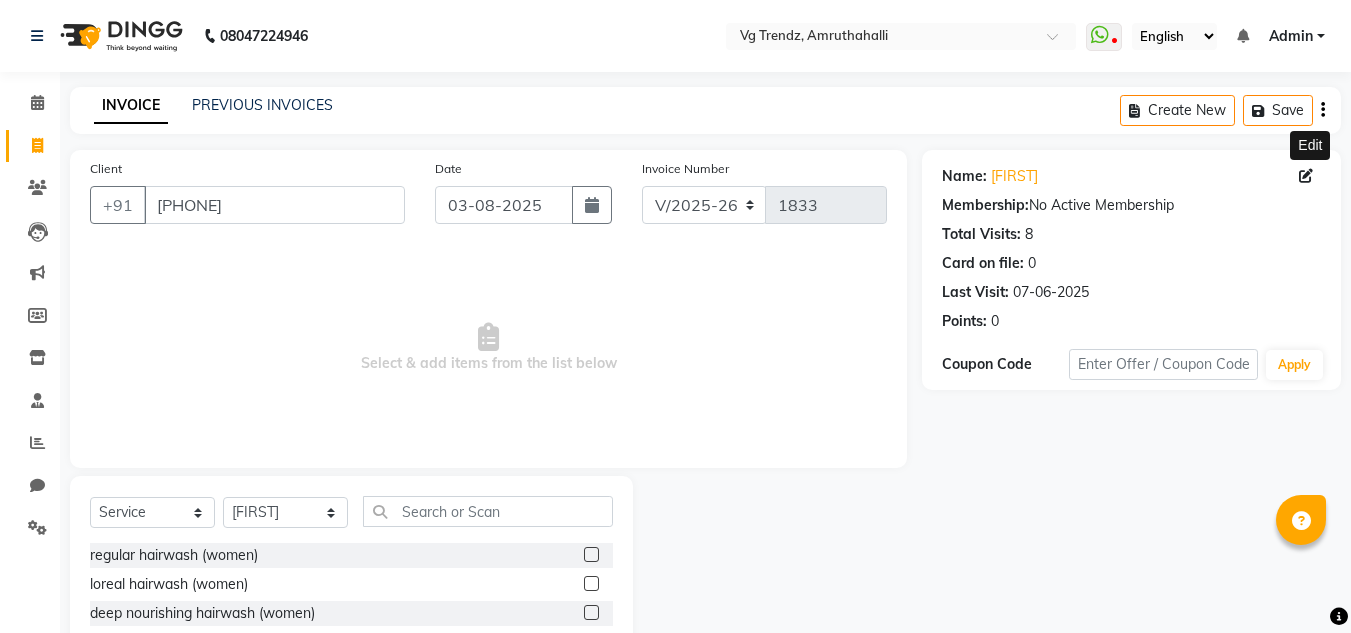 click 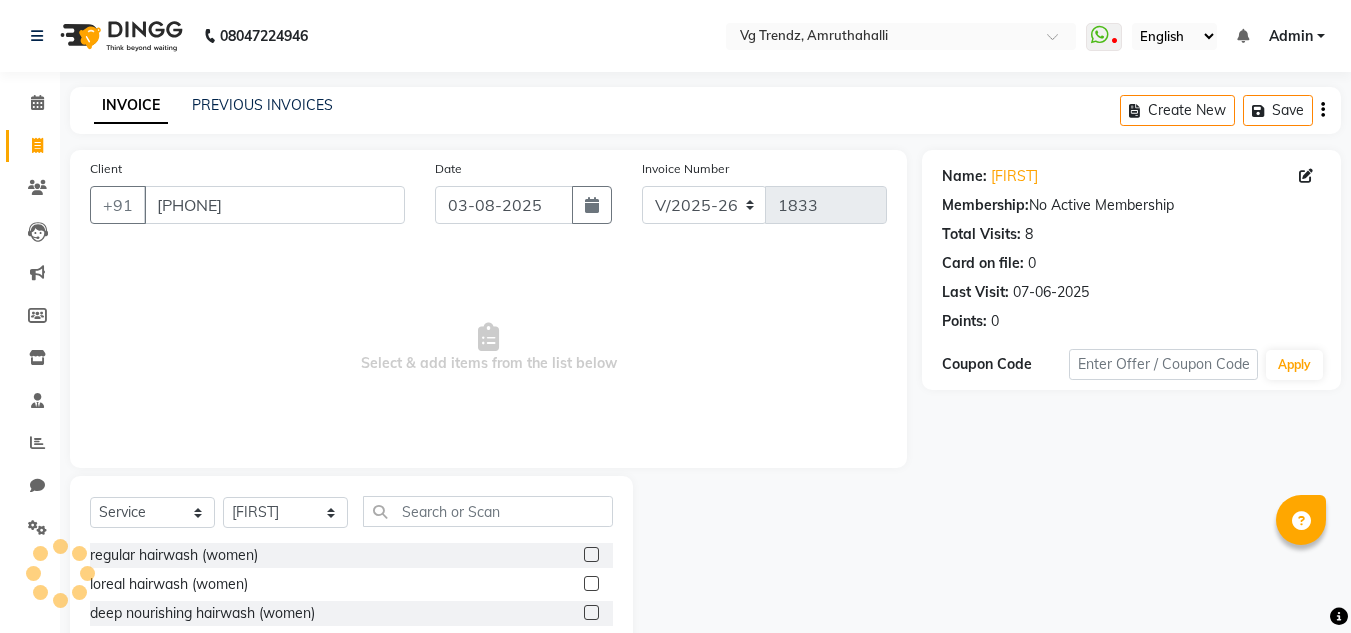 select on "male" 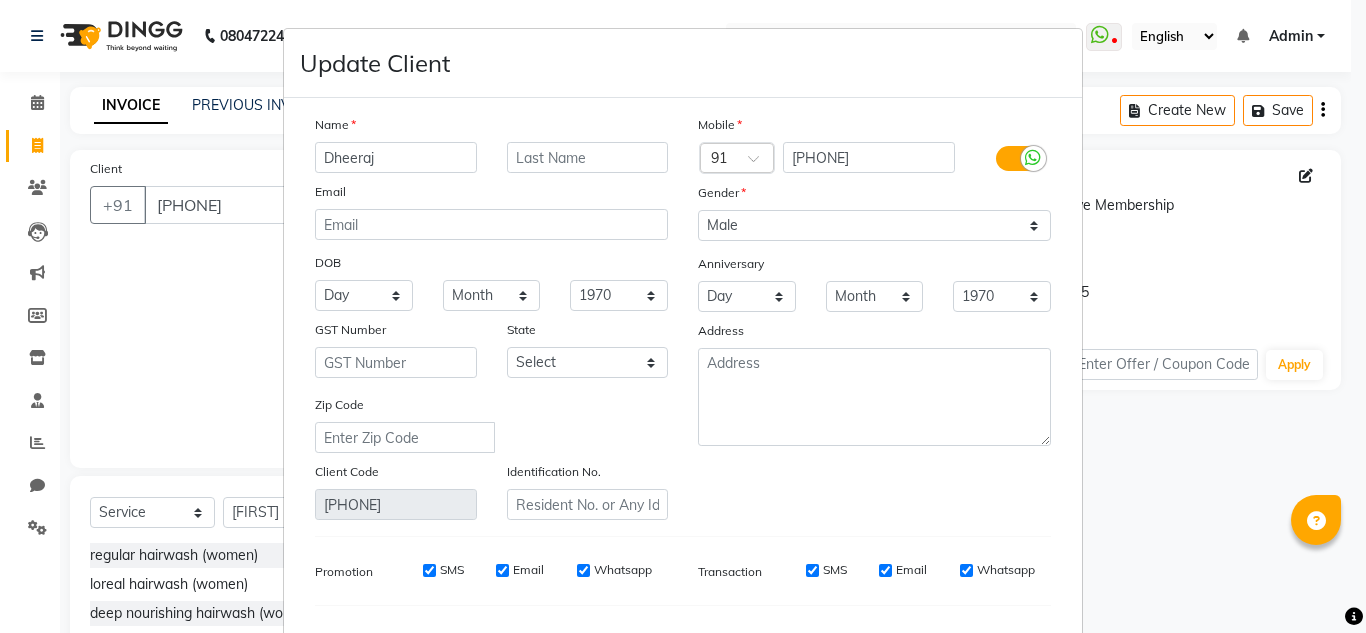 type on "Dheeraj" 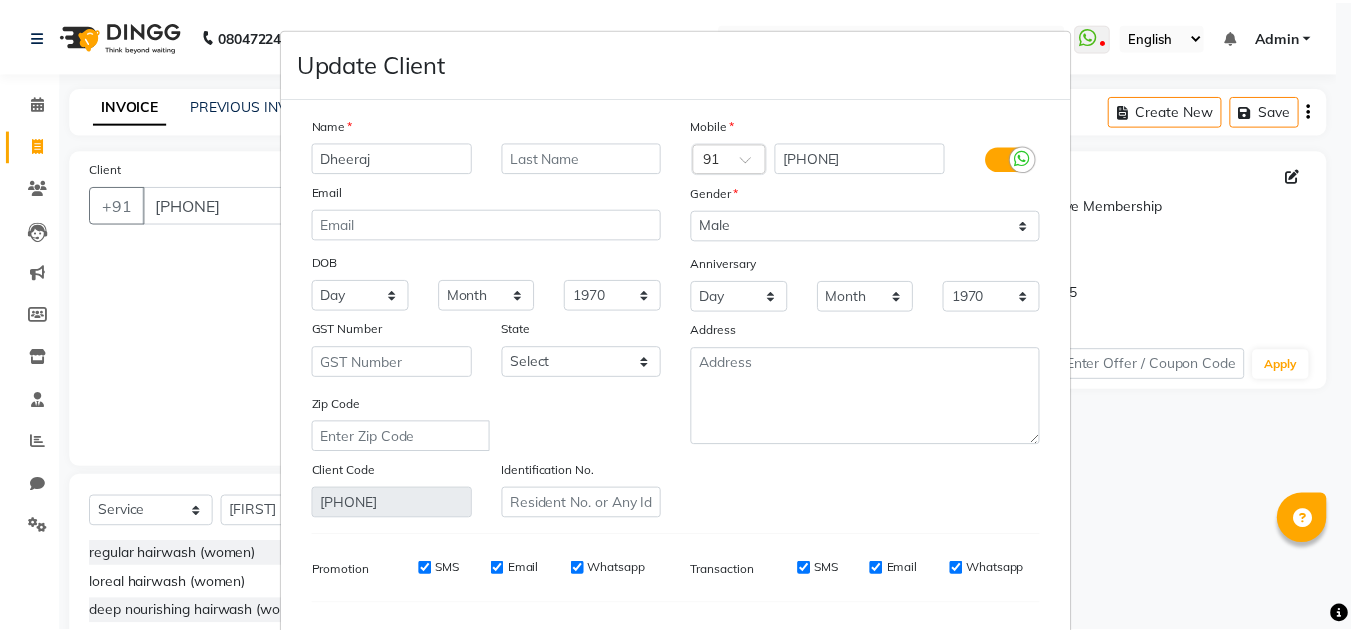scroll, scrollTop: 254, scrollLeft: 0, axis: vertical 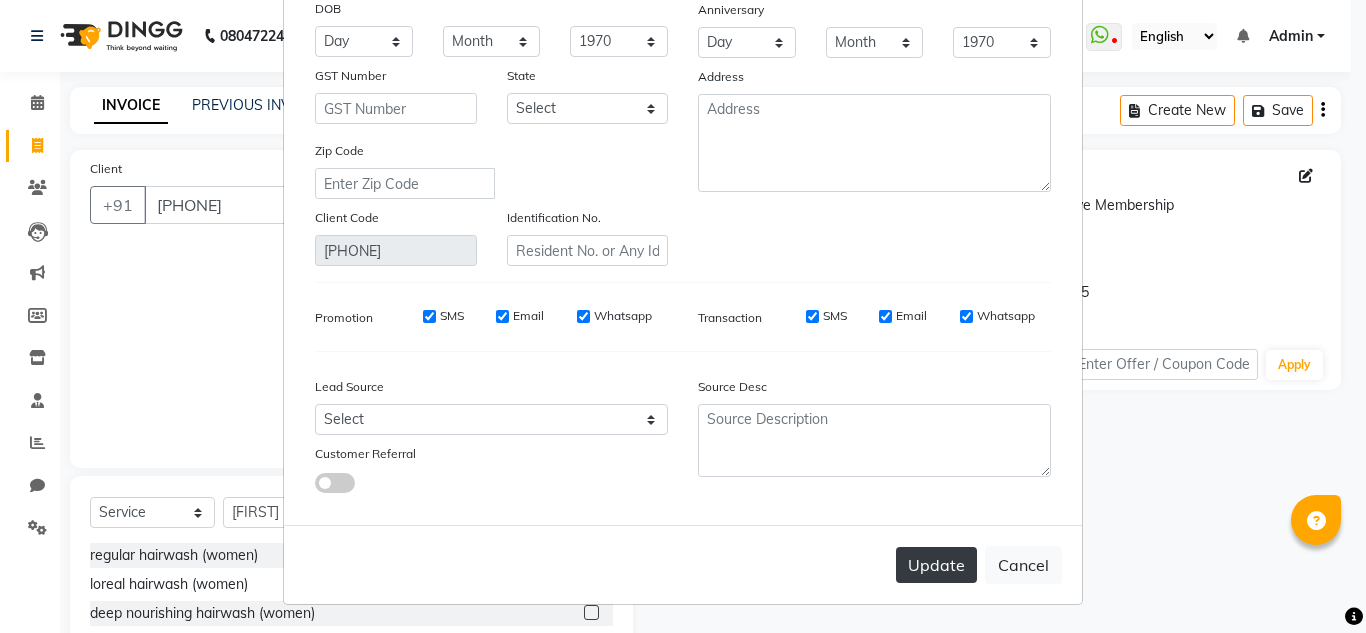 click on "Update" at bounding box center (936, 565) 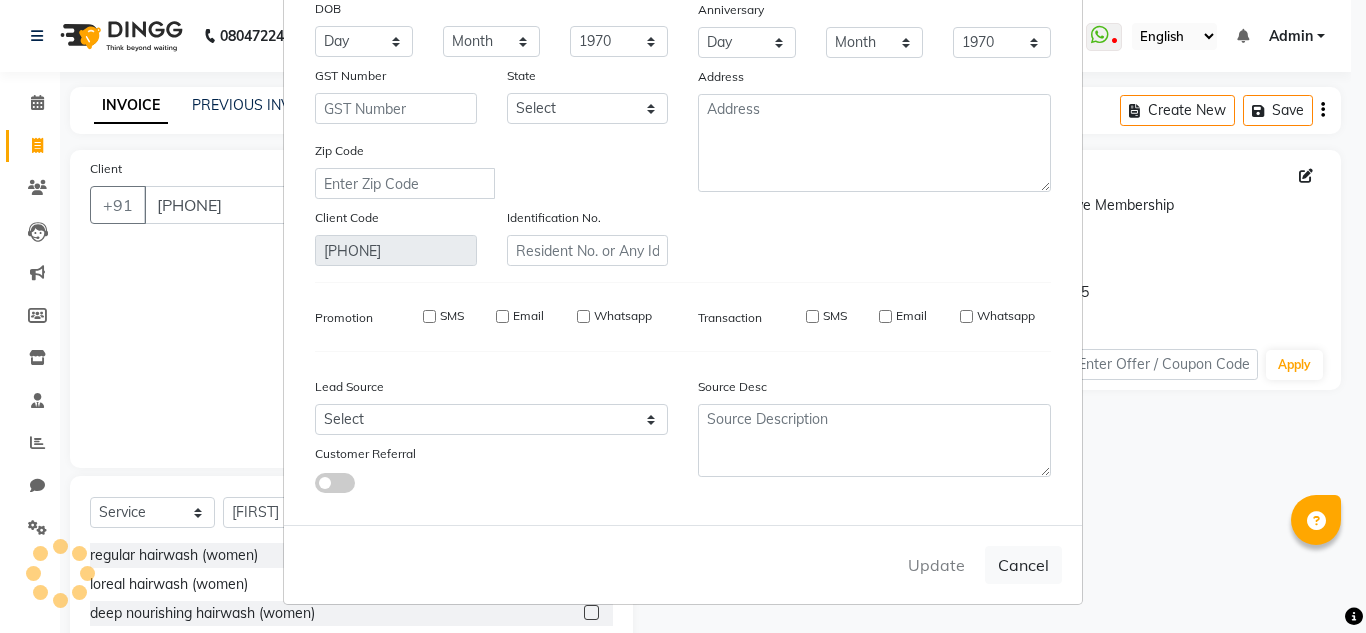 type 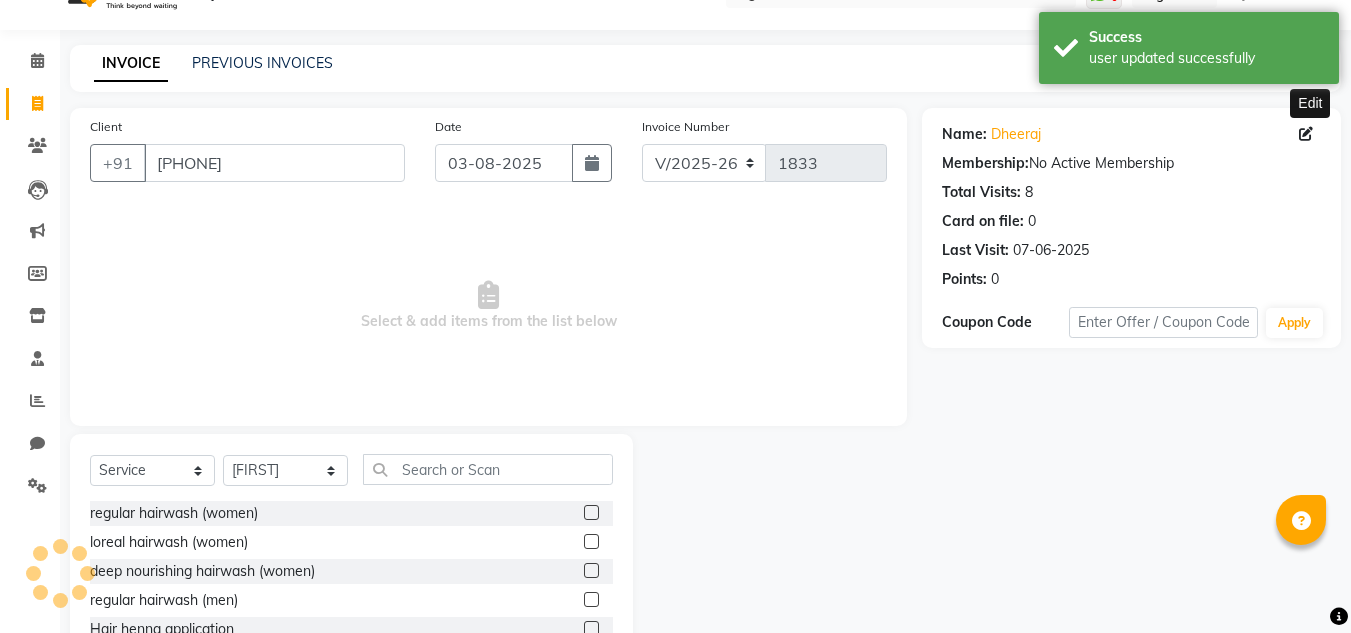 scroll, scrollTop: 168, scrollLeft: 0, axis: vertical 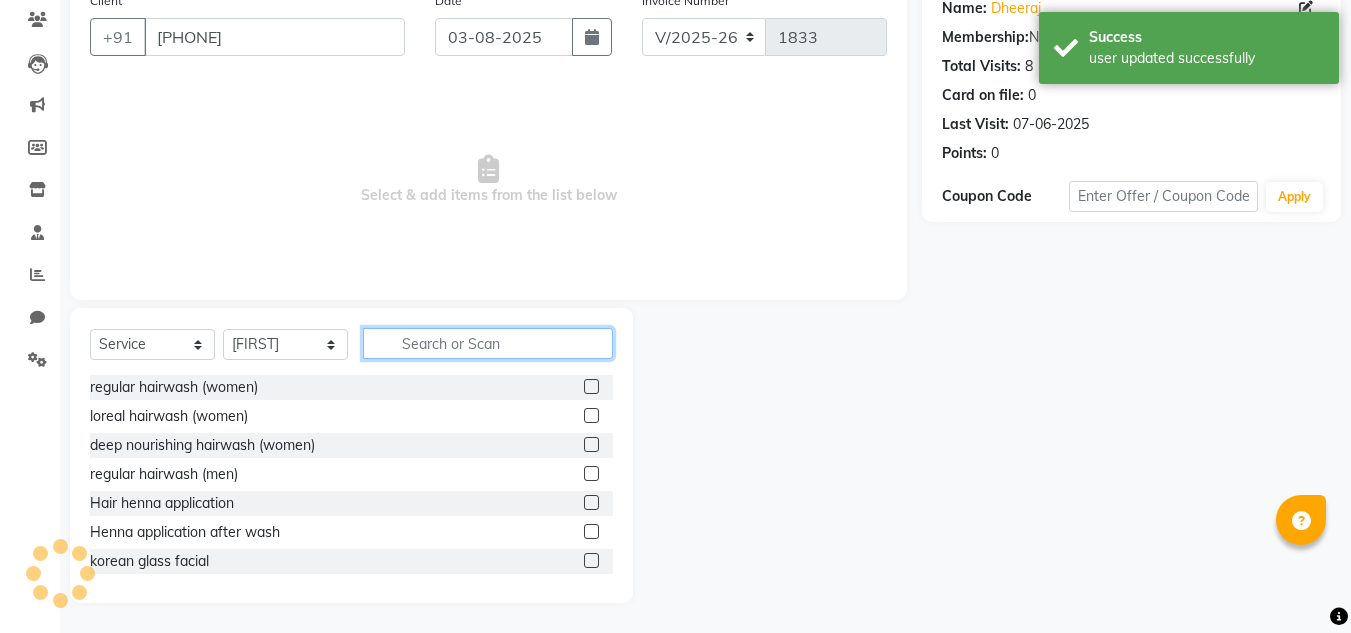 click 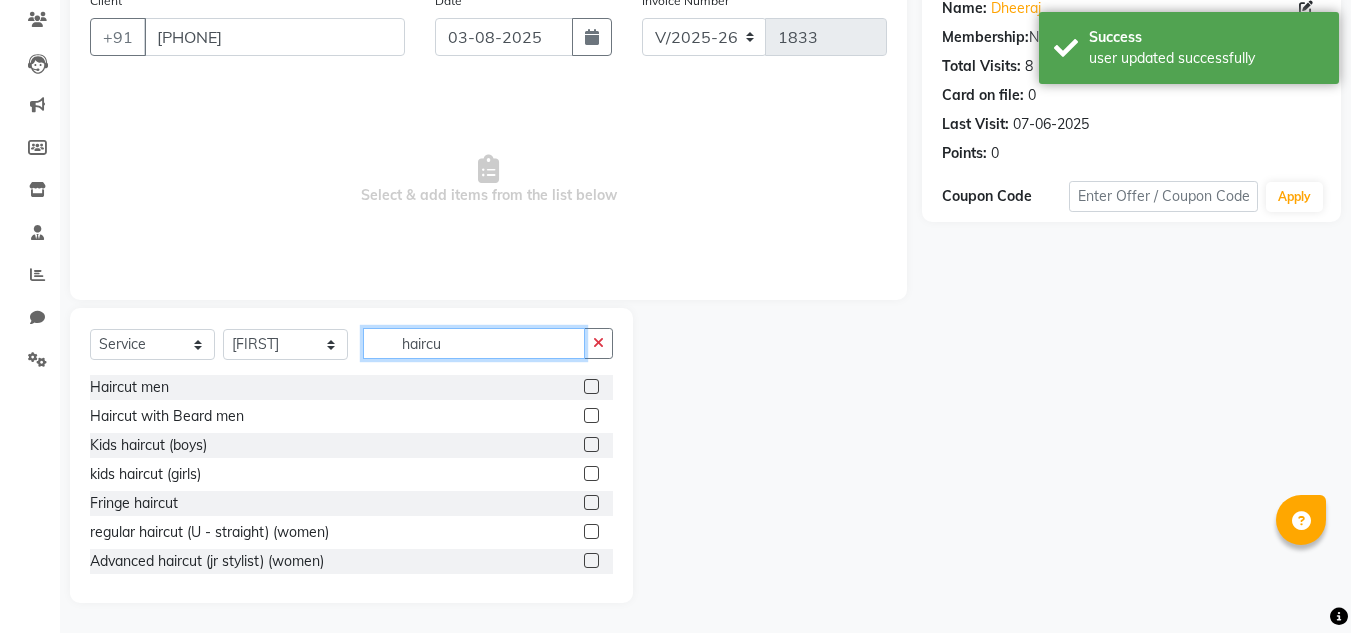 type on "haircu" 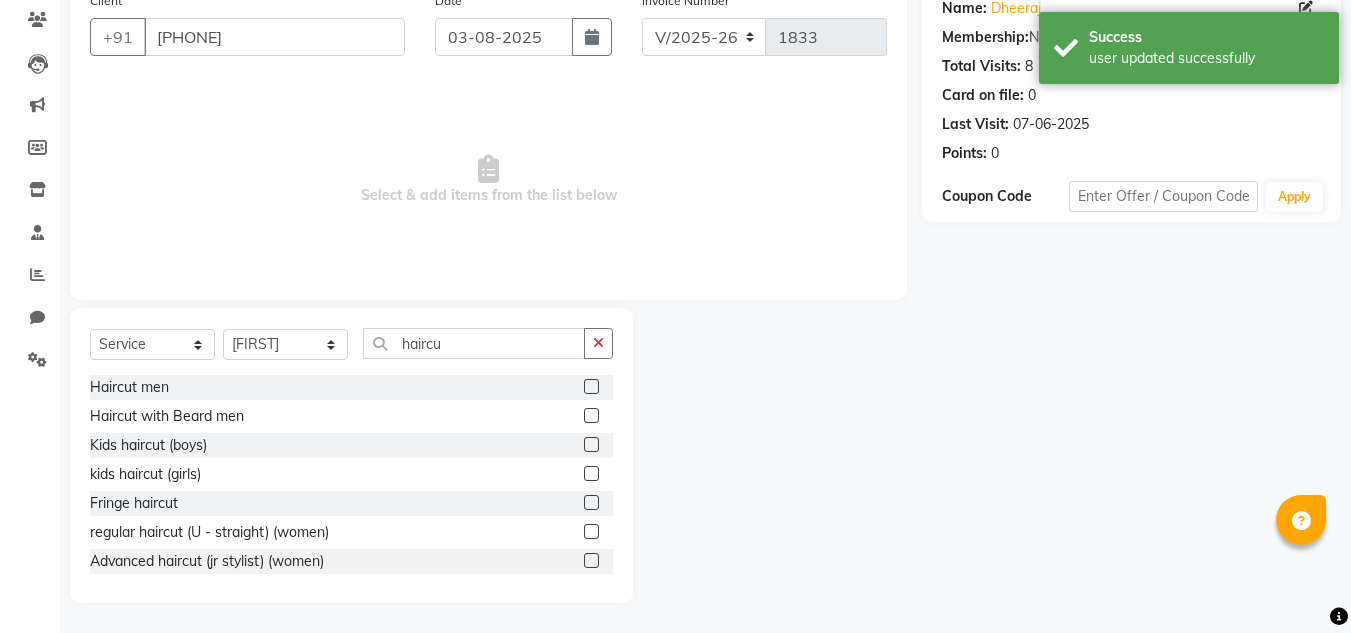 click 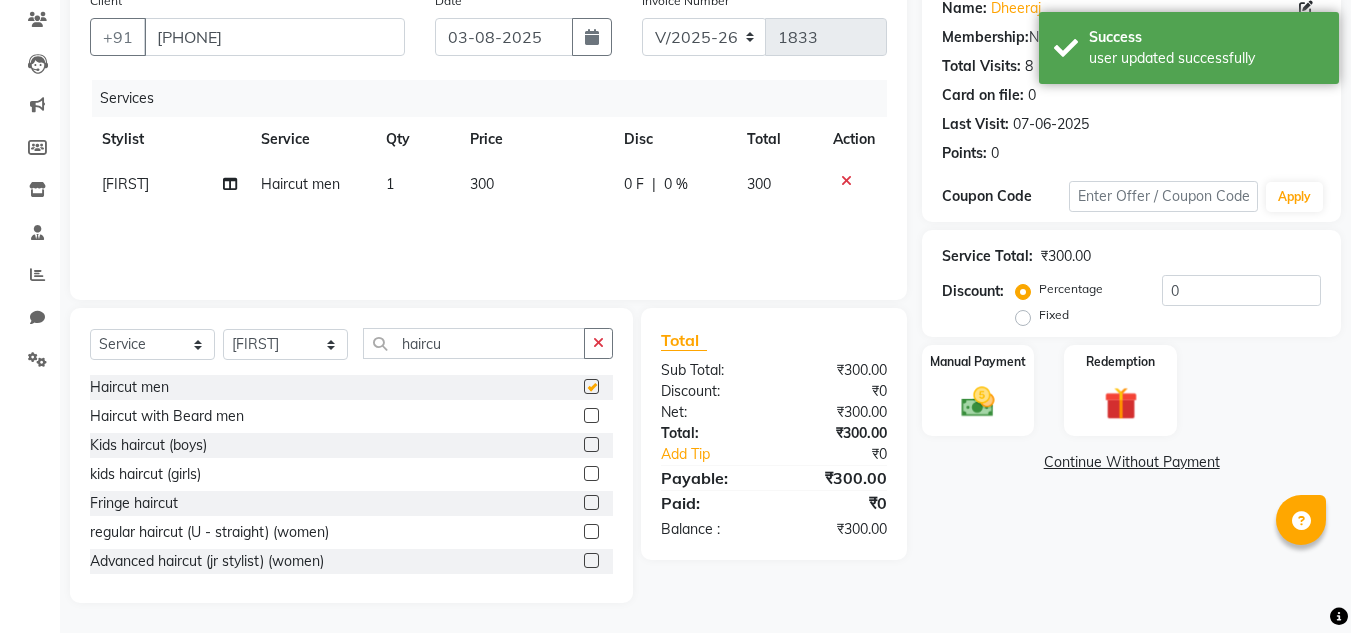 checkbox on "false" 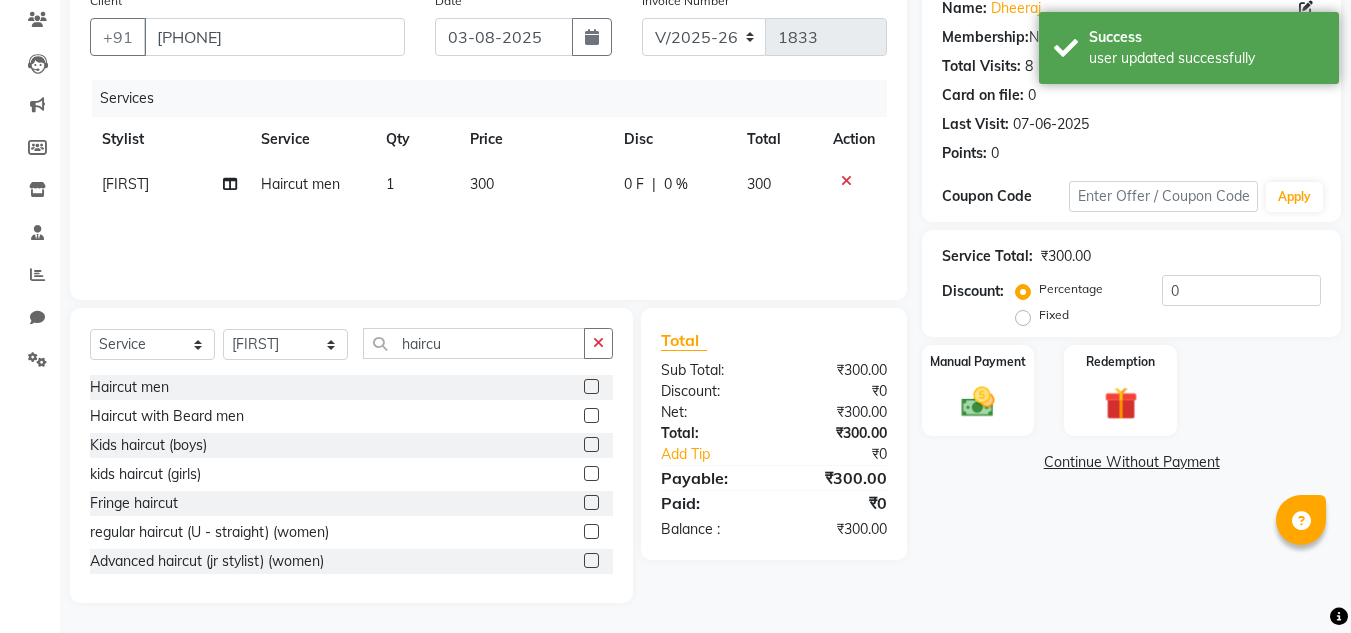 scroll, scrollTop: 0, scrollLeft: 0, axis: both 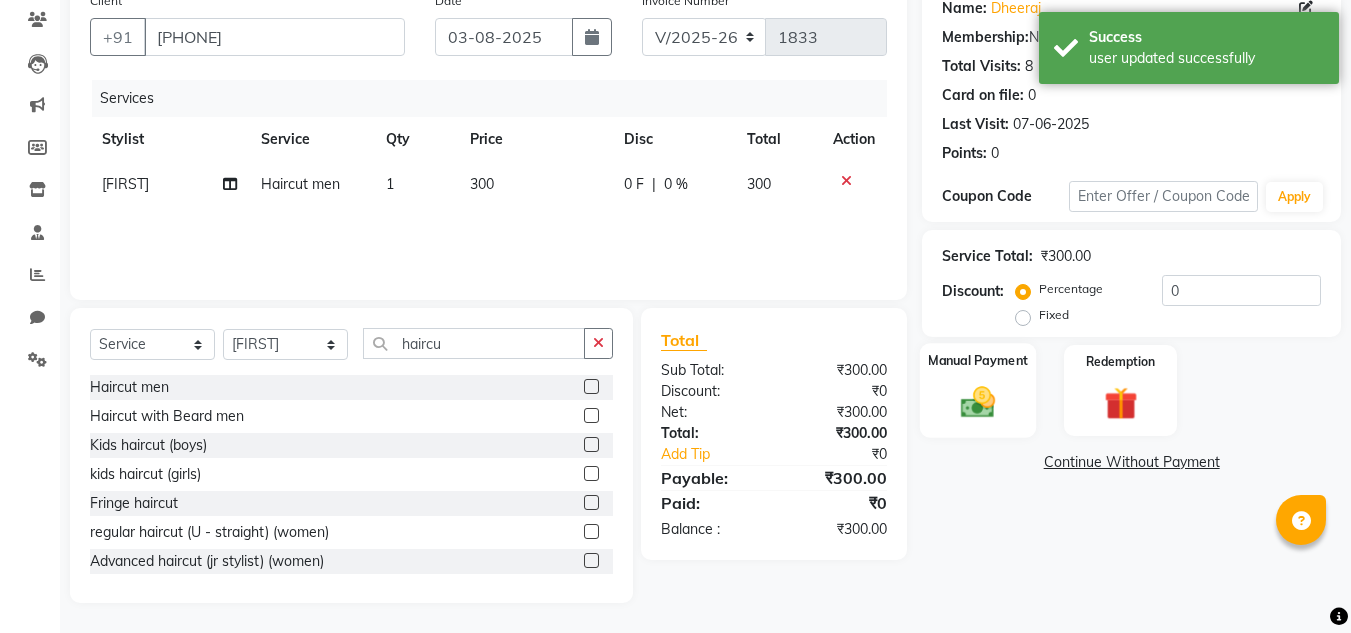 click on "Manual Payment" 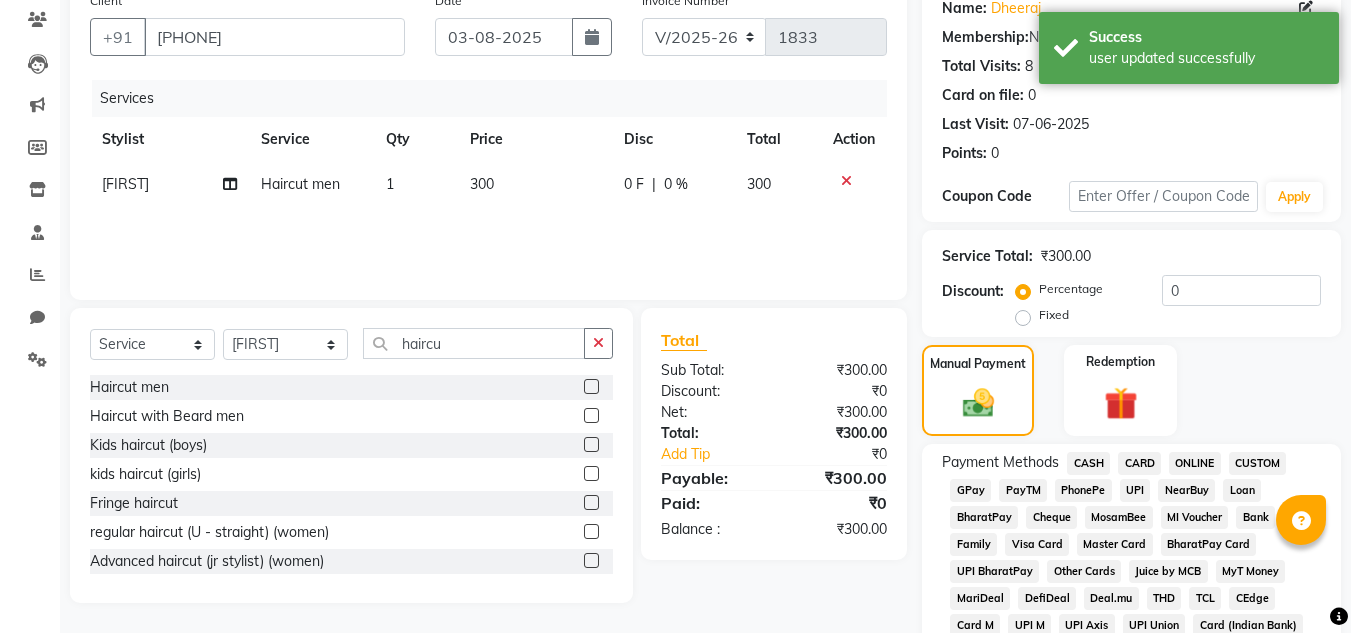 scroll, scrollTop: 400, scrollLeft: 0, axis: vertical 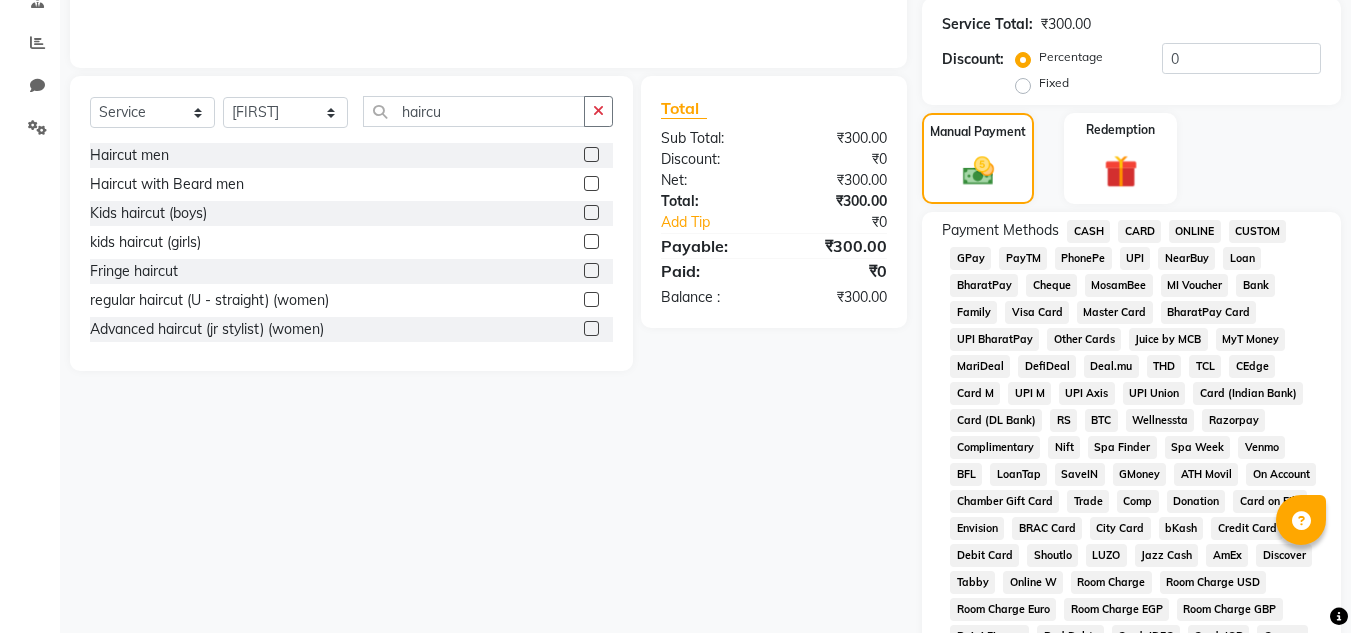 click on "PhonePe" 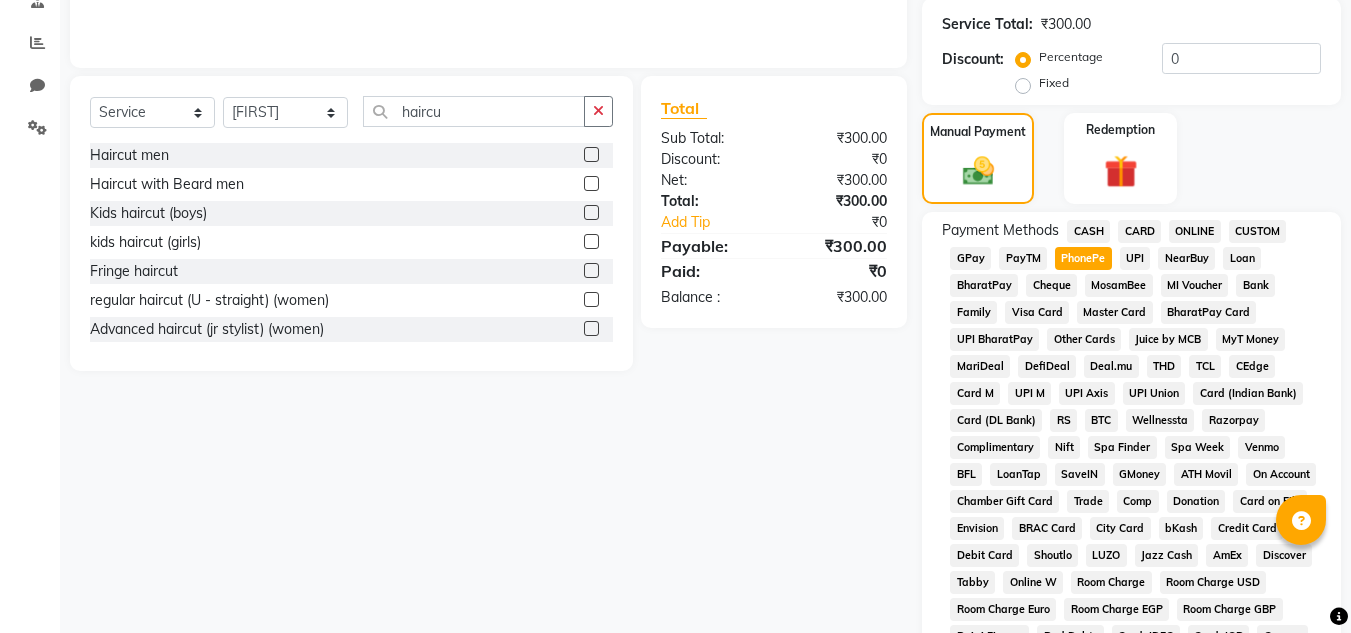 scroll, scrollTop: 851, scrollLeft: 0, axis: vertical 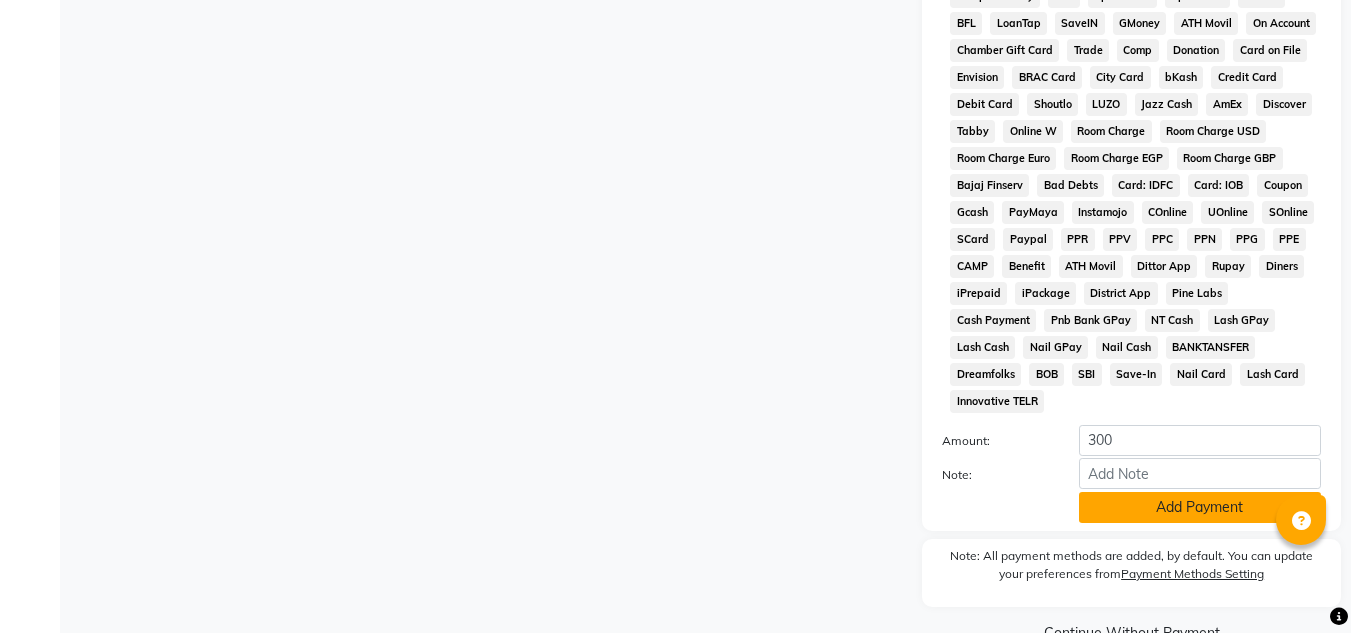 click on "Add Payment" 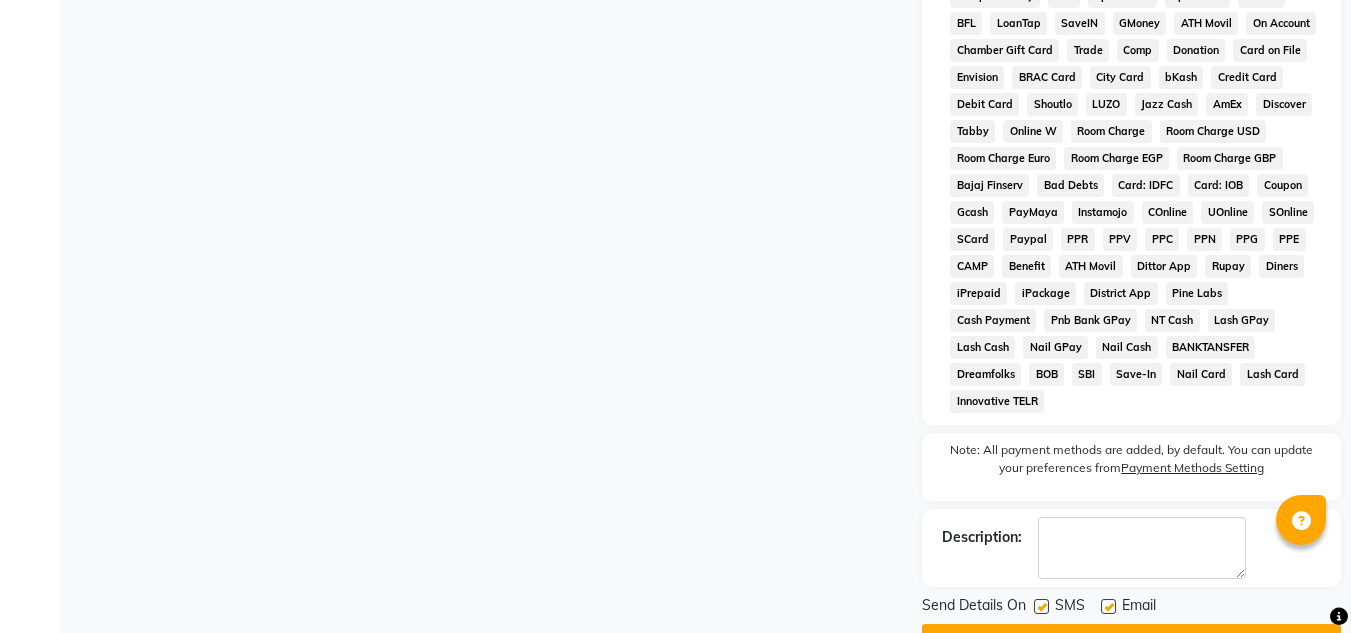 click 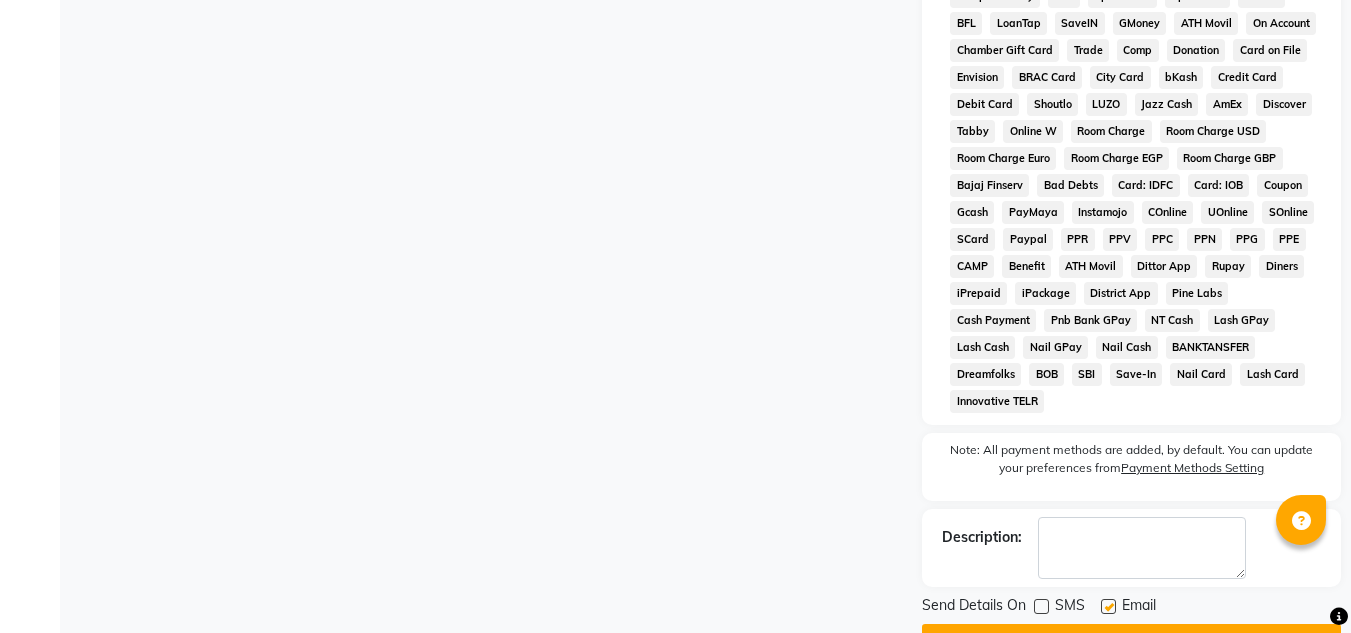 click 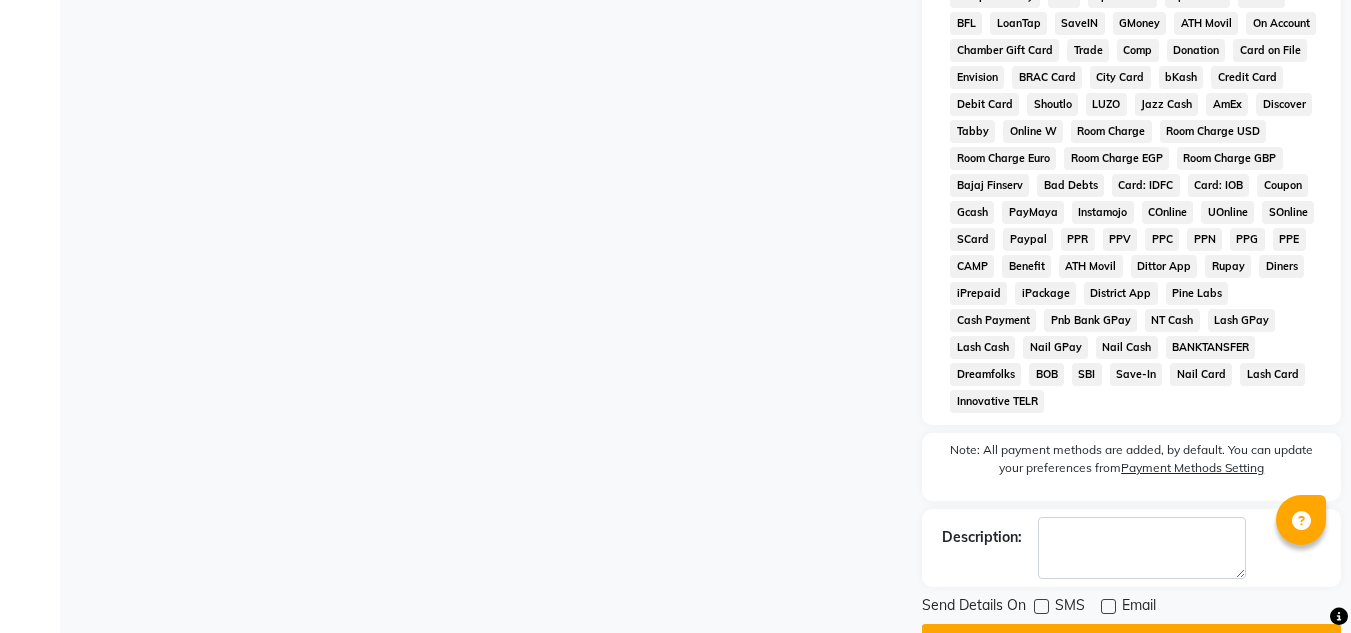 click on "Checkout" 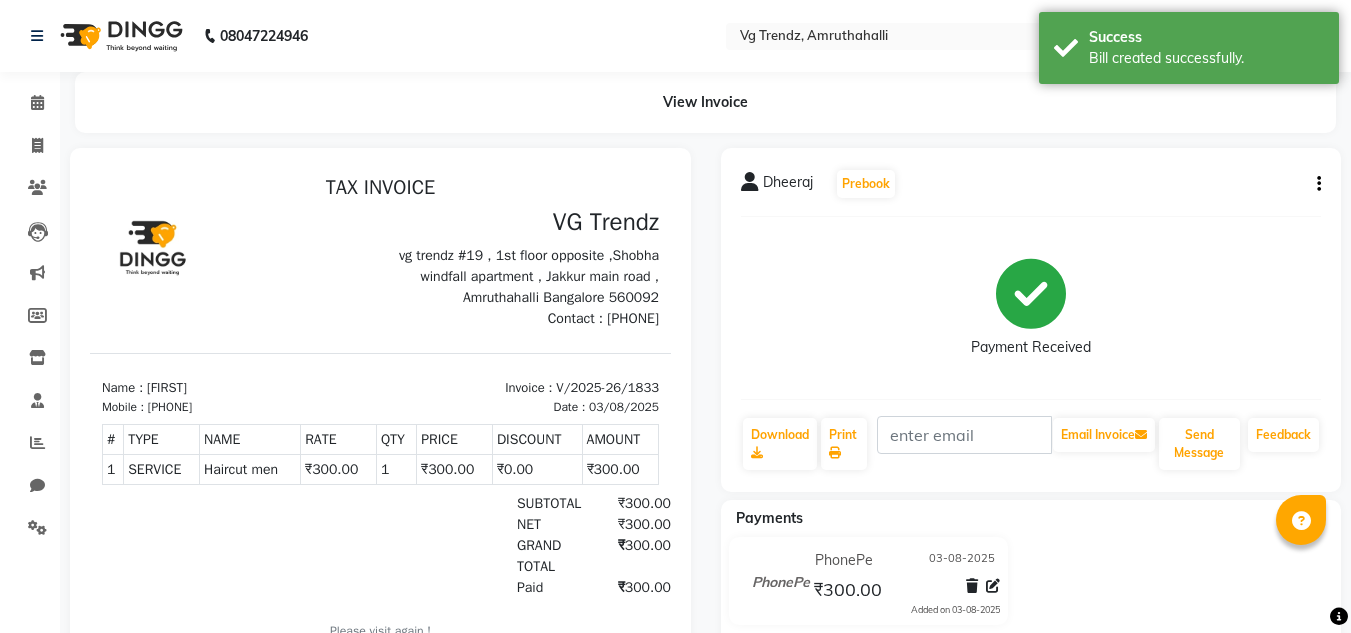 scroll, scrollTop: 0, scrollLeft: 0, axis: both 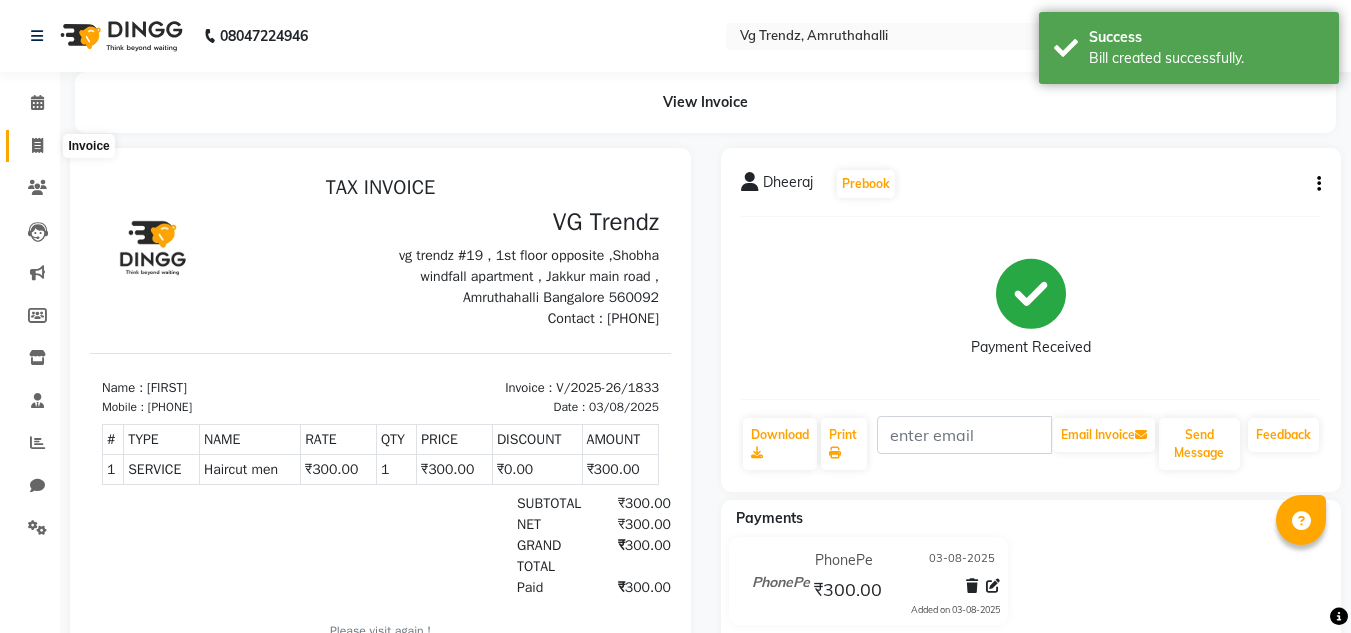 click 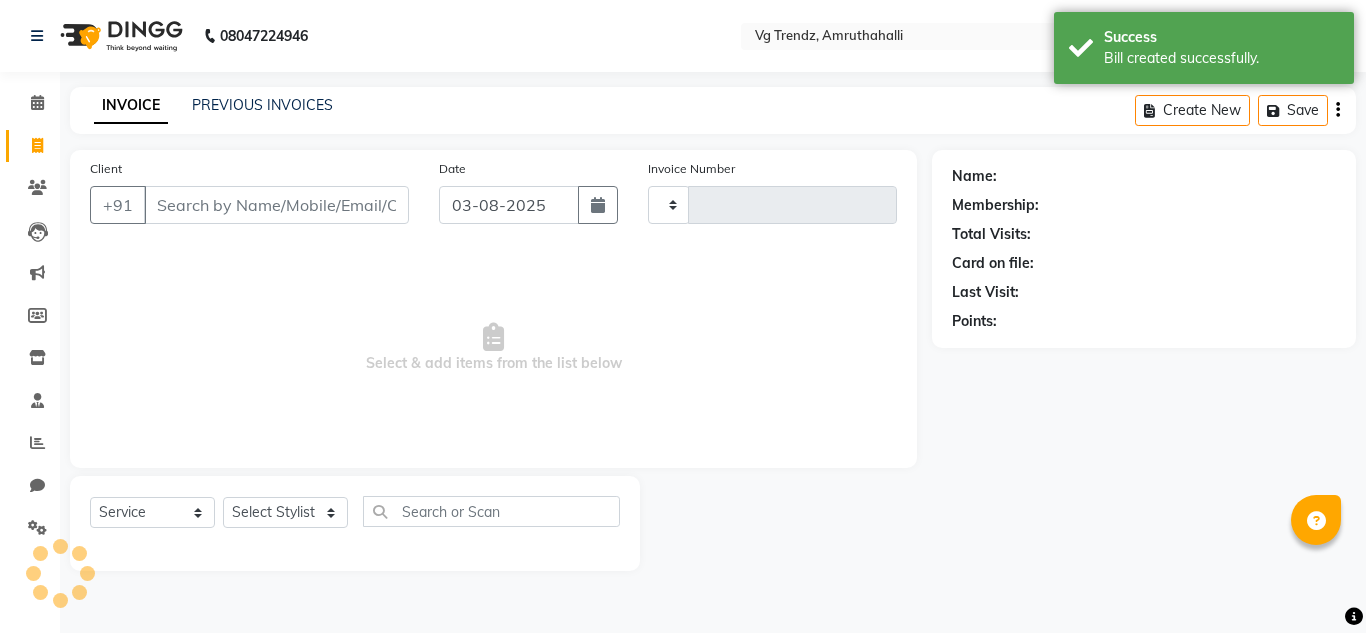 type on "1834" 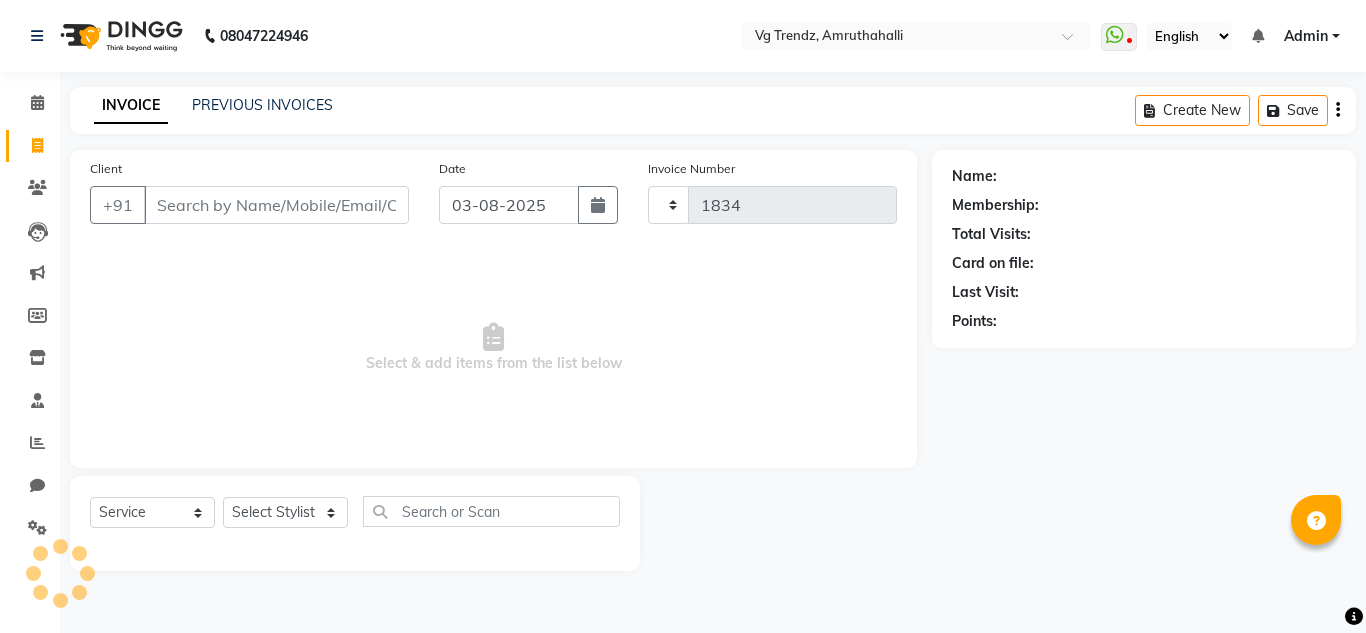 select on "5536" 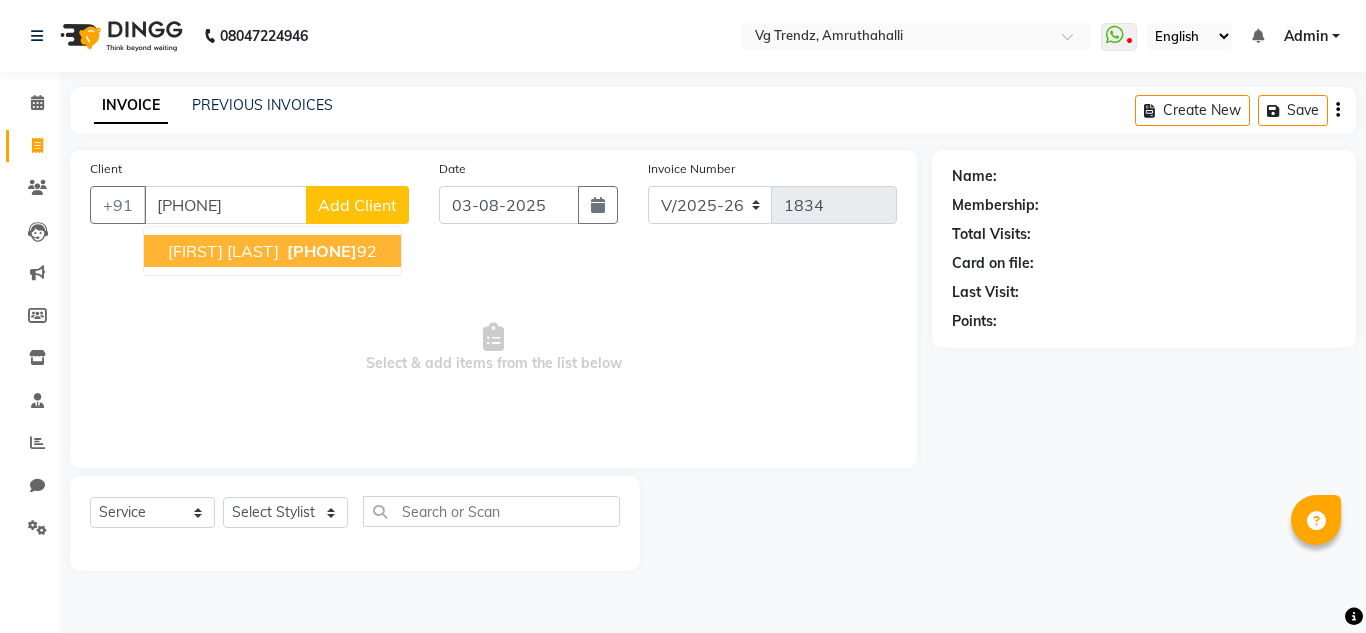 click on "Gajendhra harshith   98860288 92" at bounding box center (272, 251) 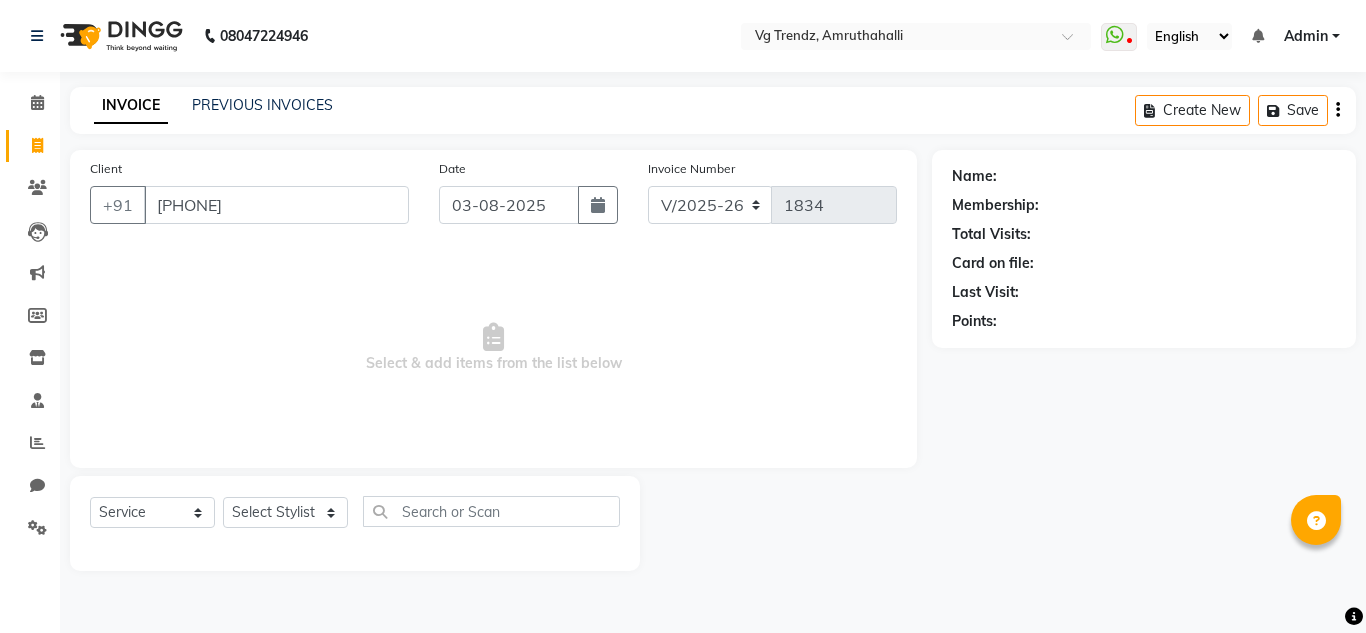 type on "9886028892" 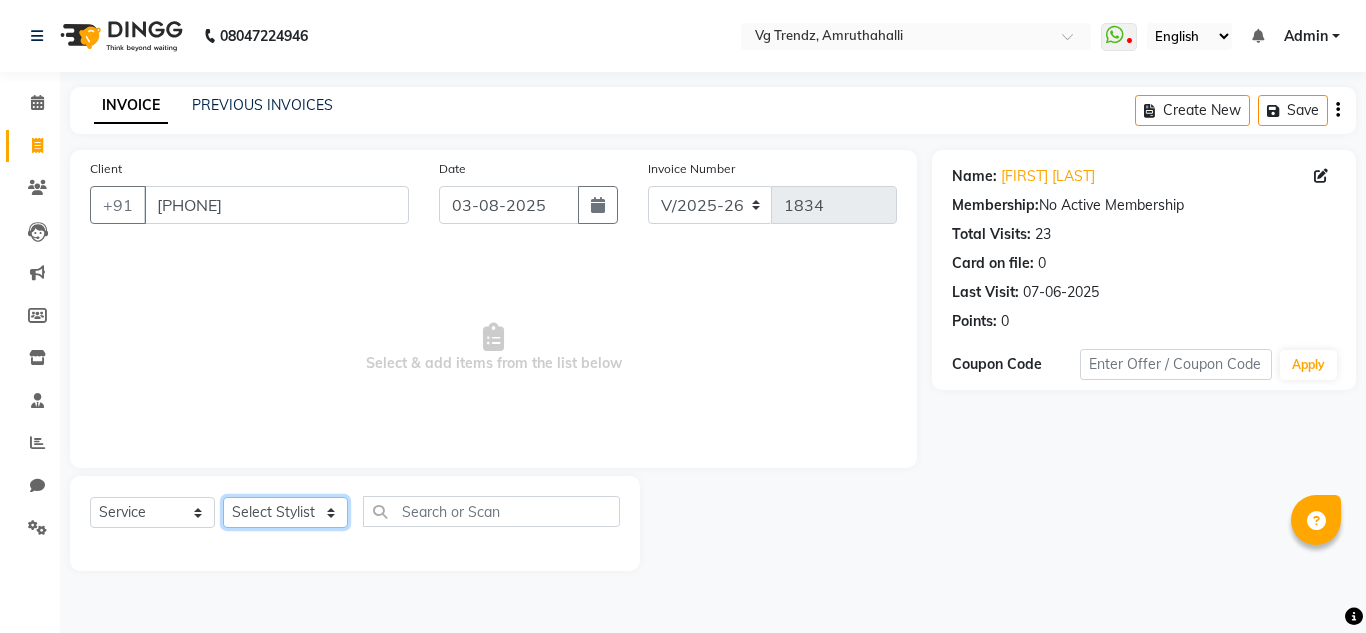 click on "Select Stylist Ashiwini N P Manjitha Chhetri Manjula S Mun Khan Naveen Kumar Rangashamaiah salon number Sandeep Sharma Shannu Sridevi Vanitha v" 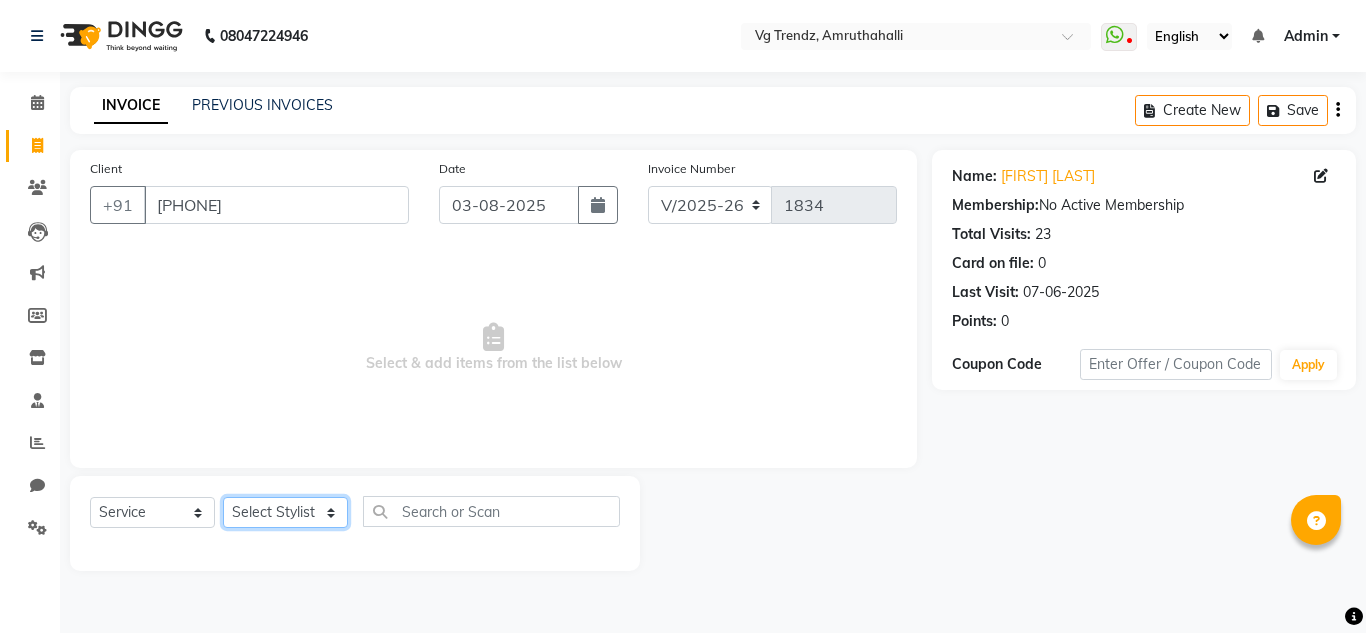 select on "87955" 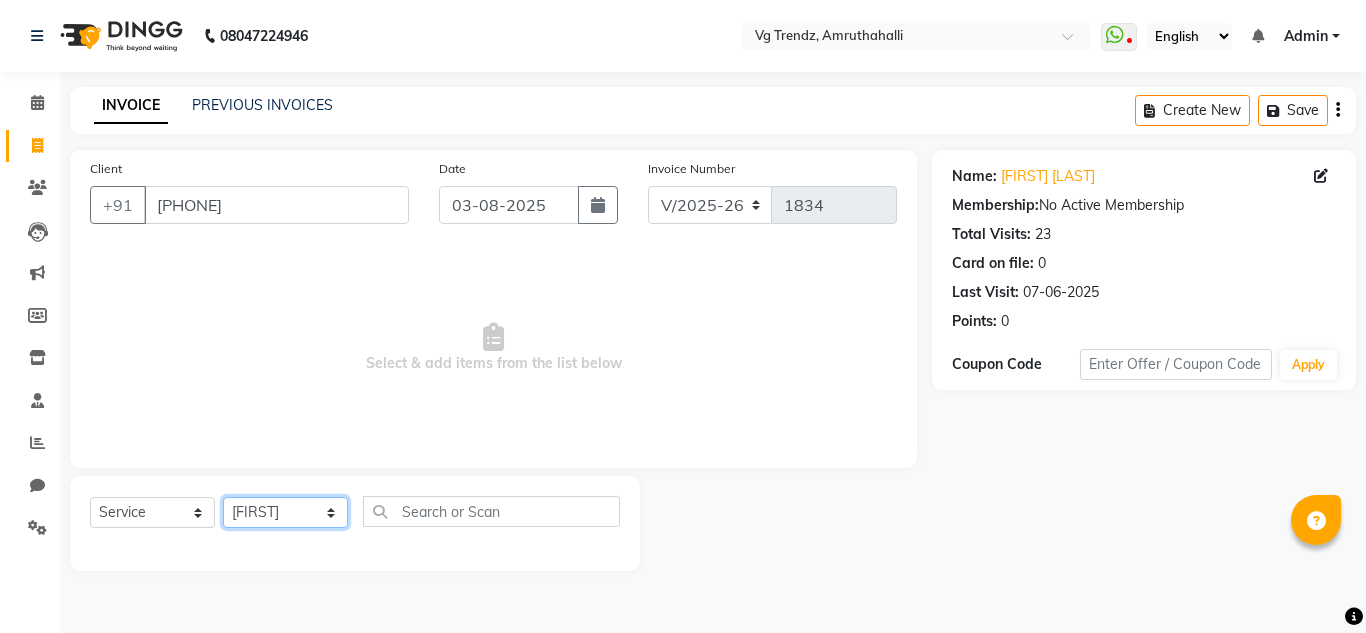 click on "Select Stylist Ashiwini N P Manjitha Chhetri Manjula S Mun Khan Naveen Kumar Rangashamaiah salon number Sandeep Sharma Shannu Sridevi Vanitha v" 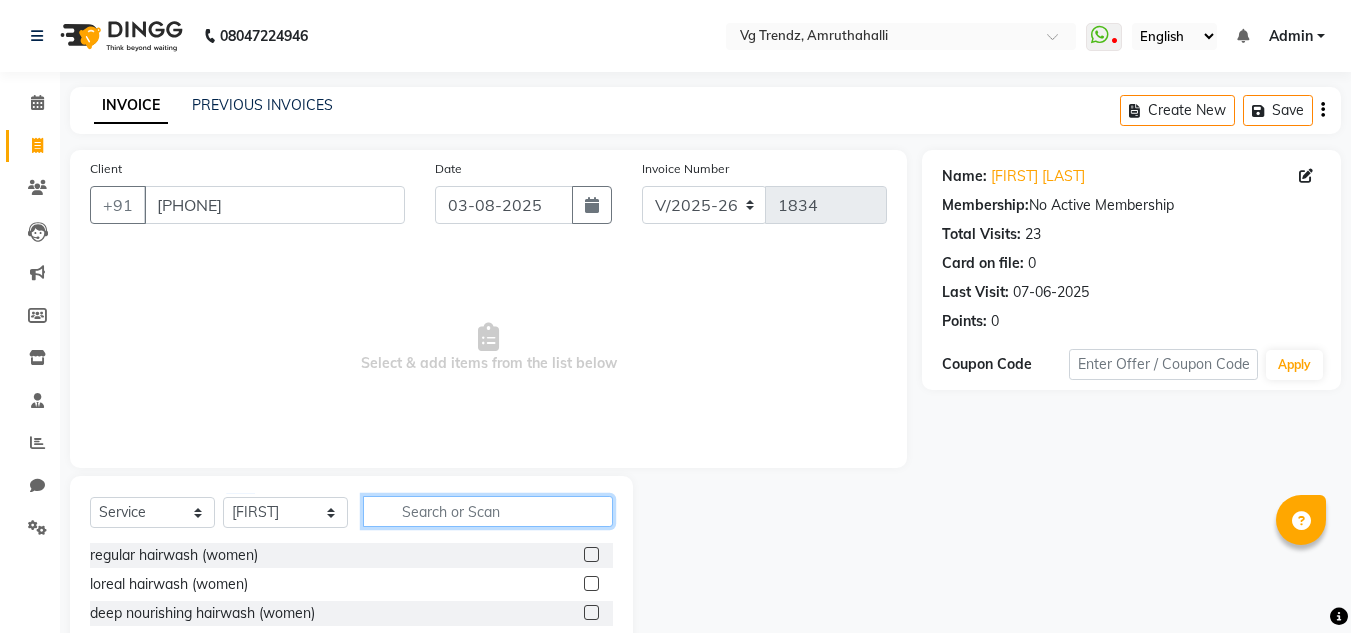 click 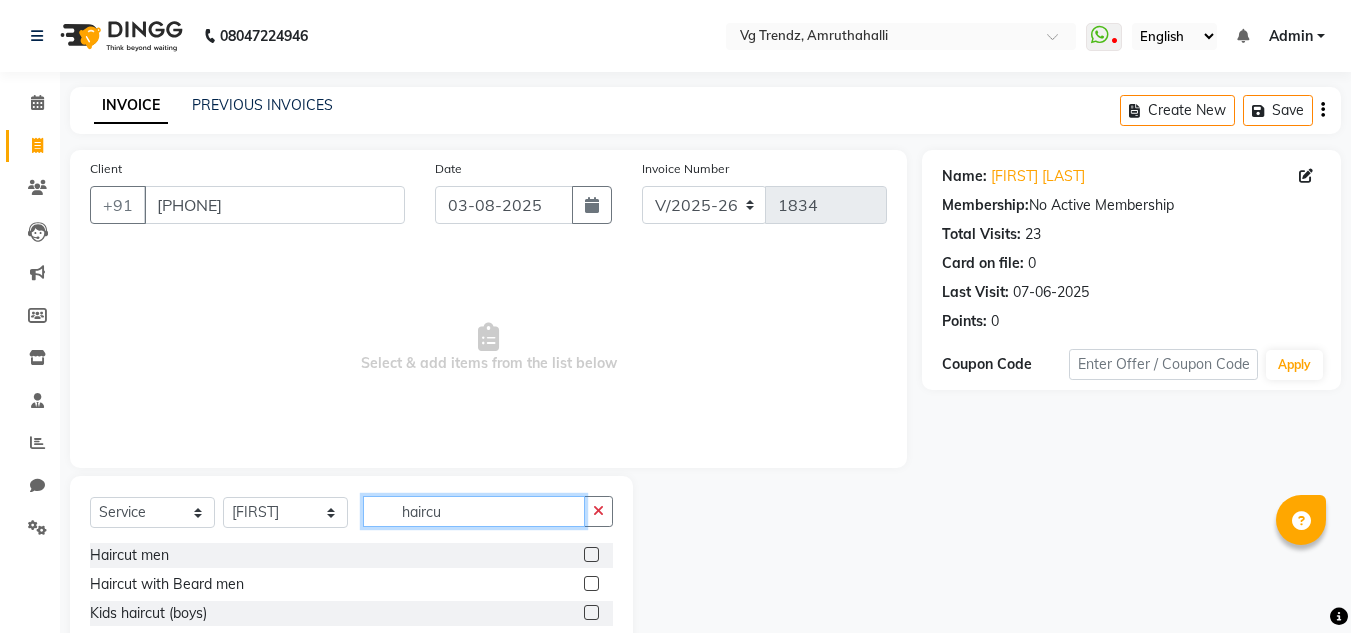 type on "haircu" 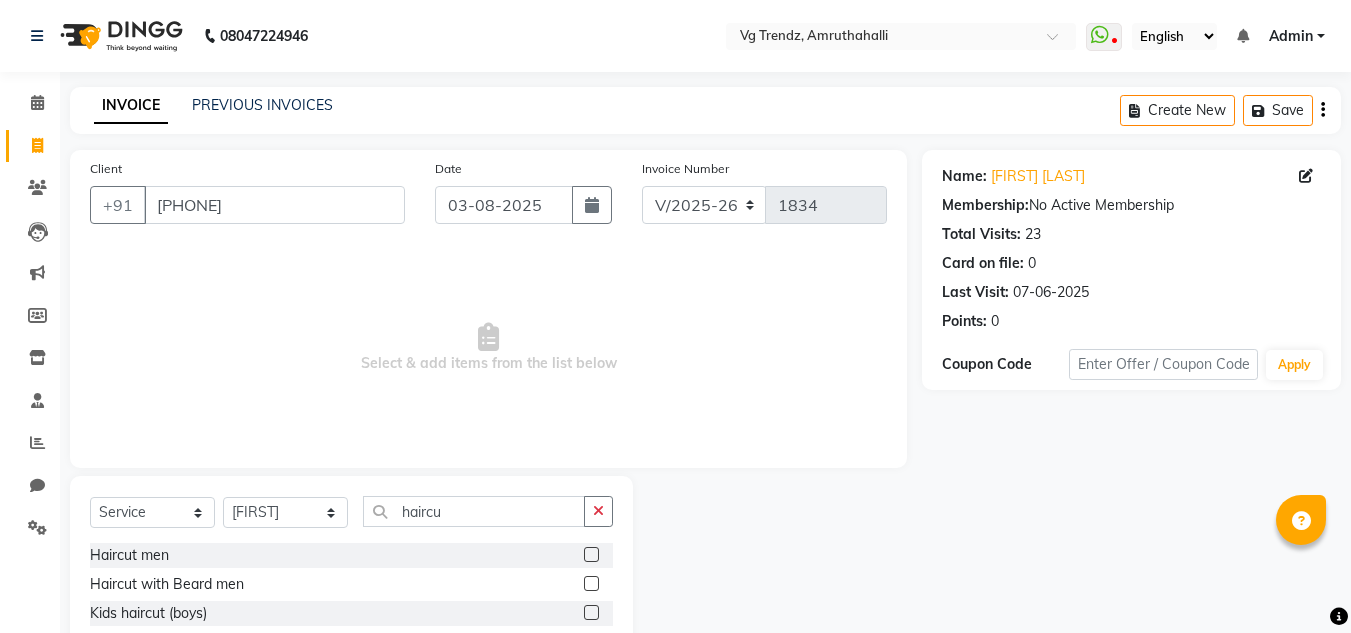 click 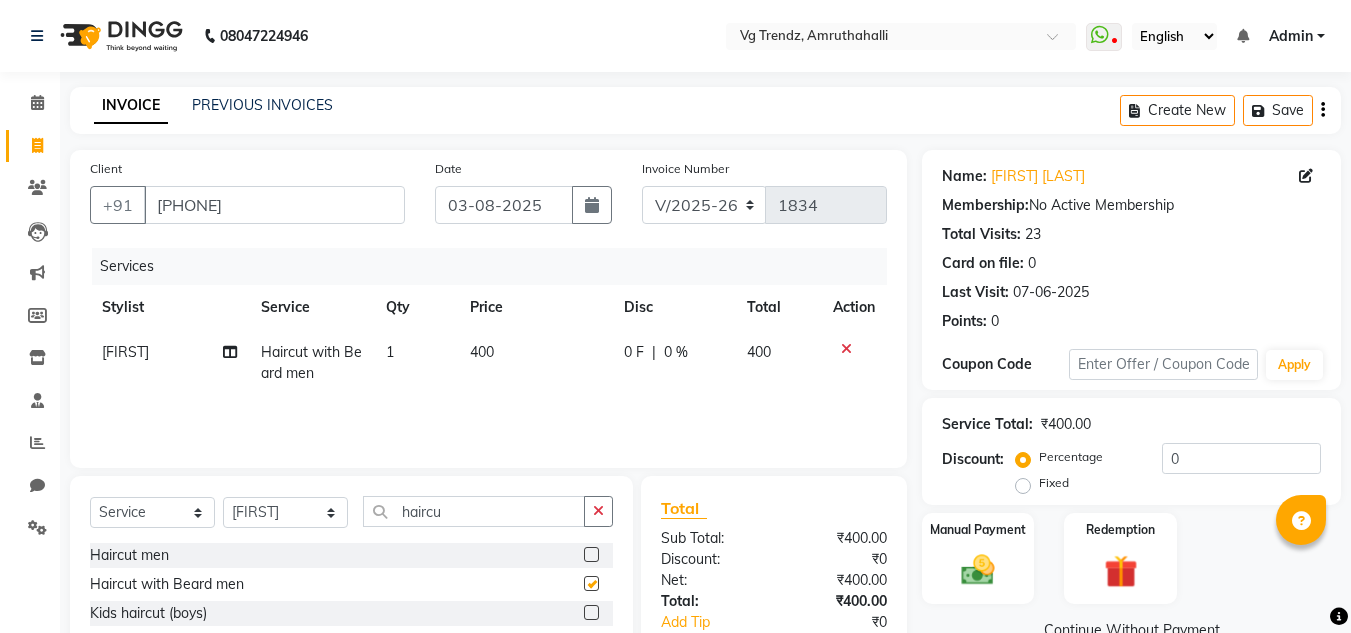 checkbox on "false" 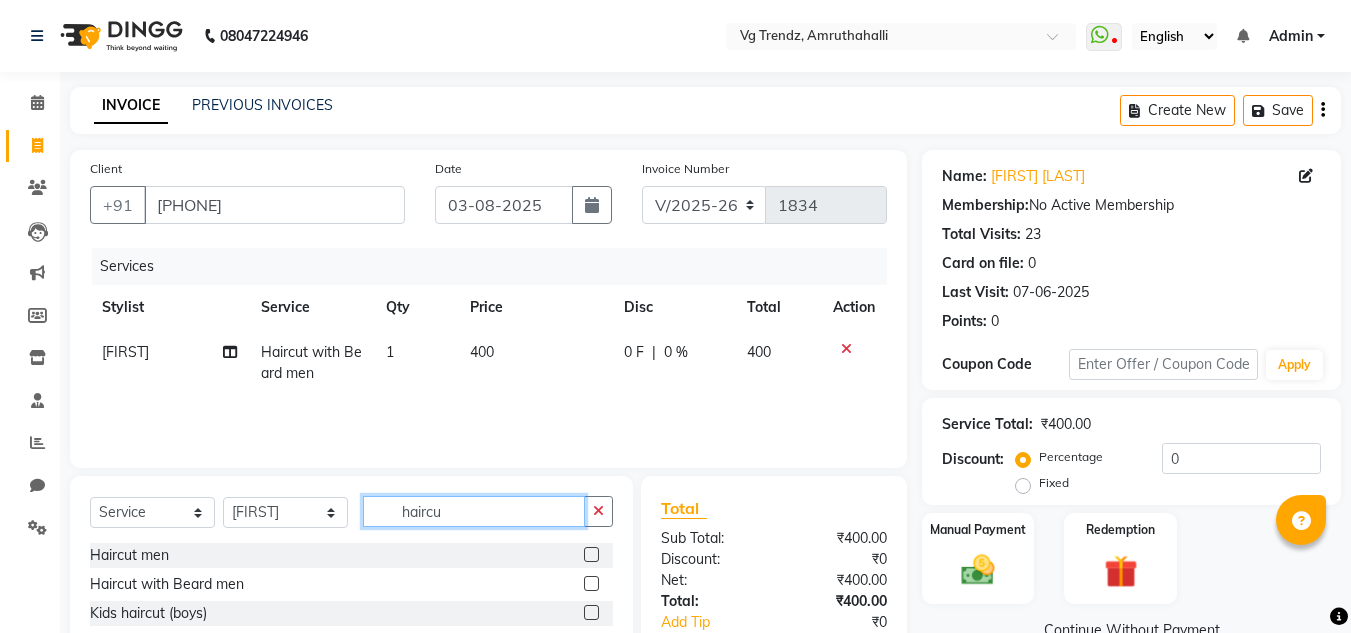 click on "haircu" 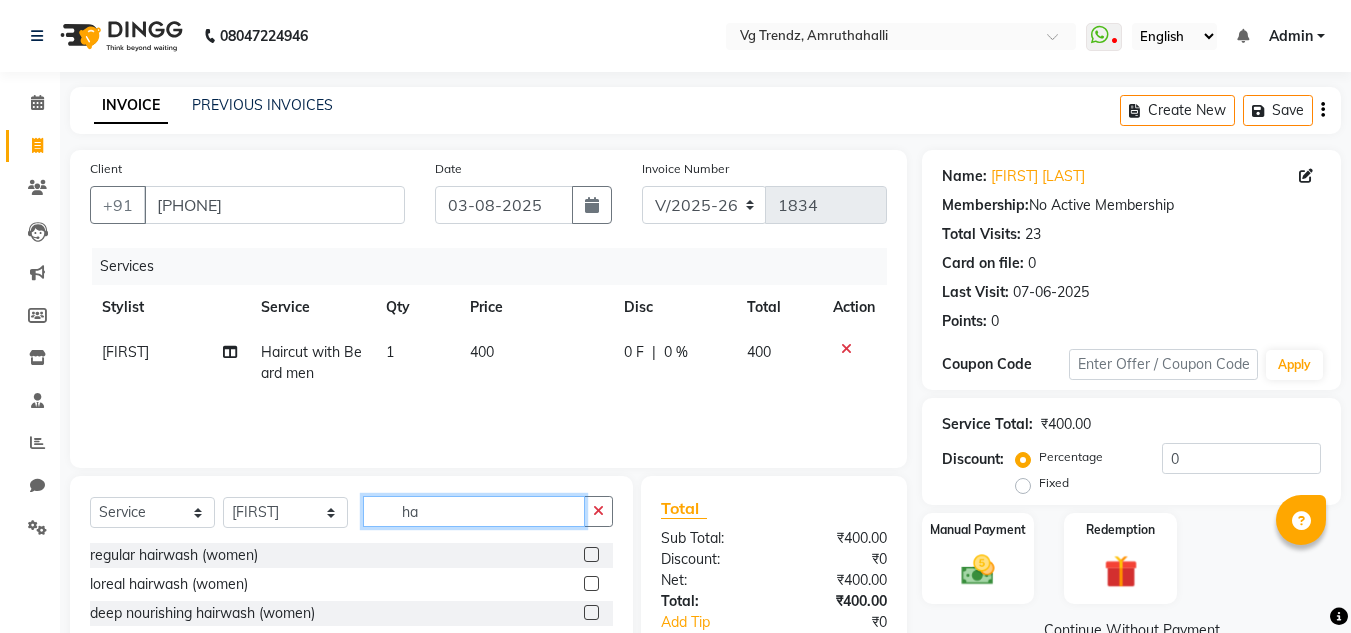 type on "h" 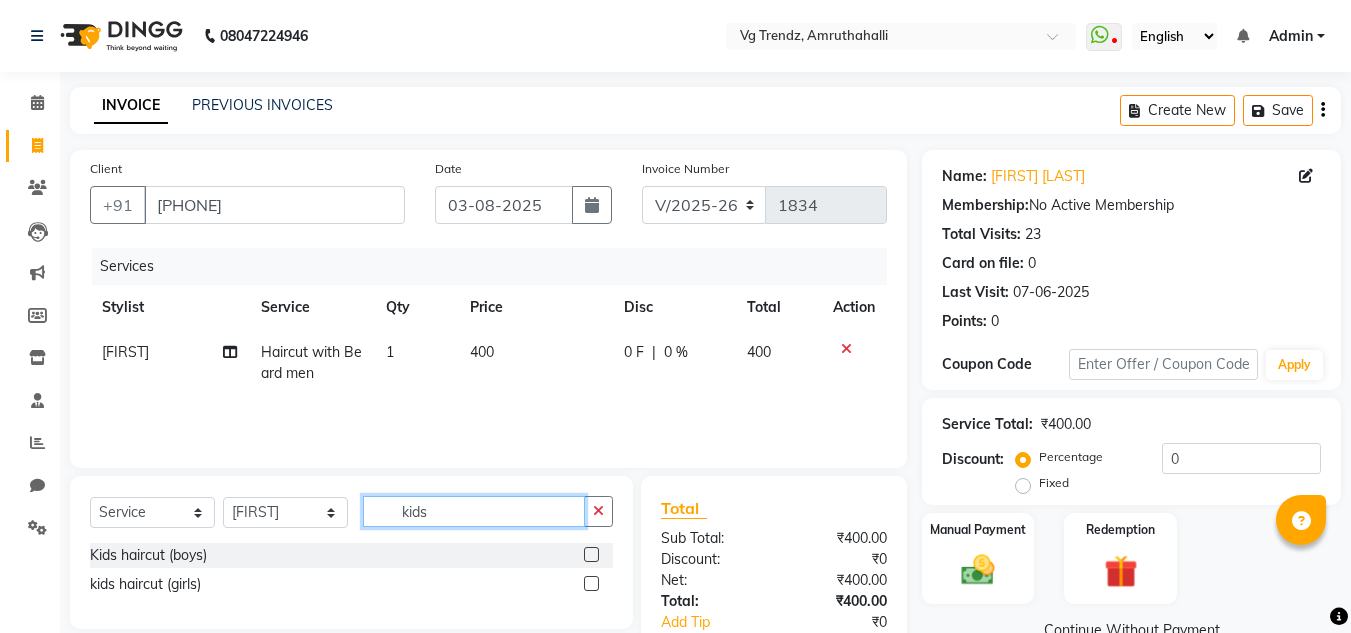 type on "kids" 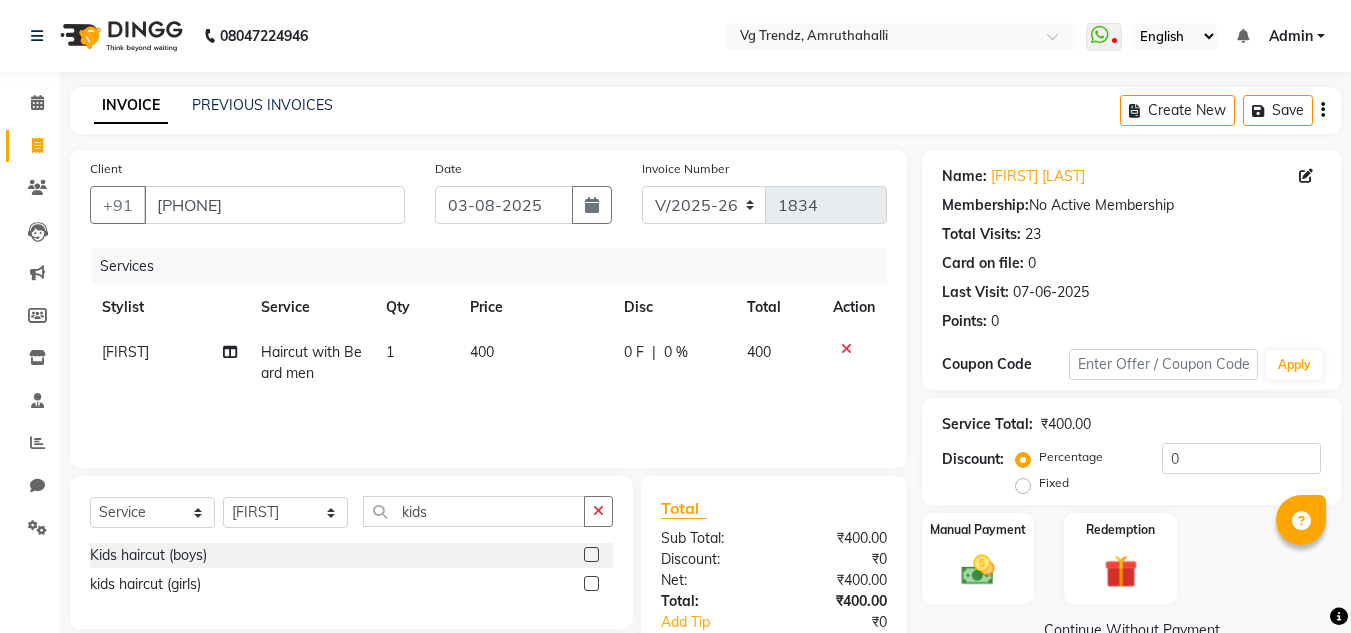 click 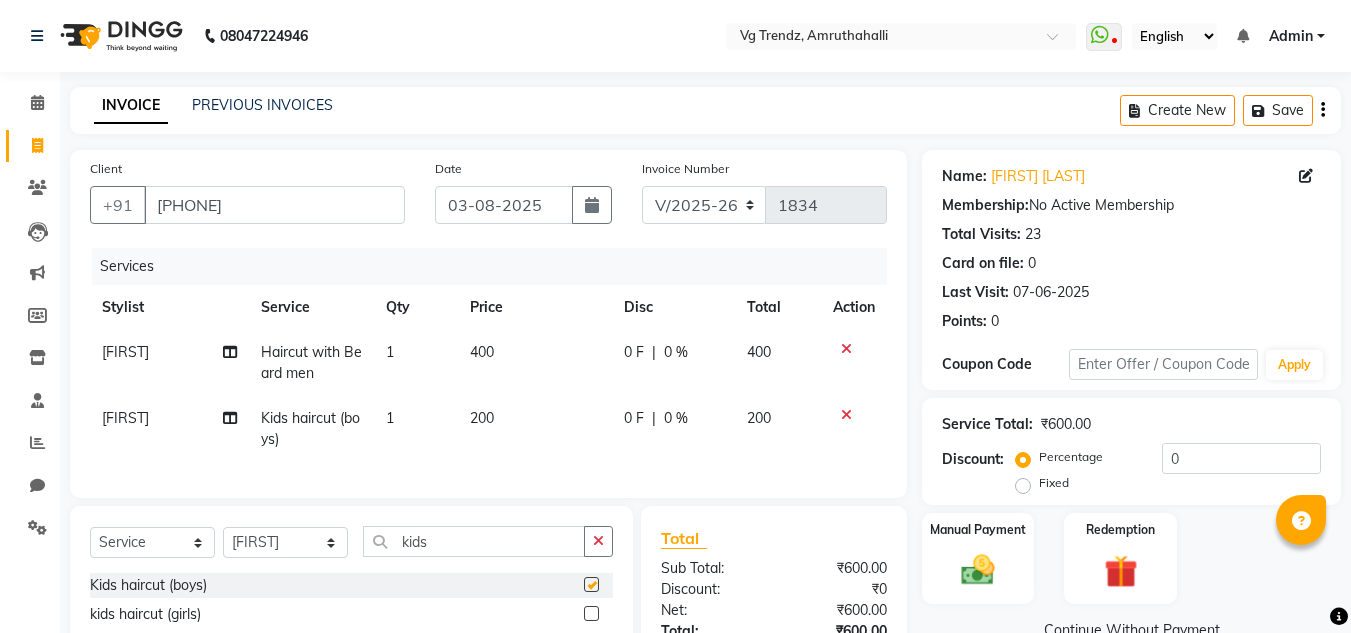 checkbox on "false" 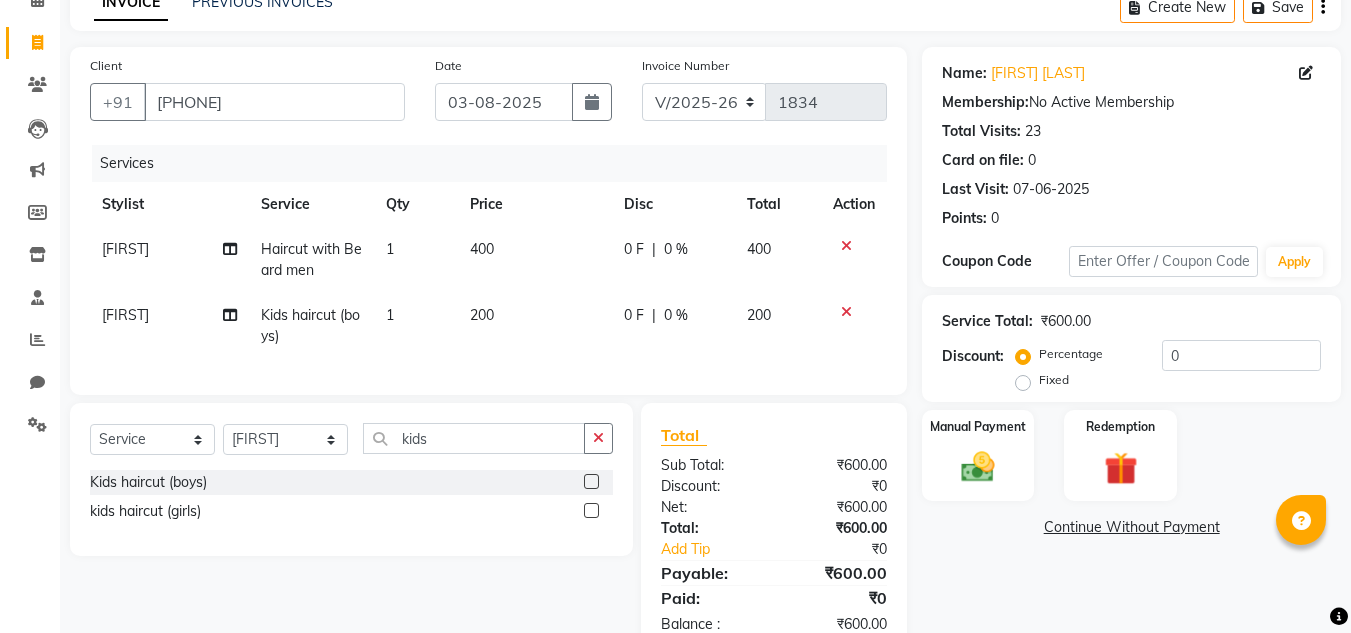 scroll, scrollTop: 170, scrollLeft: 0, axis: vertical 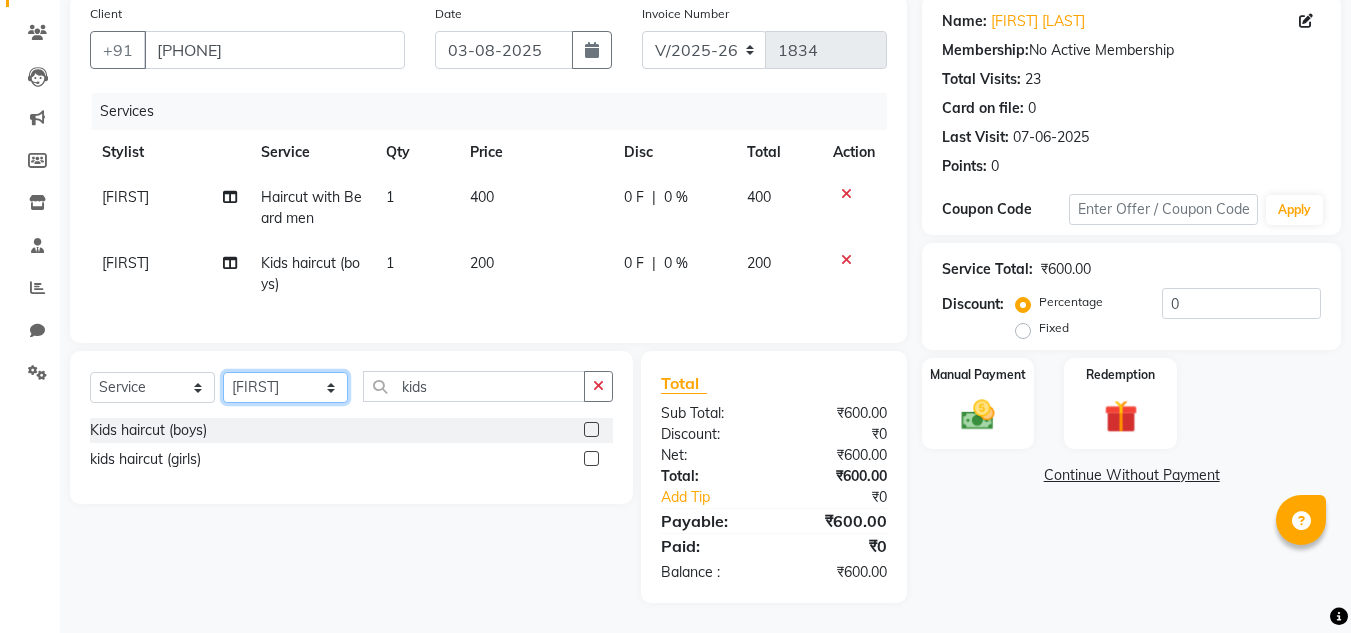 click on "Select Stylist Ashiwini N P Manjitha Chhetri Manjula S Mun Khan Naveen Kumar Rangashamaiah salon number Sandeep Sharma Shannu Sridevi Vanitha v" 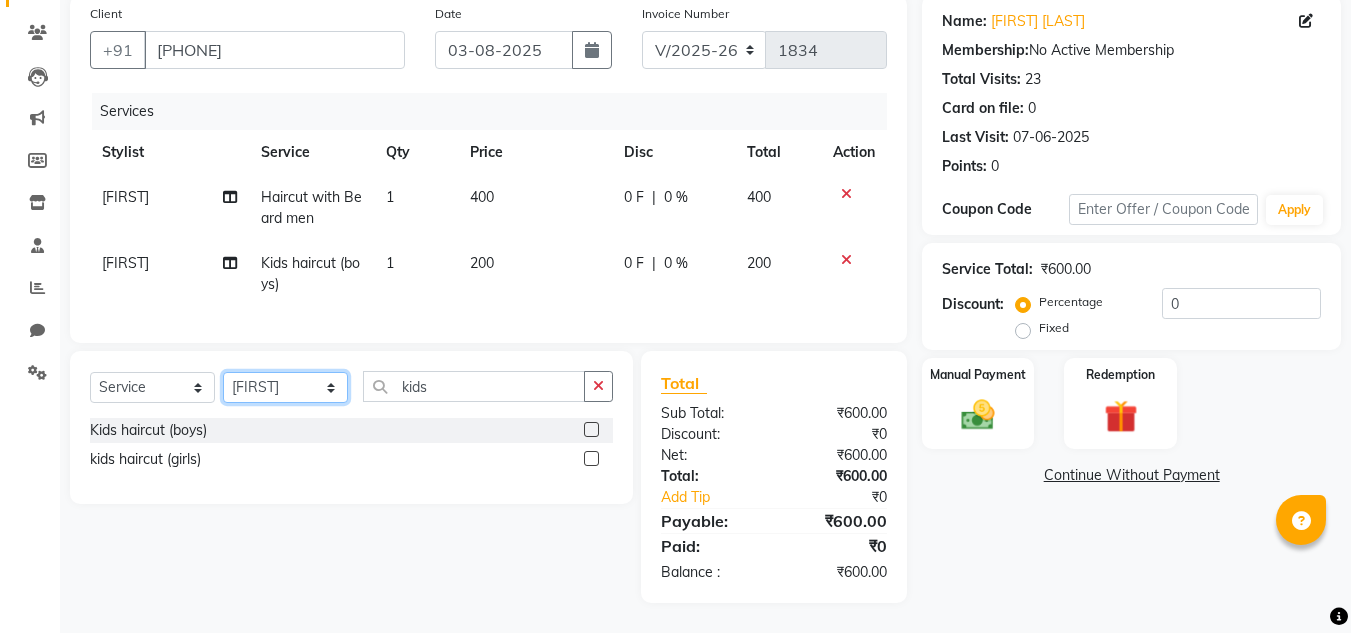 select on "85012" 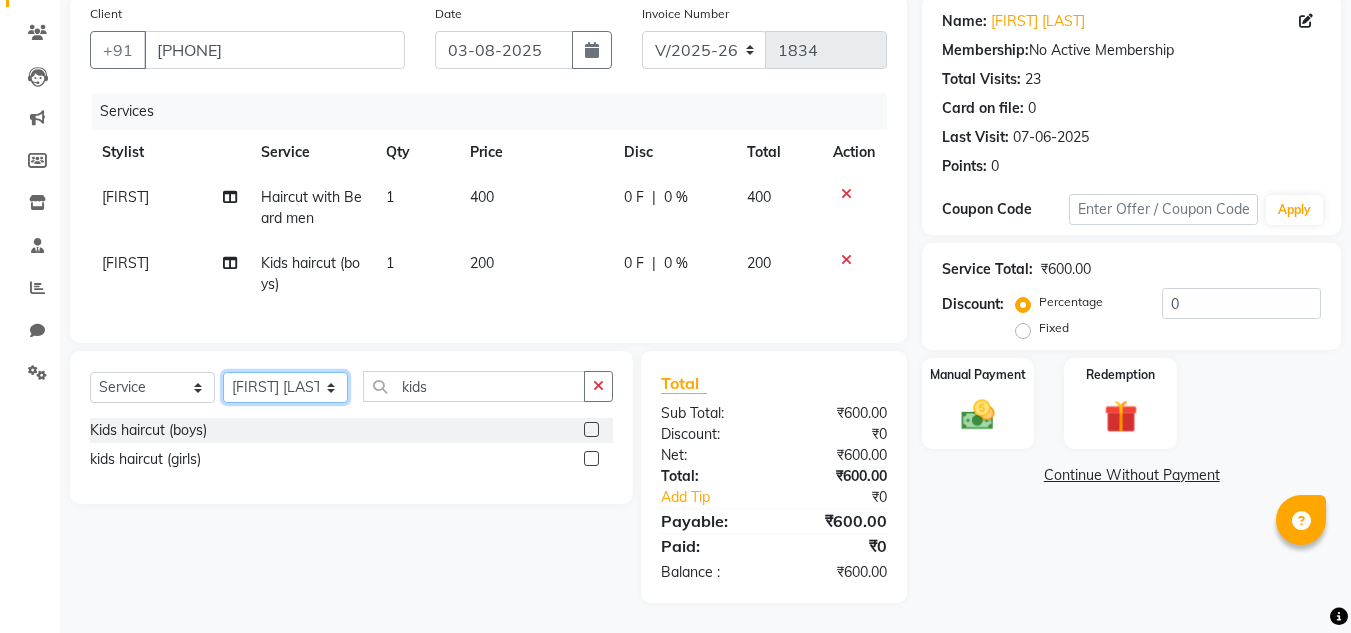 click on "Select Stylist Ashiwini N P Manjitha Chhetri Manjula S Mun Khan Naveen Kumar Rangashamaiah salon number Sandeep Sharma Shannu Sridevi Vanitha v" 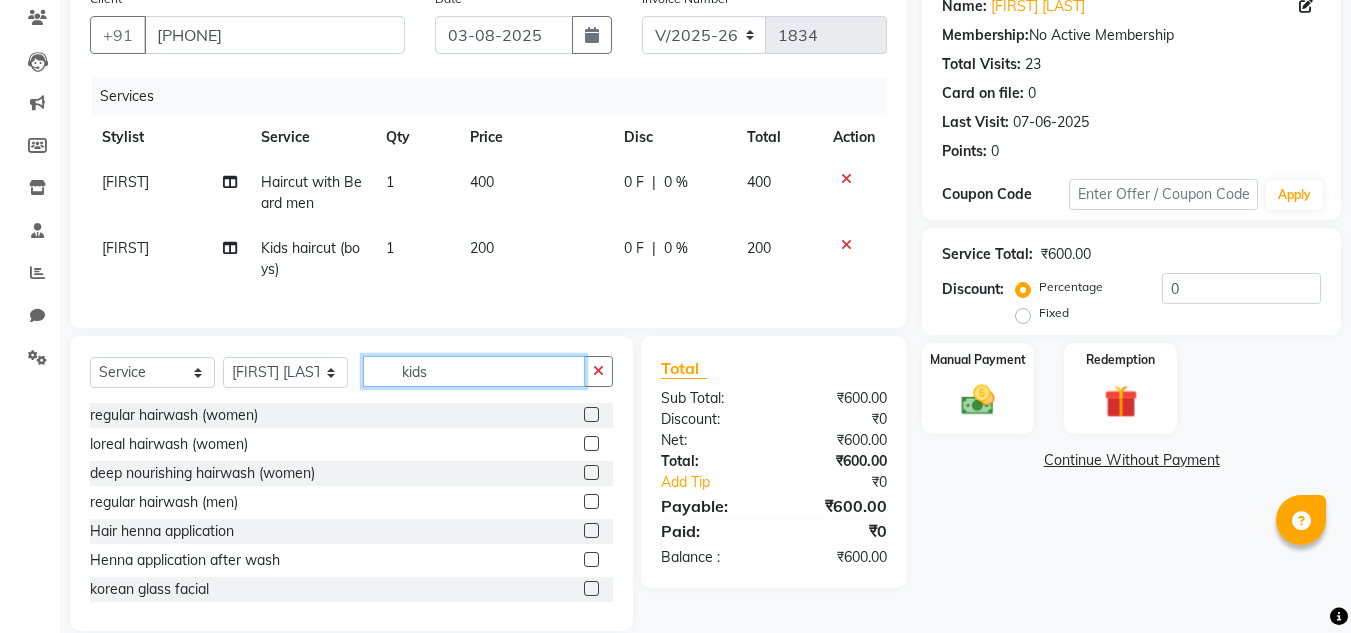 click on "kids" 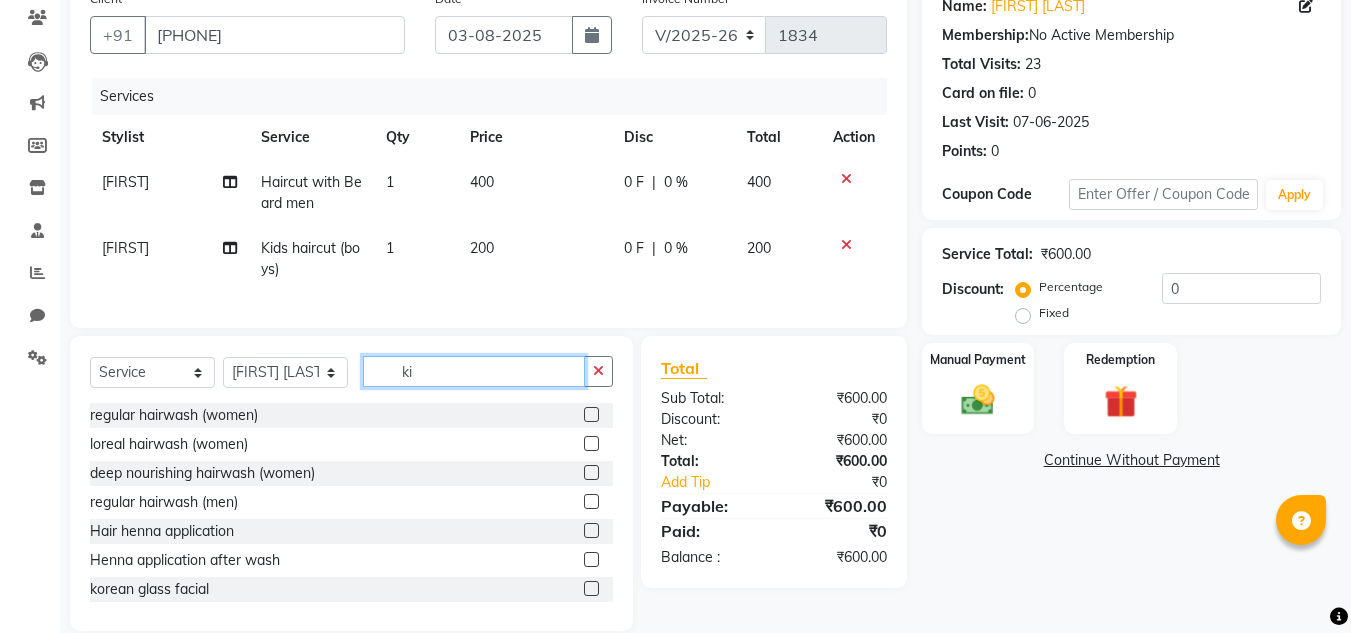 type on "k" 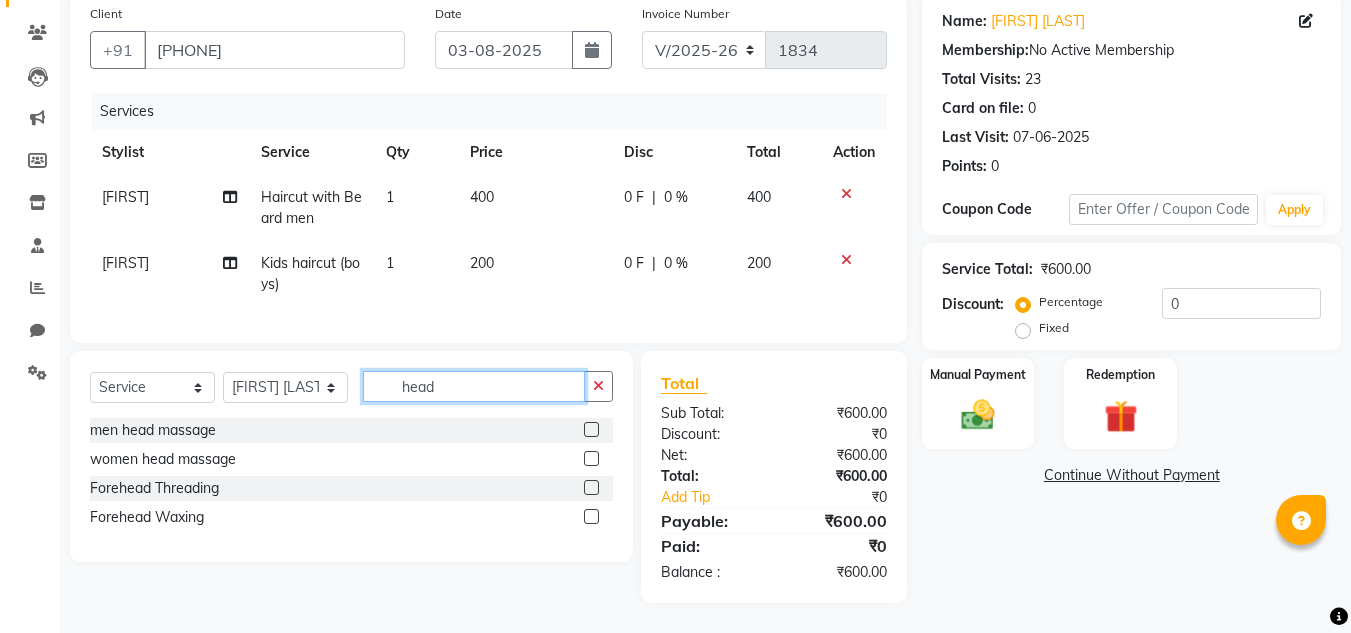 type on "head" 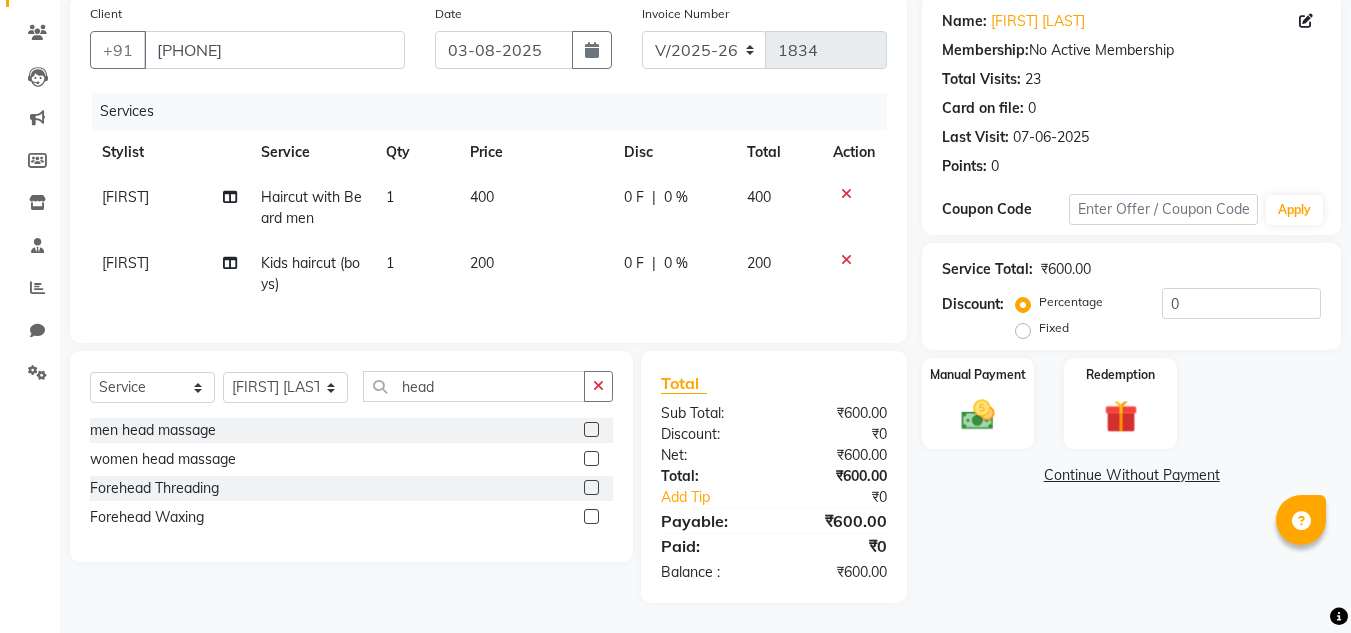 click 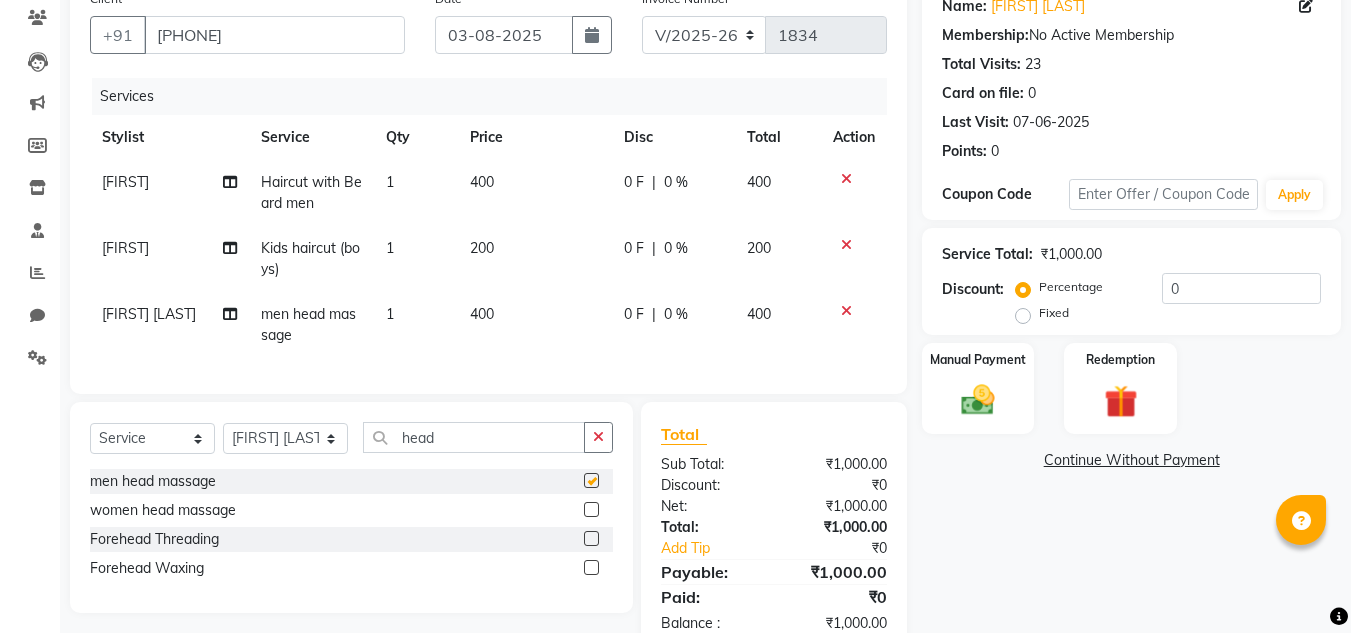 checkbox on "false" 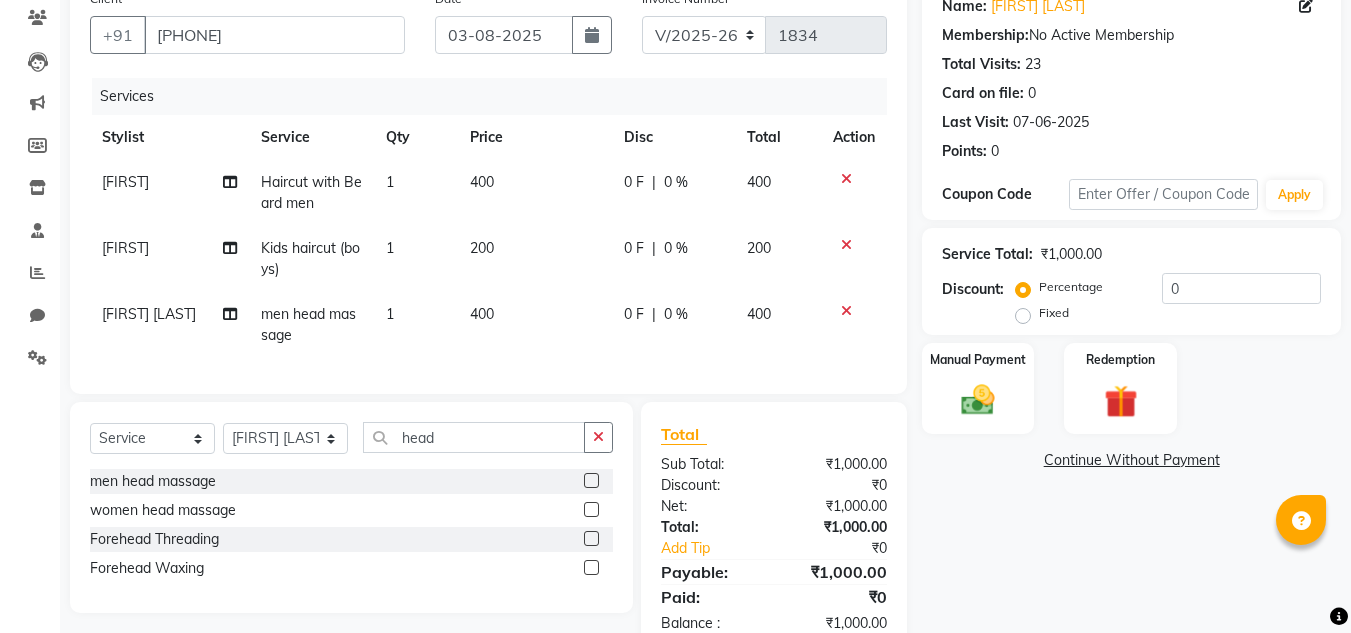 click on "400" 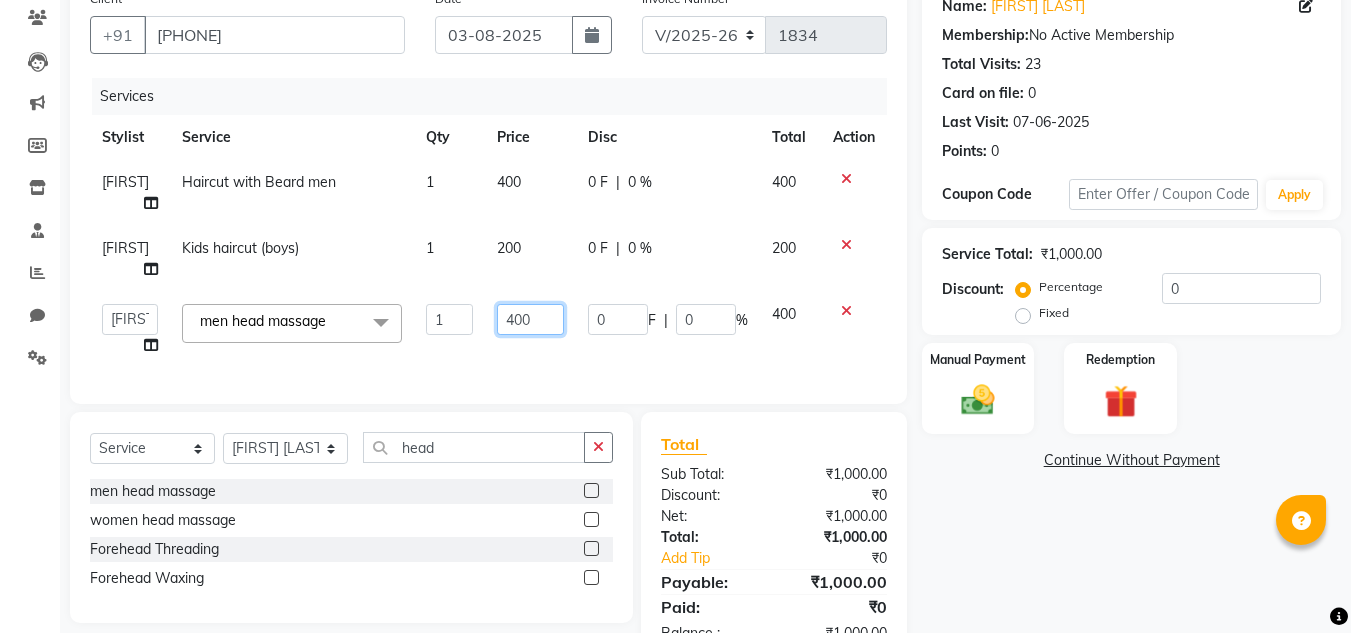 click on "400" 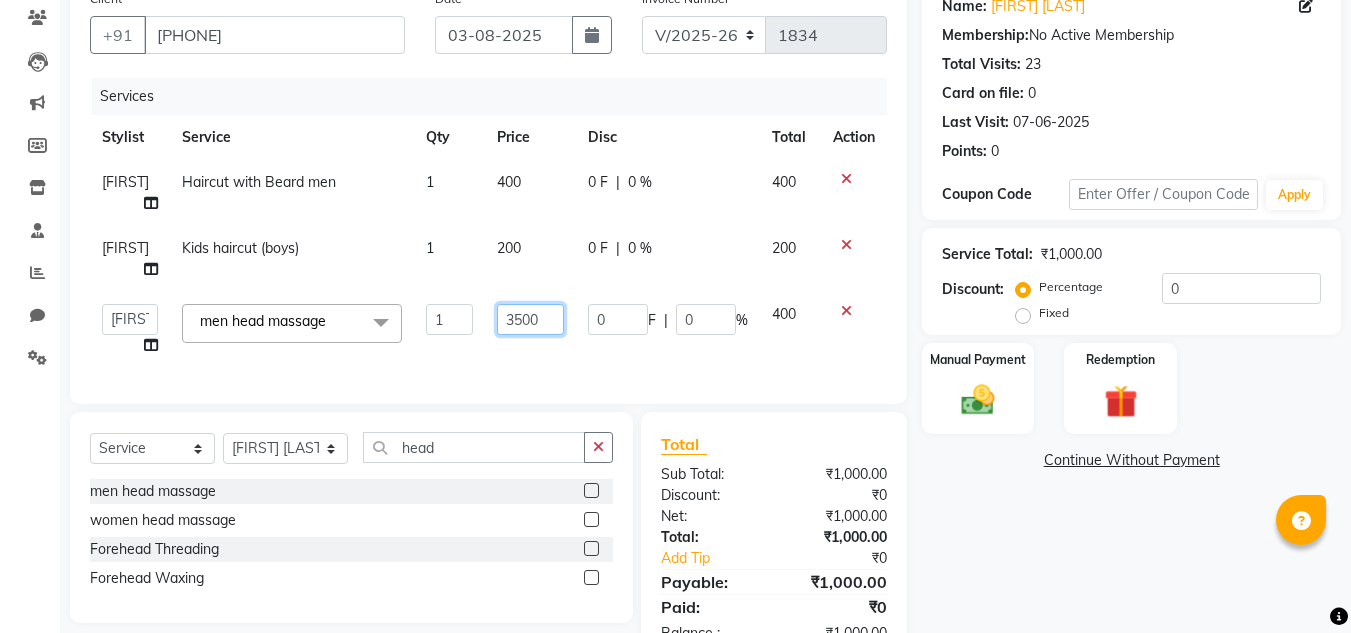 type on "350" 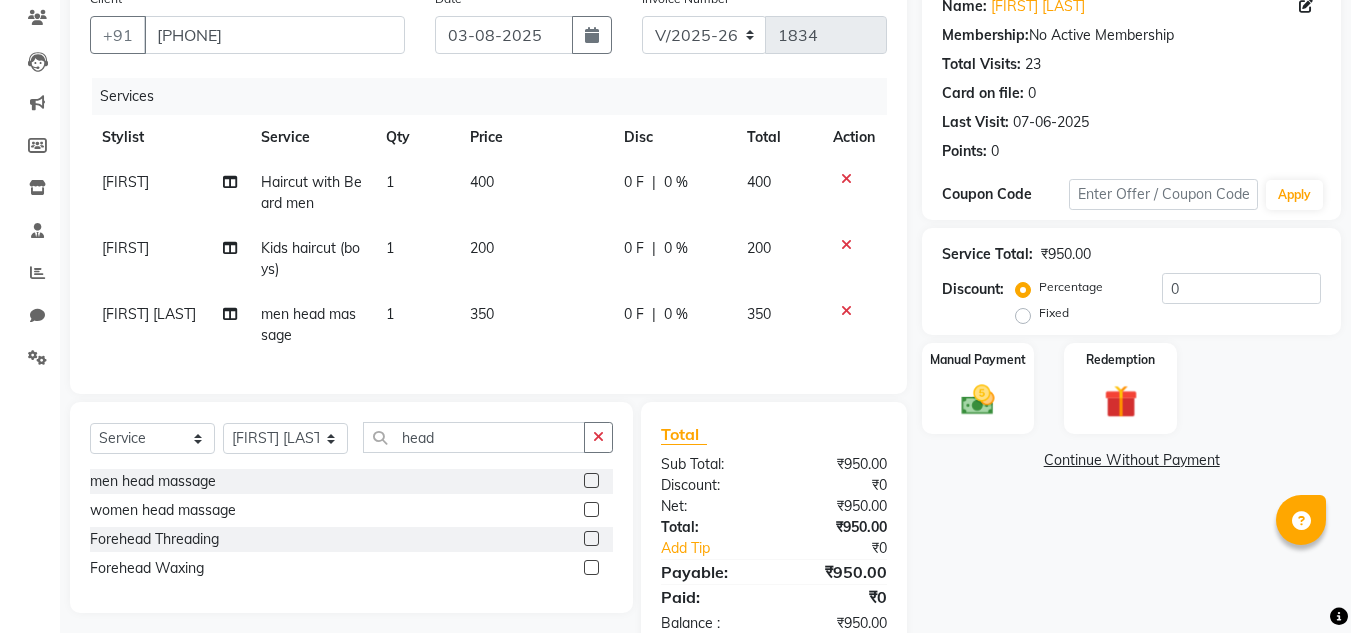 click on "Services Stylist Service Qty Price Disc Total Action Rangashamaiah Haircut with Beard men 1 400 0 F | 0 % 400 Rangashamaiah Kids haircut (boys) 1 200 0 F | 0 % 200 Mun Khan men head massage 1 350 0 F | 0 % 350" 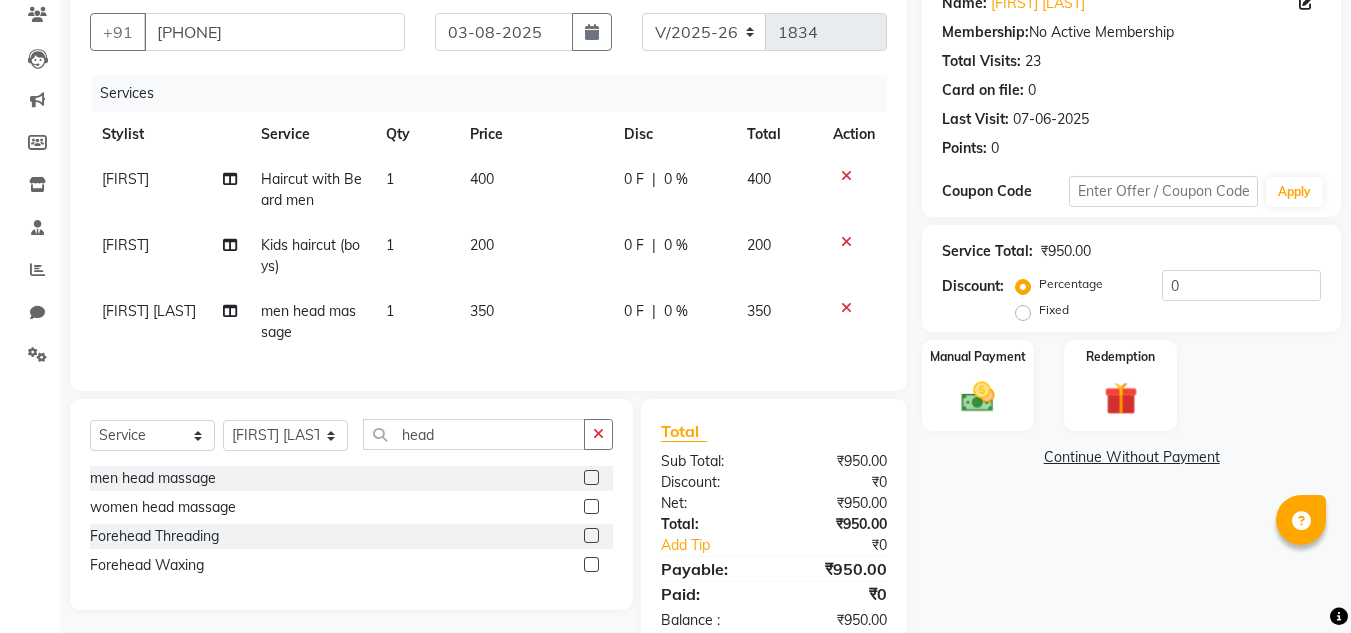 scroll, scrollTop: 236, scrollLeft: 0, axis: vertical 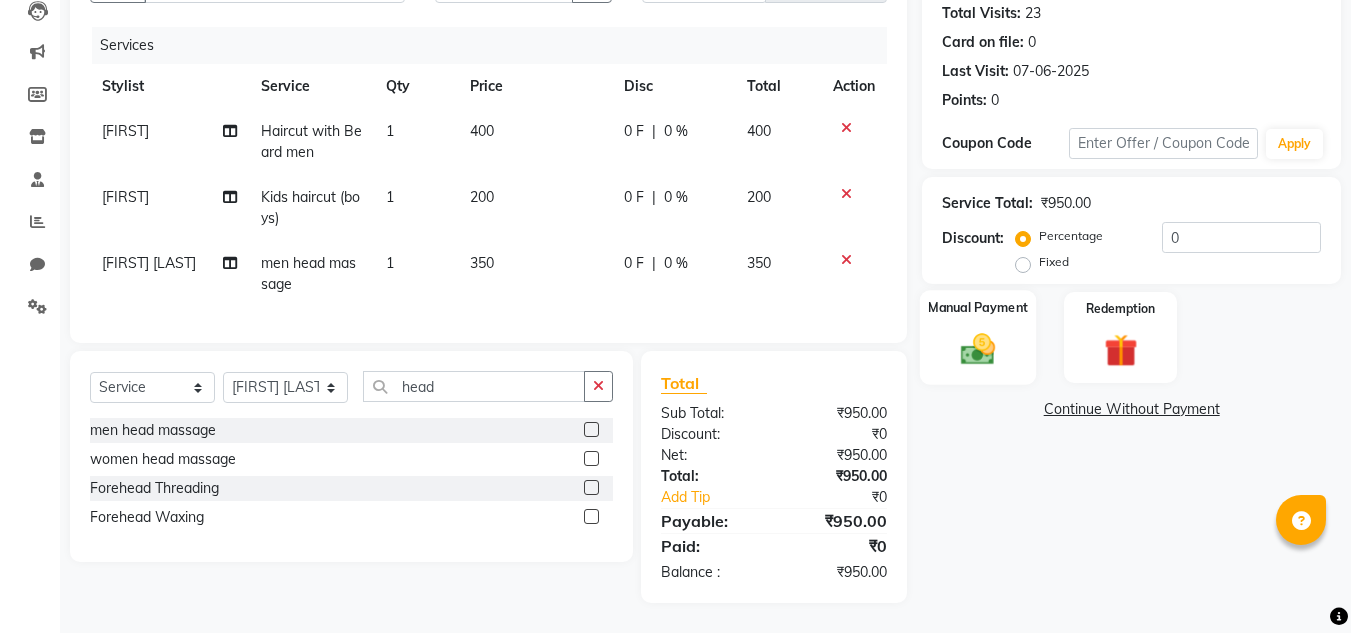 click 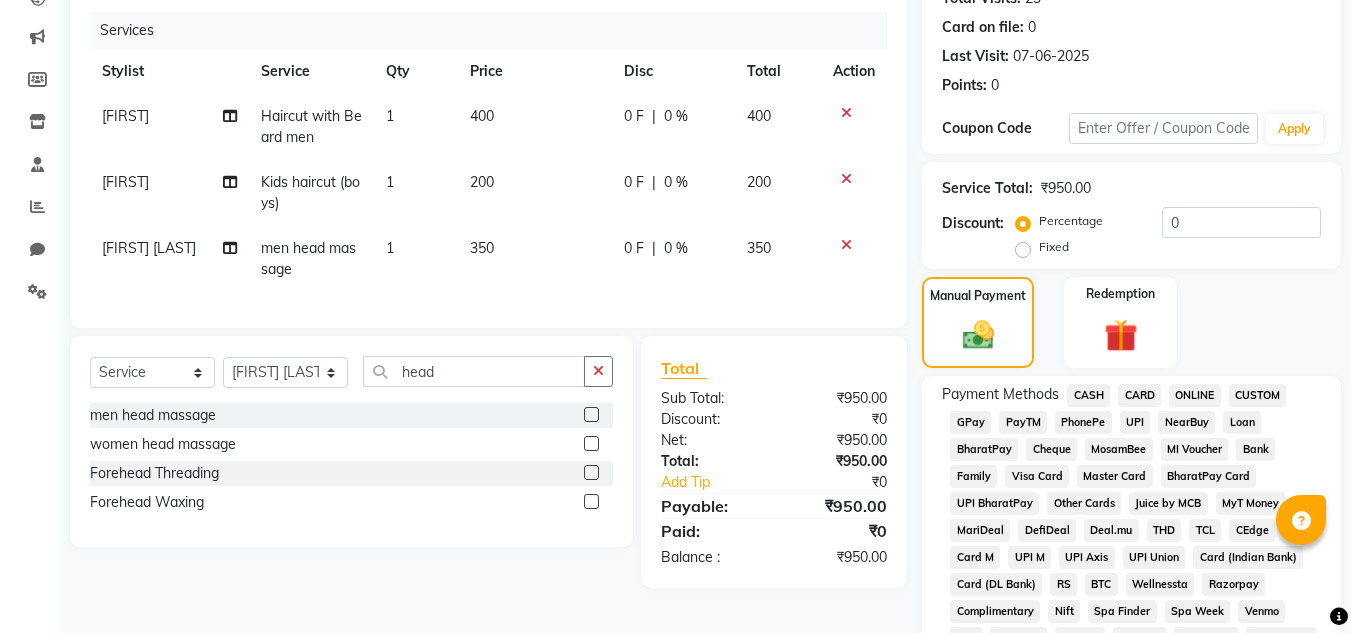 click on "PhonePe" 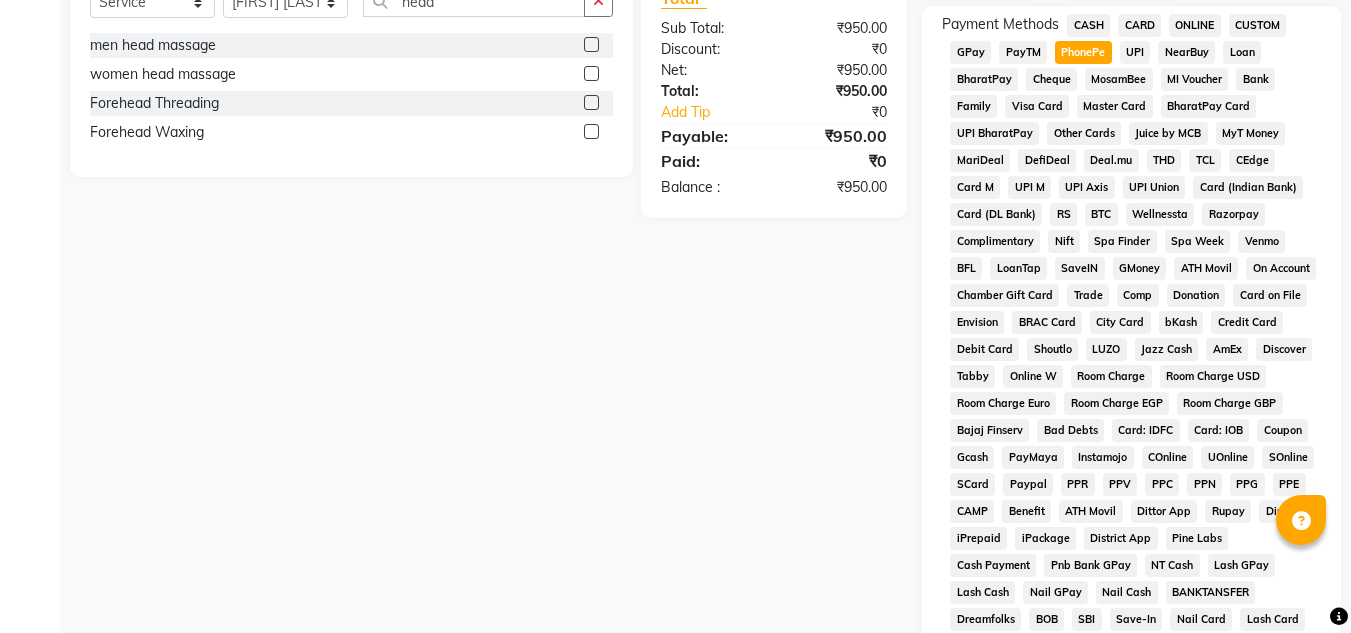scroll, scrollTop: 869, scrollLeft: 0, axis: vertical 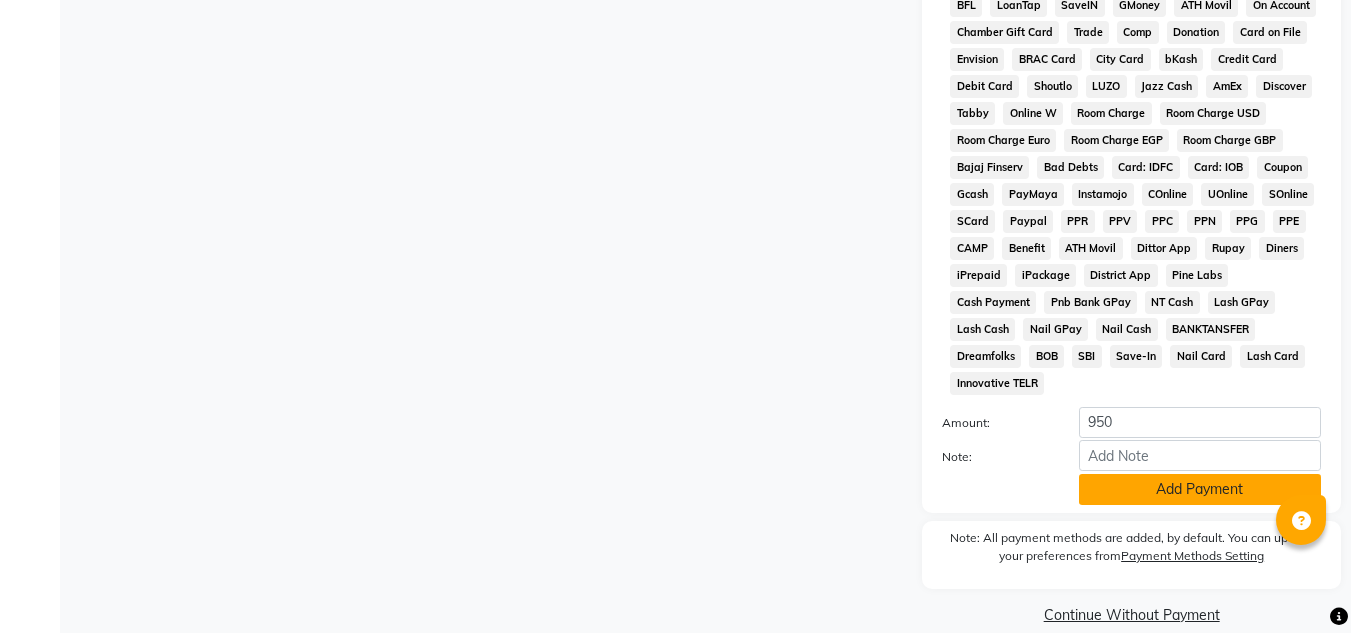 click on "Add Payment" 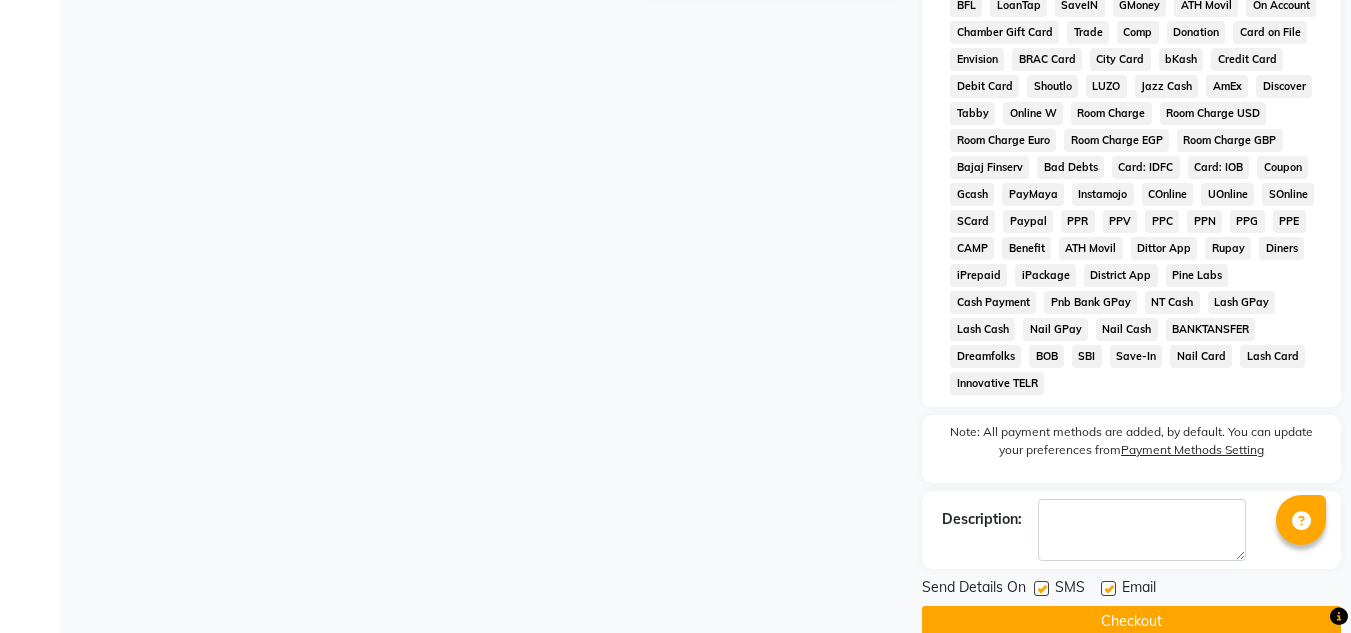 click 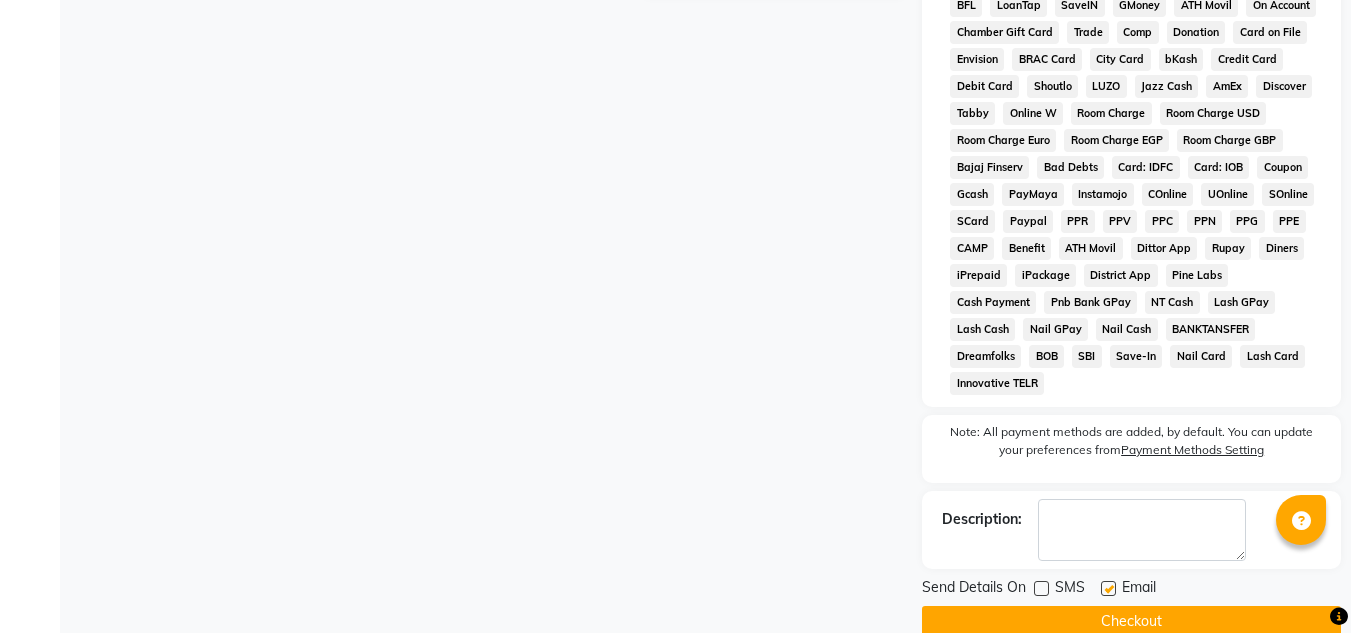 click 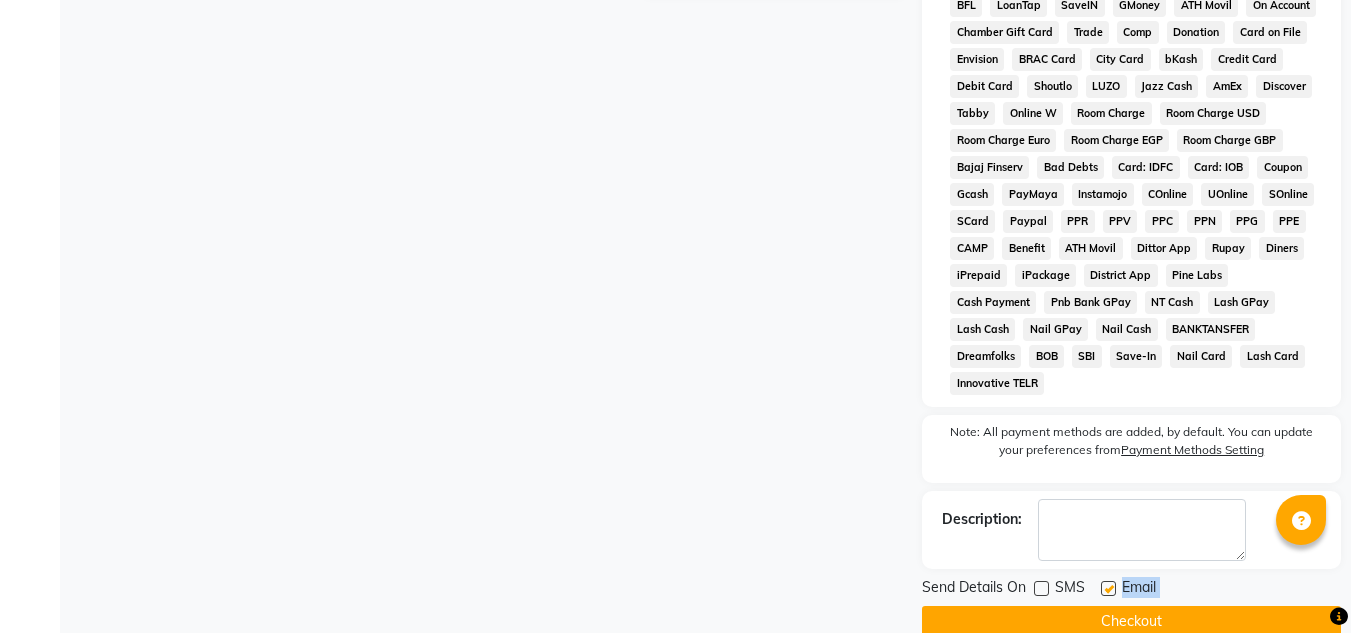 drag, startPoint x: 1107, startPoint y: 562, endPoint x: 1107, endPoint y: 599, distance: 37 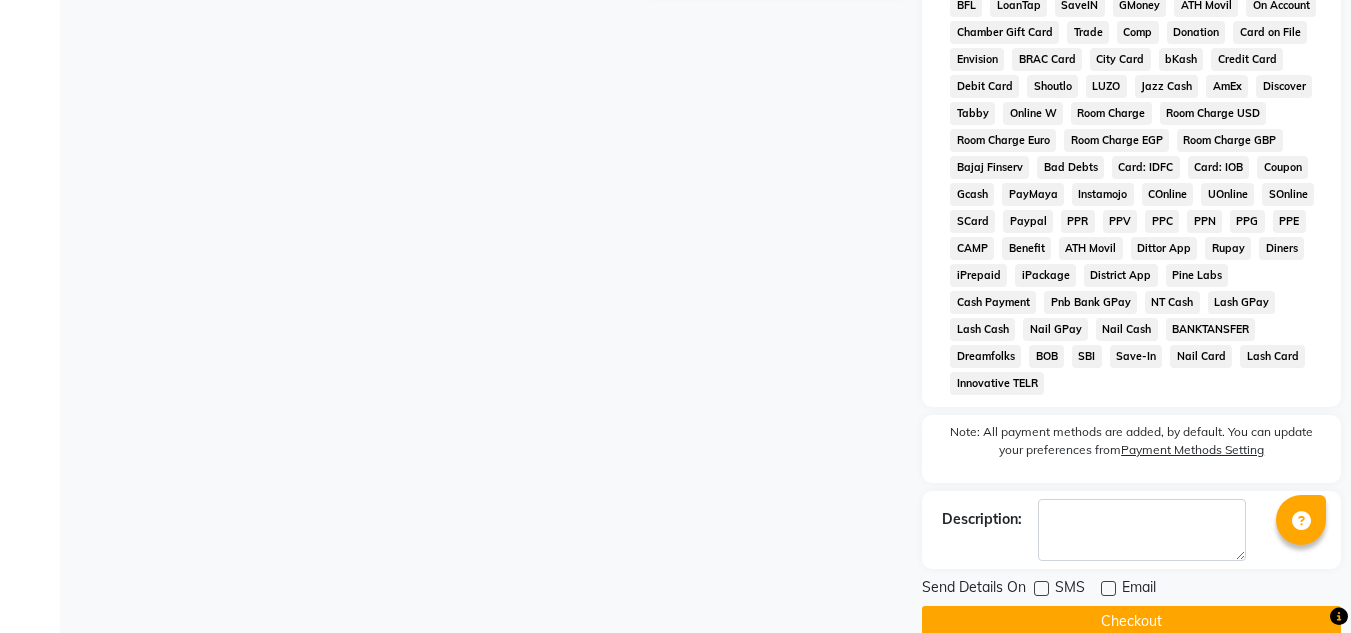 click 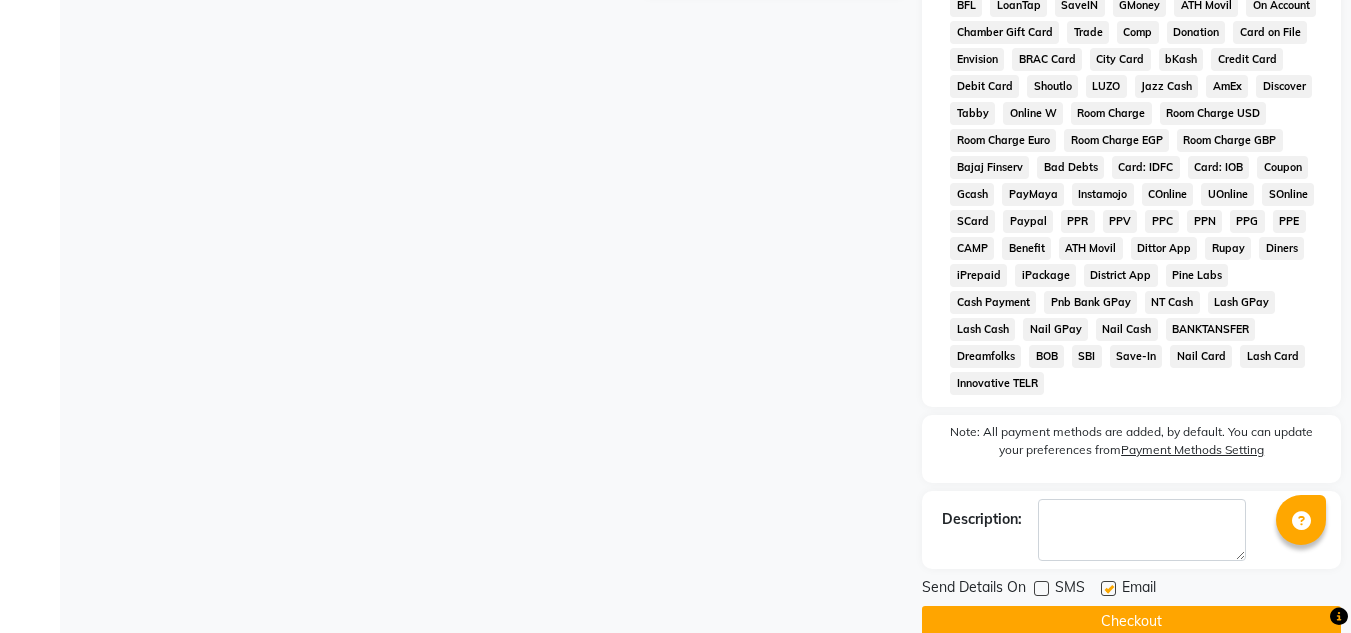 click 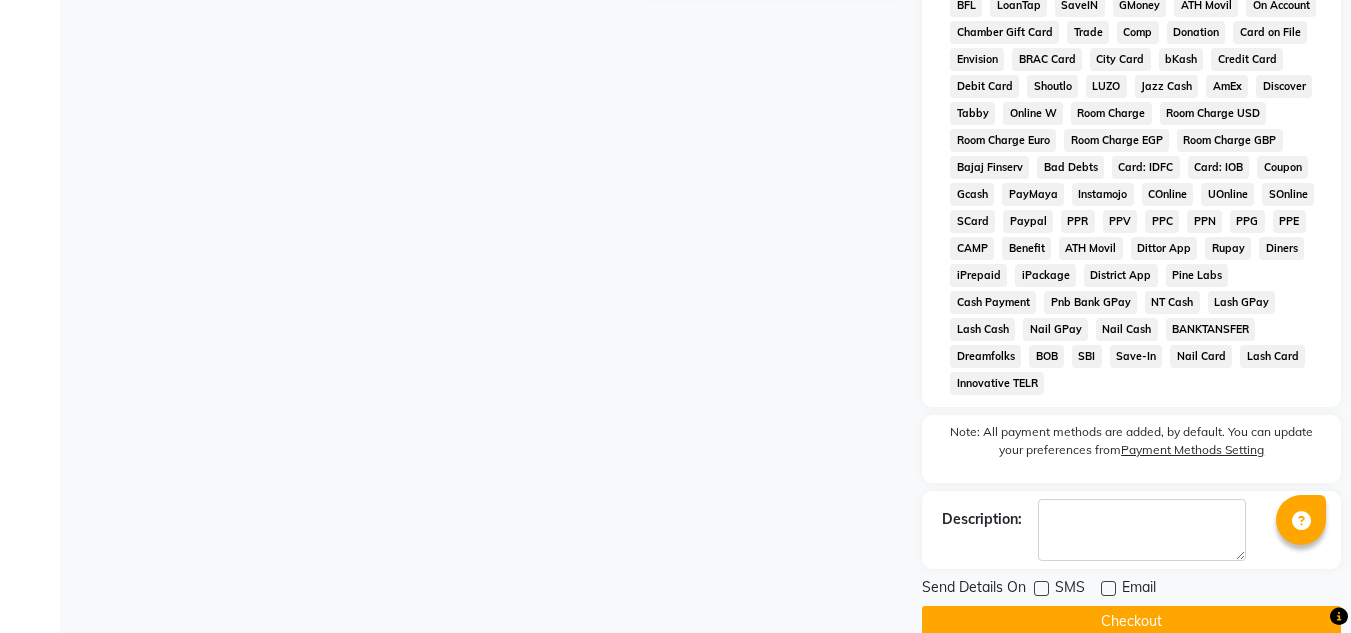 click on "Checkout" 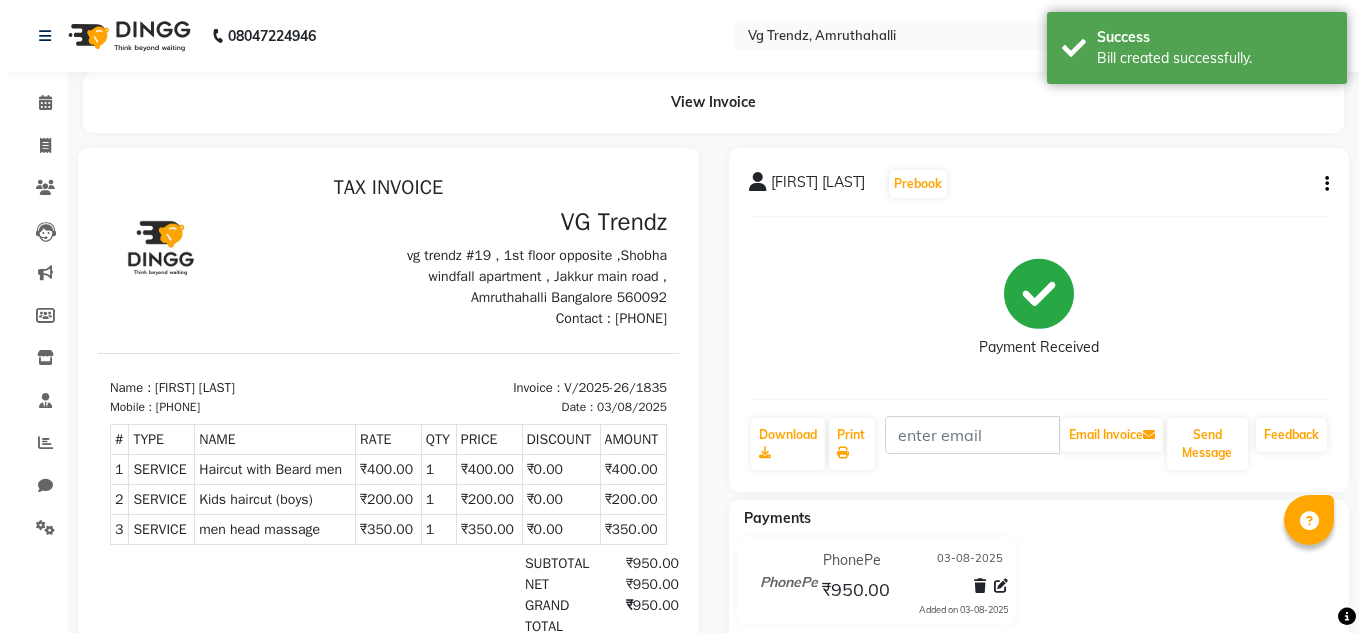 scroll, scrollTop: 0, scrollLeft: 0, axis: both 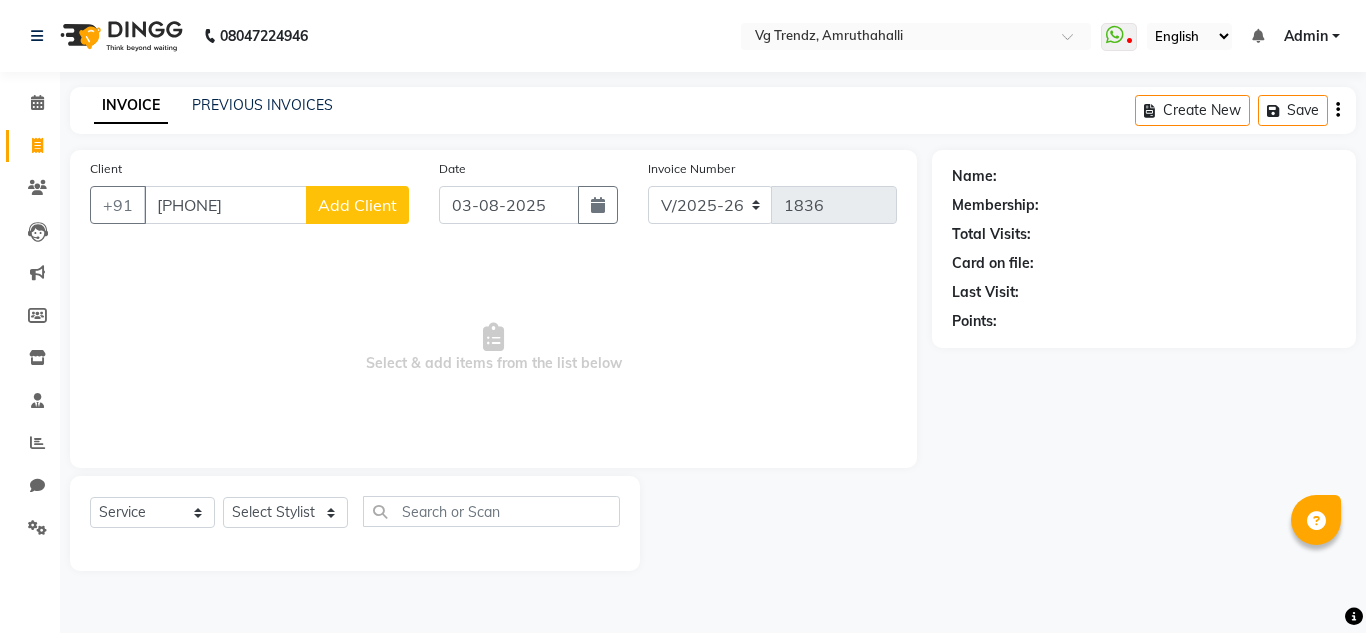 click on "Add Client" 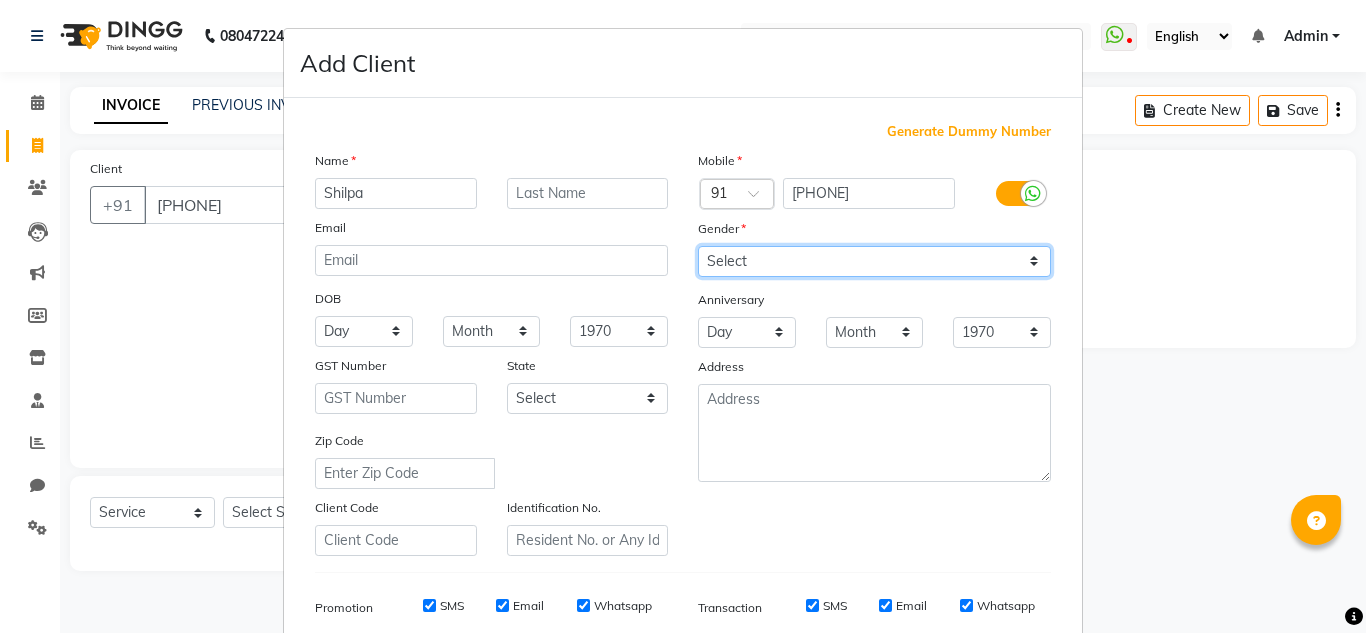 click on "Select Male Female Other Prefer Not To Say" at bounding box center [874, 261] 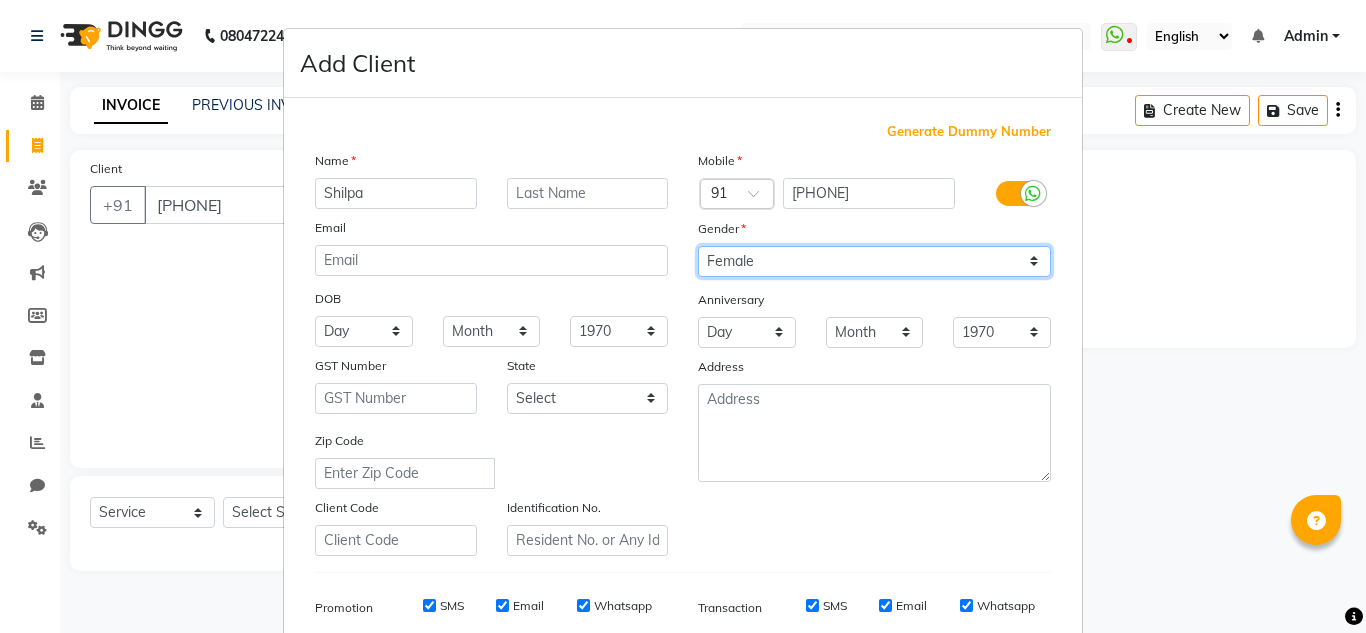 click on "Select Male Female Other Prefer Not To Say" at bounding box center [874, 261] 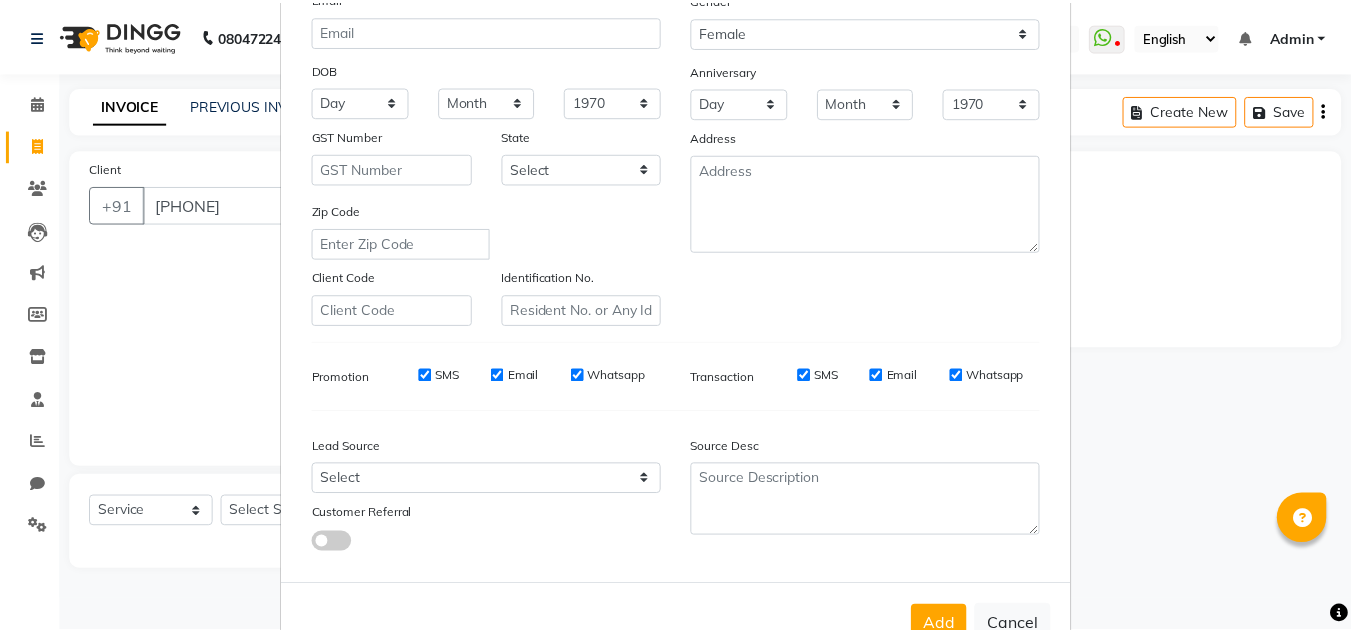 scroll, scrollTop: 290, scrollLeft: 0, axis: vertical 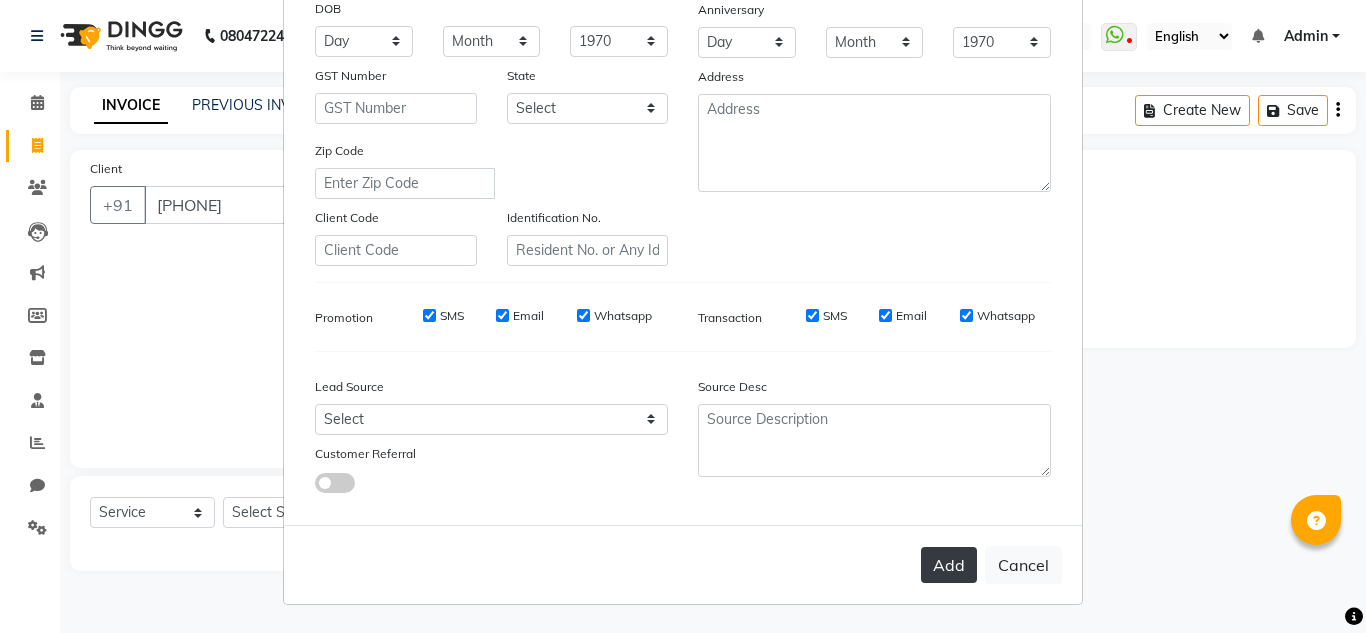 click on "Add" at bounding box center (949, 565) 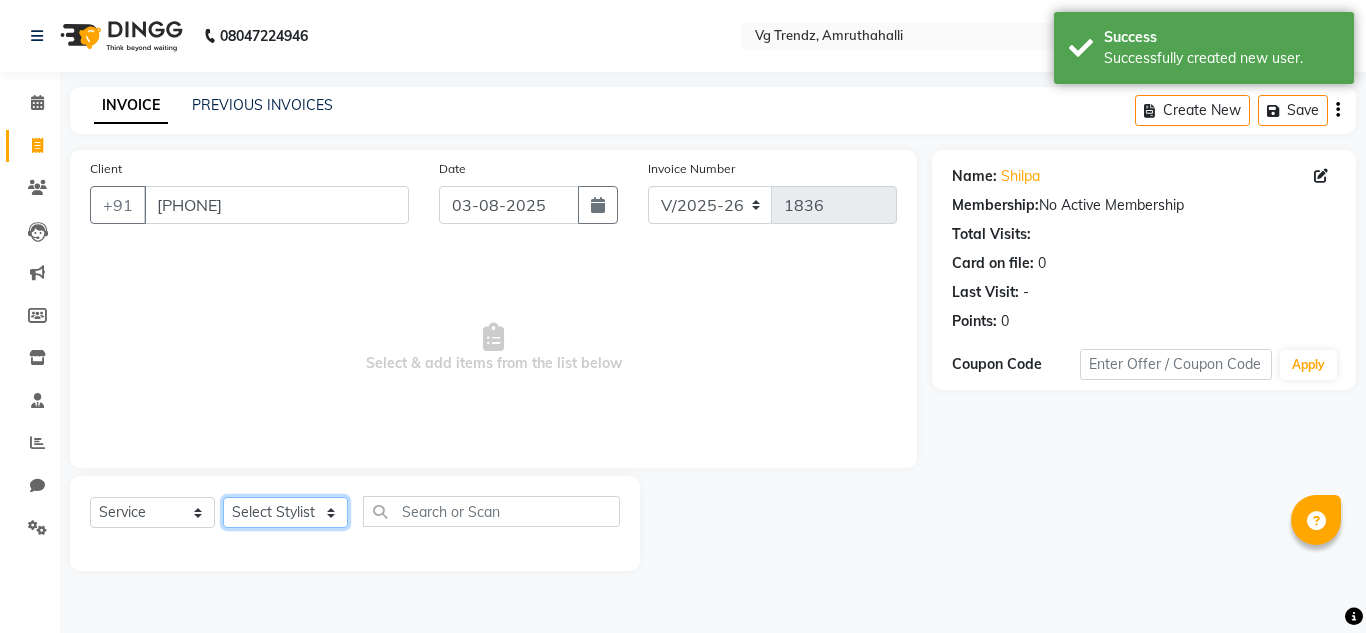click on "Select Stylist Ashiwini N P Manjitha Chhetri Manjula S Mun Khan Naveen Kumar Rangashamaiah salon number Sandeep Sharma Shannu Sridevi Vanitha v" 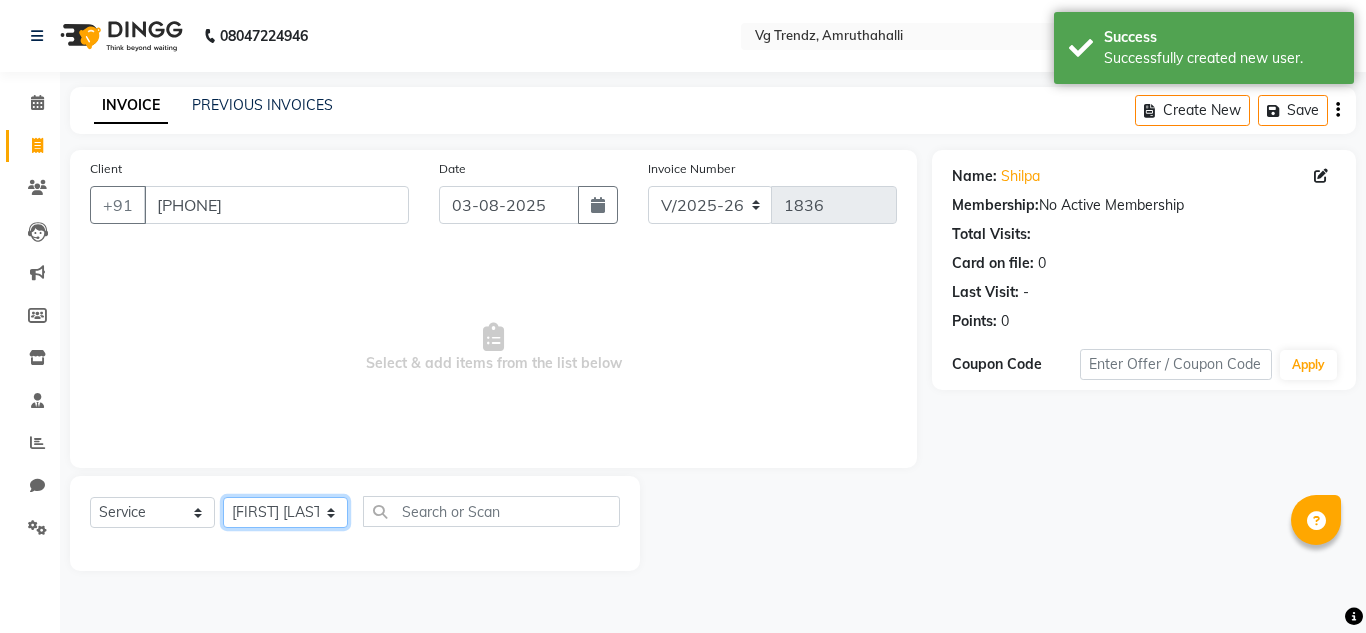 click on "Select Stylist Ashiwini N P Manjitha Chhetri Manjula S Mun Khan Naveen Kumar Rangashamaiah salon number Sandeep Sharma Shannu Sridevi Vanitha v" 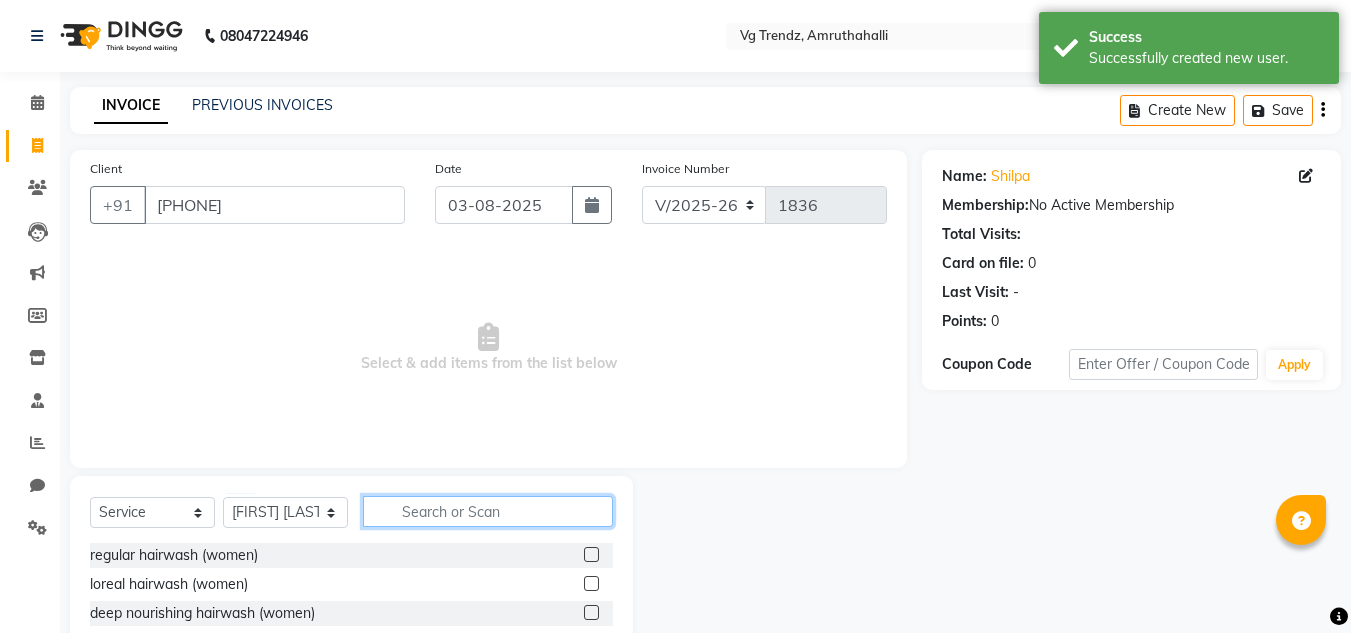 click 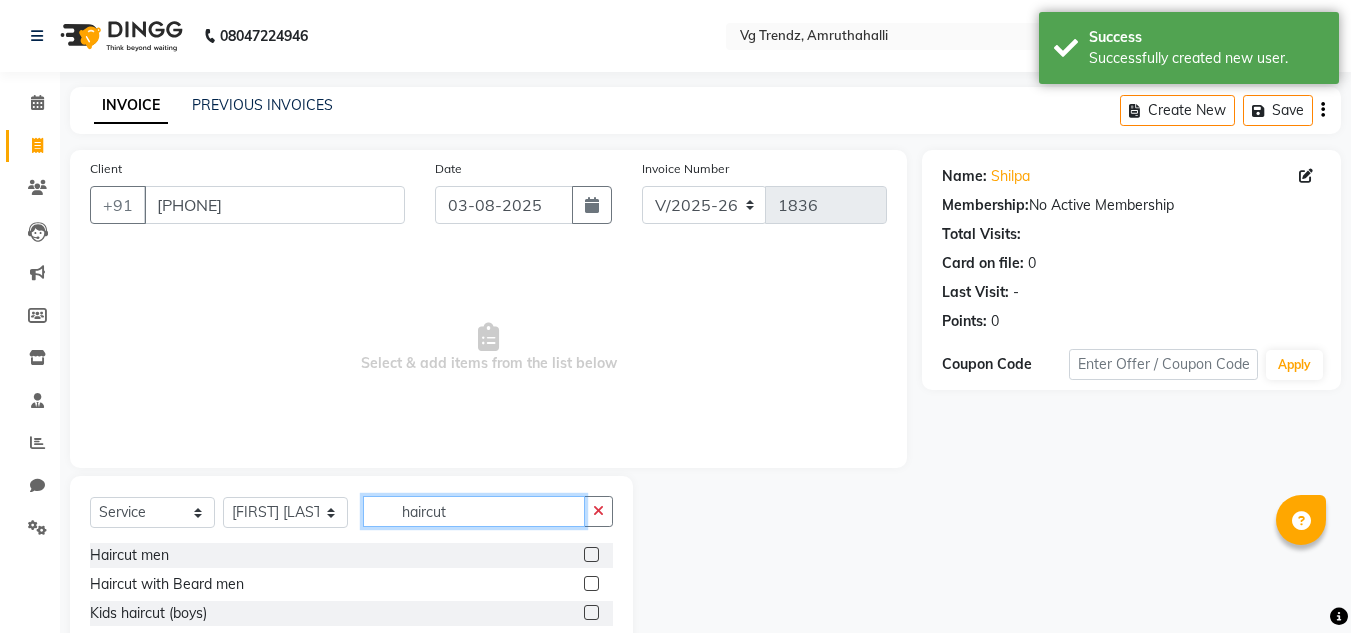 scroll, scrollTop: 168, scrollLeft: 0, axis: vertical 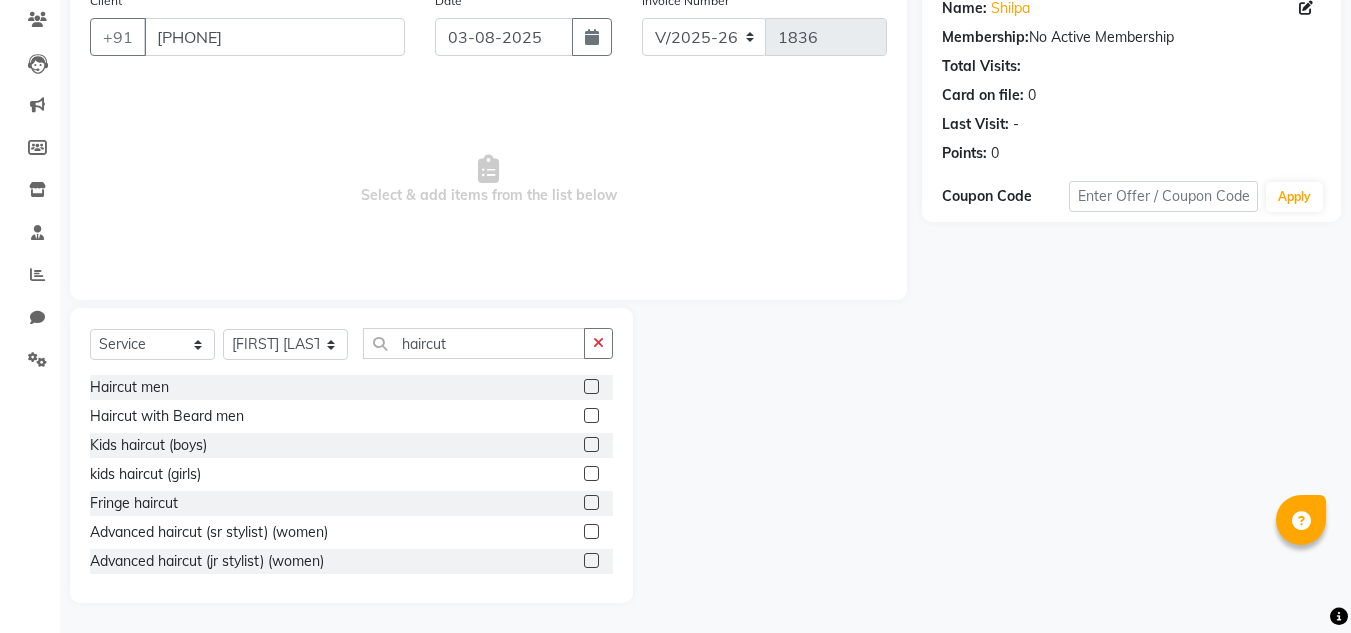 click 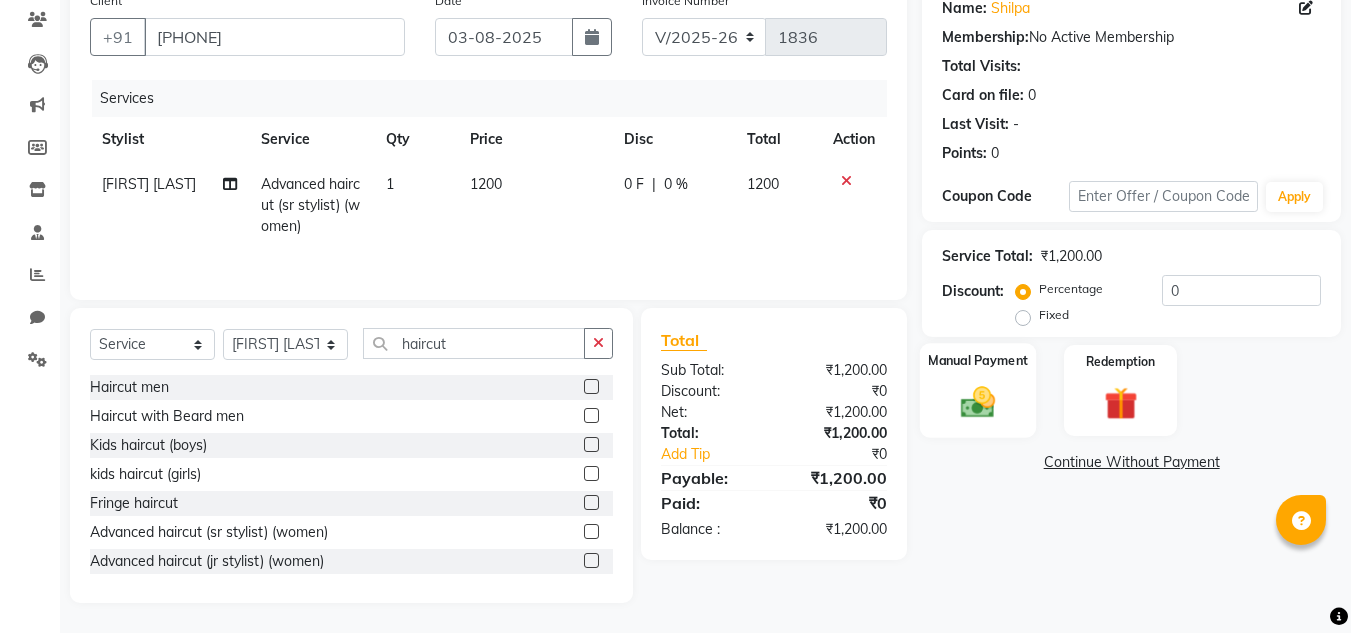click on "Manual Payment" 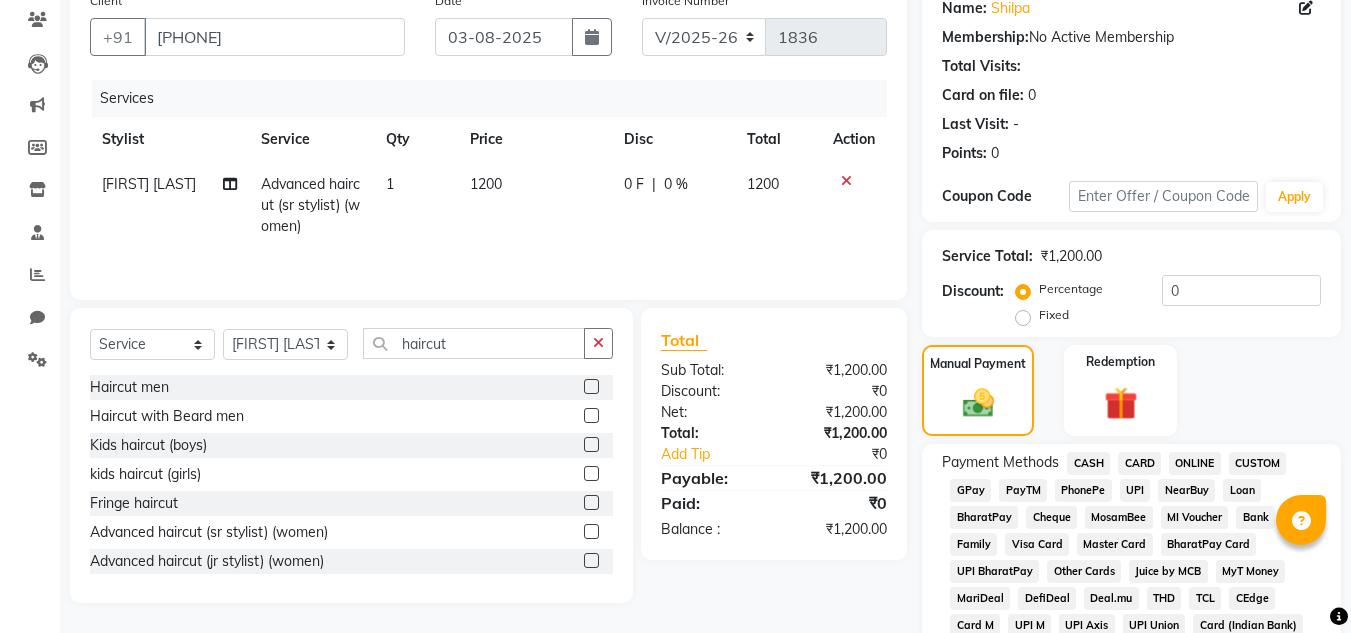 click on "PhonePe" 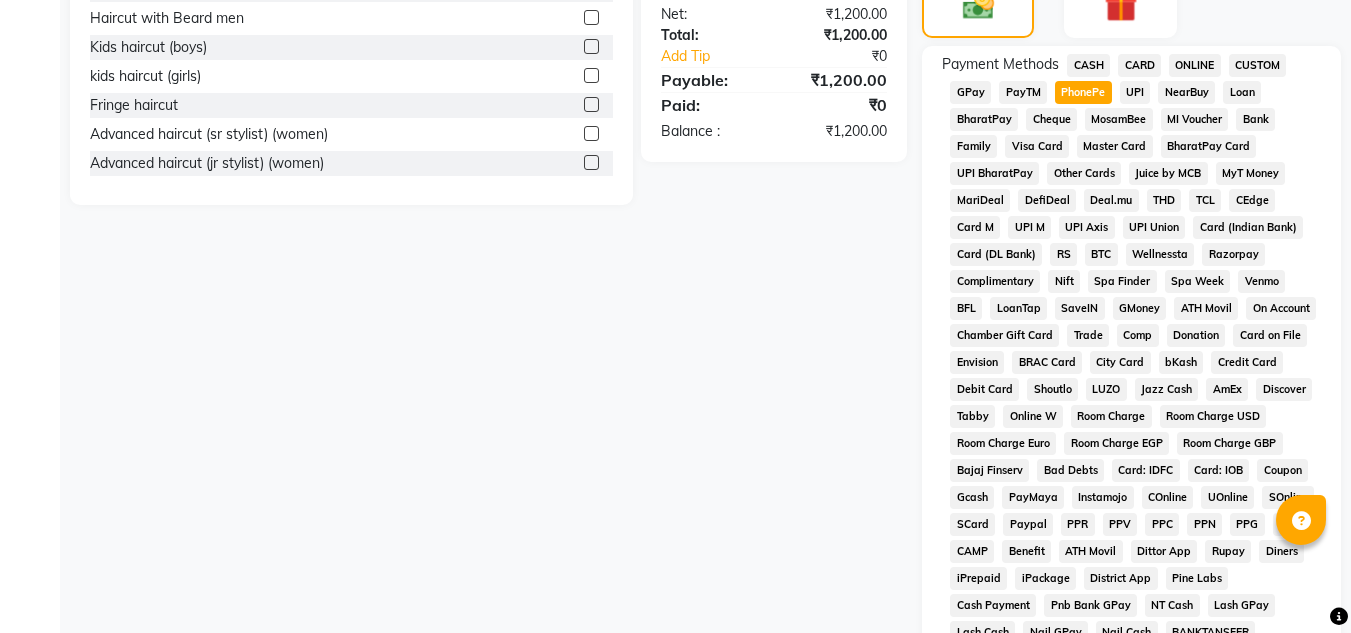 scroll, scrollTop: 825, scrollLeft: 0, axis: vertical 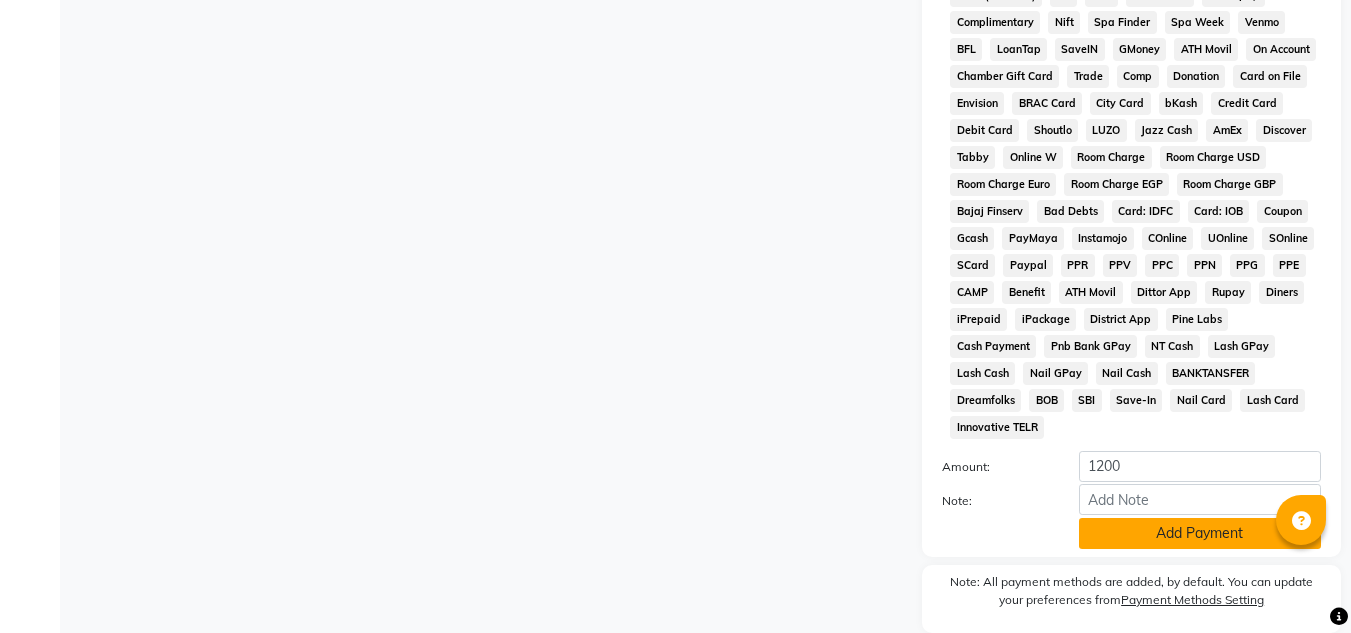 click on "Add Payment" 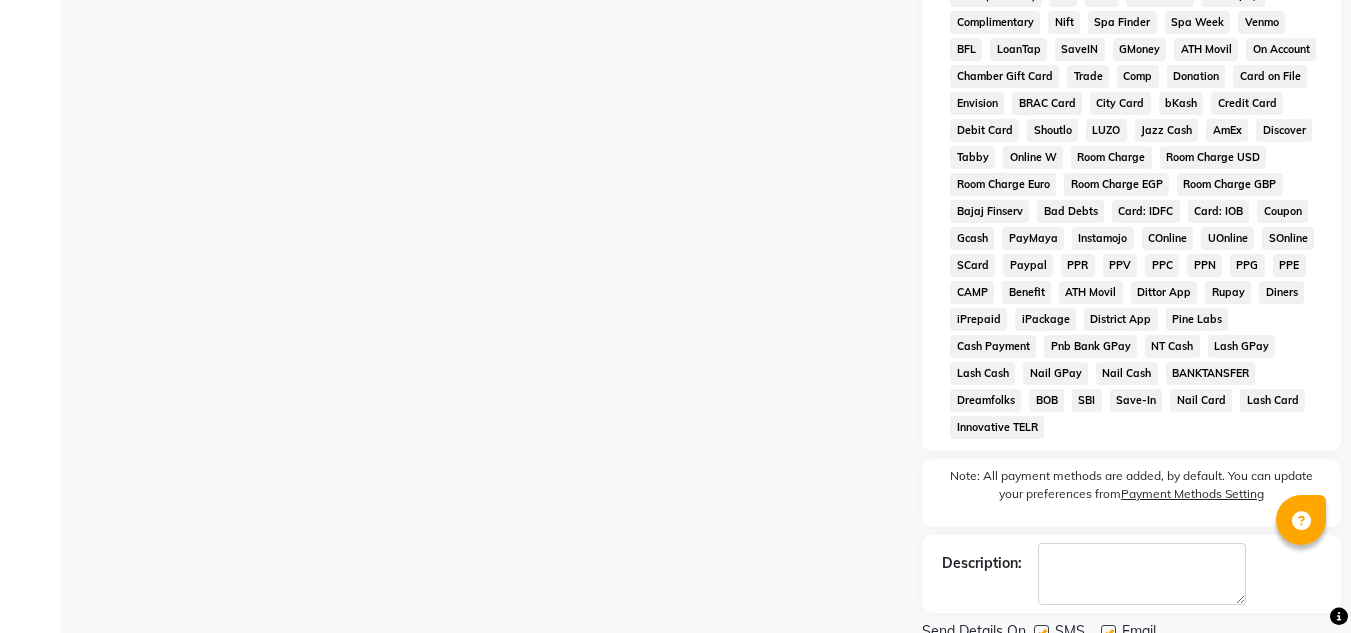 click 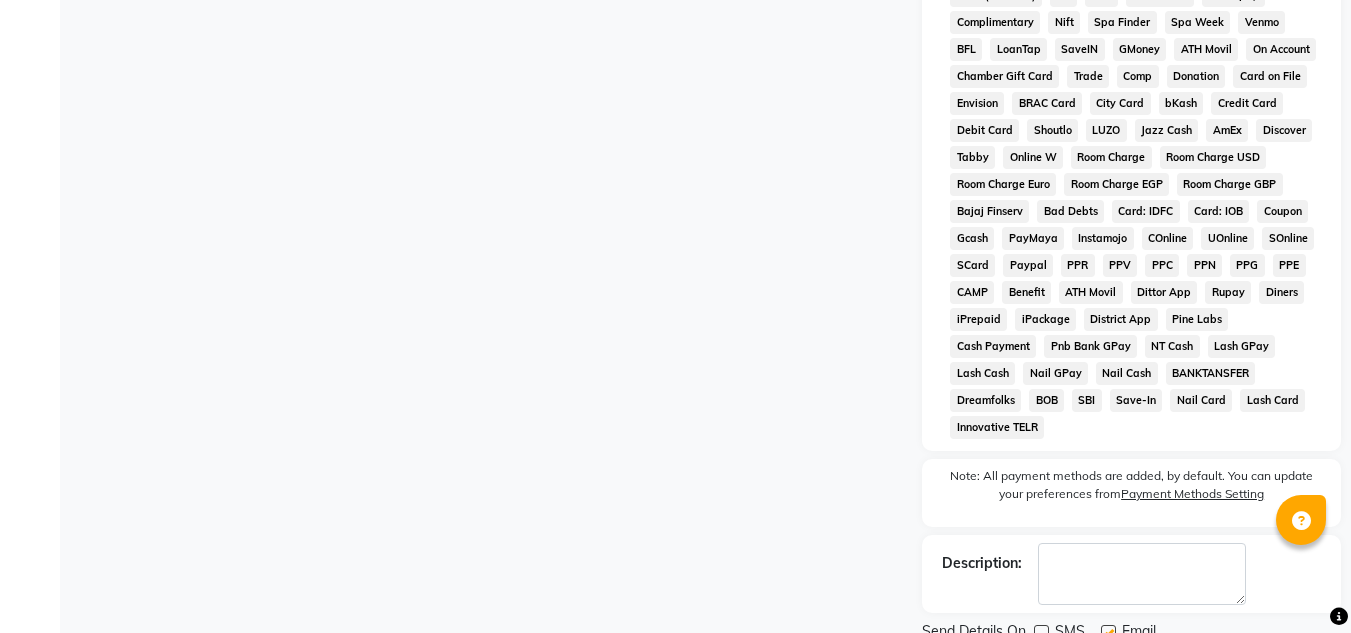 click 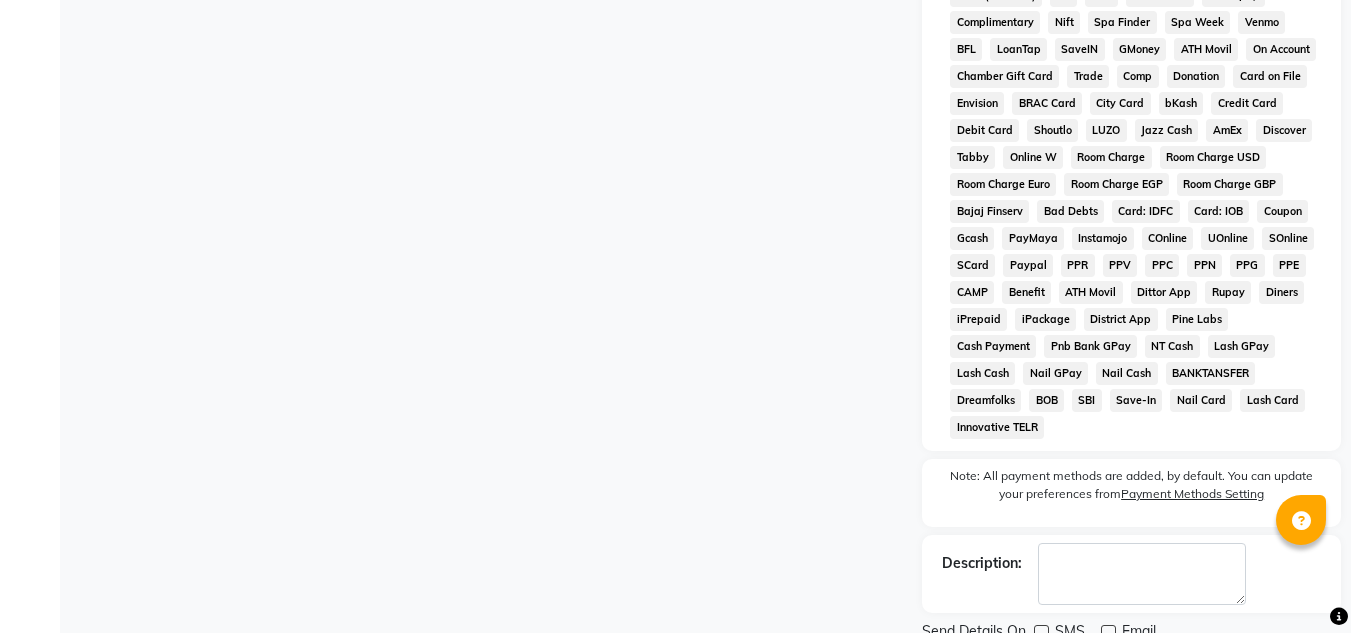 scroll, scrollTop: 876, scrollLeft: 0, axis: vertical 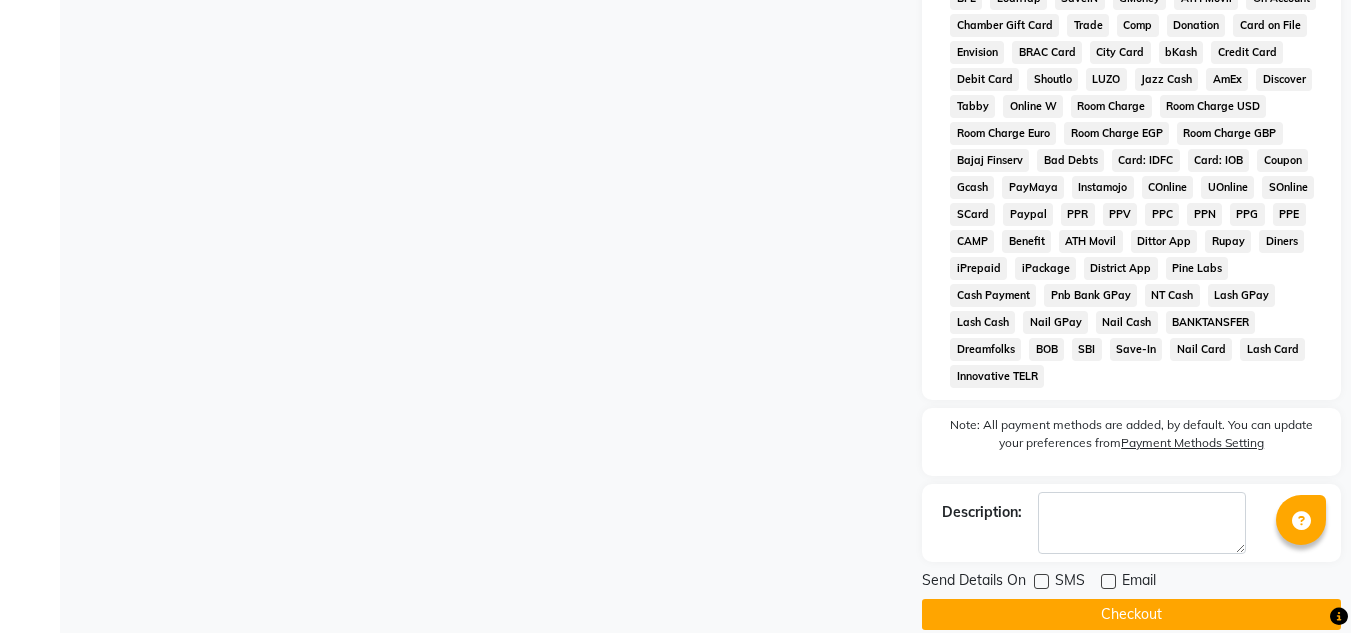 click on "Checkout" 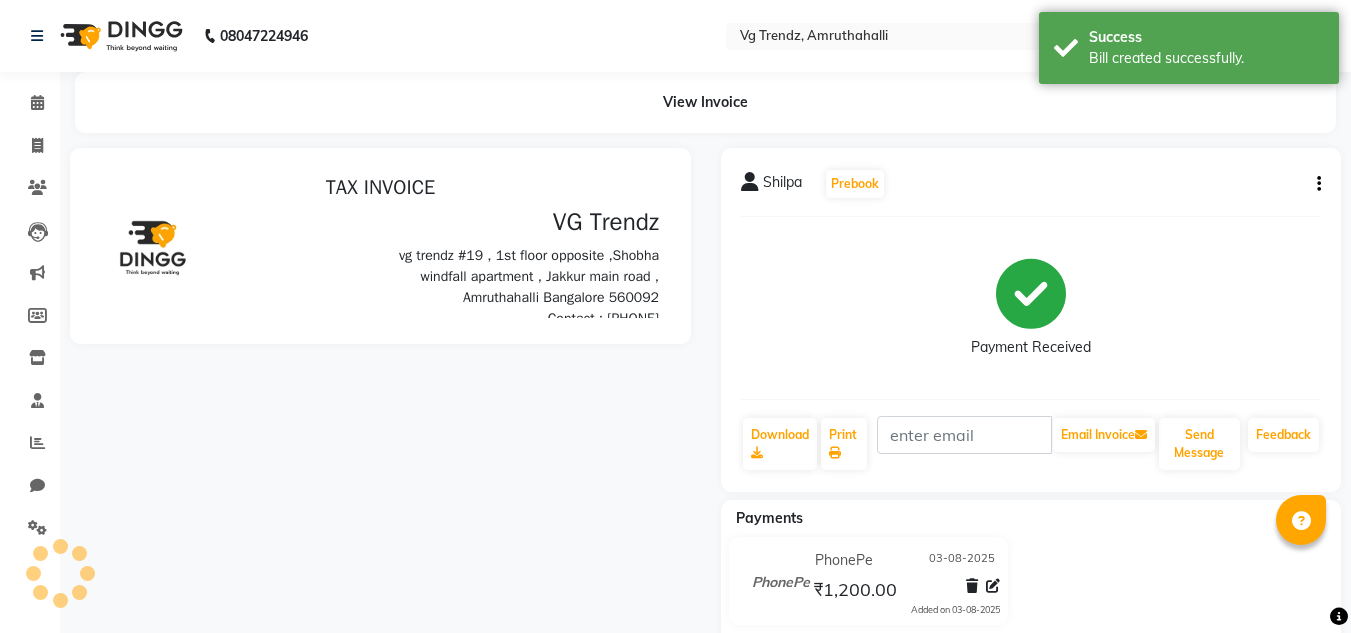 scroll, scrollTop: 0, scrollLeft: 0, axis: both 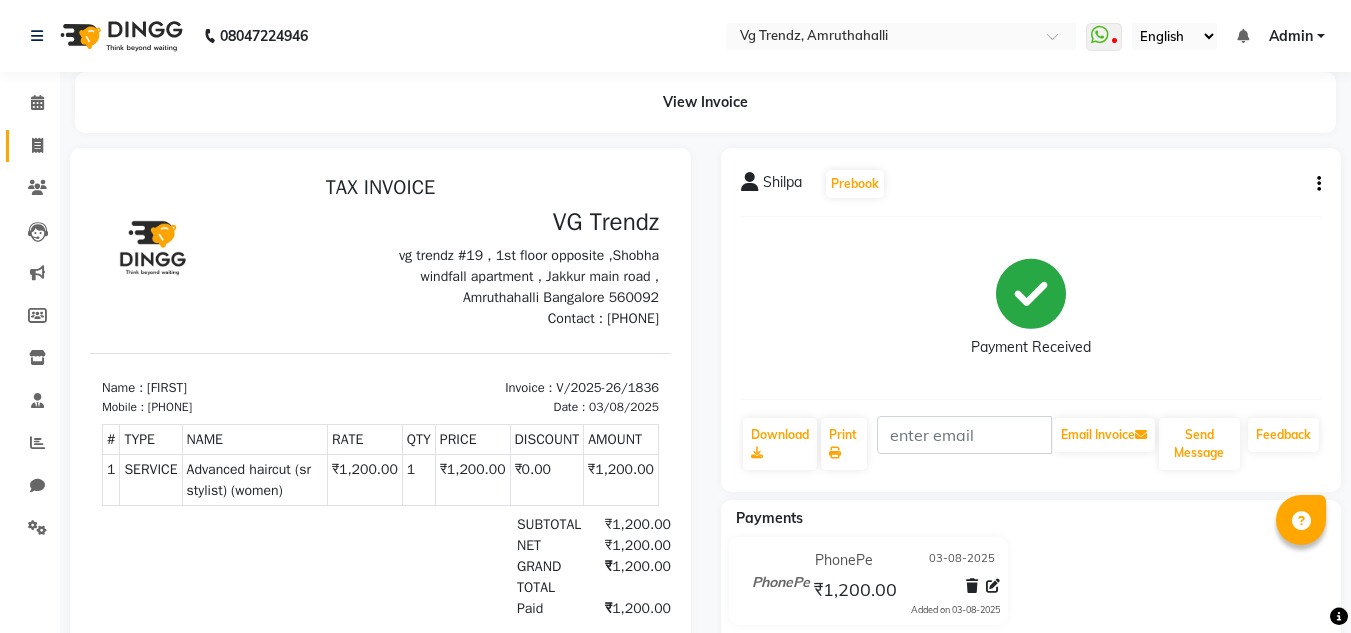 click on "Invoice" 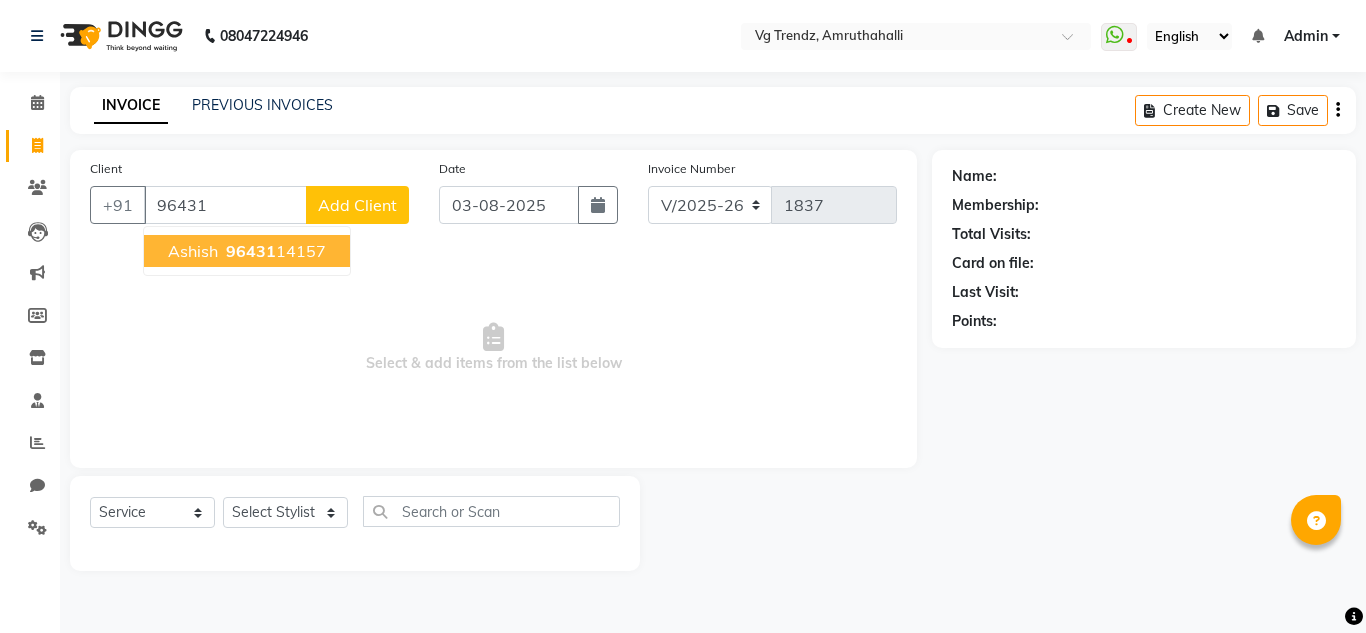 click on "96431 14157" at bounding box center (274, 251) 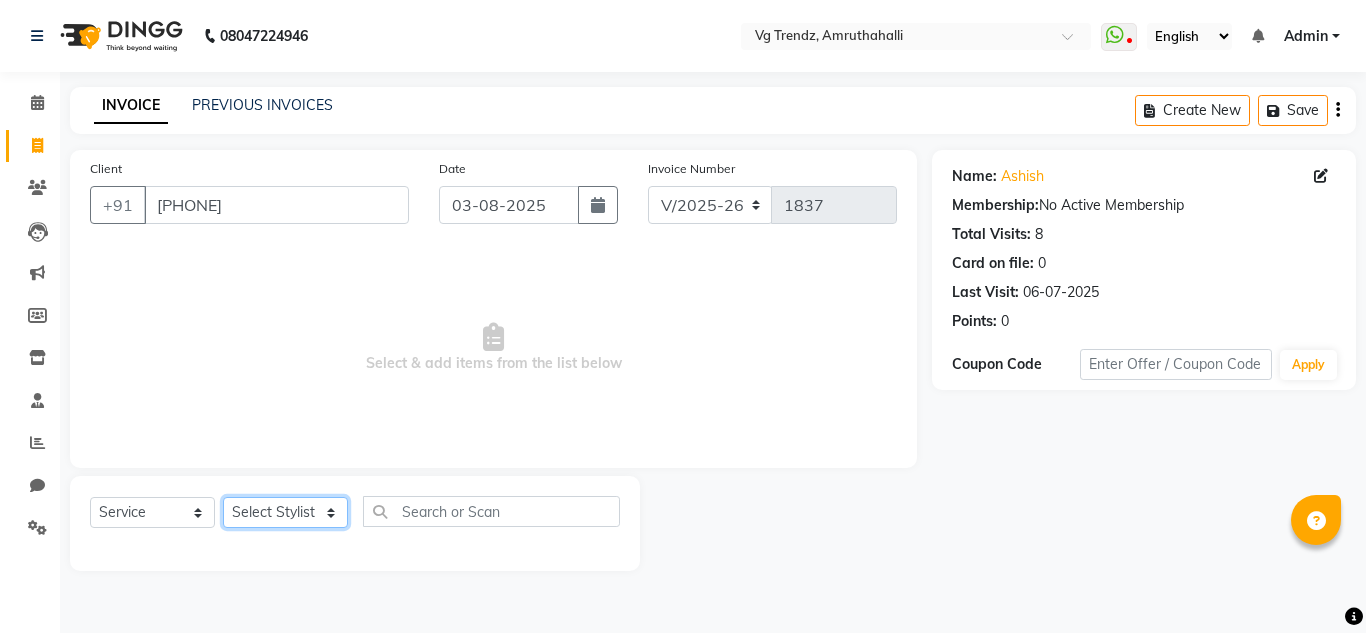 click on "Select Stylist Ashiwini N P Manjitha Chhetri Manjula S Mun Khan Naveen Kumar Rangashamaiah salon number Sandeep Sharma Shannu Sridevi Vanitha v" 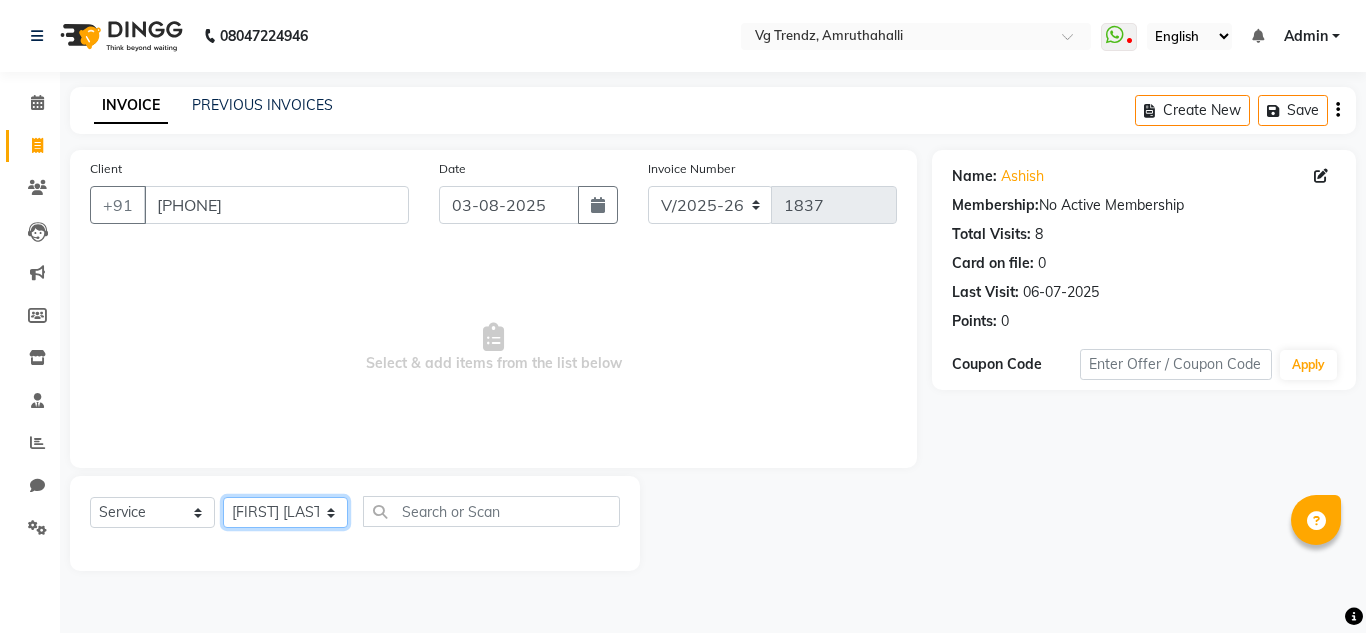 click on "Select Stylist Ashiwini N P Manjitha Chhetri Manjula S Mun Khan Naveen Kumar Rangashamaiah salon number Sandeep Sharma Shannu Sridevi Vanitha v" 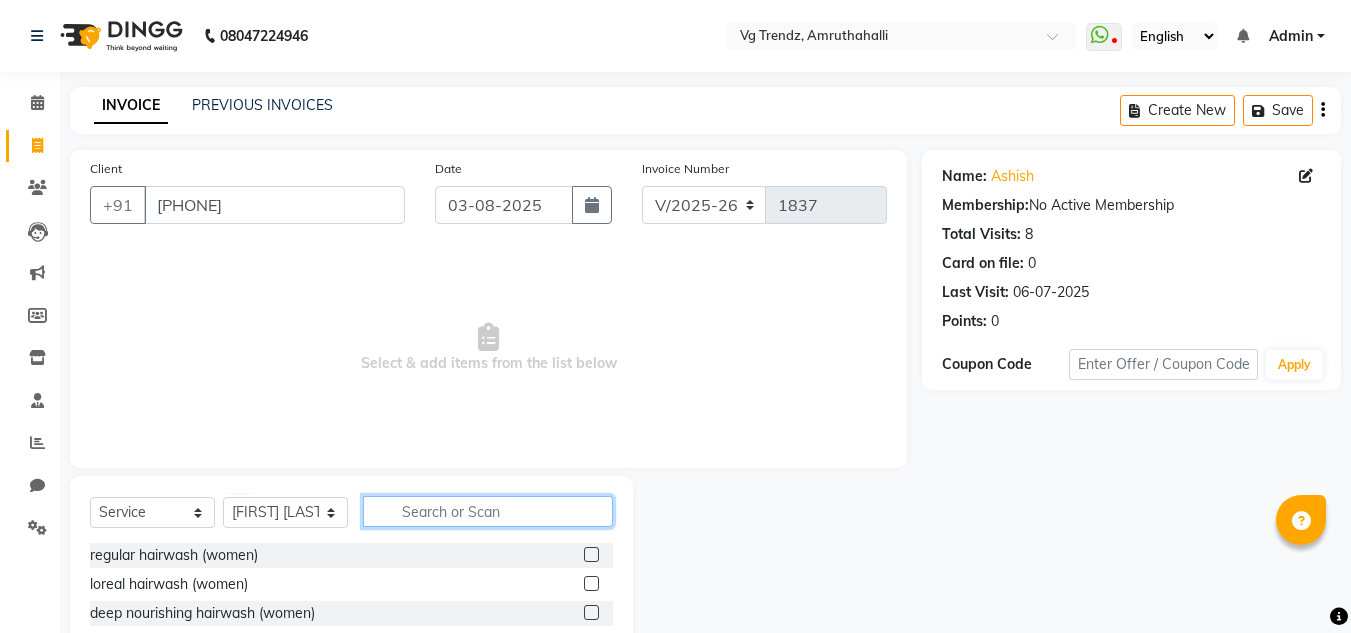 click 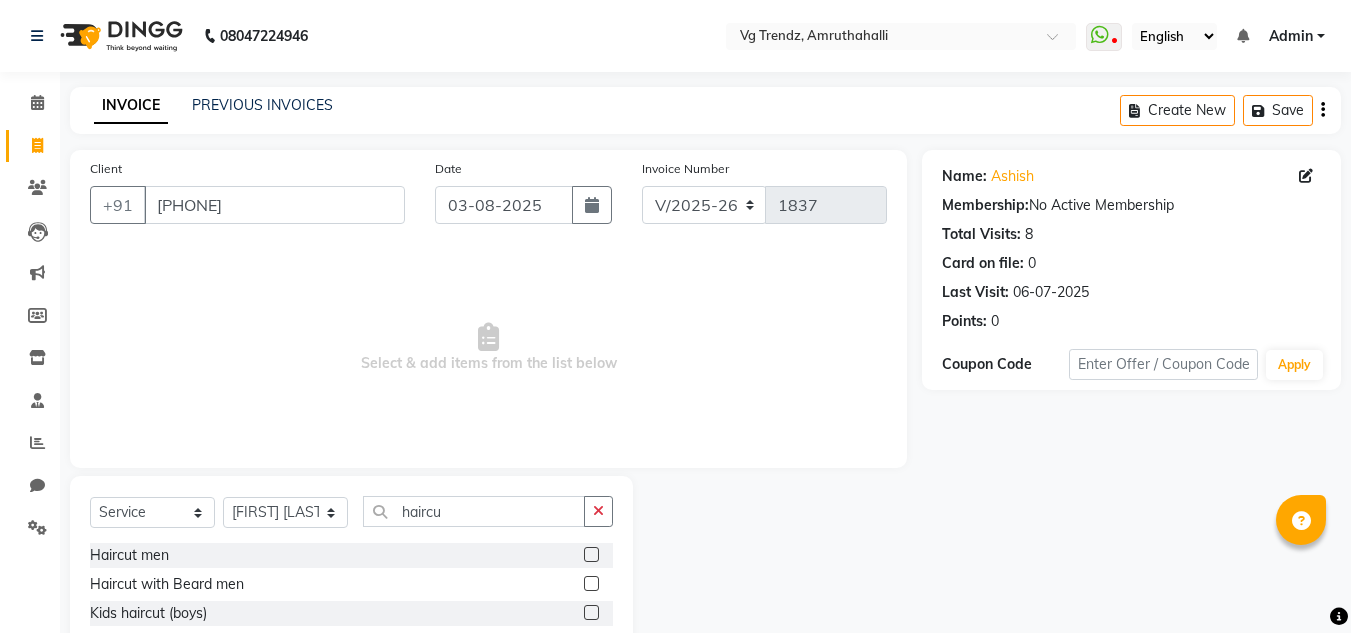 click 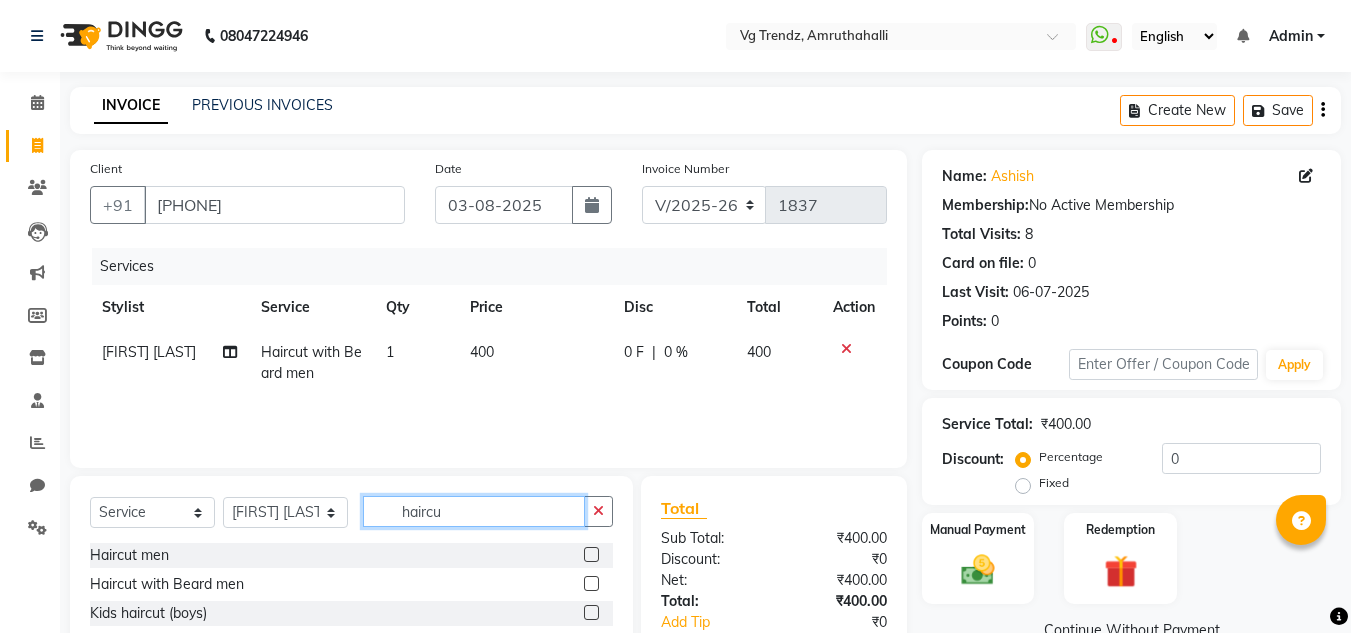 click on "haircu" 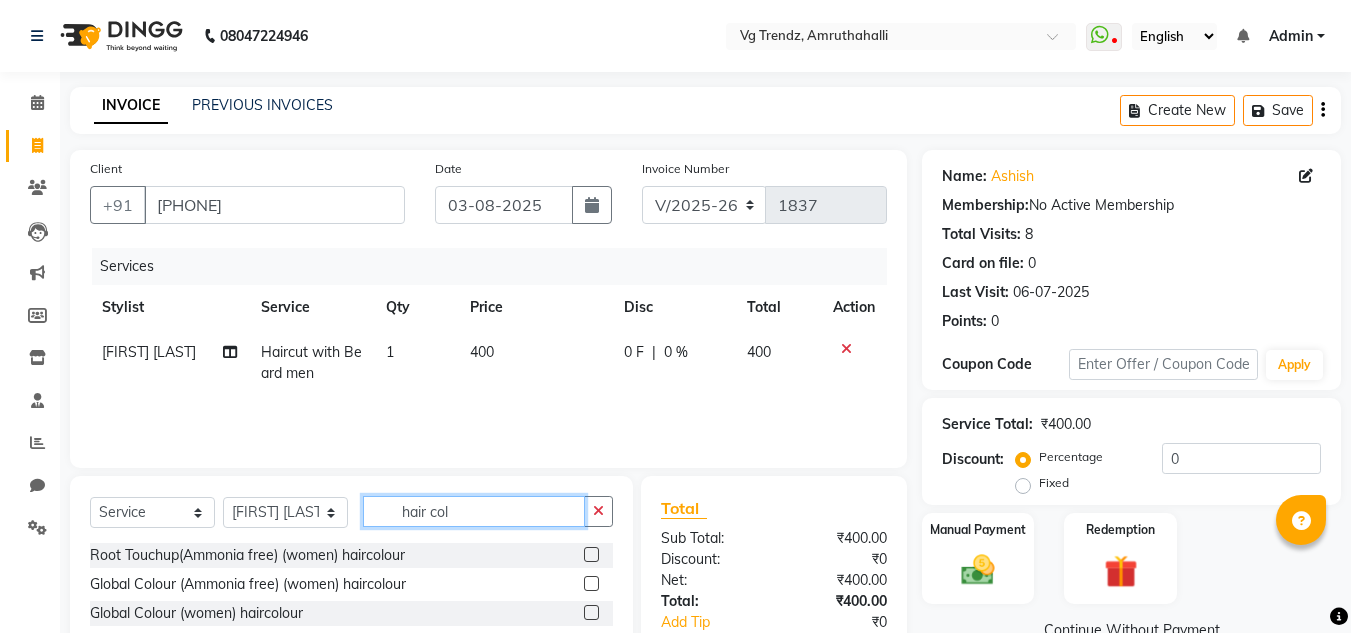 scroll, scrollTop: 168, scrollLeft: 0, axis: vertical 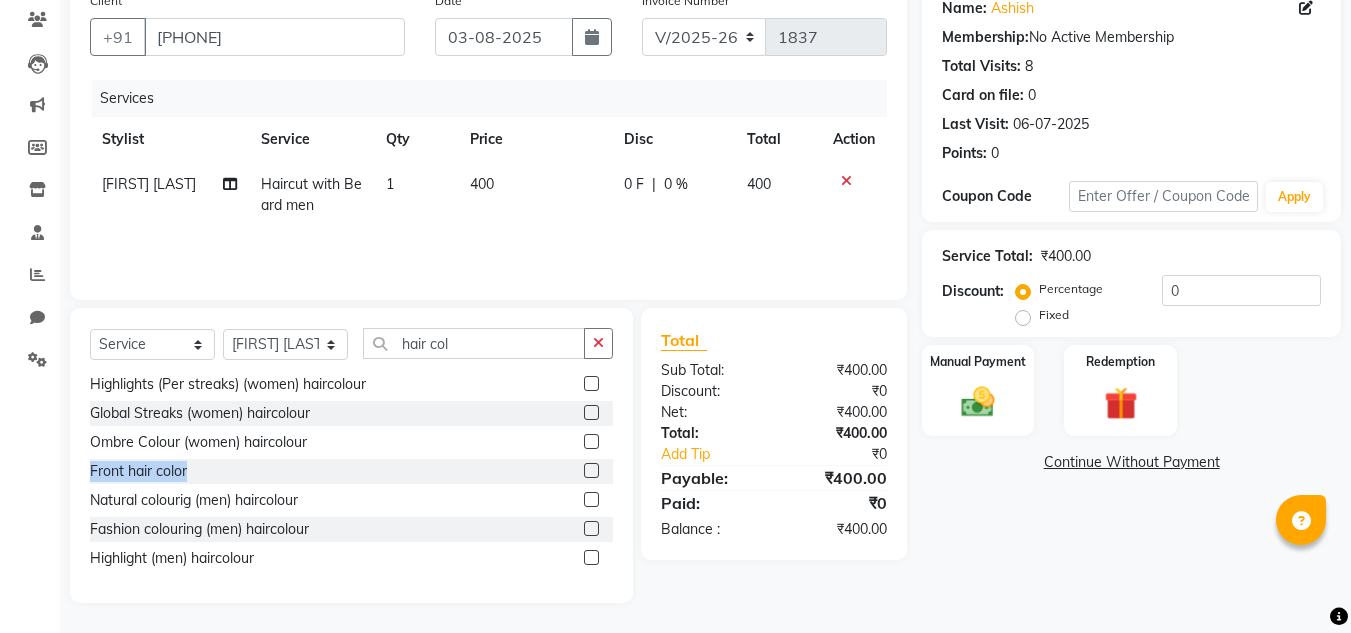 drag, startPoint x: 595, startPoint y: 483, endPoint x: 603, endPoint y: 455, distance: 29.12044 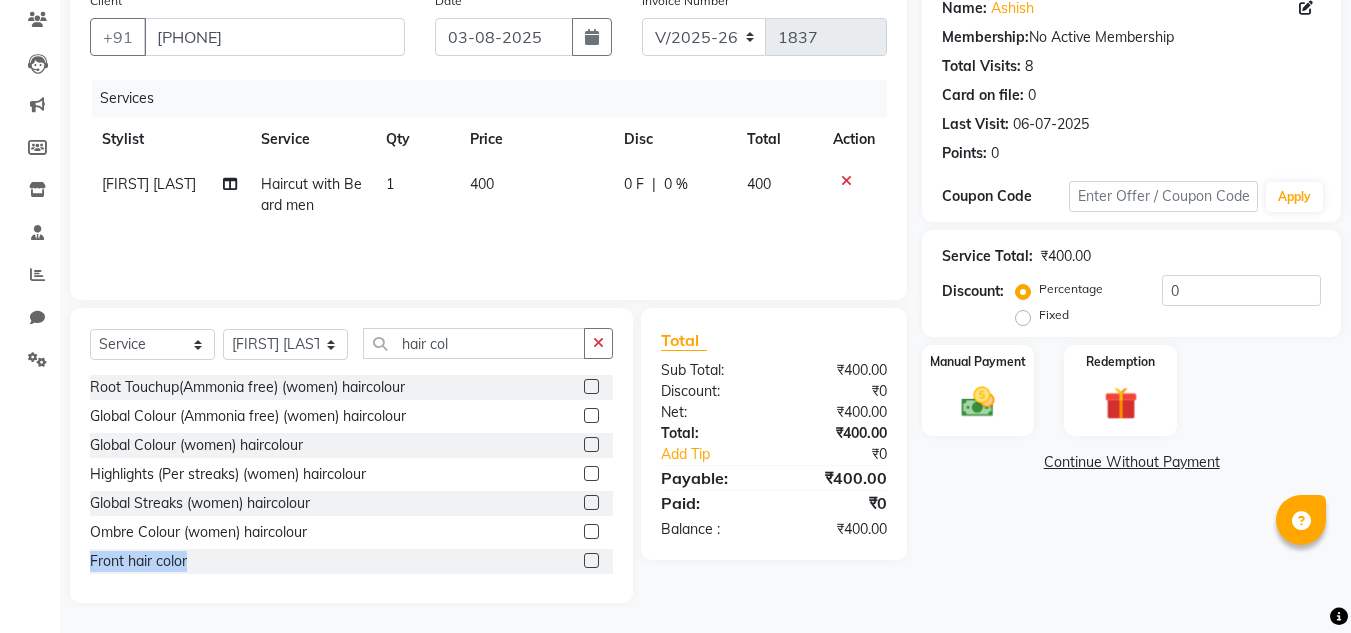 scroll, scrollTop: 90, scrollLeft: 0, axis: vertical 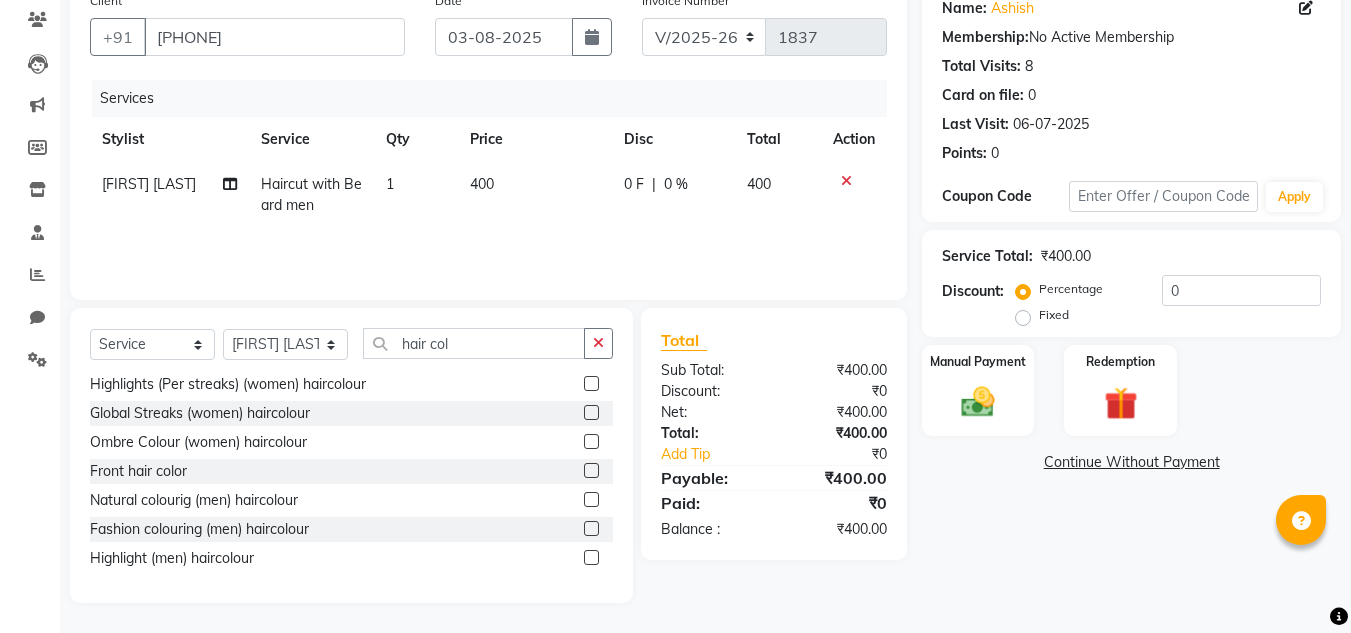 click 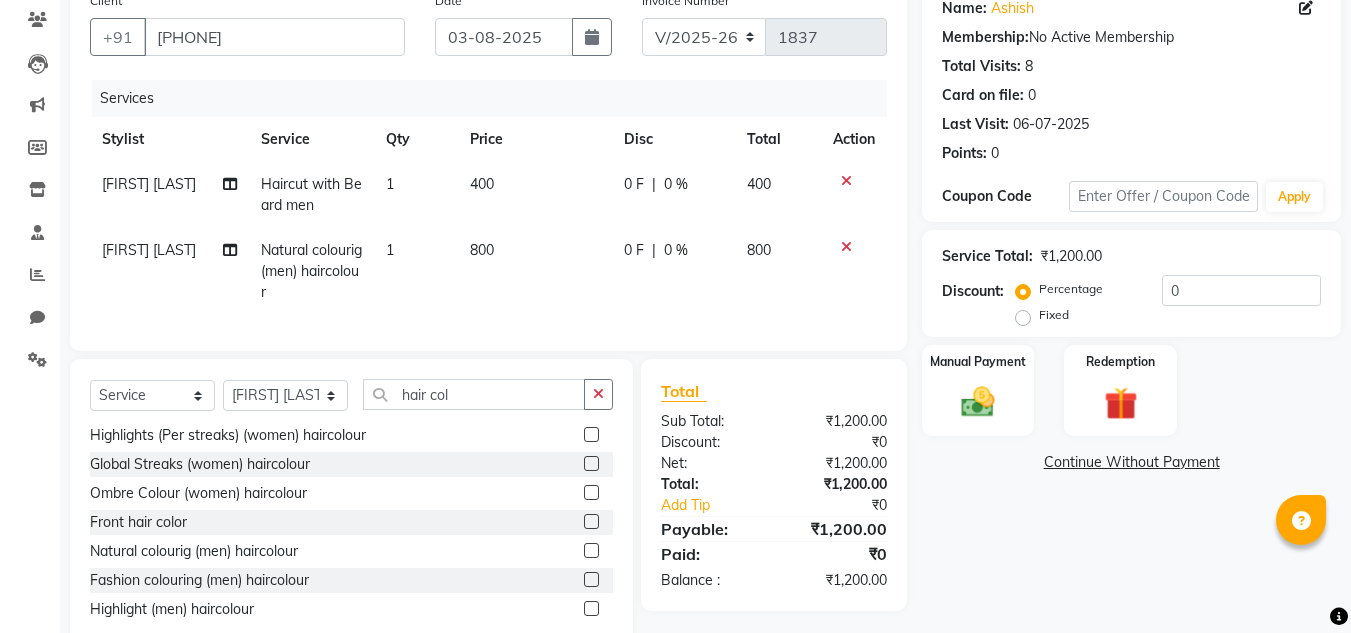 click on "Haircut with Beard men" 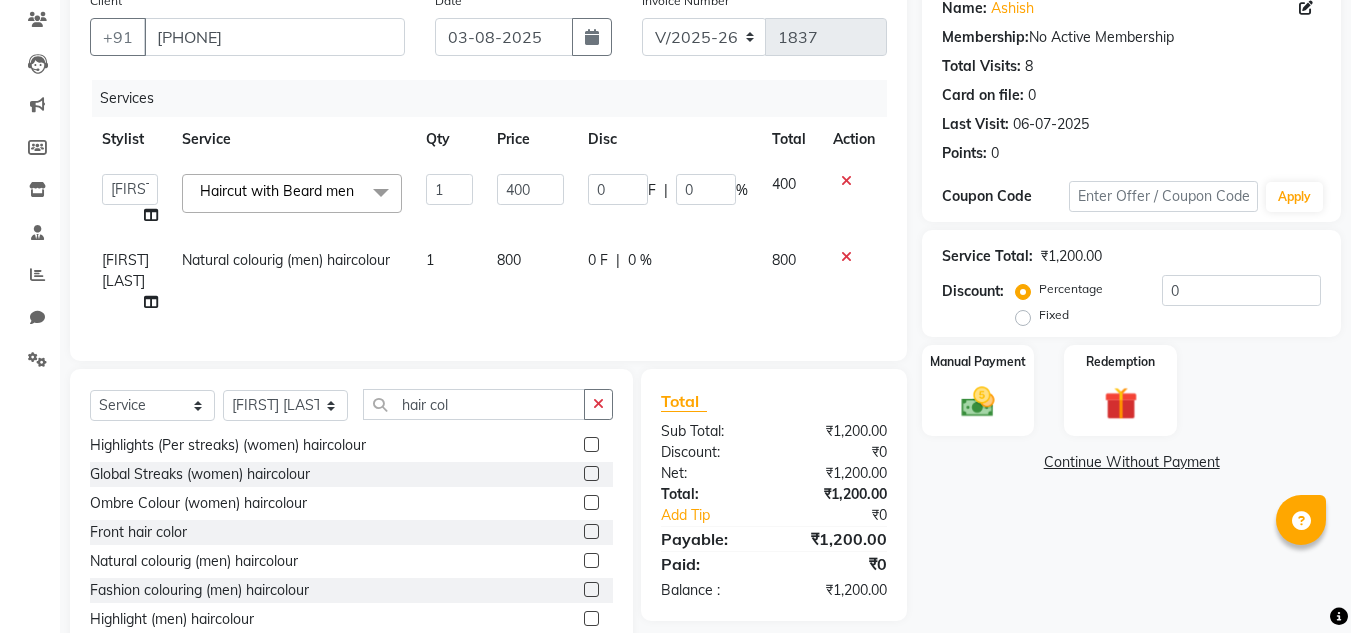 click 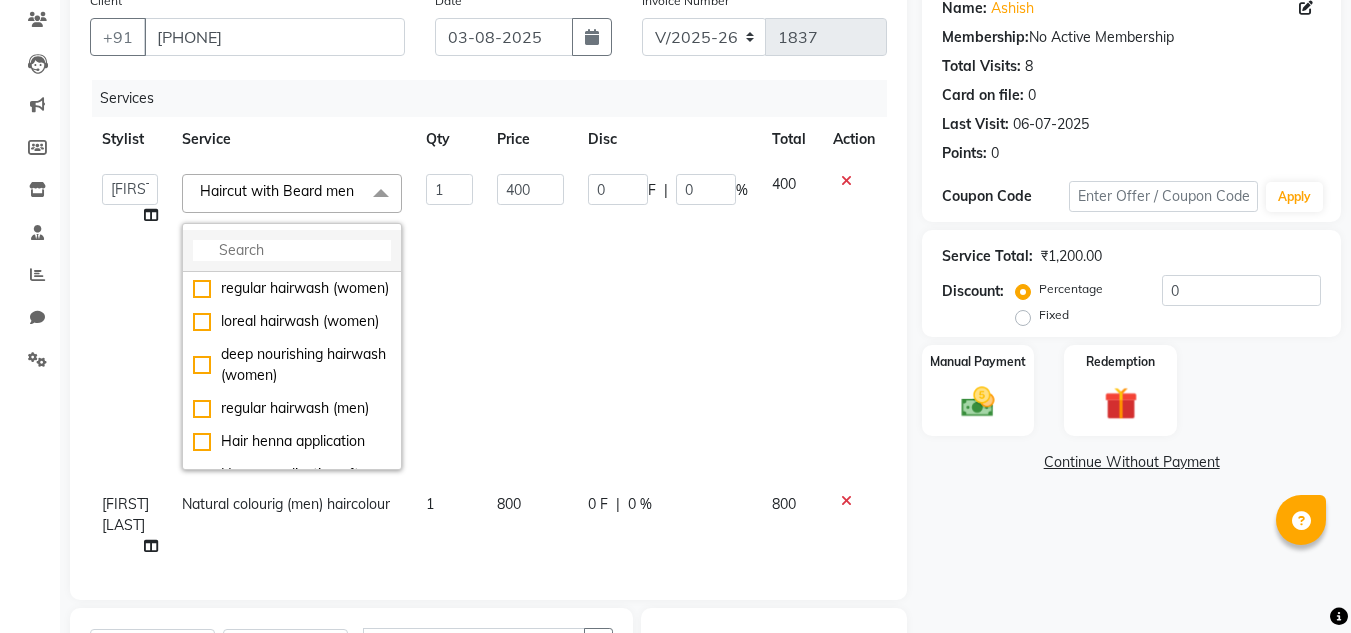 click 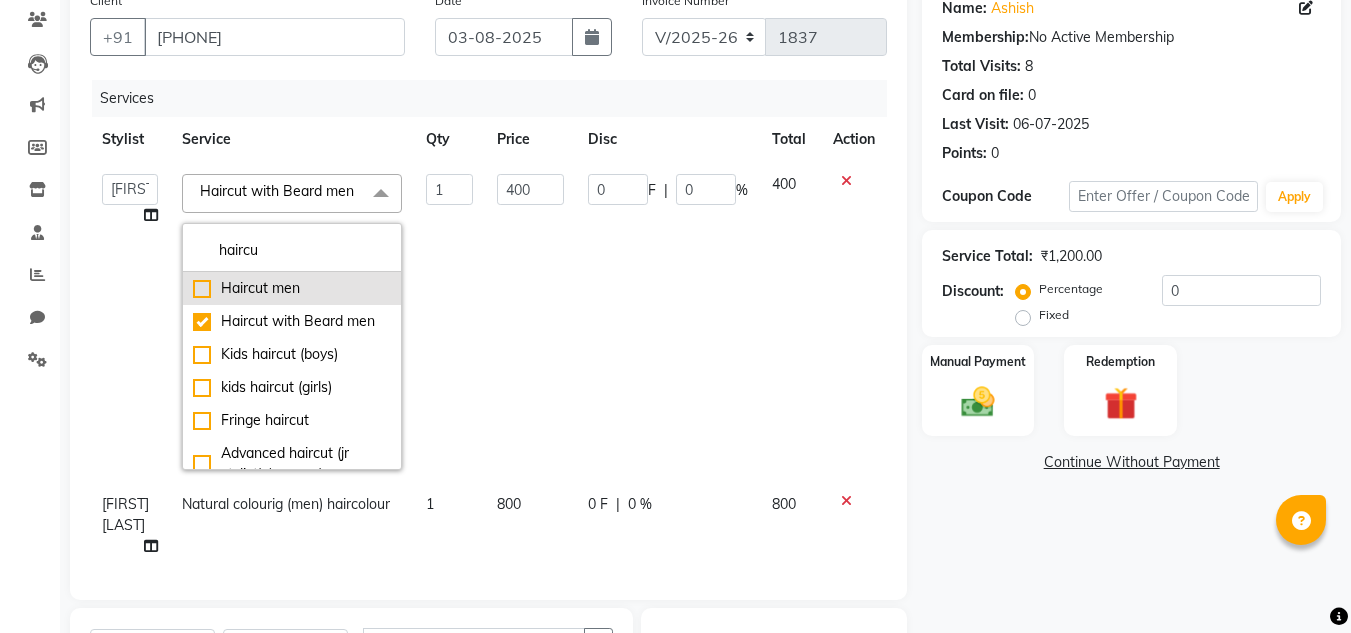 click on "Haircut men" 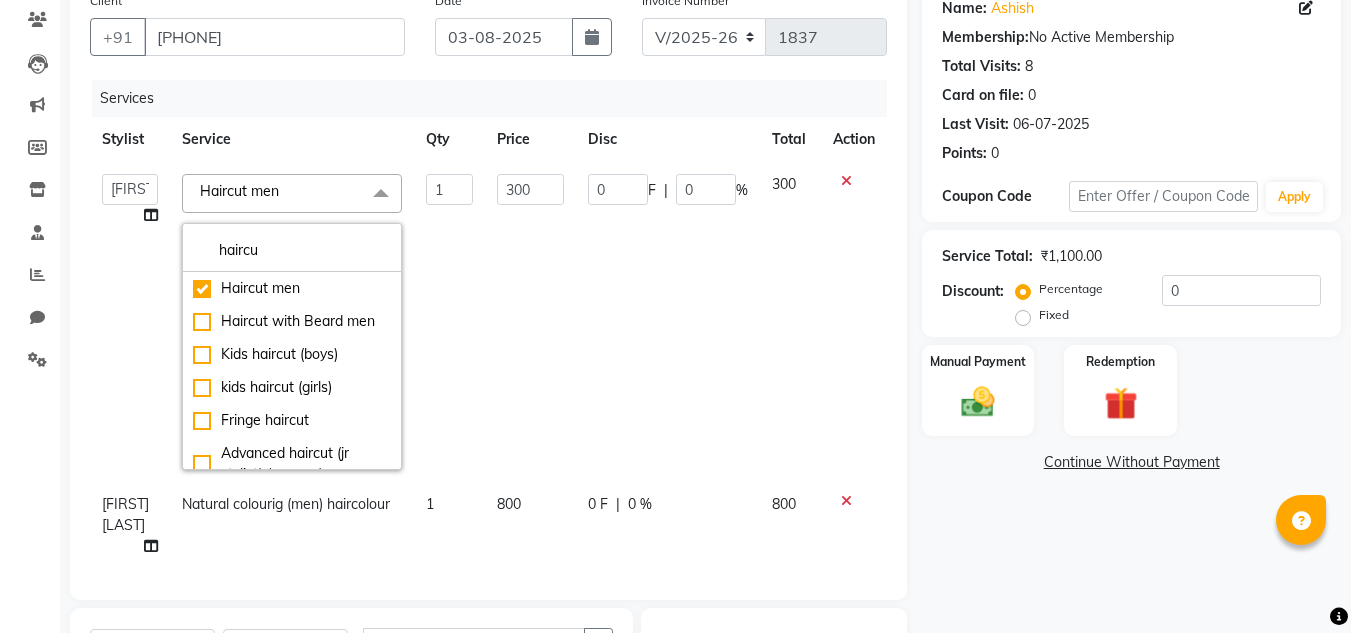 click on "Name: Ashish  Membership:  No Active Membership  Total Visits:  8 Card on file:  0 Last Visit:   06-07-2025 Points:   0  Coupon Code Apply Service Total:  ₹1,100.00  Discount:  Percentage   Fixed  0 Manual Payment Redemption  Continue Without Payment" 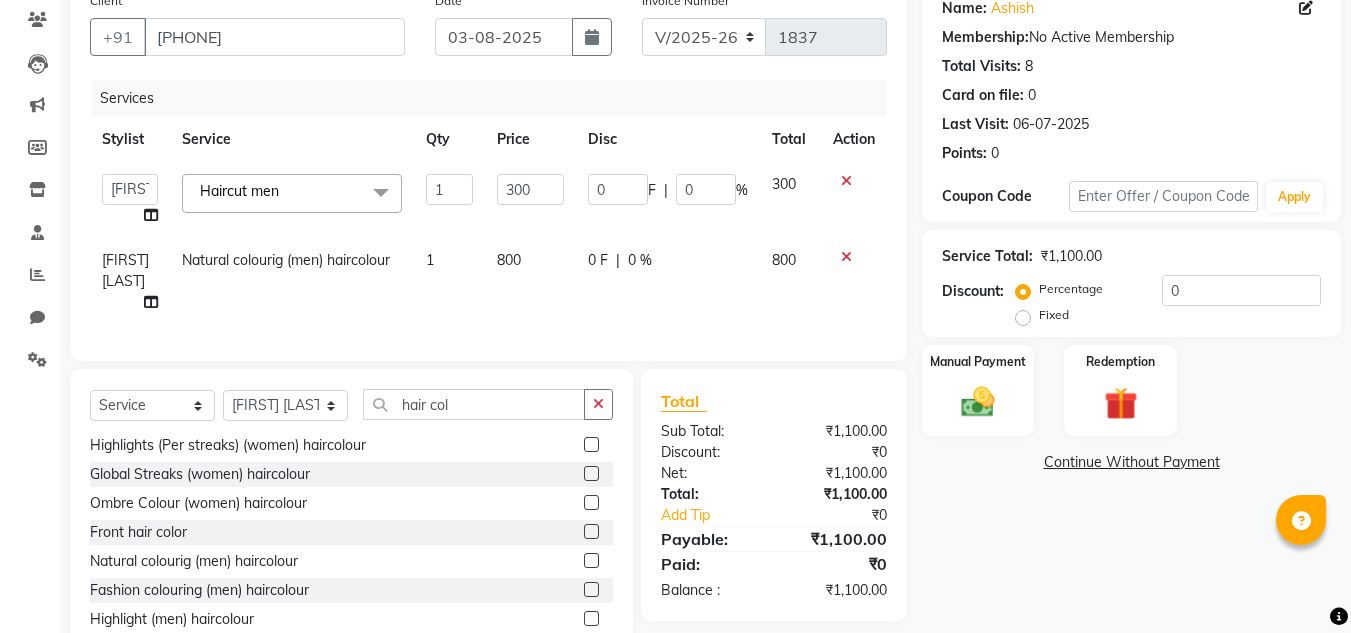 scroll, scrollTop: 244, scrollLeft: 0, axis: vertical 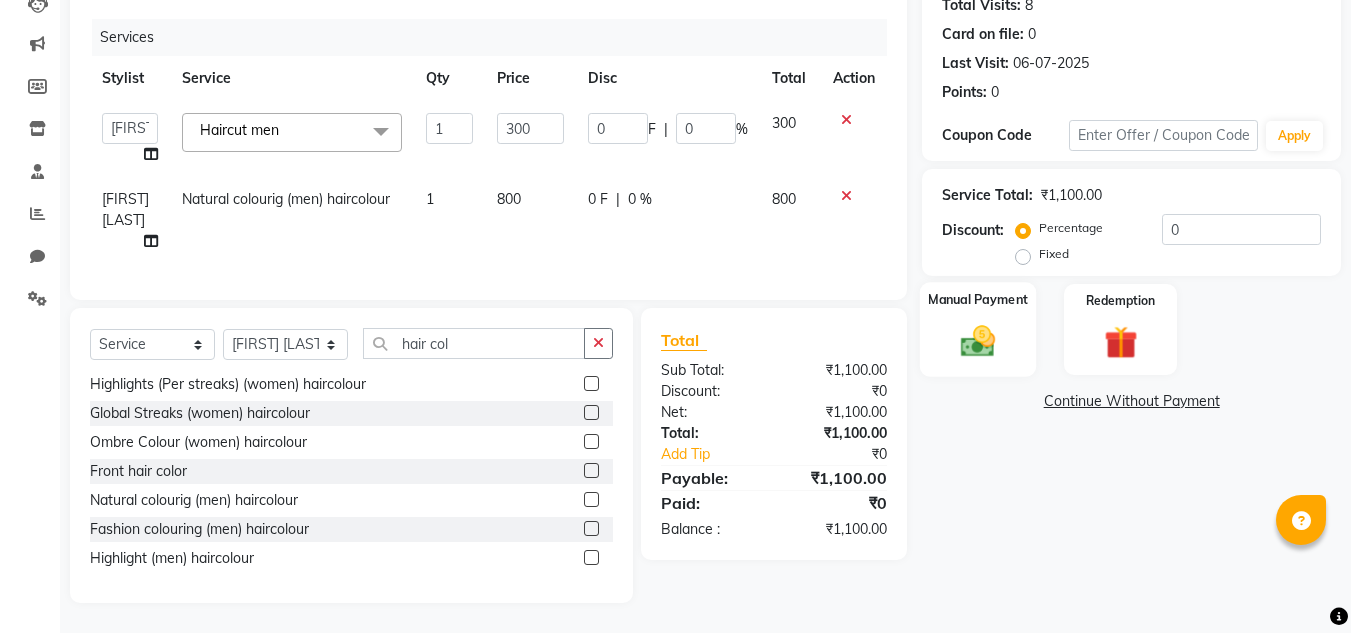 click on "Manual Payment" 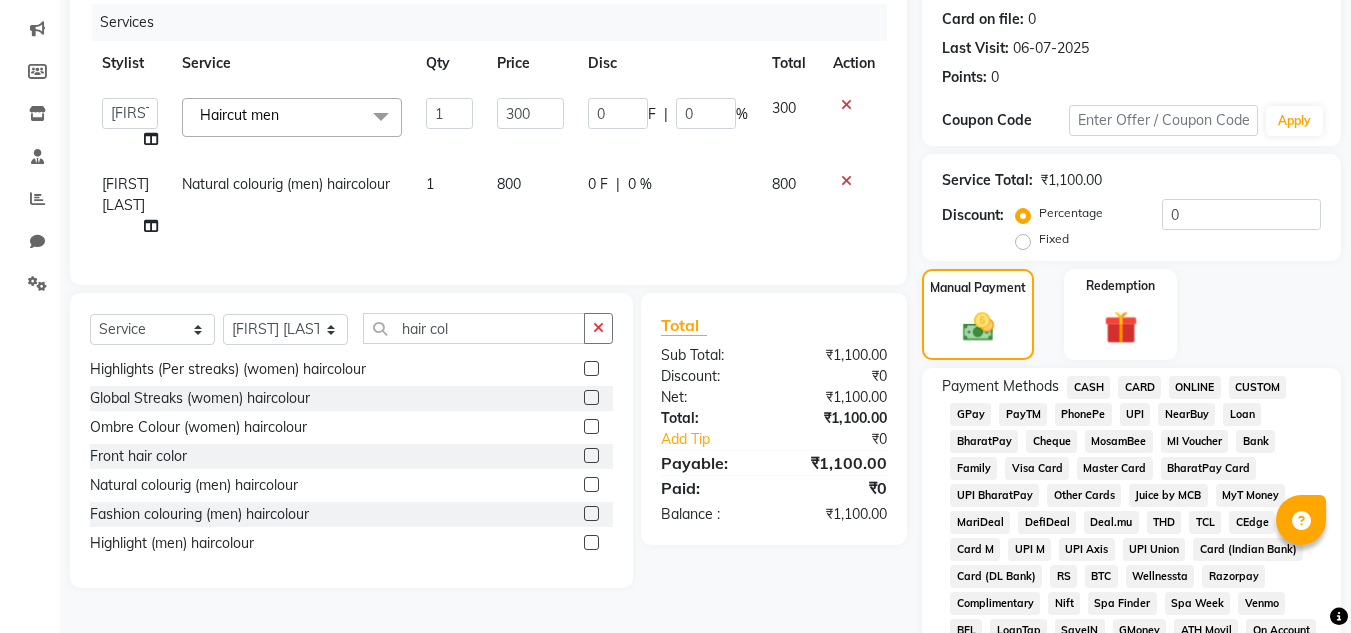click on "PhonePe" 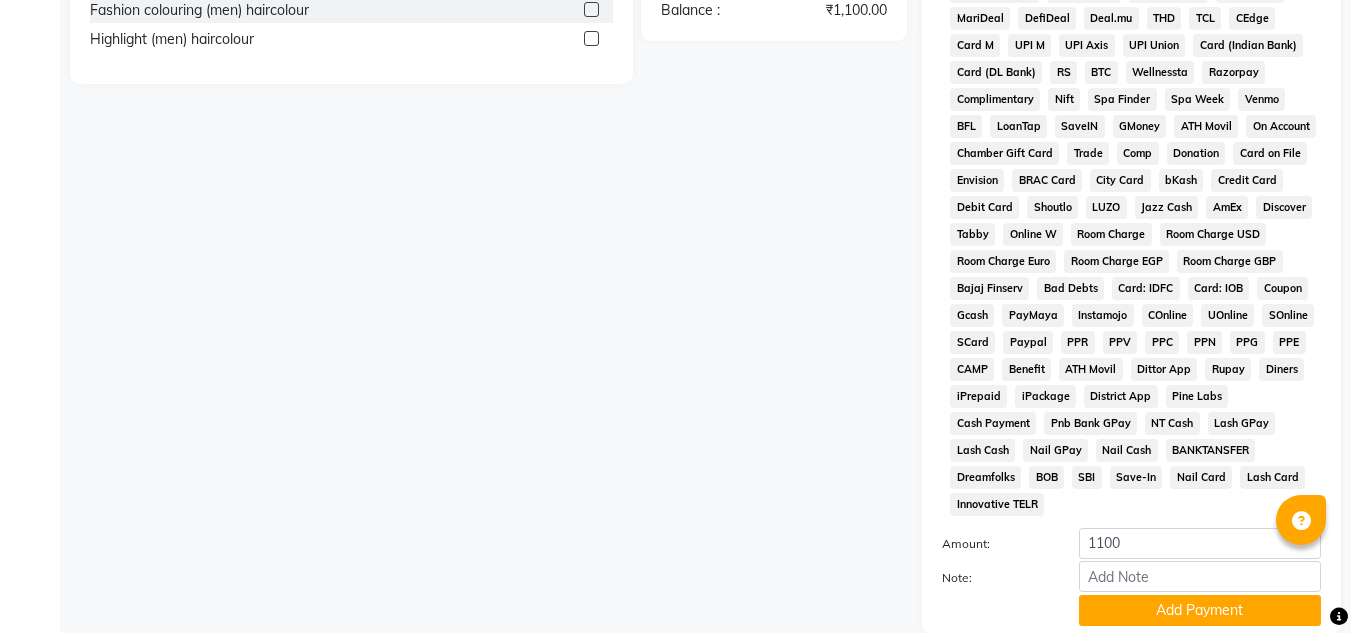 scroll, scrollTop: 765, scrollLeft: 0, axis: vertical 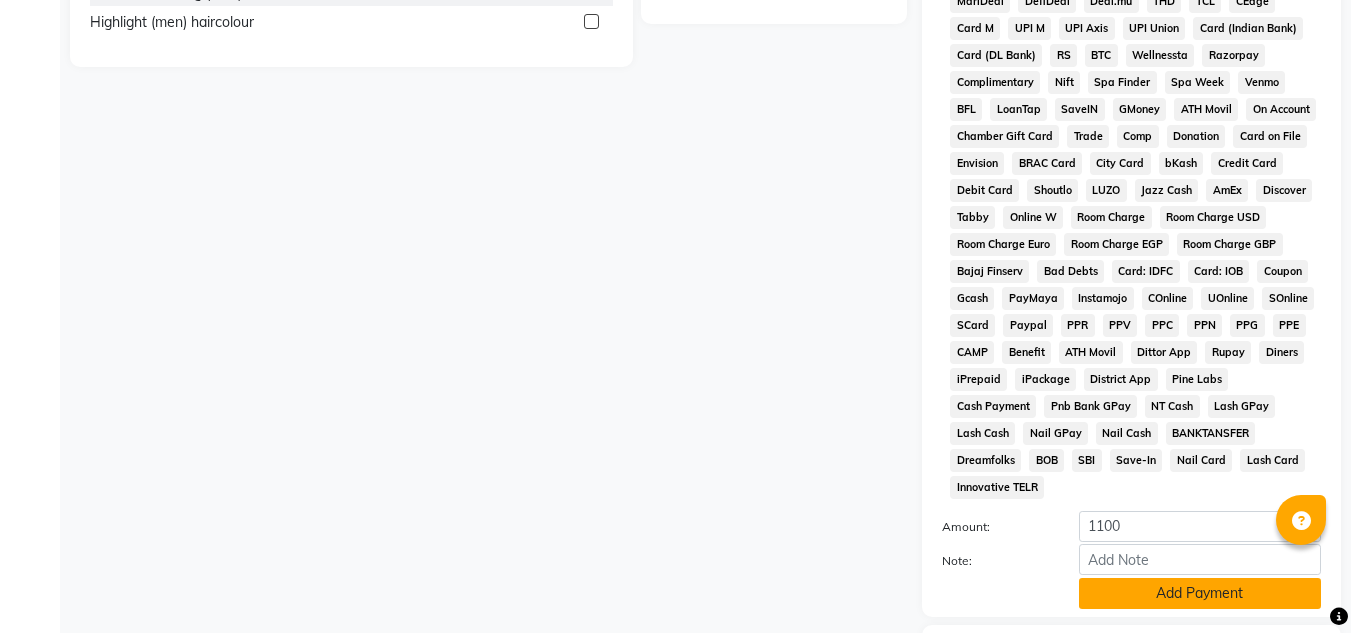 click on "Add Payment" 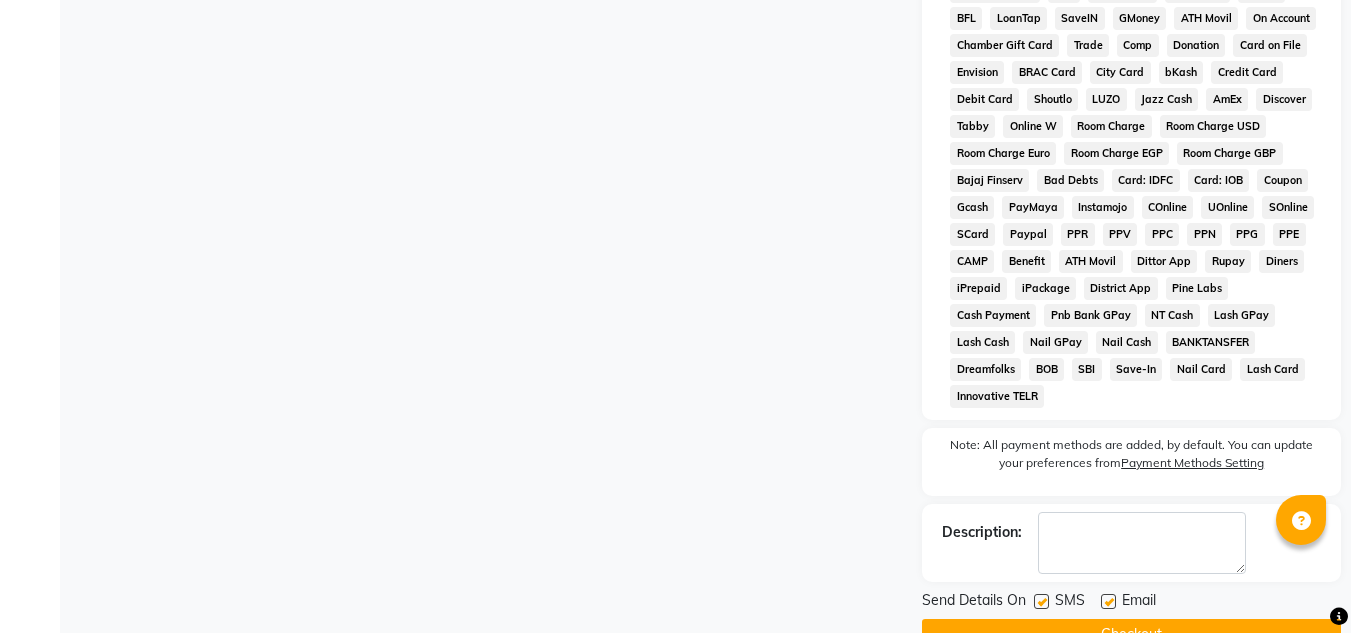 scroll, scrollTop: 876, scrollLeft: 0, axis: vertical 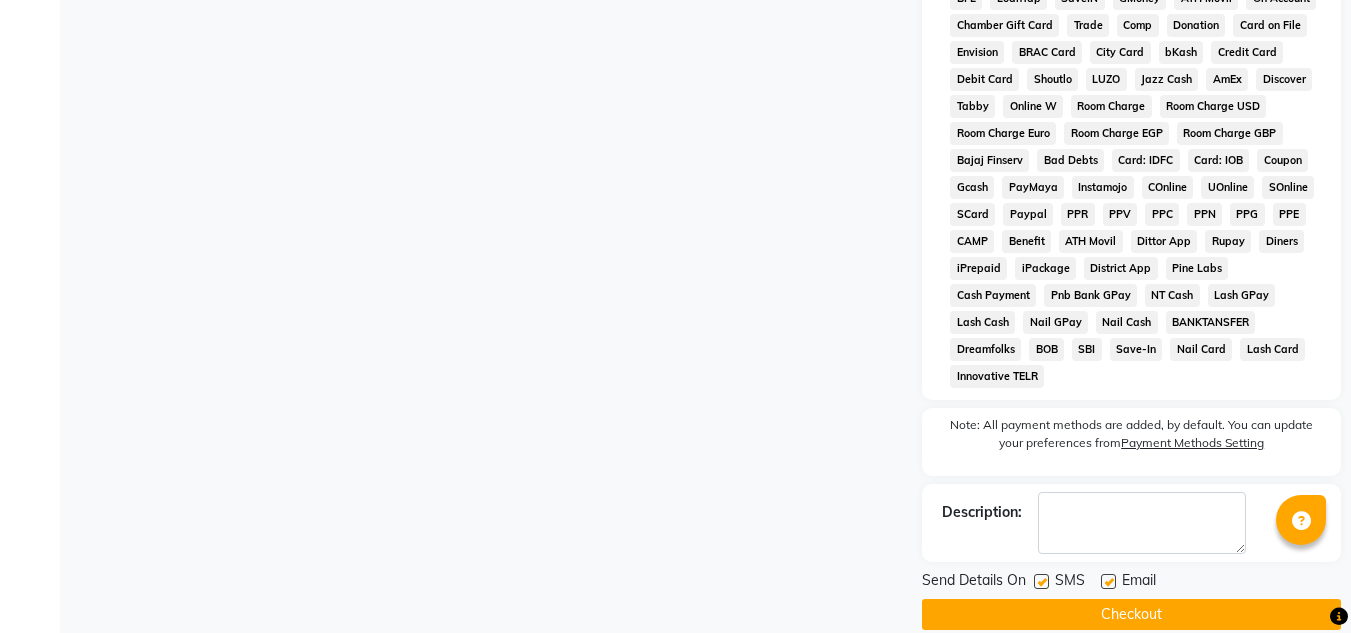 click 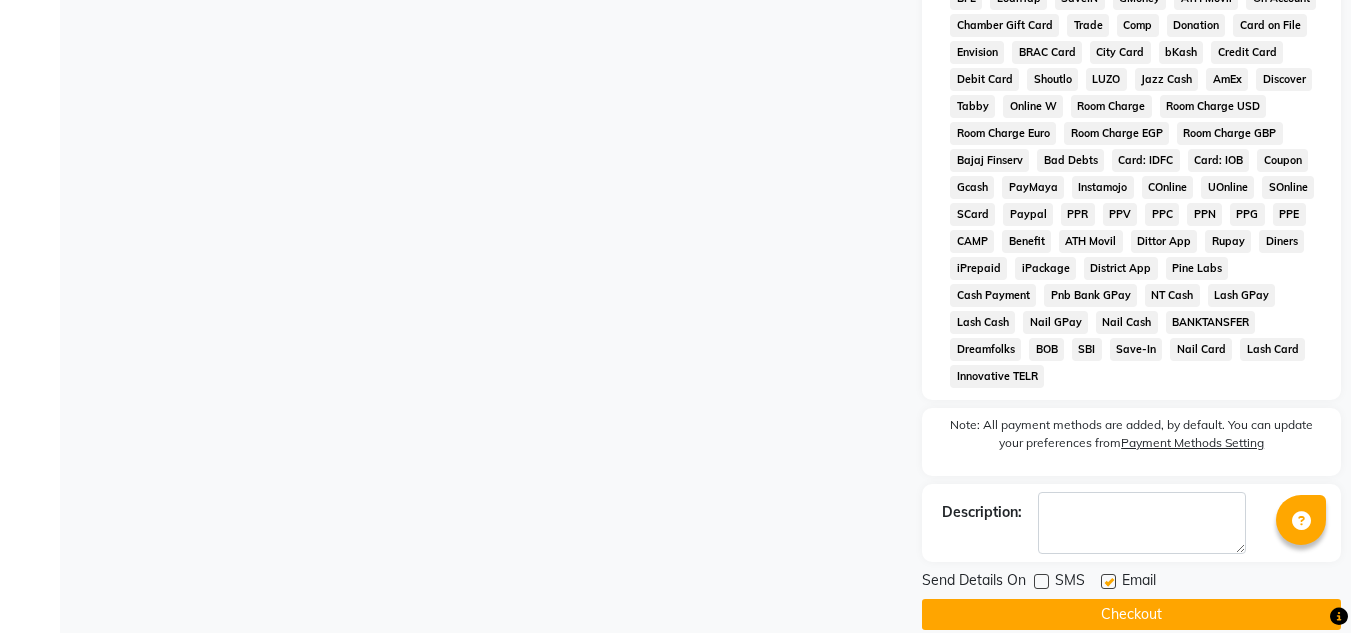 click on "Email" 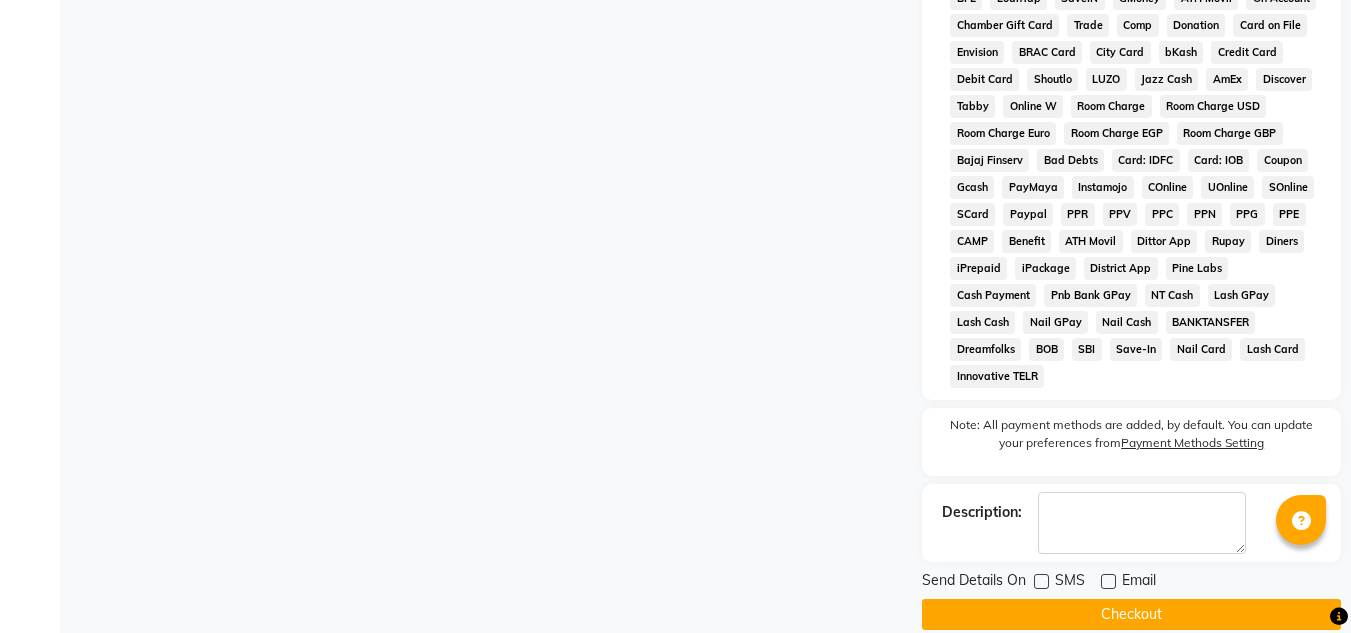 click on "Checkout" 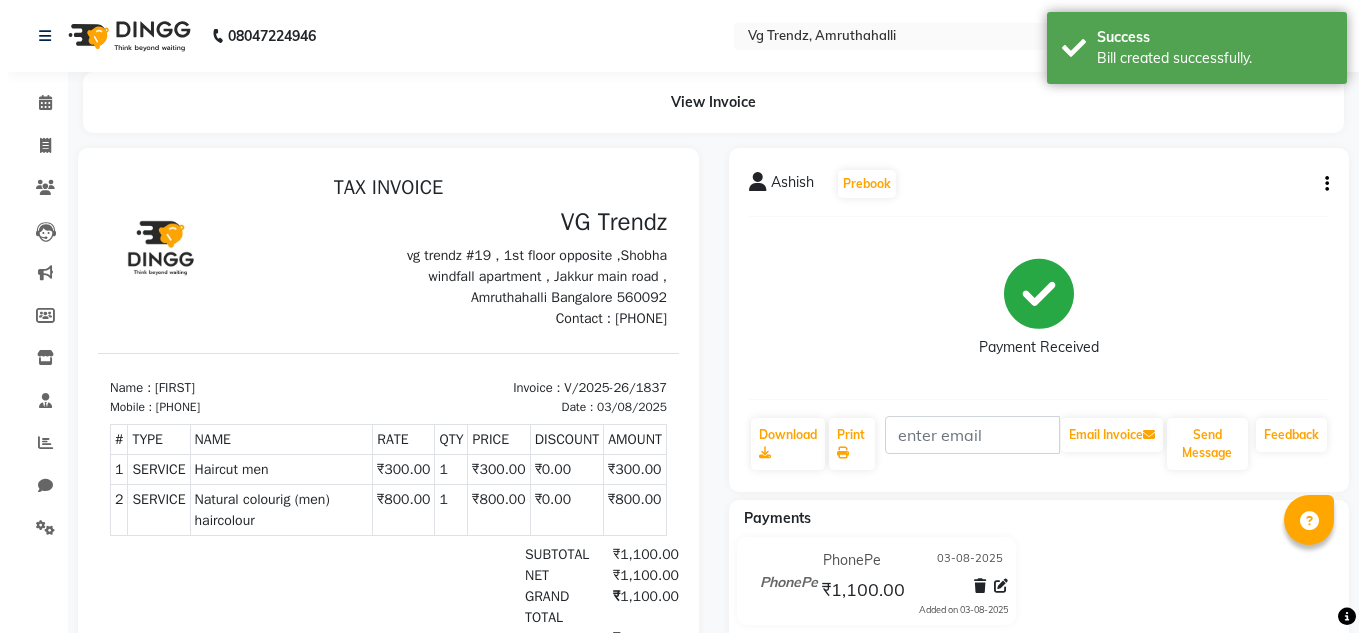 scroll, scrollTop: 0, scrollLeft: 0, axis: both 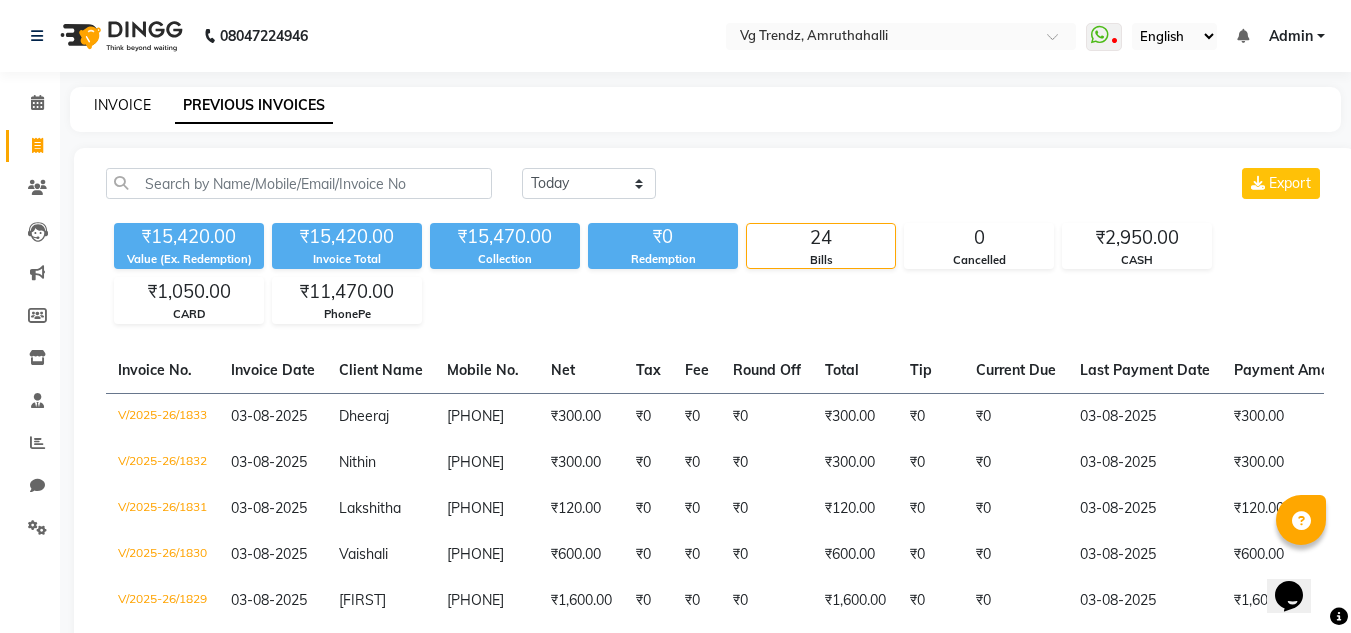 click on "INVOICE" 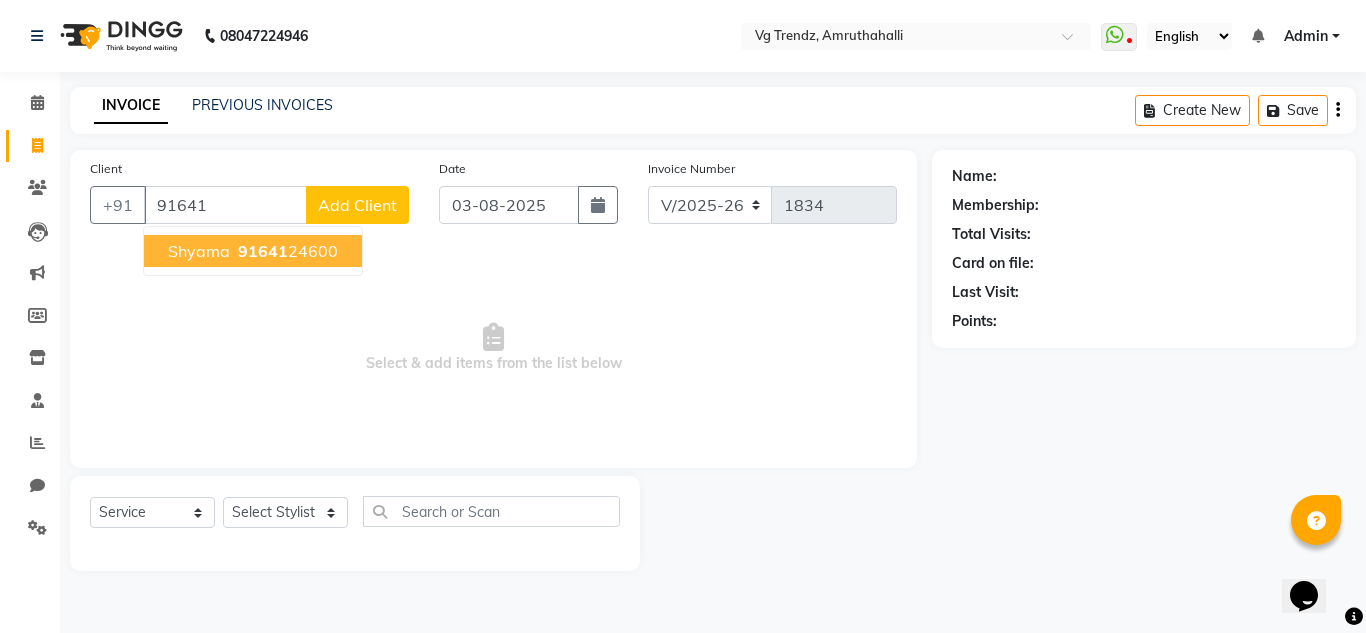 click on "[PHONE]" at bounding box center [286, 251] 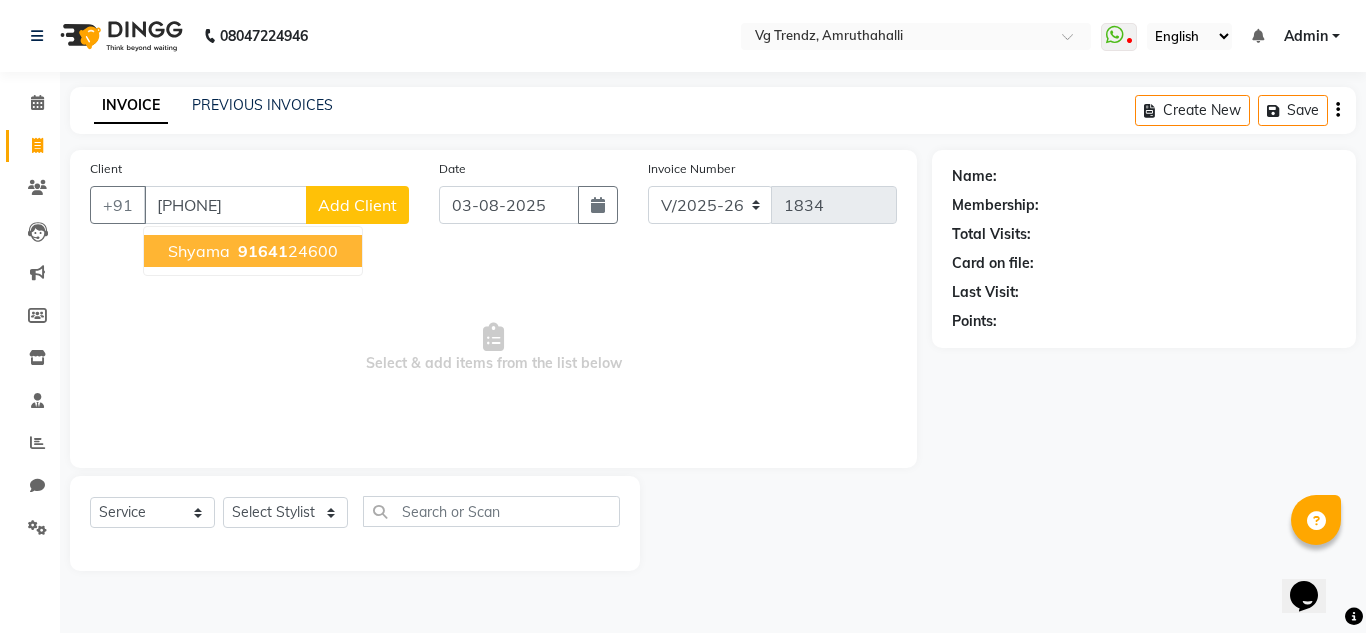 type on "[PHONE]" 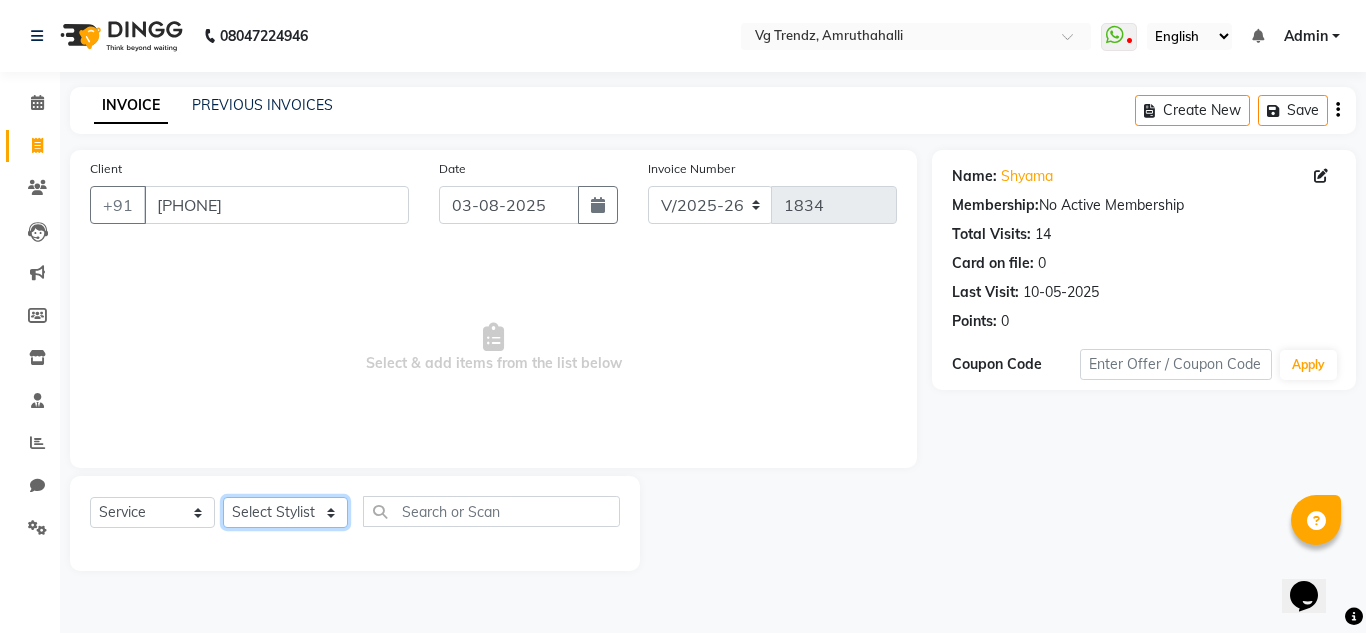 click on "Select Stylist Ashiwini N P Manjitha Chhetri Manjula S Mun Khan Naveen Kumar Rangashamaiah salon number Sandeep Sharma Shannu Sridevi Vanitha v" 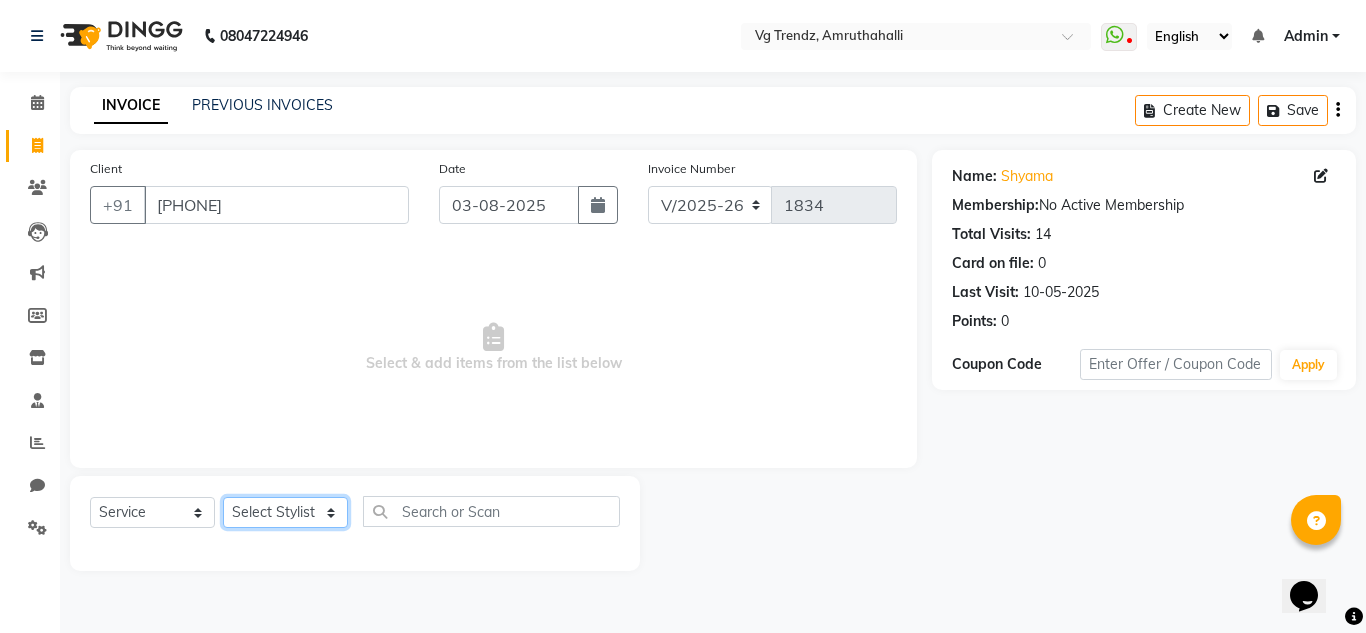 select on "85012" 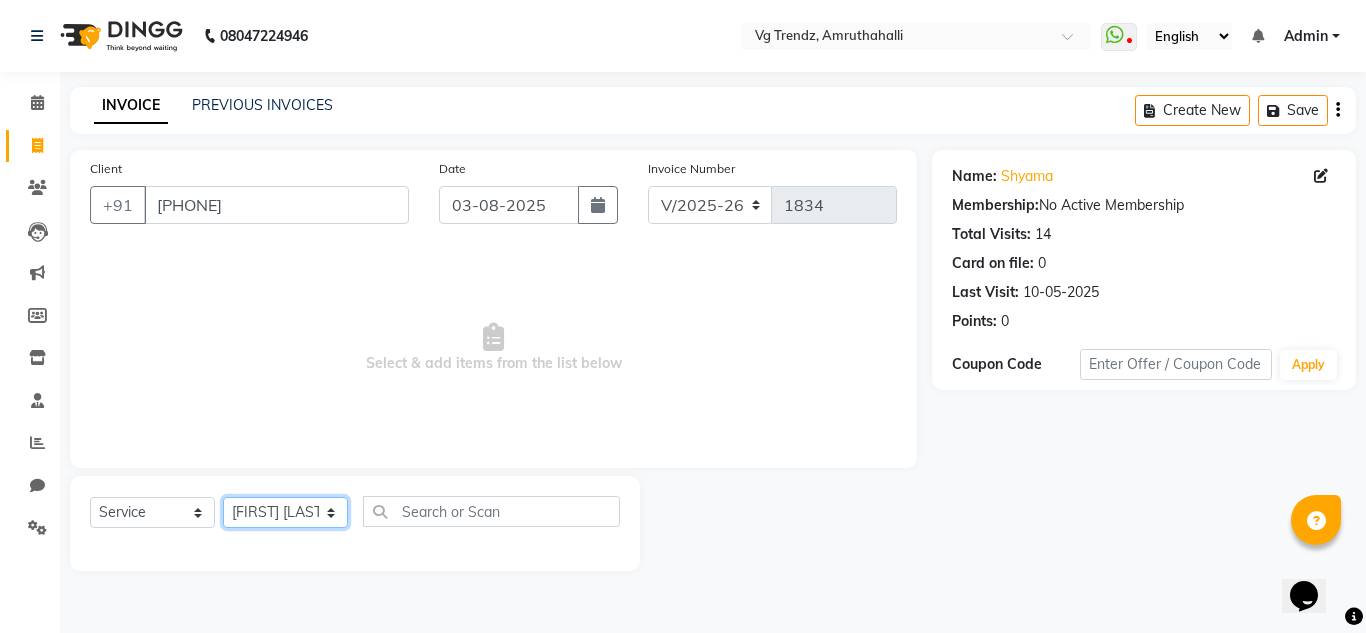 click on "Select Stylist Ashiwini N P Manjitha Chhetri Manjula S Mun Khan Naveen Kumar Rangashamaiah salon number Sandeep Sharma Shannu Sridevi Vanitha v" 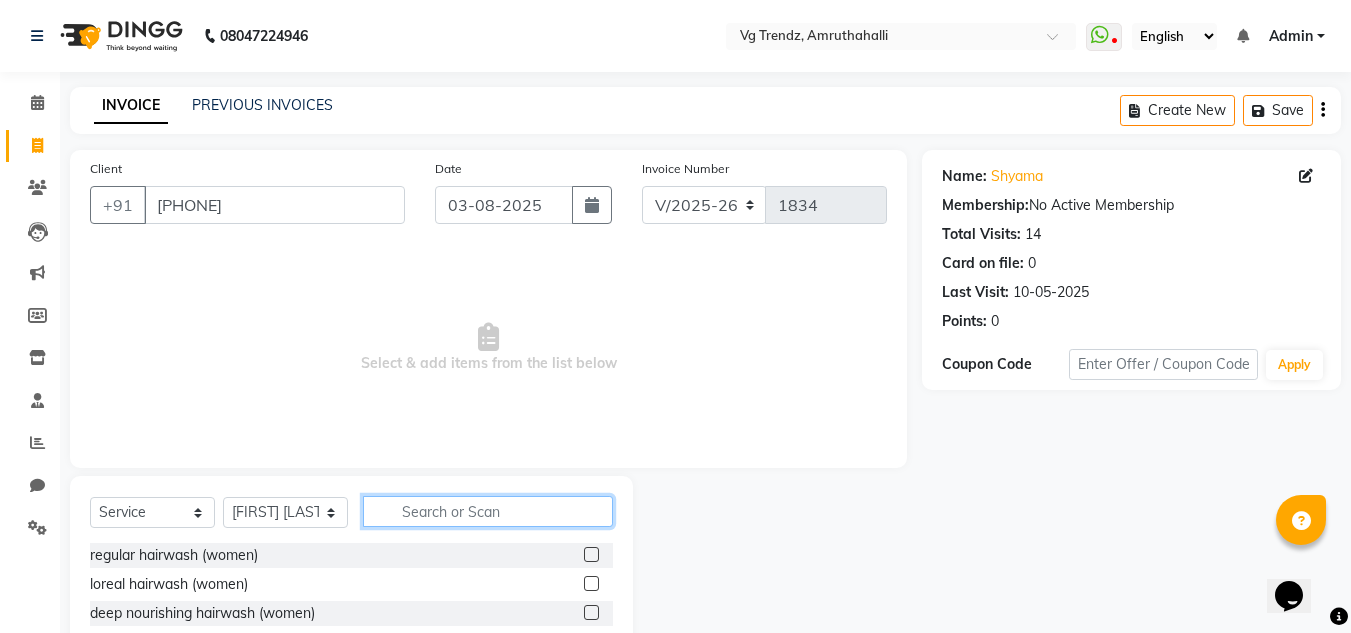 click 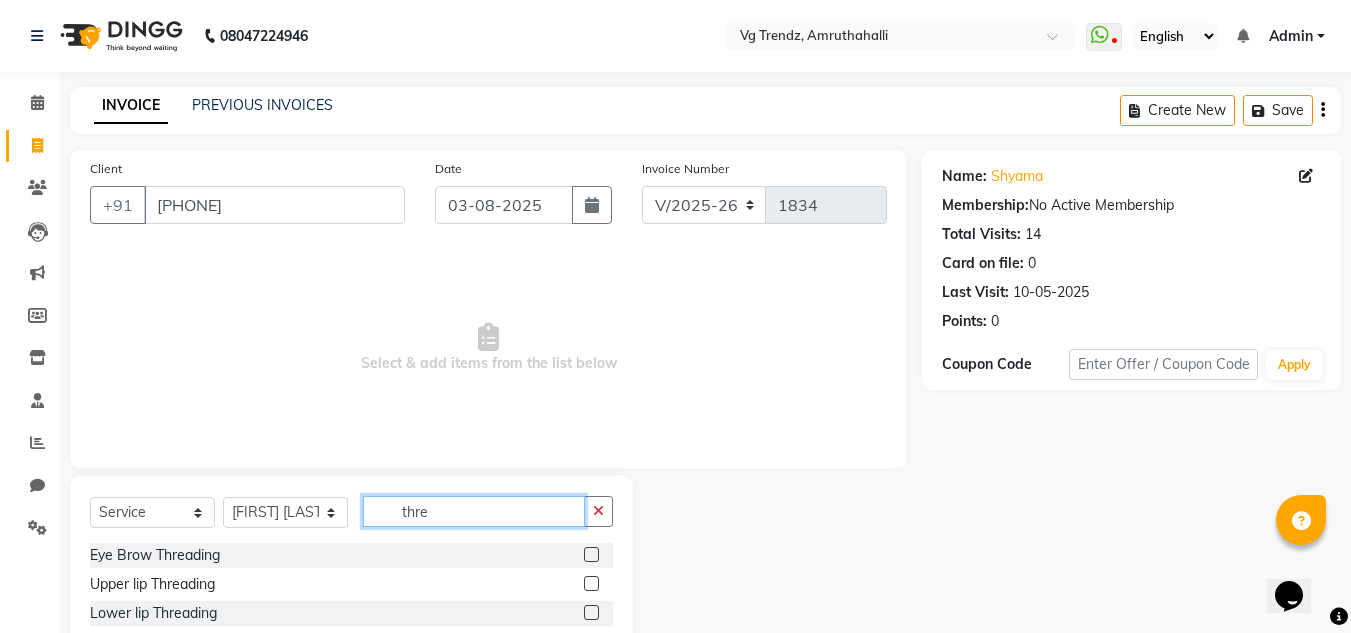 type on "thre" 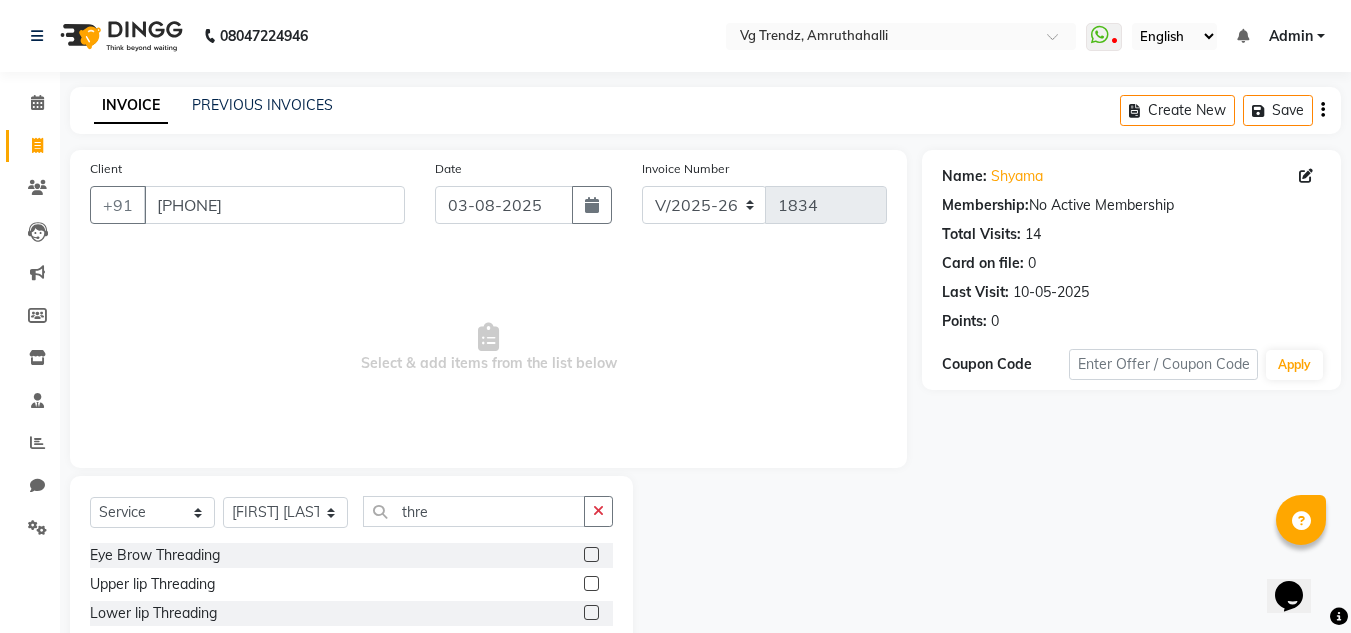 click 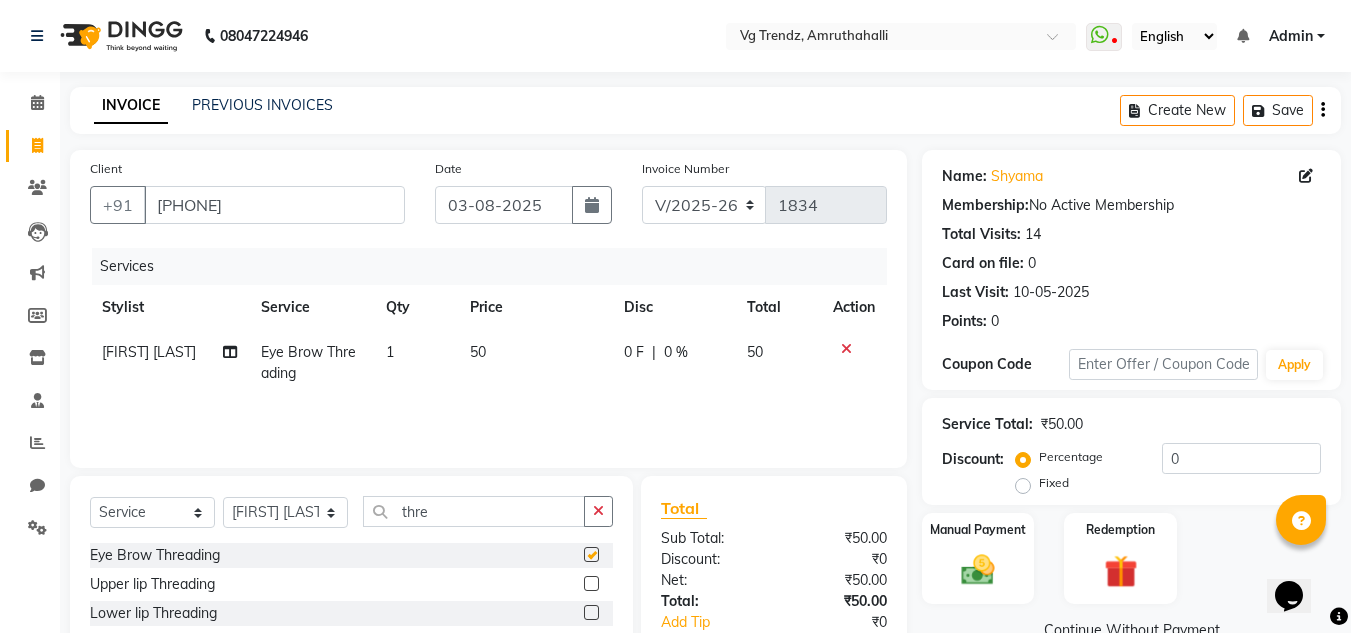 checkbox on "false" 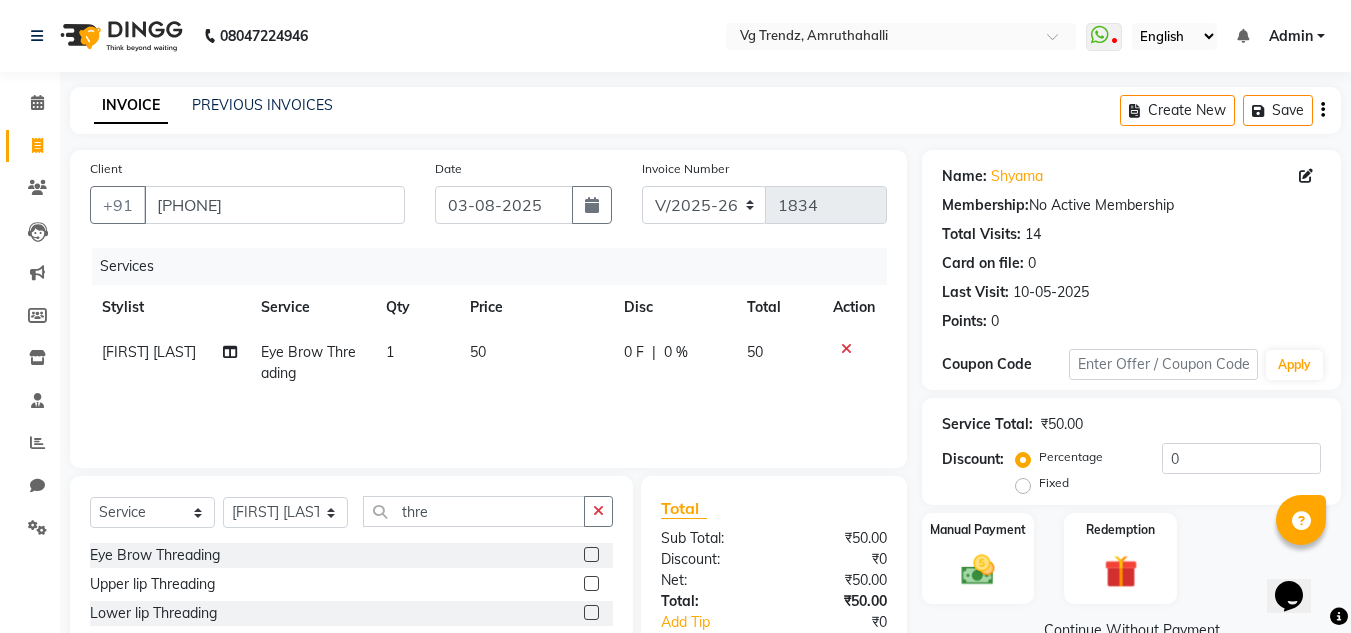 scroll, scrollTop: 168, scrollLeft: 0, axis: vertical 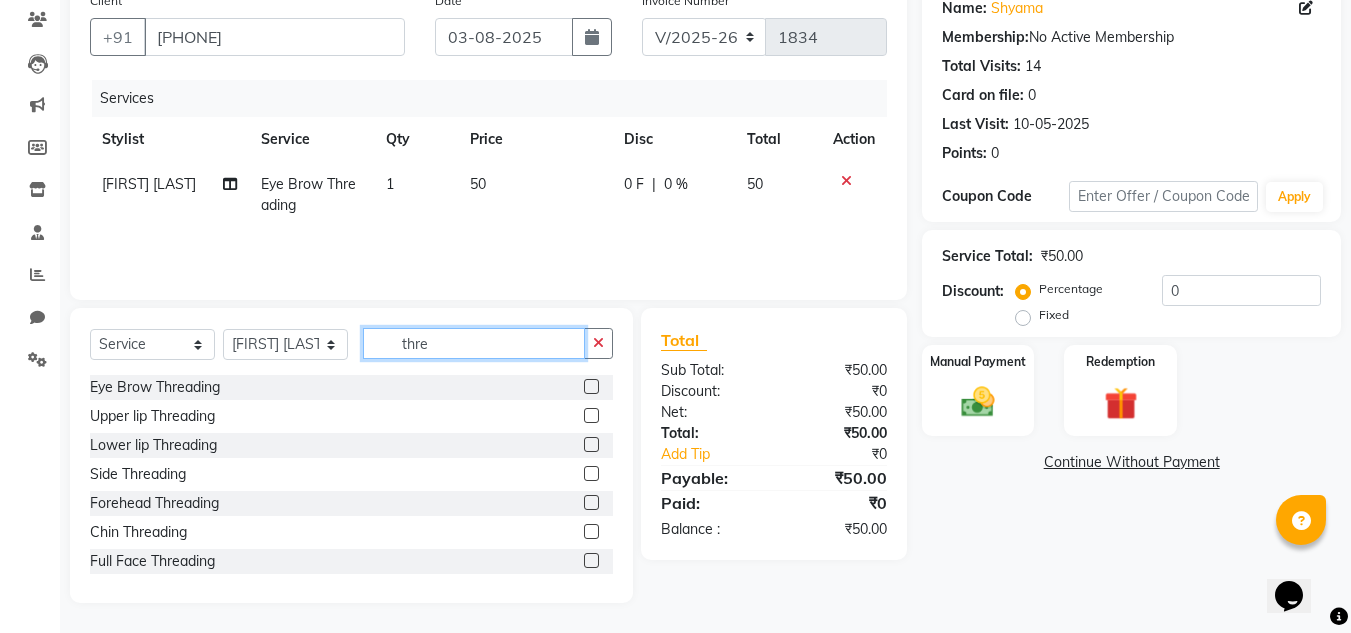 click on "thre" 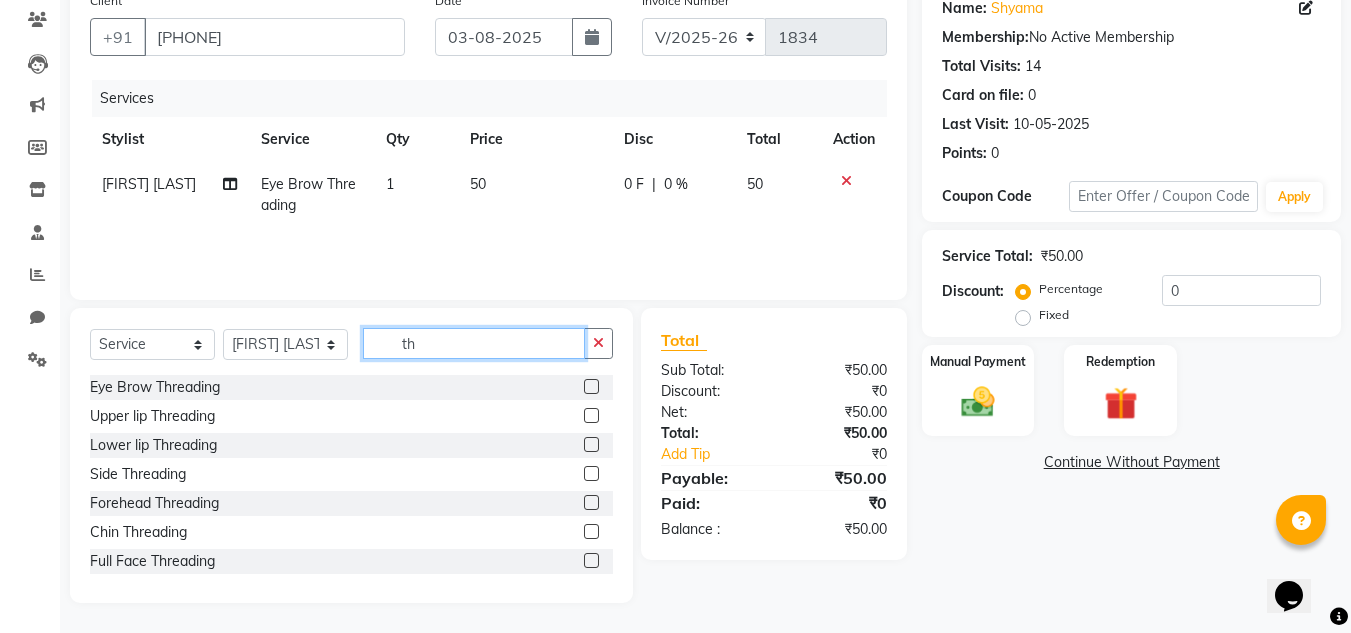 type on "t" 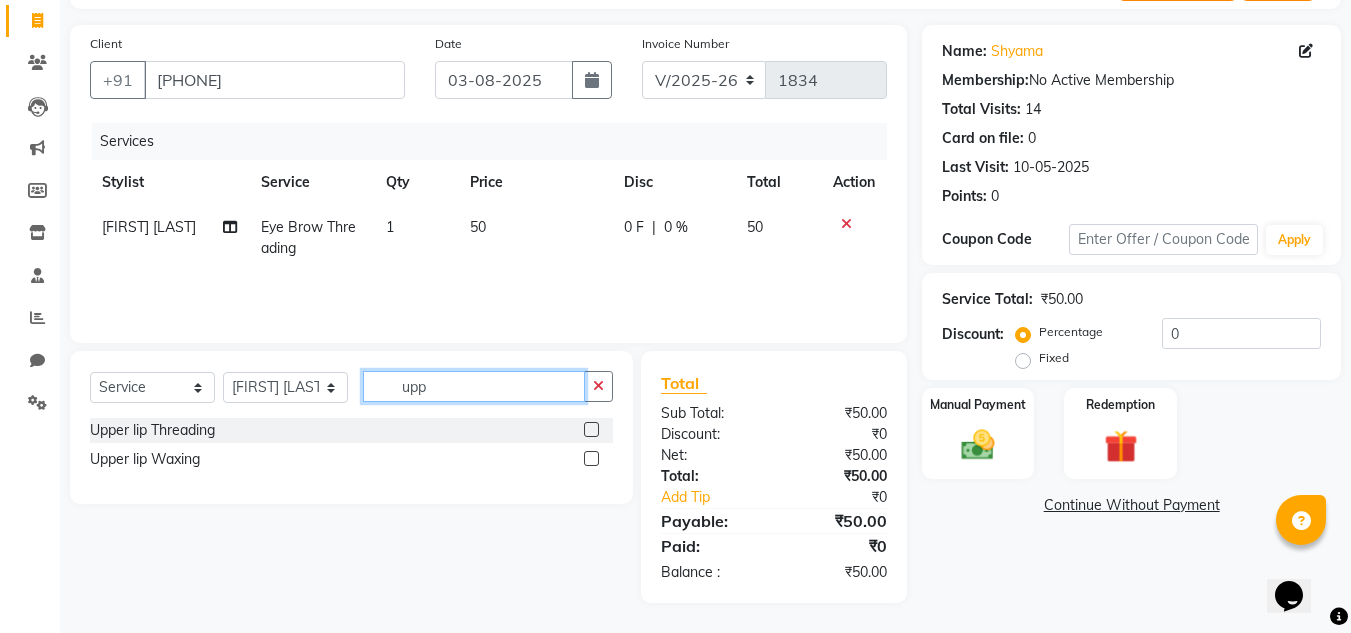scroll, scrollTop: 125, scrollLeft: 0, axis: vertical 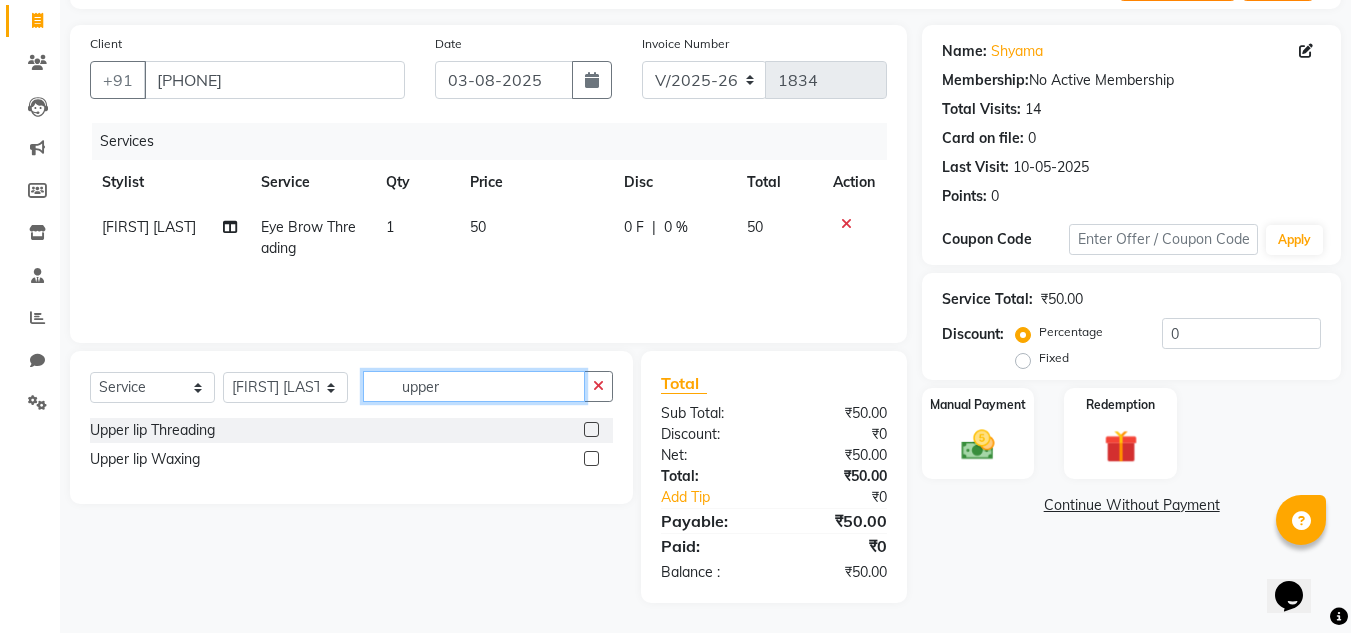 type on "upper" 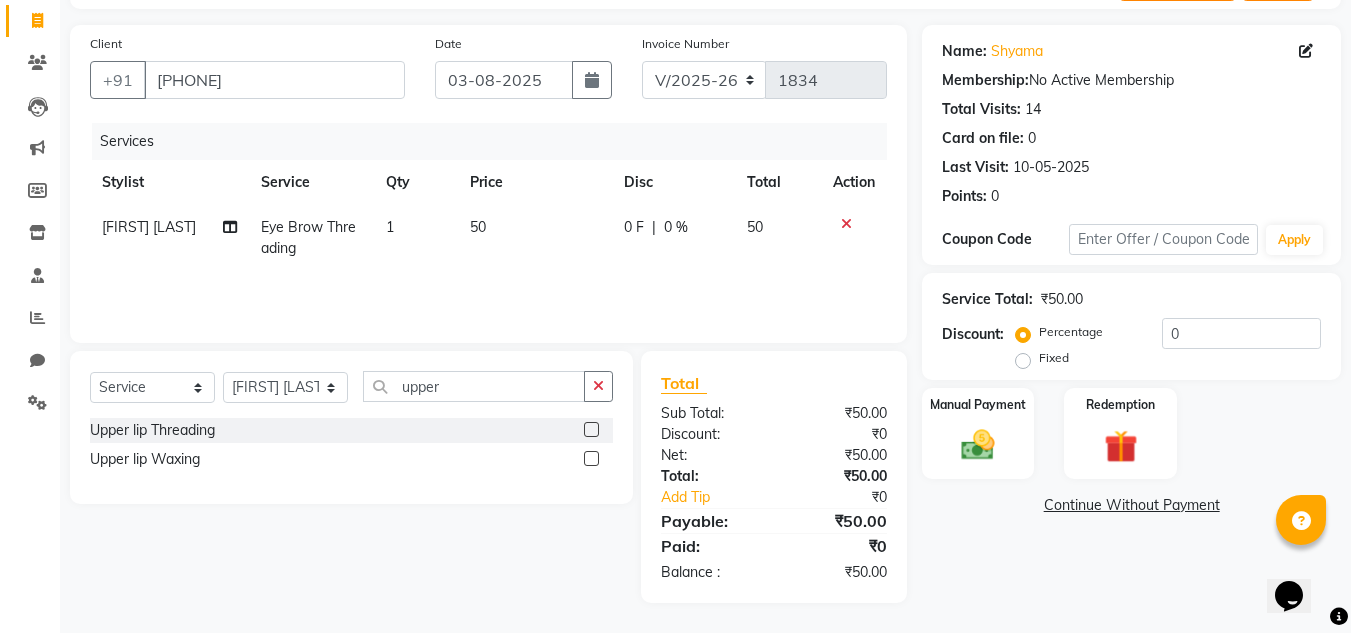 click 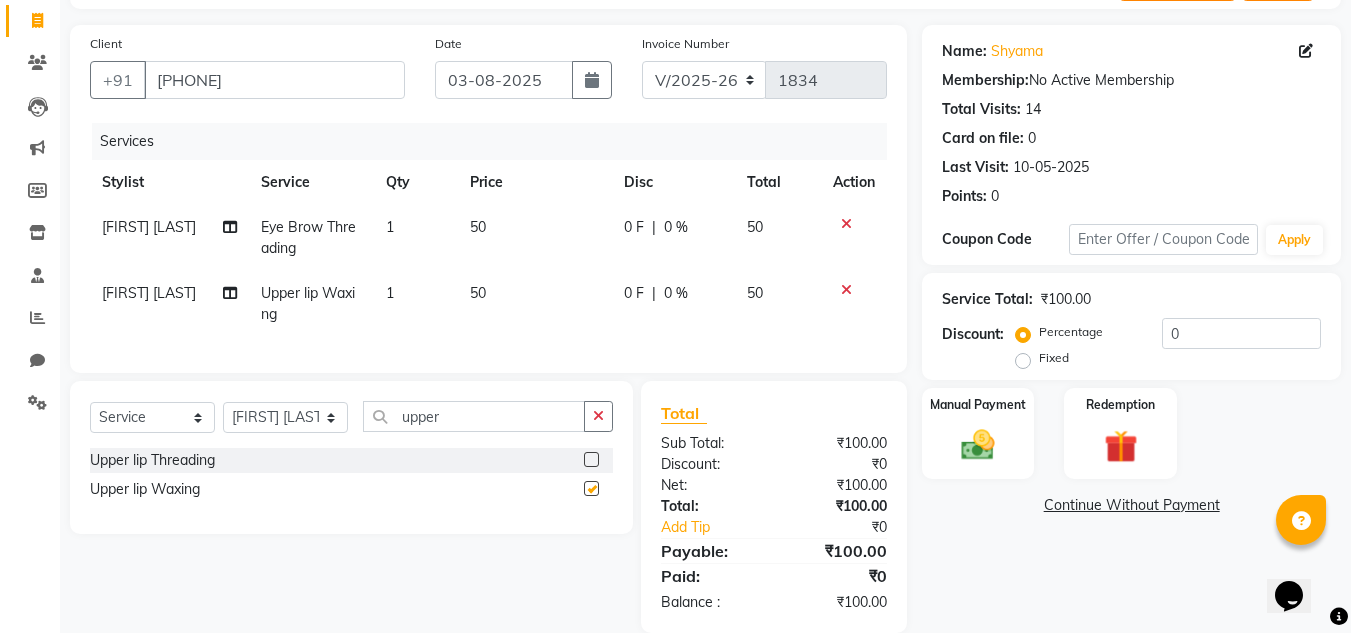 checkbox on "false" 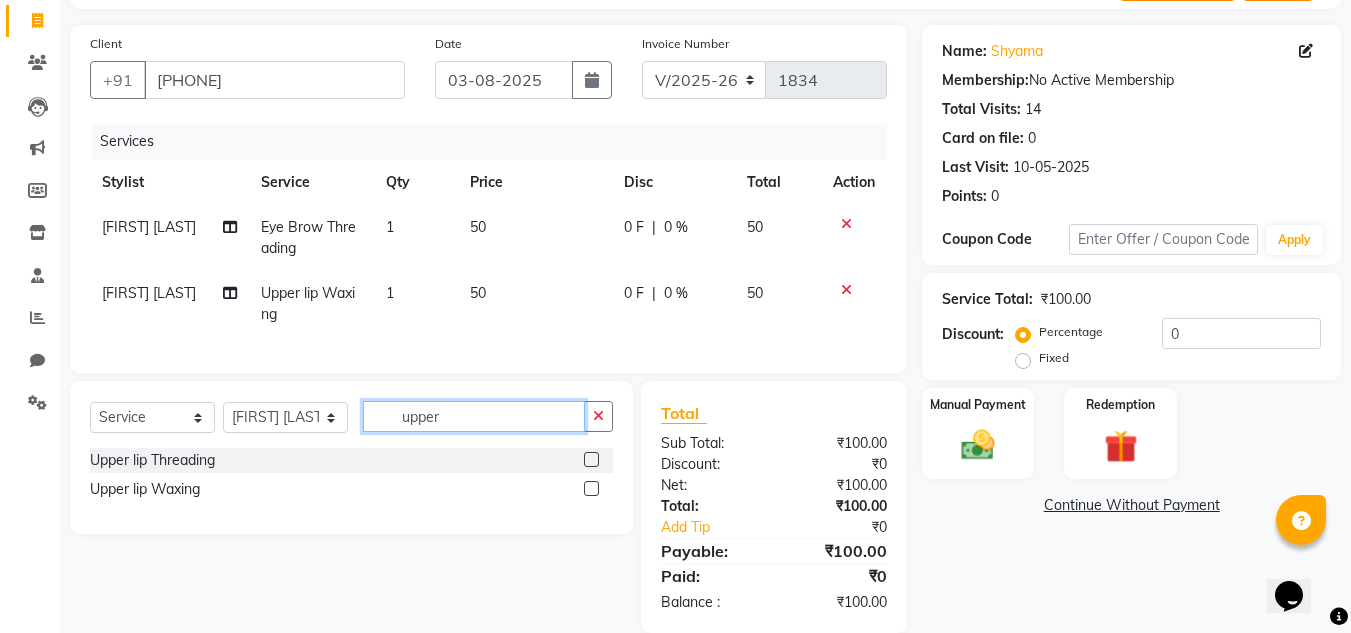 click on "upper" 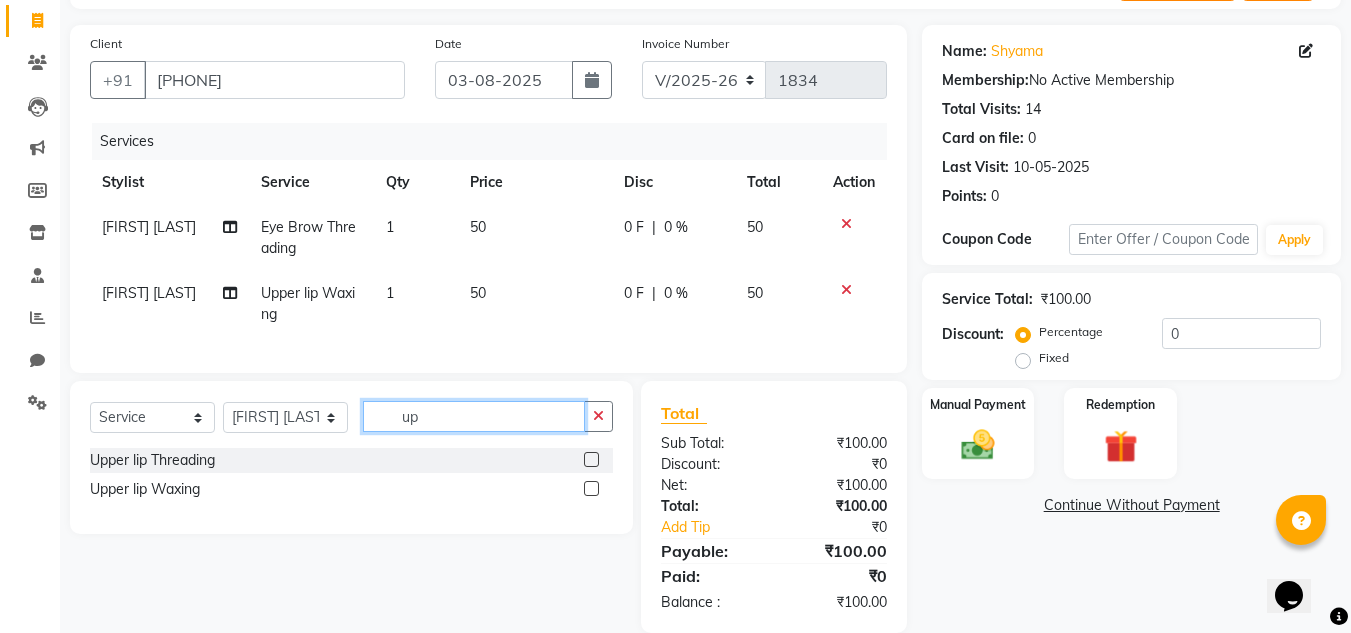 type on "u" 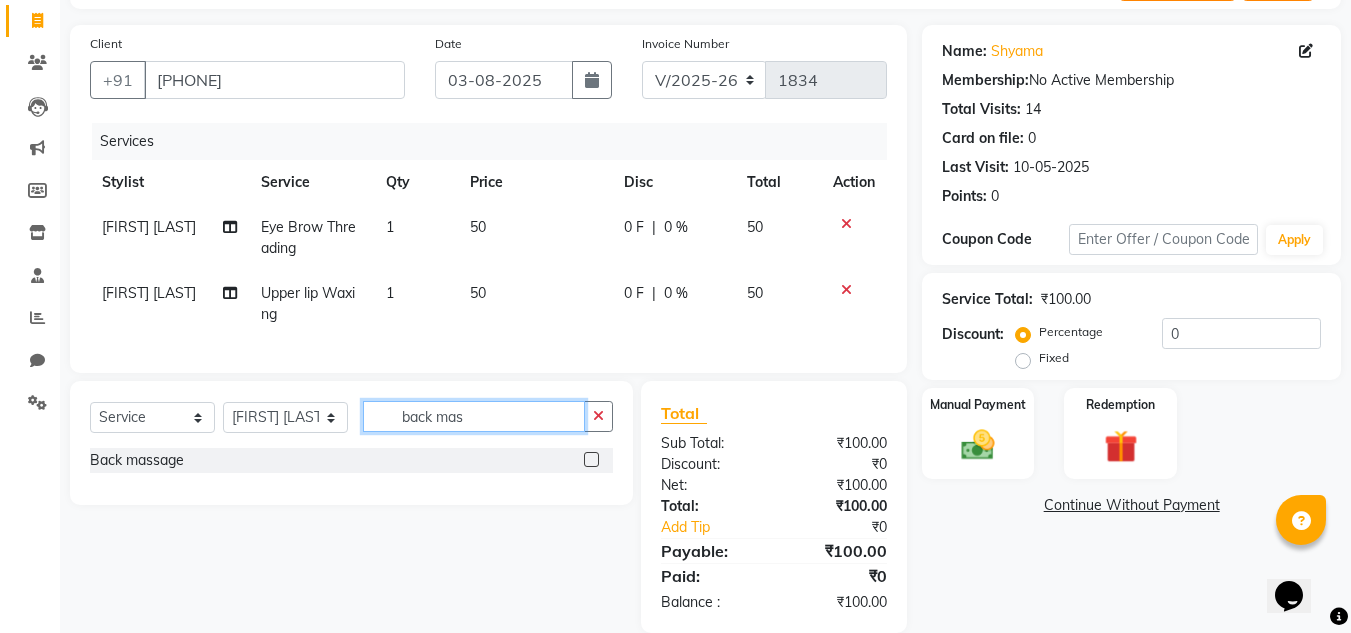 type on "back mas" 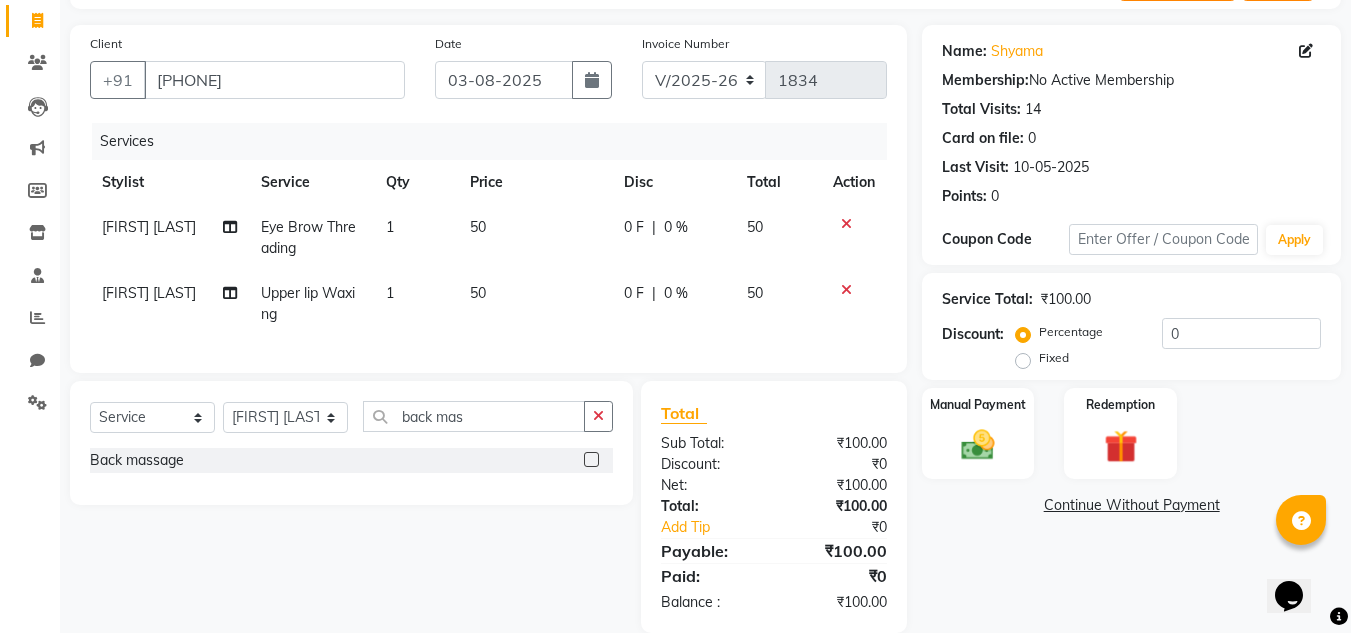 click 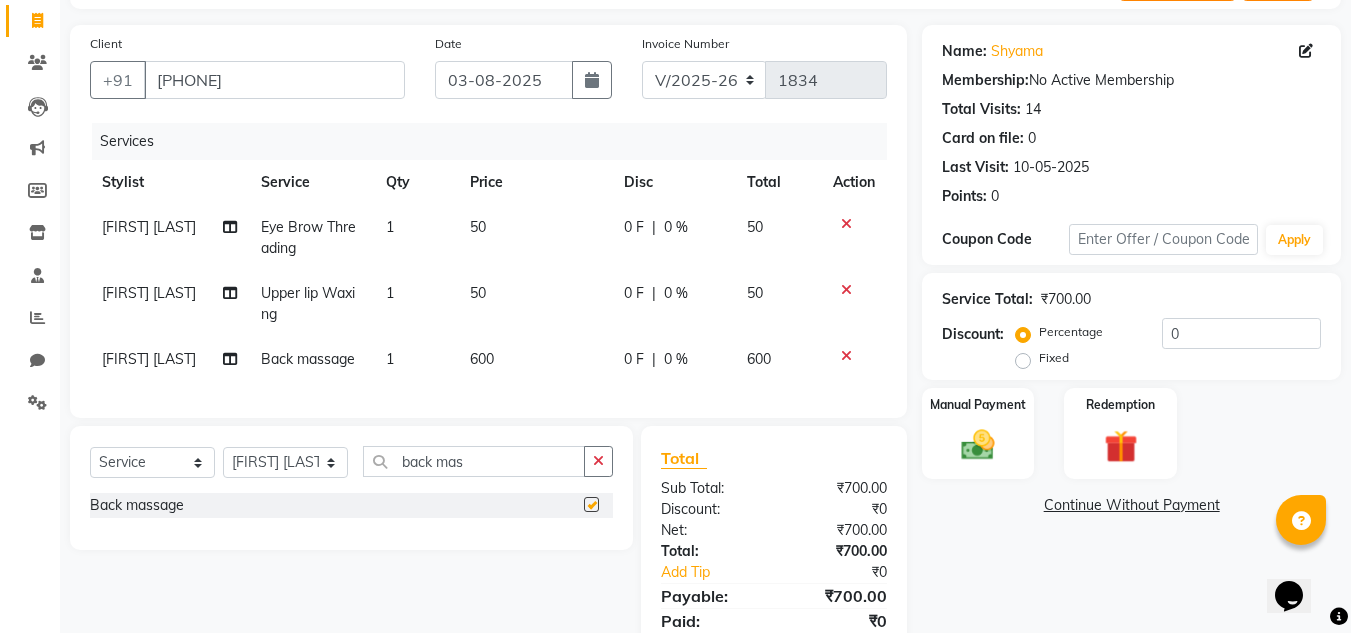 checkbox on "false" 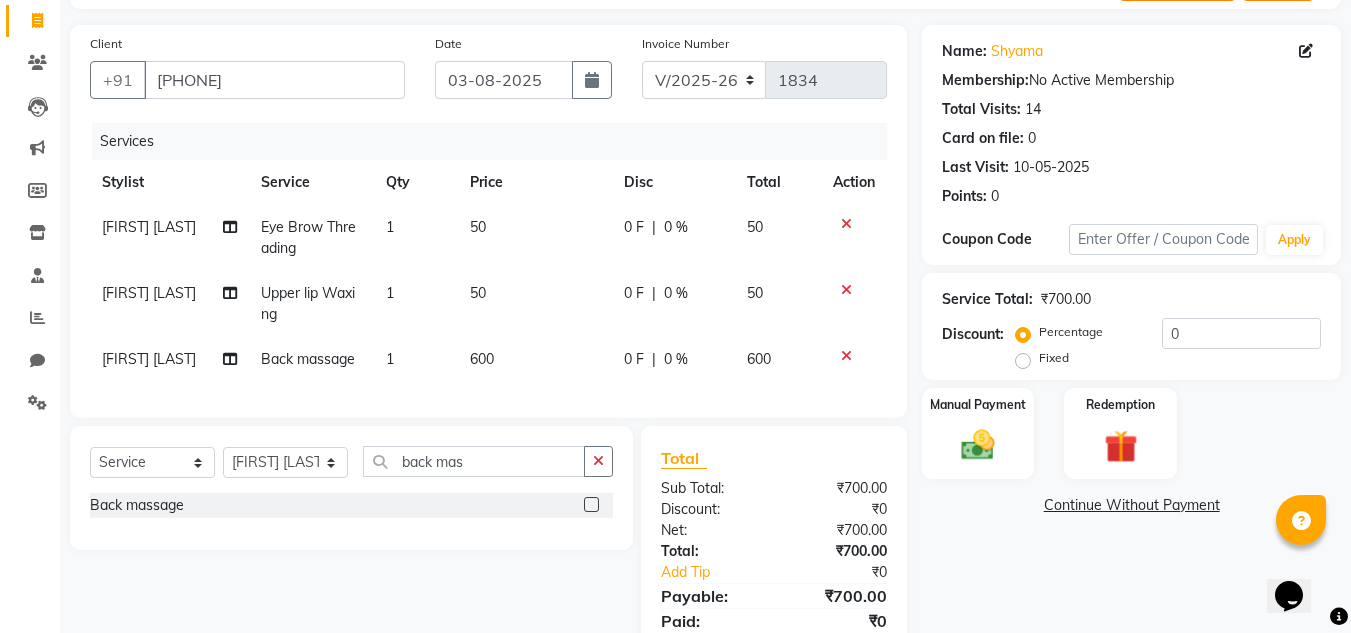 click on "600" 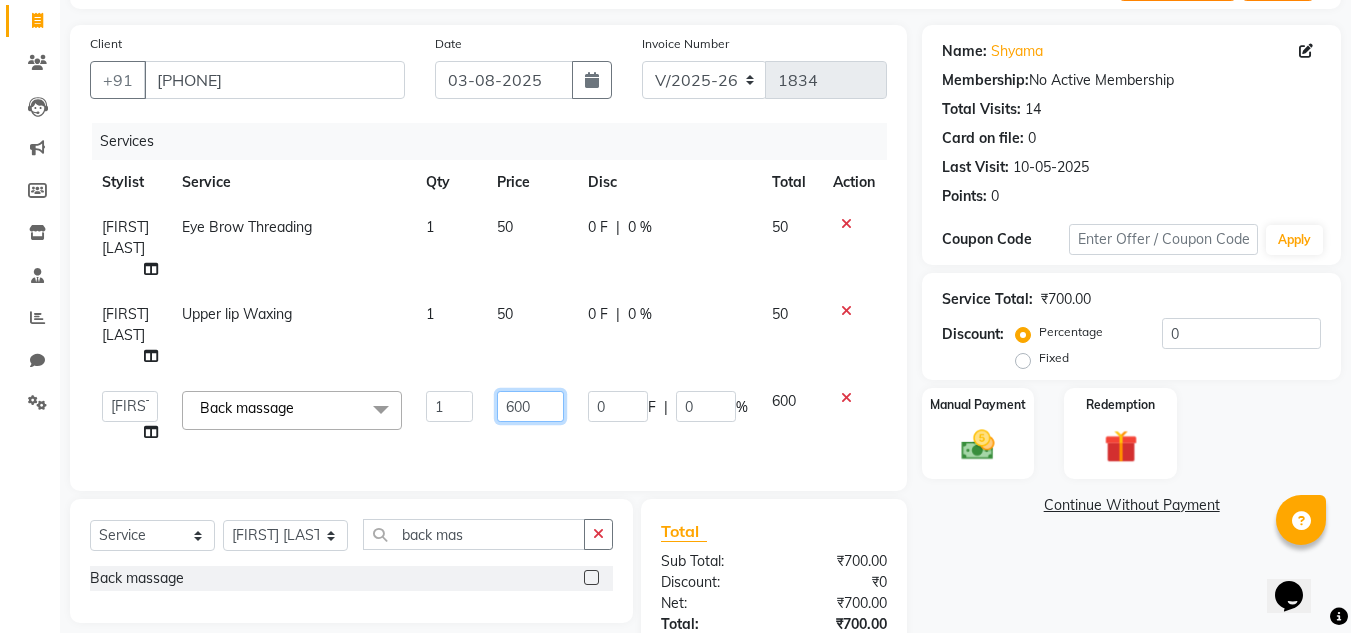 click on "600" 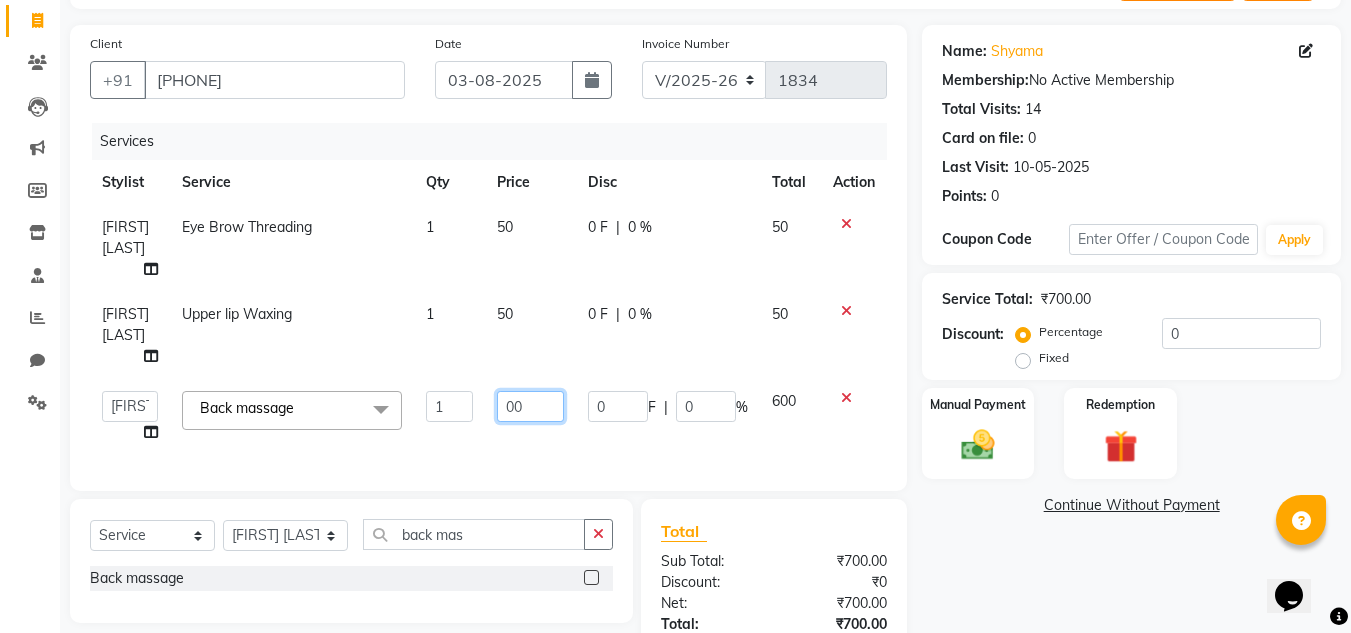 type on "700" 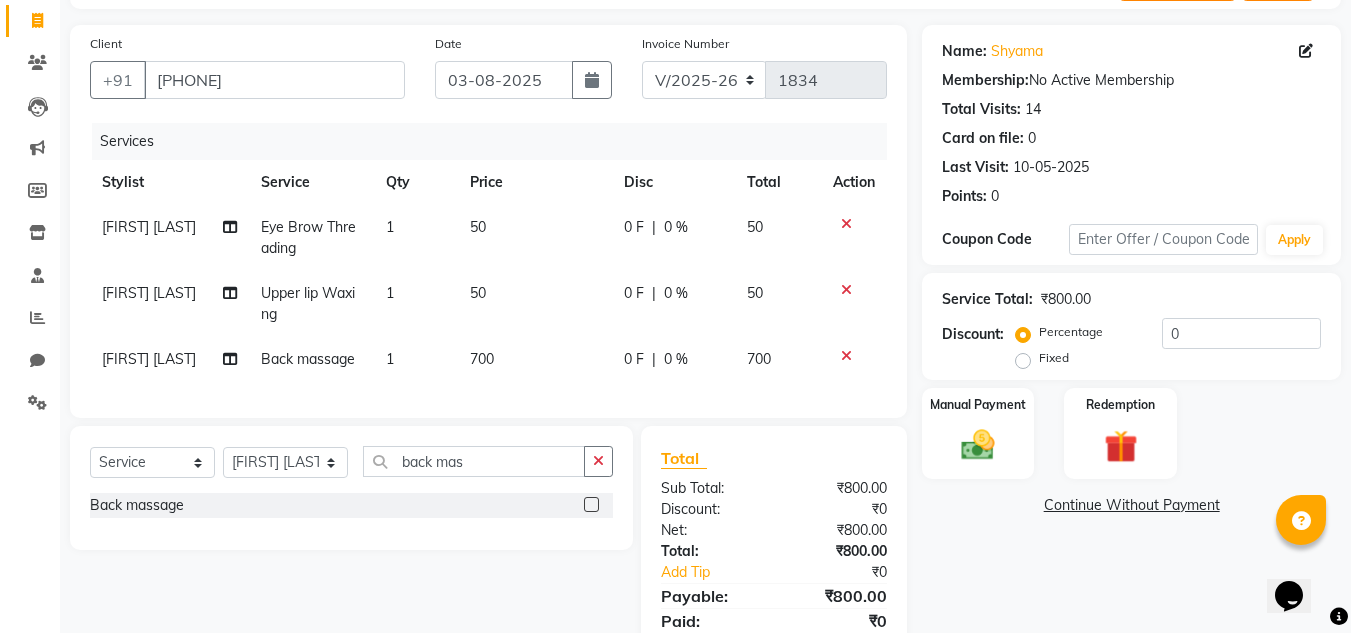click on "Services Stylist Service Qty Price Disc Total Action [FIRST] [LAST] Eye Brow Threading 1 50 0 F | 0 % 50 [FIRST] [LAST] Upper lip Waxing 1 50 0 F | 0 % 50 [FIRST] [LAST] Back massage 1 700 0 F | 0 % 700" 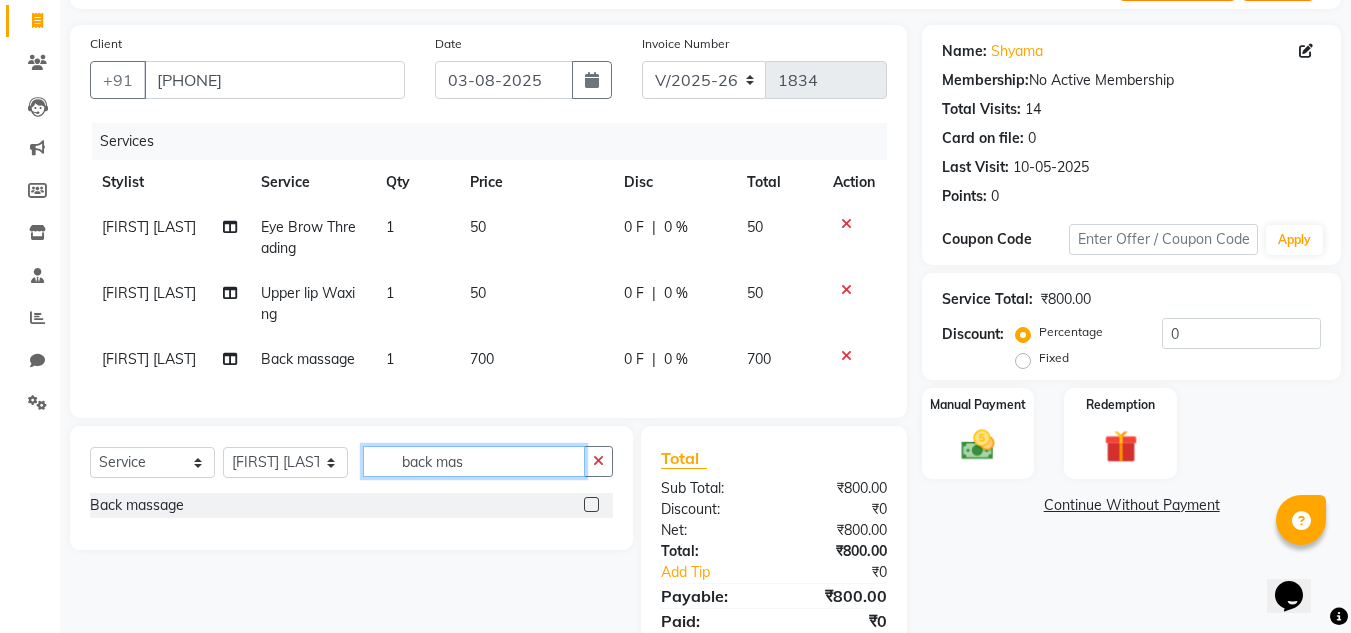 click on "back mas" 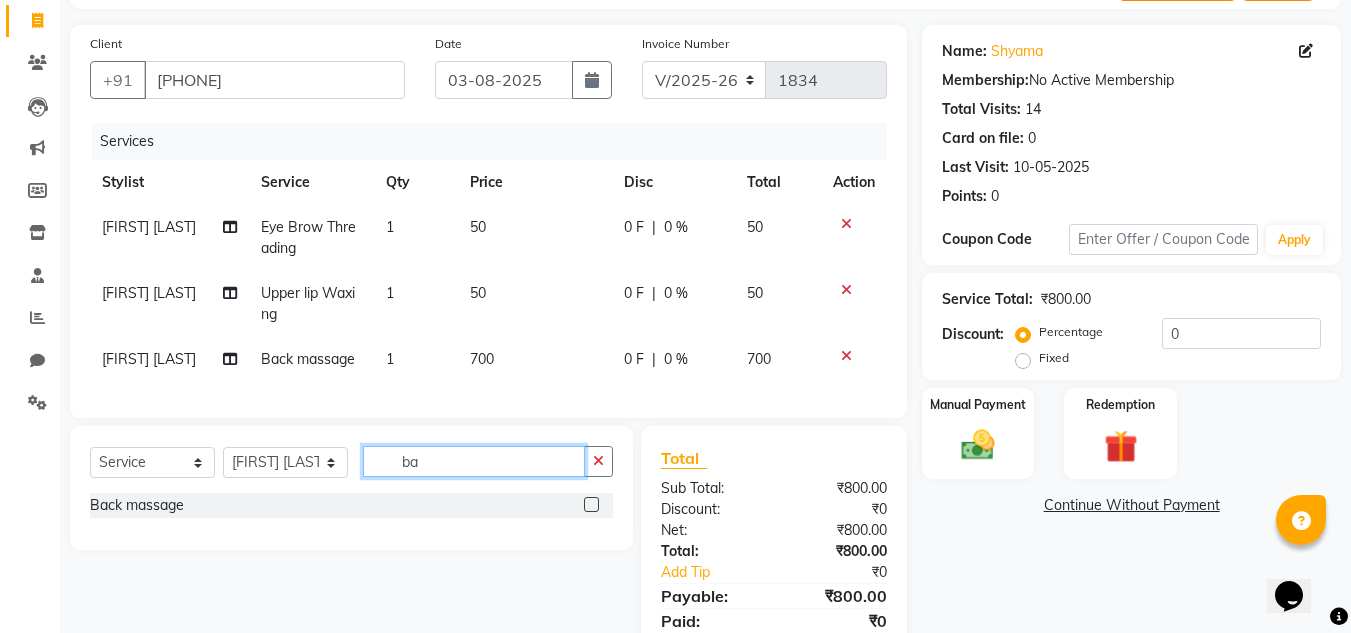 type on "b" 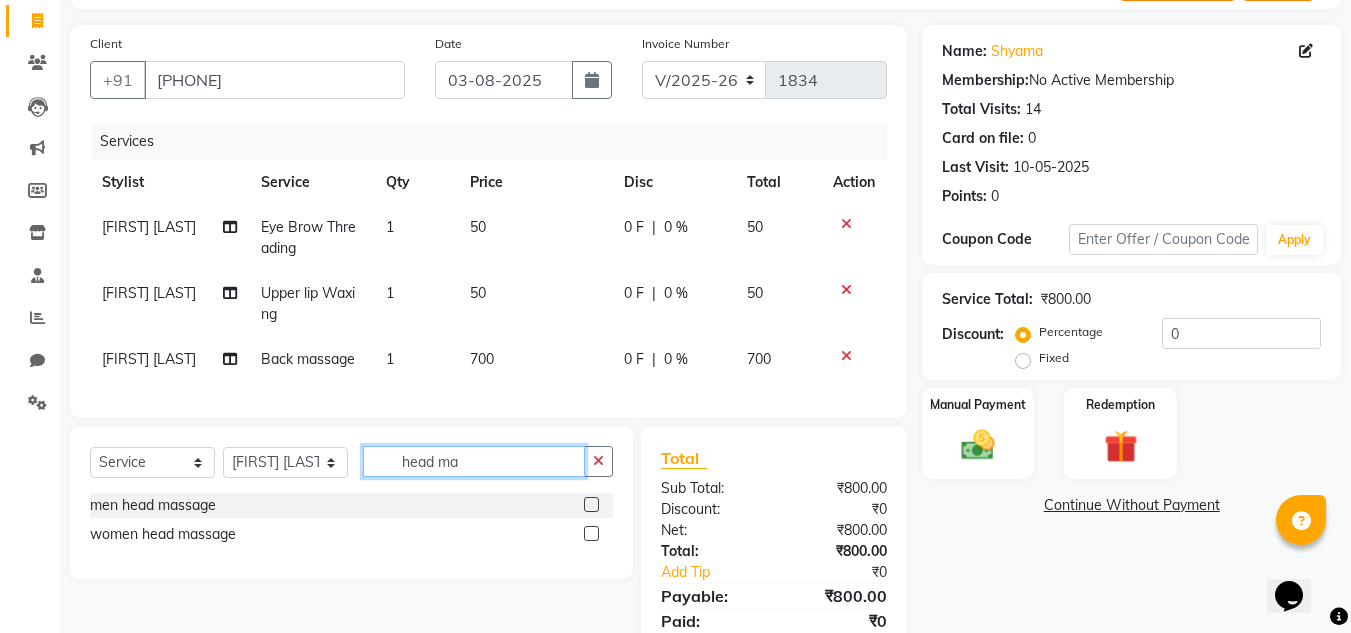 type on "head ma" 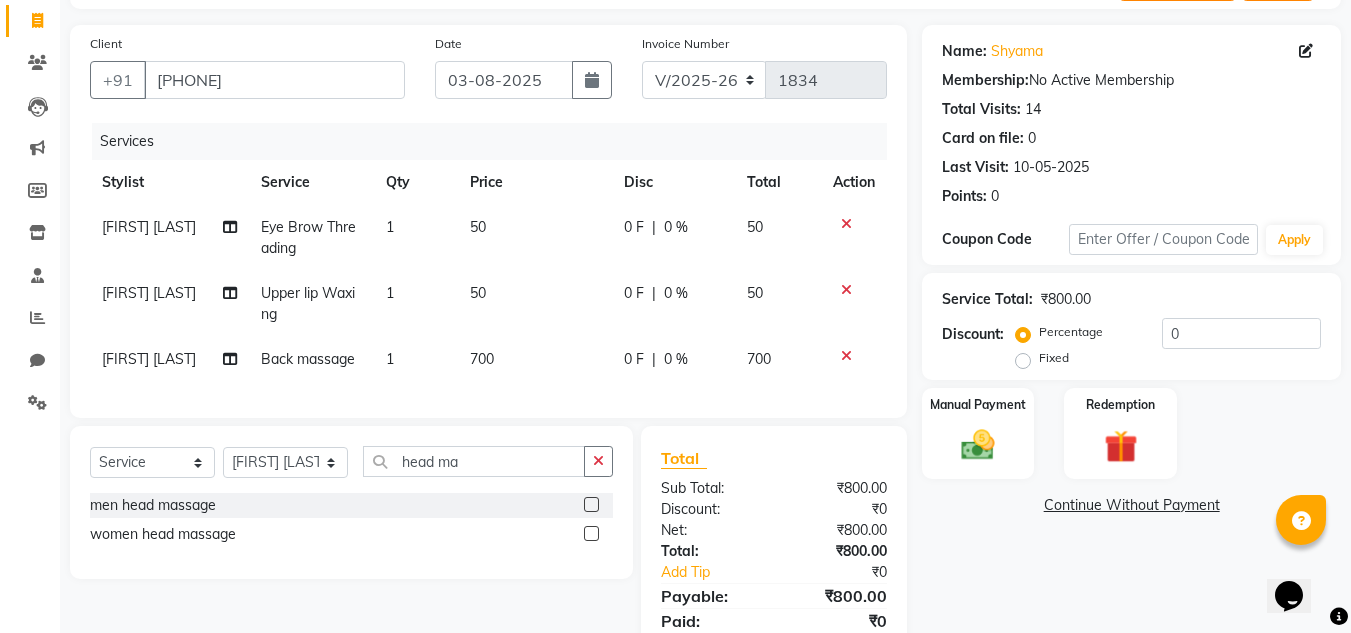click 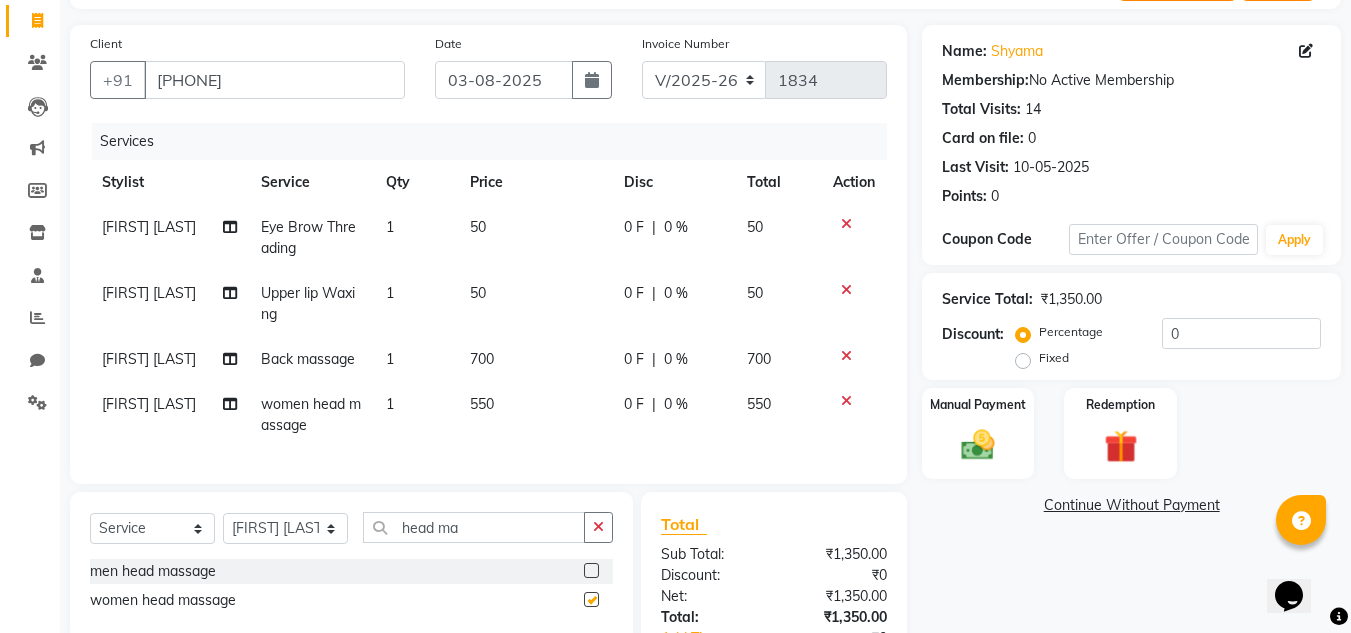 checkbox on "false" 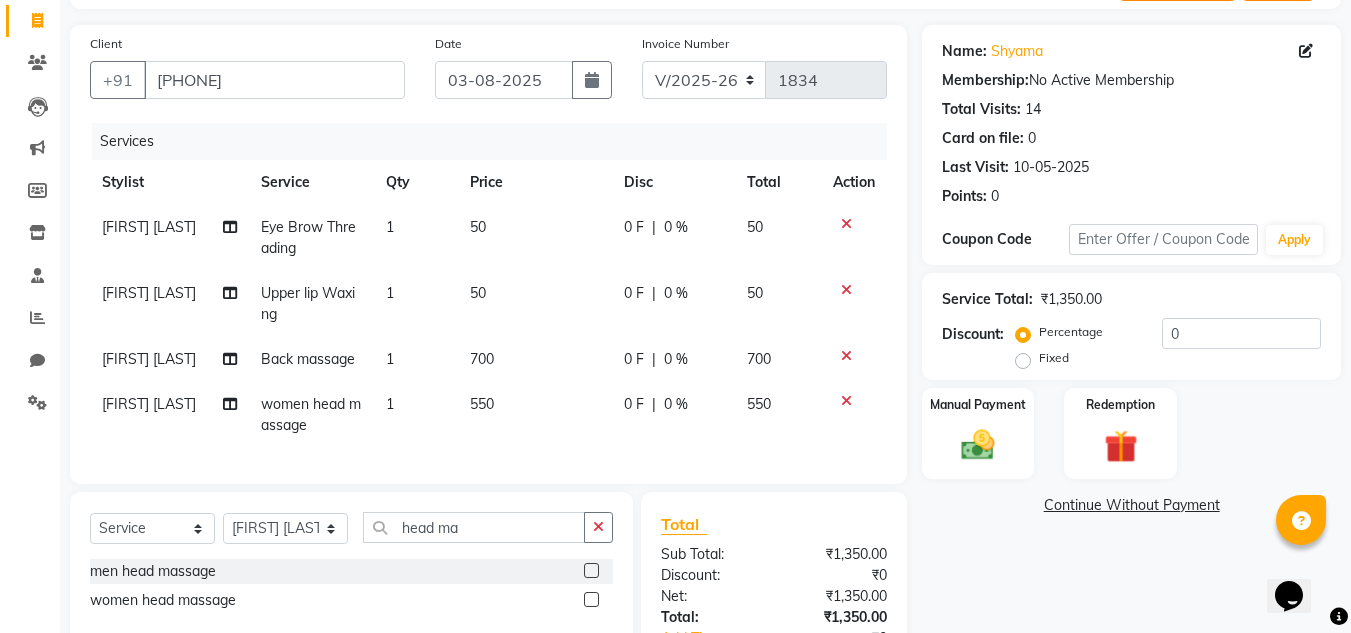 click on "550" 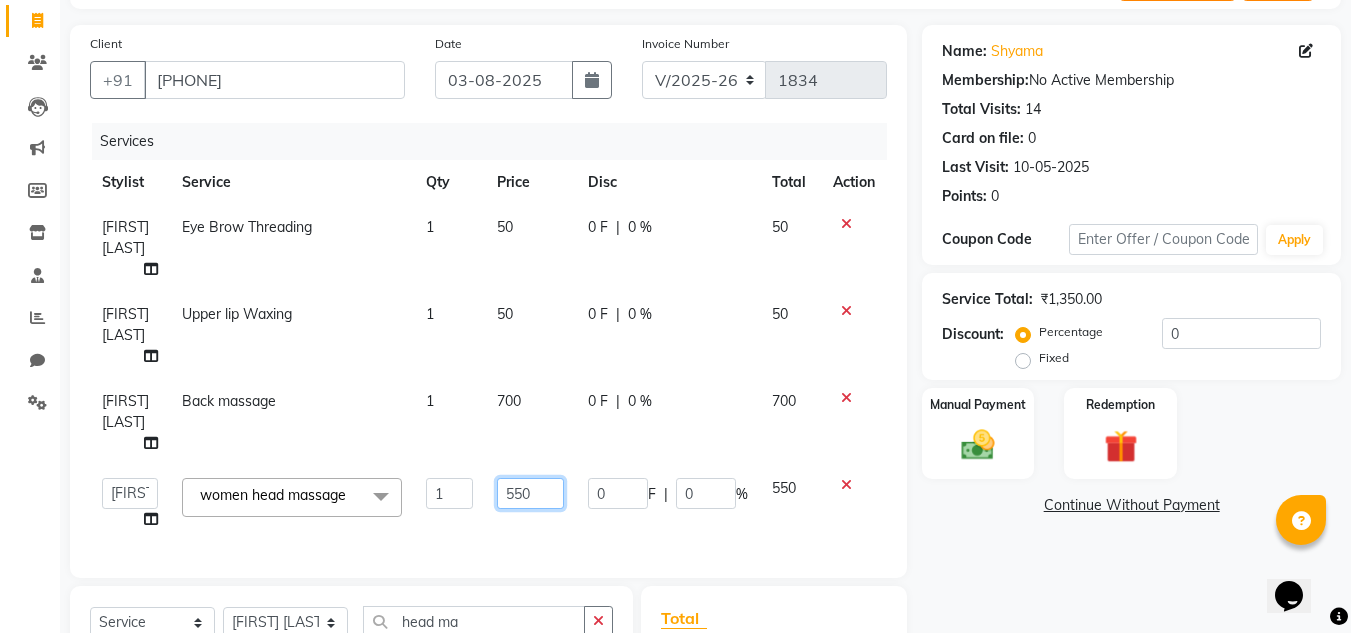 click on "550" 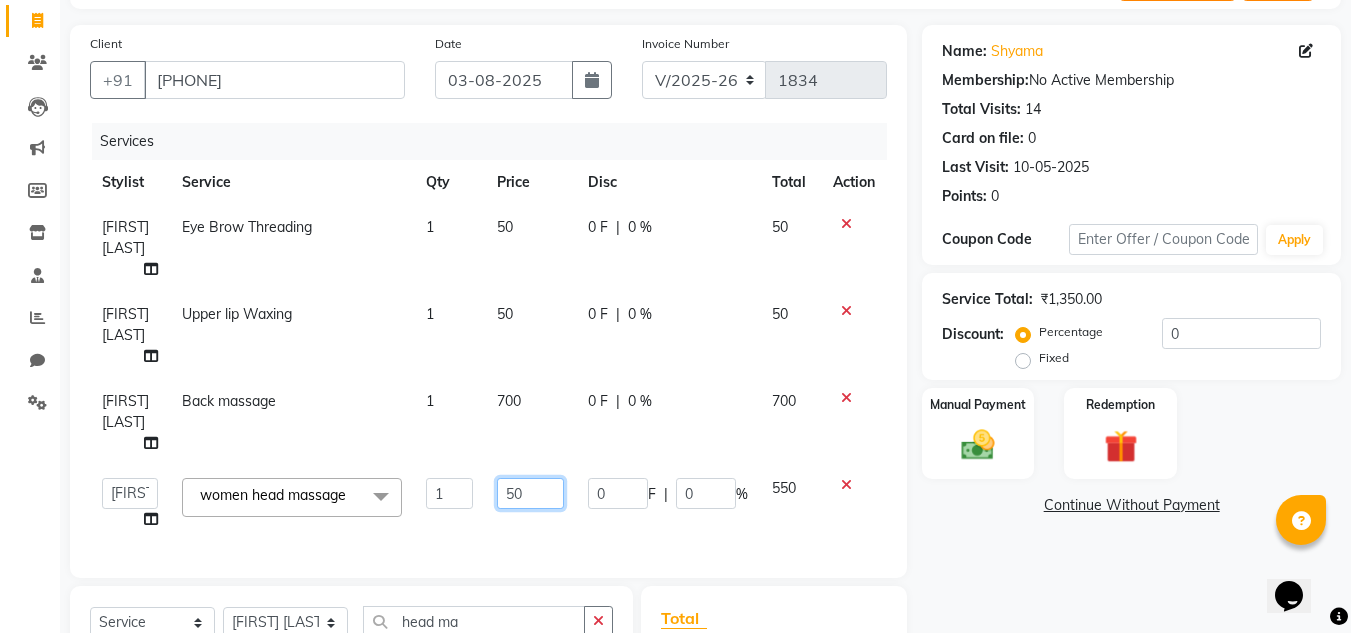 type on "650" 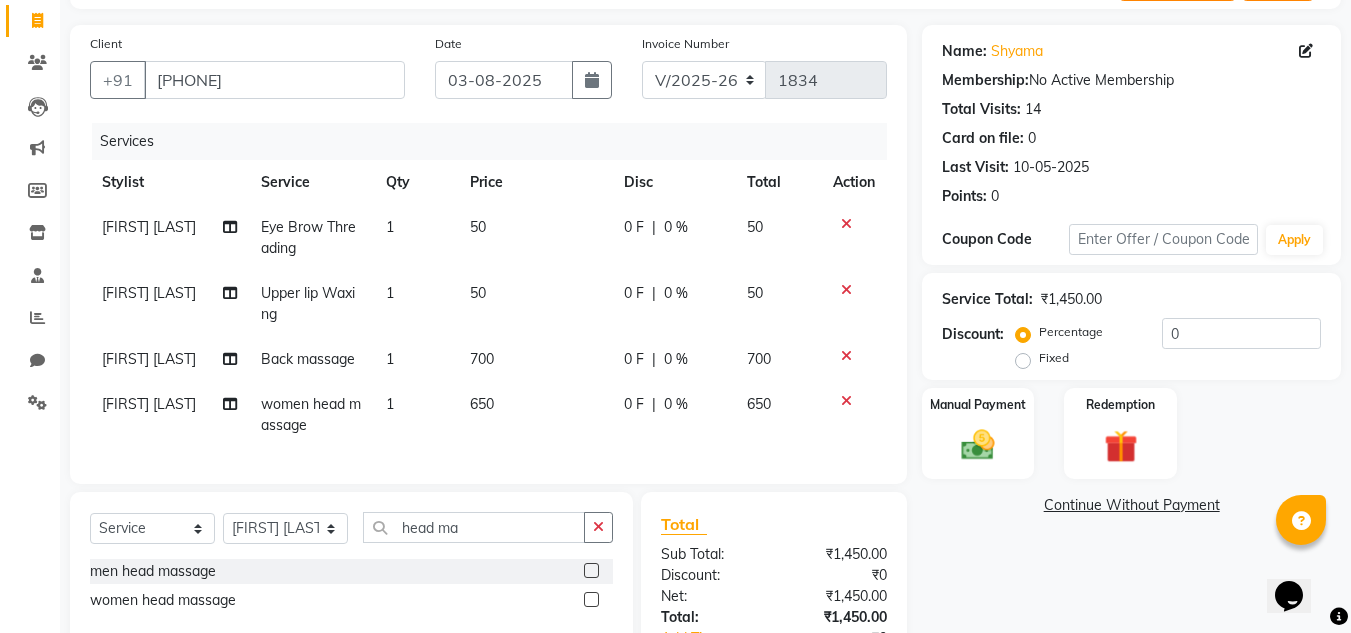 click on "Services Stylist Service Qty Price Disc Total Action [FIRST] [LAST] Eye Brow Threading 1 50 0 F | 0 % 50 [FIRST] [LAST] Upper lip Waxing 1 50 0 F | 0 % 50 [FIRST] [LAST] Back massage 1 700 0 F | 0 % 700 [FIRST] [LAST] women head massage 1 650 0 F | 0 % 650" 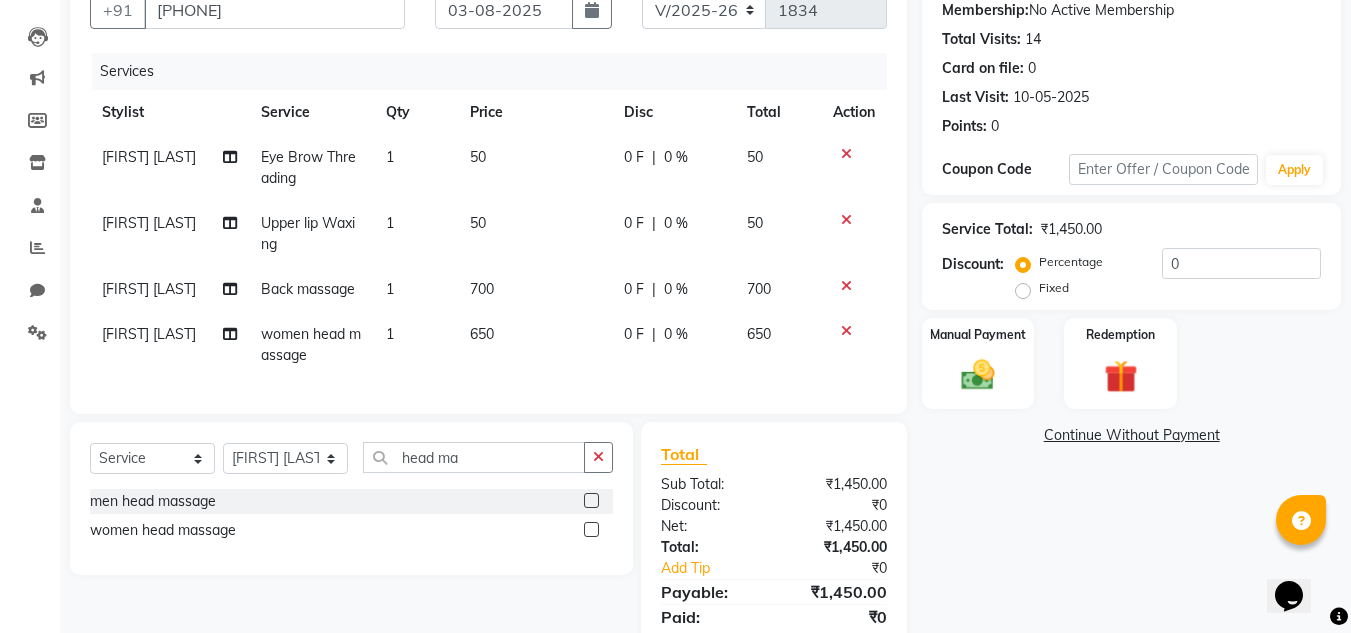 scroll, scrollTop: 281, scrollLeft: 0, axis: vertical 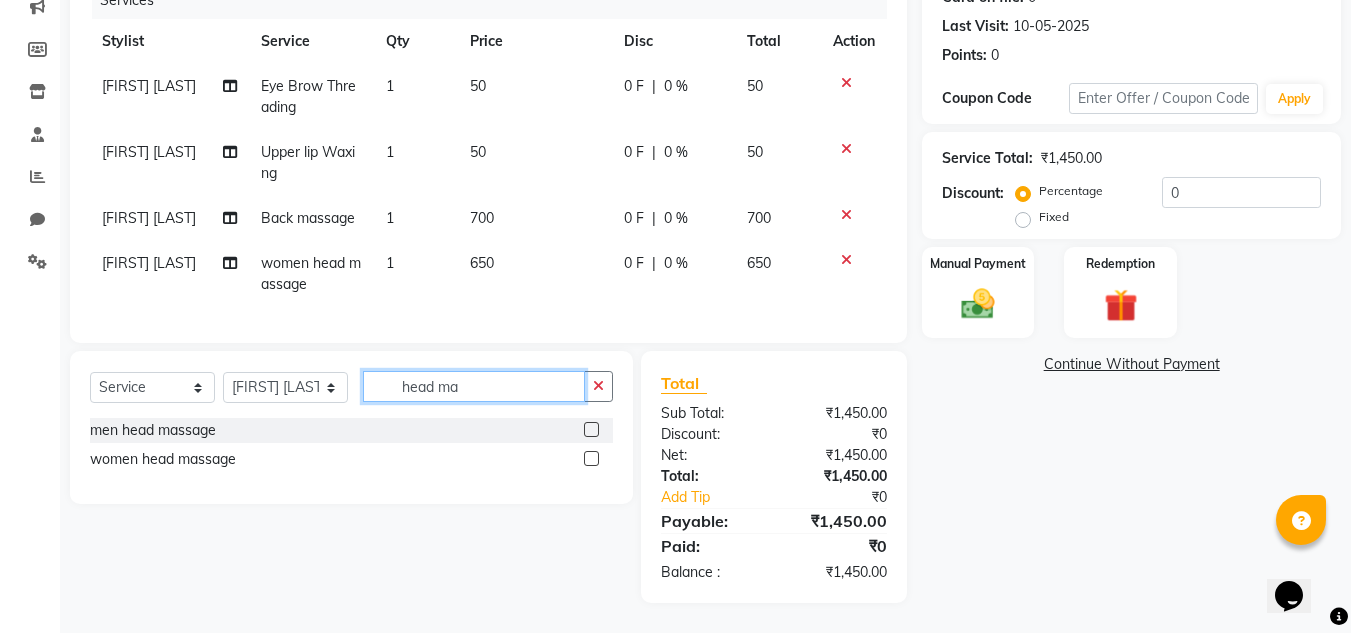 click on "head ma" 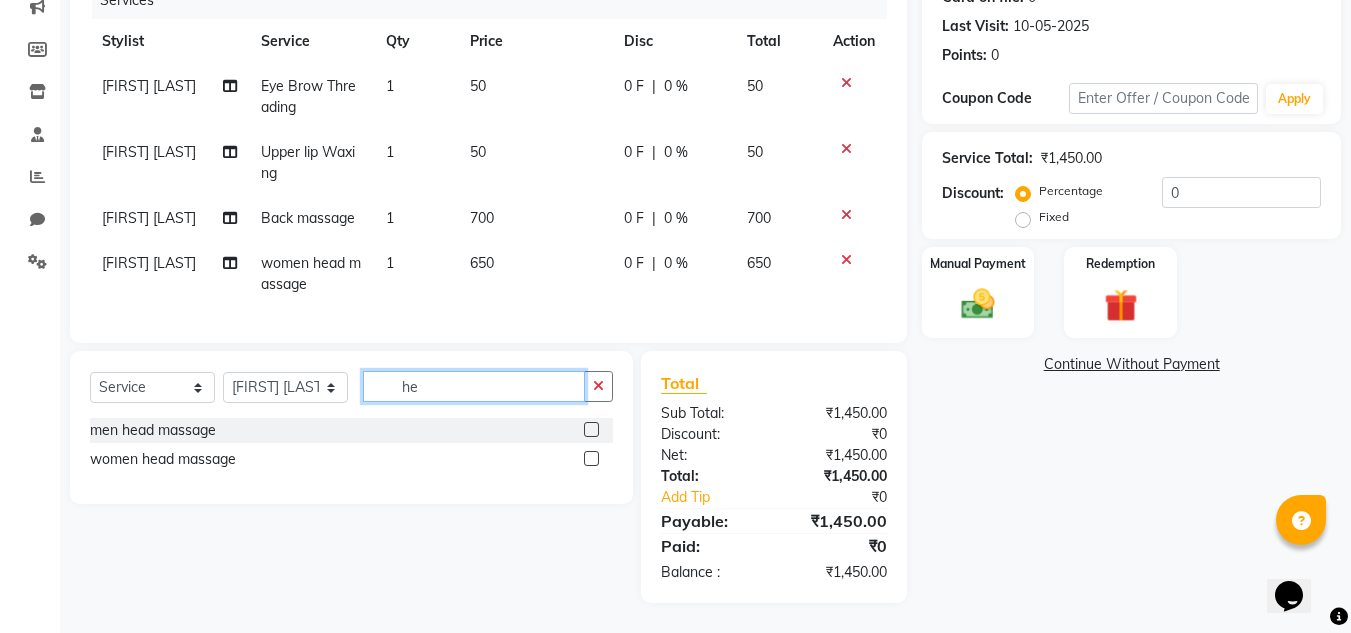 type on "h" 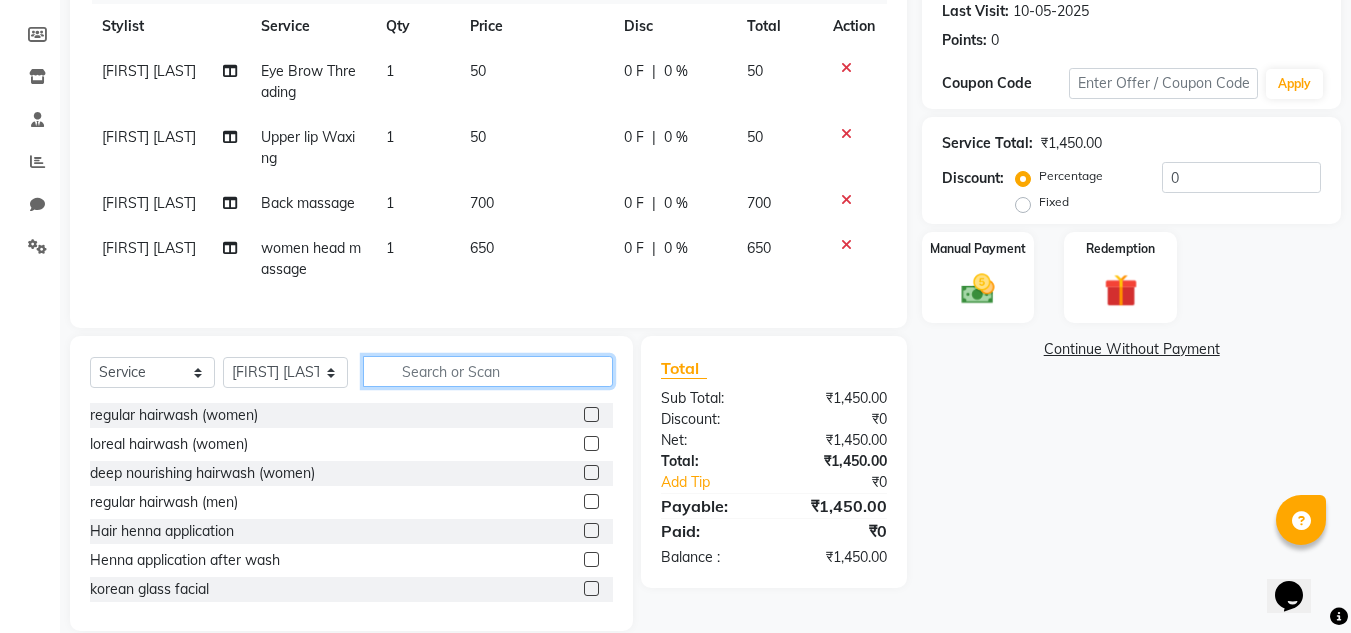 type 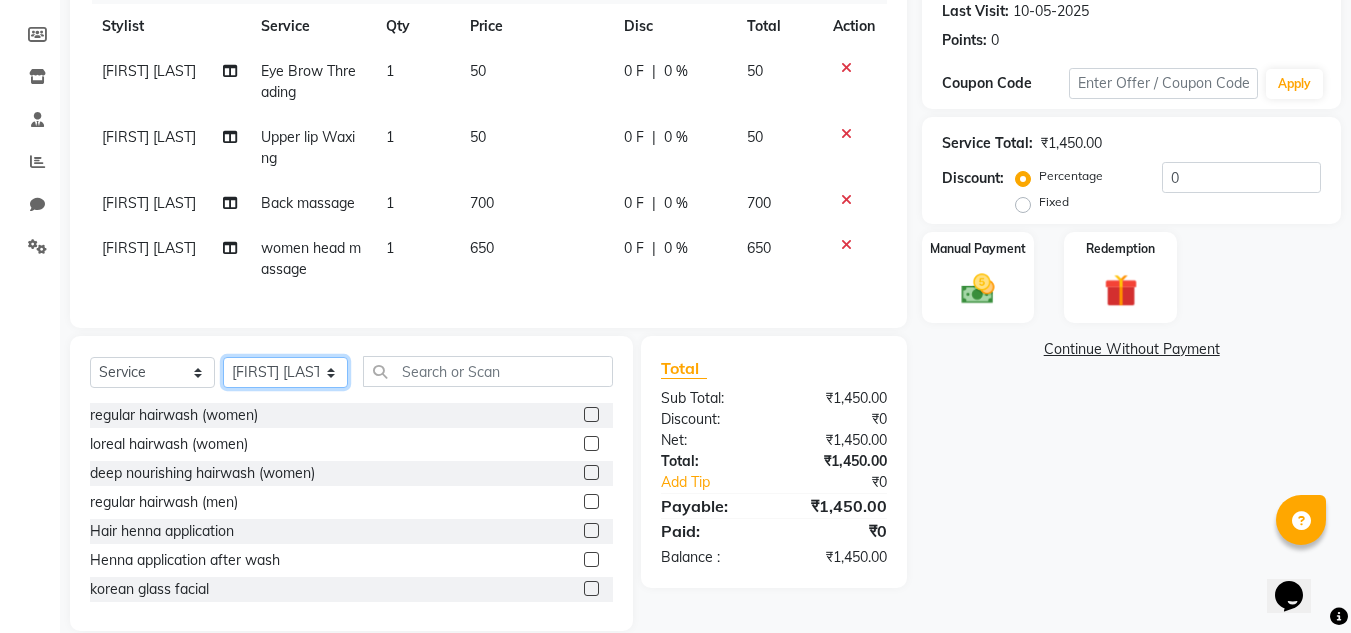 click on "Select Stylist Ashiwini N P Manjitha Chhetri Manjula S Mun Khan Naveen Kumar Rangashamaiah salon number Sandeep Sharma Shannu Sridevi Vanitha v" 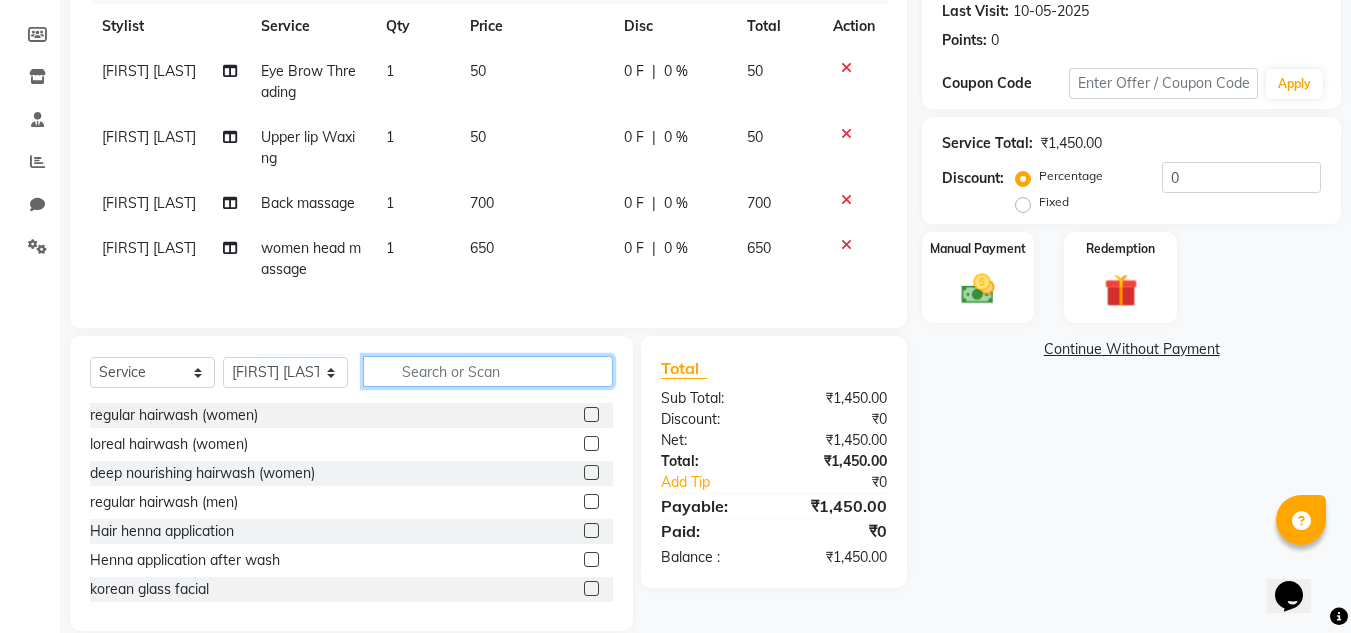 click 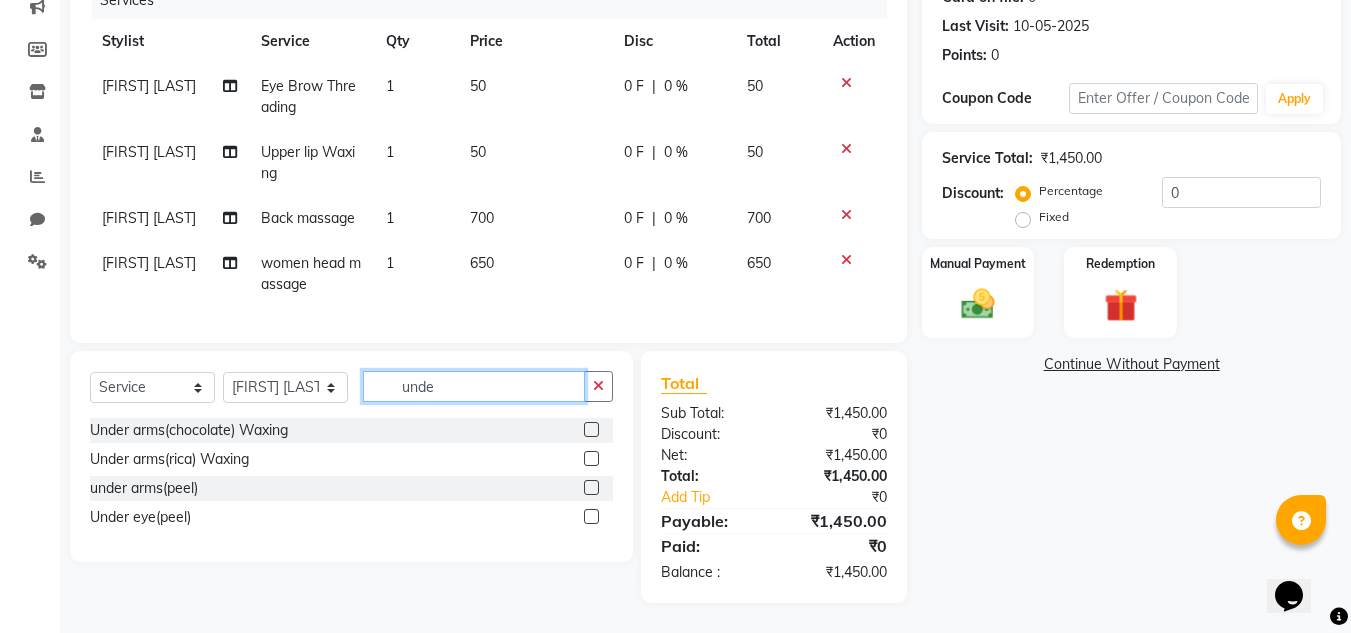 type on "unde" 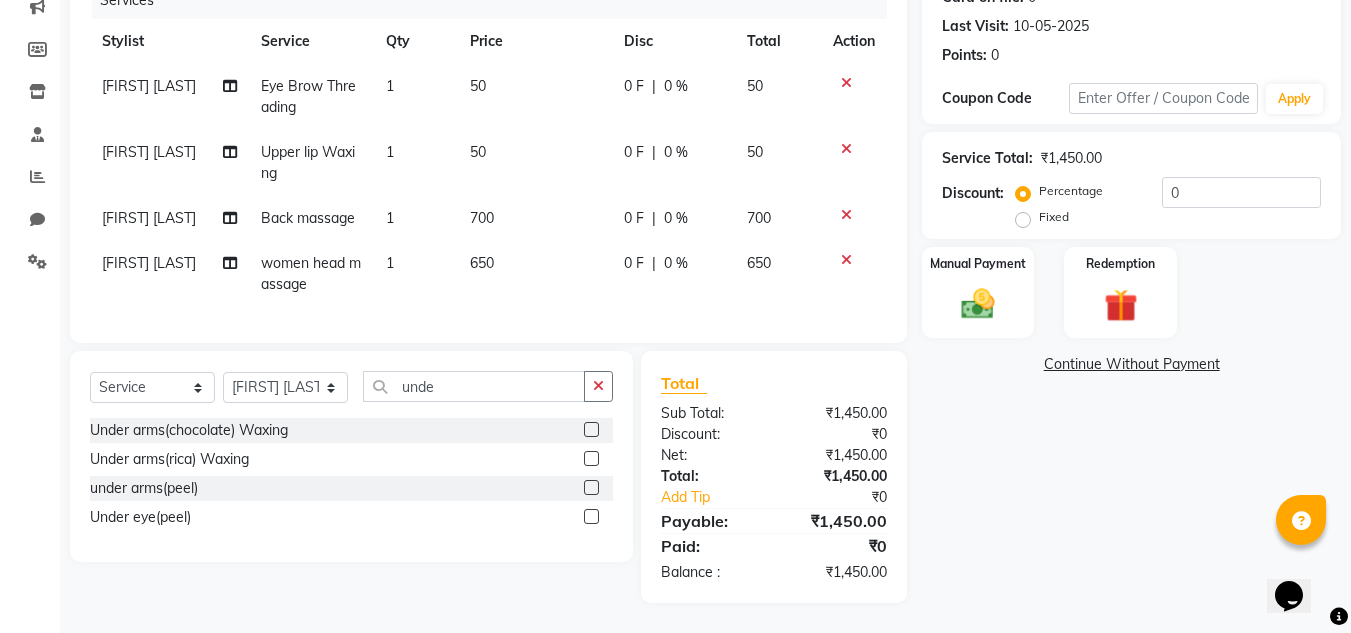 click 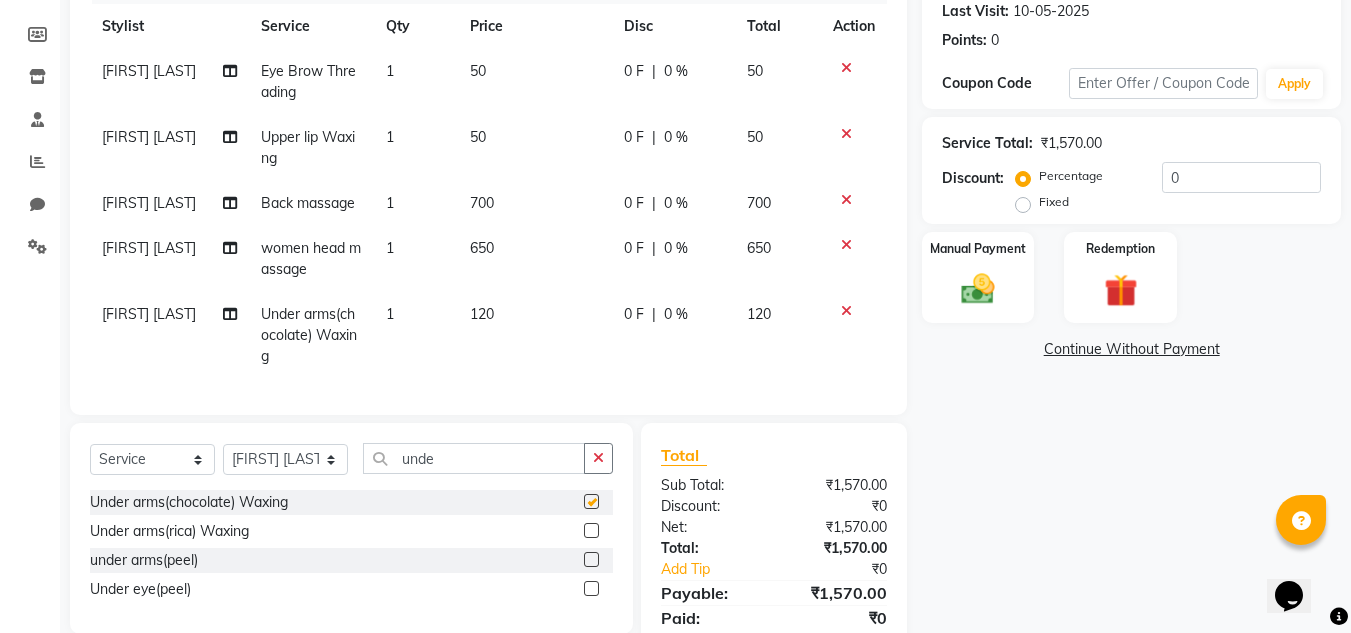 checkbox on "false" 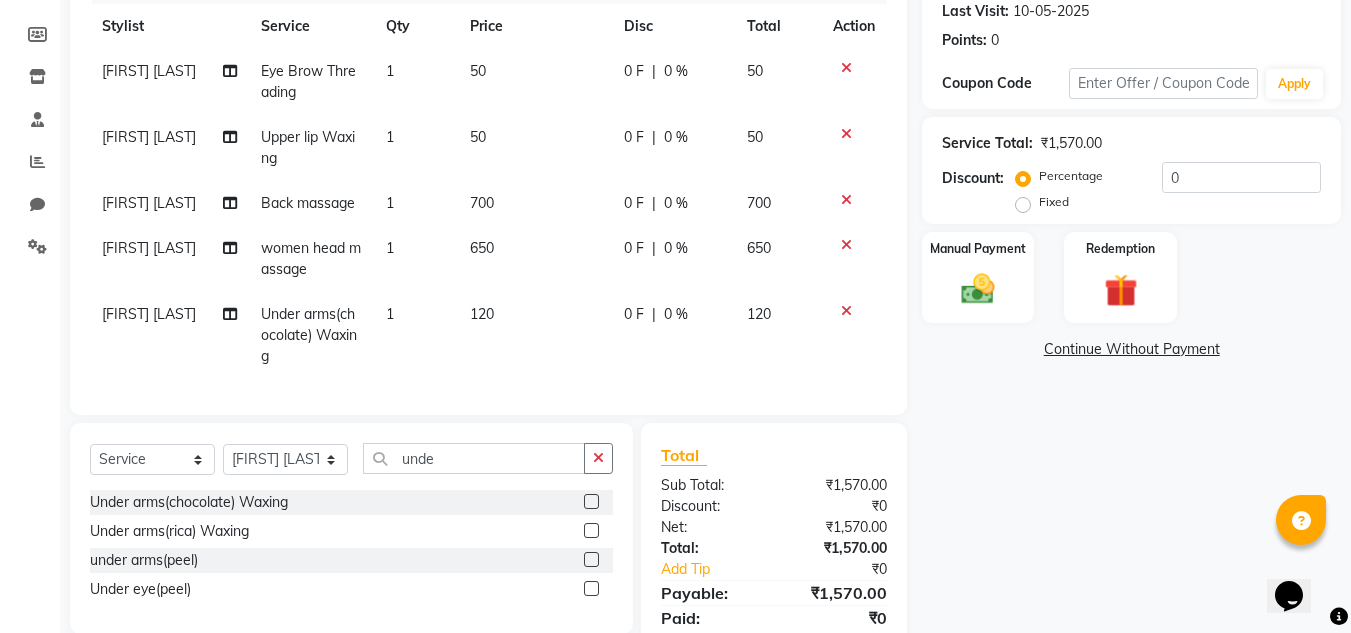 click on "120" 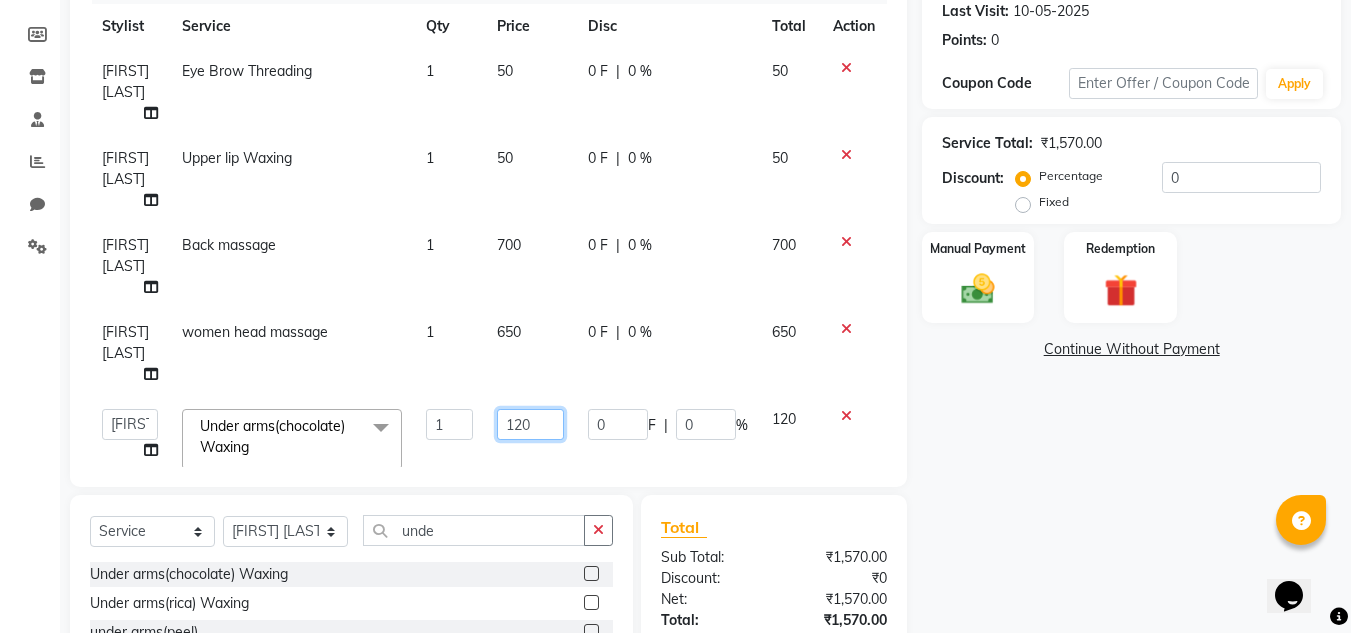 click on "120" 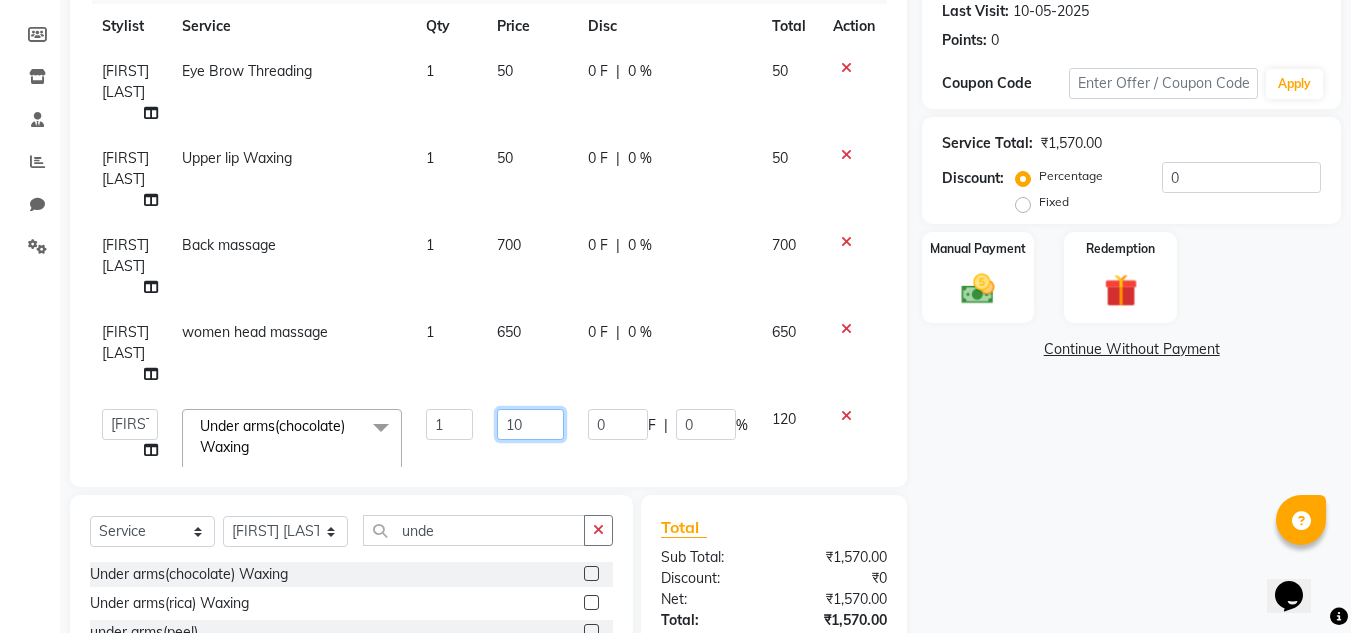type on "150" 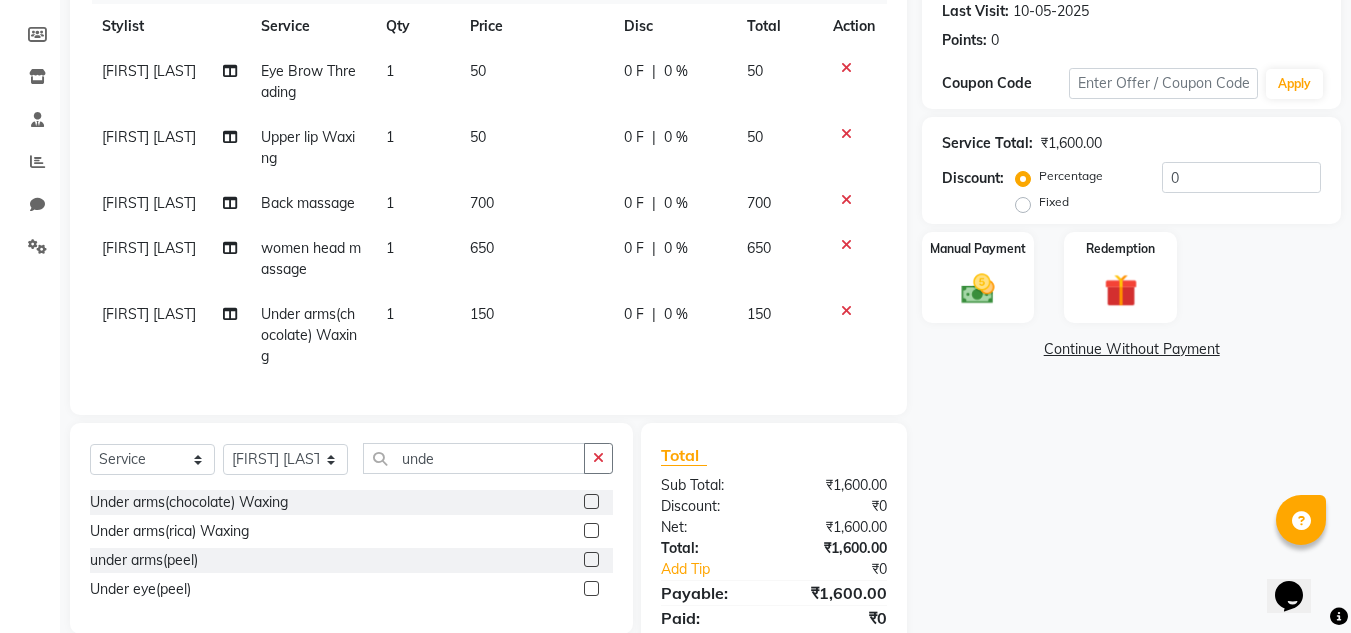 click on "Services Stylist Service Qty Price Disc Total Action [FIRST] [LAST] Eye Brow Threading 1 50 0 F | 0 % 50 [FIRST] [LAST] Upper lip Waxing 1 50 0 F | 0 % 50 [FIRST] [LAST] Back massage 1 700 0 F | 0 % 700 [FIRST] [LAST] women head massage 1 650 0 F | 0 % 650 [FIRST] [LAST] Under arms(chocolate) Waxing 1 150 0 F | 0 % 150" 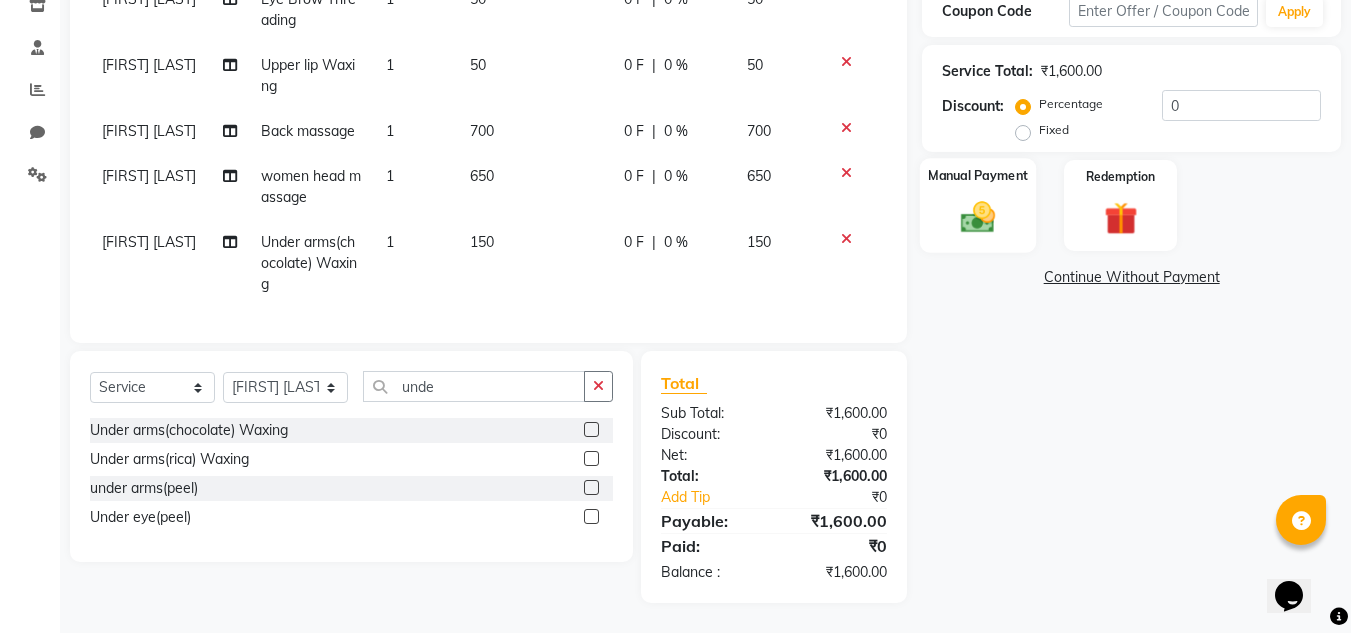 click on "Manual Payment" 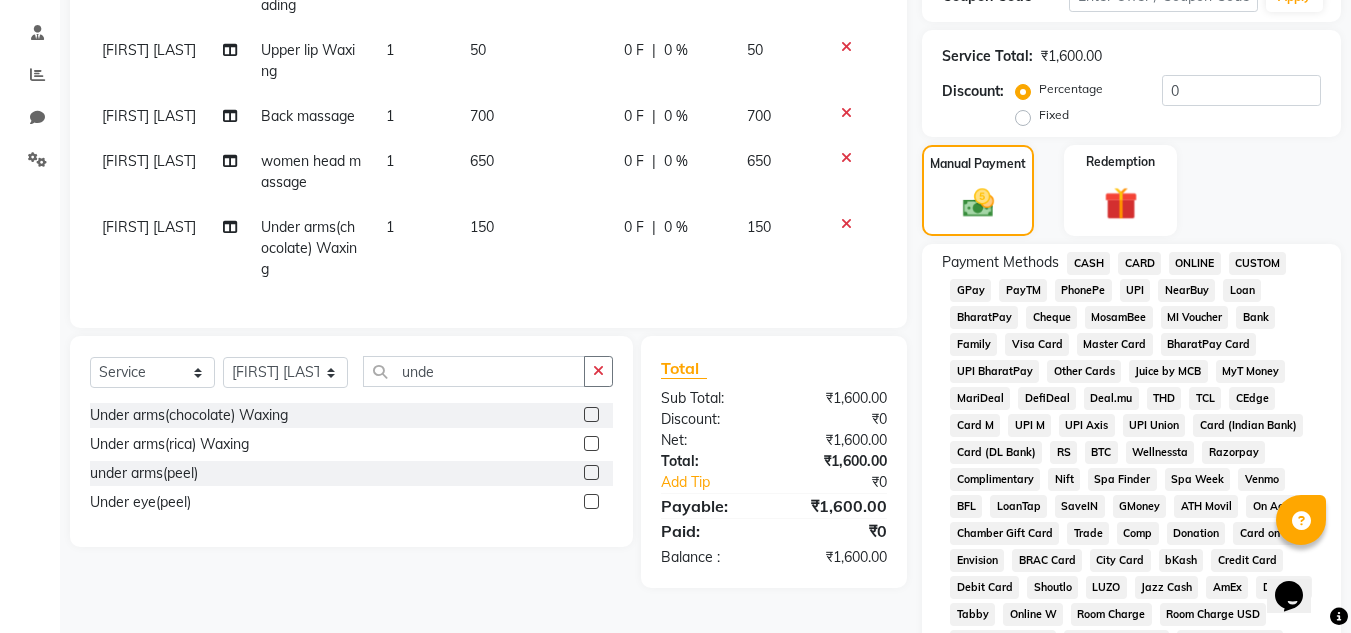 click on "PhonePe" 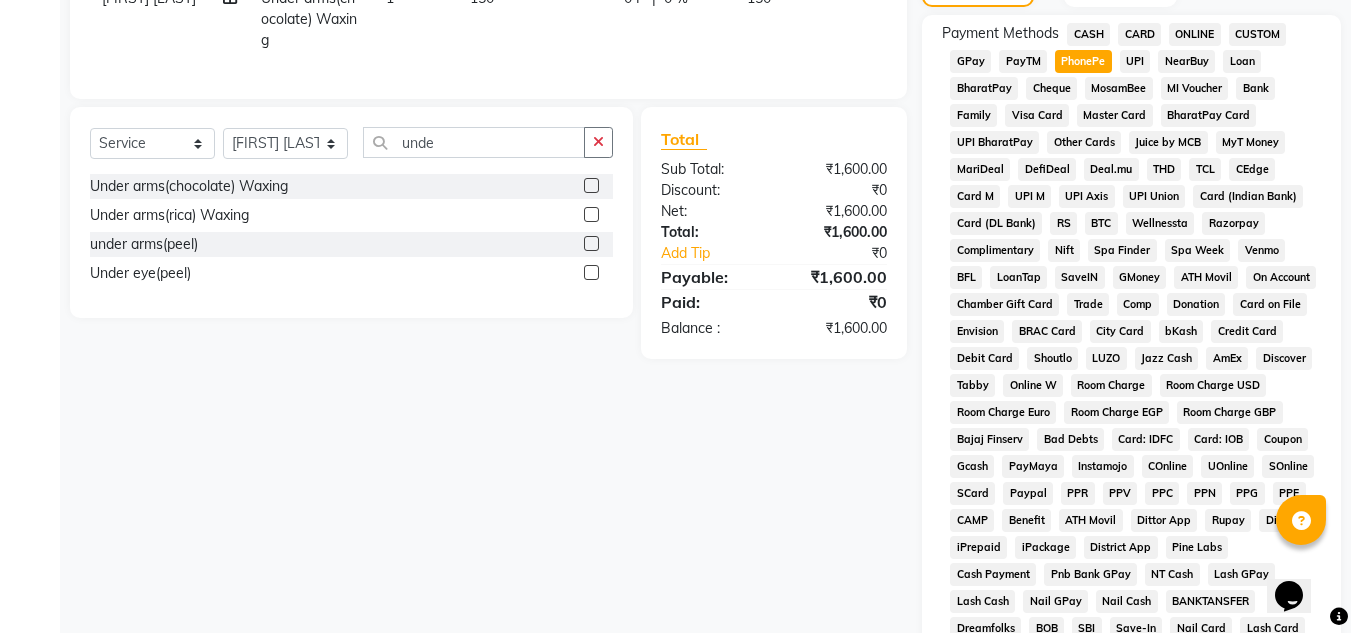 scroll, scrollTop: 869, scrollLeft: 0, axis: vertical 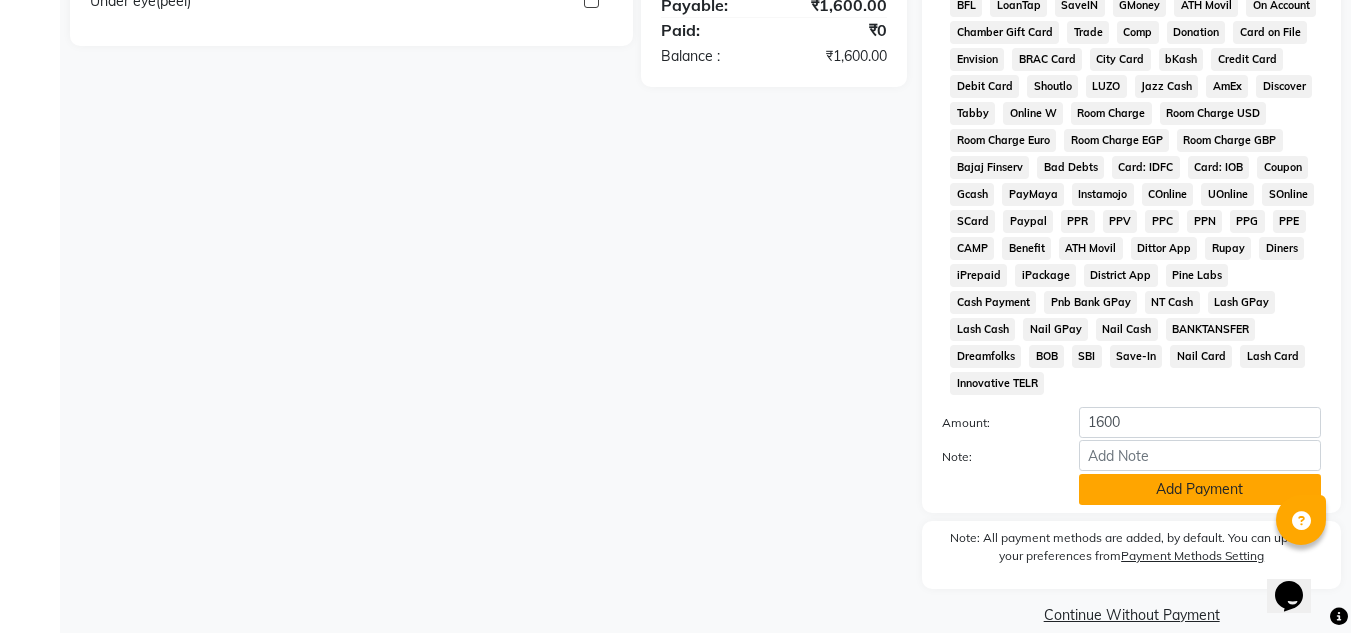 click on "Add Payment" 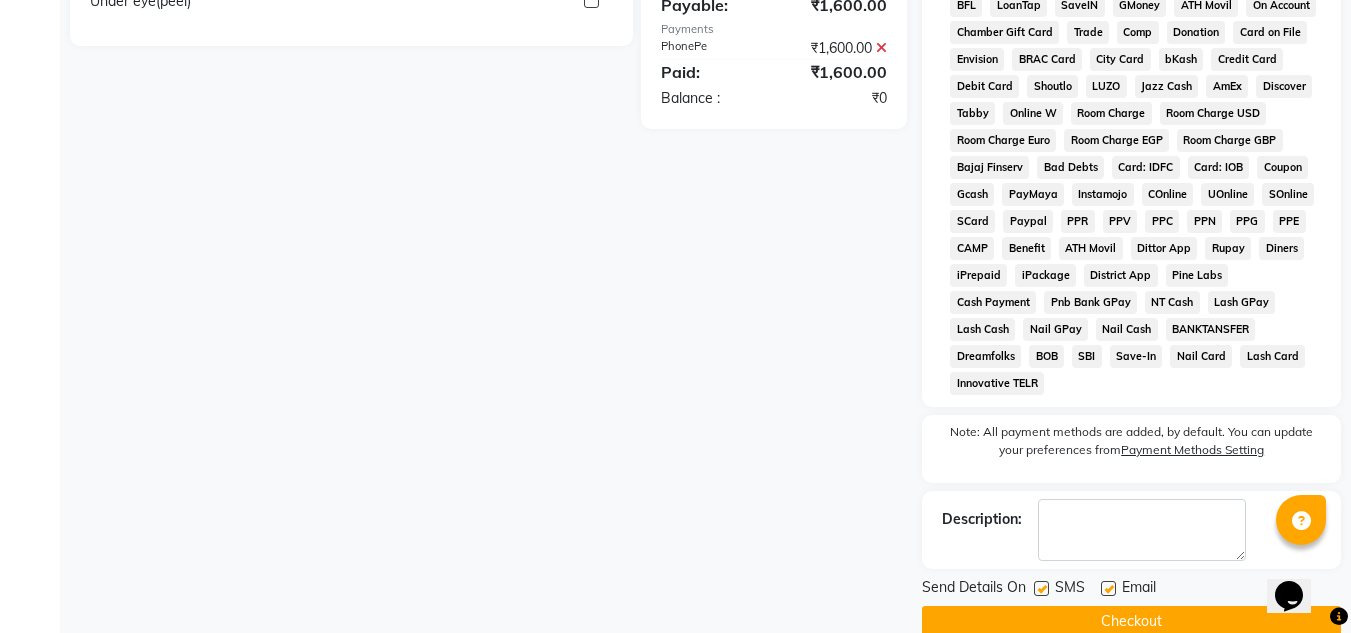 click 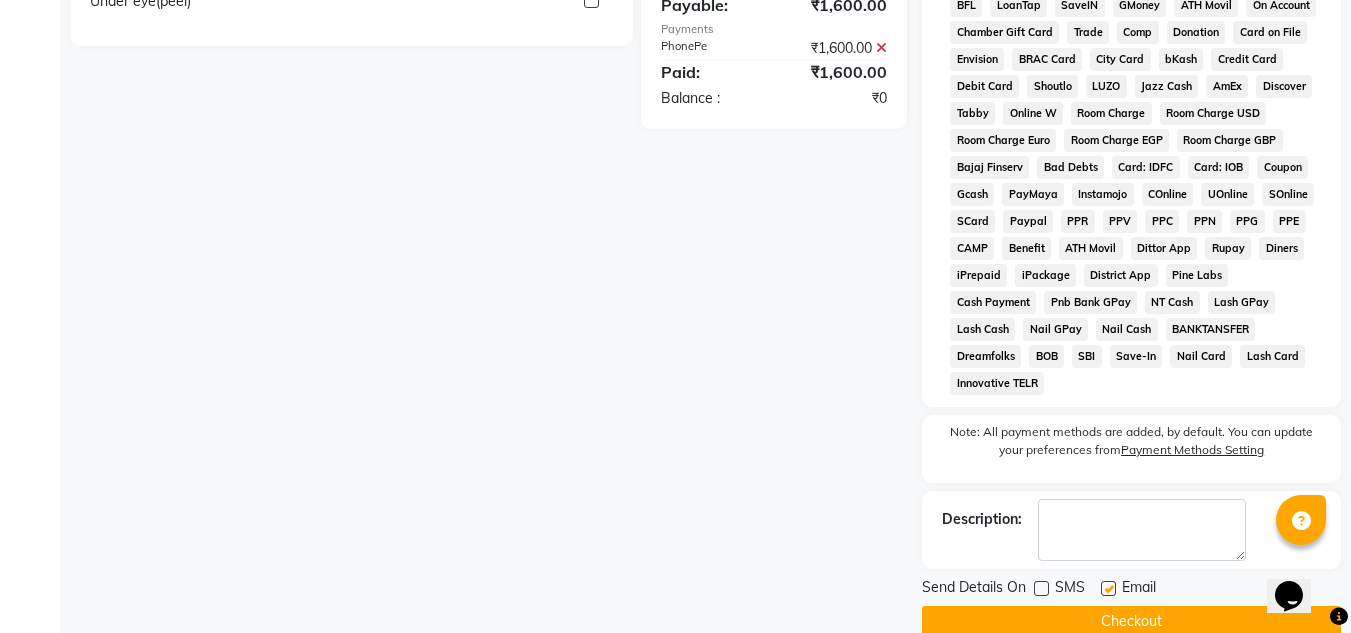 click 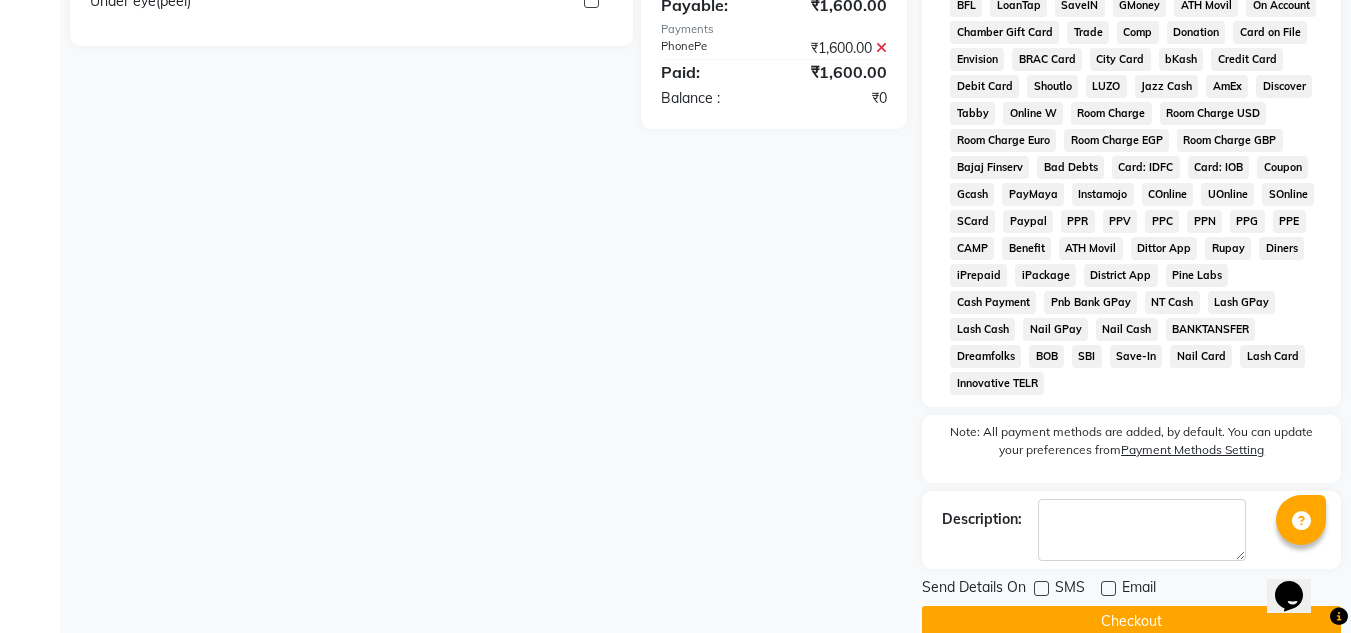 click on "Checkout" 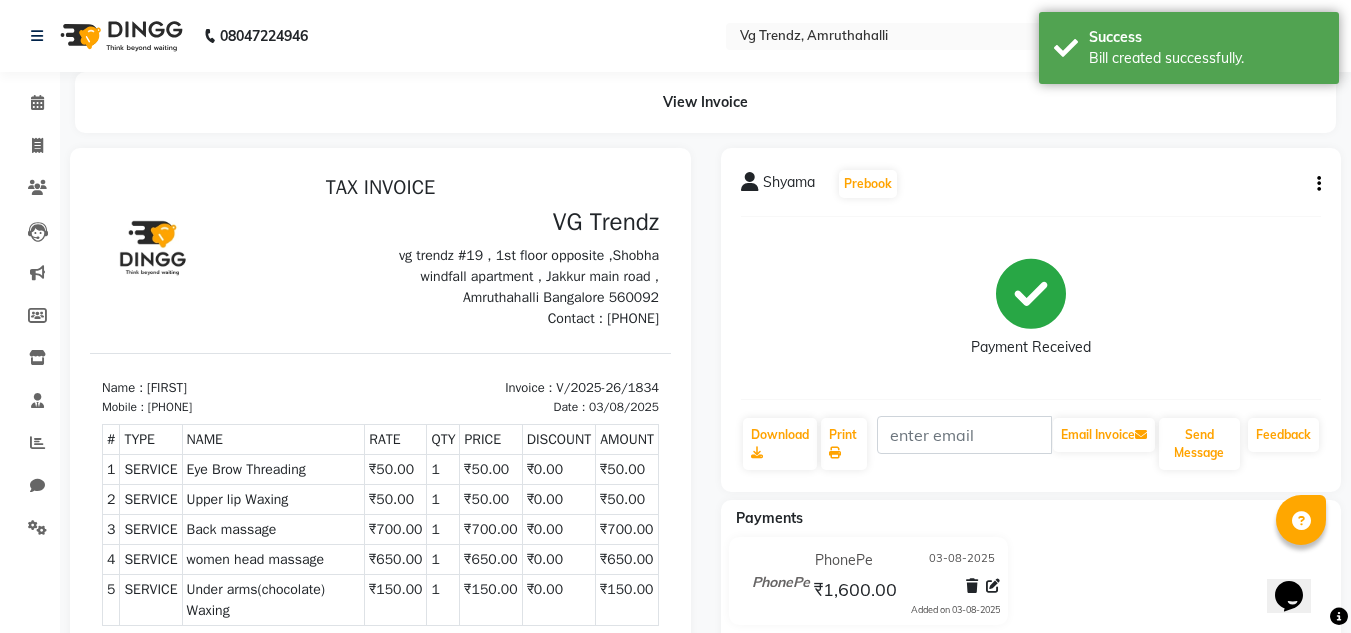 scroll, scrollTop: 0, scrollLeft: 0, axis: both 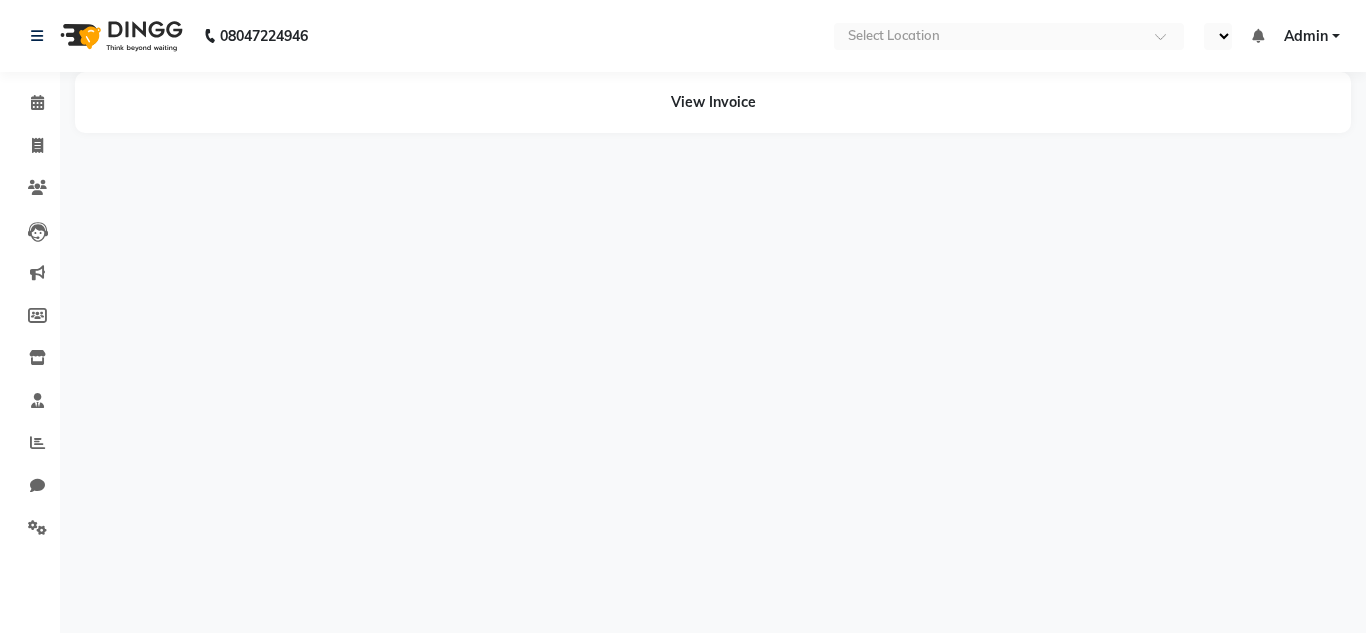 select on "en" 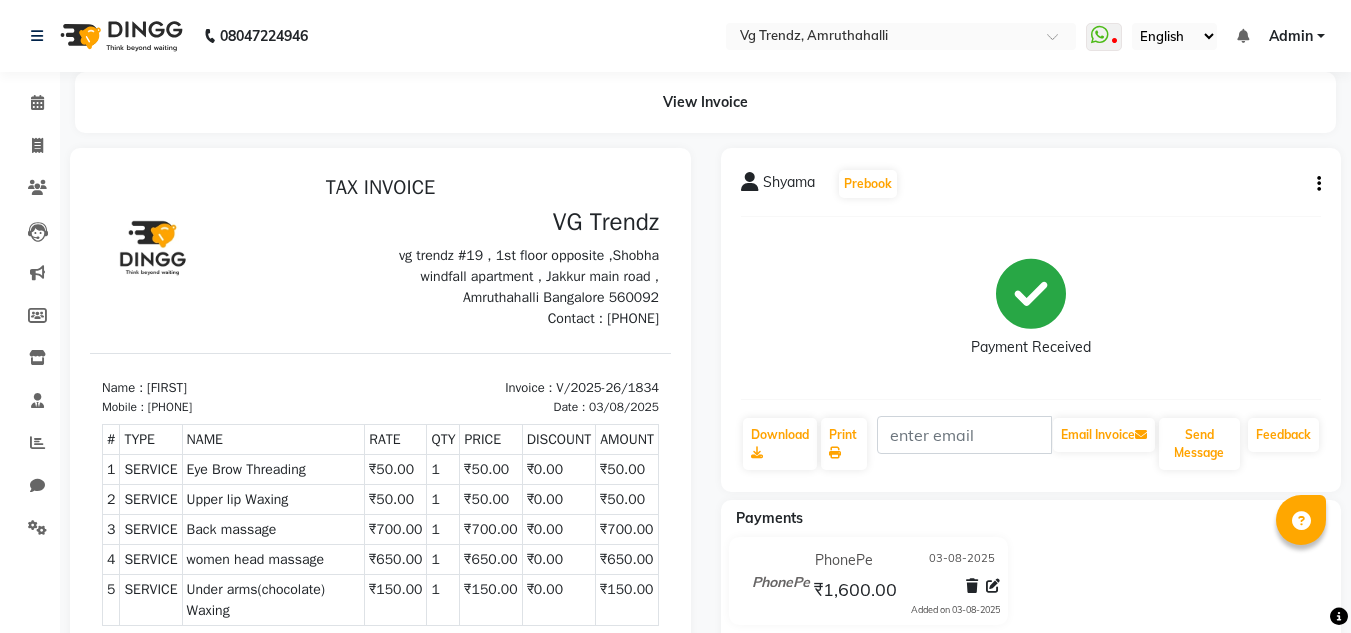 scroll, scrollTop: 0, scrollLeft: 0, axis: both 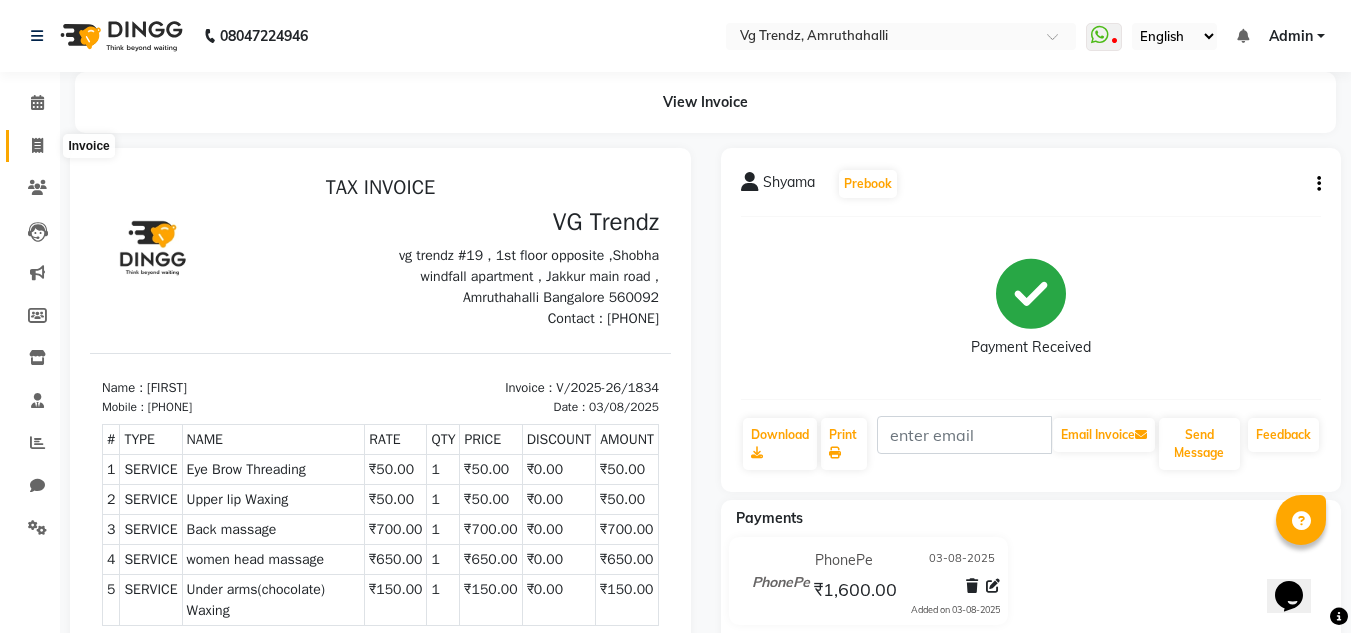click 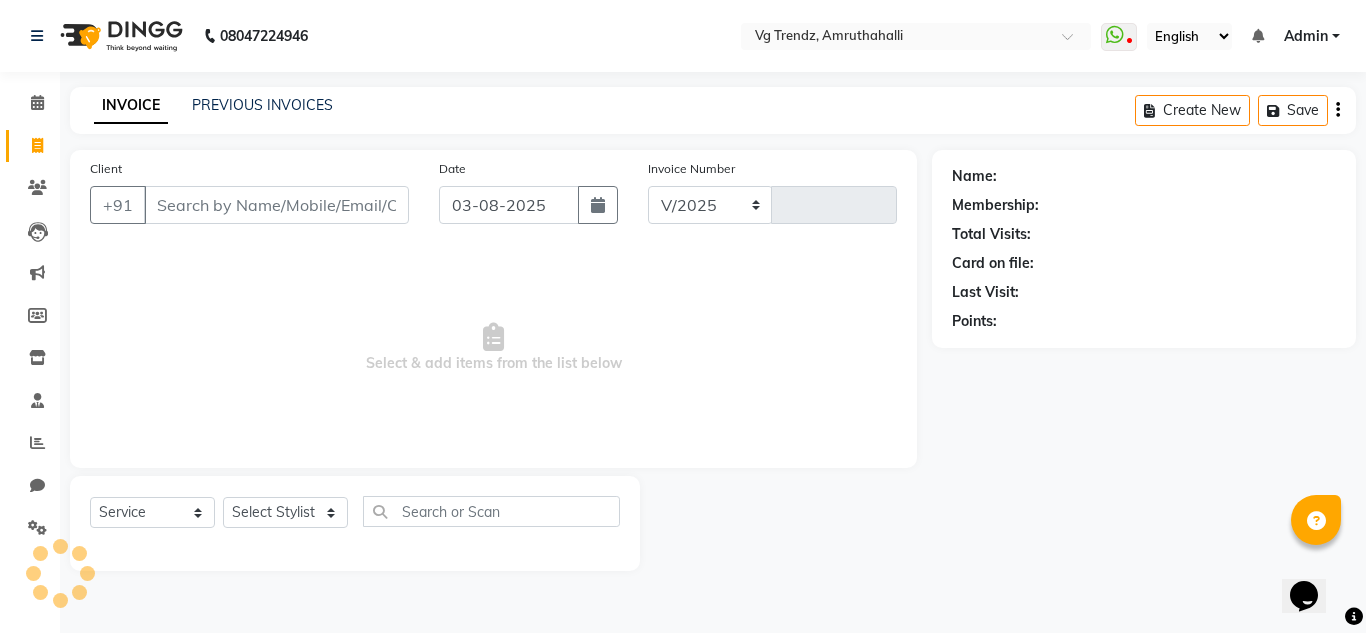 select on "5536" 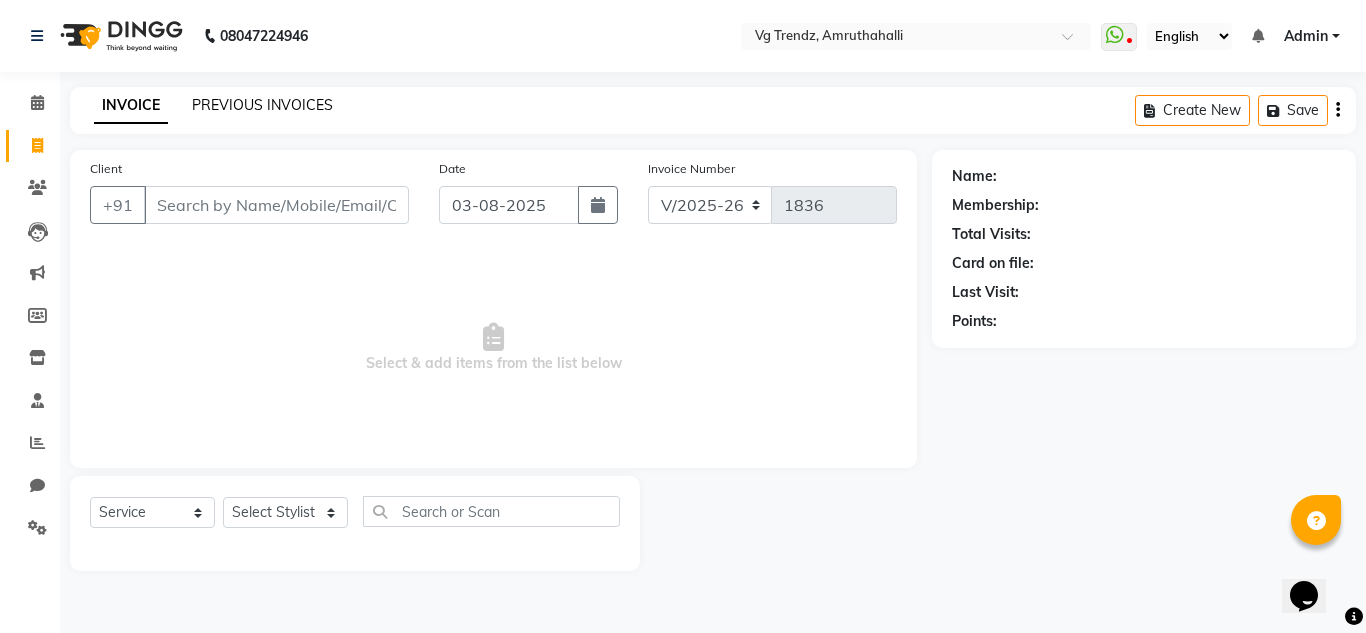 click on "PREVIOUS INVOICES" 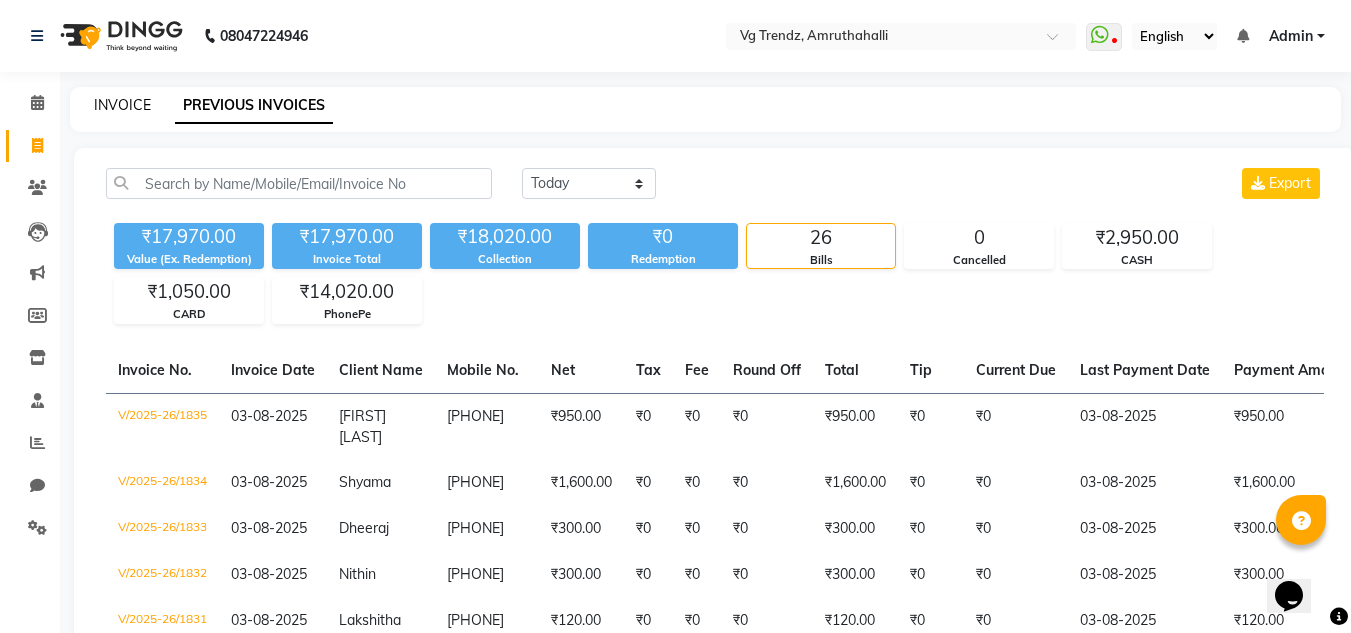 click on "INVOICE" 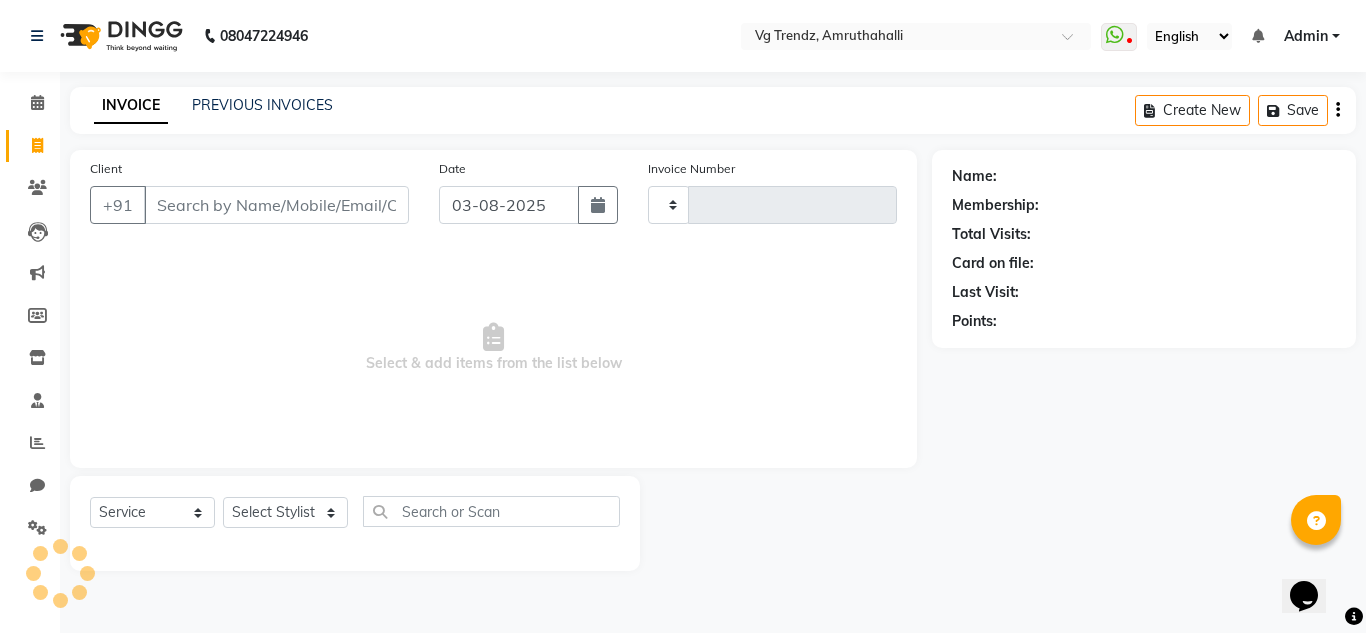 type on "1836" 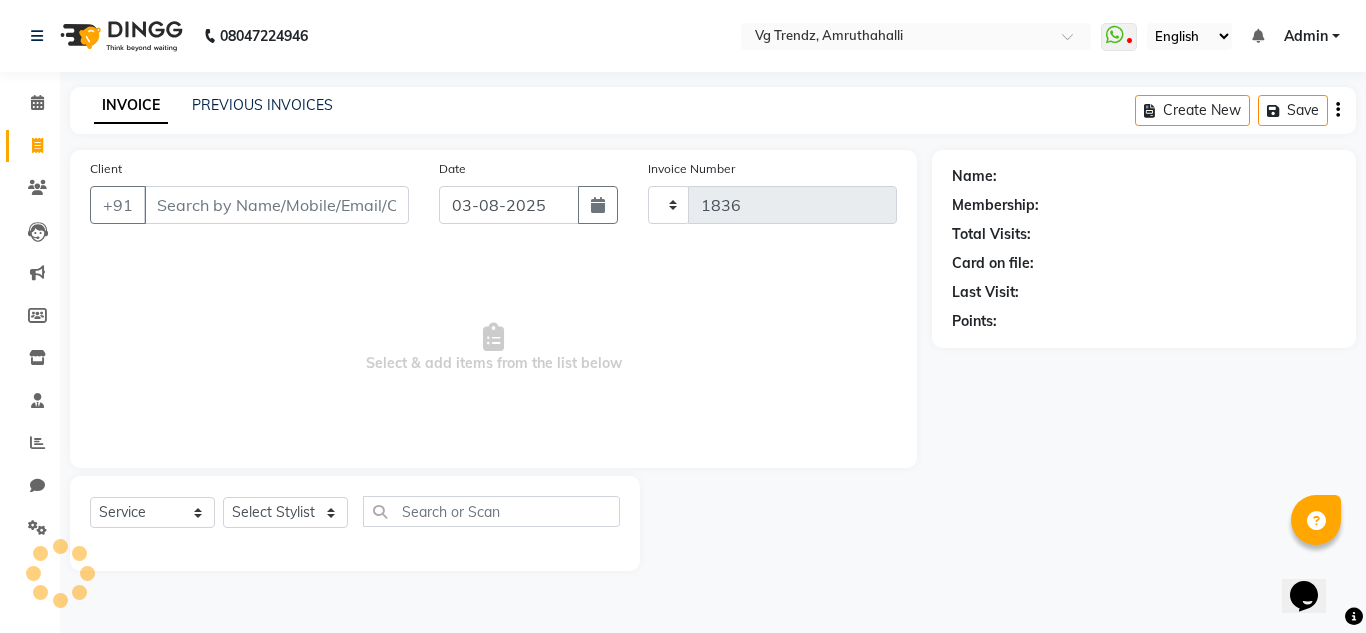 select on "5536" 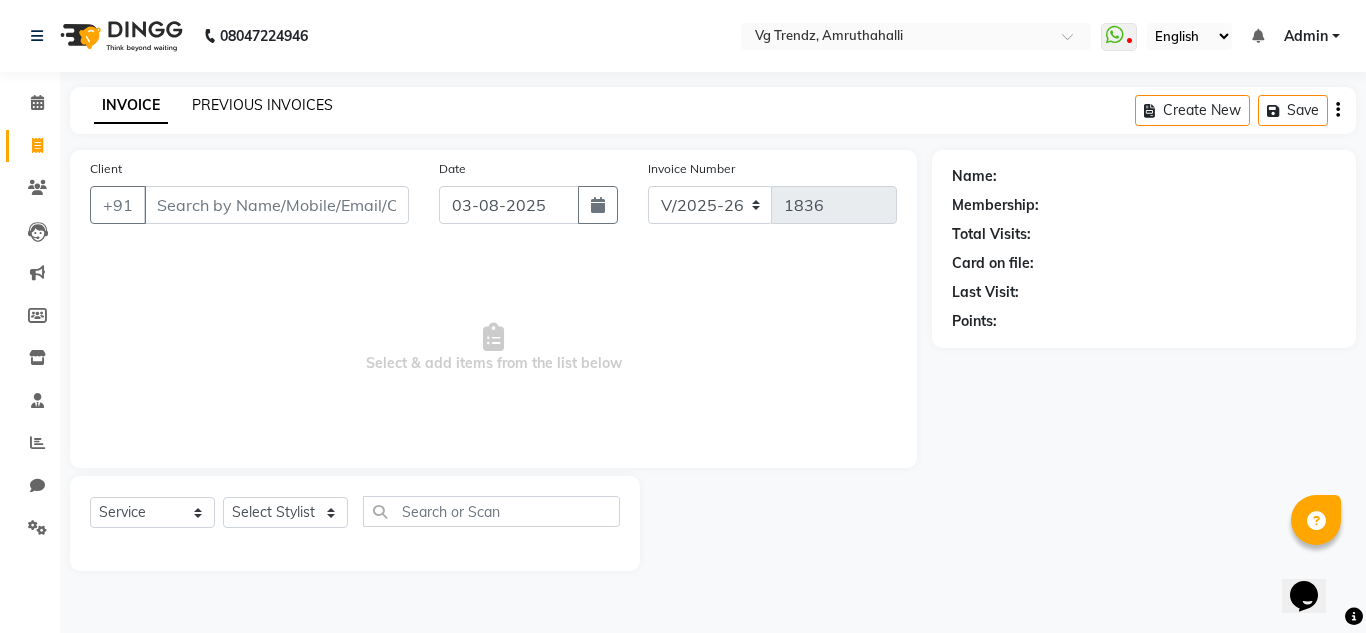 click on "PREVIOUS INVOICES" 